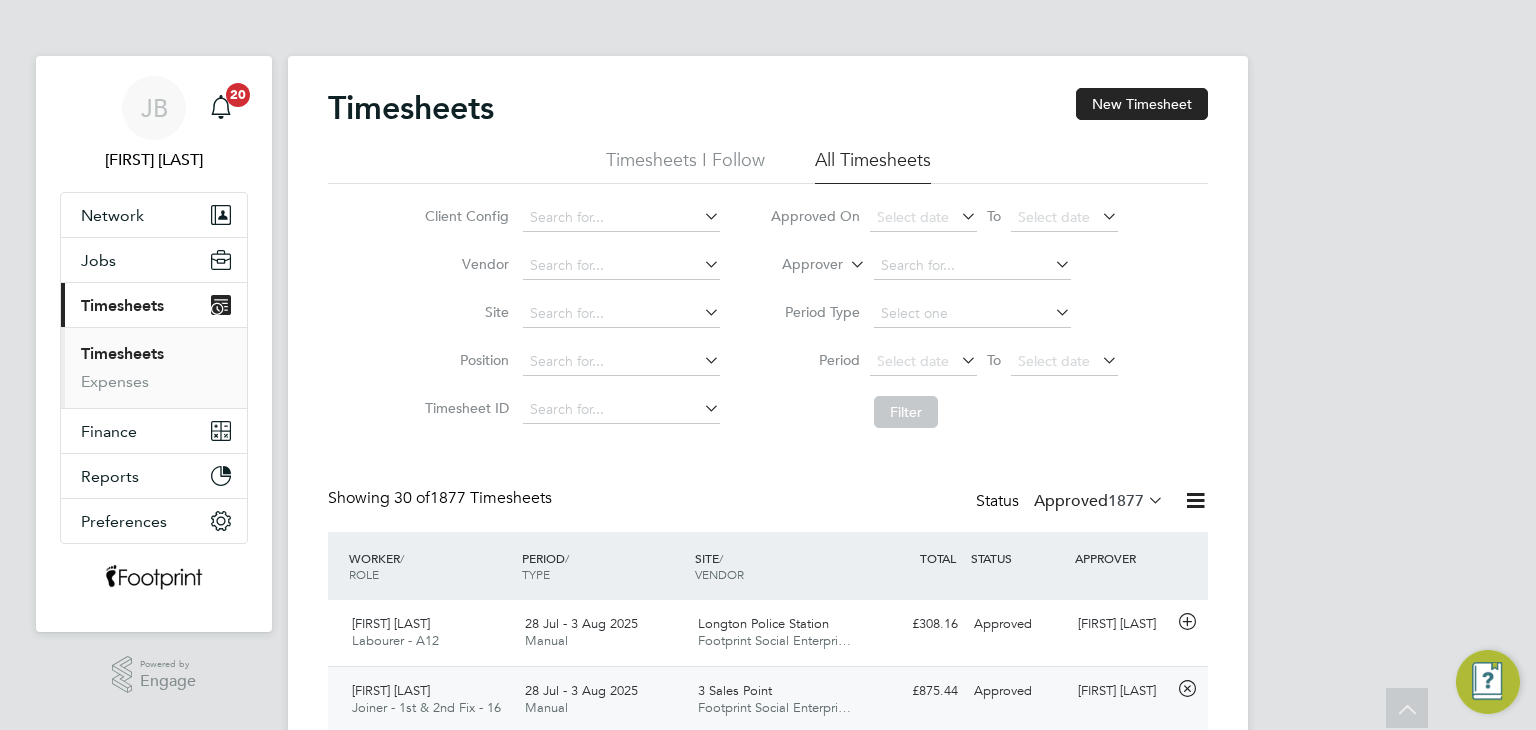 click on "3 Sales Point Footprint Social Enterpri…" 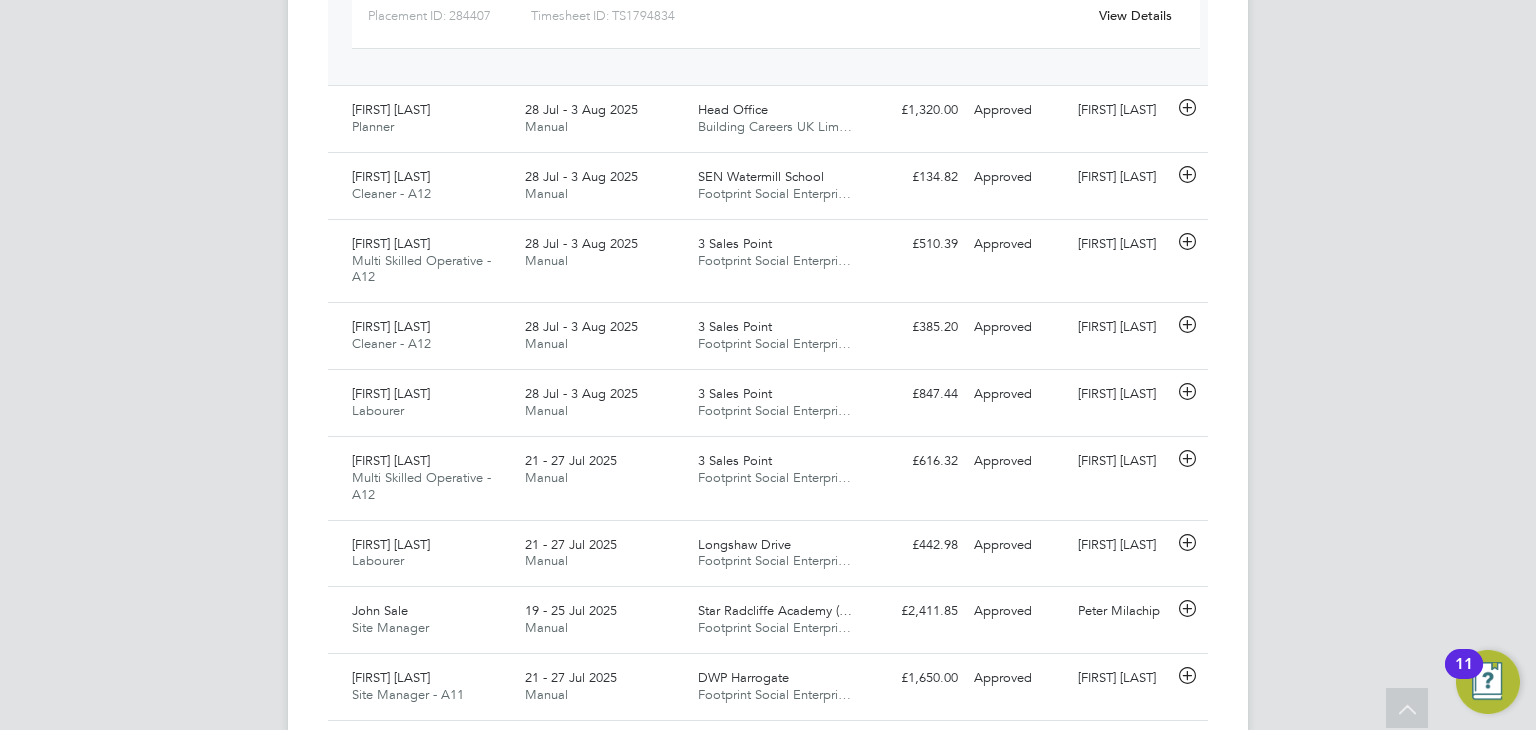 scroll, scrollTop: 800, scrollLeft: 0, axis: vertical 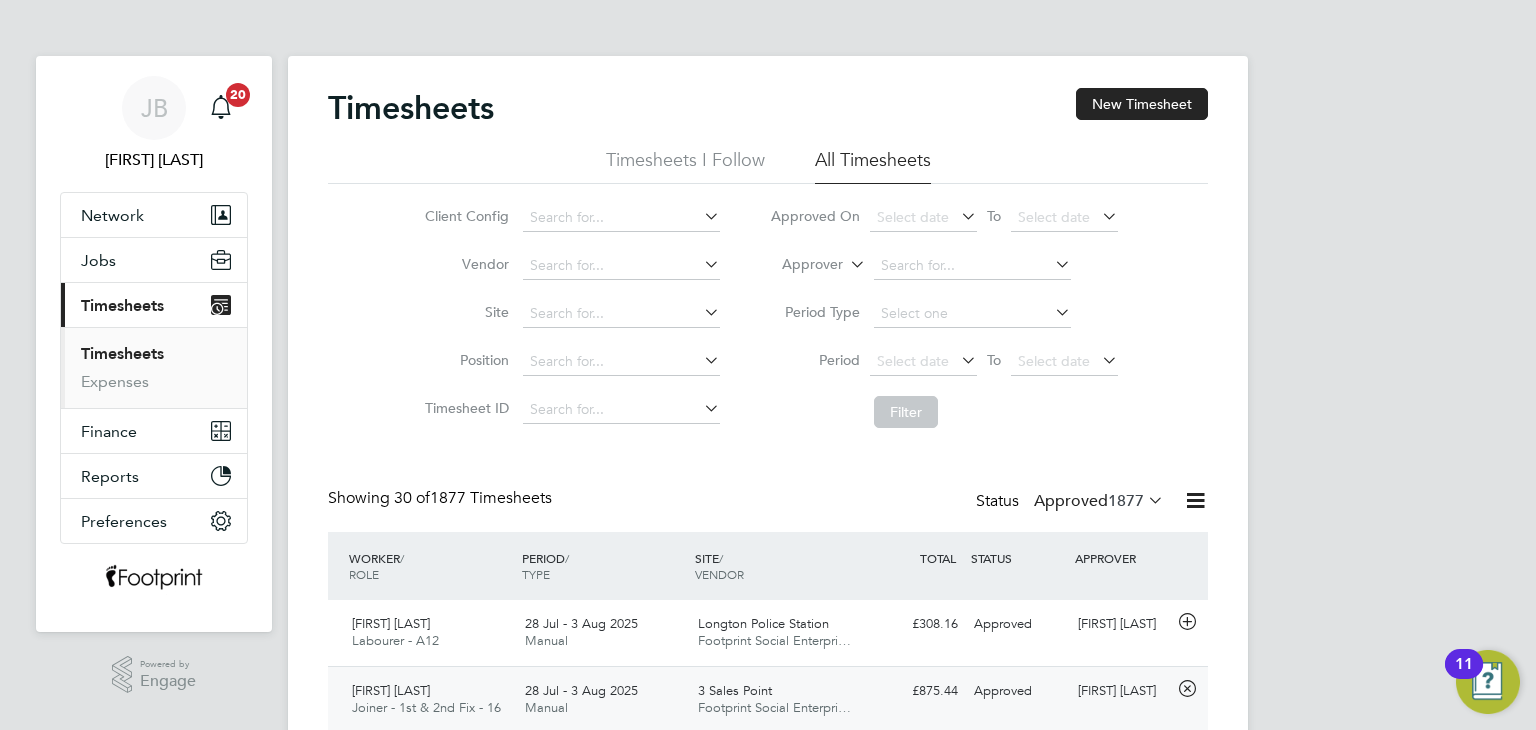 click on "Approved  1877" 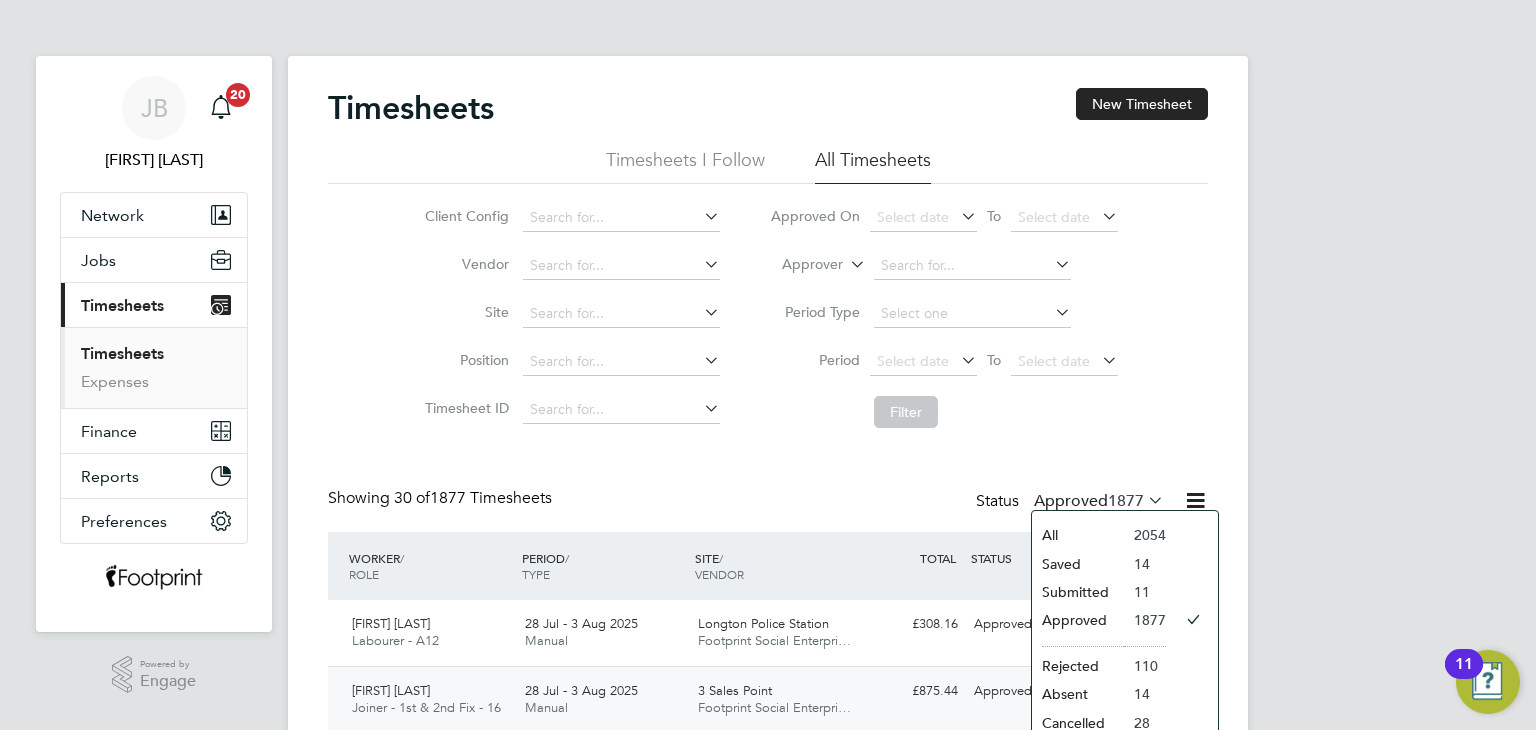 click on "Submitted" 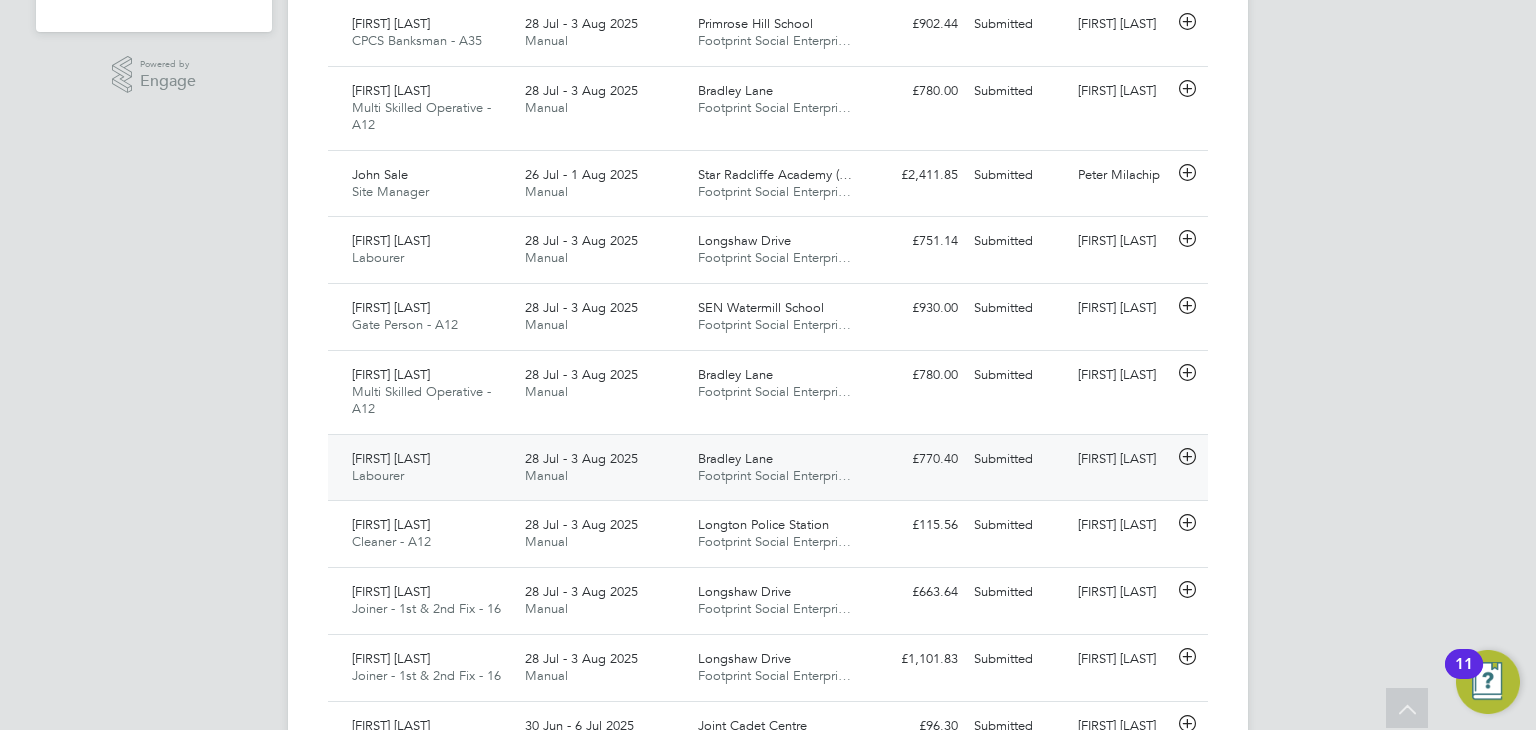 click on "[FIRST] [LAST]" 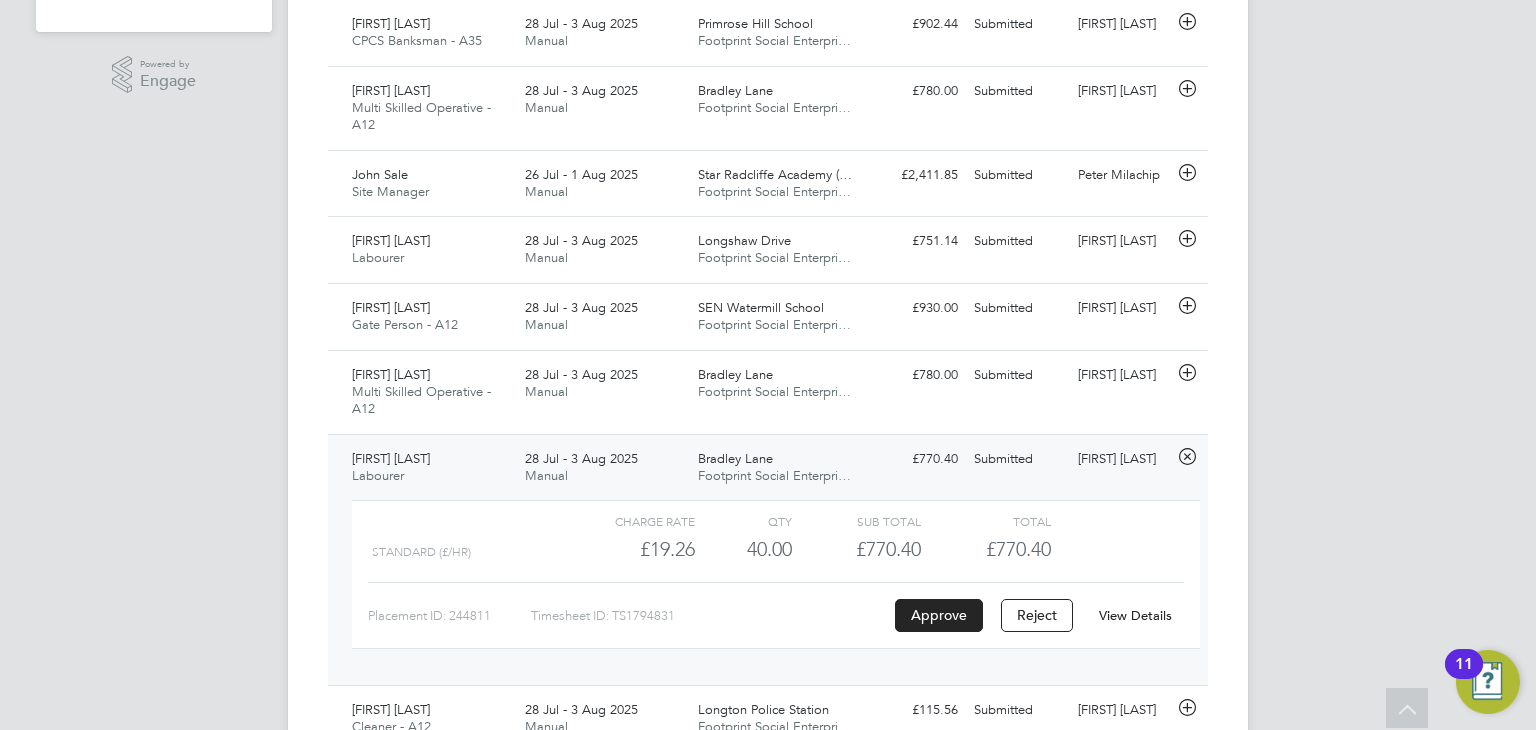 click on "View Details" 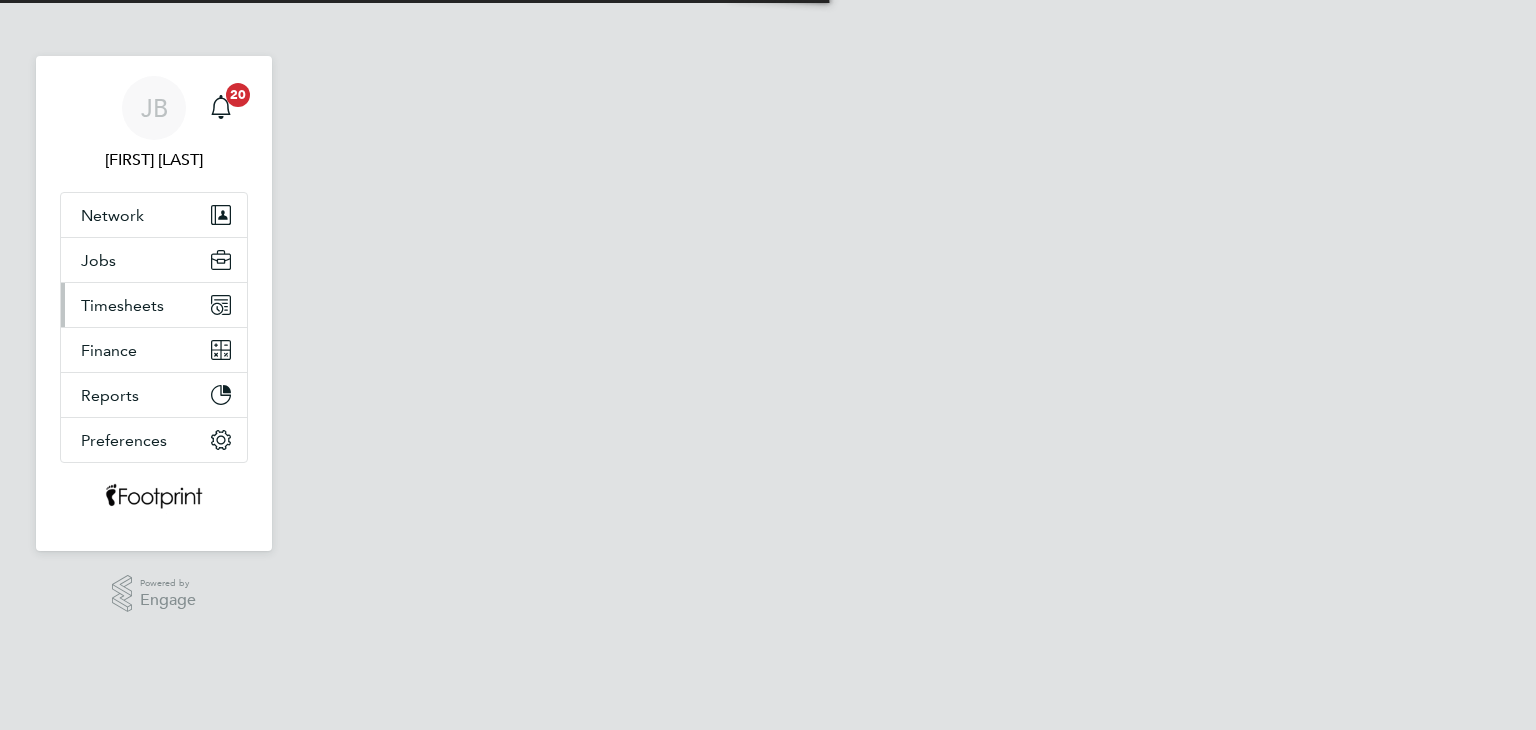 scroll, scrollTop: 0, scrollLeft: 0, axis: both 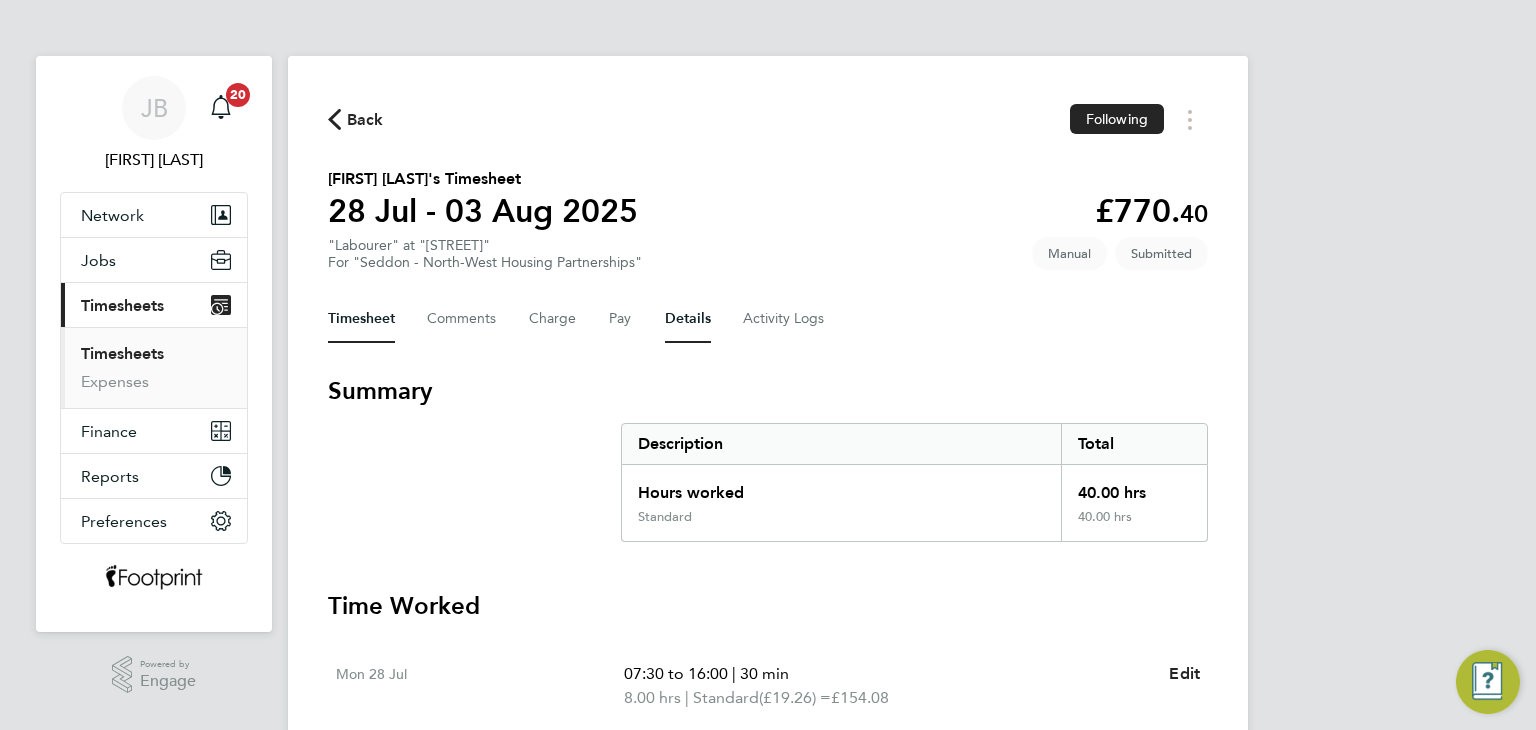 click on "Details" at bounding box center (688, 319) 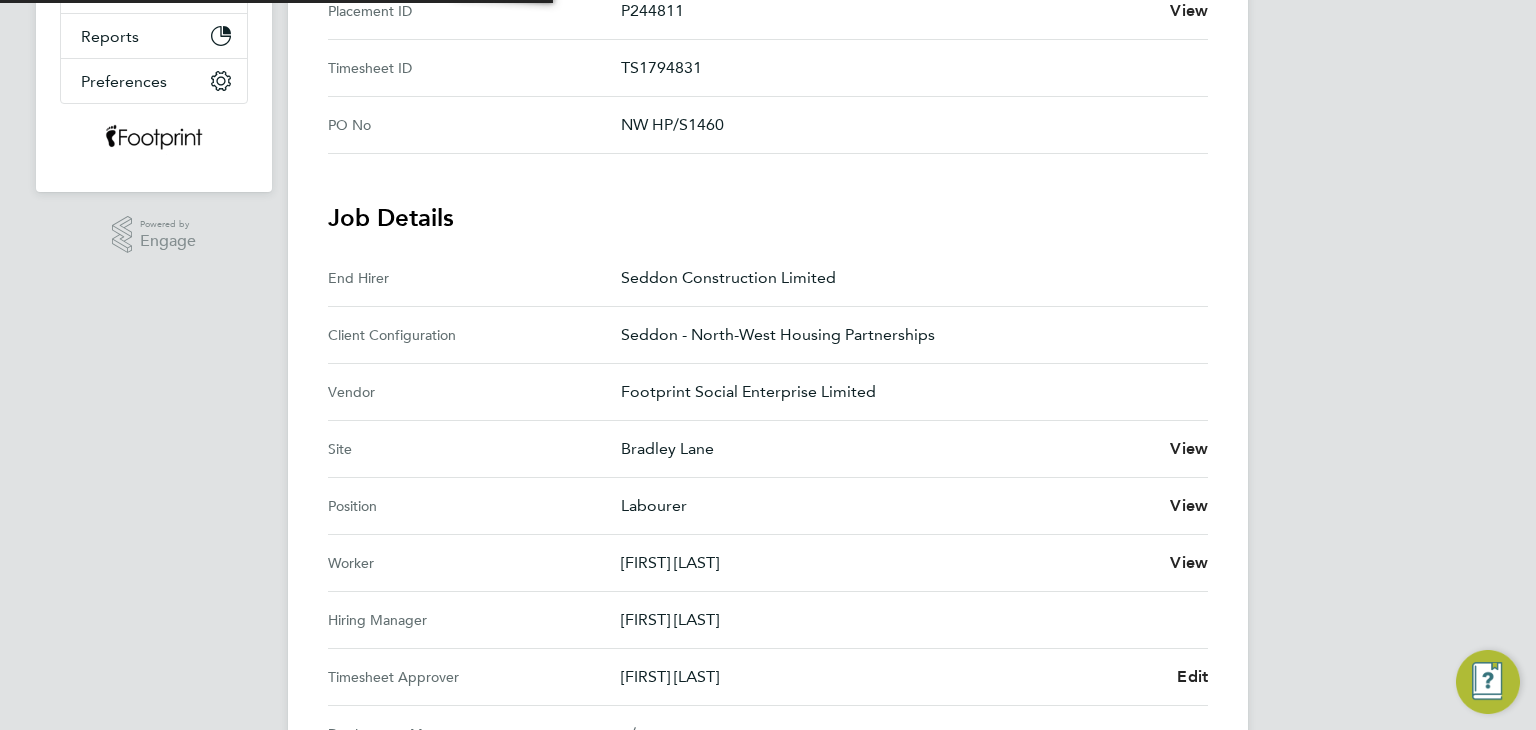 scroll, scrollTop: 700, scrollLeft: 0, axis: vertical 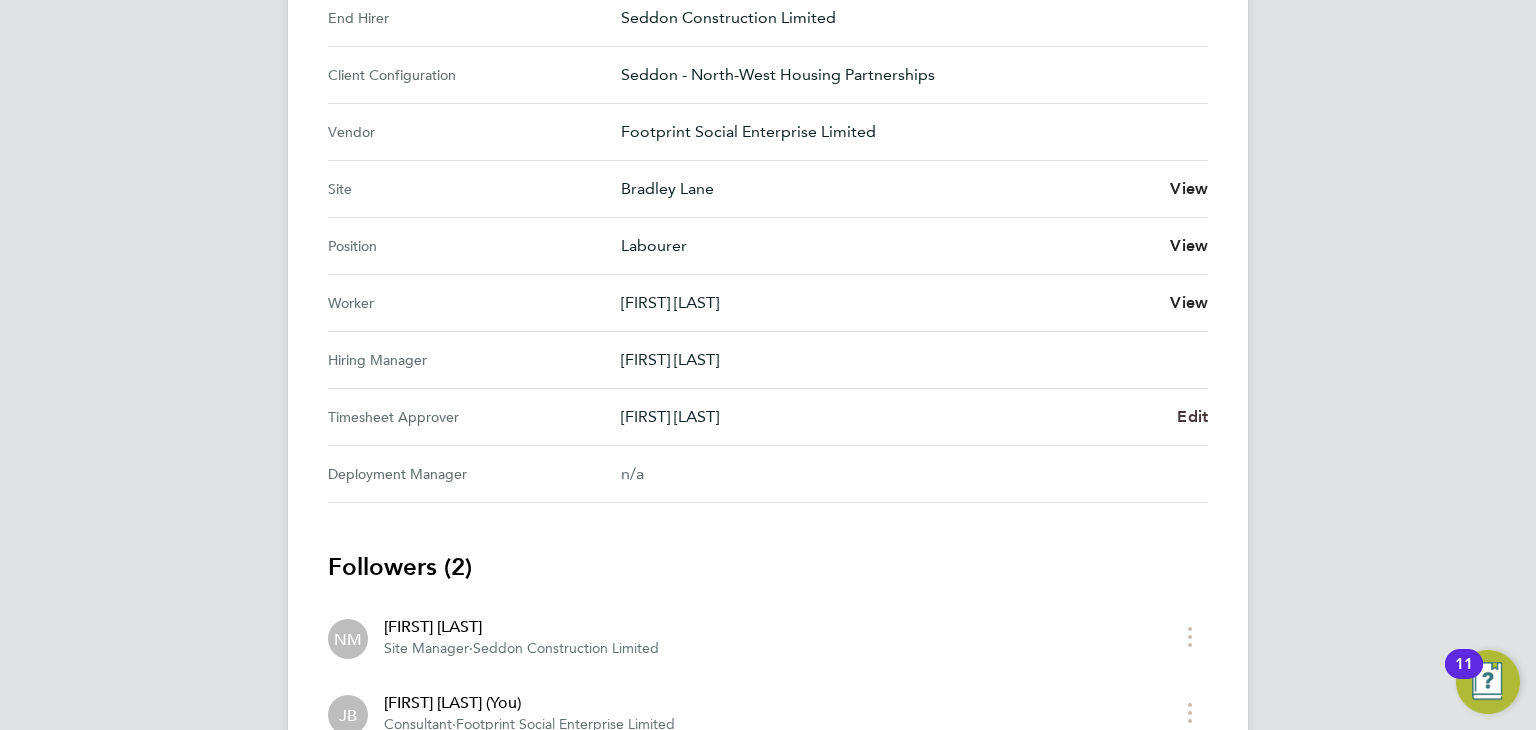 click on "Edit" at bounding box center (1192, 416) 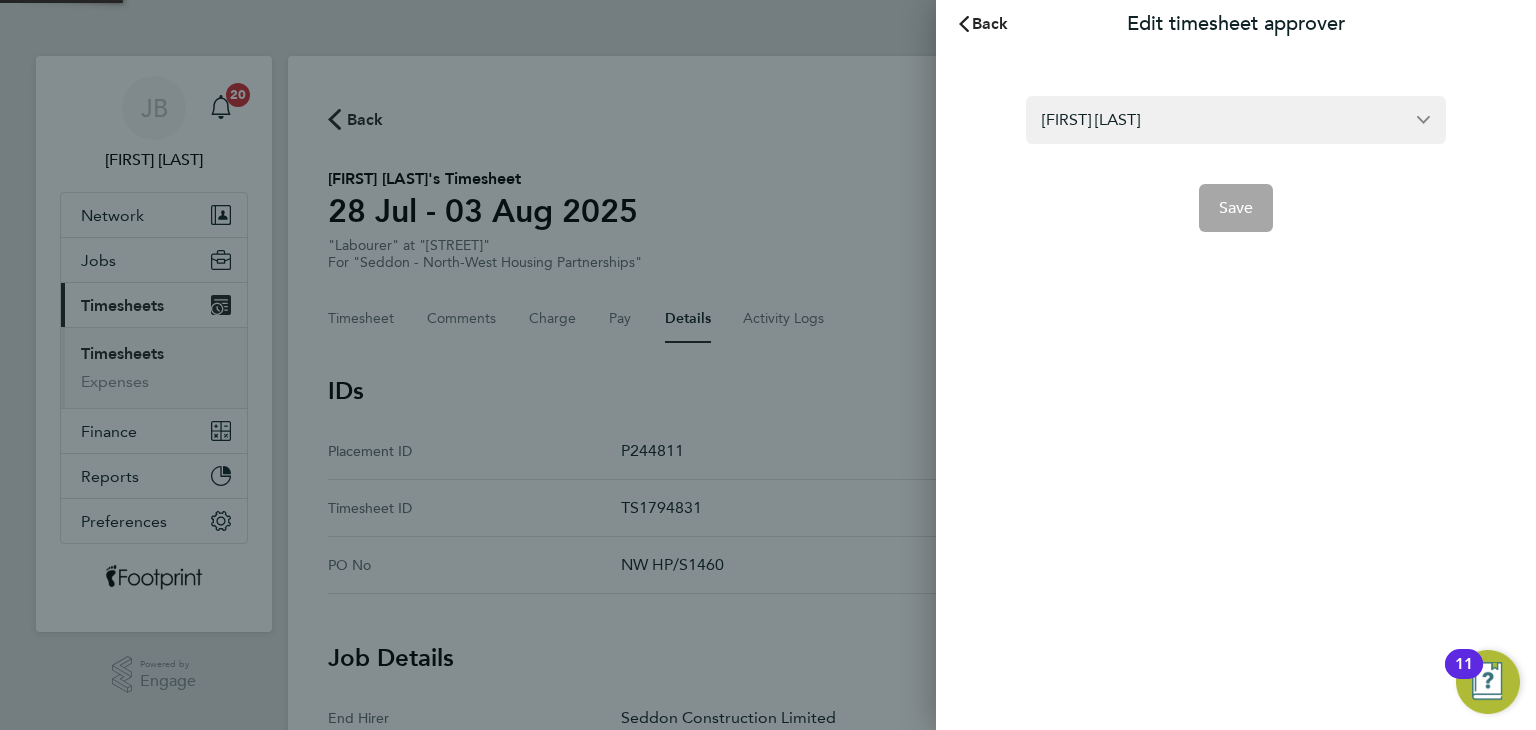scroll, scrollTop: 0, scrollLeft: 0, axis: both 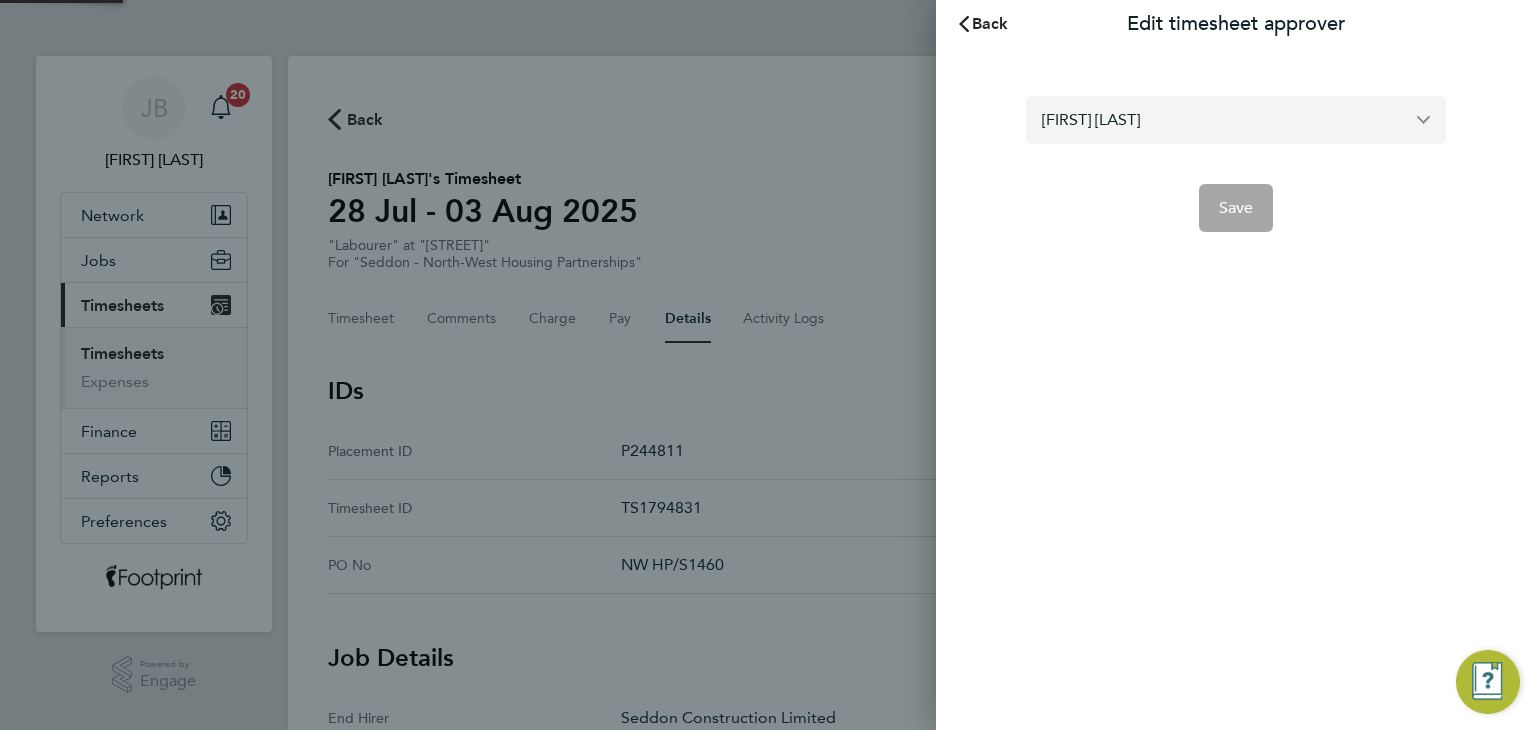 click on "[FIRST] [LAST]" at bounding box center (1236, 119) 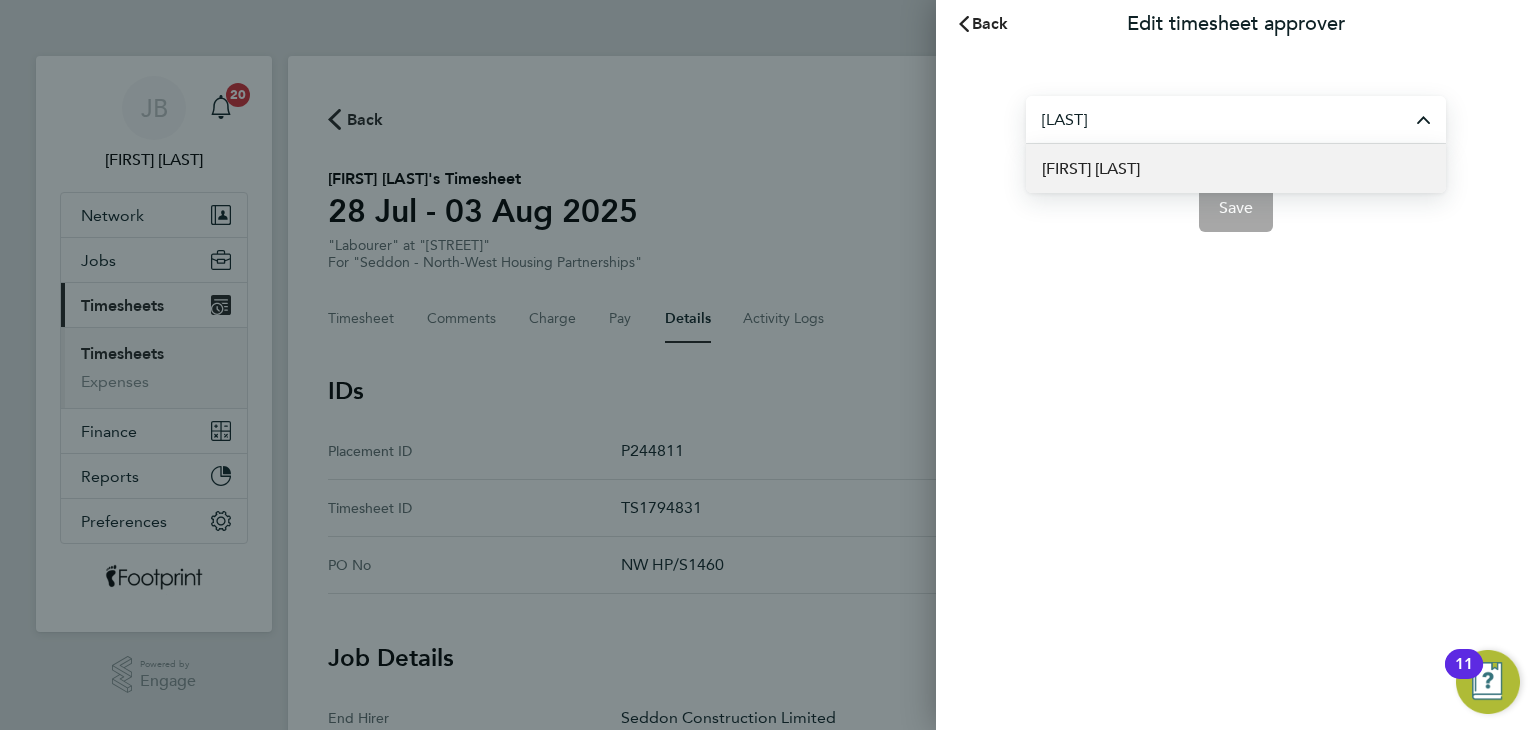 click on "[FIRST] [LAST]" at bounding box center (1236, 168) 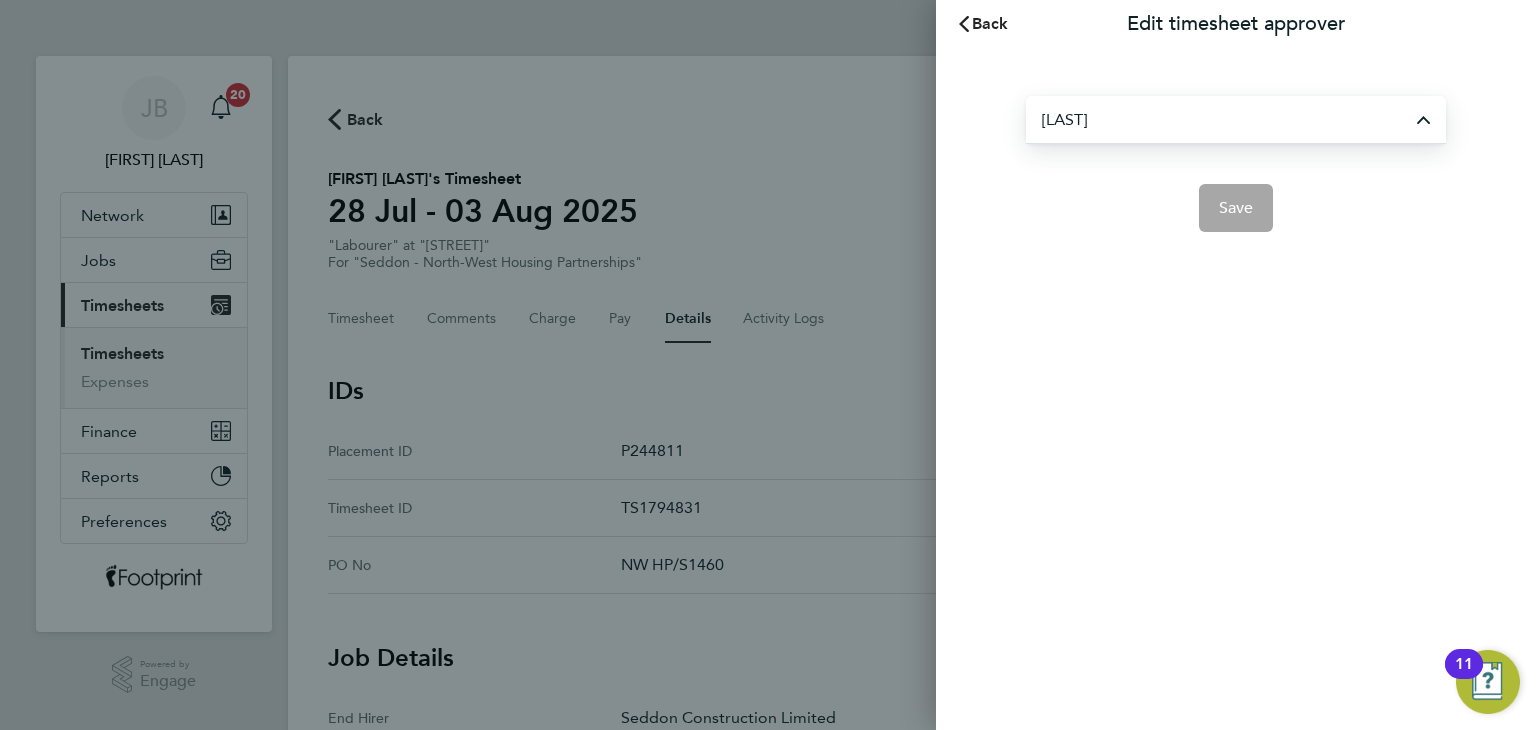 type on "[FIRST] [LAST]" 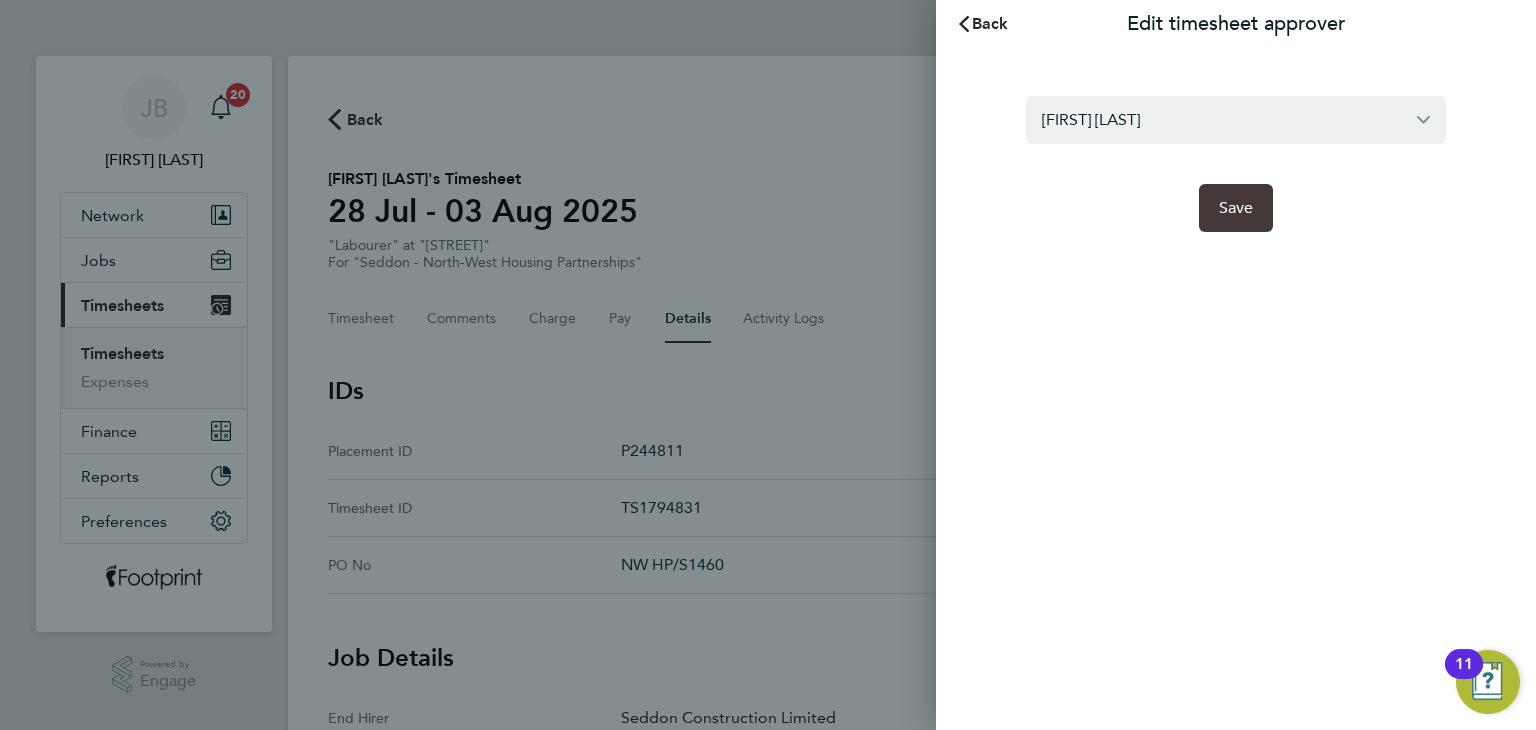 click on "Save" 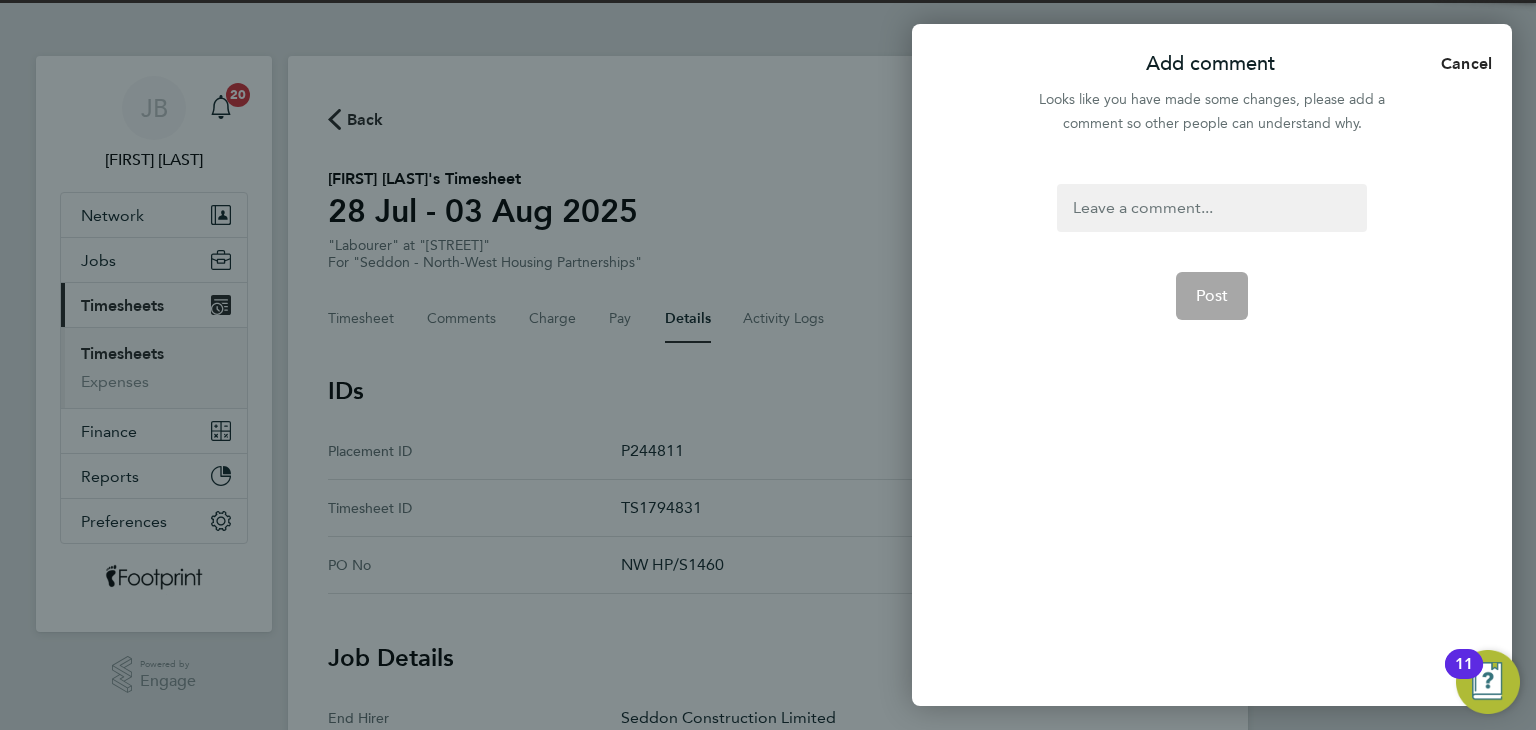 click at bounding box center [1211, 208] 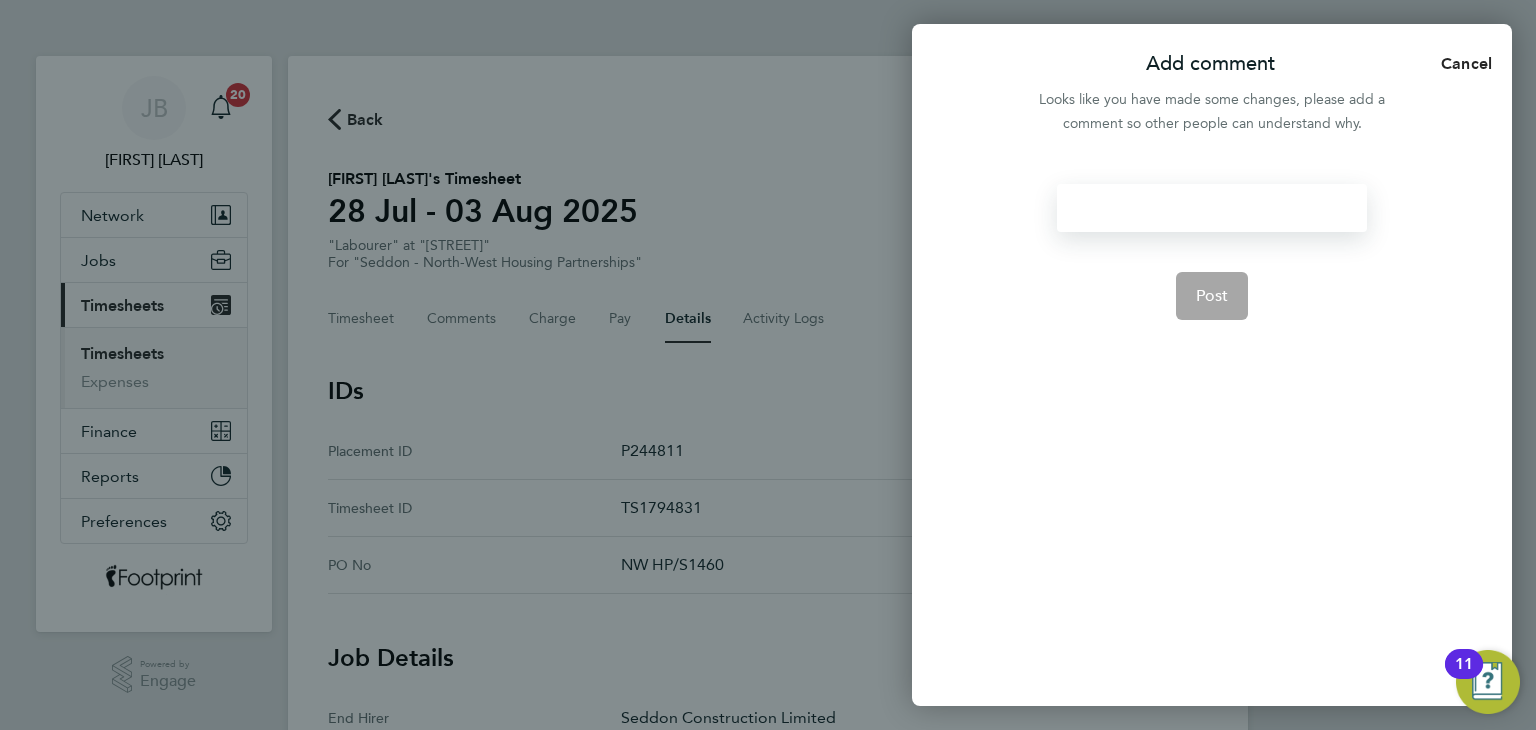 click at bounding box center [1211, 208] 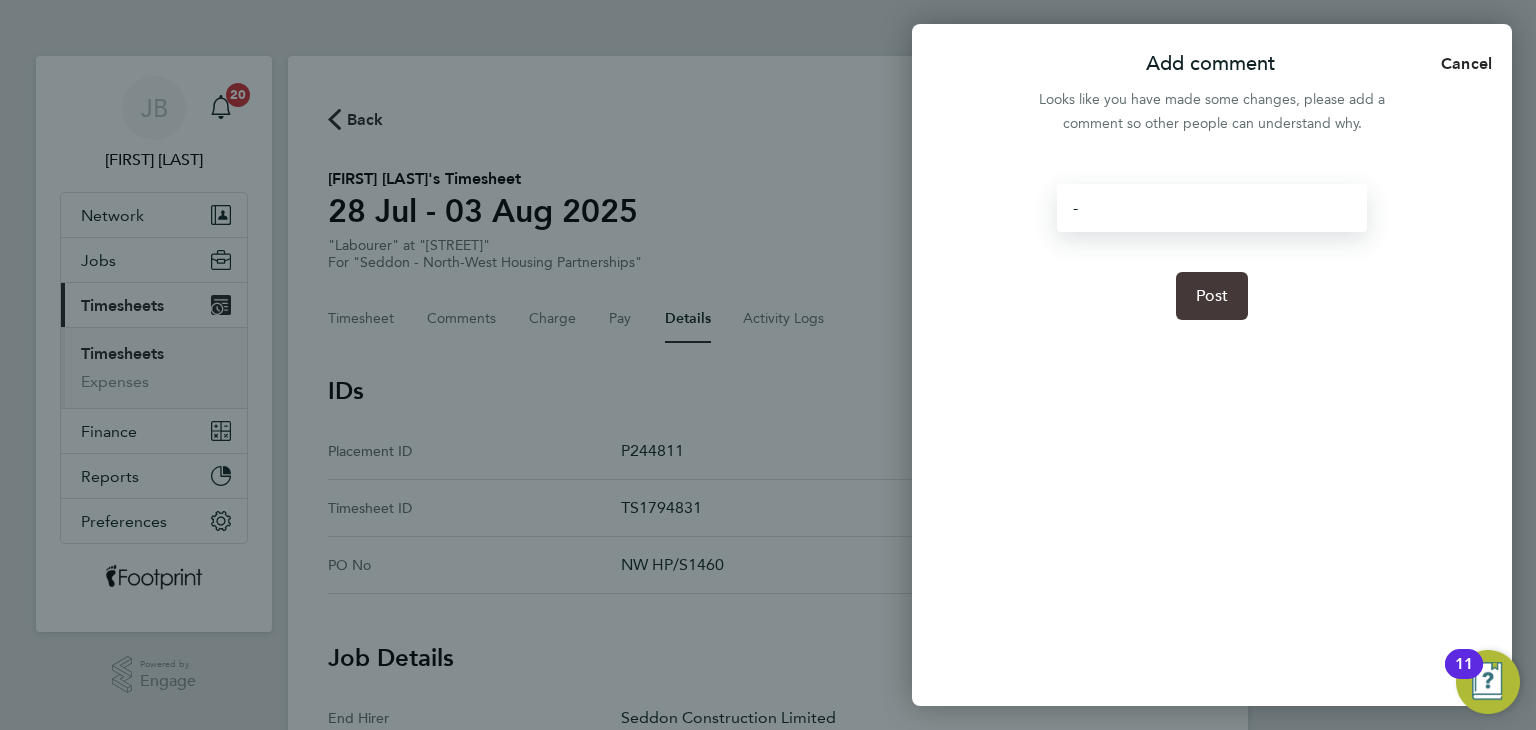 click on "Post" 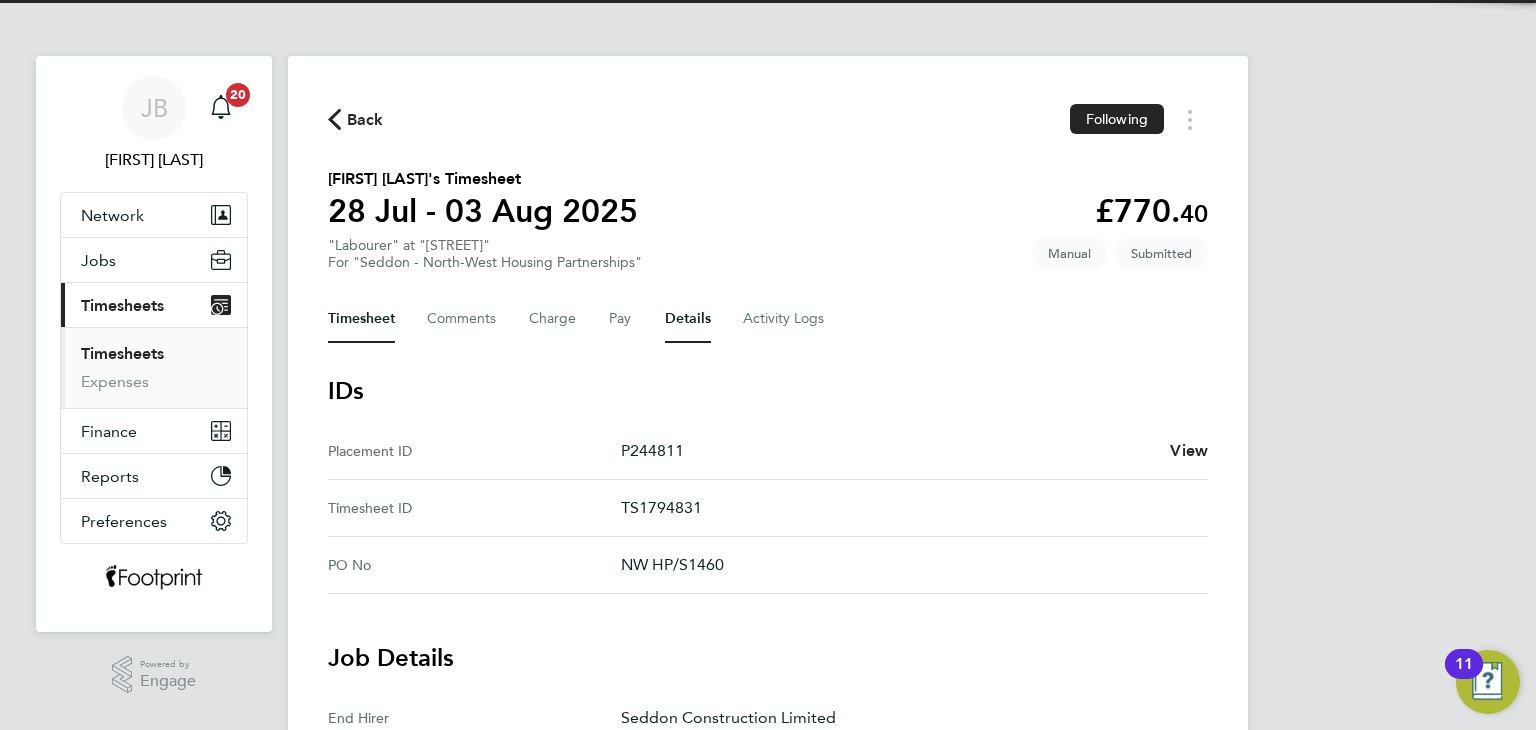 click on "Timesheet" at bounding box center (361, 319) 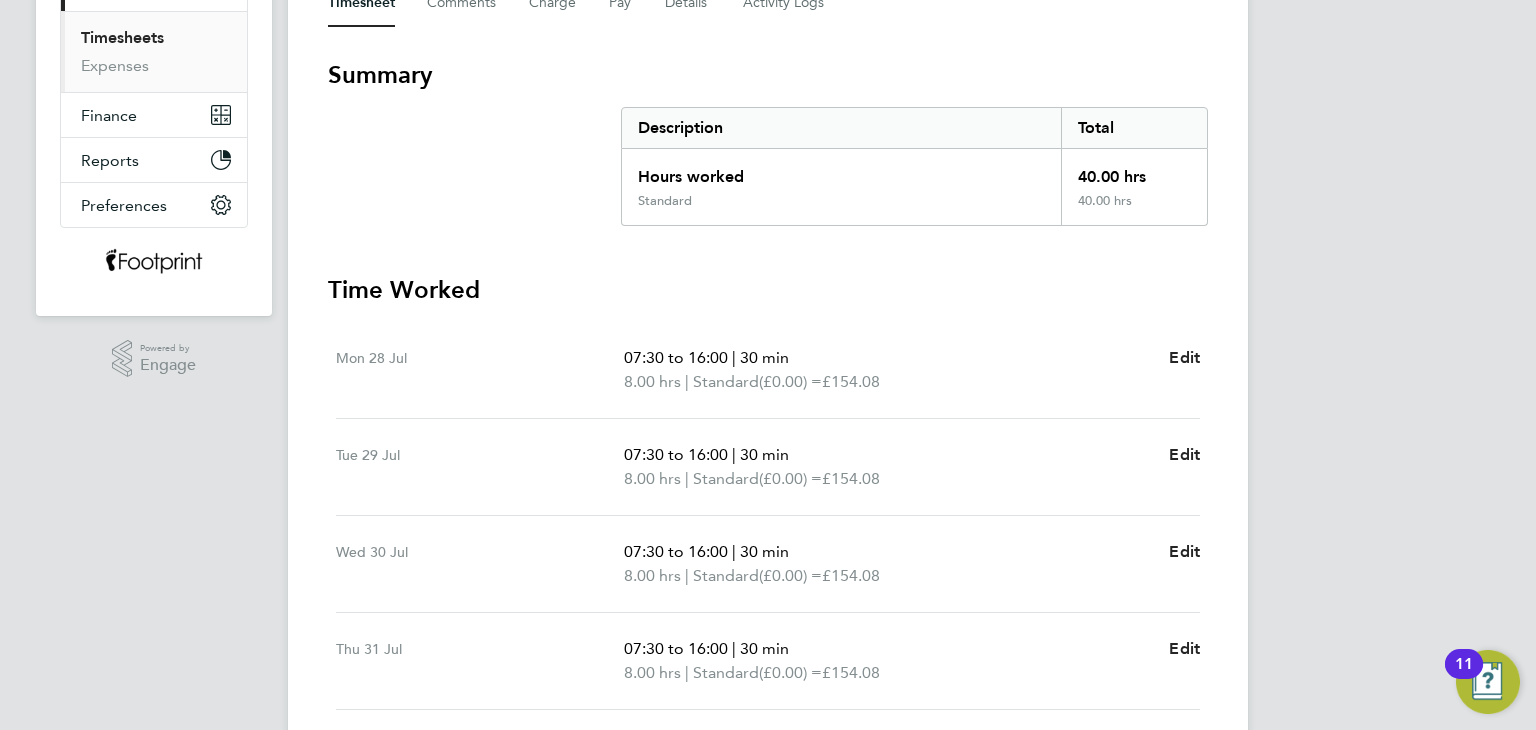 scroll, scrollTop: 612, scrollLeft: 0, axis: vertical 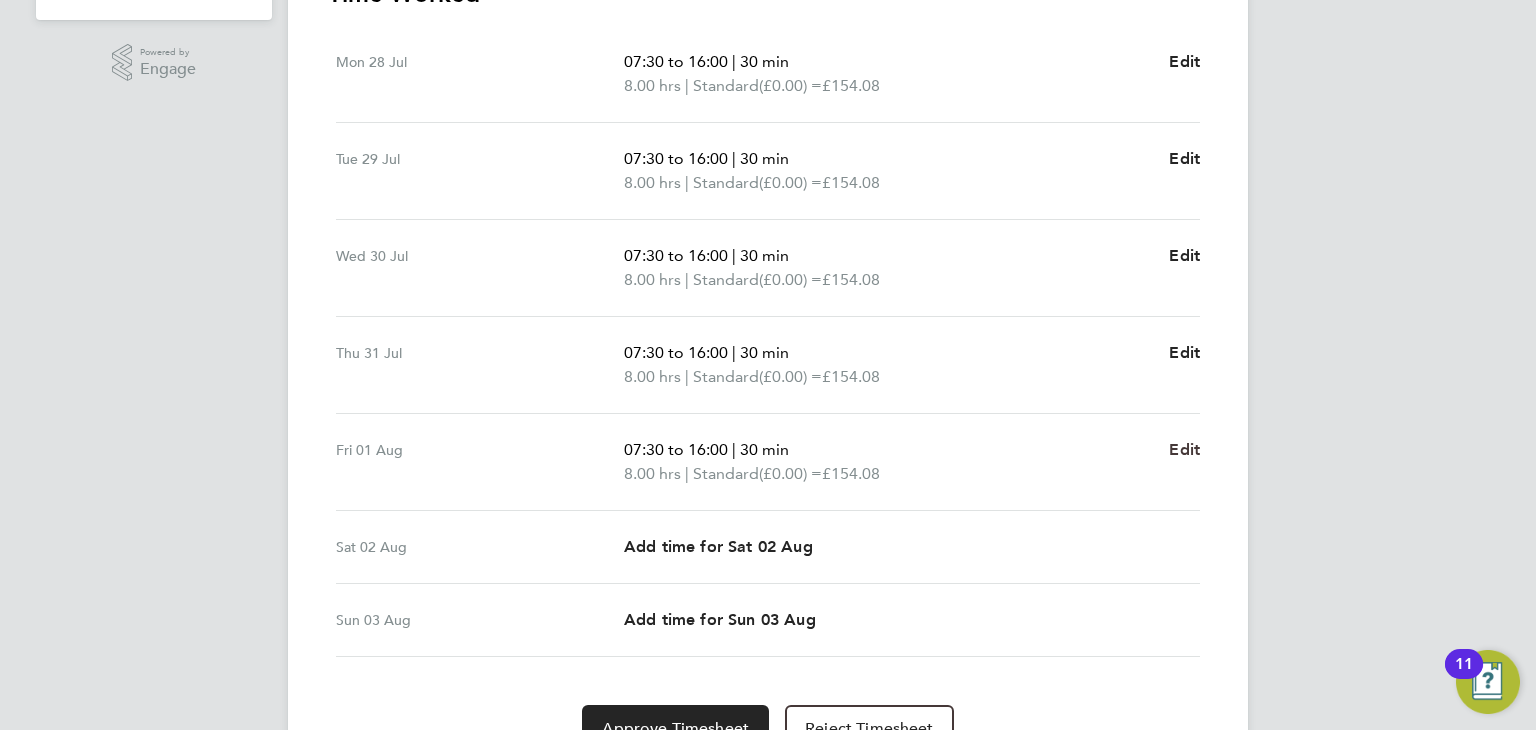 click on "Edit" at bounding box center (1184, 449) 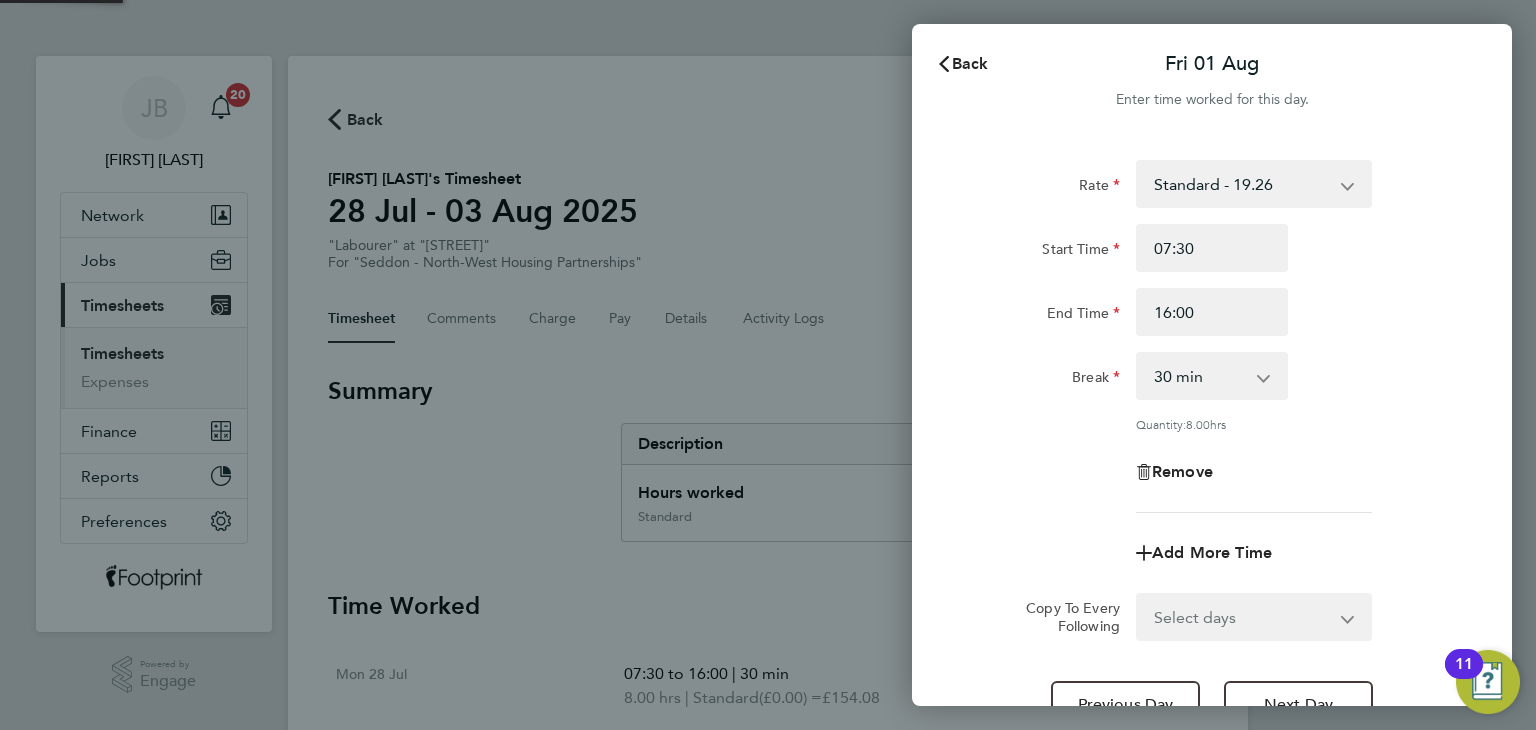 scroll, scrollTop: 0, scrollLeft: 0, axis: both 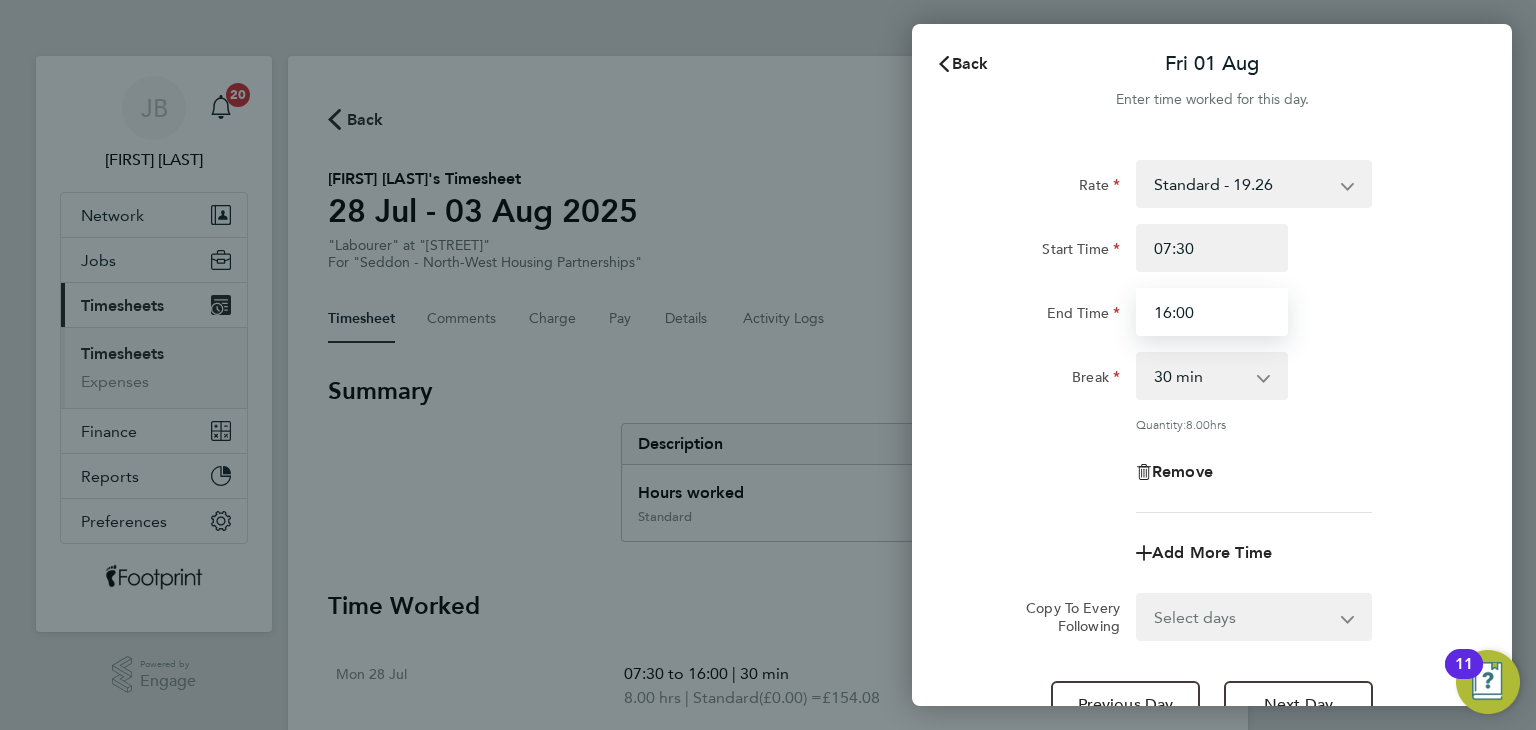 drag, startPoint x: 1194, startPoint y: 316, endPoint x: 895, endPoint y: 289, distance: 300.21658 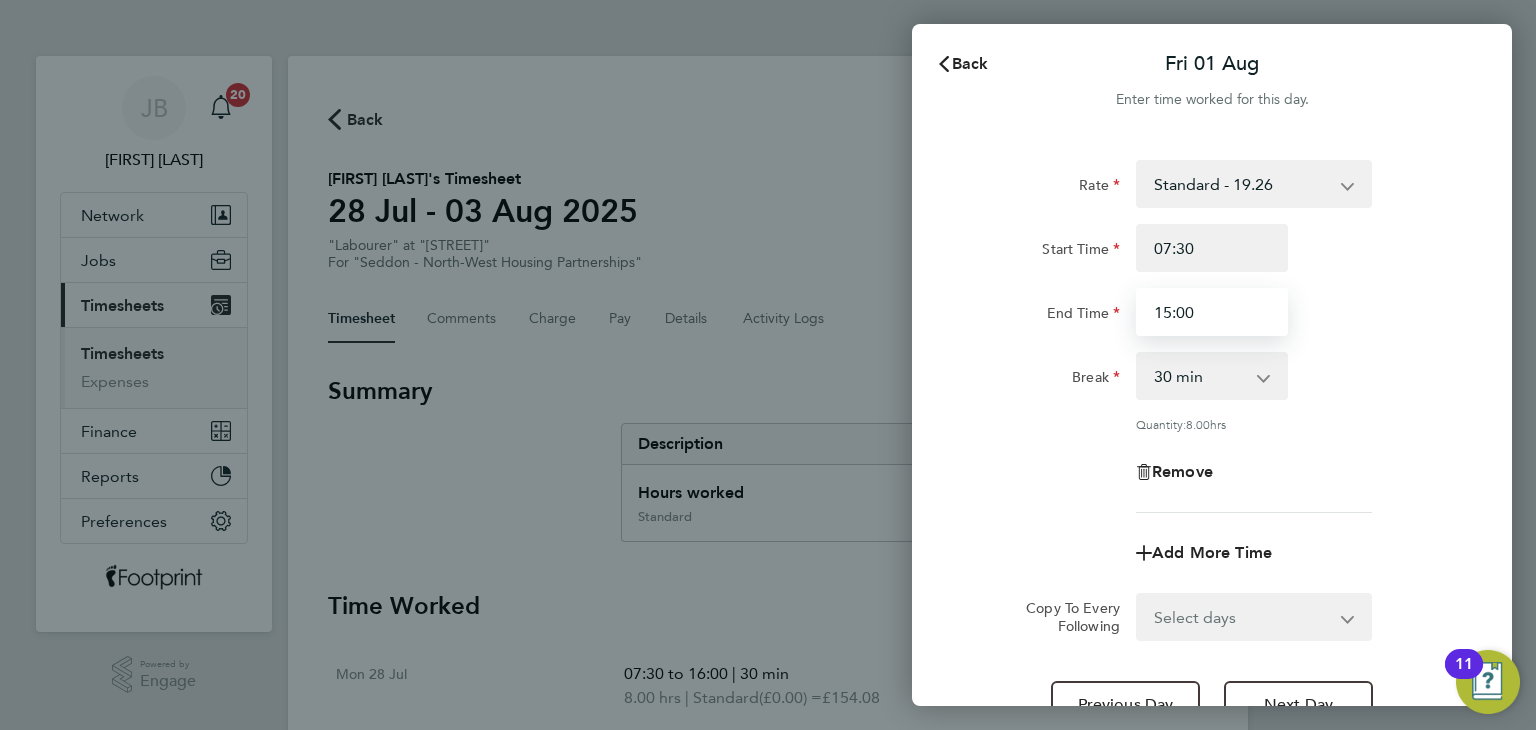 type on "15:00" 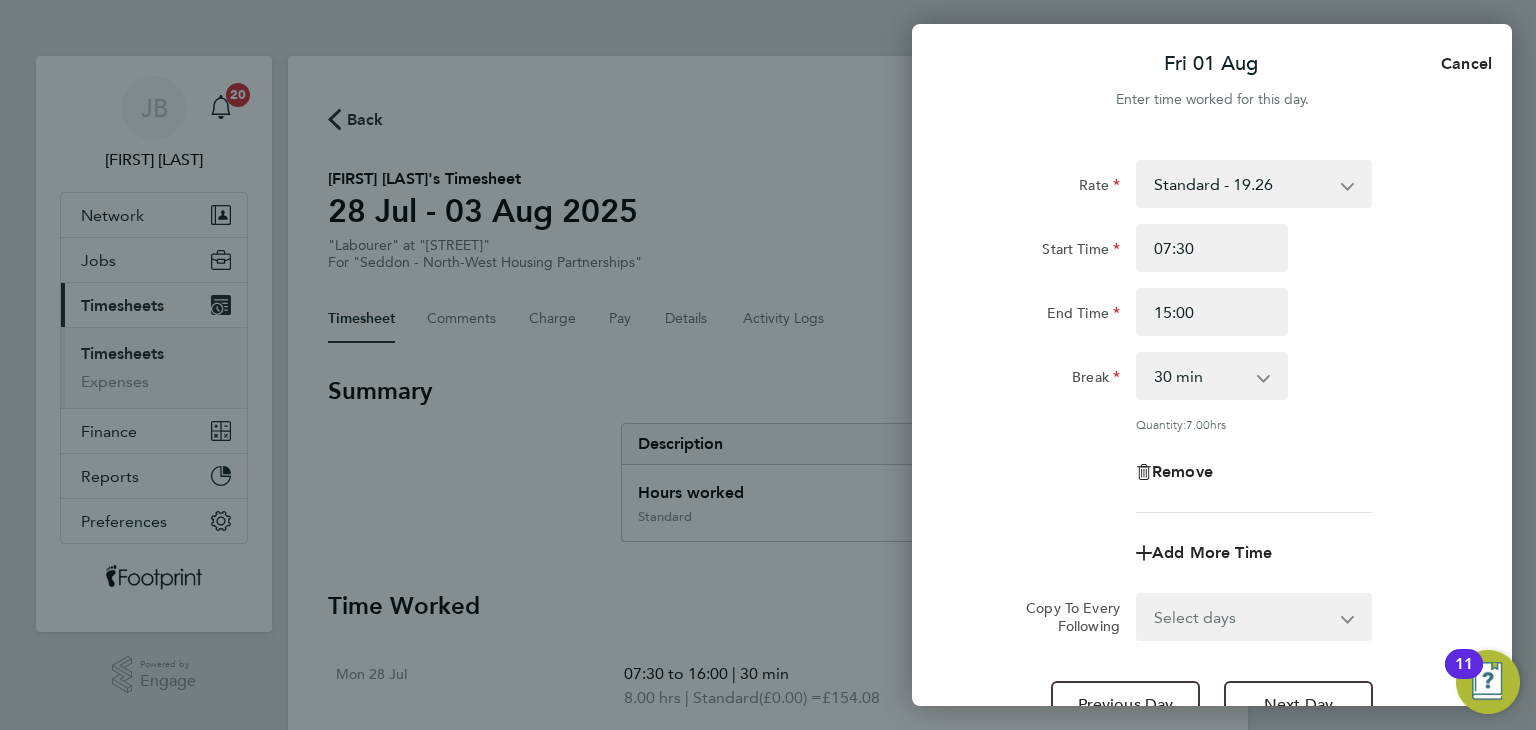 click on "Break" 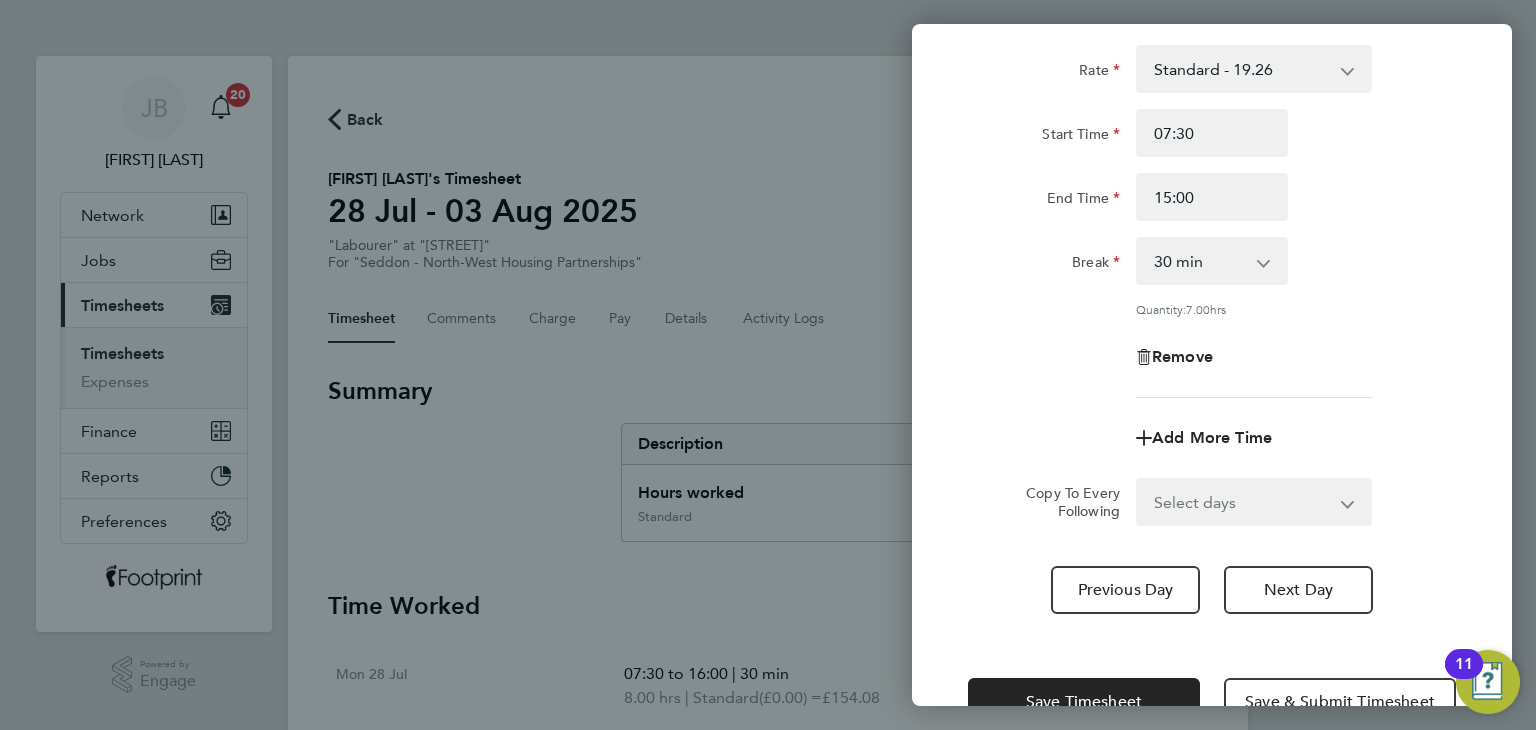 scroll, scrollTop: 172, scrollLeft: 0, axis: vertical 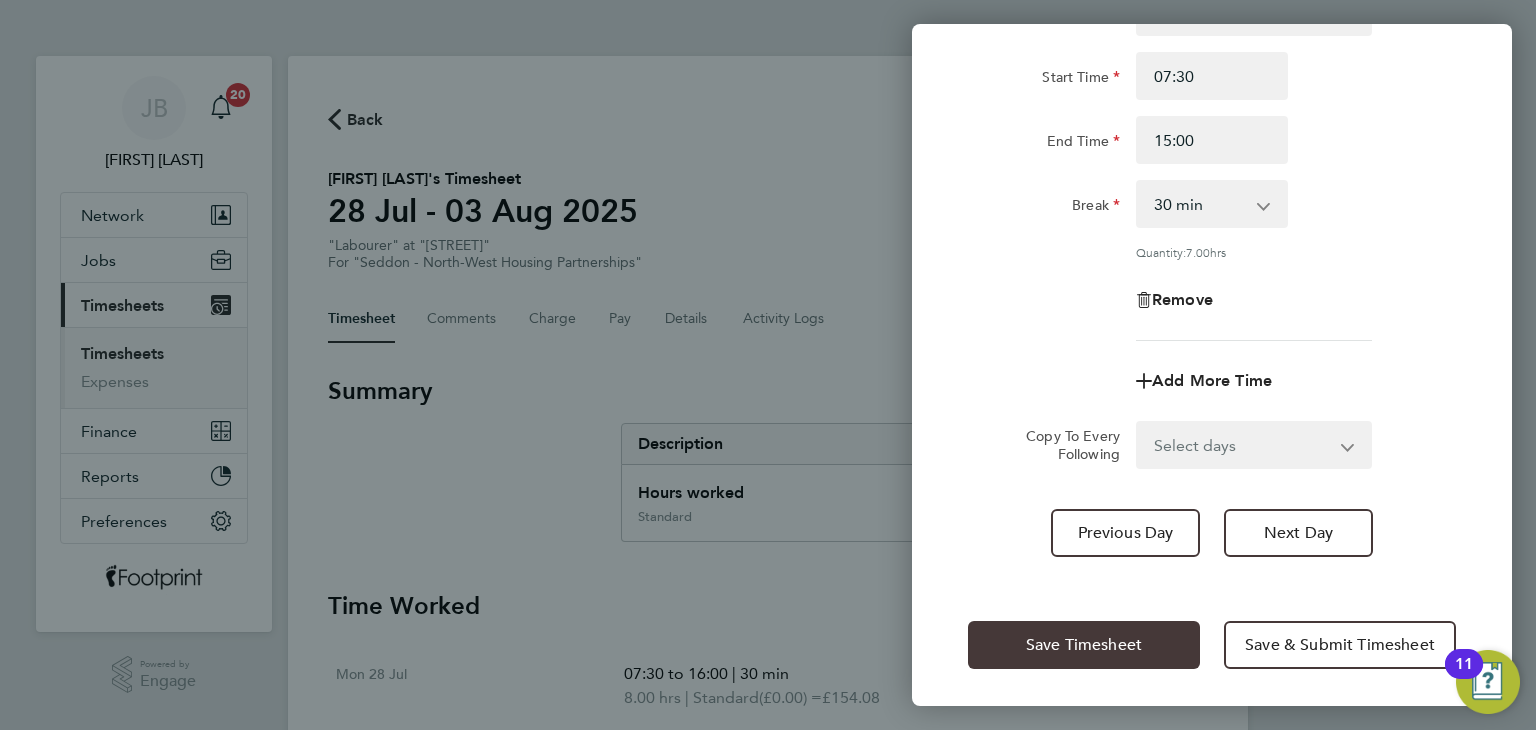 click on "Save Timesheet" 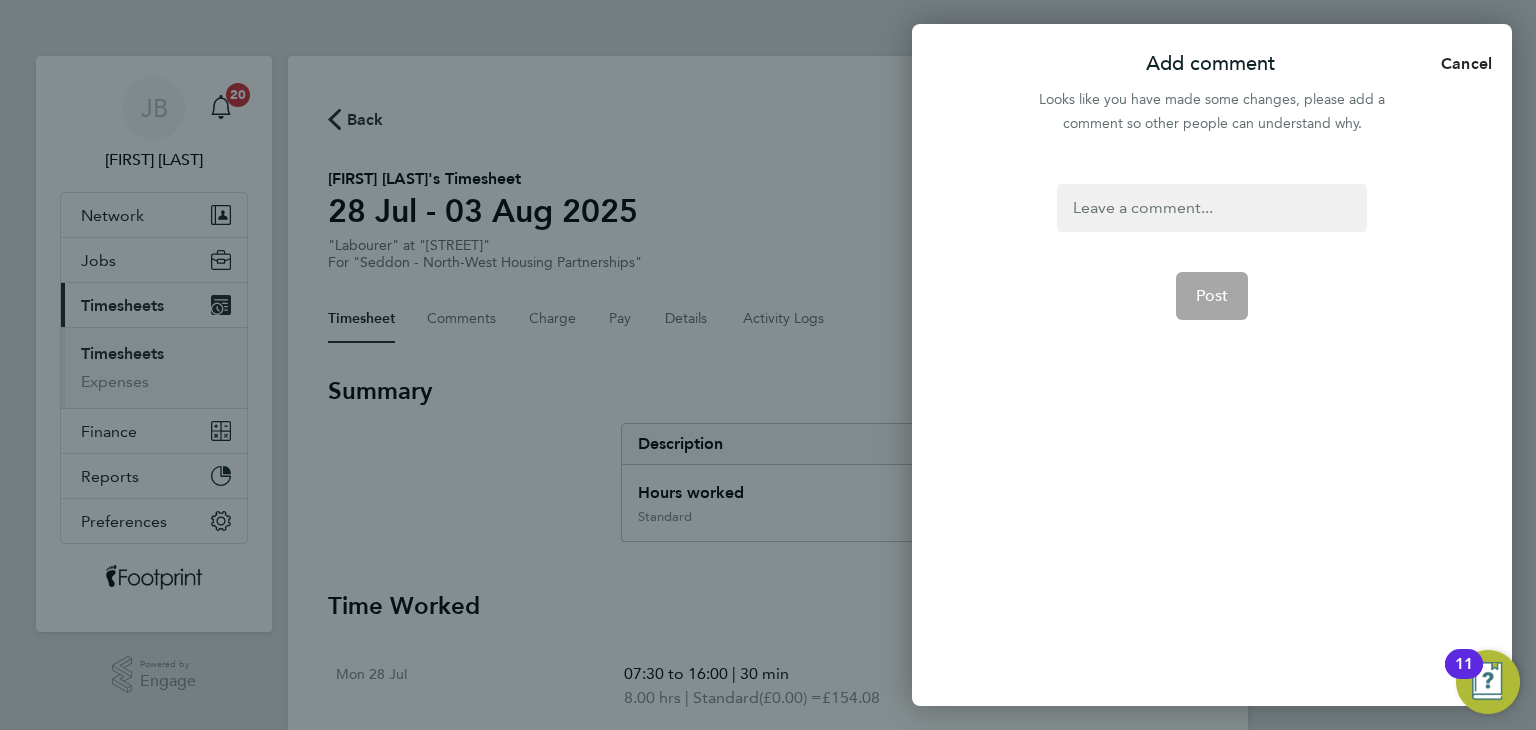 click at bounding box center [1211, 208] 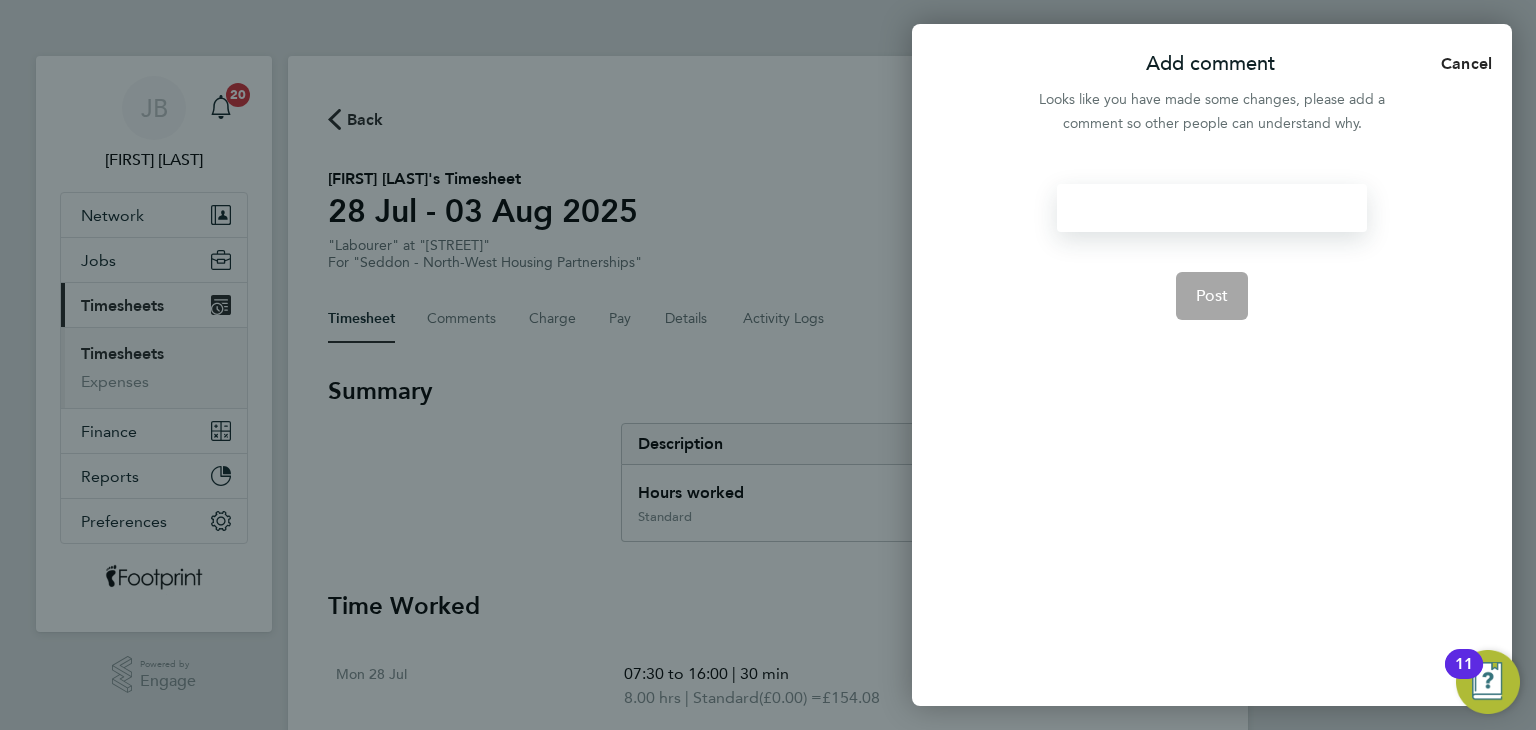 click at bounding box center [1211, 208] 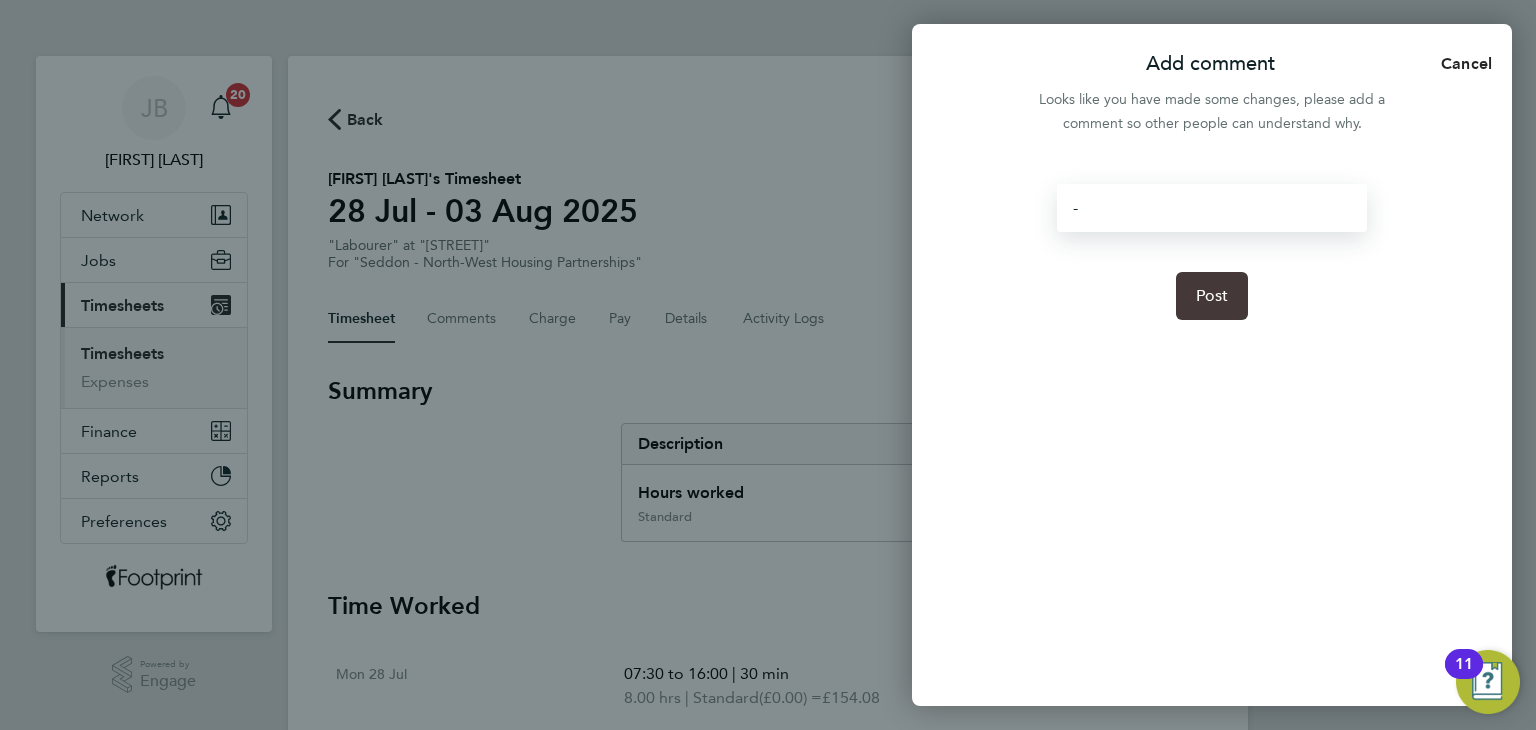 click on "Post" 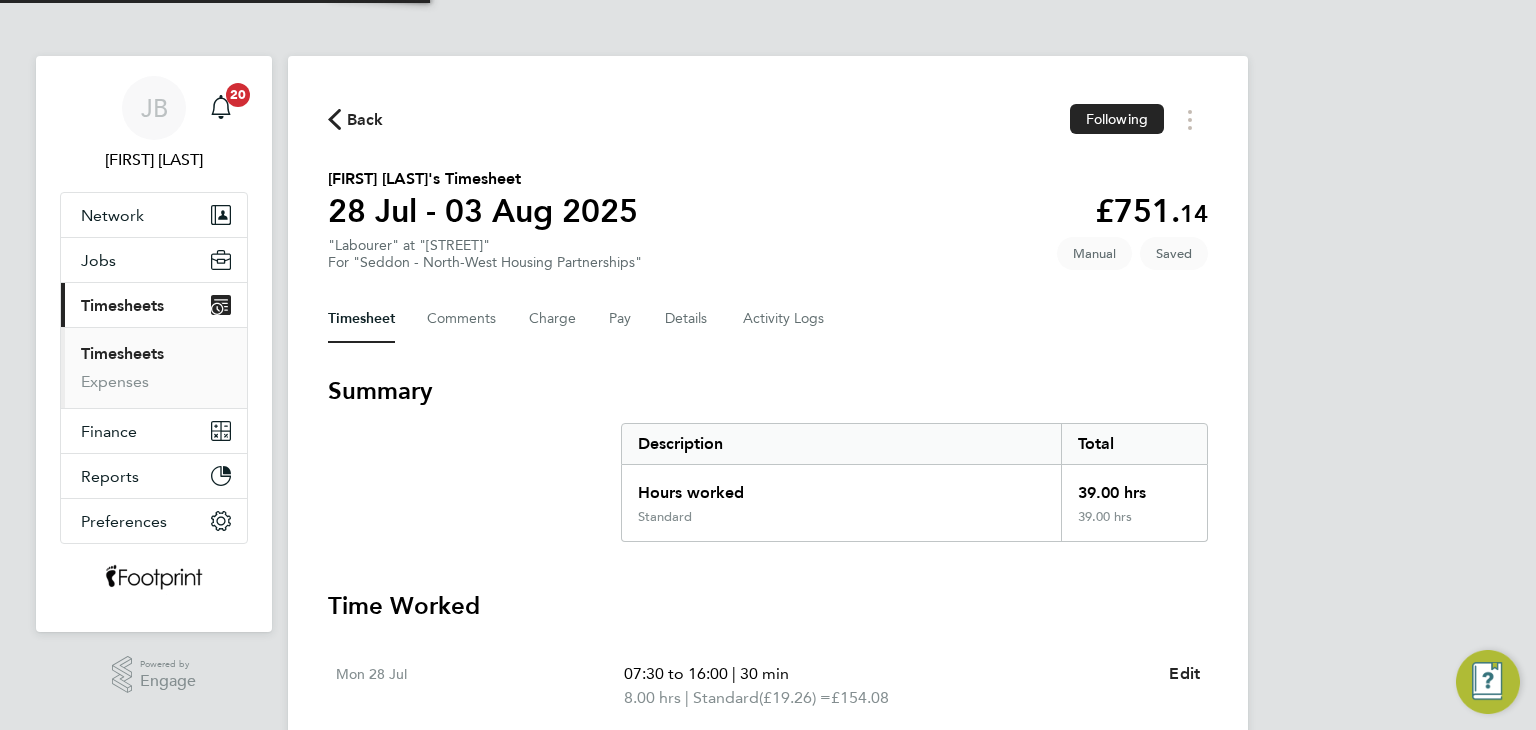 click on "Timesheets" at bounding box center (122, 353) 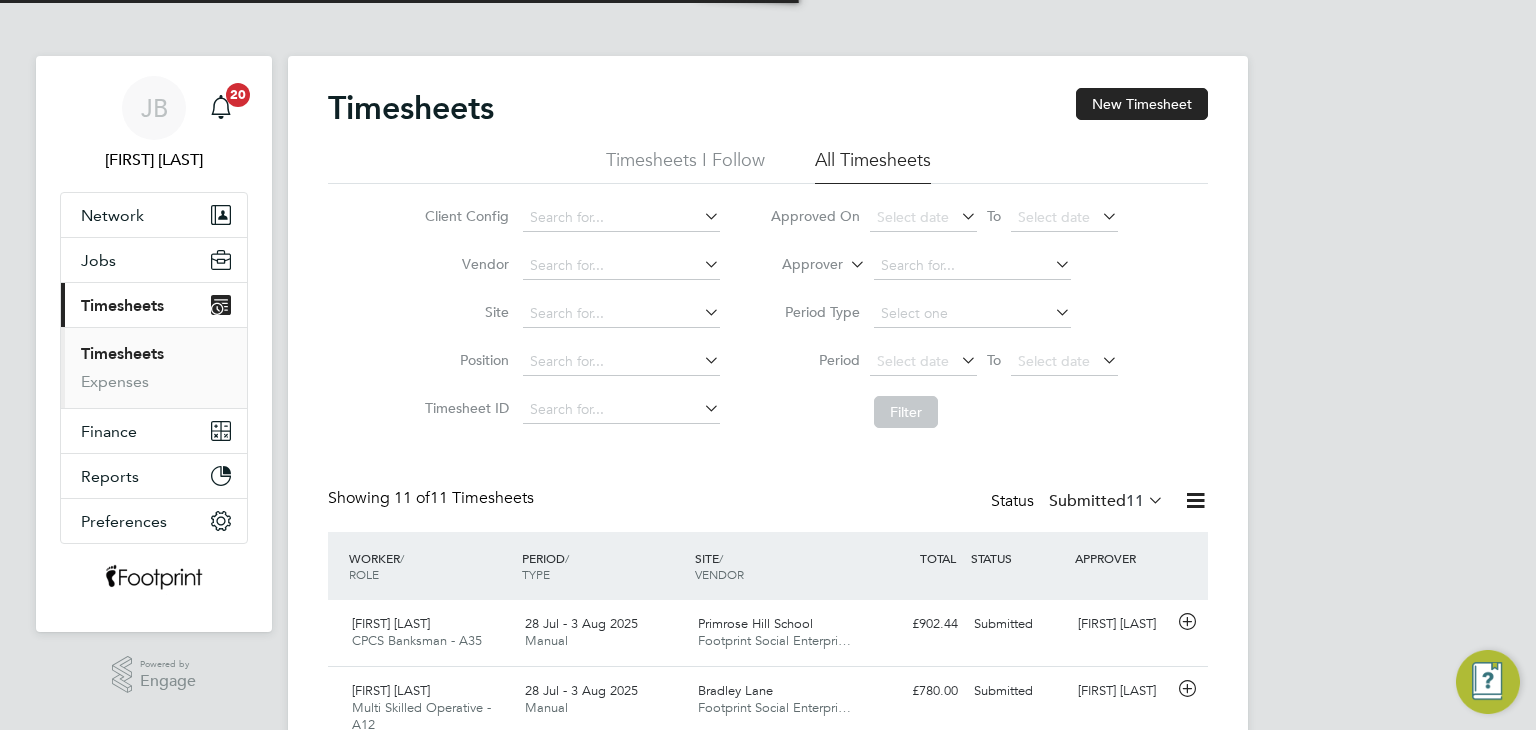 scroll, scrollTop: 98, scrollLeft: 0, axis: vertical 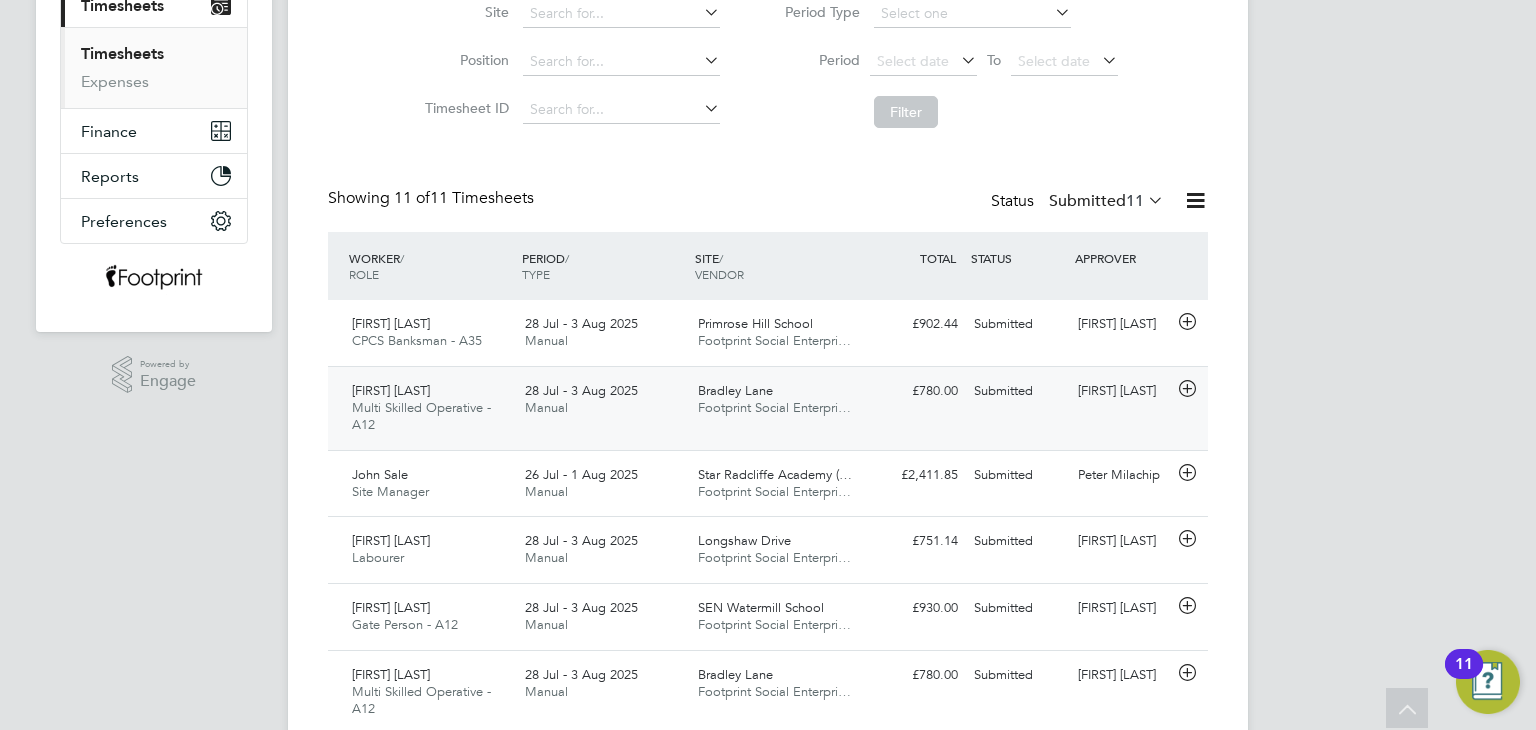 click on "Neil McDermott" 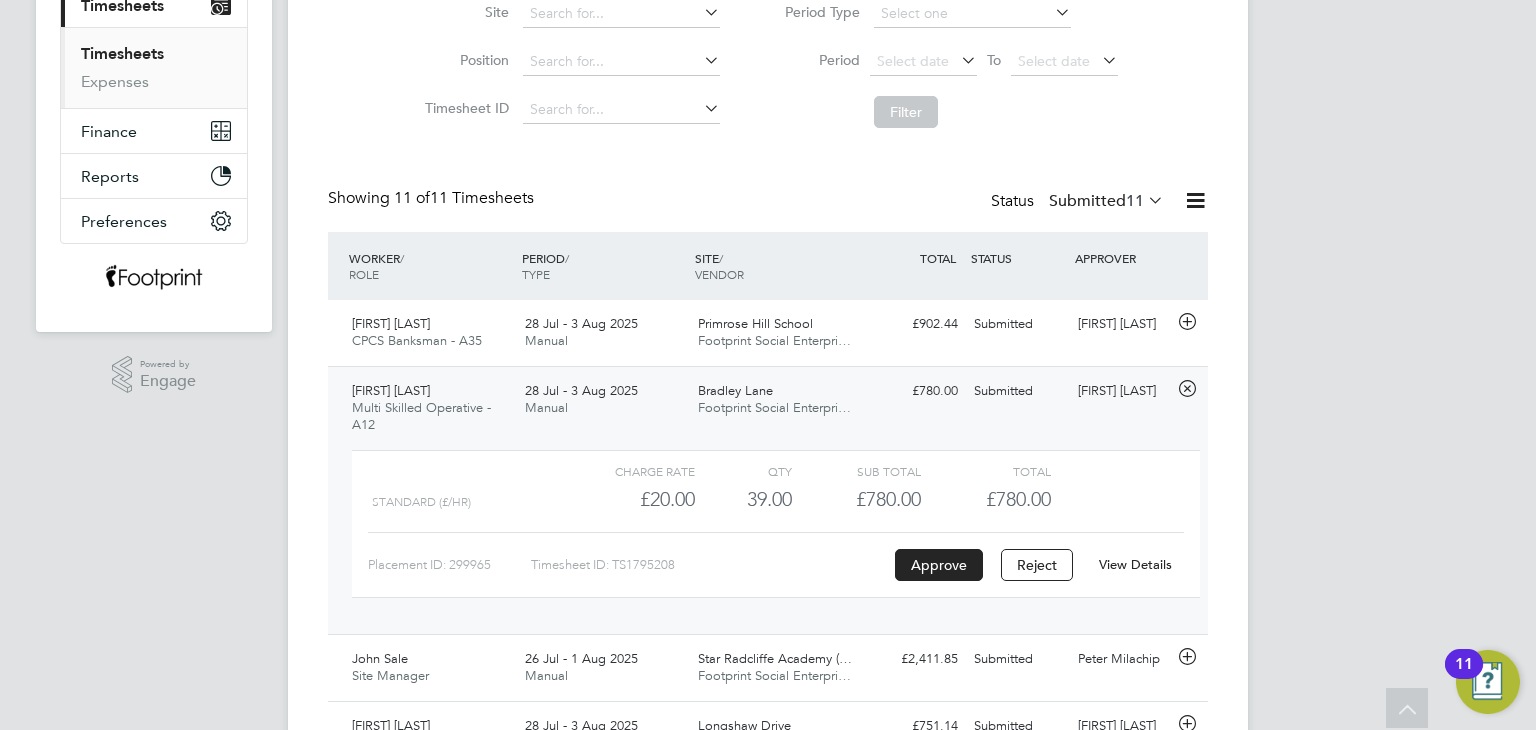 click on "View Details" 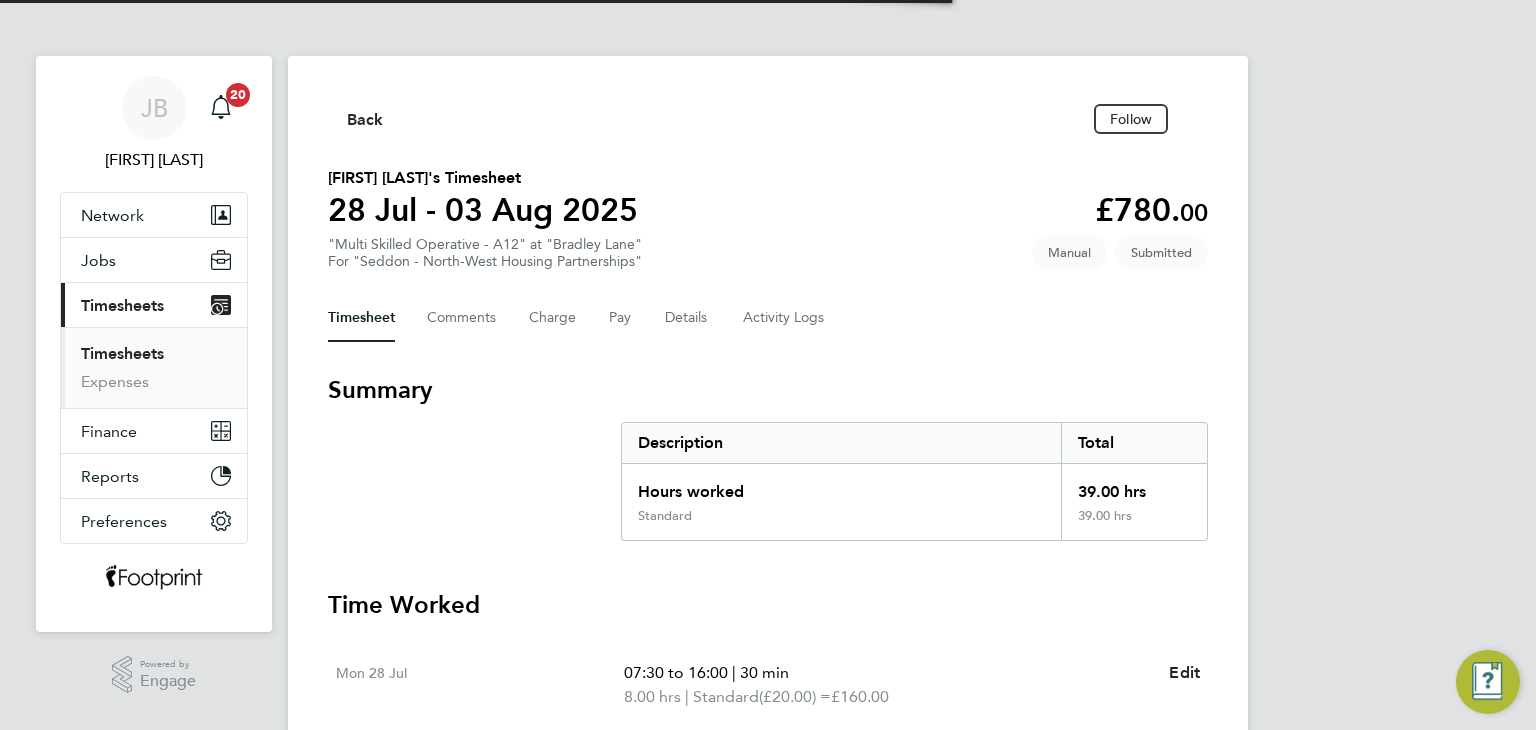 scroll, scrollTop: 0, scrollLeft: 0, axis: both 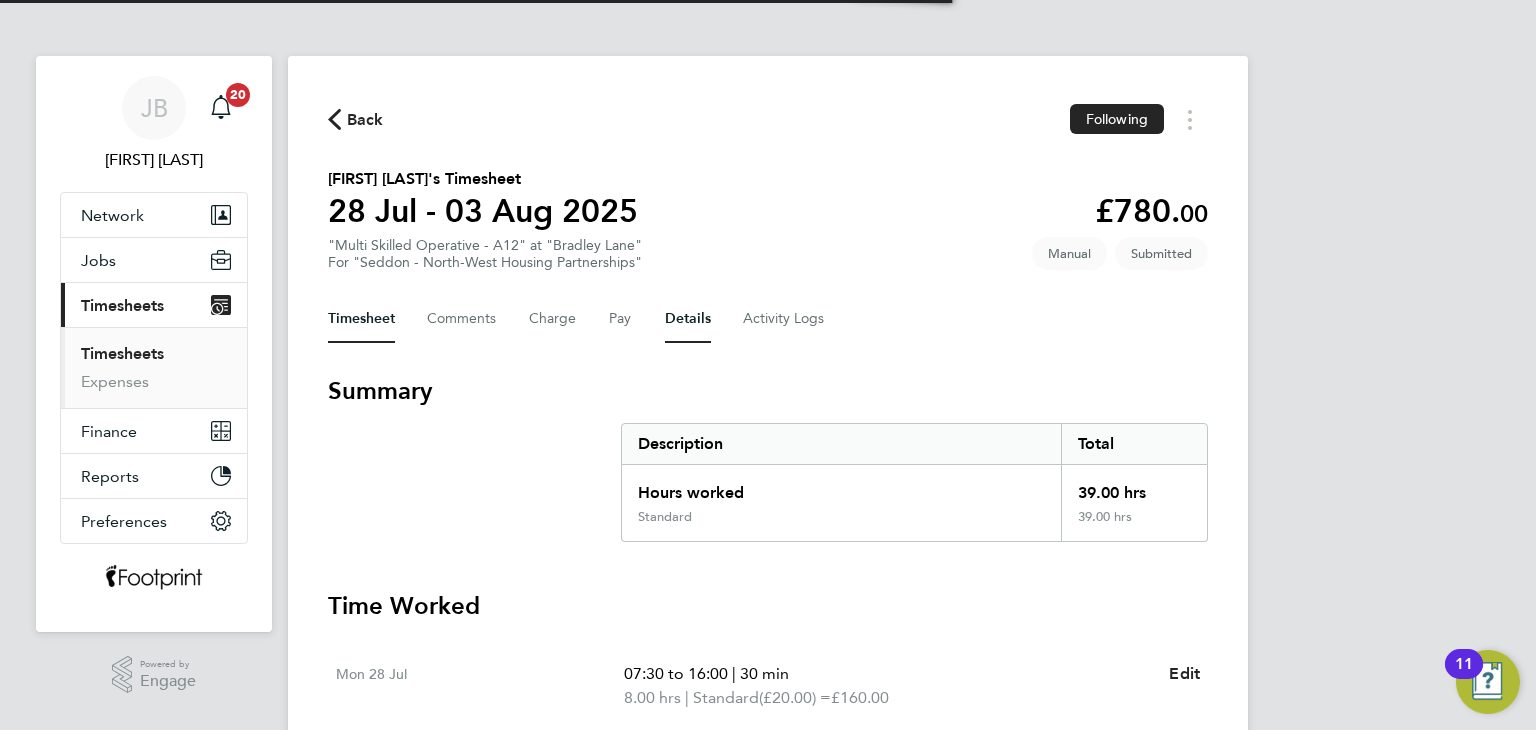 click on "Details" at bounding box center (688, 319) 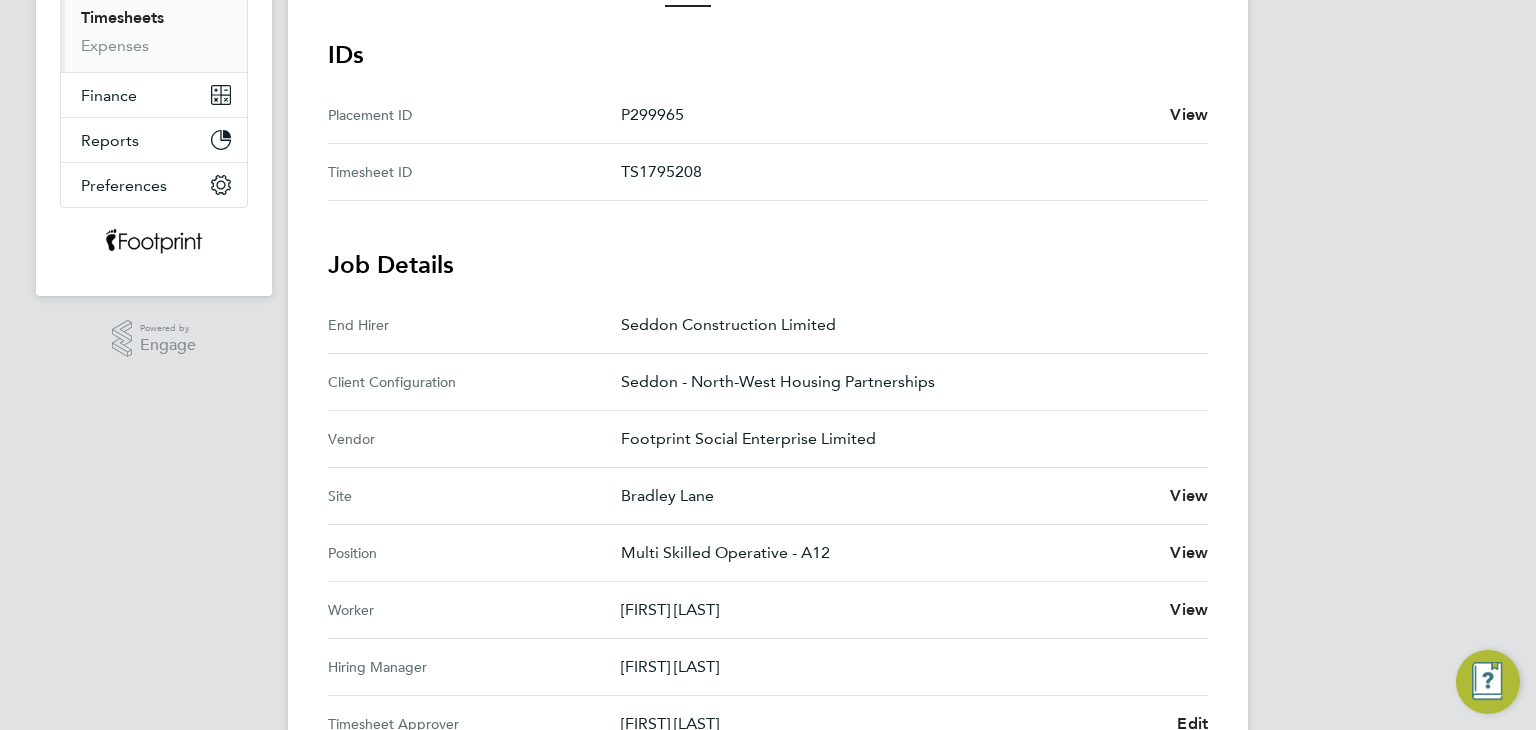 scroll, scrollTop: 685, scrollLeft: 0, axis: vertical 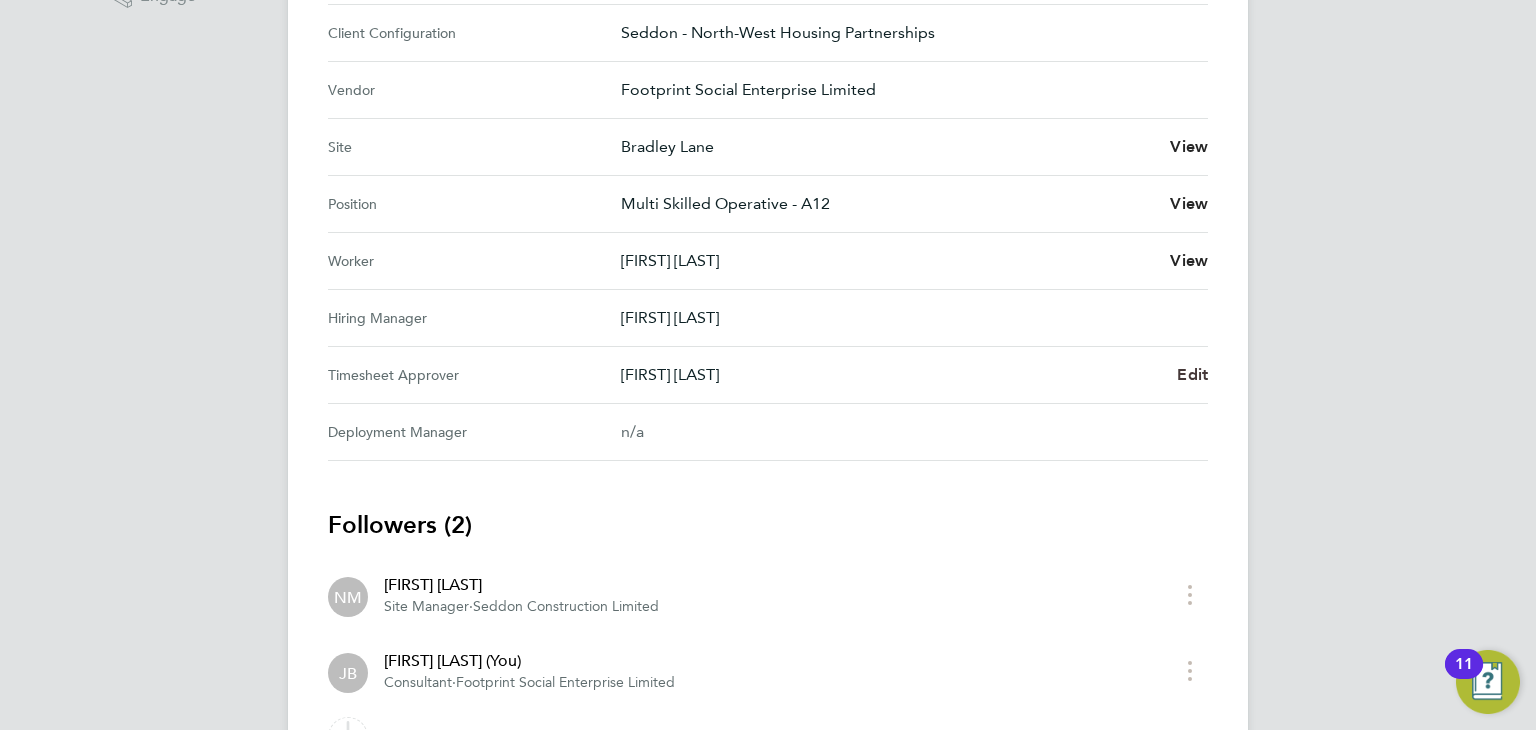 click on "Edit" at bounding box center [1192, 374] 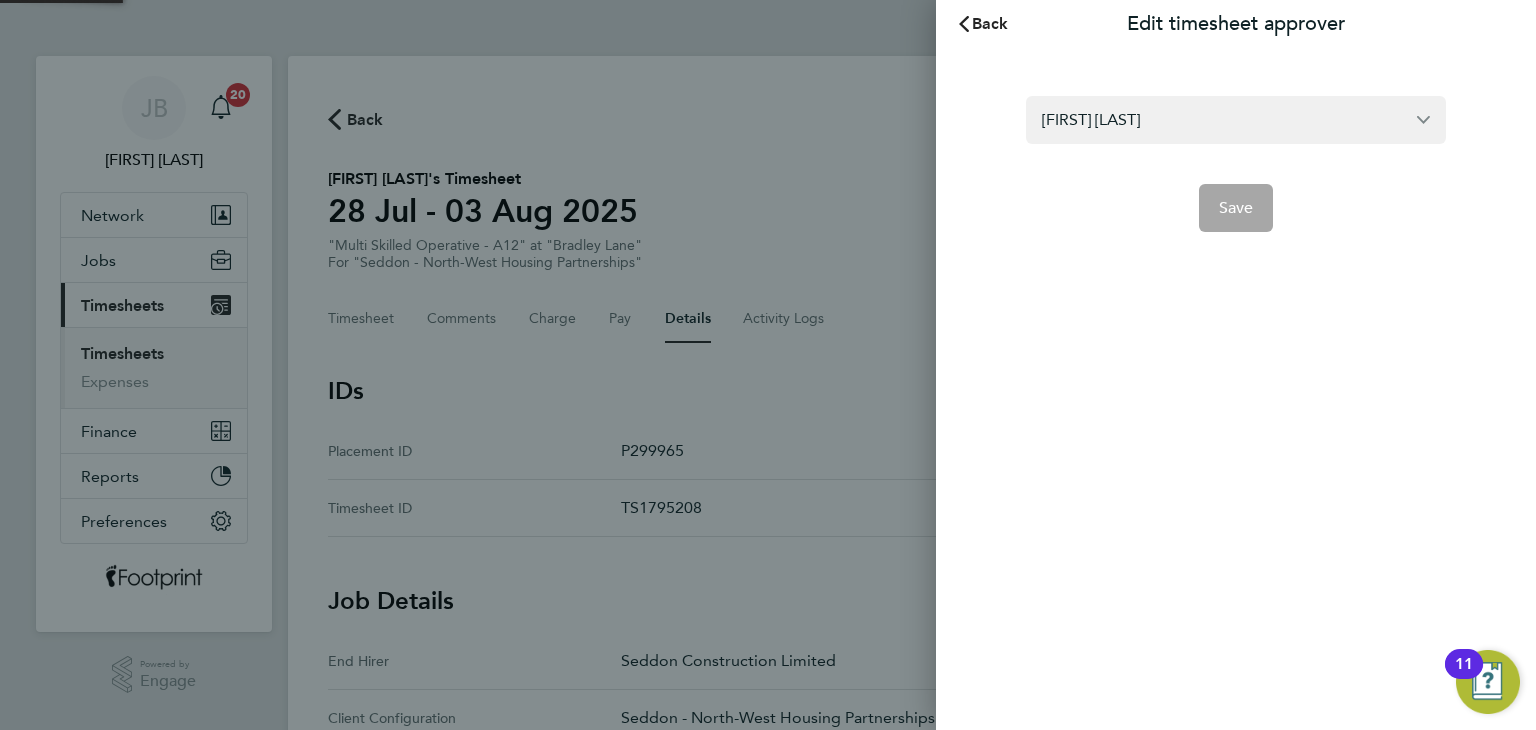 scroll, scrollTop: 0, scrollLeft: 0, axis: both 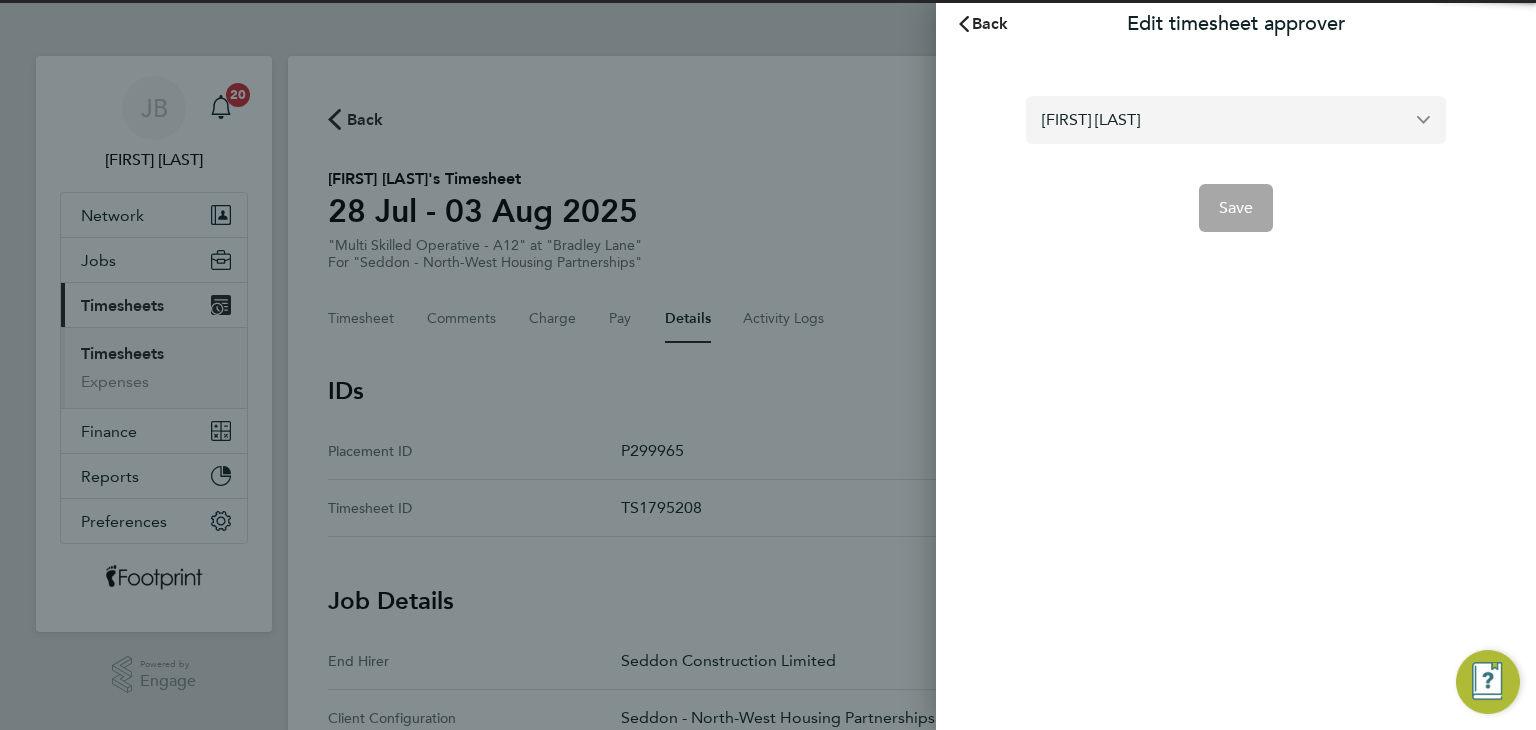 click on "[FIRST] [LAST]" at bounding box center [1236, 119] 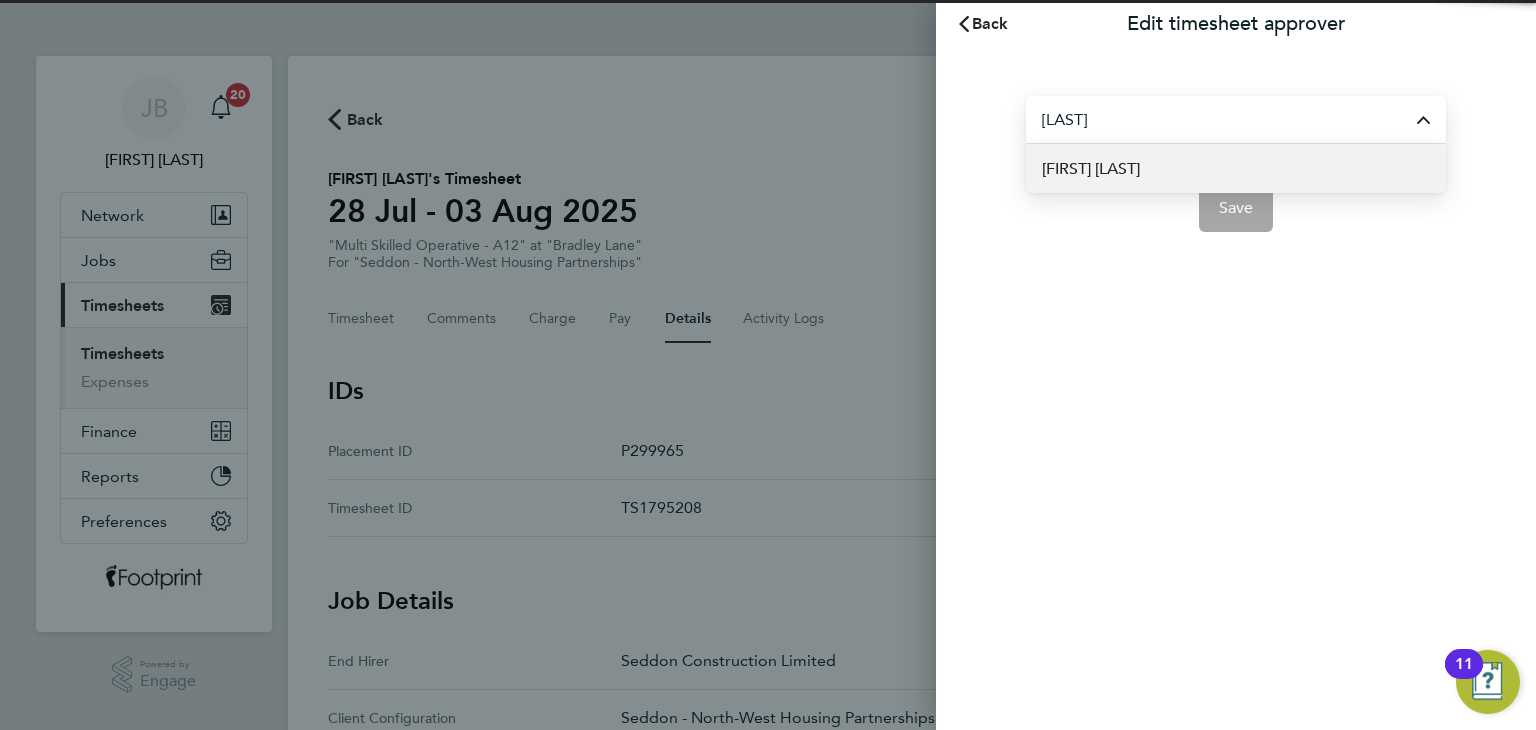 click on "[FIRST] [LAST]" at bounding box center [1236, 168] 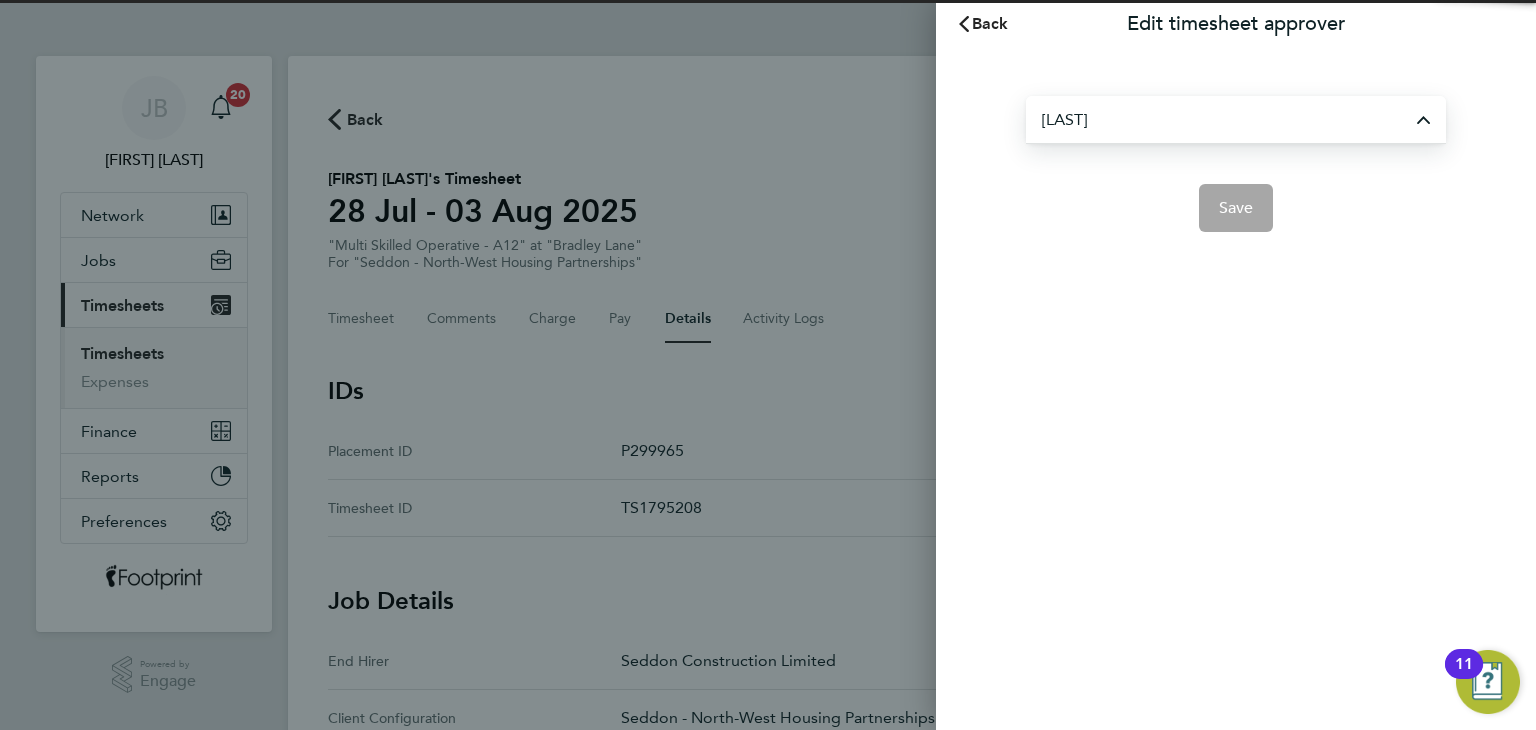 type on "[FIRST] [LAST]" 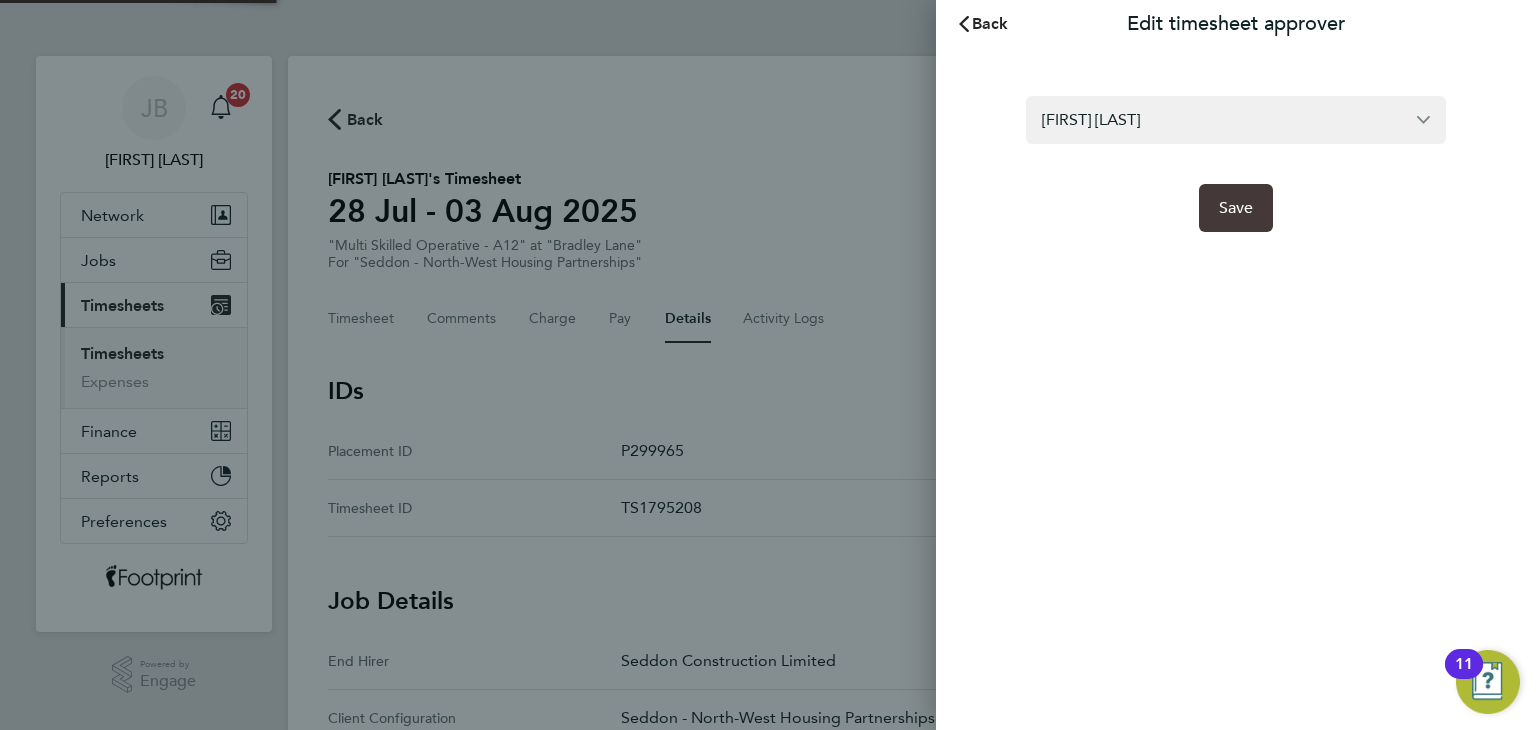 click on "Save" 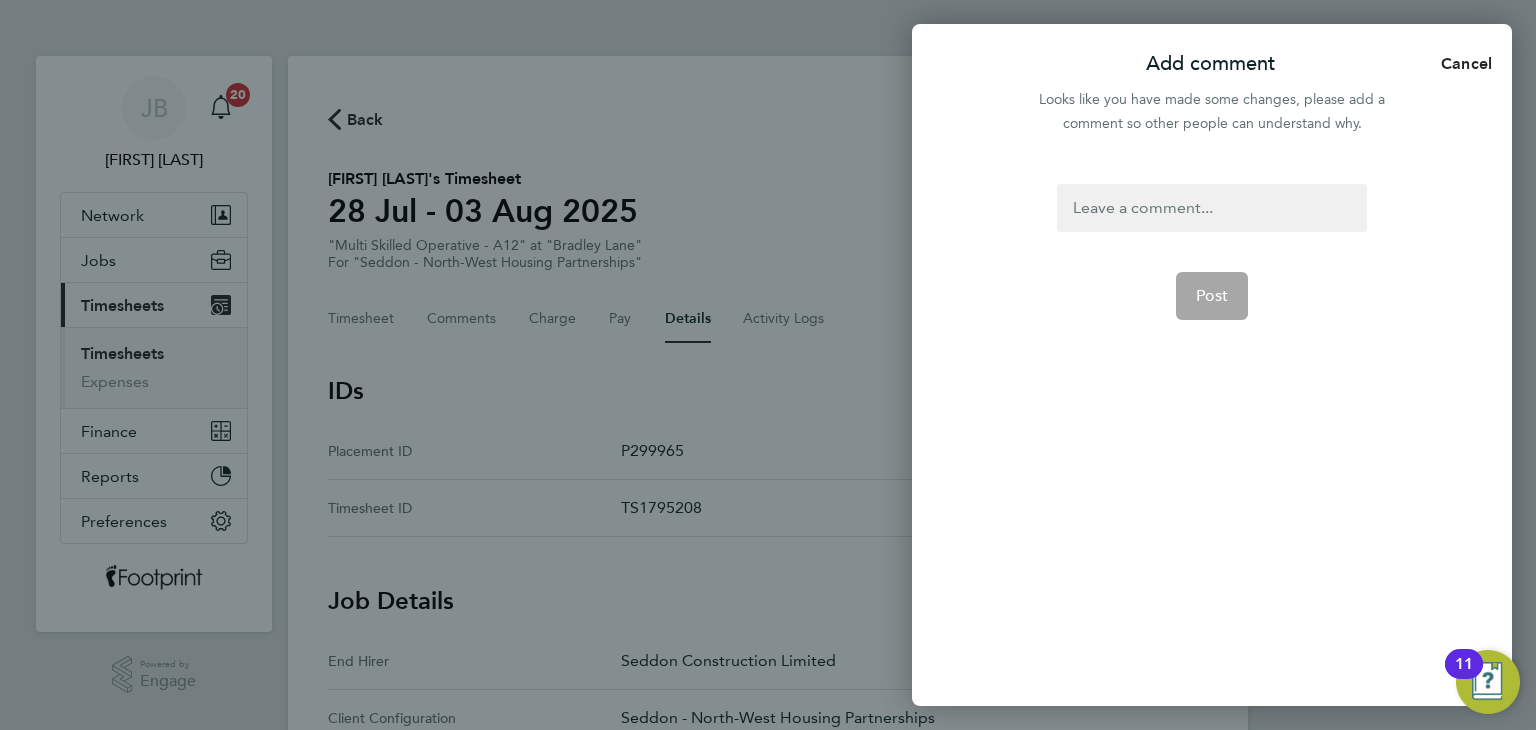 click at bounding box center [1211, 208] 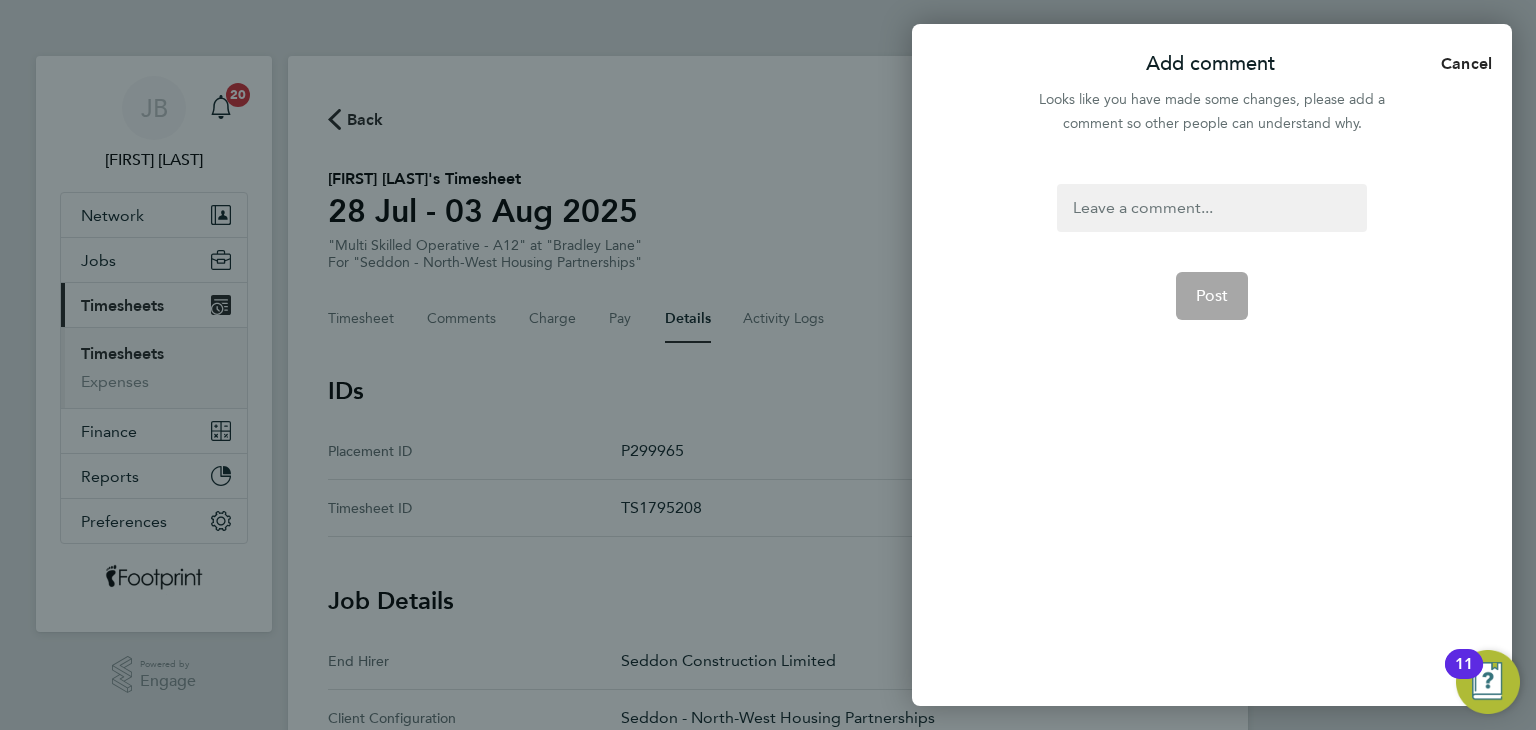 click at bounding box center [1211, 208] 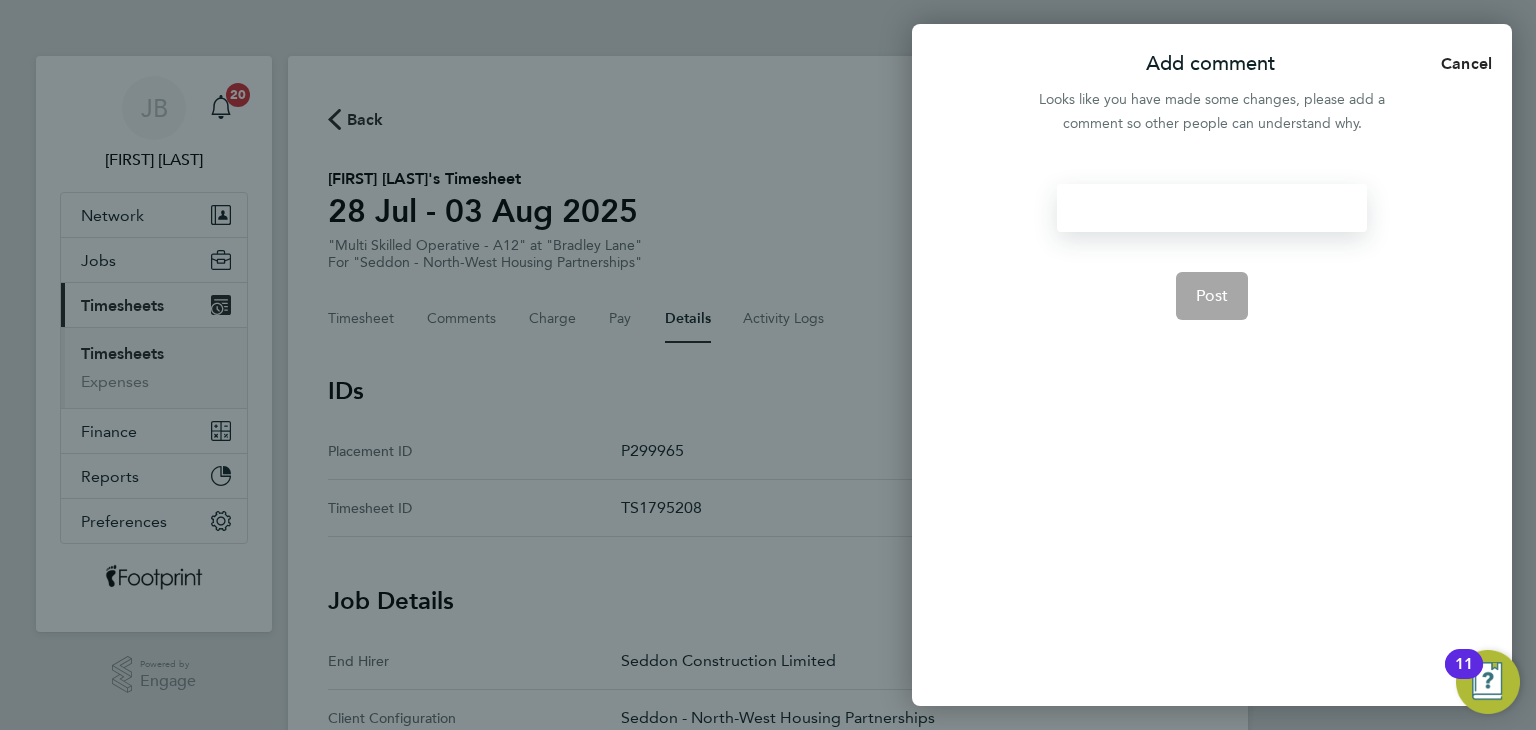 type 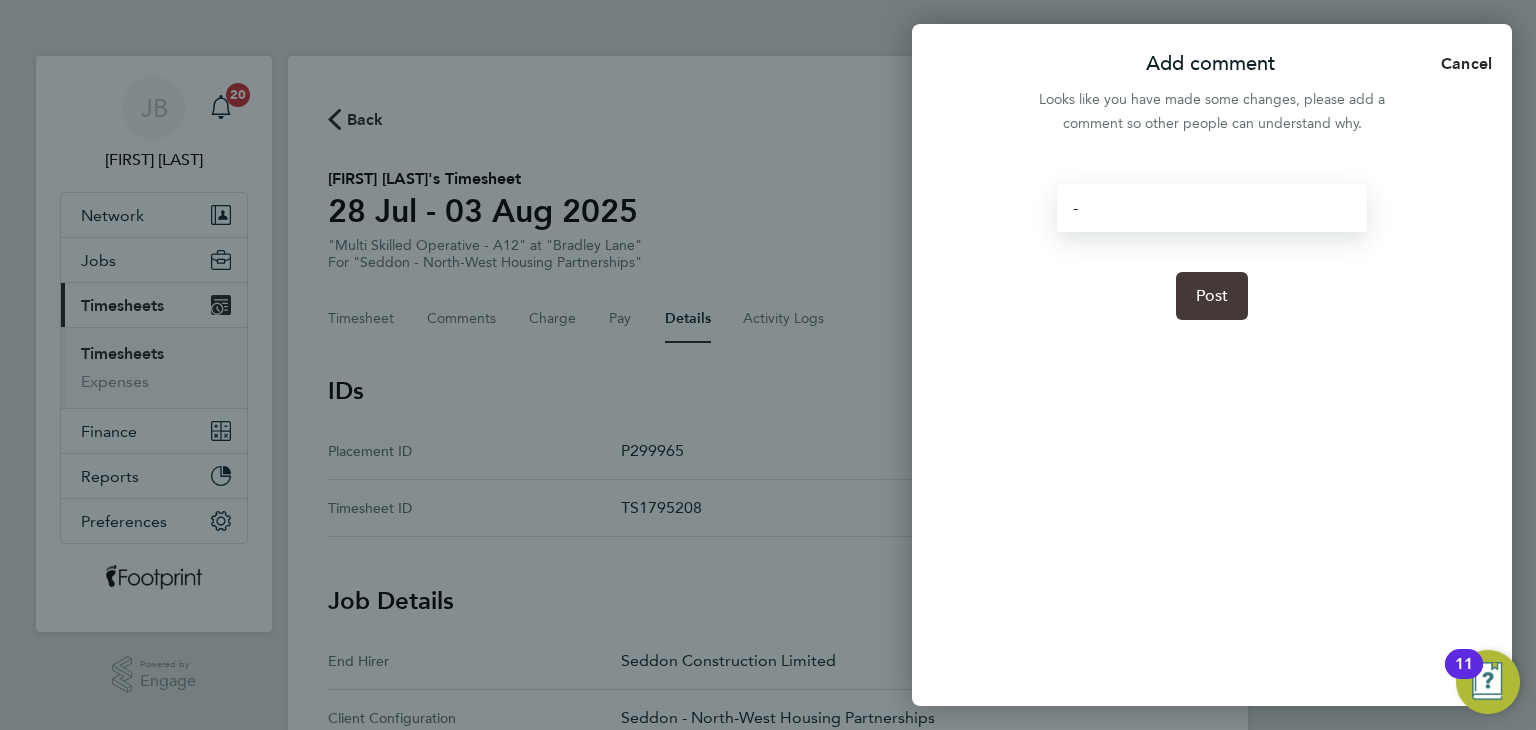 click on "Post" 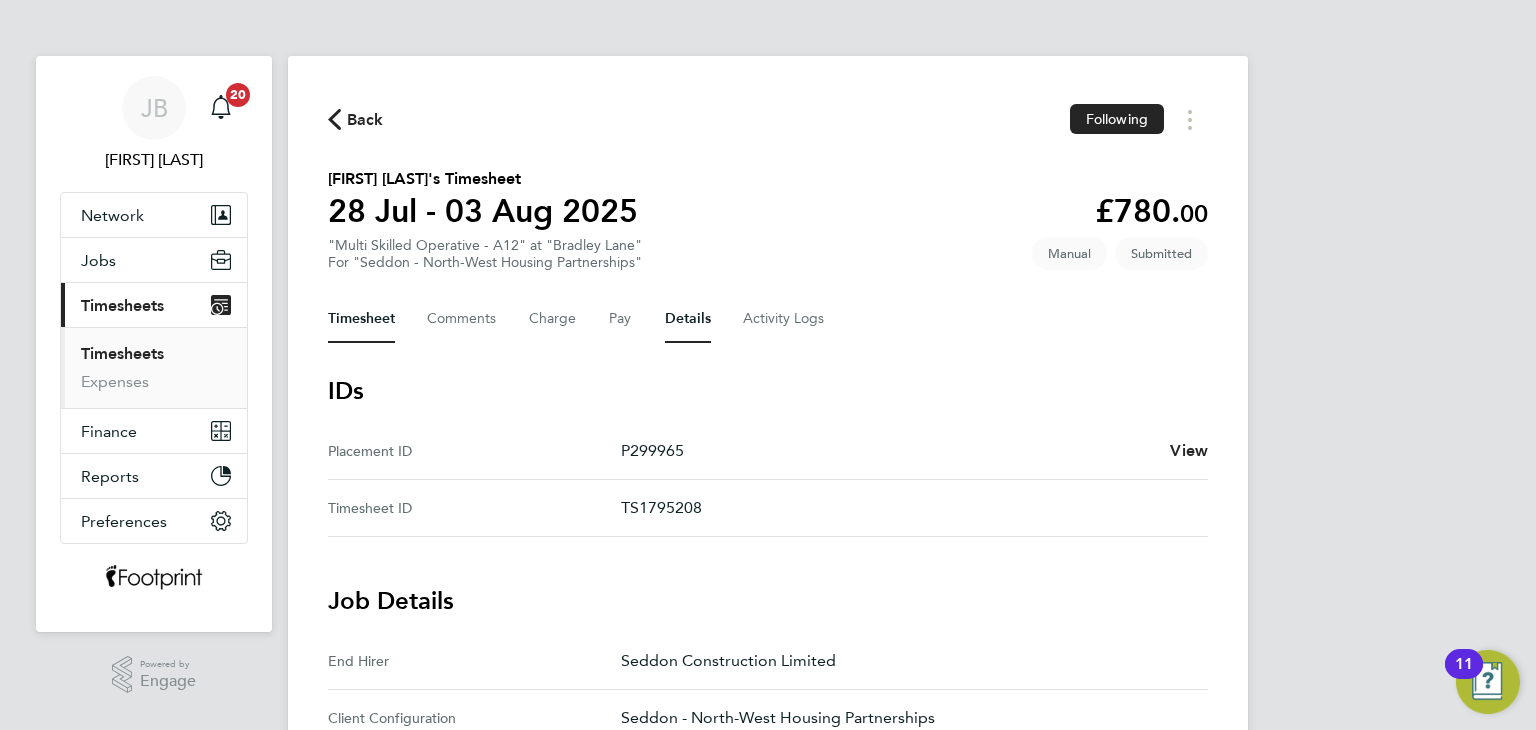 click on "Timesheet" at bounding box center [361, 319] 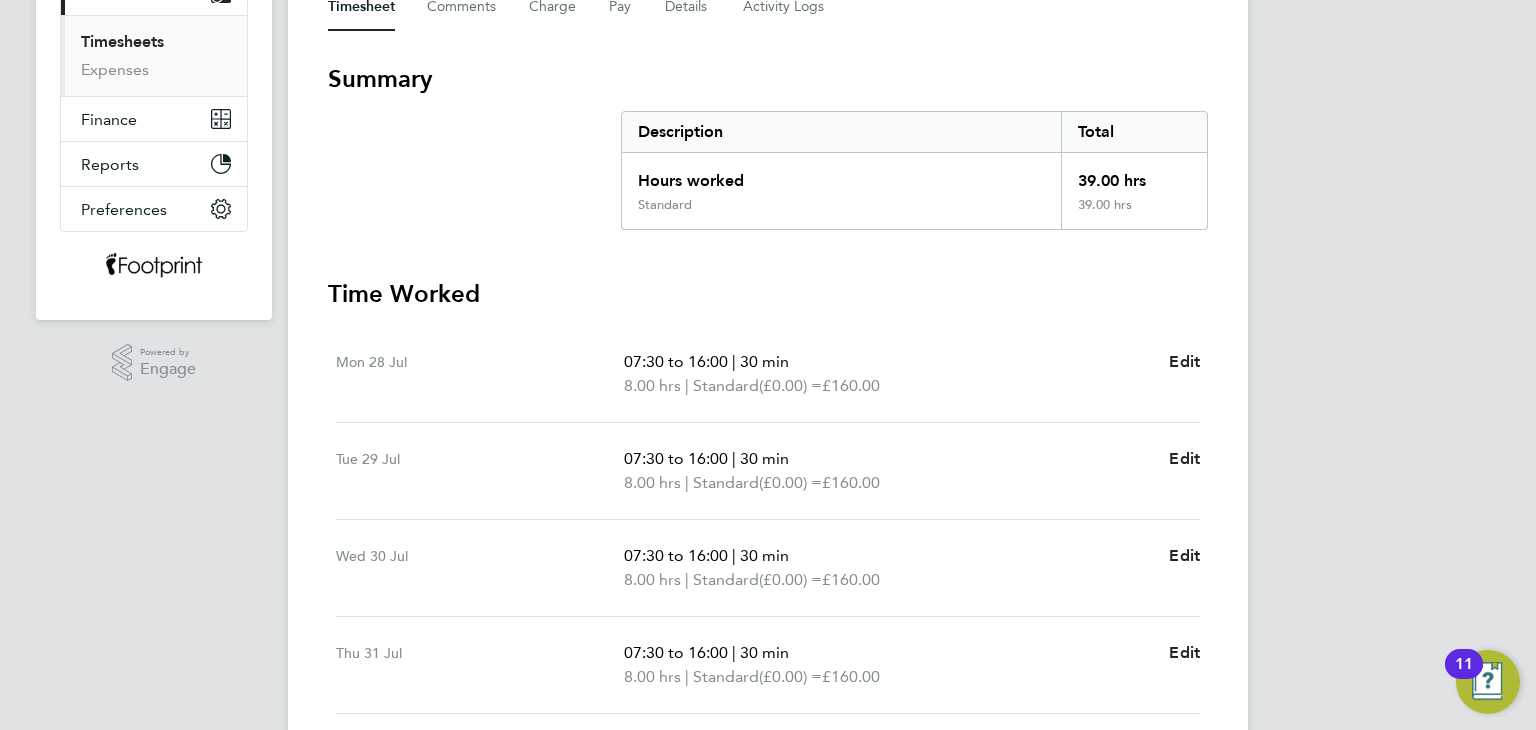 scroll, scrollTop: 112, scrollLeft: 0, axis: vertical 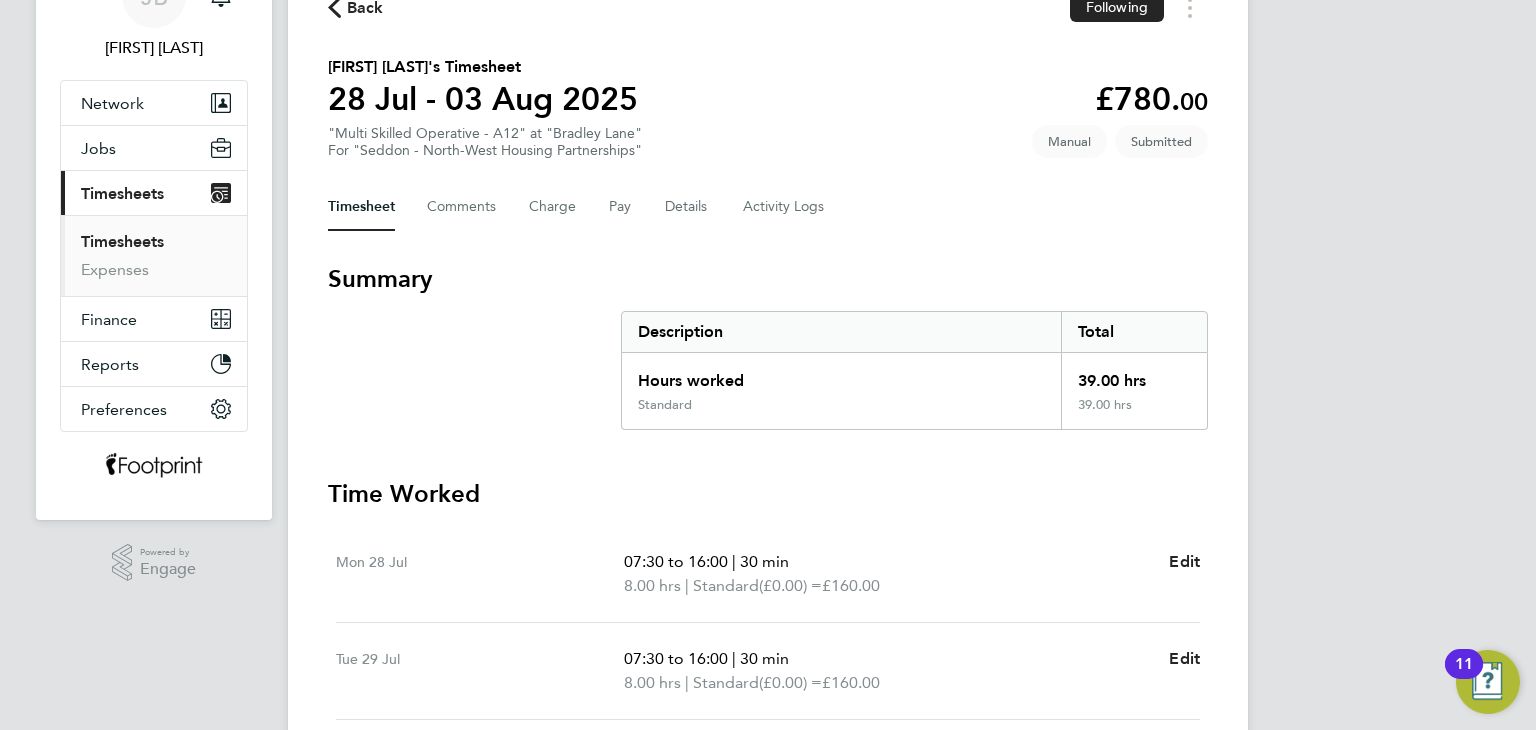 click on "Timesheets" at bounding box center [122, 241] 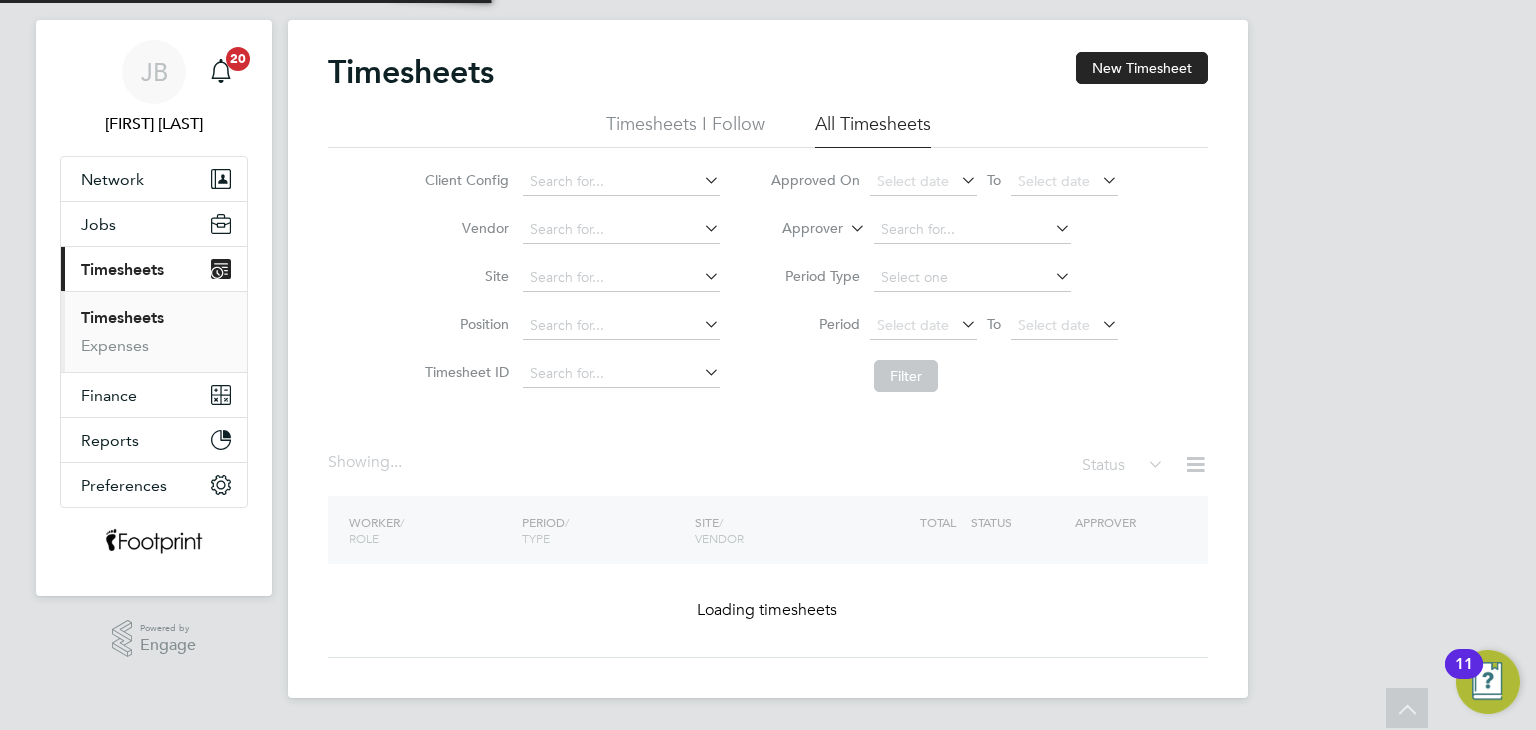 scroll, scrollTop: 0, scrollLeft: 0, axis: both 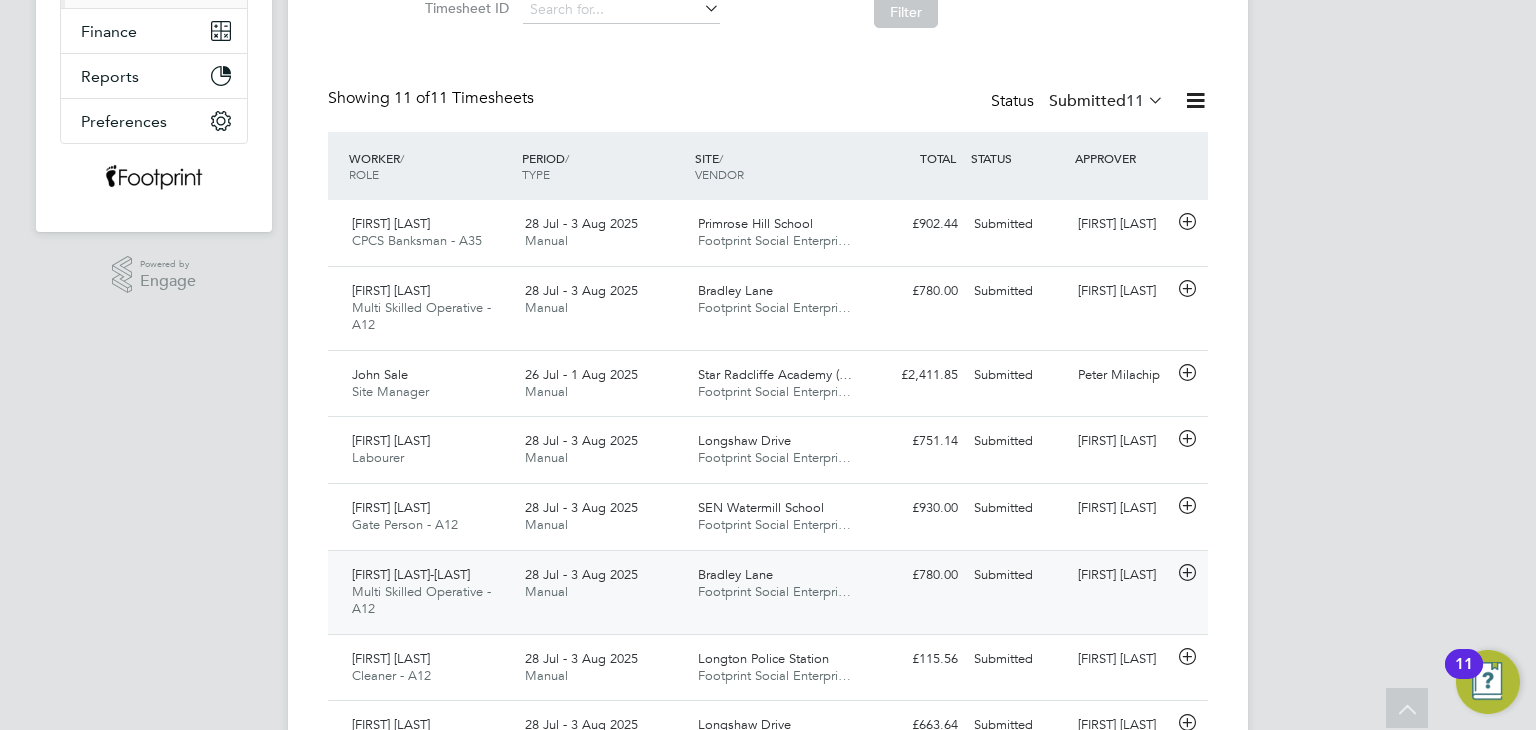 click on "[FIRST] [LAST]" 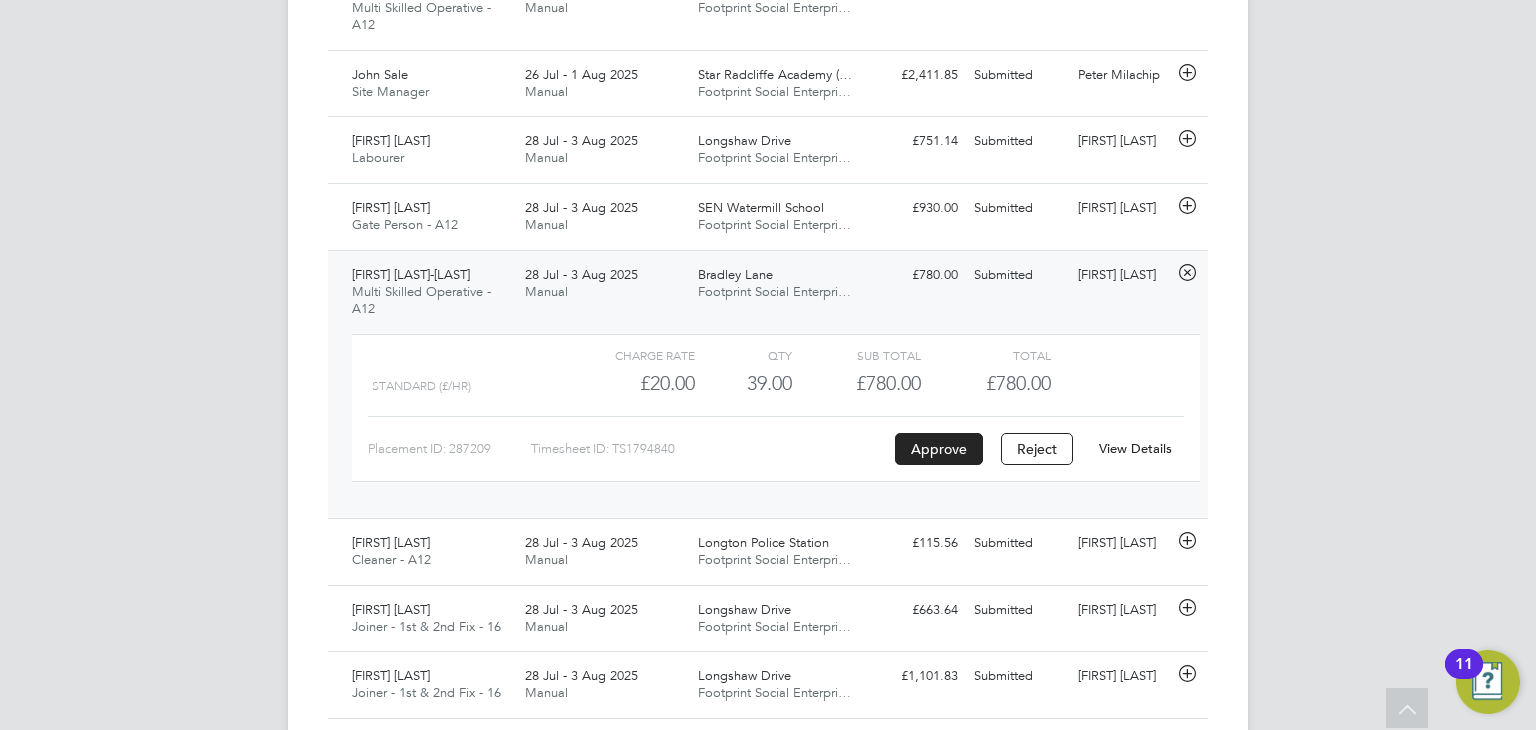 click on "View Details" 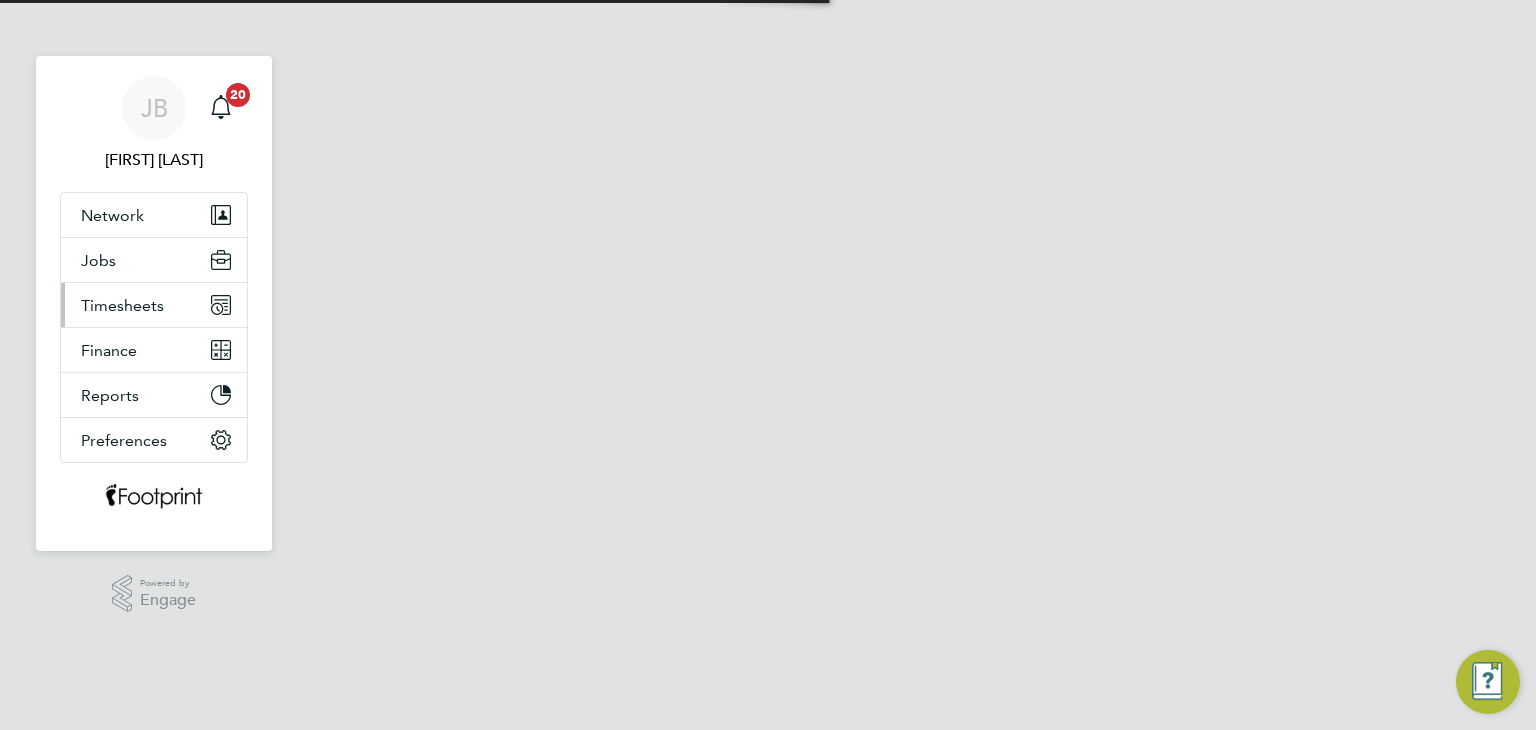 scroll, scrollTop: 0, scrollLeft: 0, axis: both 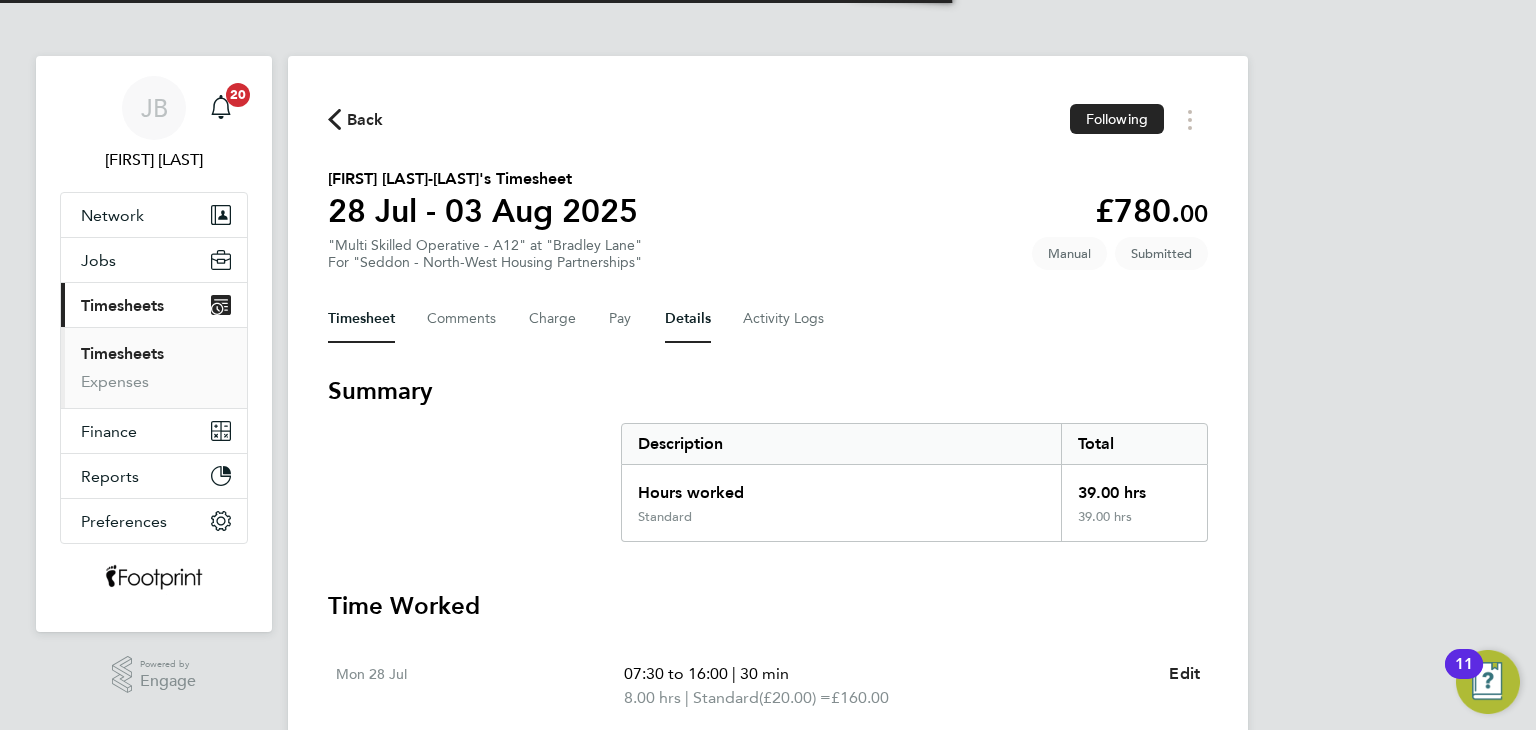 click on "Details" at bounding box center [688, 319] 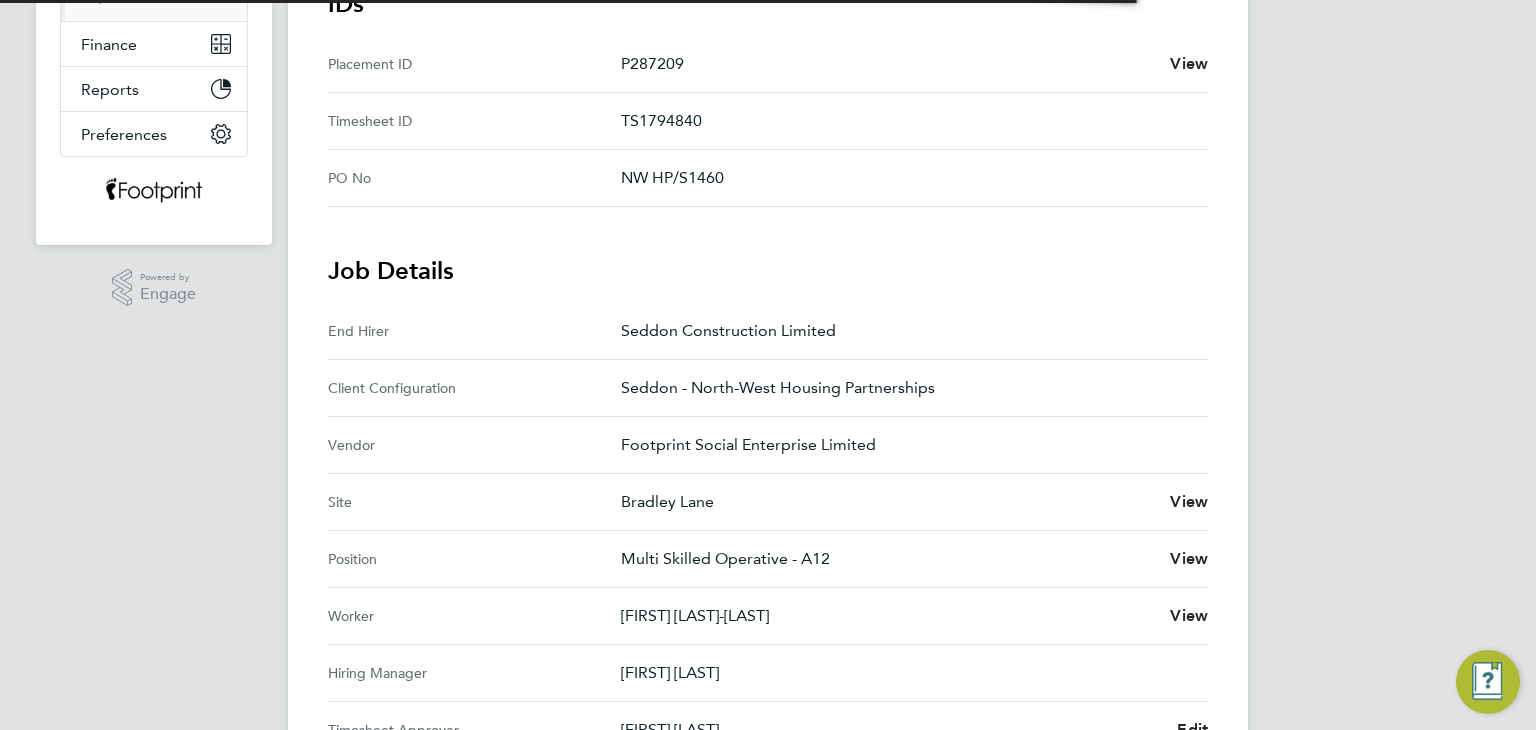 scroll, scrollTop: 700, scrollLeft: 0, axis: vertical 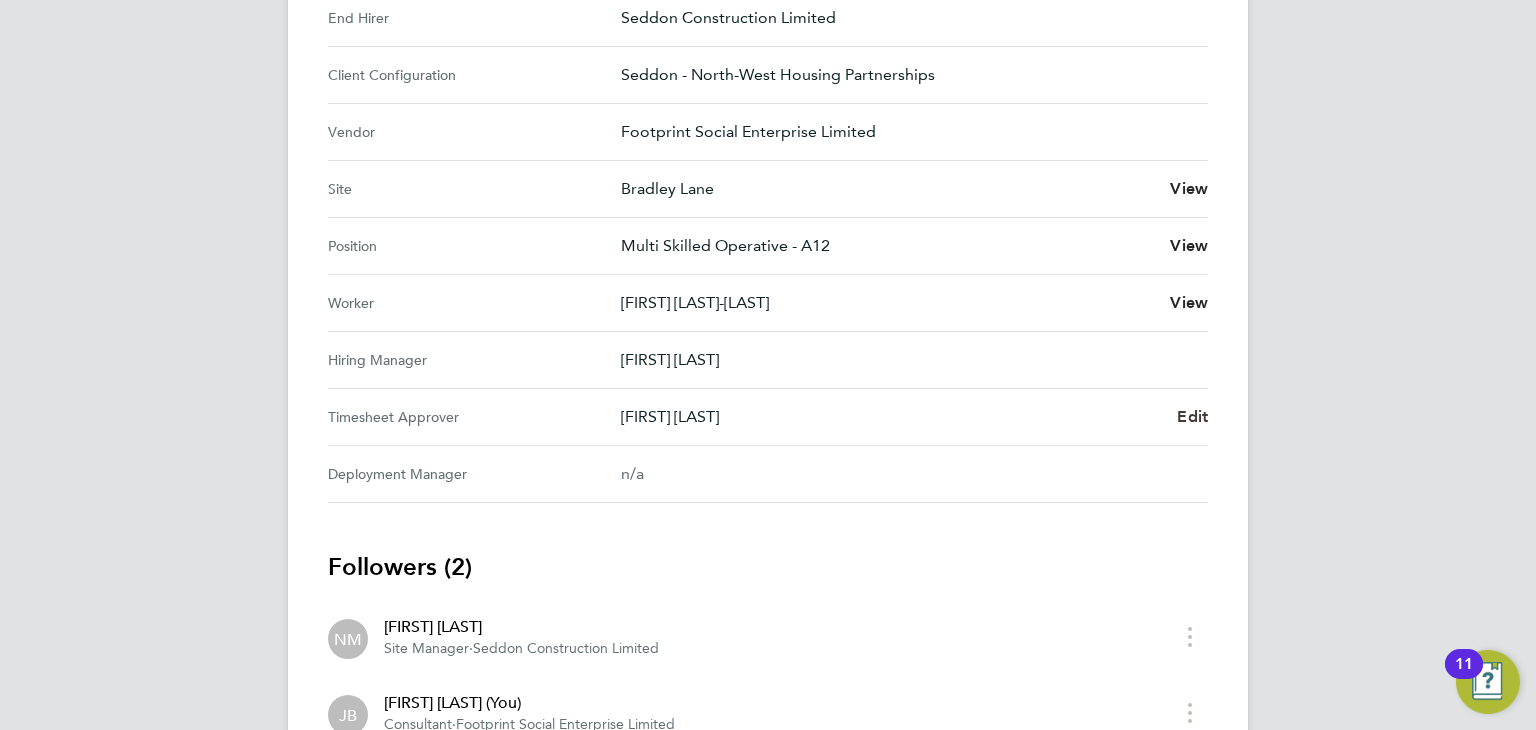 click on "Edit" at bounding box center [1192, 416] 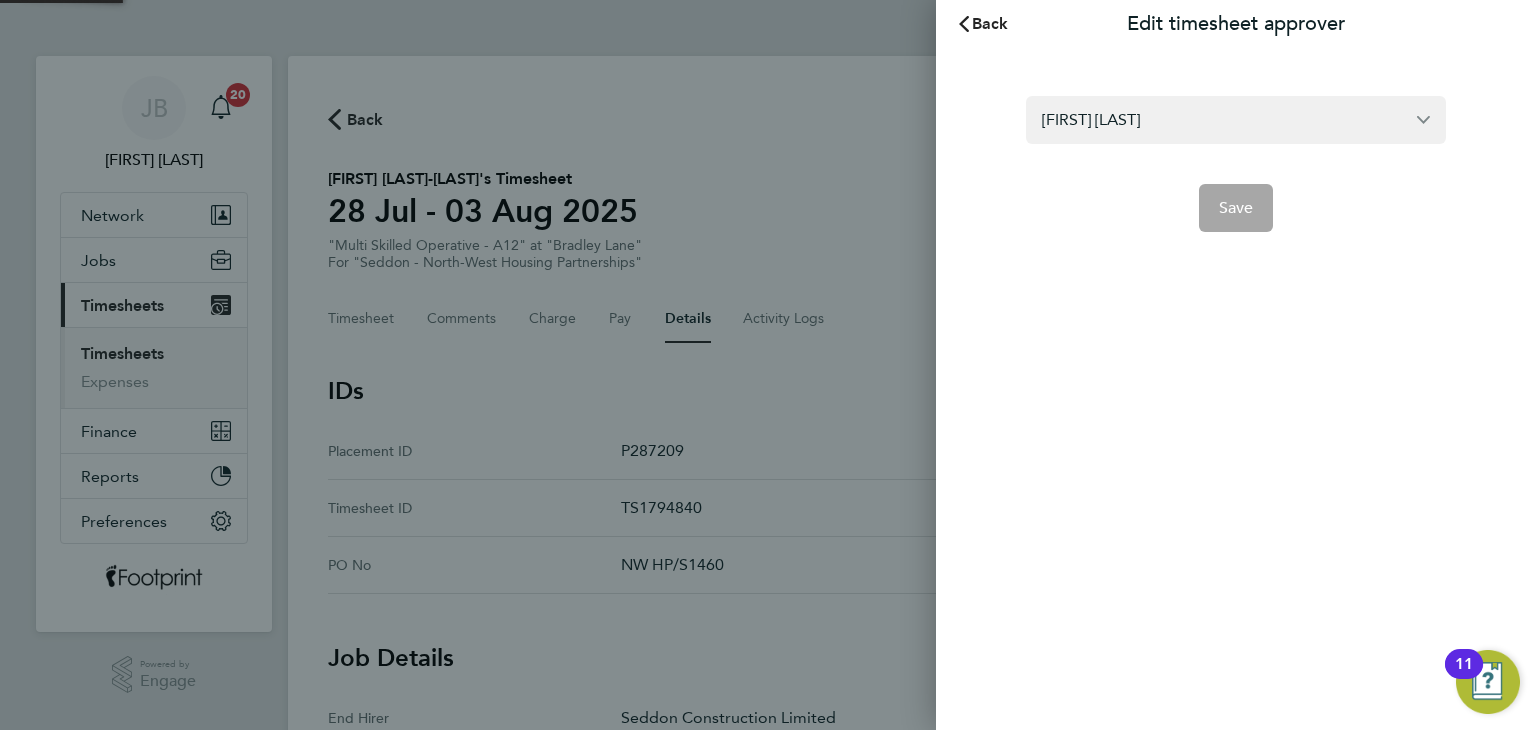 scroll, scrollTop: 0, scrollLeft: 0, axis: both 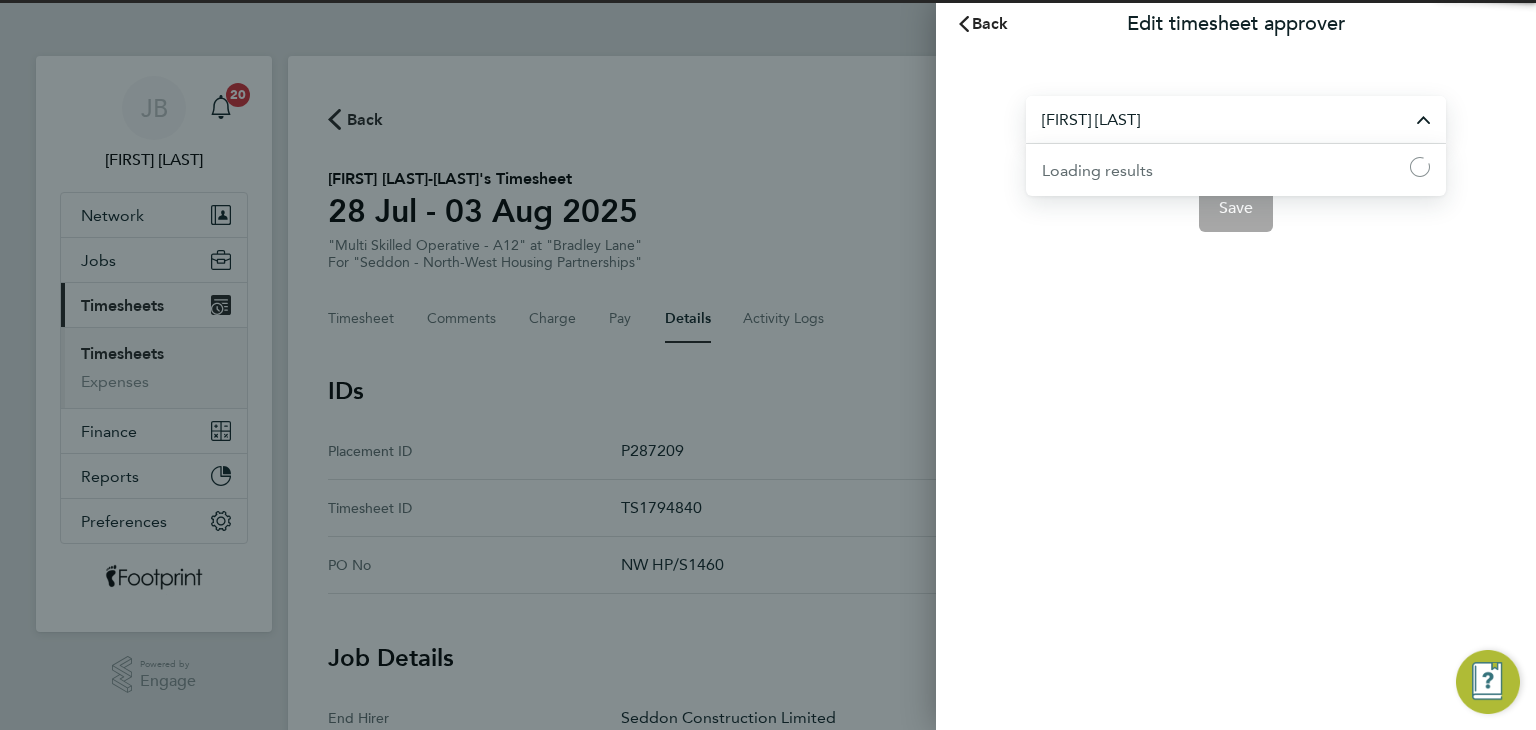 click on "[FIRST] [LAST]" at bounding box center (1236, 119) 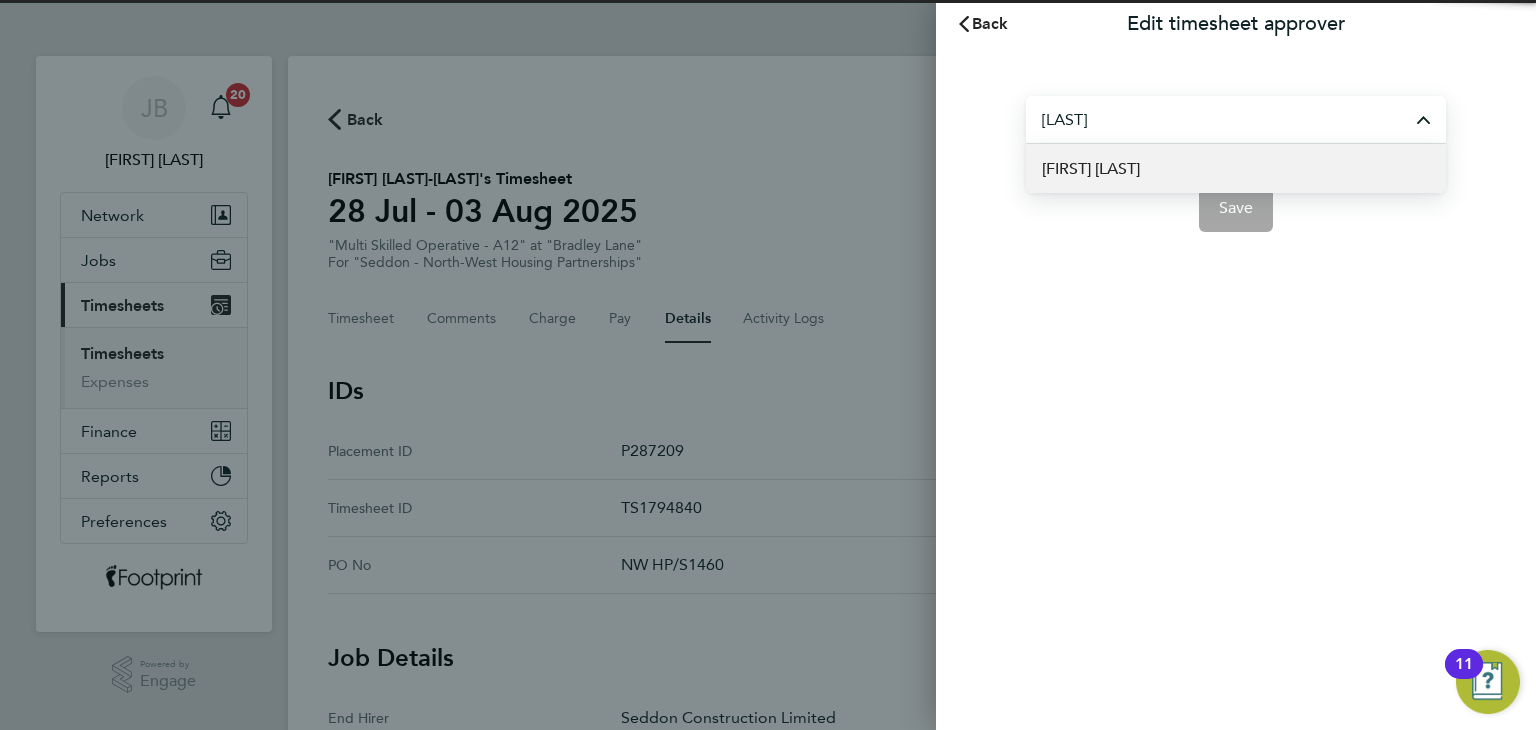 click on "[FIRST] [LAST]" at bounding box center [1236, 168] 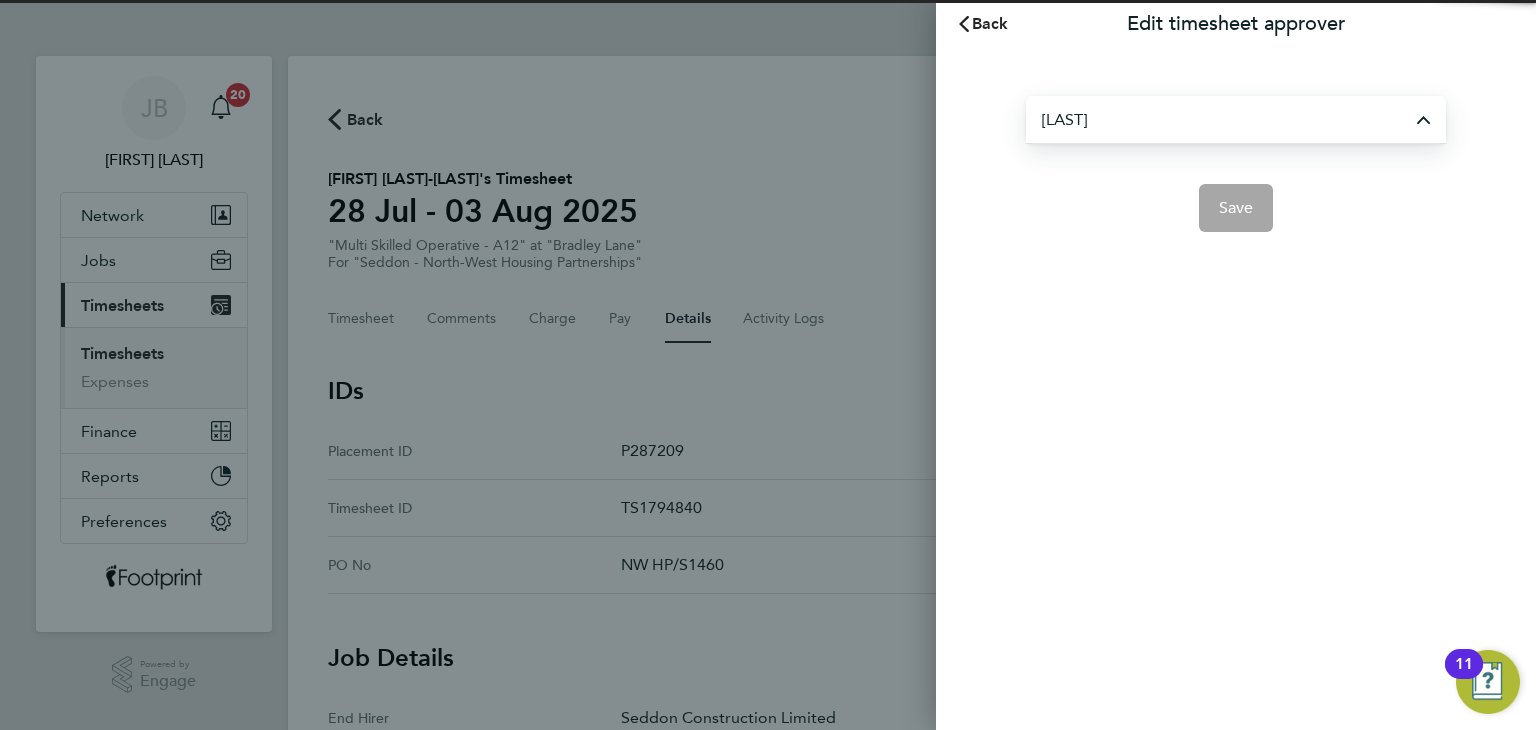 type on "[FIRST] [LAST]" 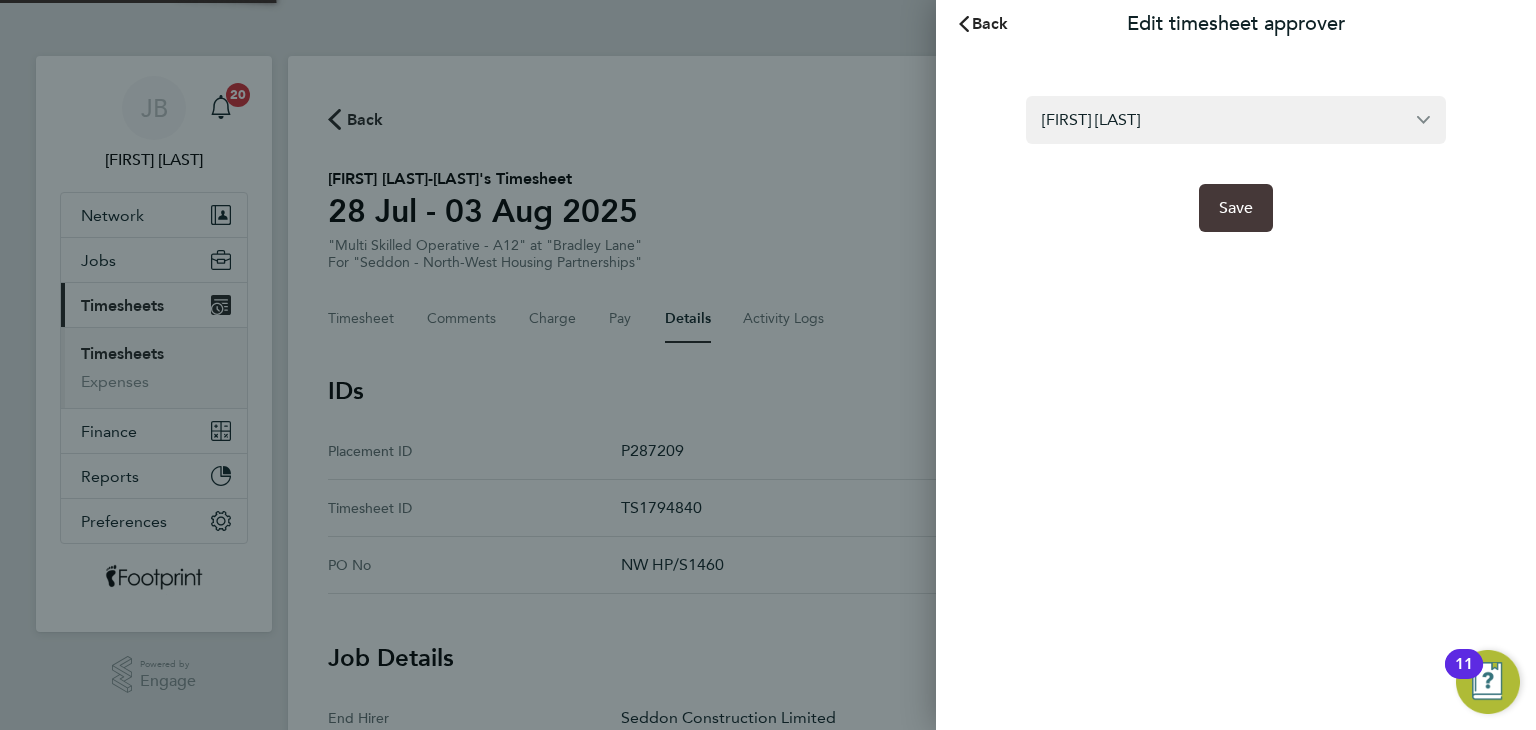 click on "Save" 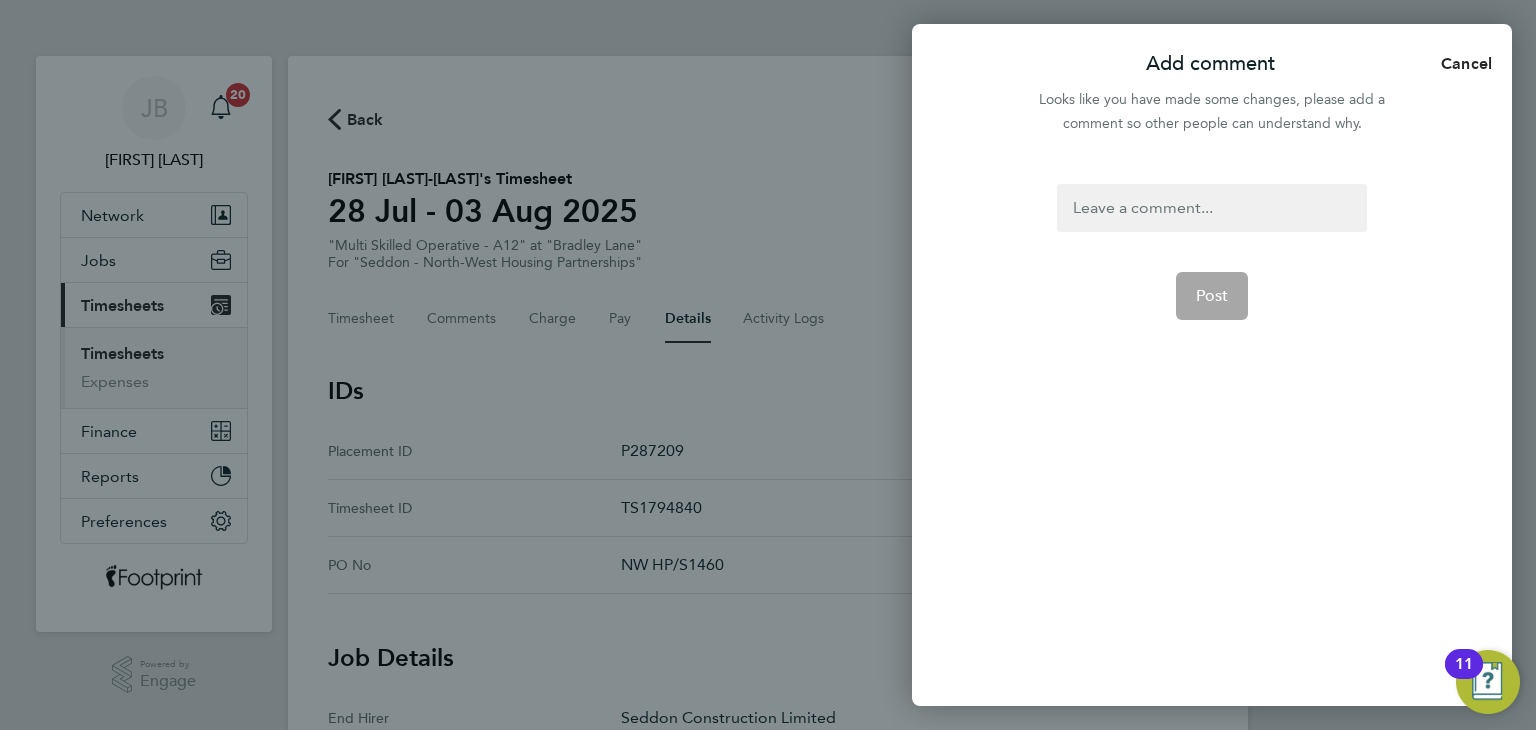 click at bounding box center [1211, 208] 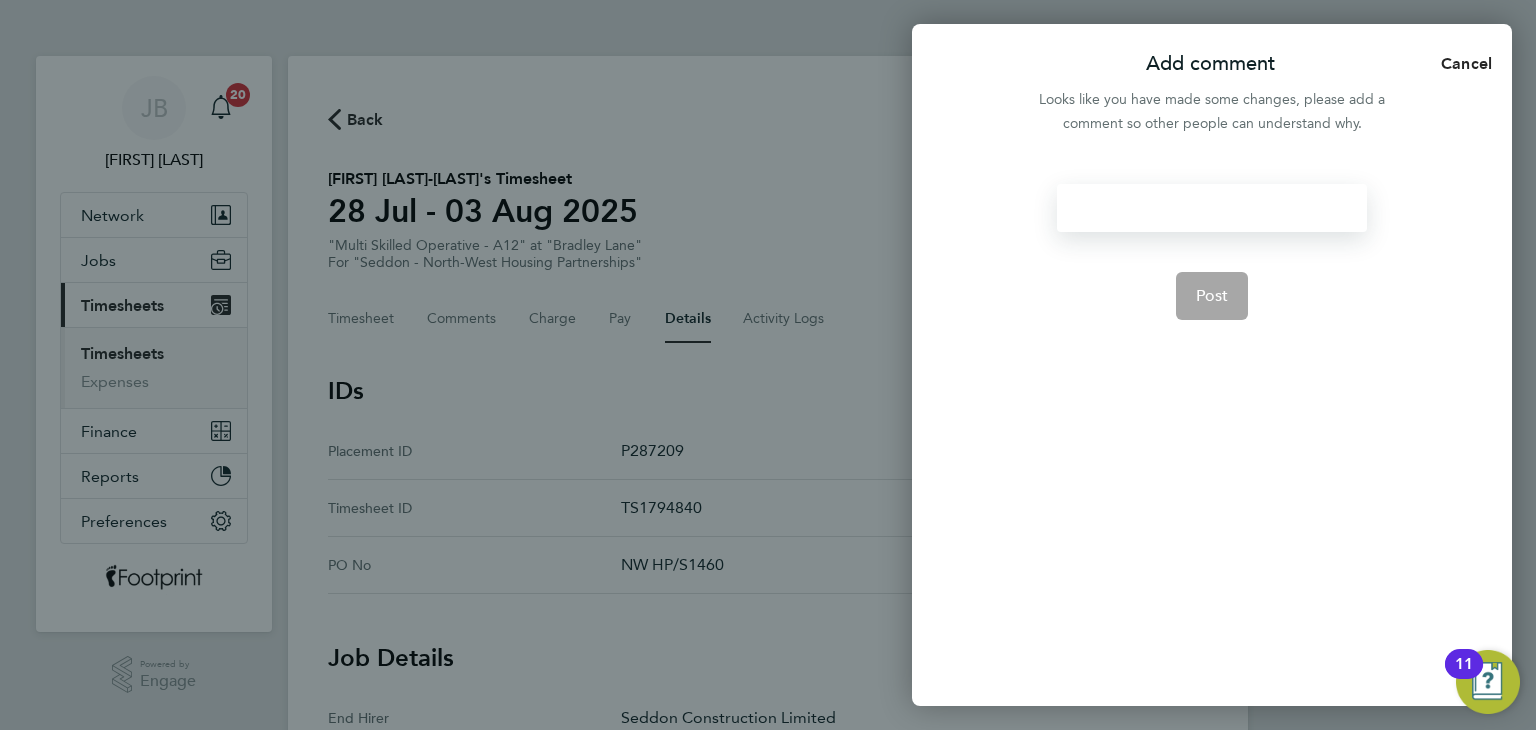 click at bounding box center (1211, 208) 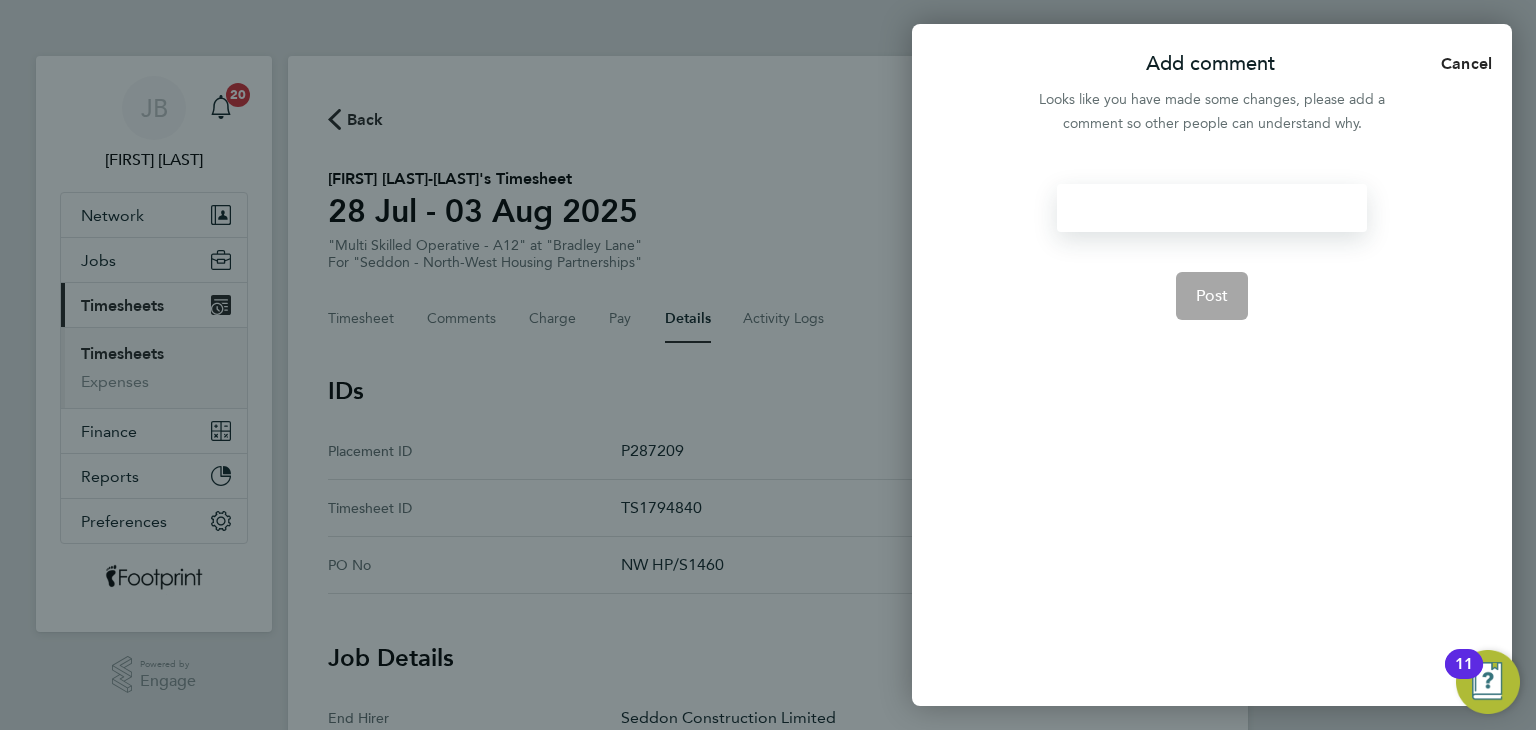 type 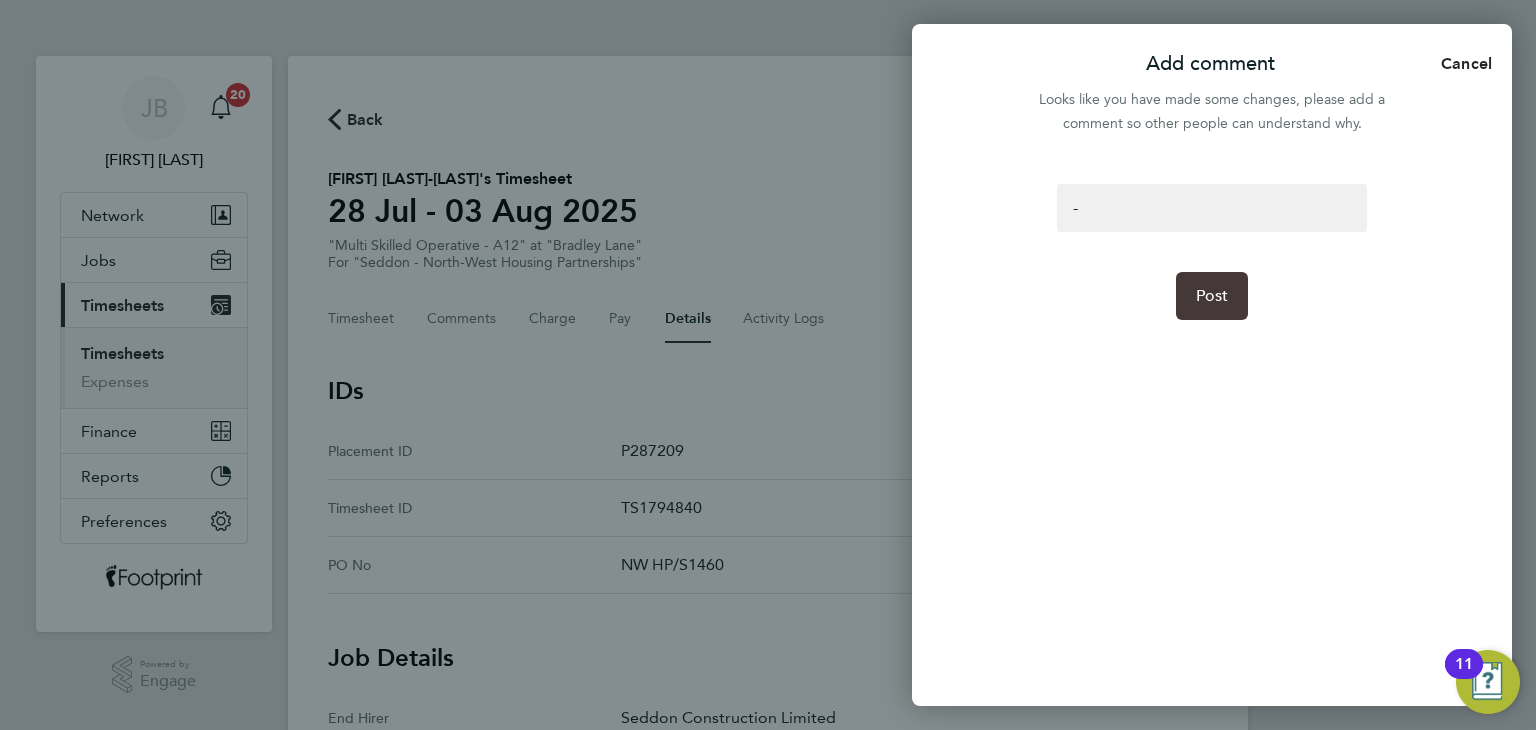 click on "Post" 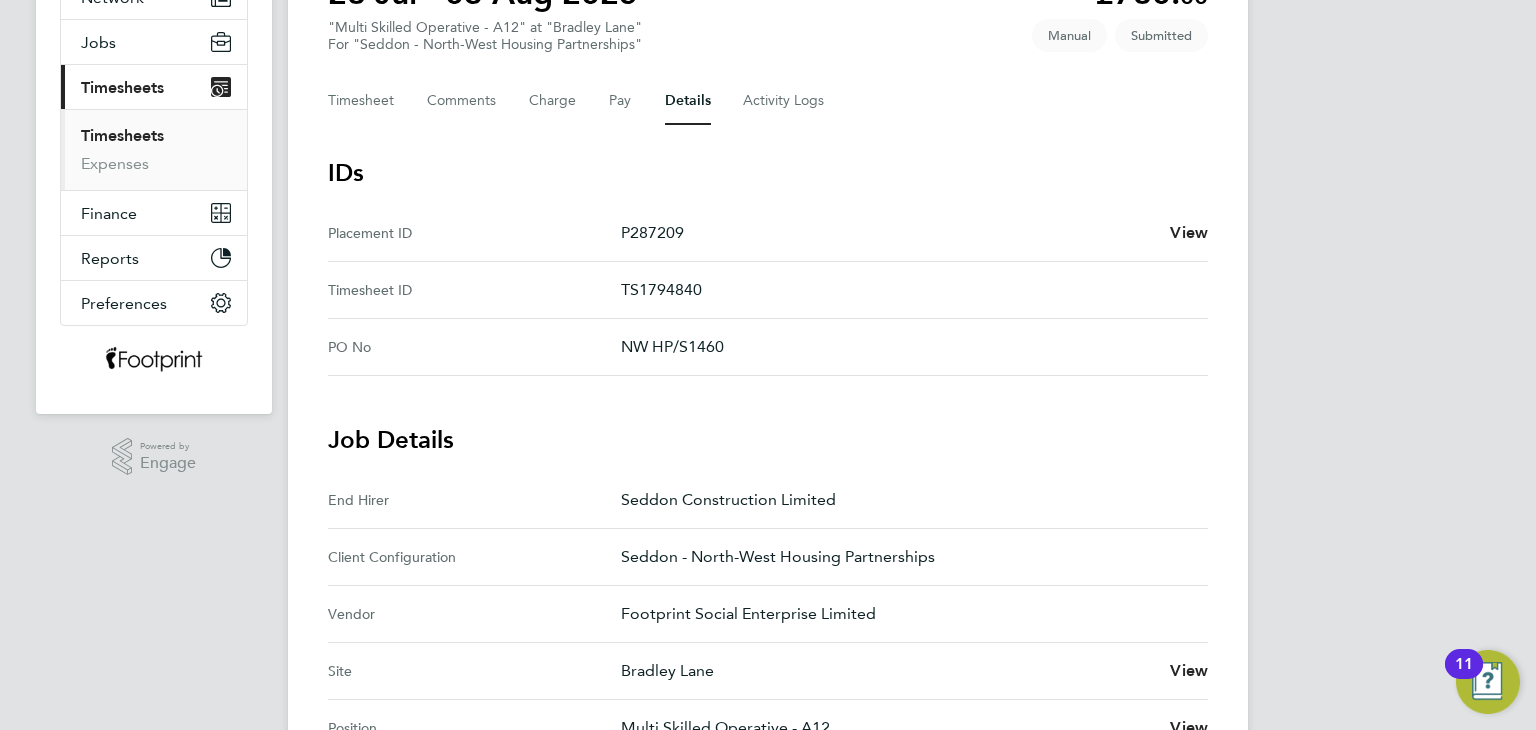 scroll, scrollTop: 0, scrollLeft: 0, axis: both 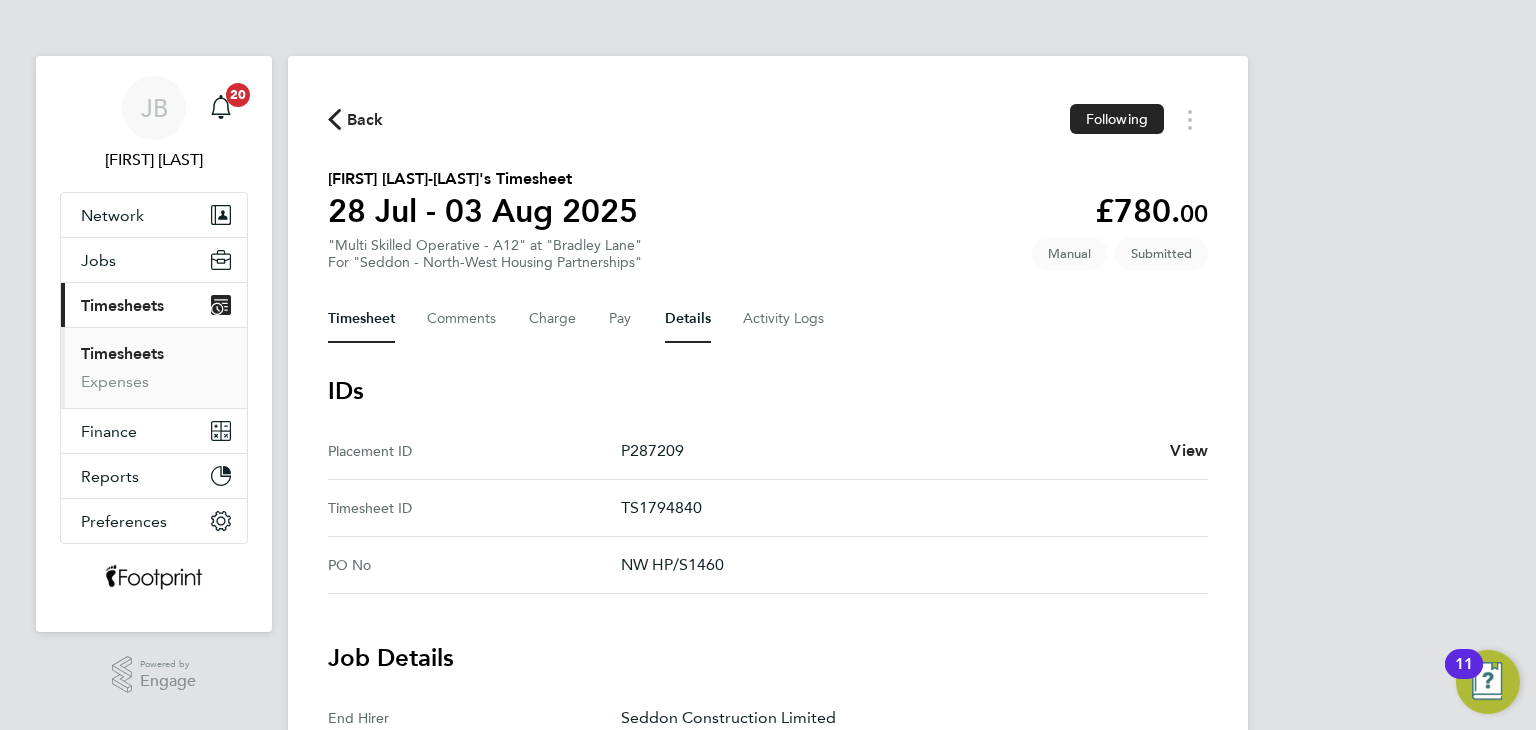 click on "Timesheet" at bounding box center [361, 319] 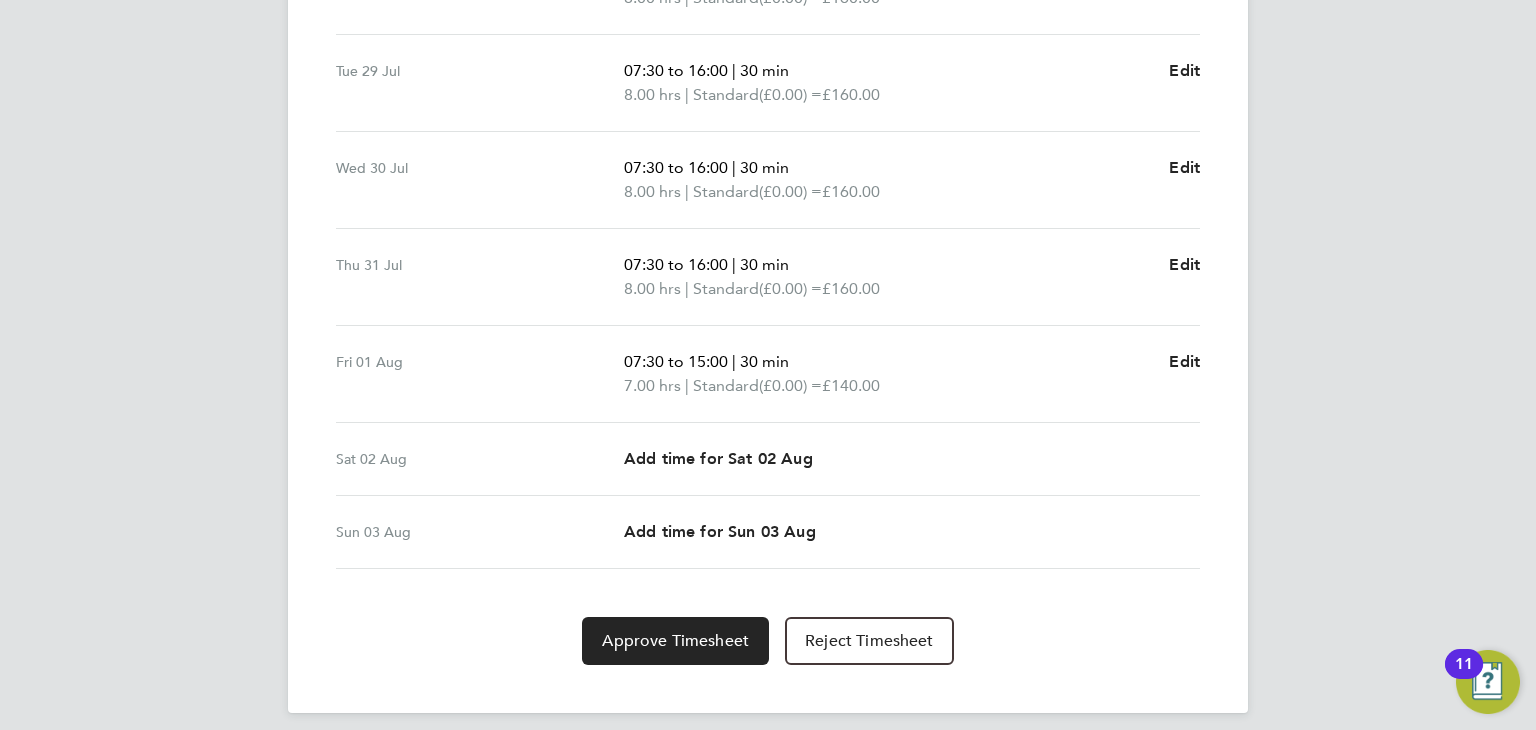 scroll, scrollTop: 112, scrollLeft: 0, axis: vertical 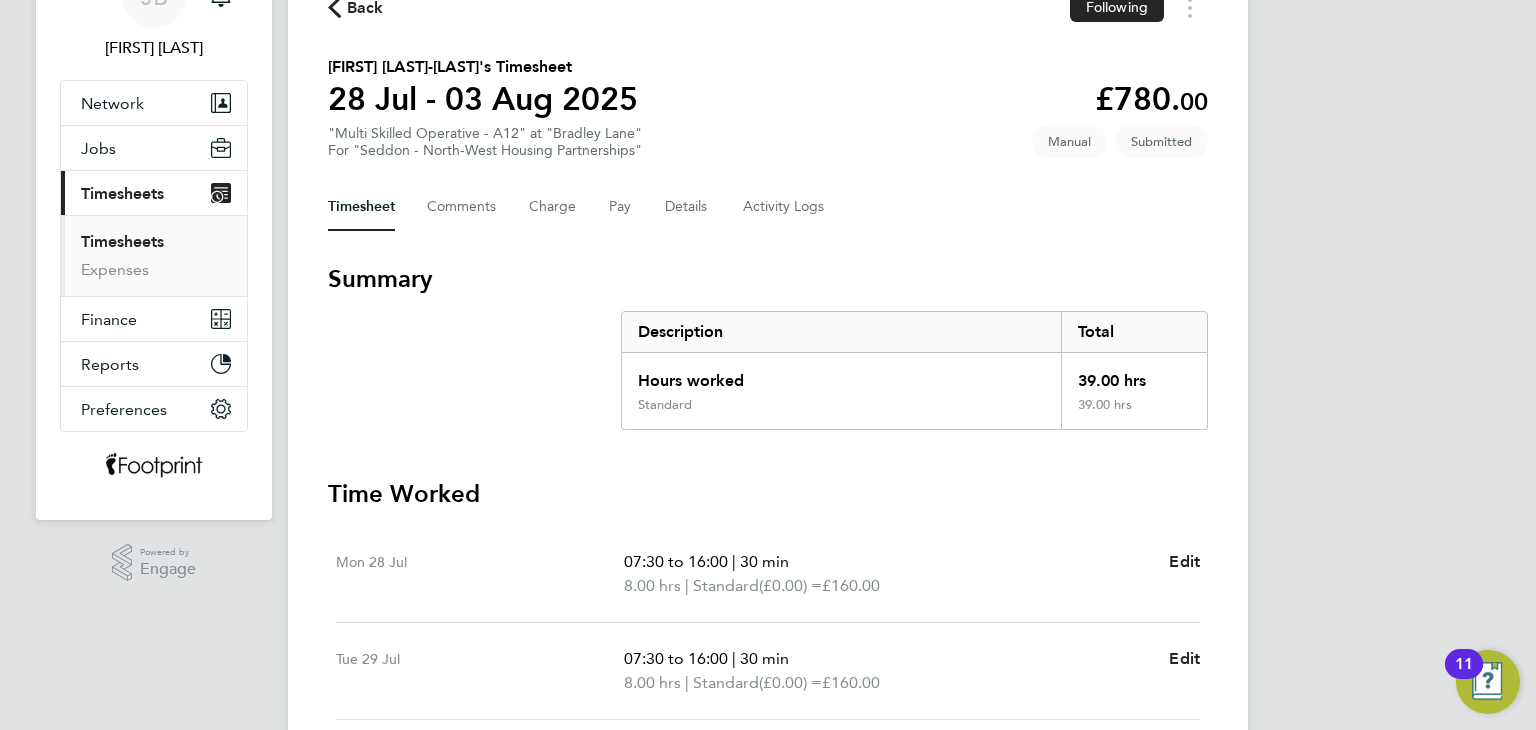 click on "Timesheets" at bounding box center (122, 241) 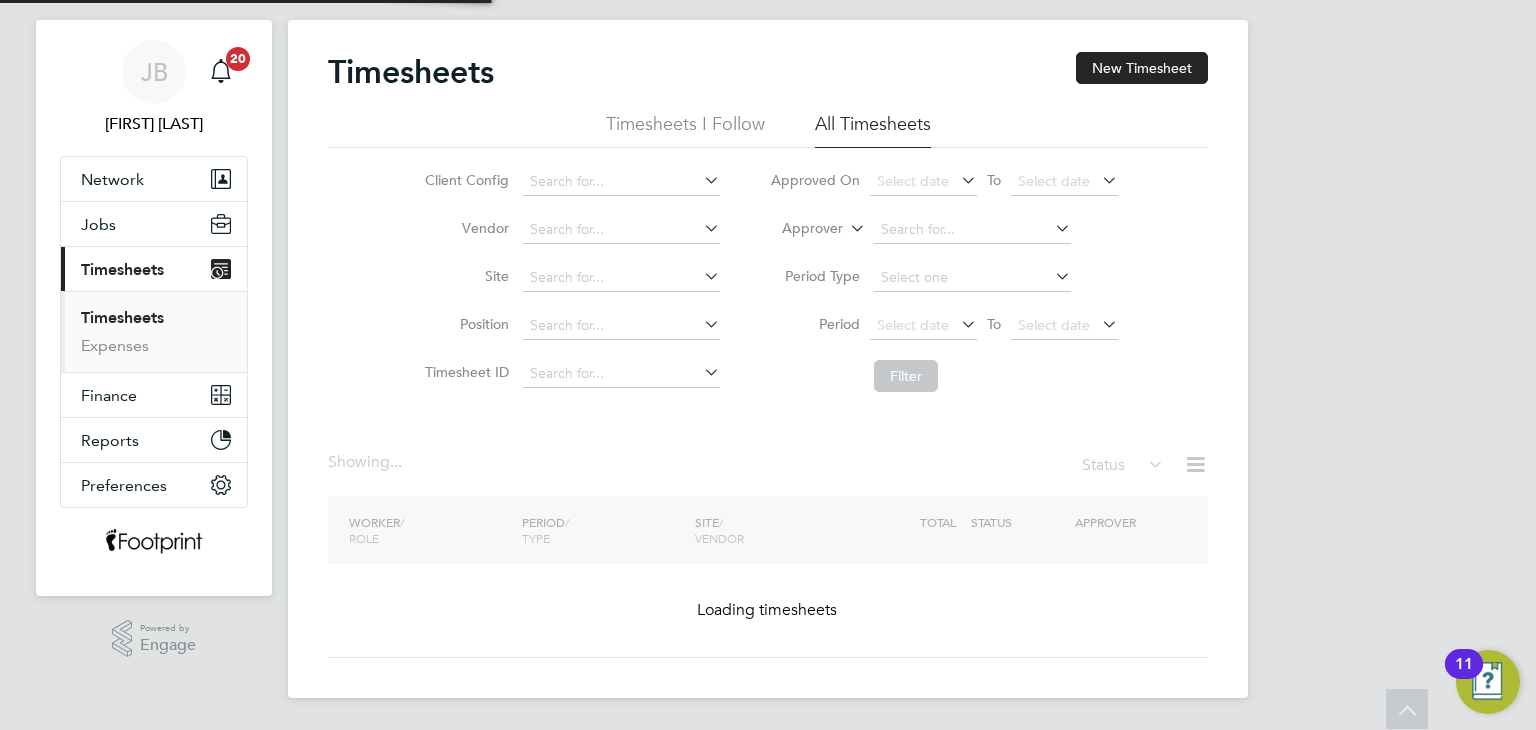 scroll, scrollTop: 0, scrollLeft: 0, axis: both 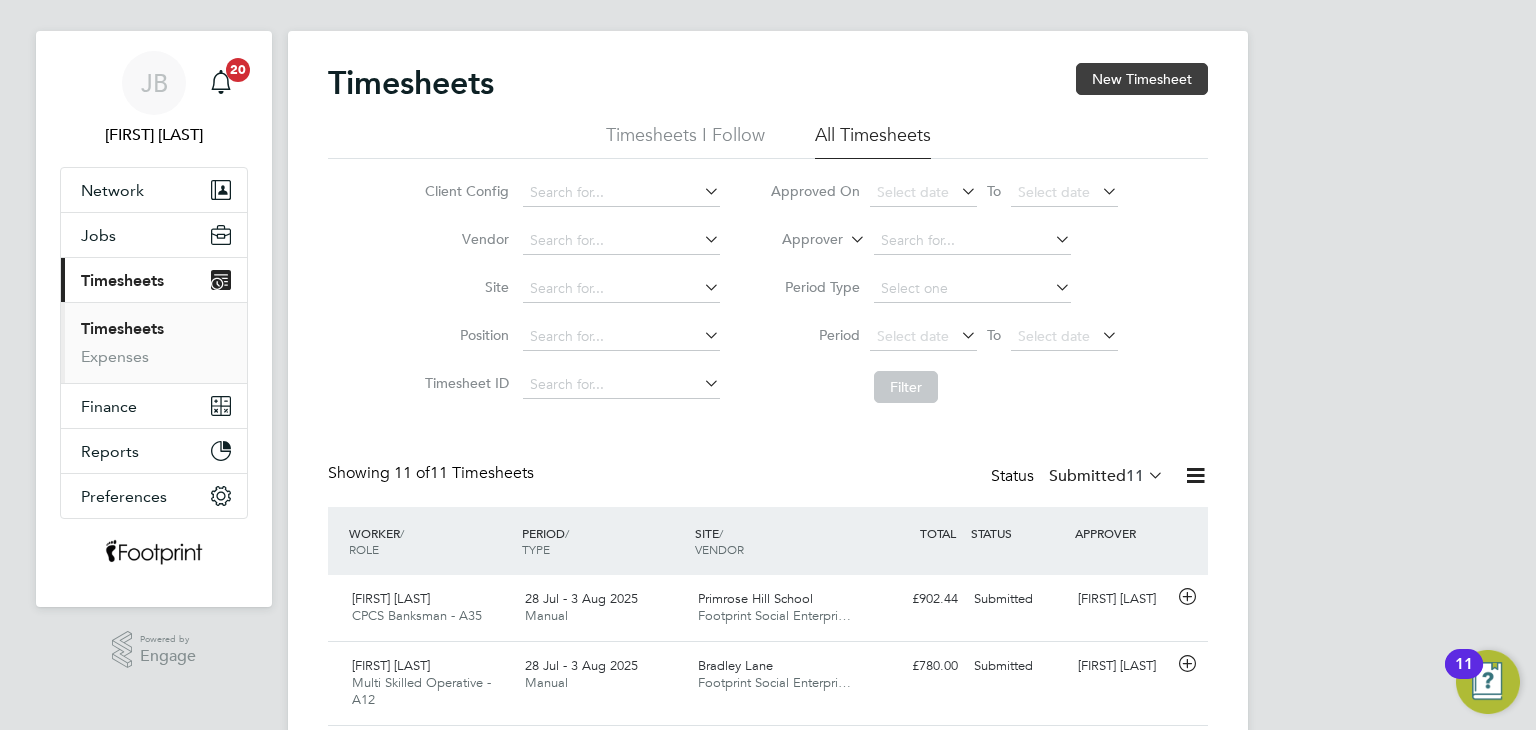 click on "New Timesheet" 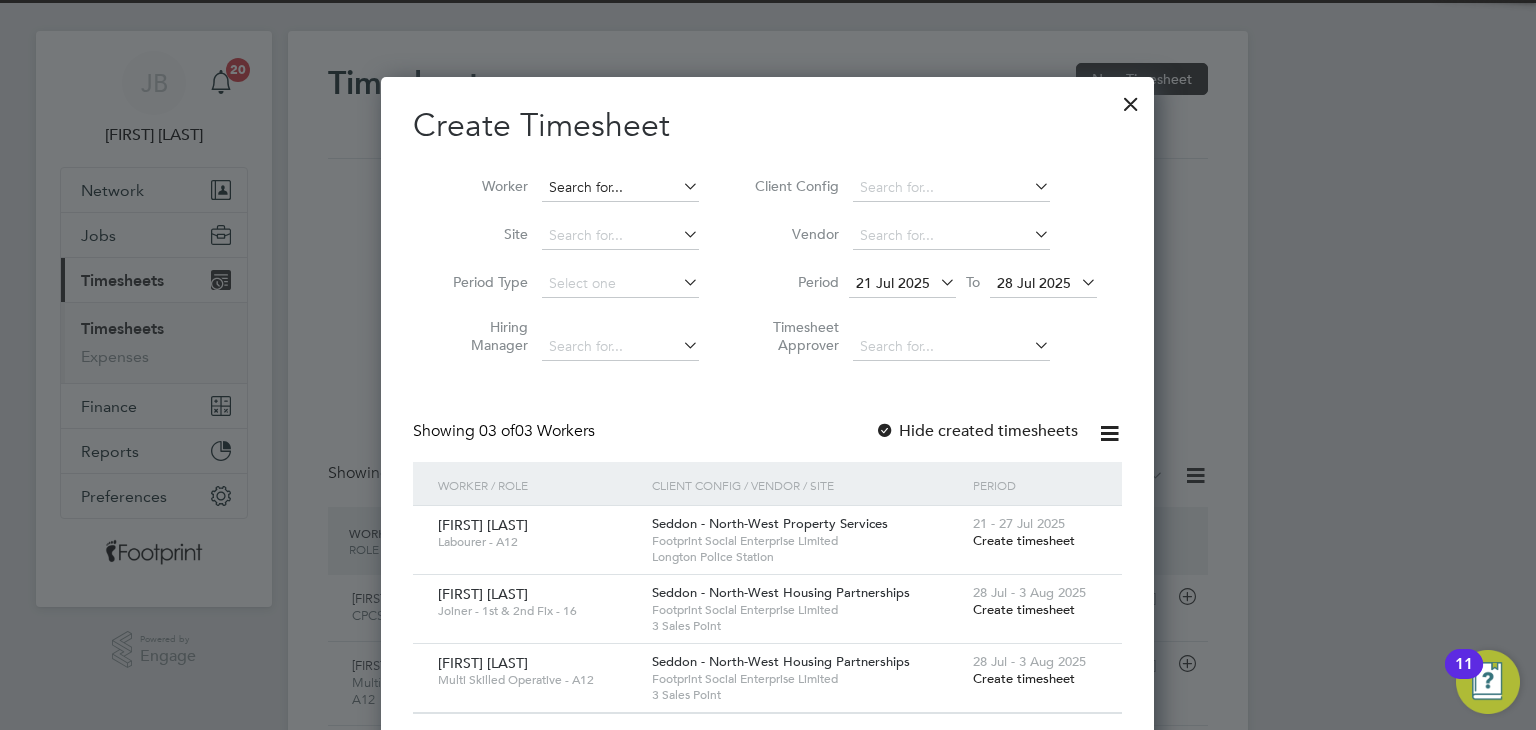 click at bounding box center [620, 188] 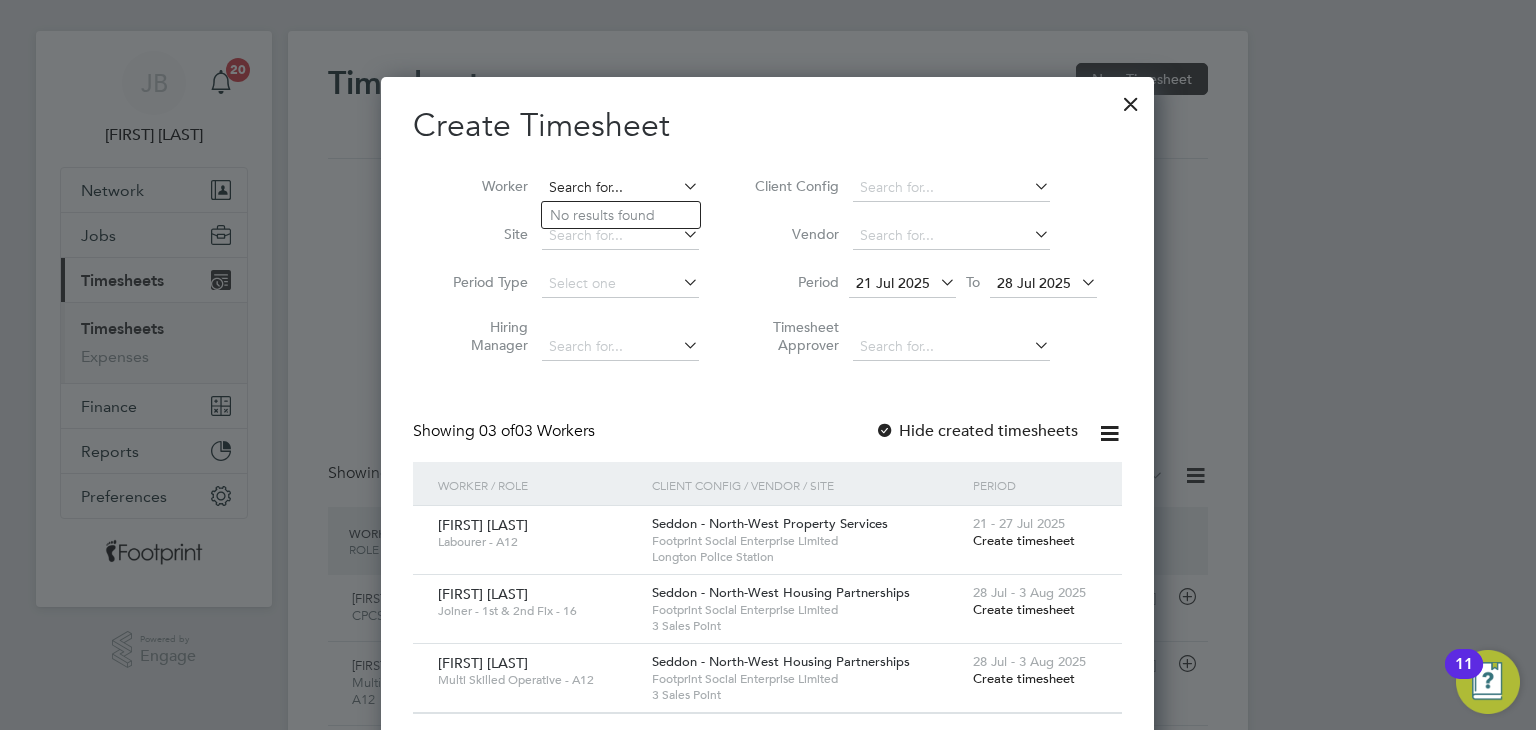 type on "s" 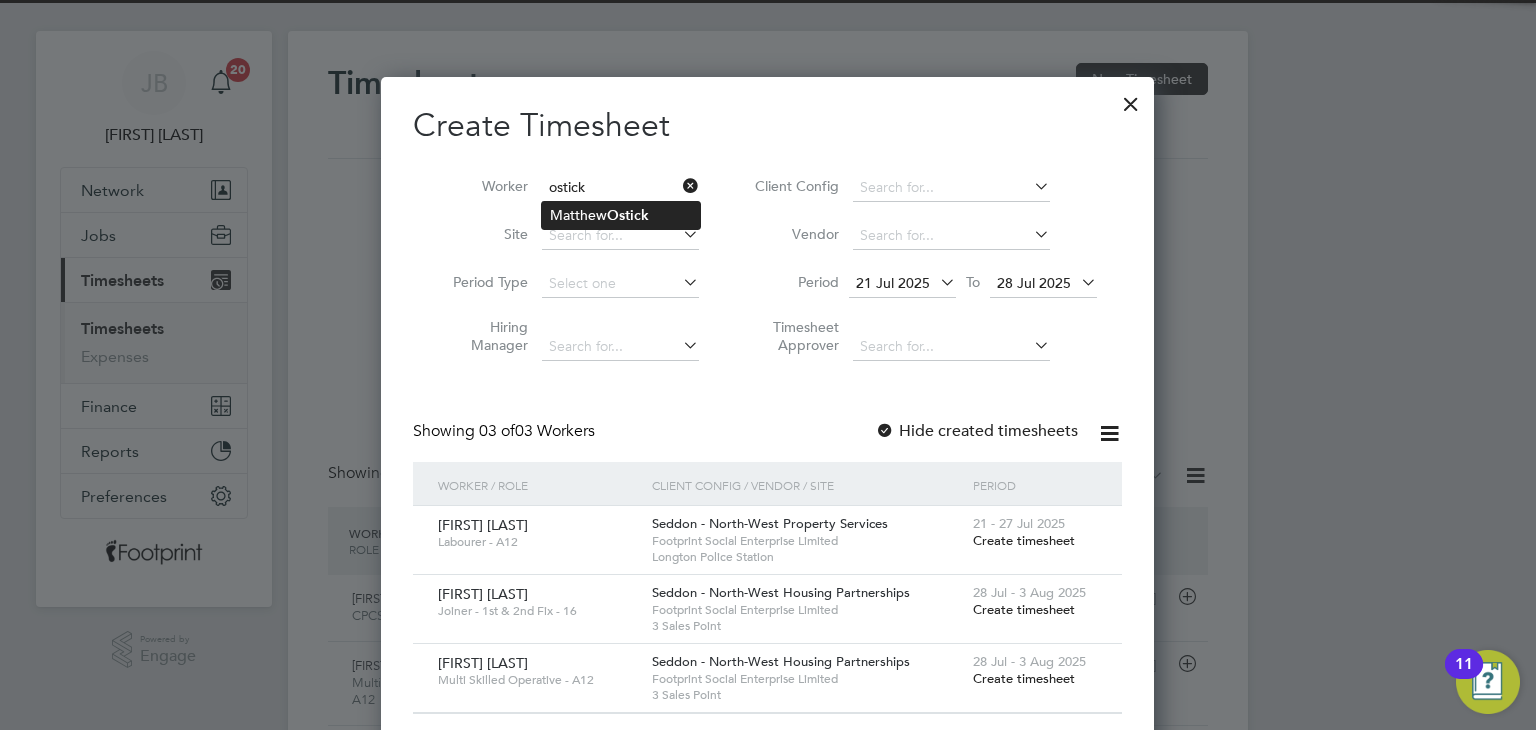 click on "Ostick" 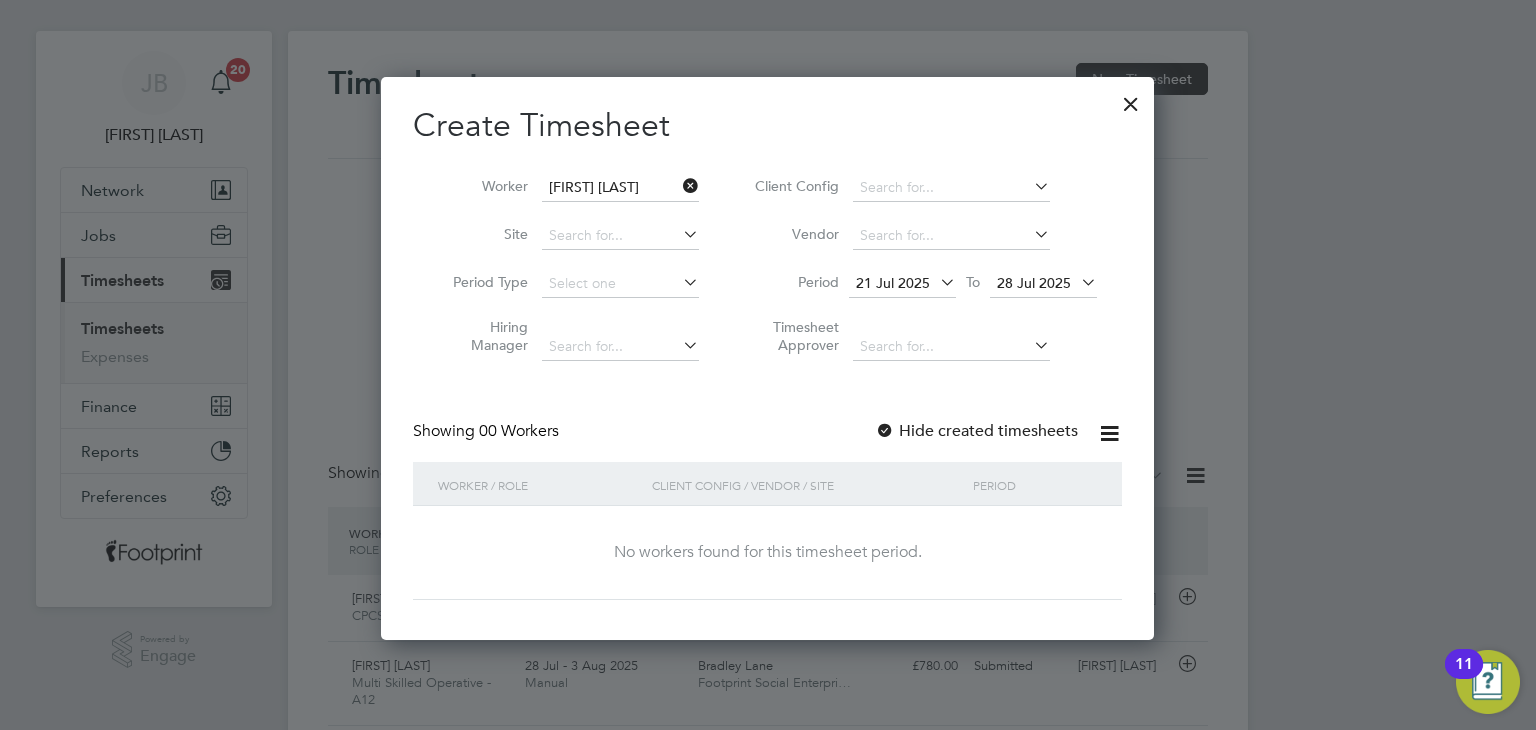 click on "Hide created timesheets" at bounding box center (976, 431) 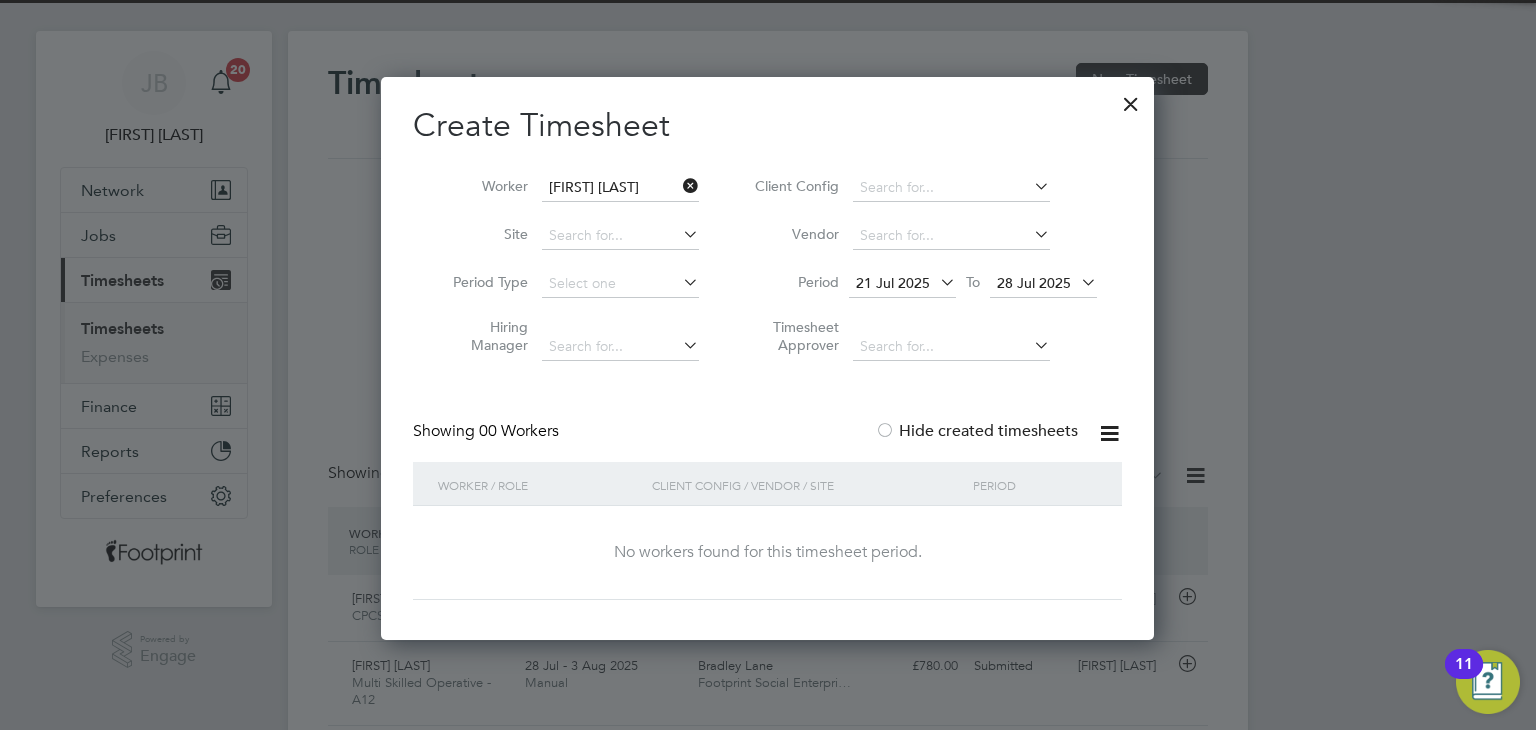 click on "28 Jul 2025" at bounding box center [1034, 283] 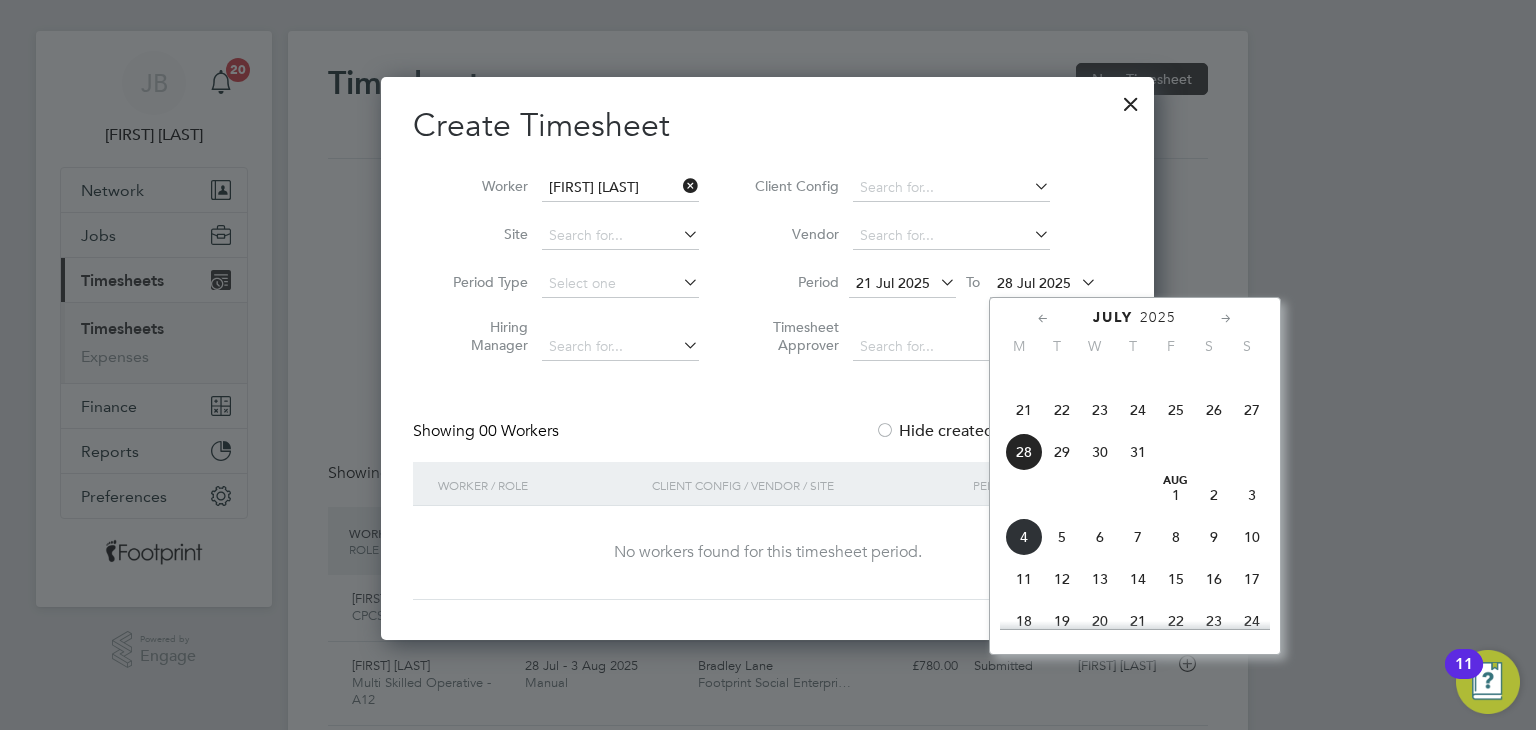 click on "29" 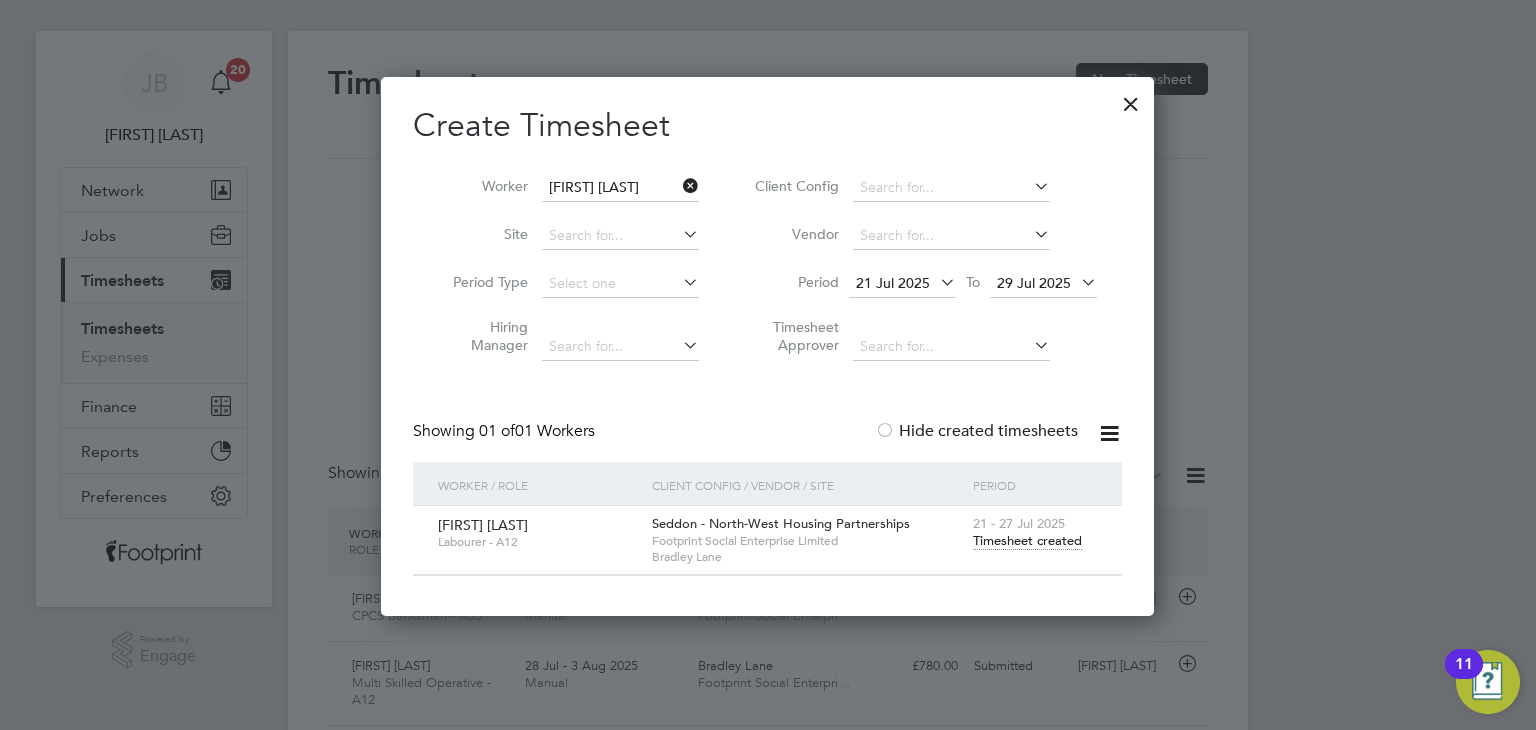 click at bounding box center [1131, 99] 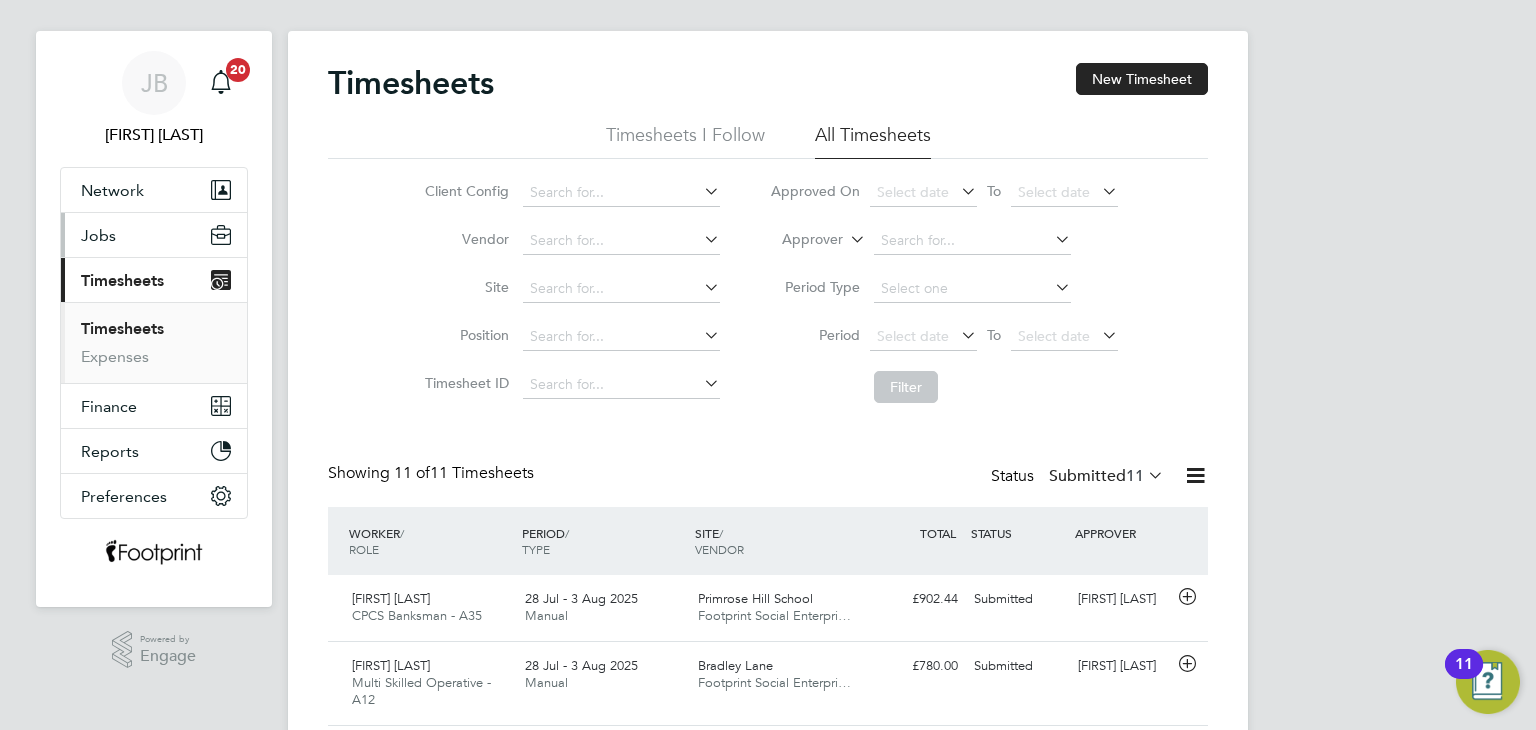 click on "Jobs" at bounding box center [154, 235] 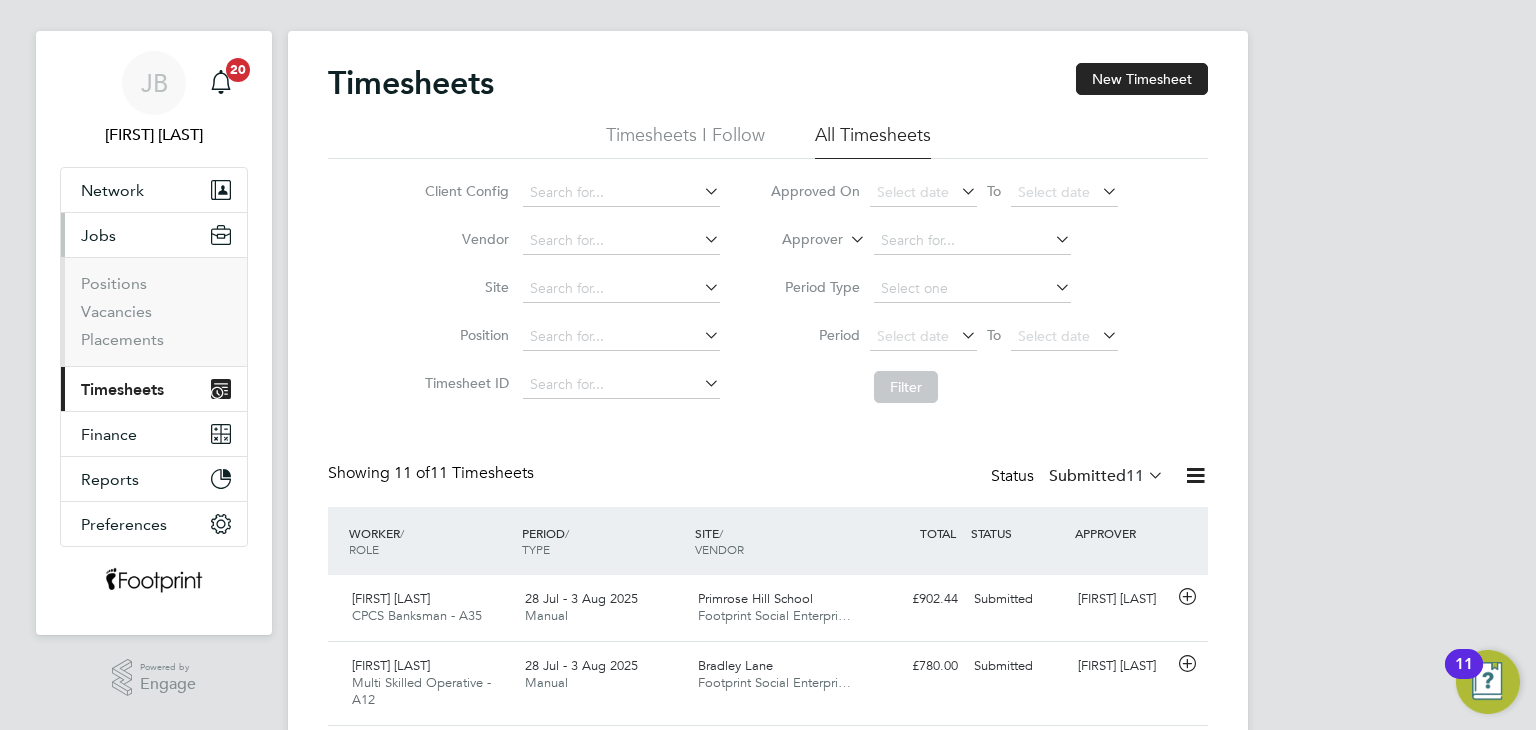 click on "Vacancies" at bounding box center [156, 316] 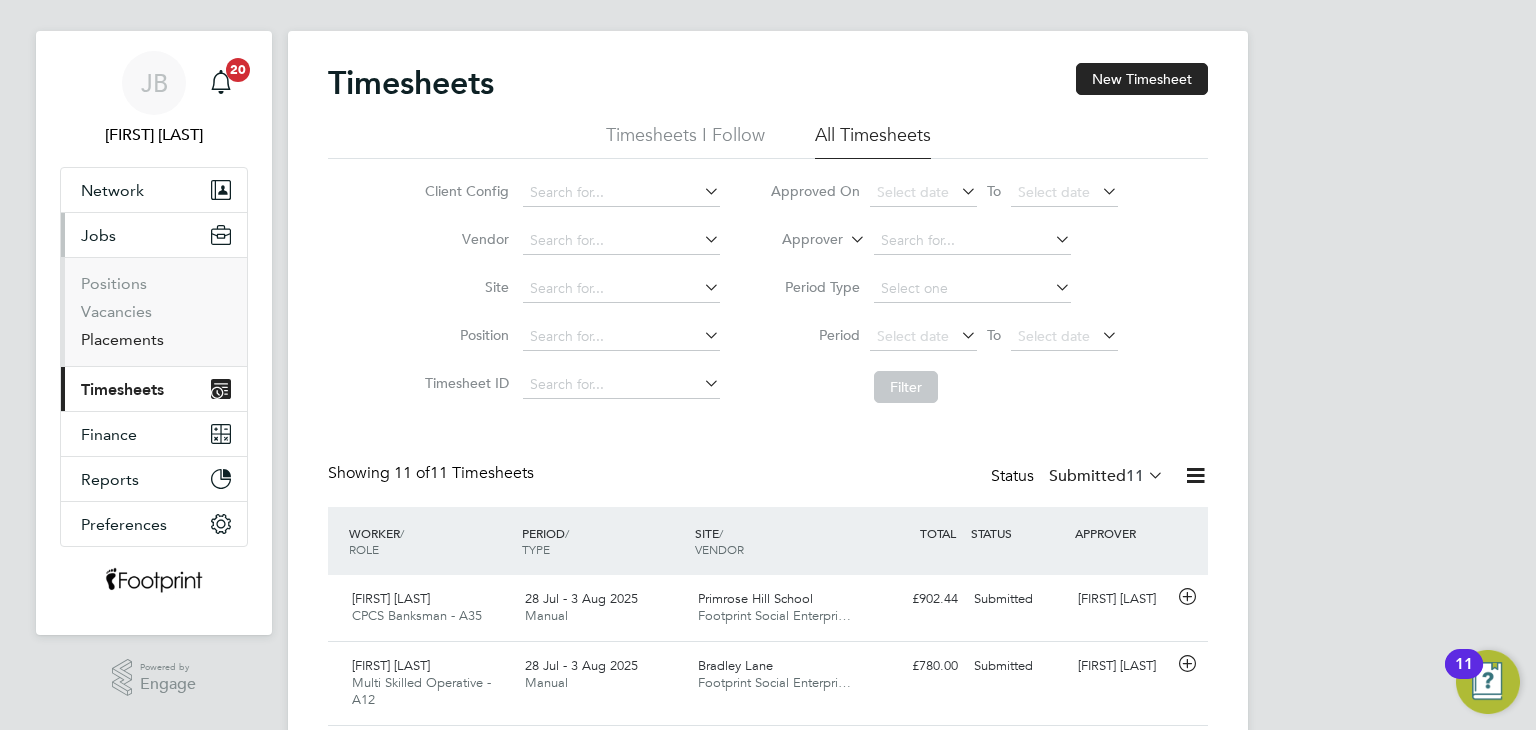 click on "Placements" at bounding box center (122, 339) 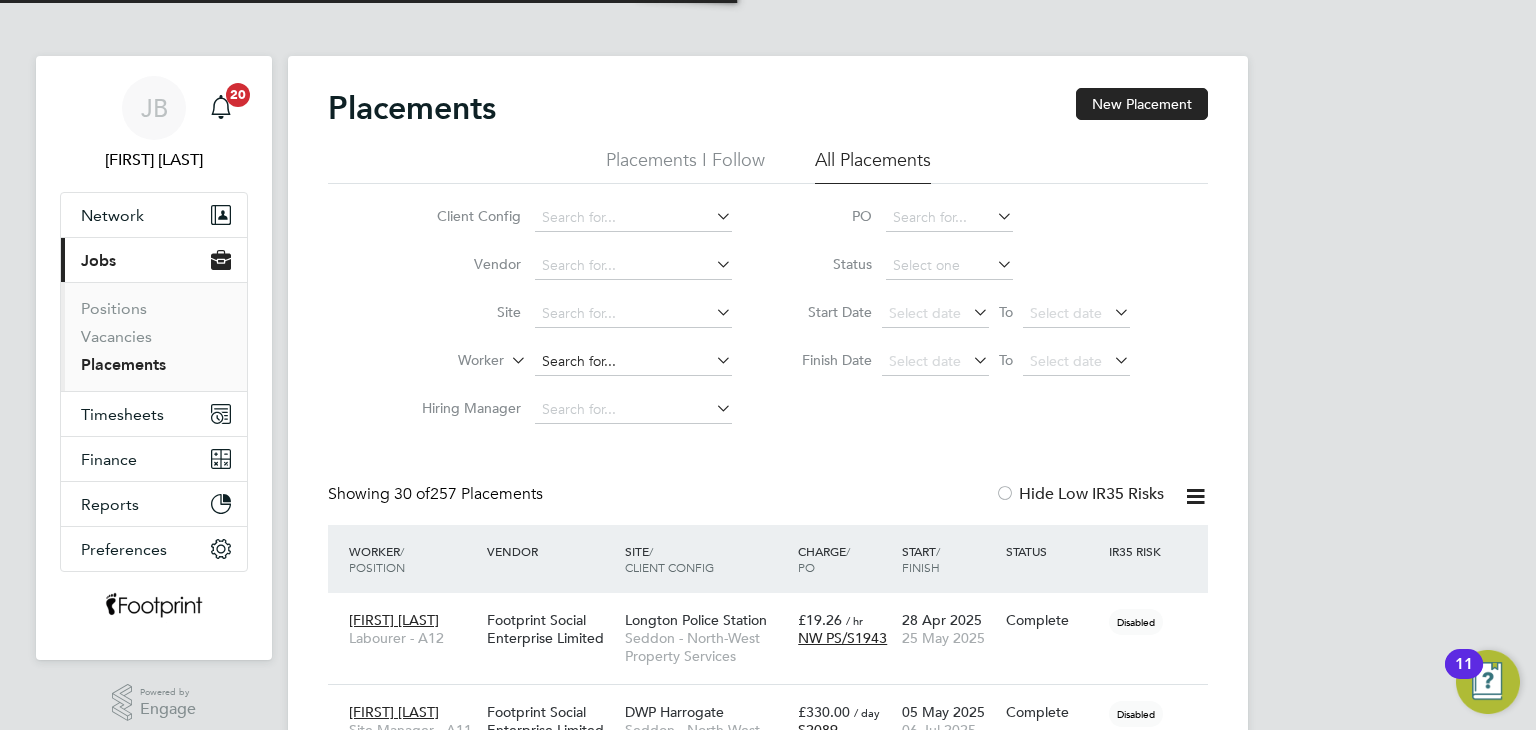 click 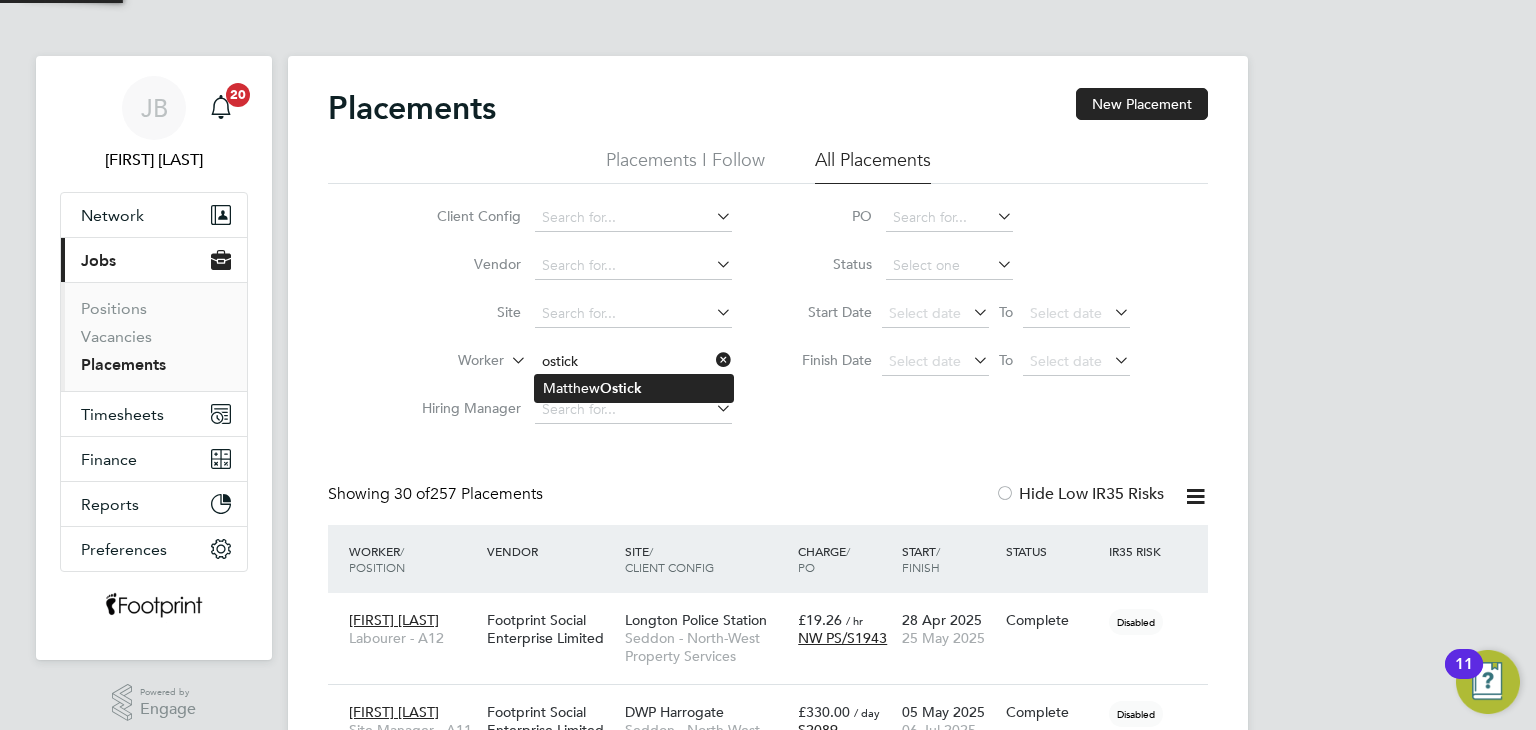 click on "Ostick" 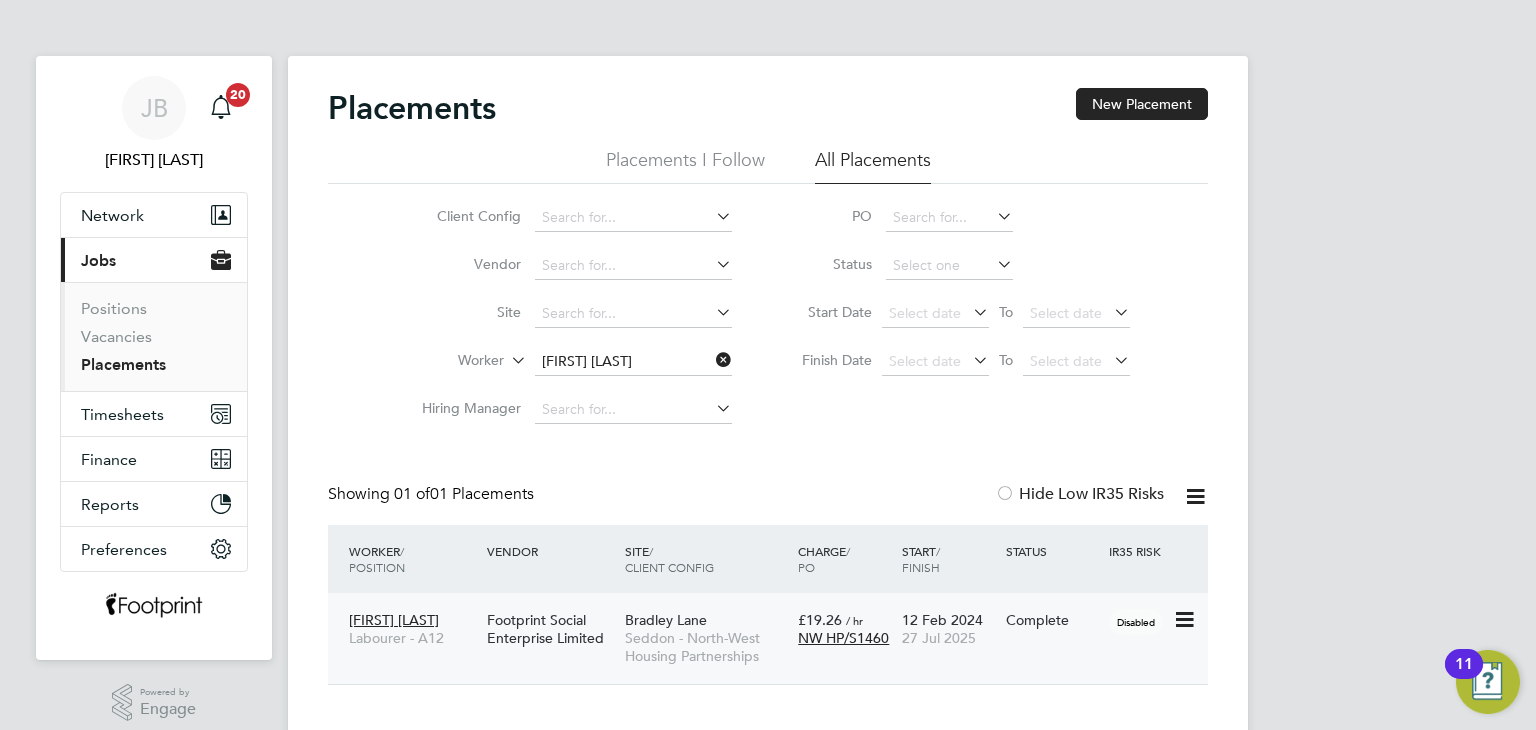 click on "27 Jul 2025" 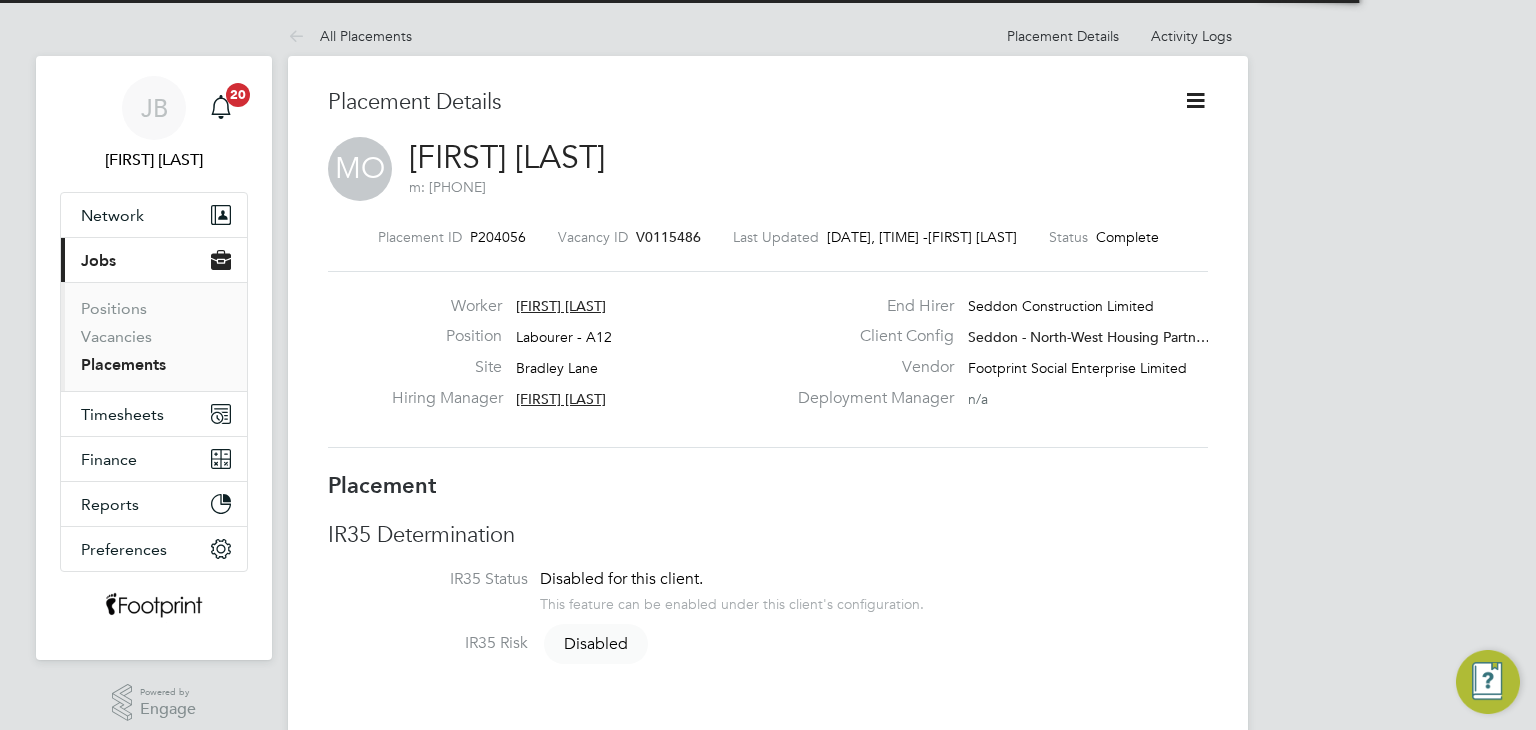 scroll, scrollTop: 0, scrollLeft: 0, axis: both 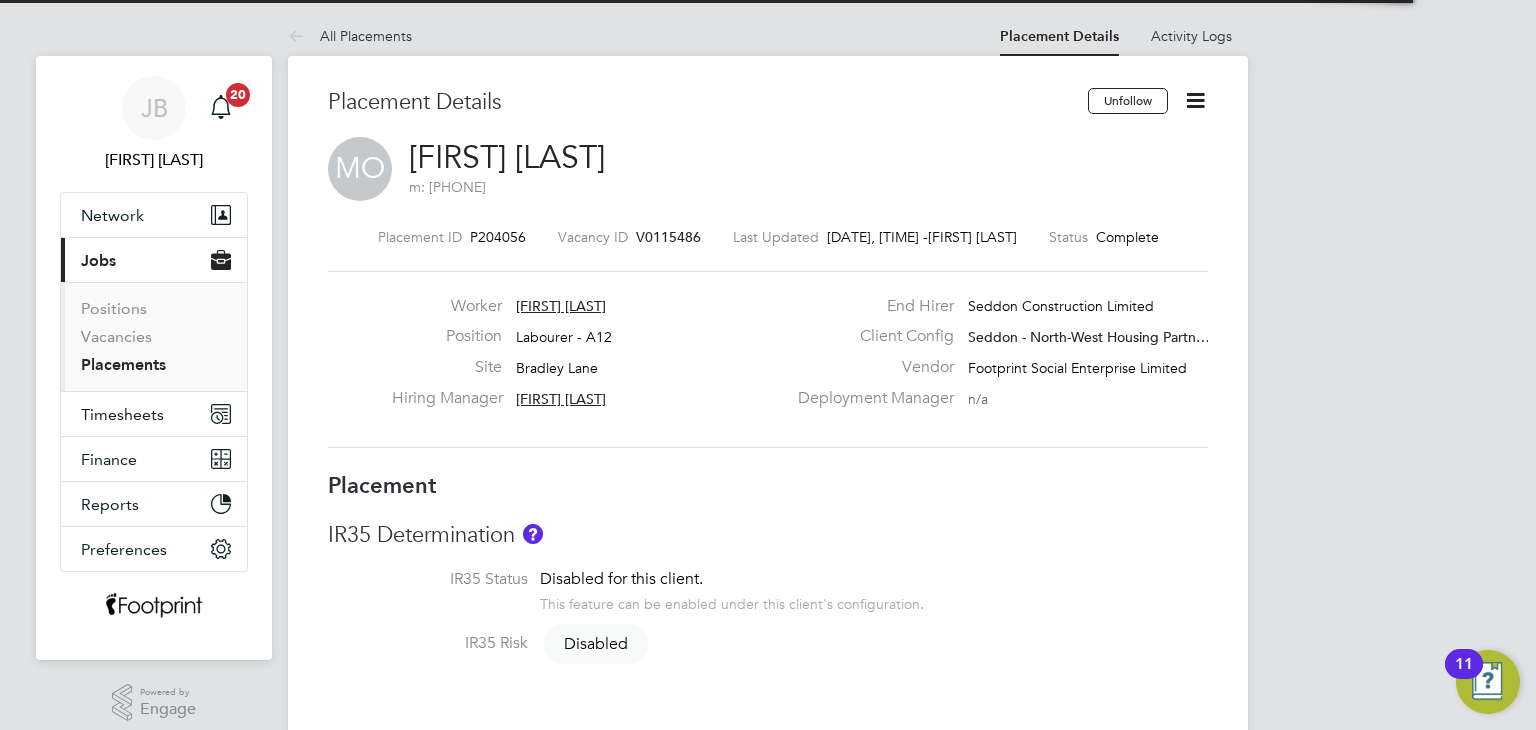 click 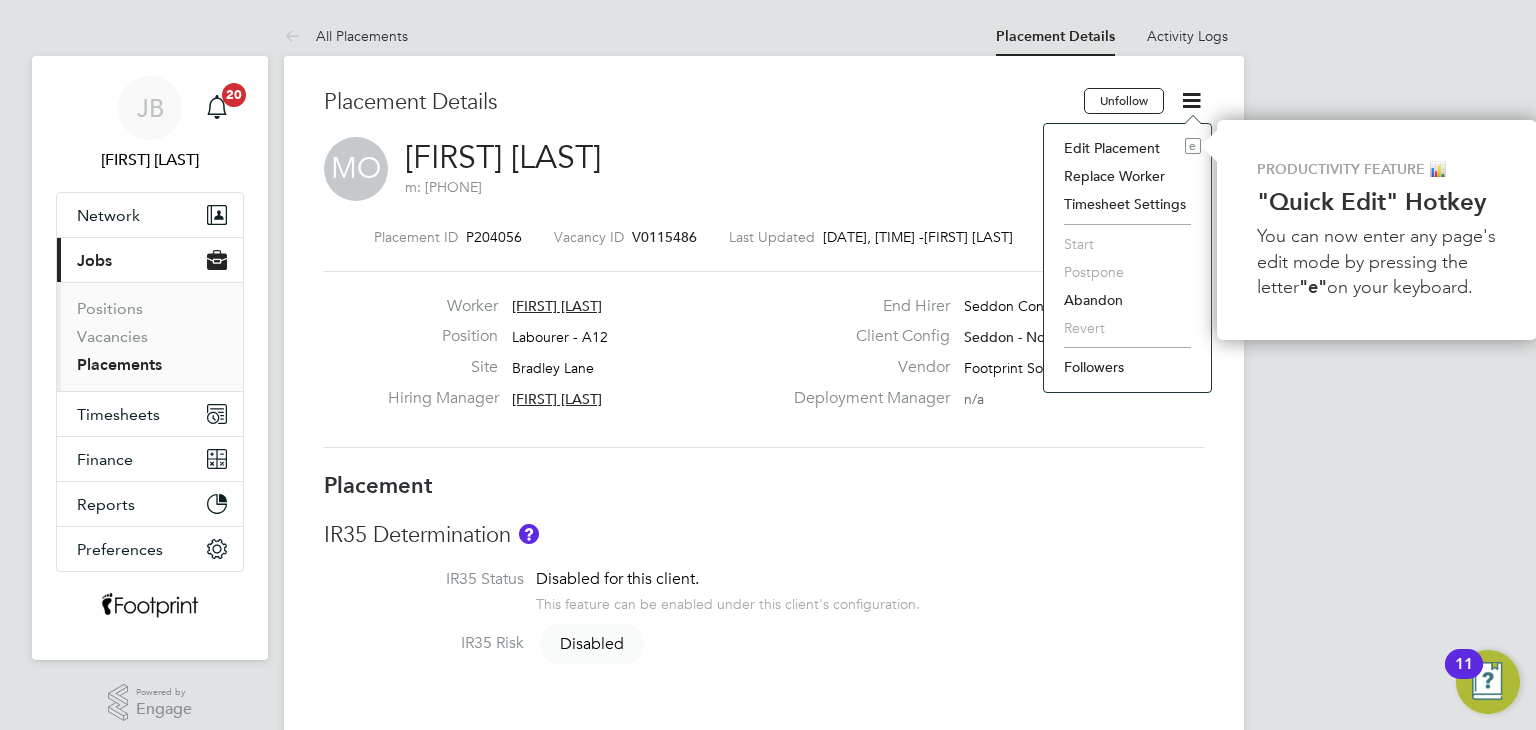 click on "Edit Placement e" 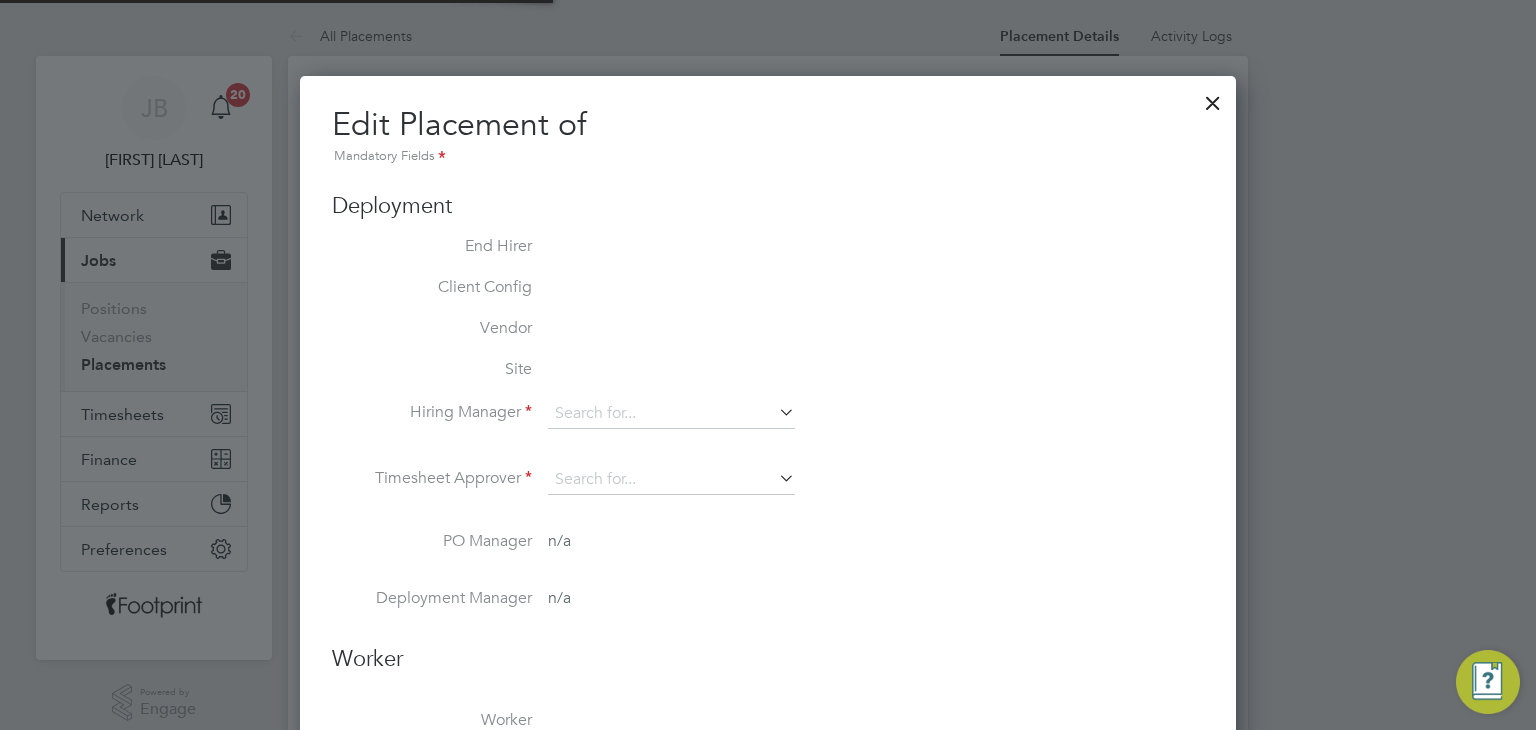 type on "Peter Walsh" 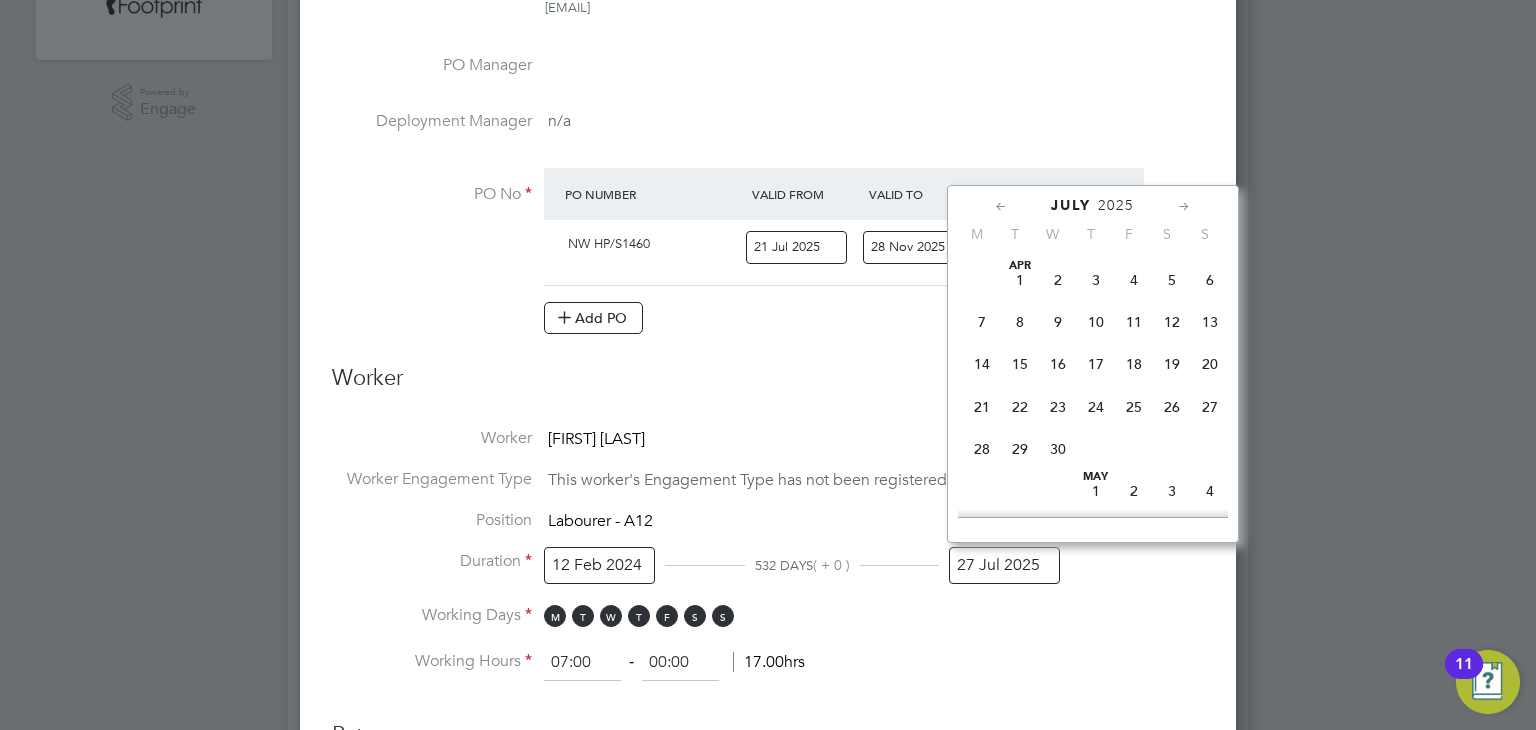 click on "27 Jul 2025" at bounding box center (1004, 565) 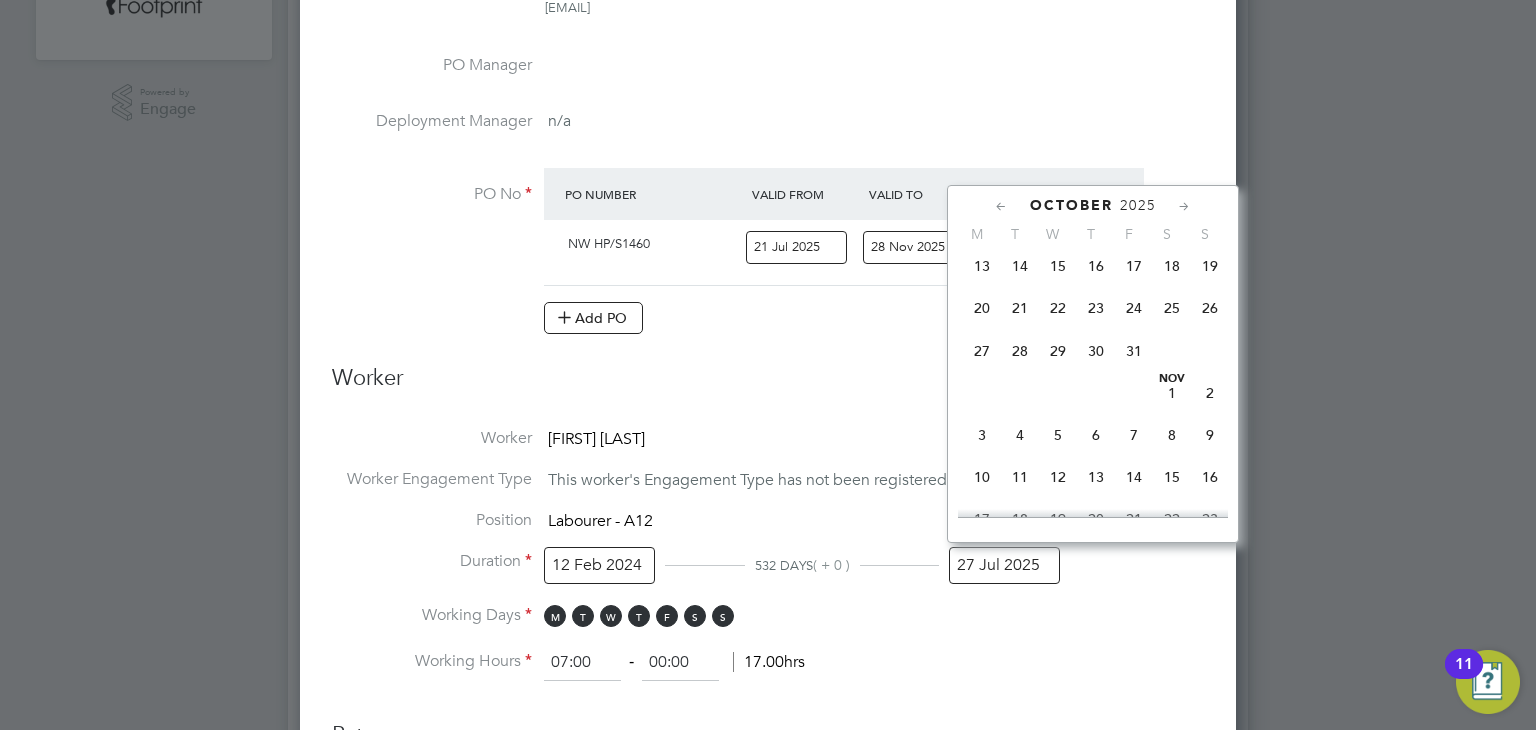 click on "9" 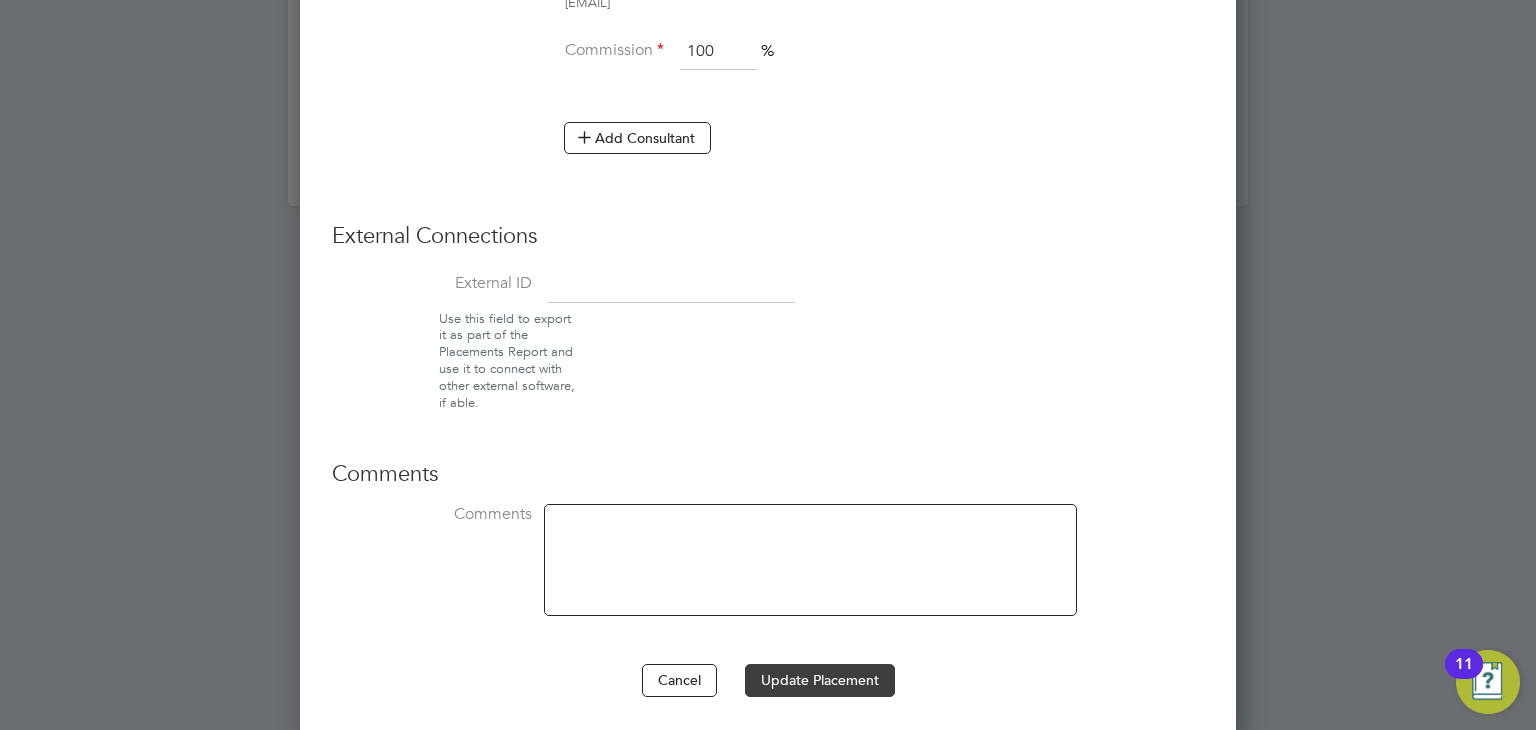 click on "Update Placement" at bounding box center (820, 680) 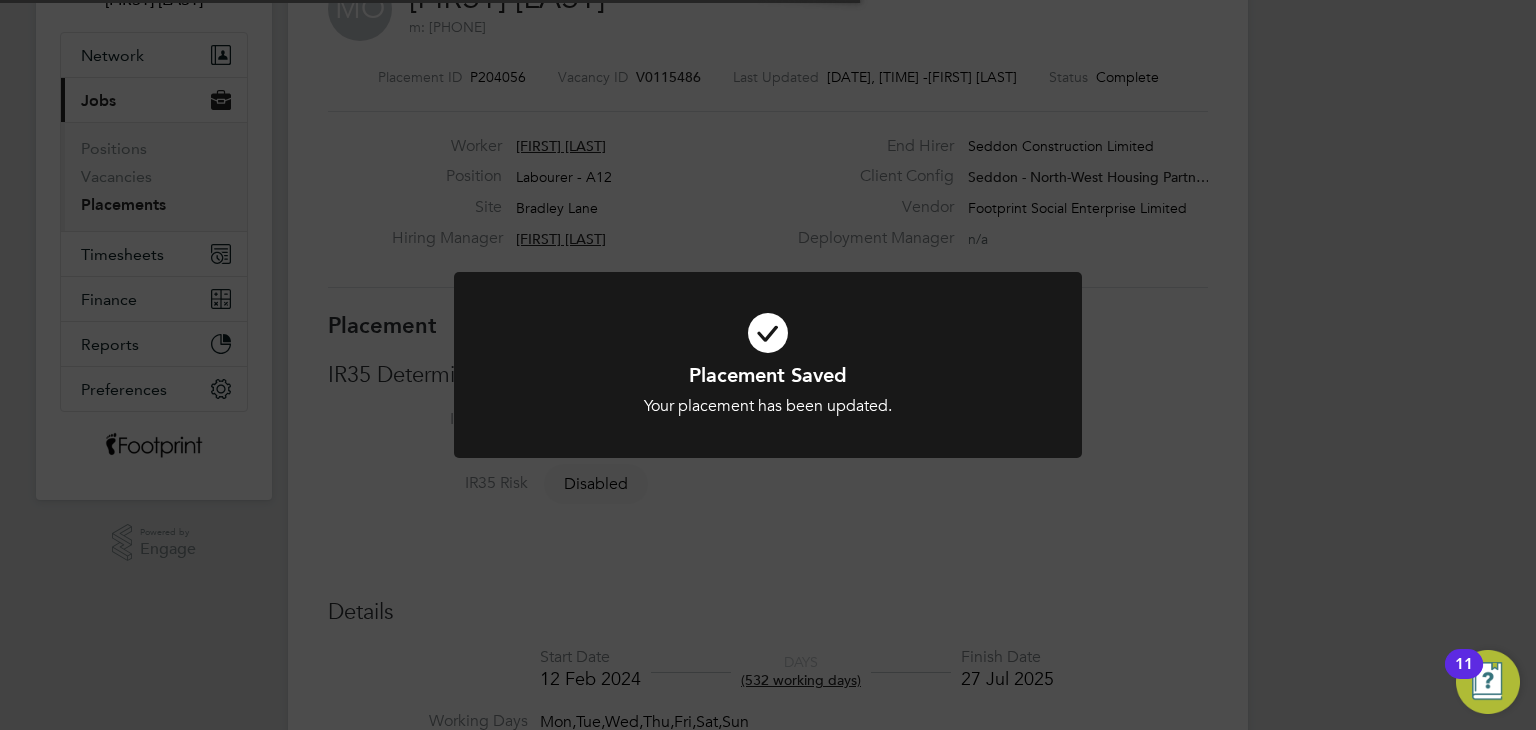 click on "Placement Saved Your placement has been updated. Cancel Okay" 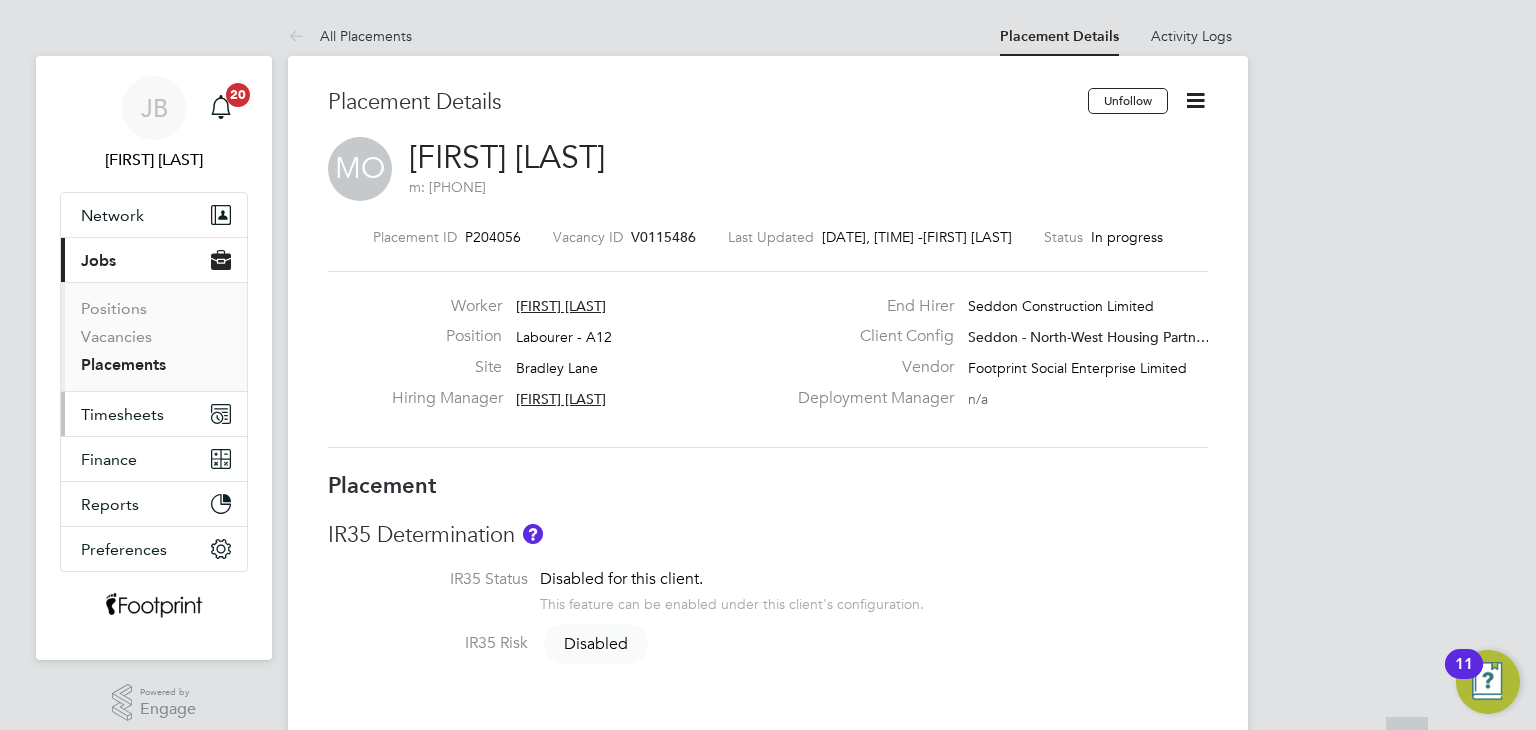 click on "Timesheets" at bounding box center [122, 414] 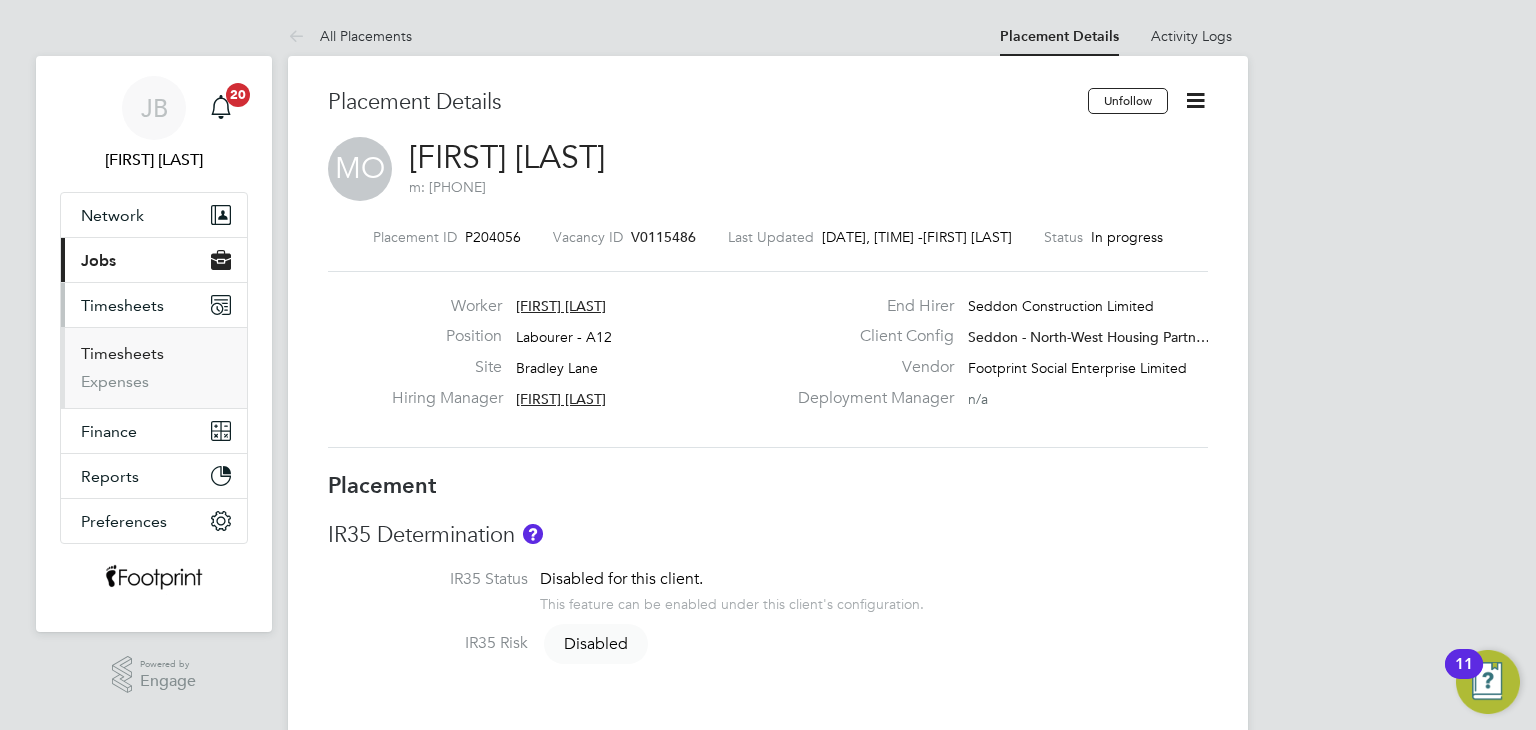 click on "Timesheets" at bounding box center [122, 353] 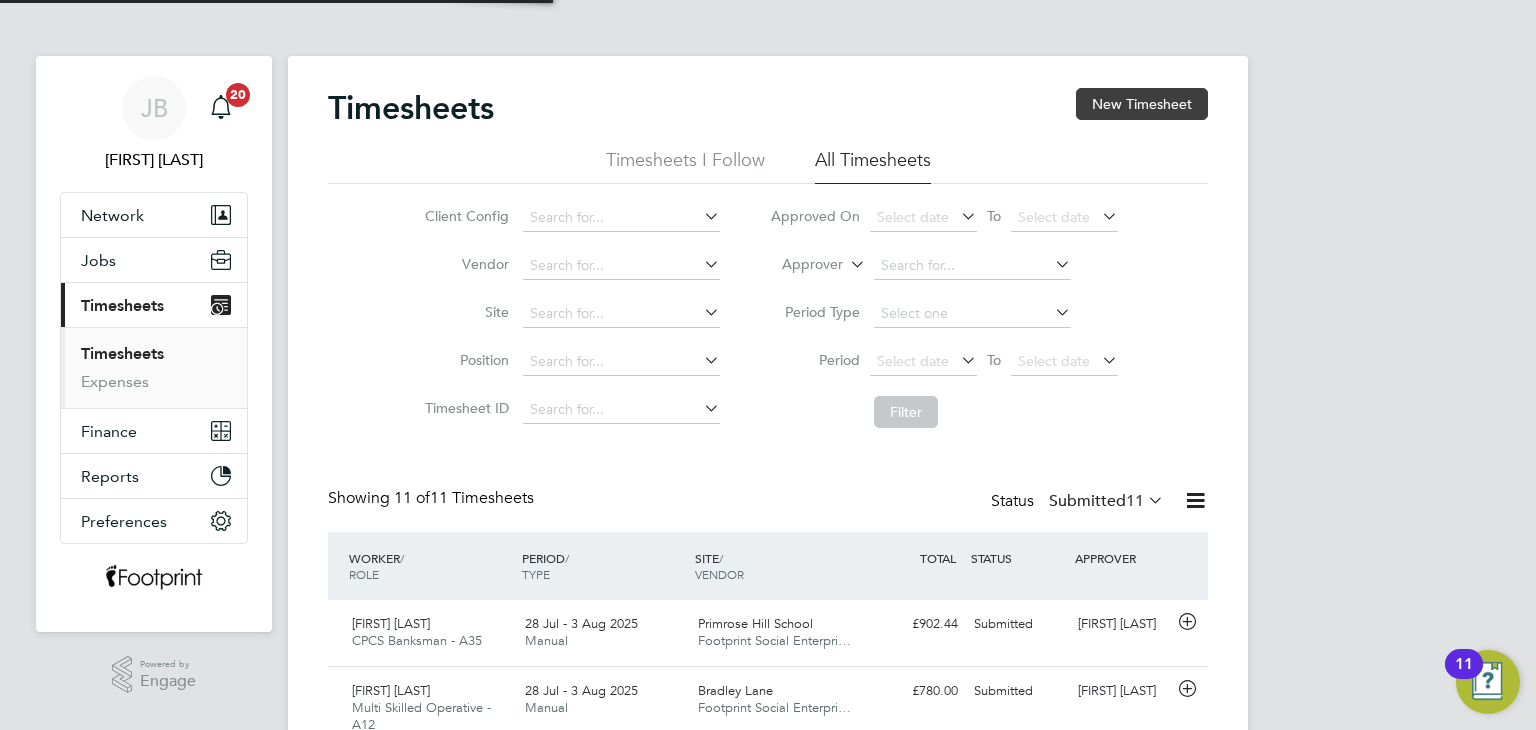 click on "New Timesheet" 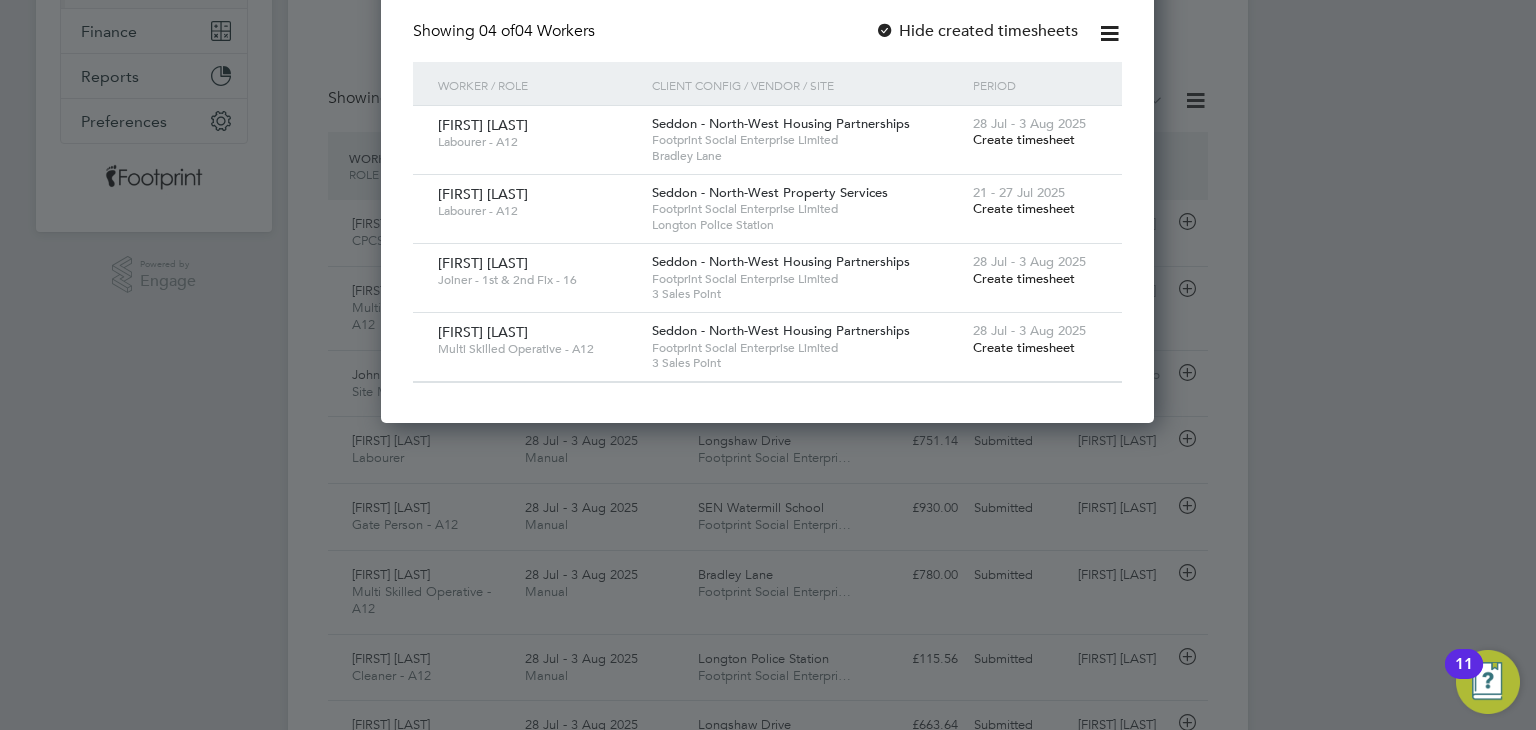 click on "Create timesheet" at bounding box center [1024, 139] 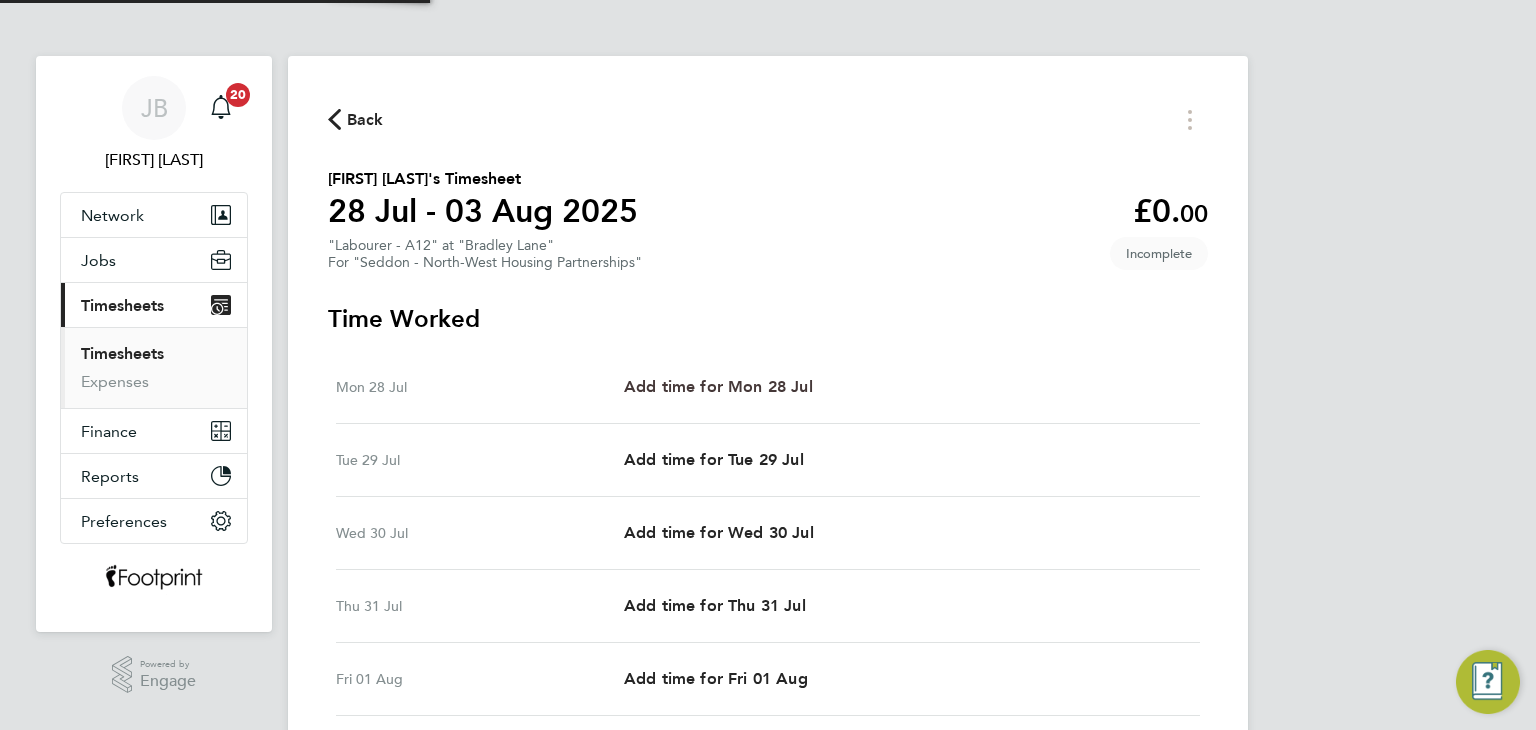 click on "Add time for Mon 28 Jul" at bounding box center (718, 386) 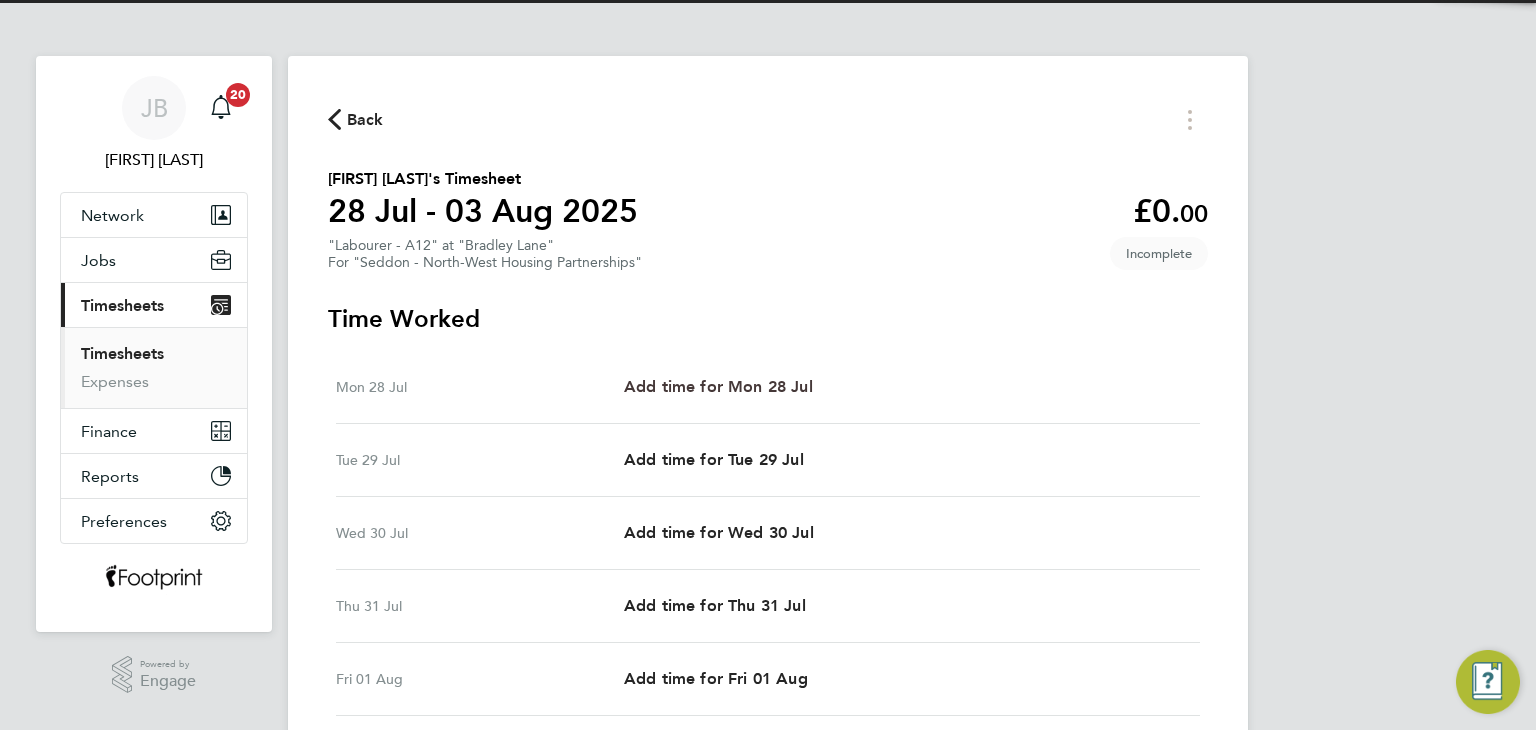 select on "30" 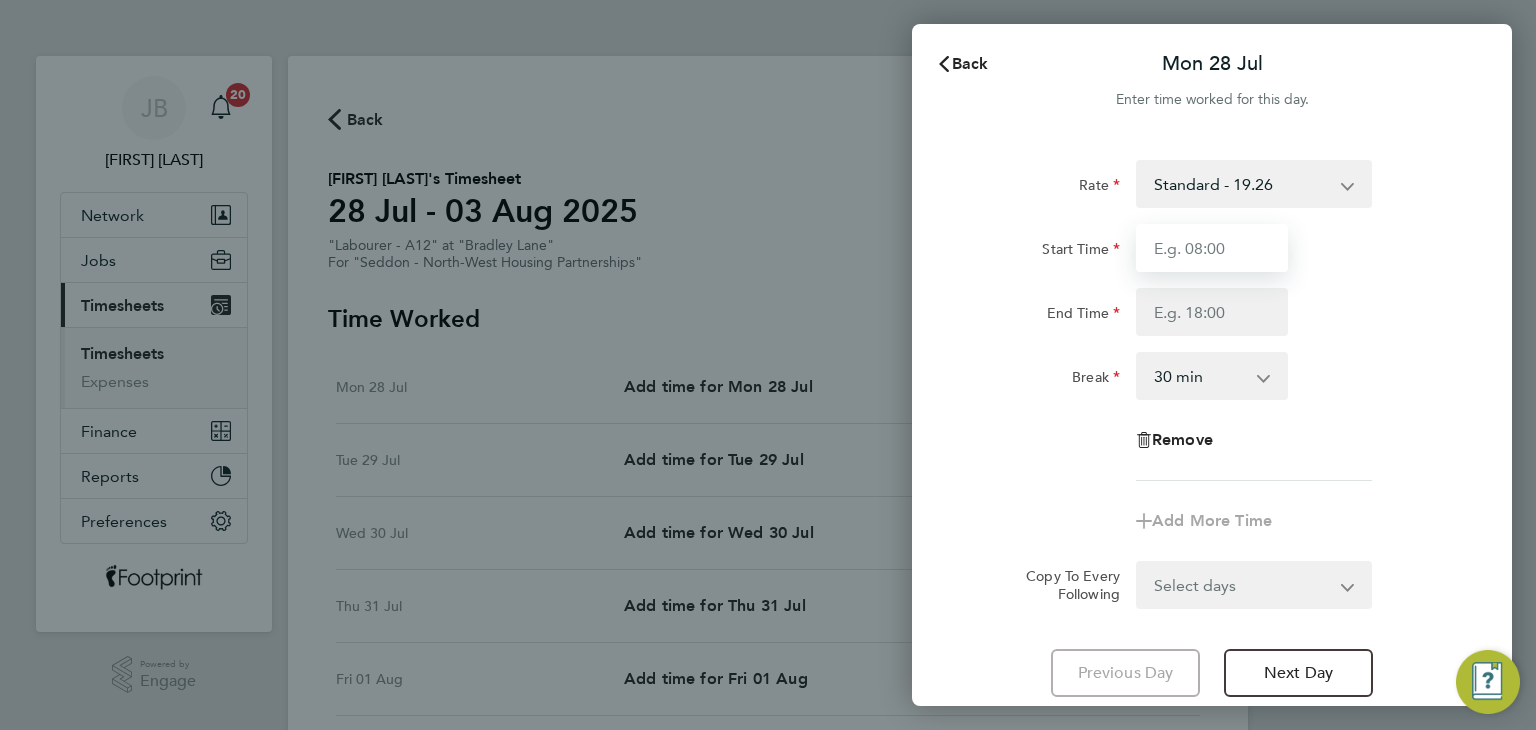 drag, startPoint x: 1203, startPoint y: 236, endPoint x: 1205, endPoint y: 249, distance: 13.152946 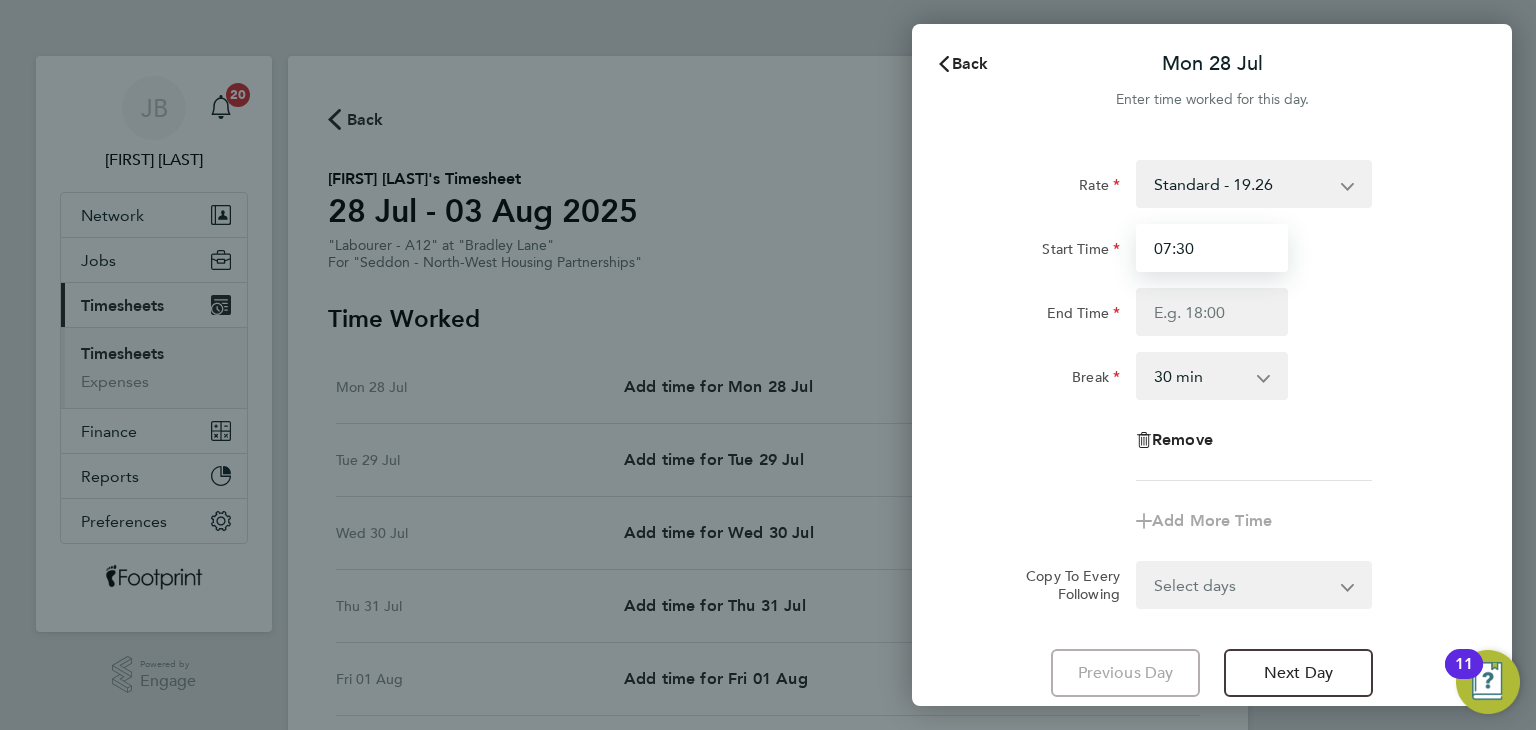 drag, startPoint x: 1208, startPoint y: 261, endPoint x: 1174, endPoint y: 258, distance: 34.132095 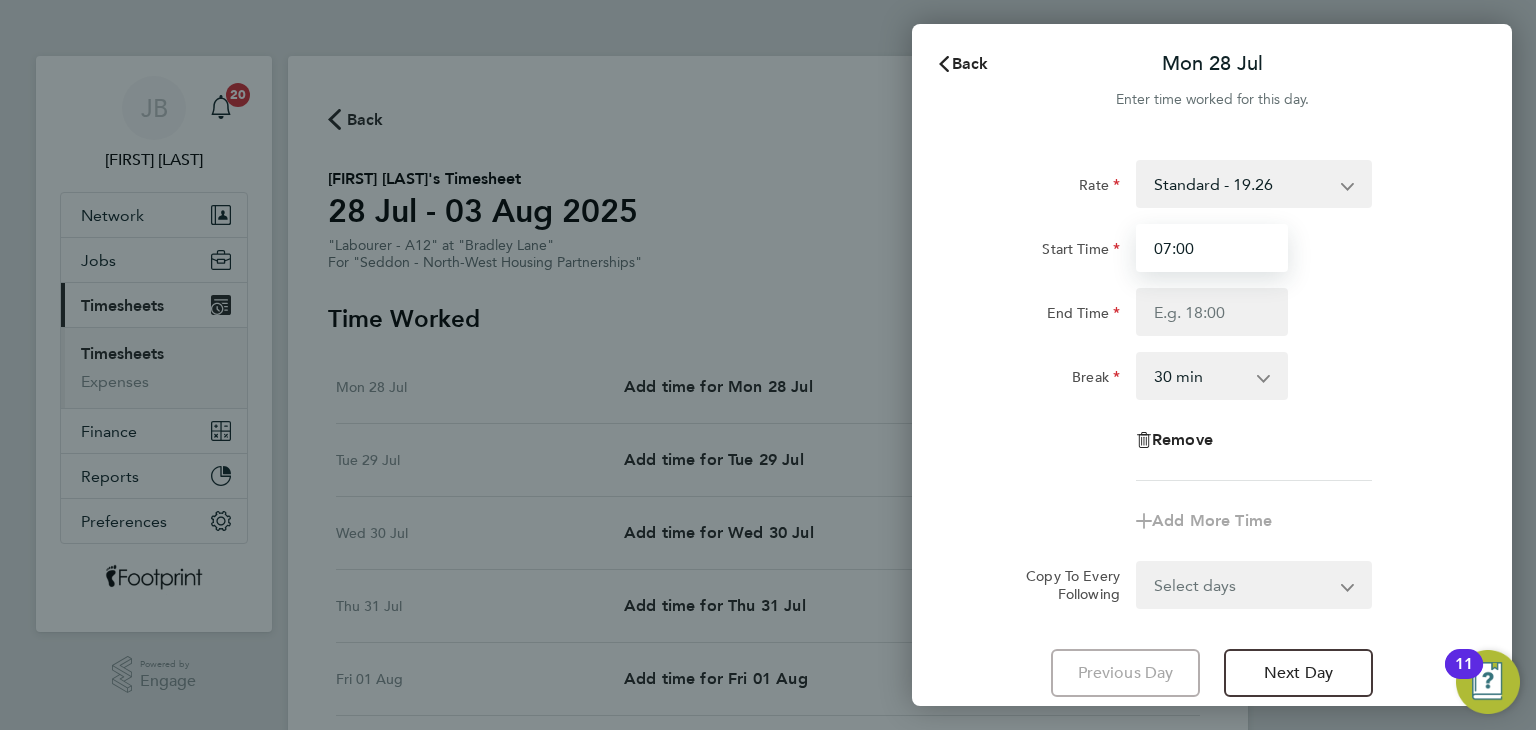 type on "07:00" 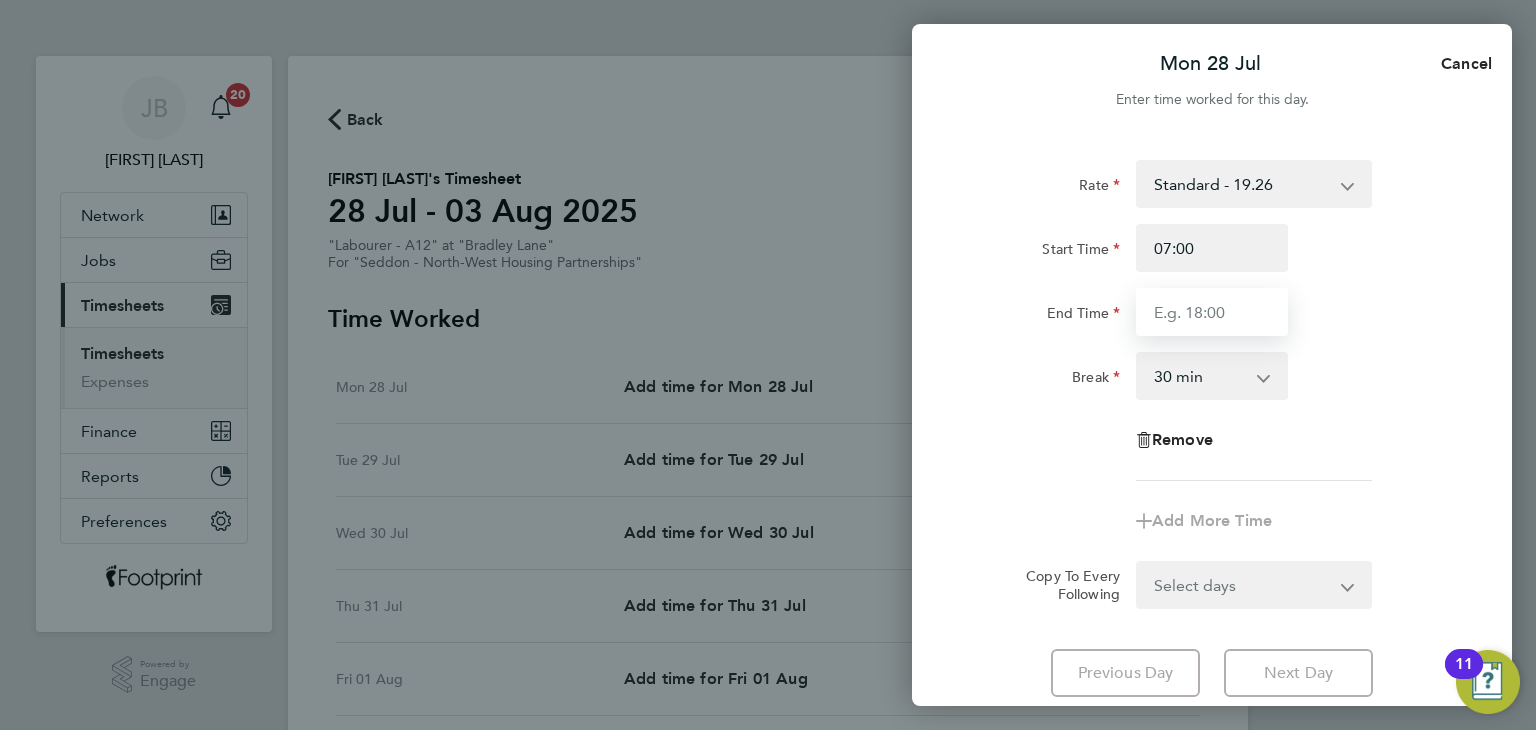 click on "End Time" at bounding box center (1212, 312) 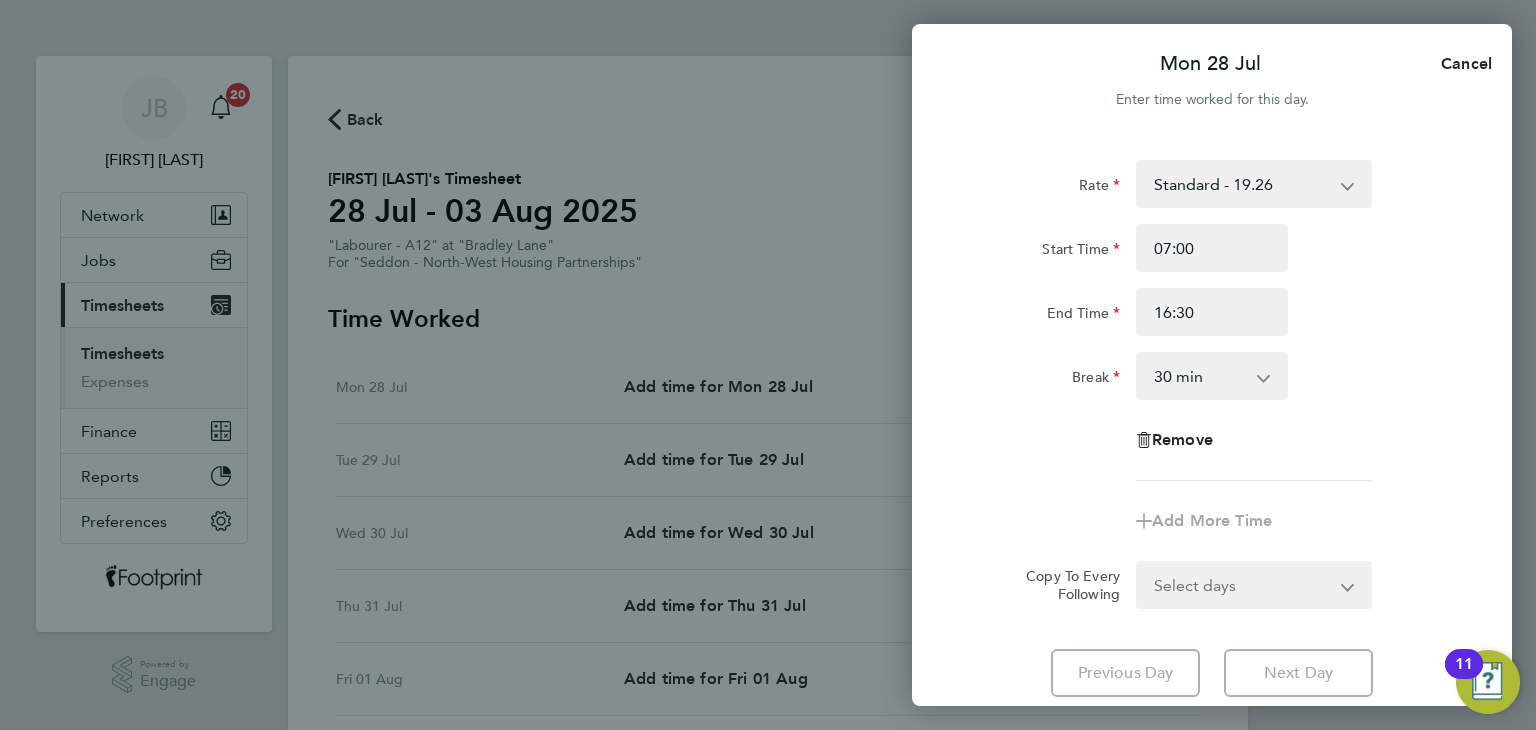 click on "Rate  Standard - 19.26
Start Time 07:00 End Time 16:30 Break  0 min   15 min   30 min   45 min   60 min   75 min   90 min
Remove
Add More Time  Copy To Every Following  Select days   Day   Weekday (Mon-Fri)   Weekend (Sat-Sun)   Tuesday   Wednesday   Thursday   Friday   Saturday   Sunday" 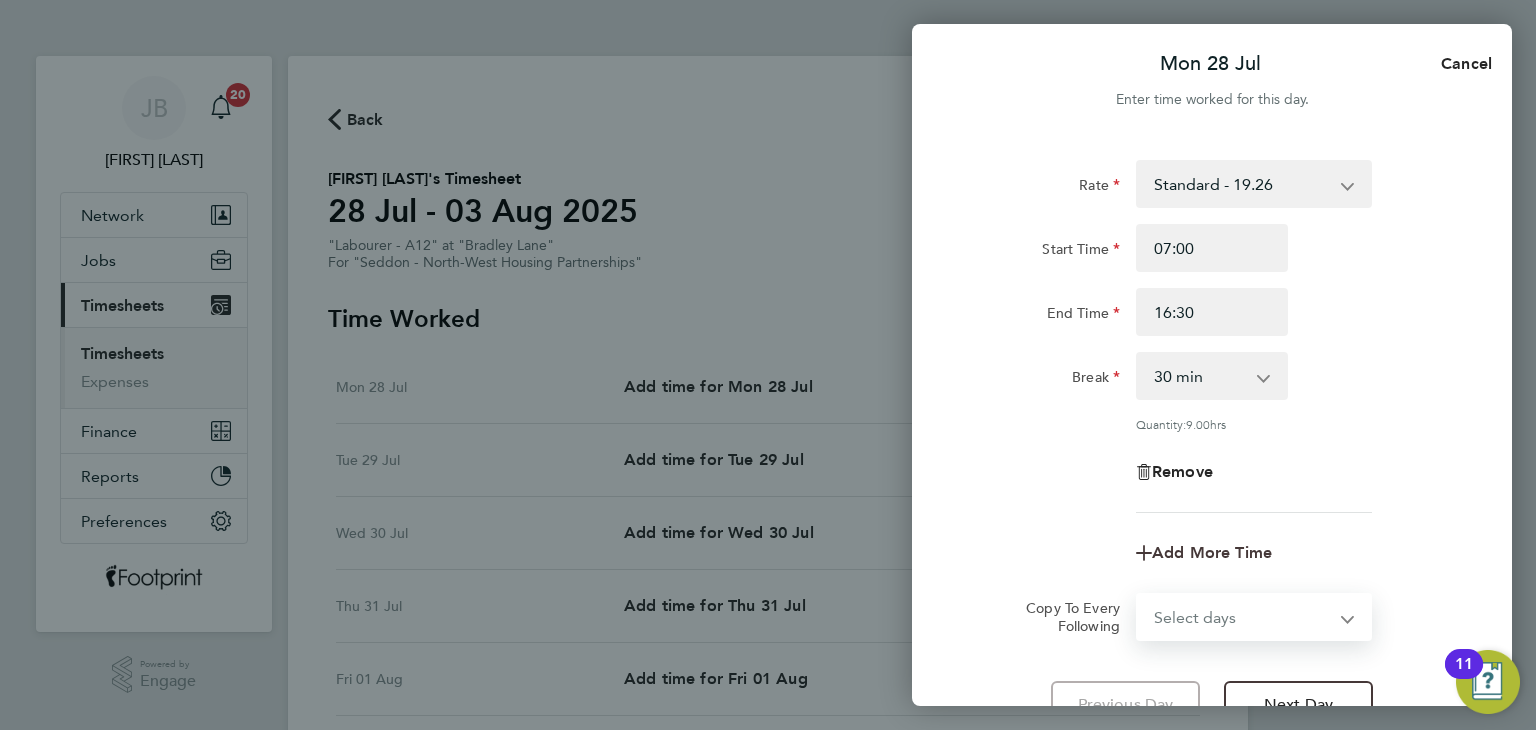 select on "WEEKDAY" 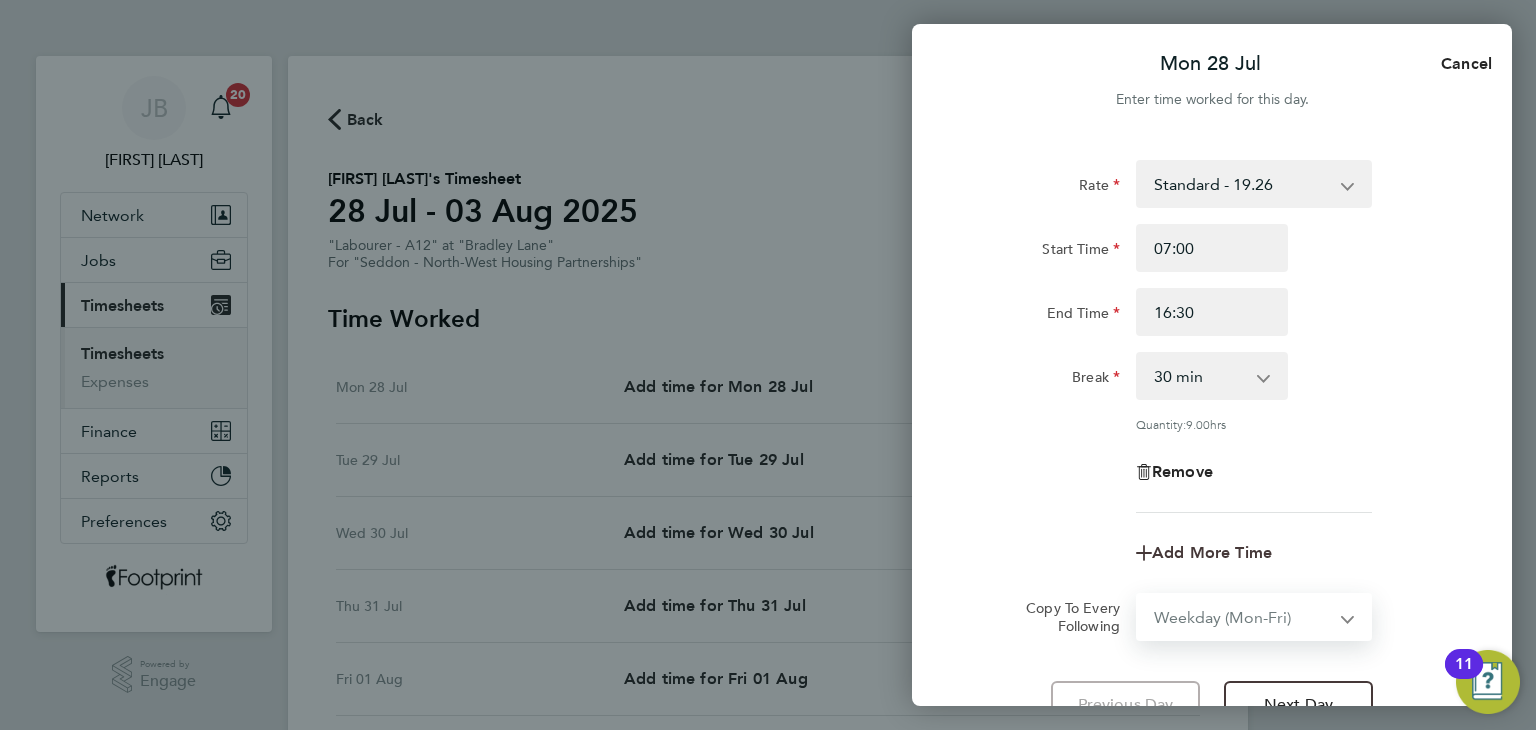 click on "Select days   Day   Weekday (Mon-Fri)   Weekend (Sat-Sun)   Tuesday   Wednesday   Thursday   Friday   Saturday   Sunday" at bounding box center [1243, 617] 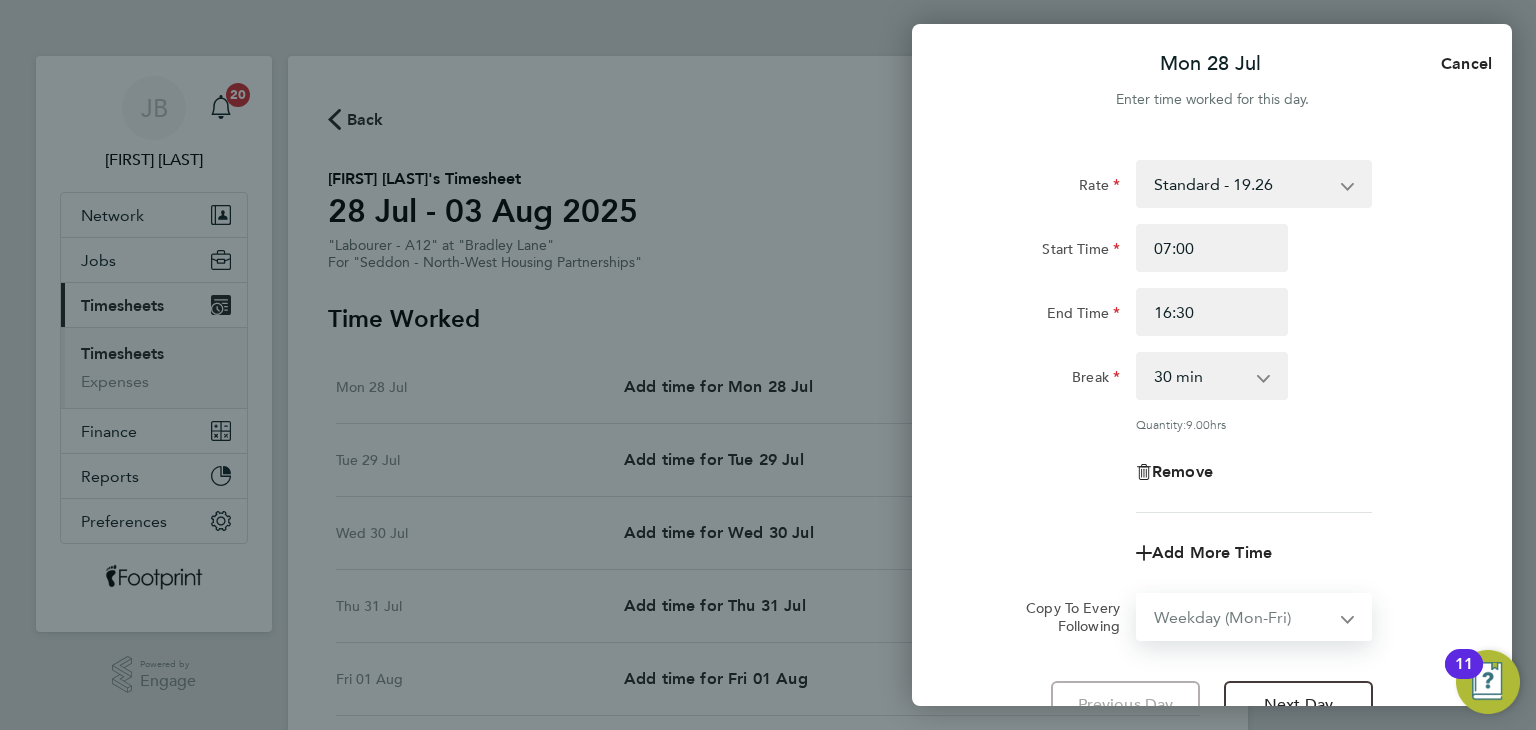 select on "2025-08-03" 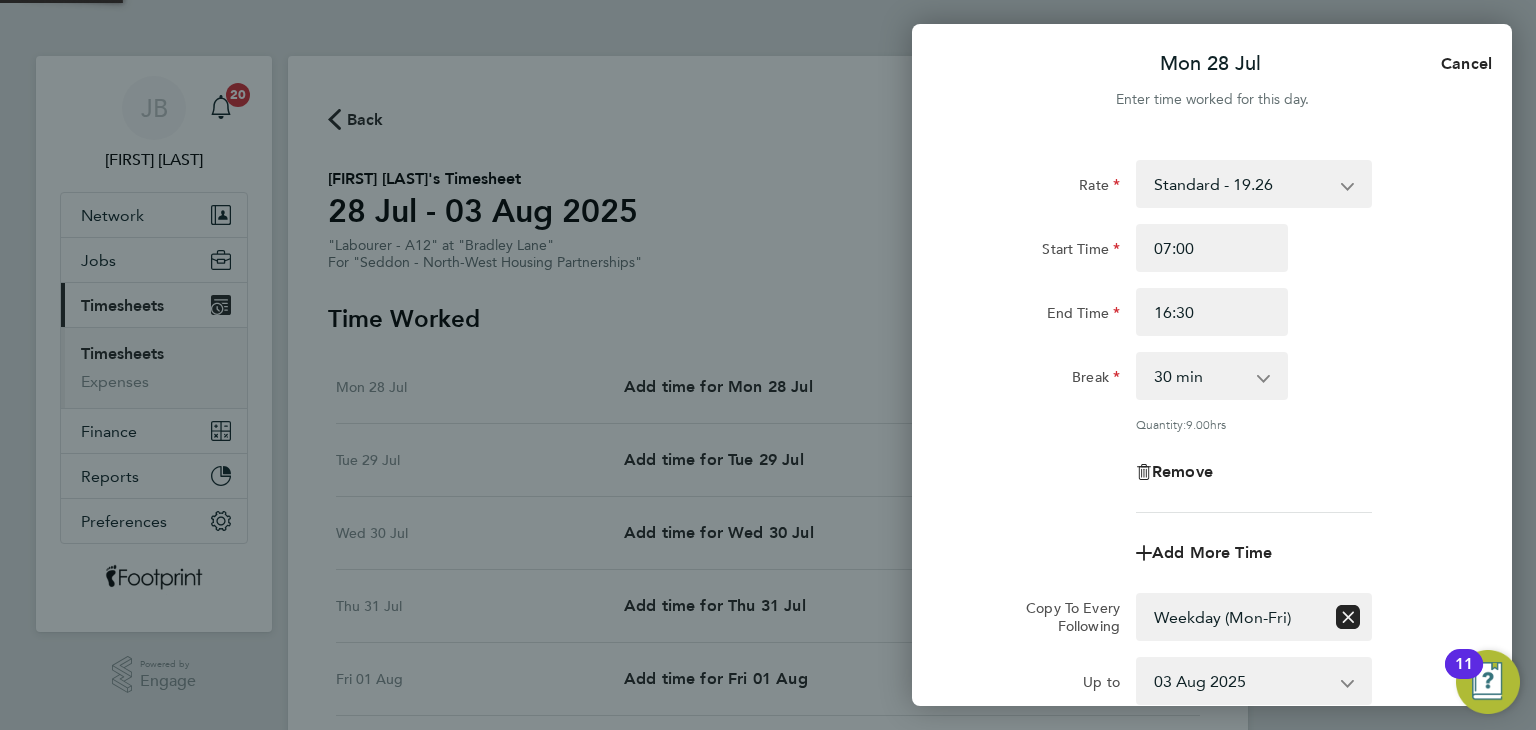 click on "Add More Time" 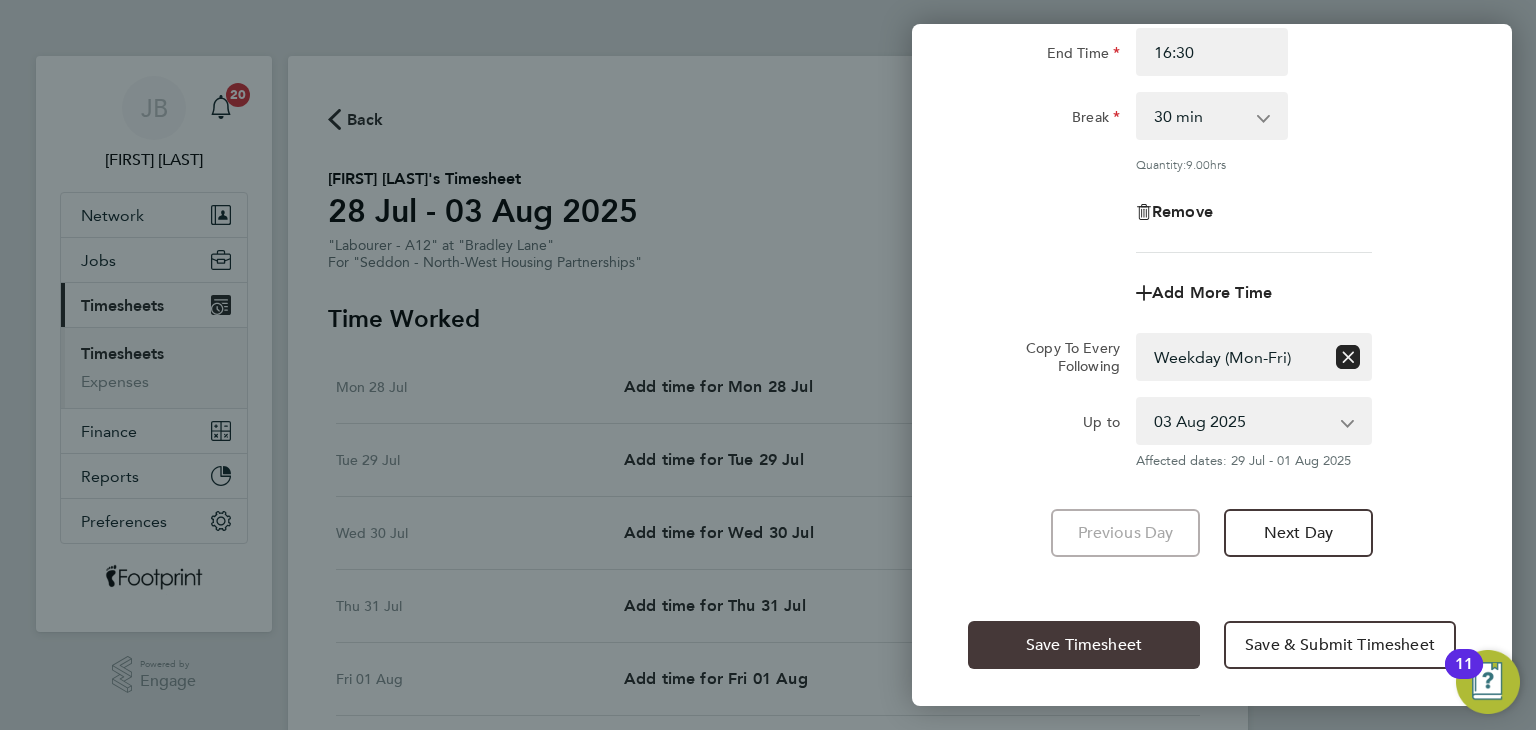 click on "Save Timesheet" 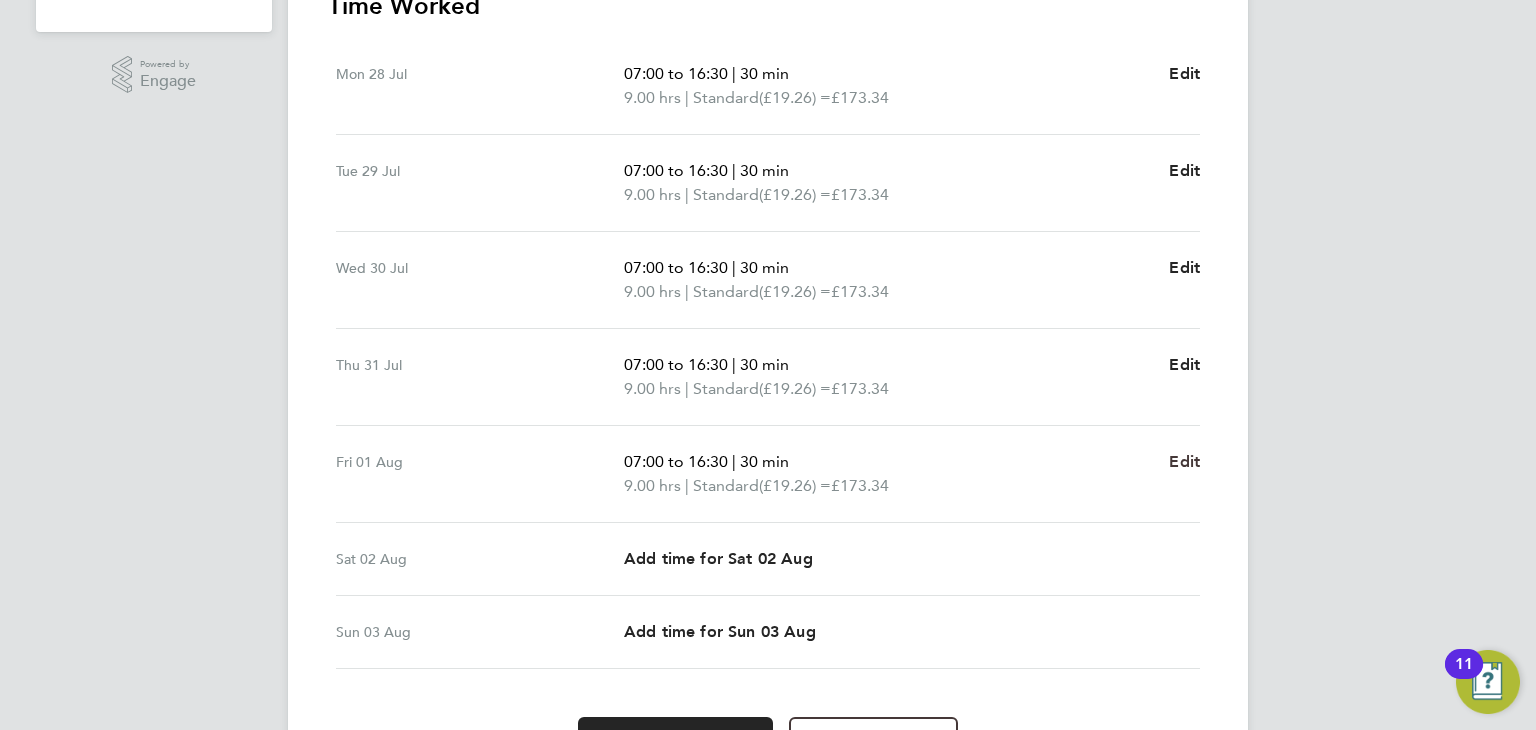 click on "Edit" at bounding box center [1184, 461] 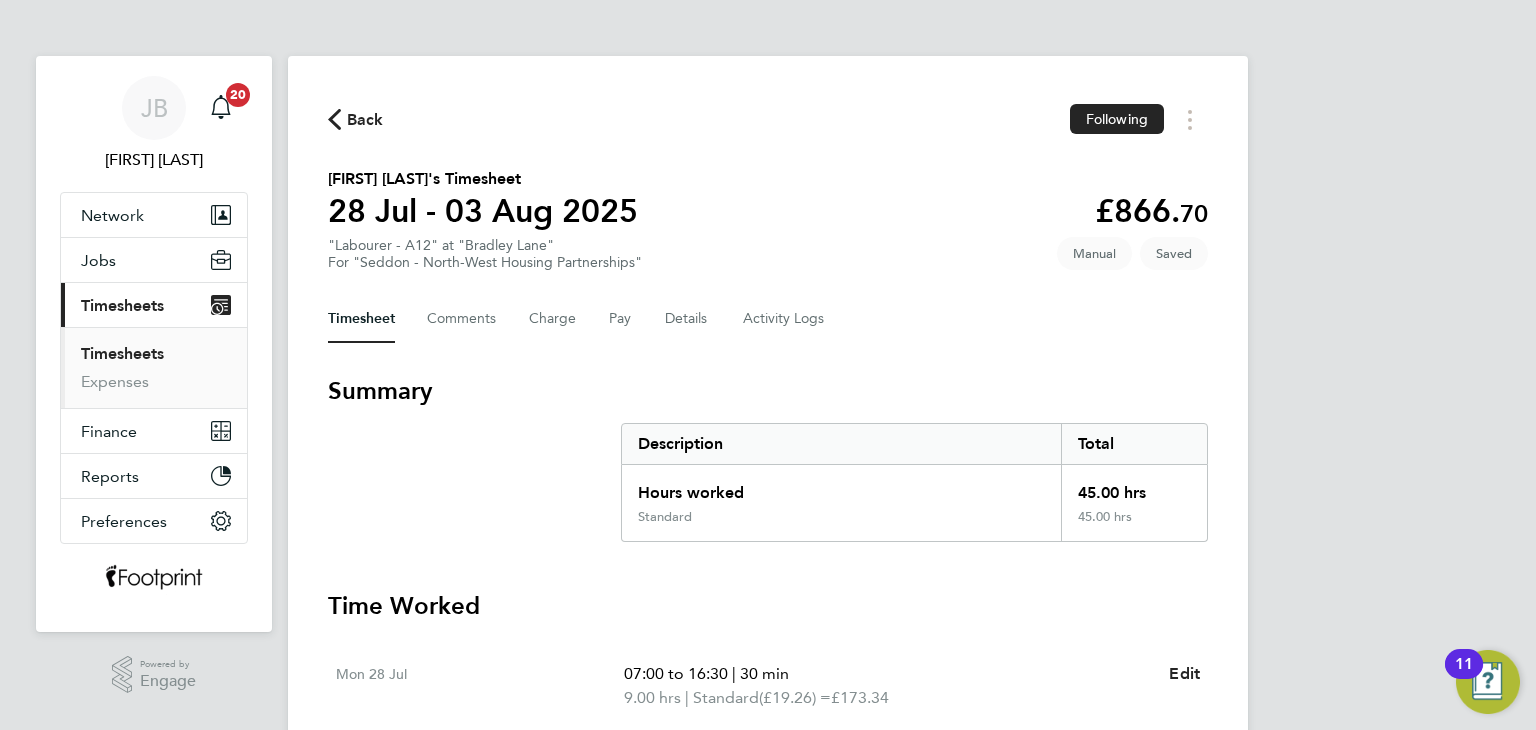 select on "30" 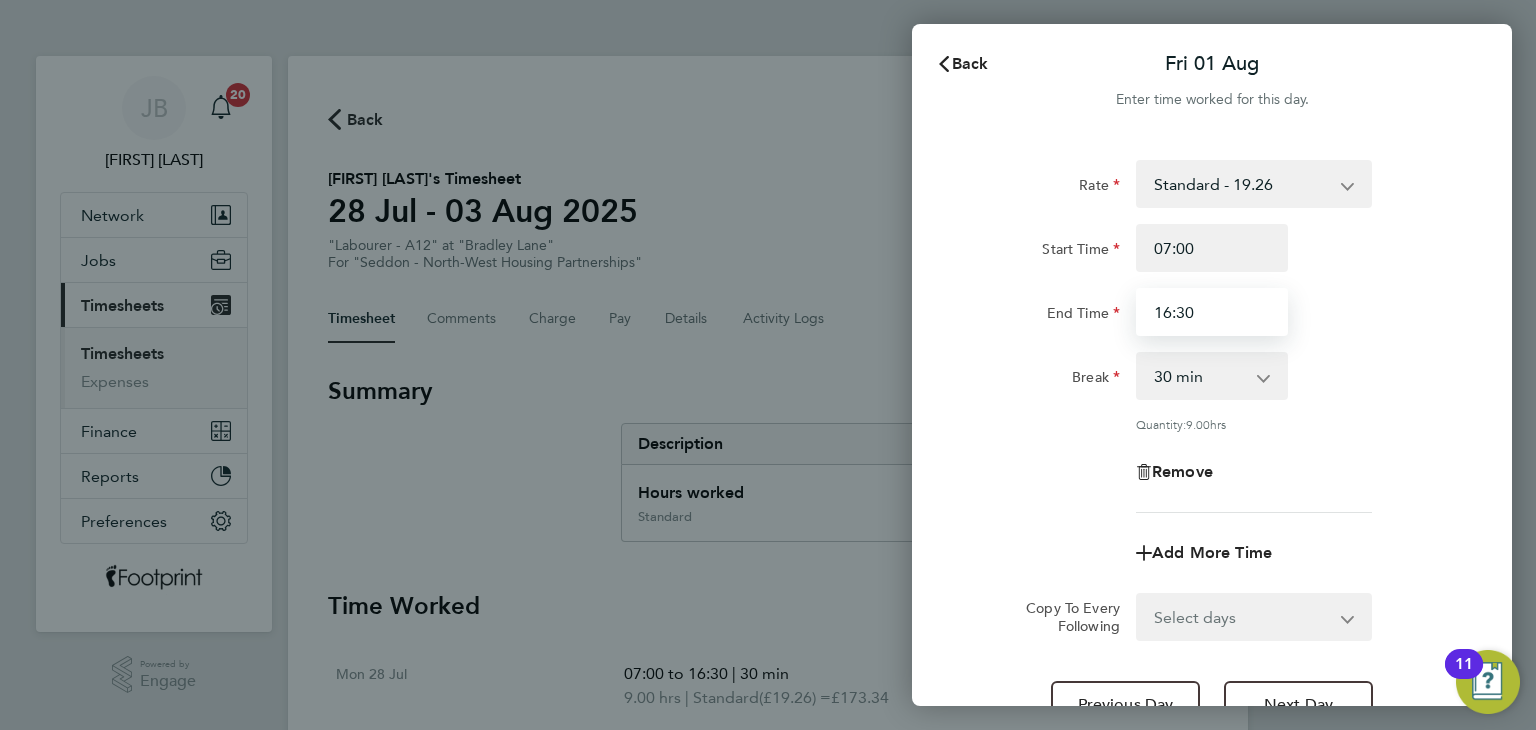 drag, startPoint x: 1132, startPoint y: 313, endPoint x: 895, endPoint y: 305, distance: 237.13498 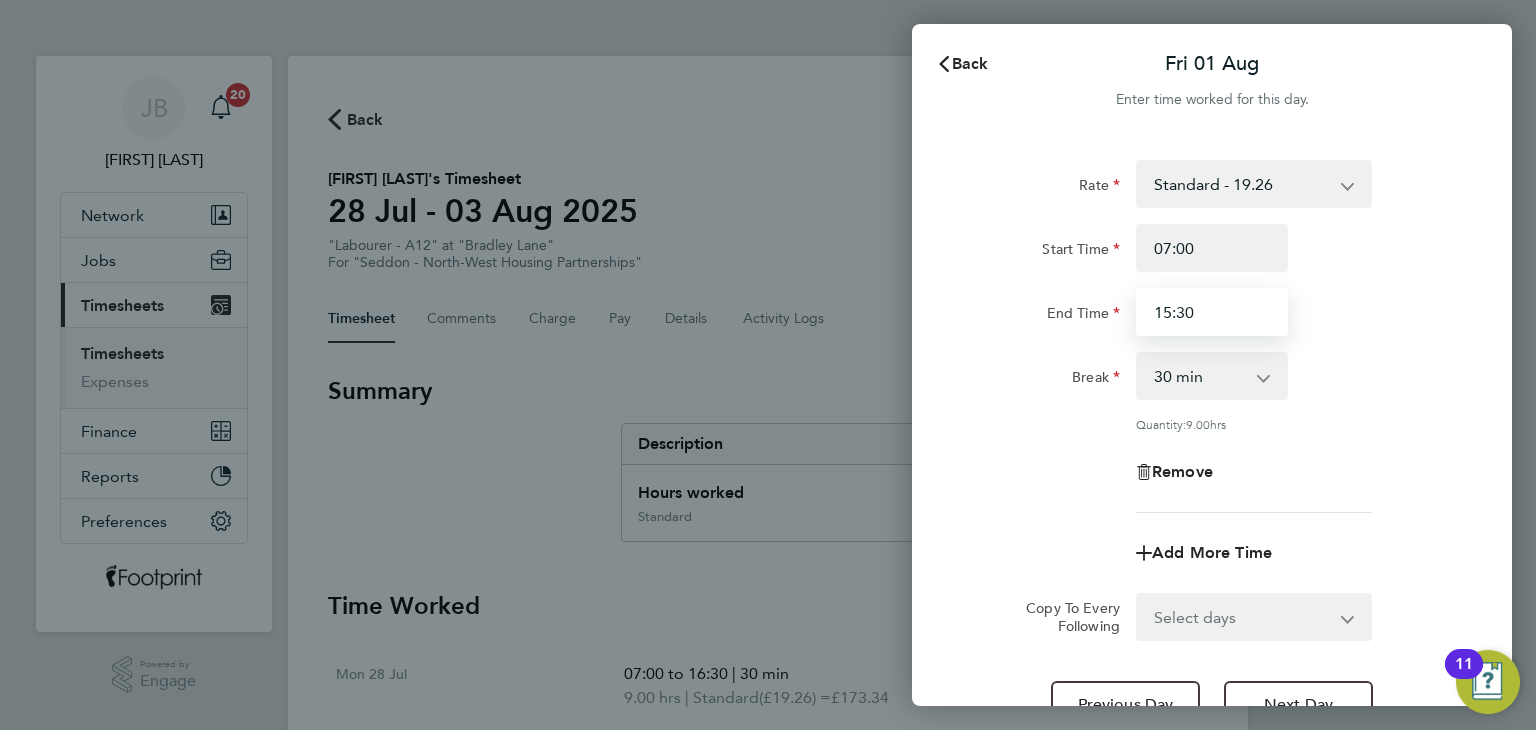 type on "15:30" 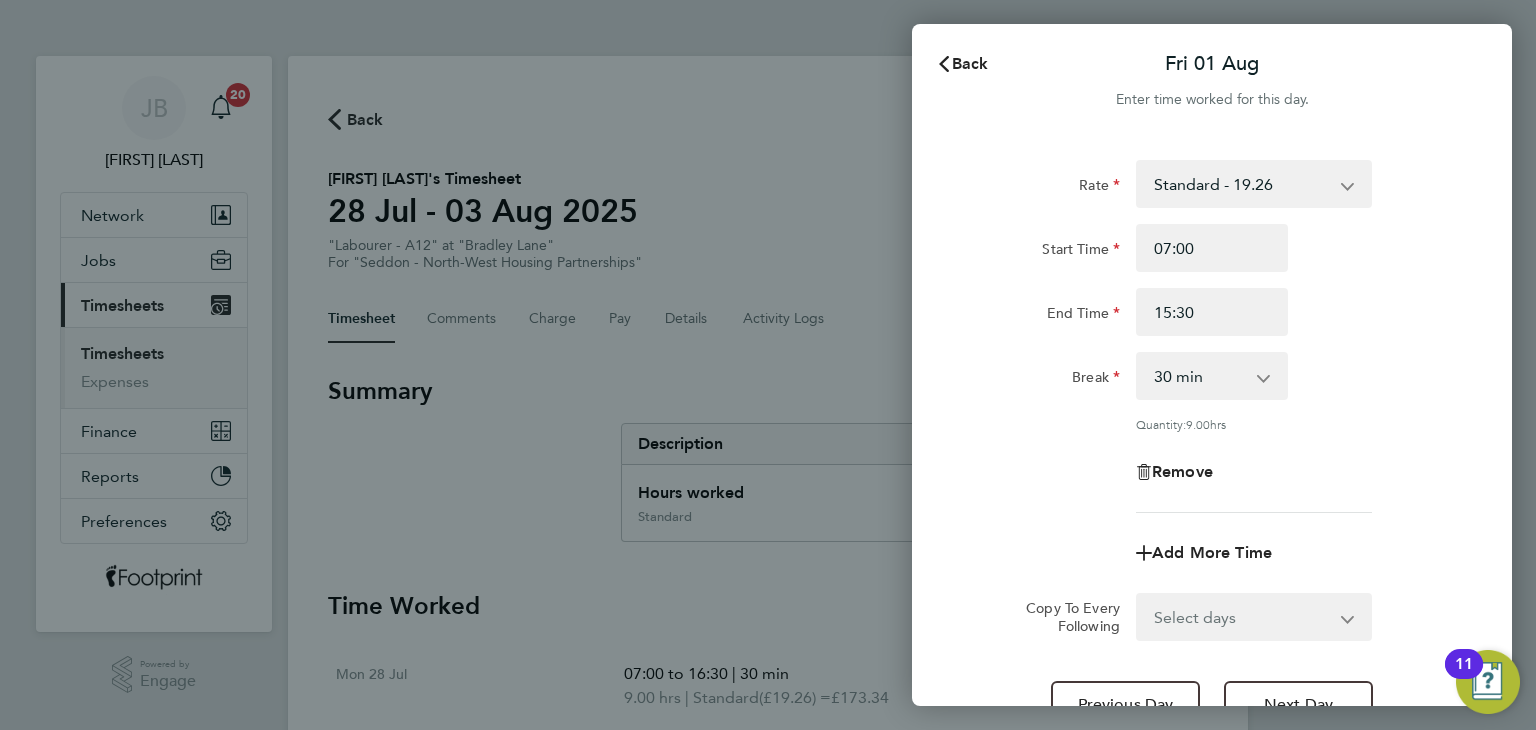 click on "Rate  Standard - 19.26
Start Time 07:00 End Time 15:30 Break  0 min   15 min   30 min   45 min   60 min   75 min   90 min
Quantity:  9.00  hrs
Remove" 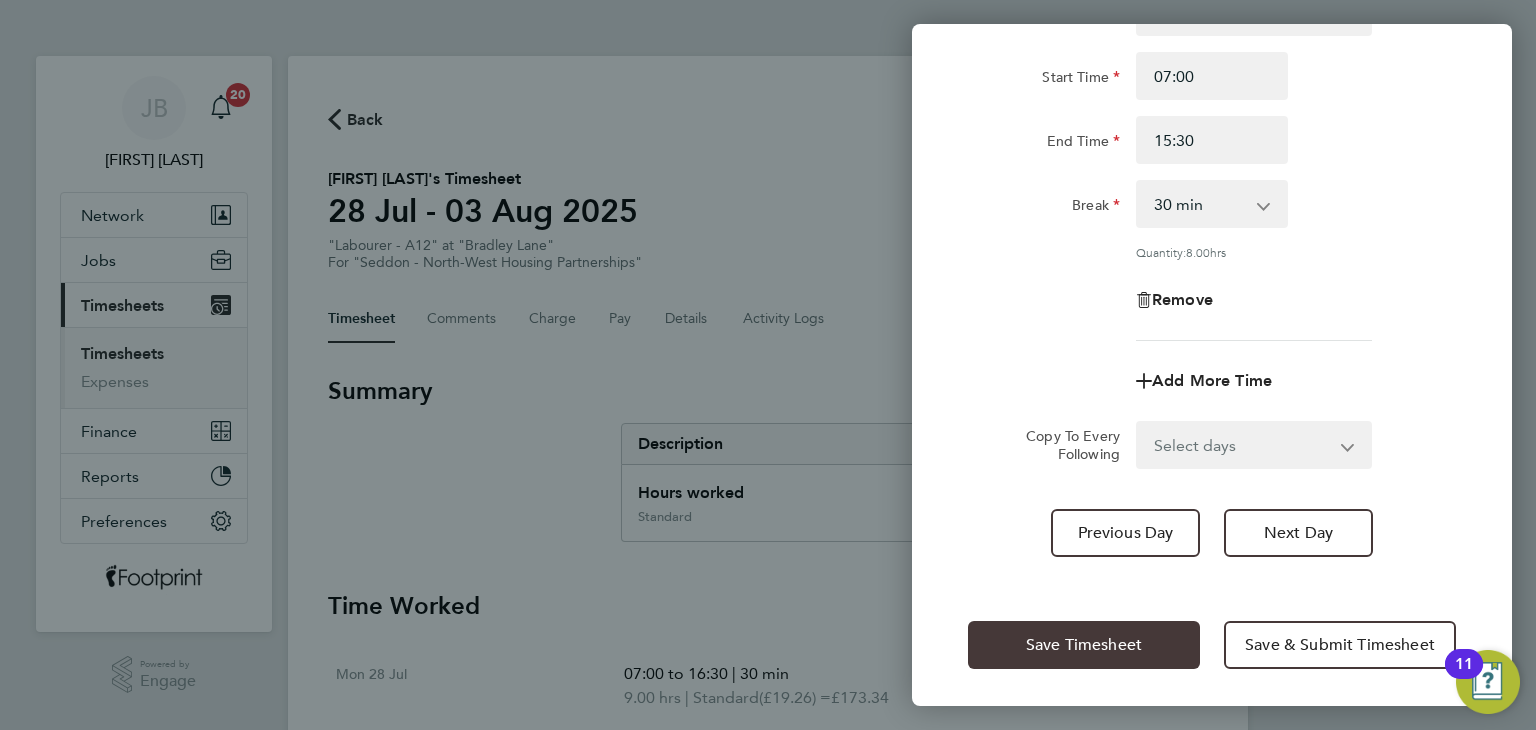 click on "Save Timesheet" 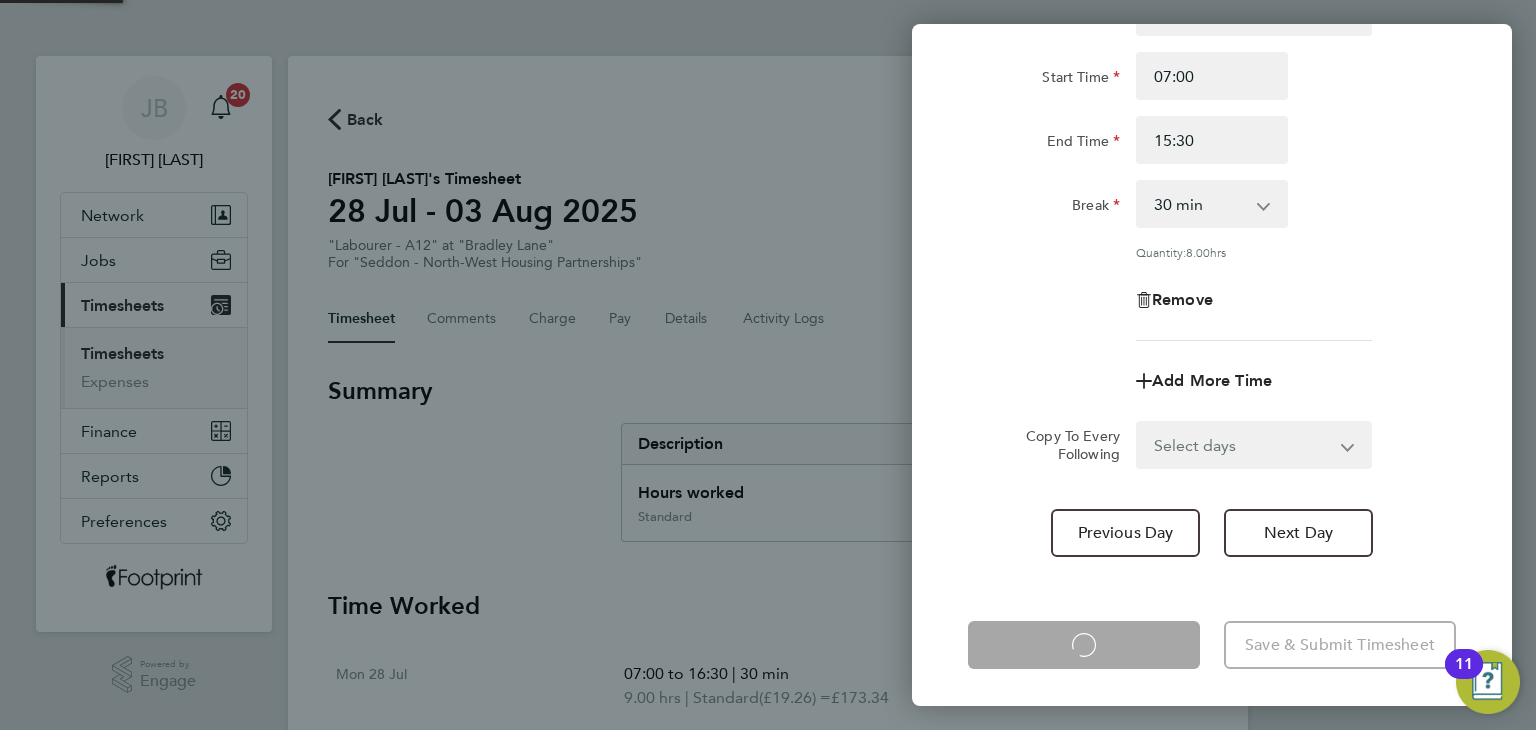 click on "Save Timesheet
Loading" 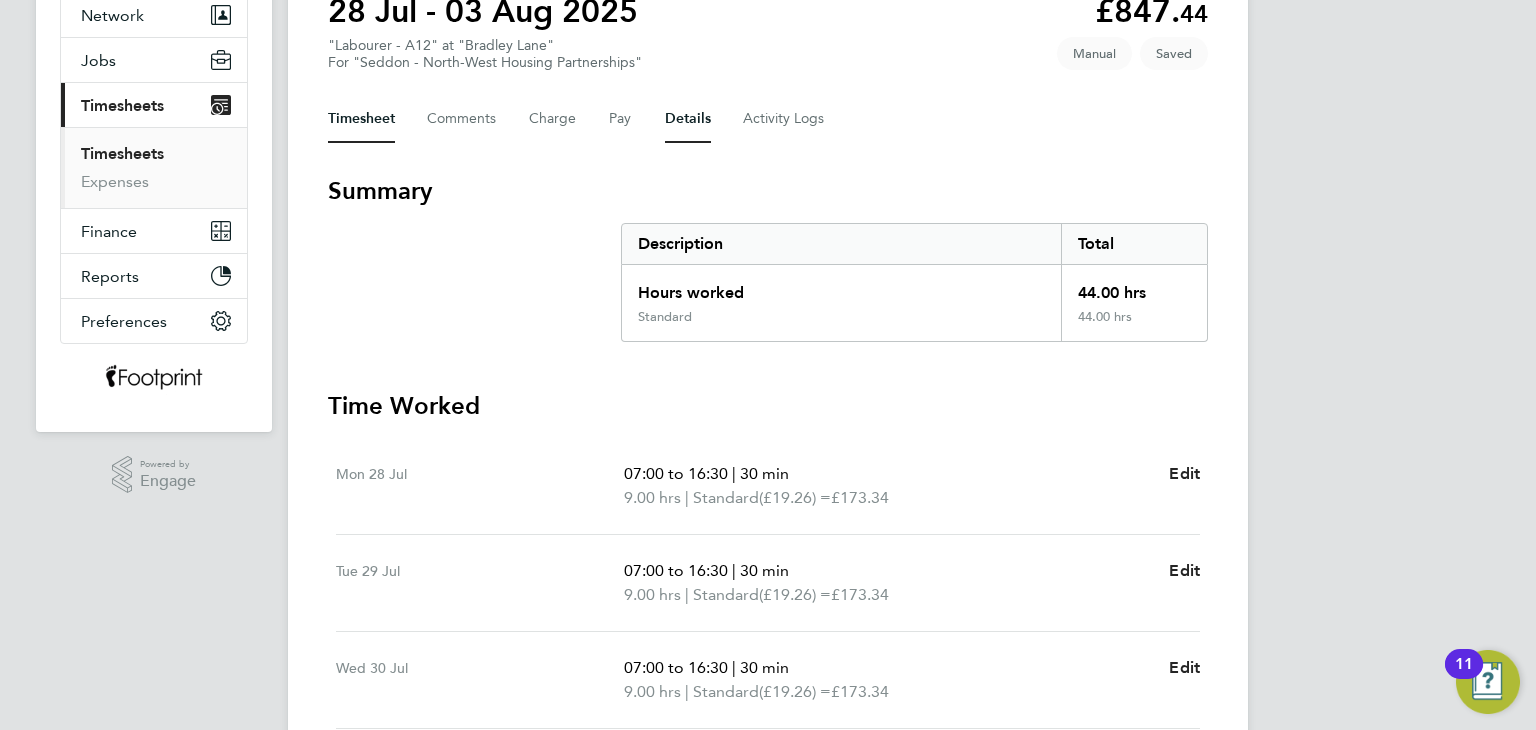 click on "Details" at bounding box center (688, 119) 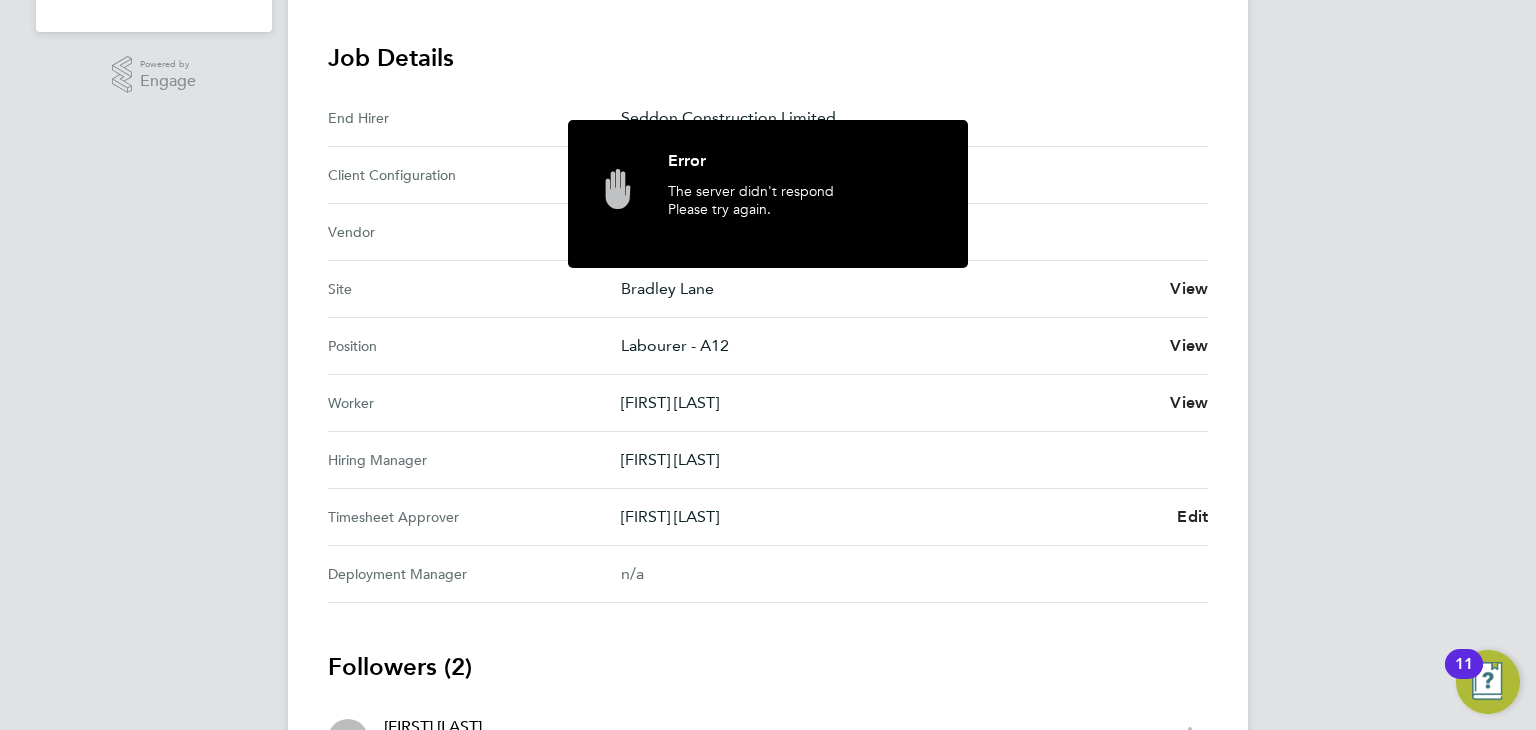 click on "Peter Walsh   Edit" at bounding box center (914, 517) 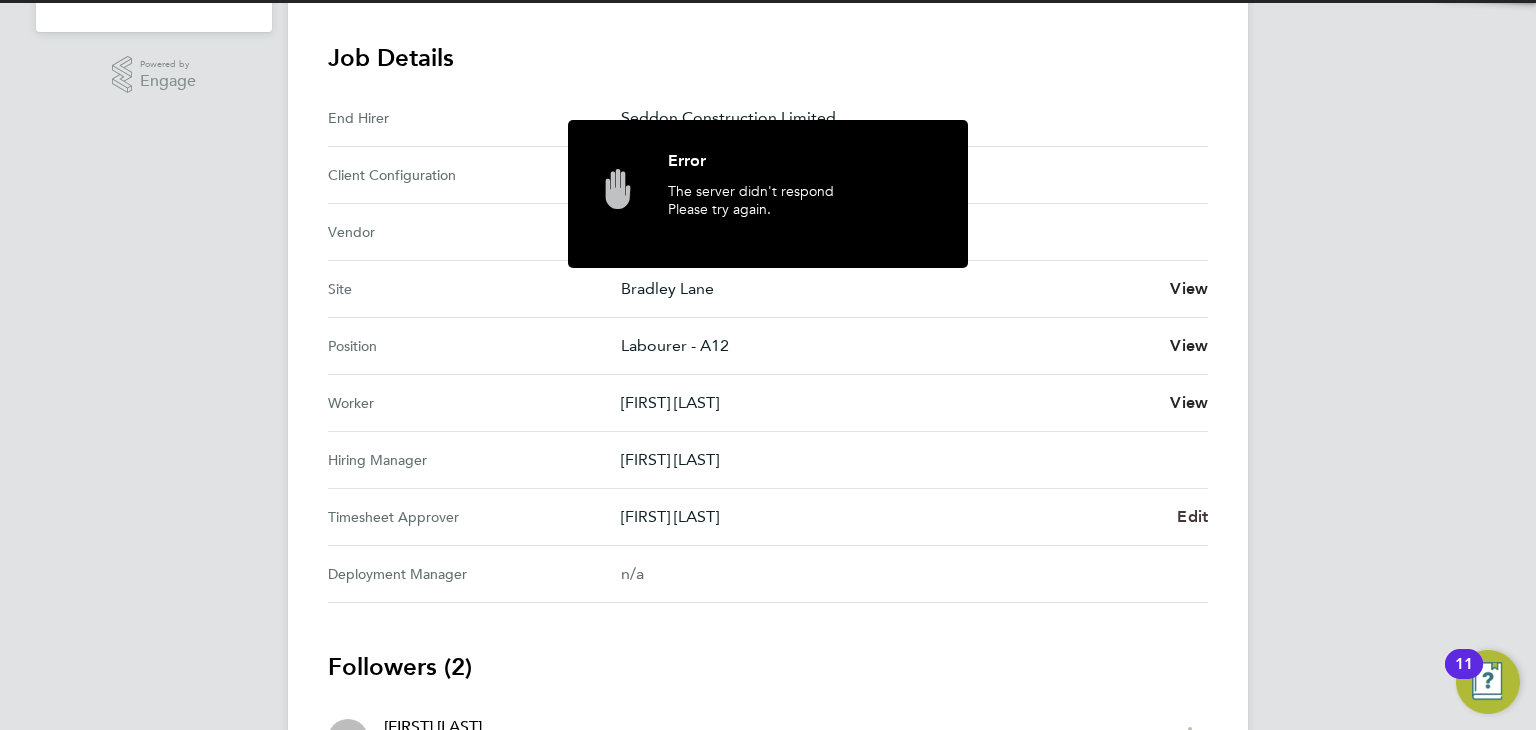 click on "Edit" at bounding box center (1192, 516) 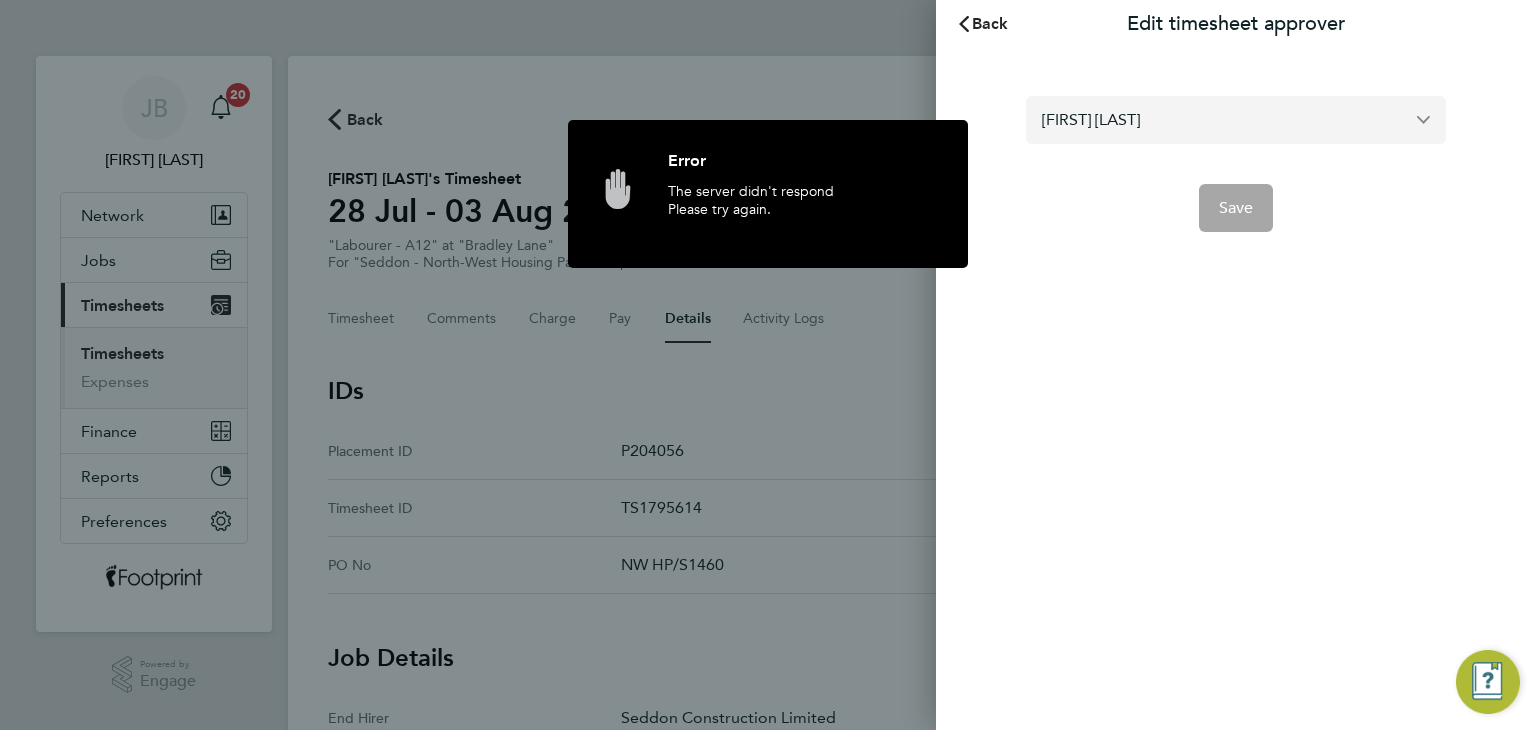 click on "Peter Walsh" at bounding box center [1236, 119] 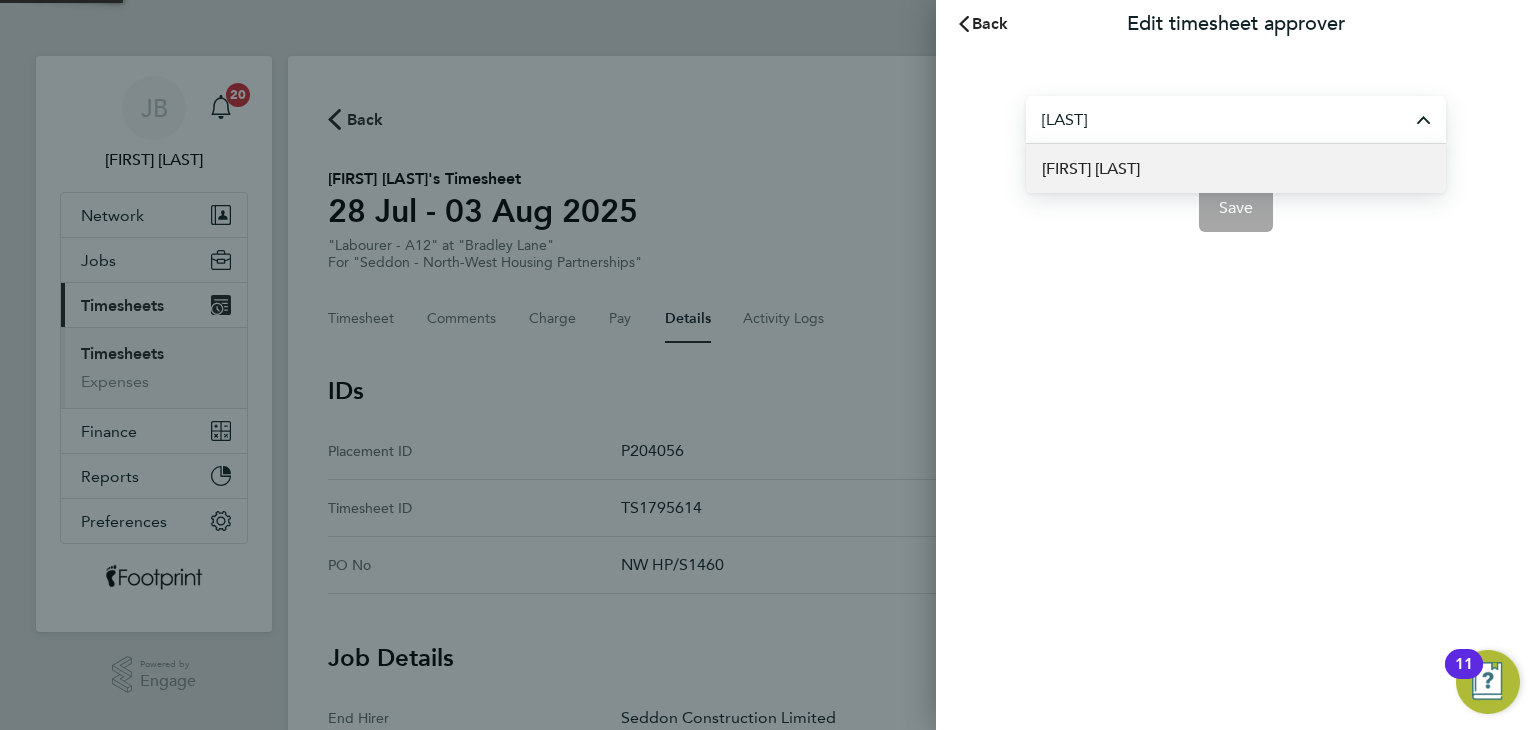click on "[FIRST] [LAST]" at bounding box center (1236, 168) 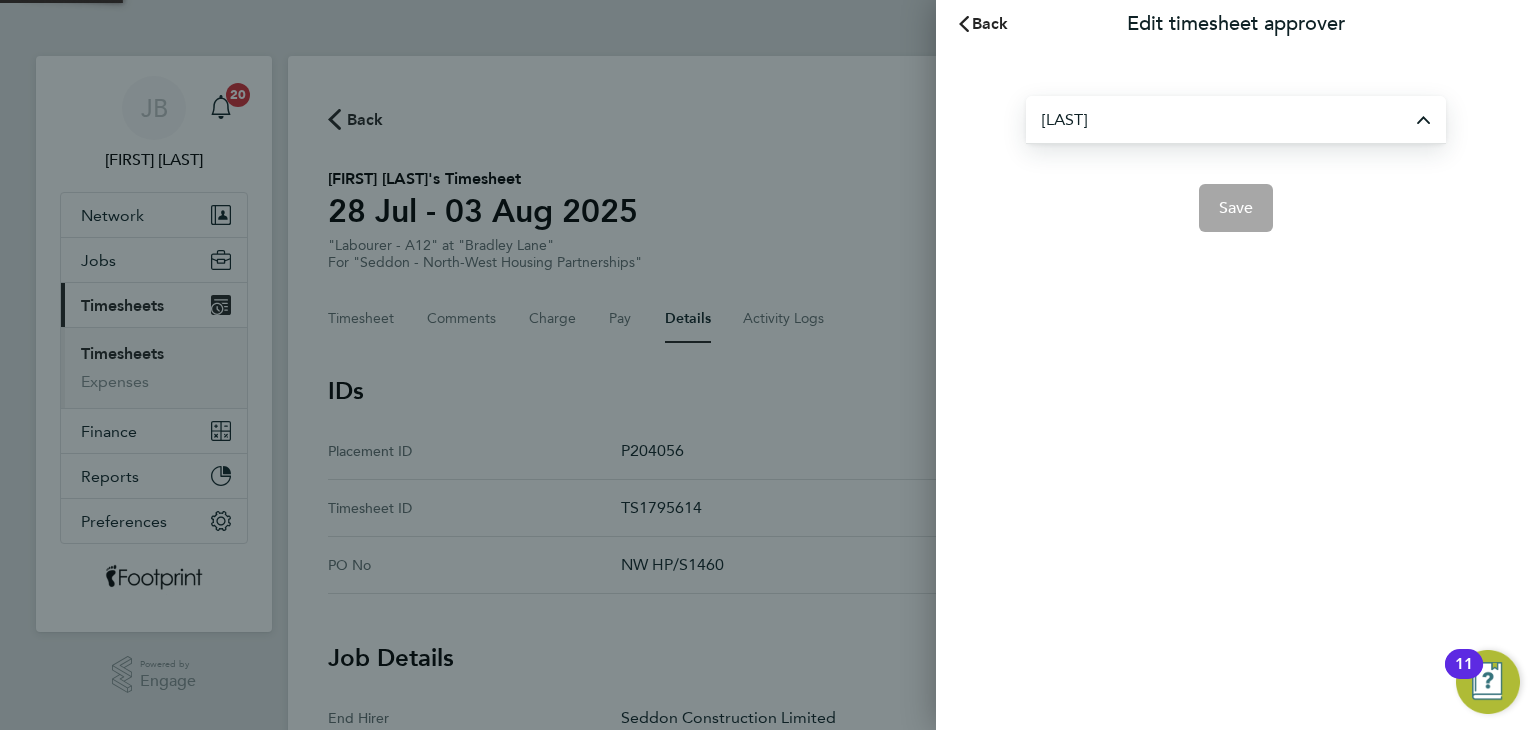 type on "[FIRST] [LAST]" 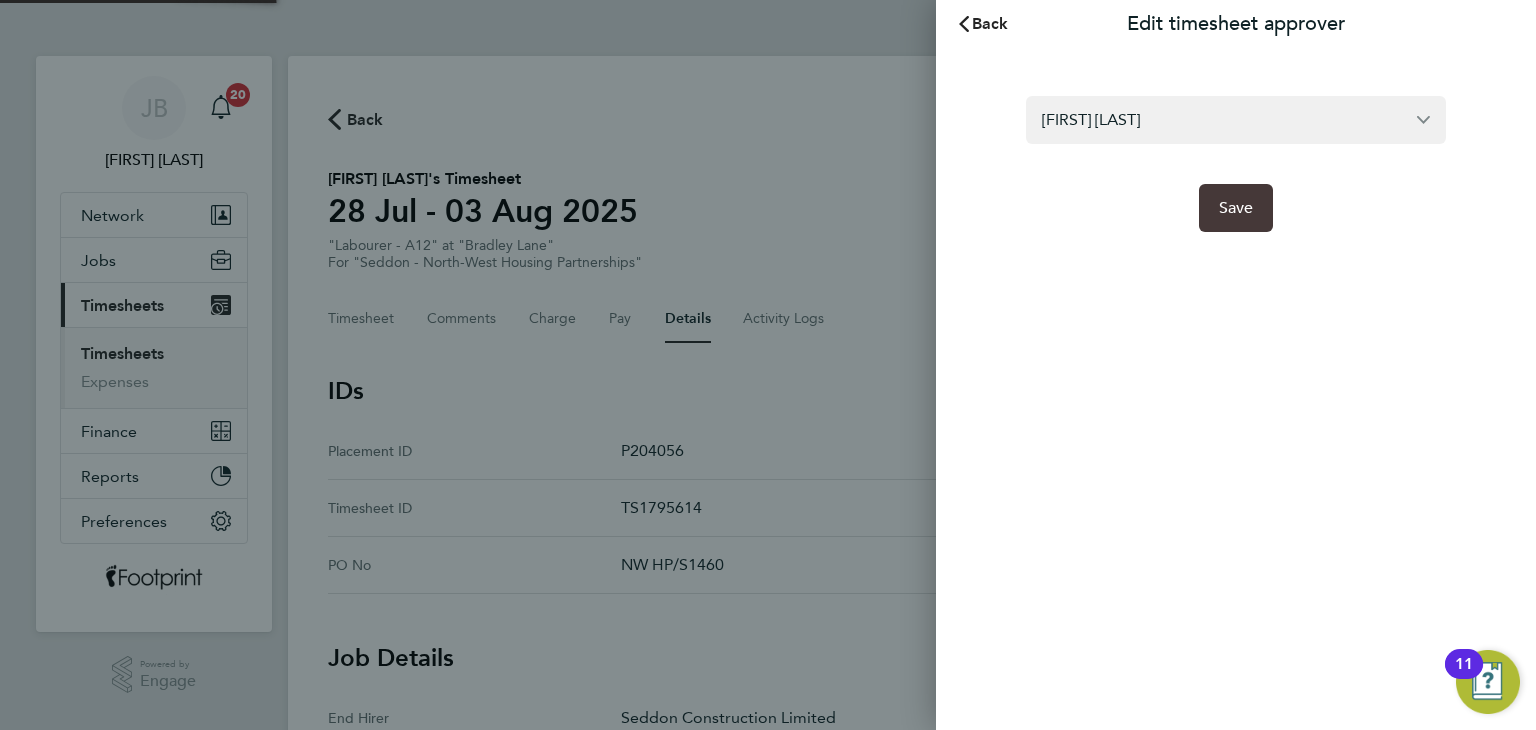 click on "Save" 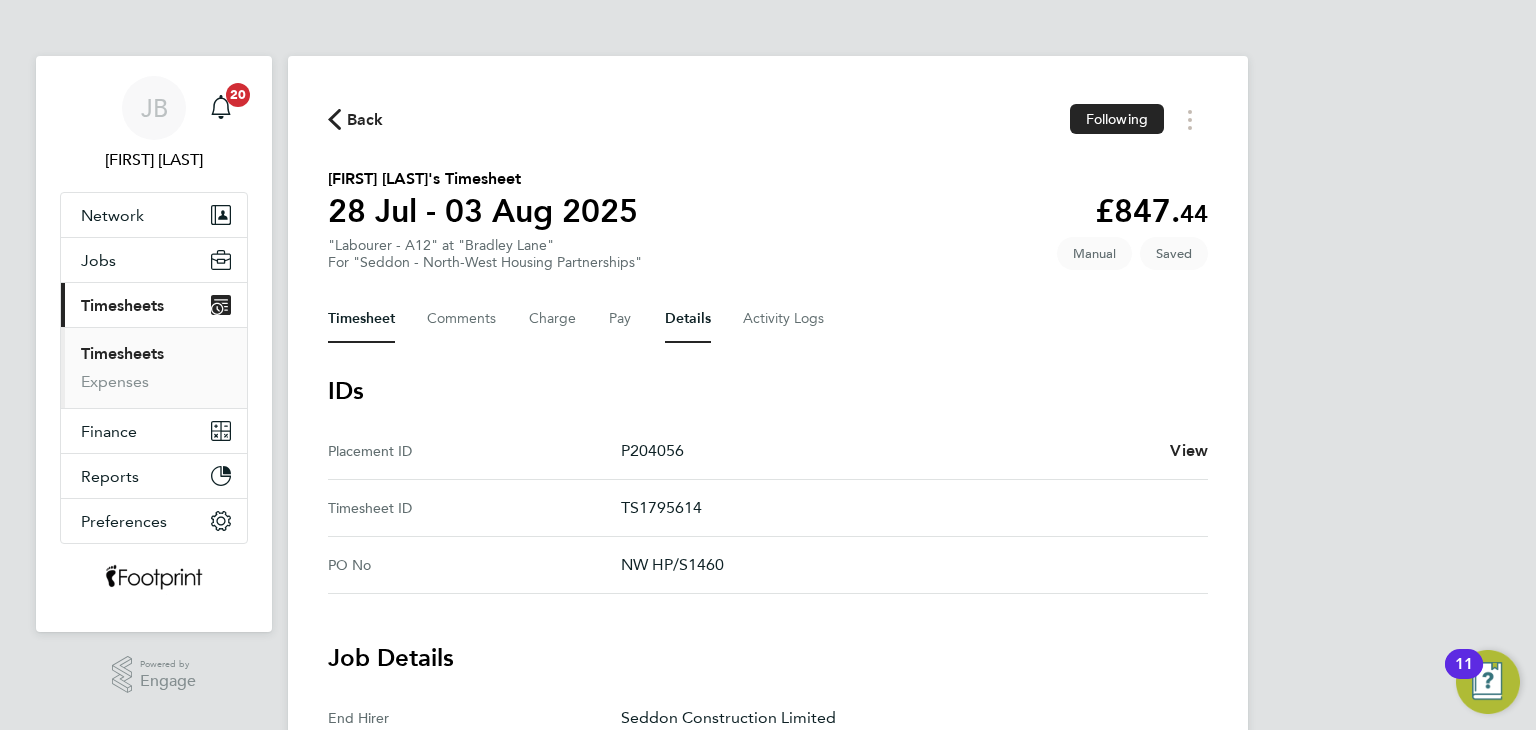 click on "Timesheet" at bounding box center (361, 319) 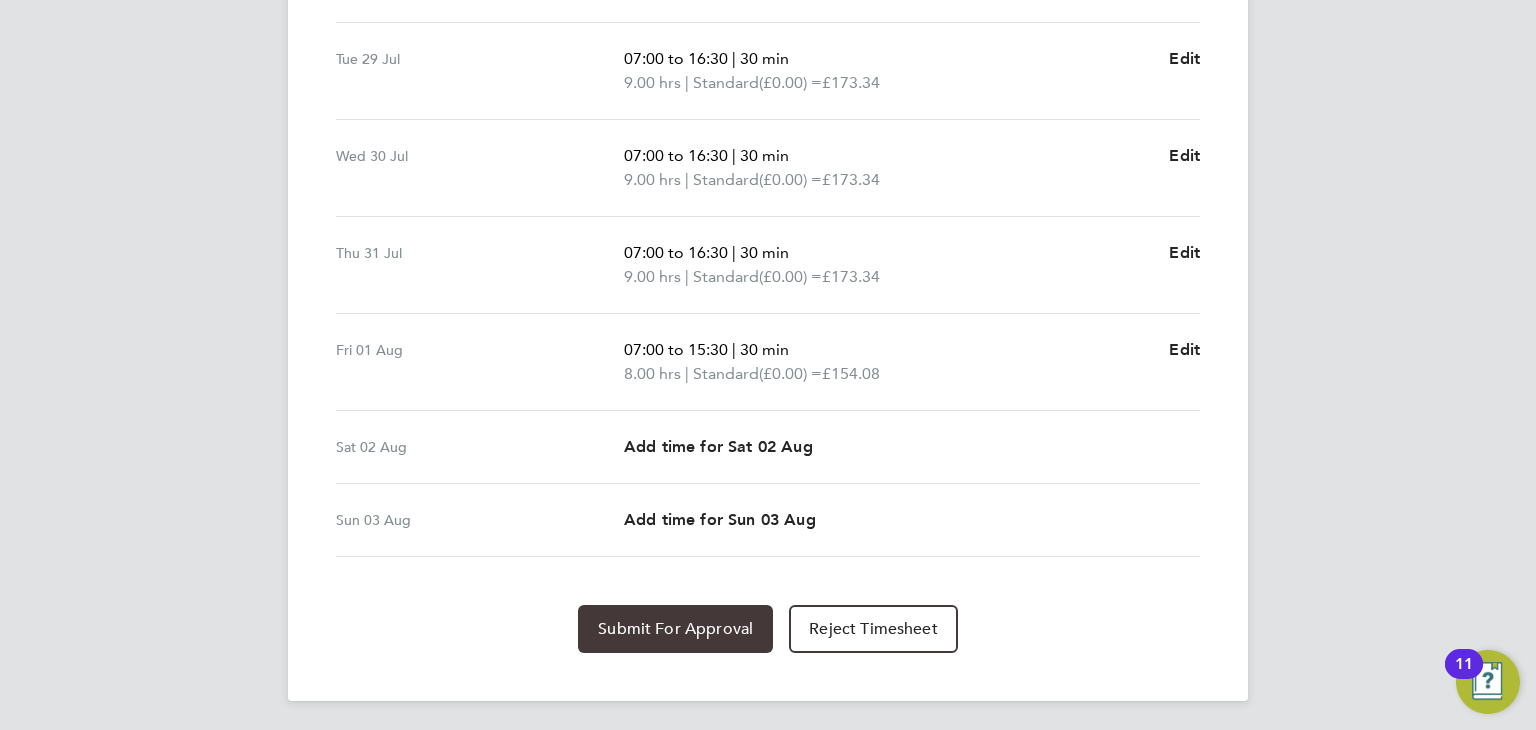 click on "Submit For Approval" 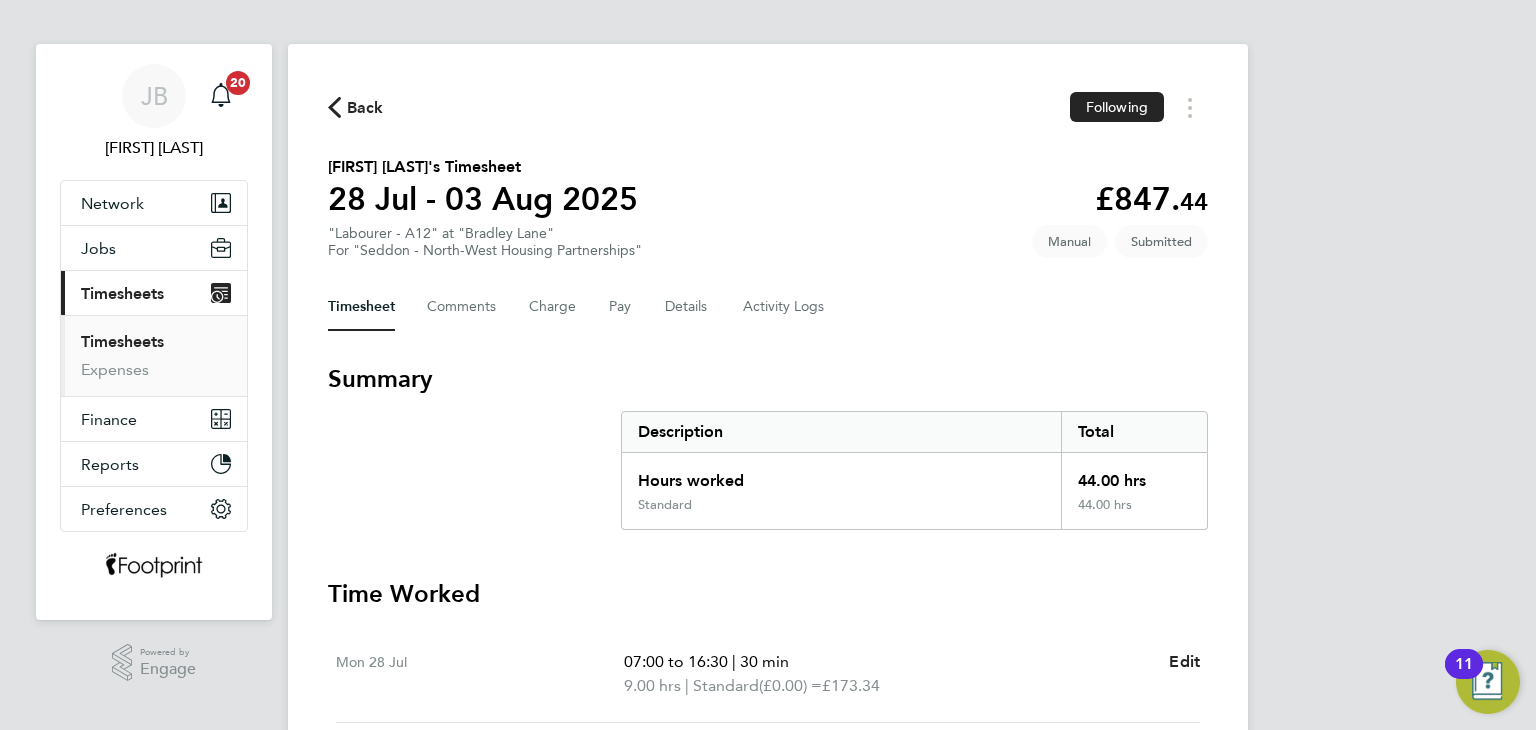 click on "Timesheets" at bounding box center [122, 341] 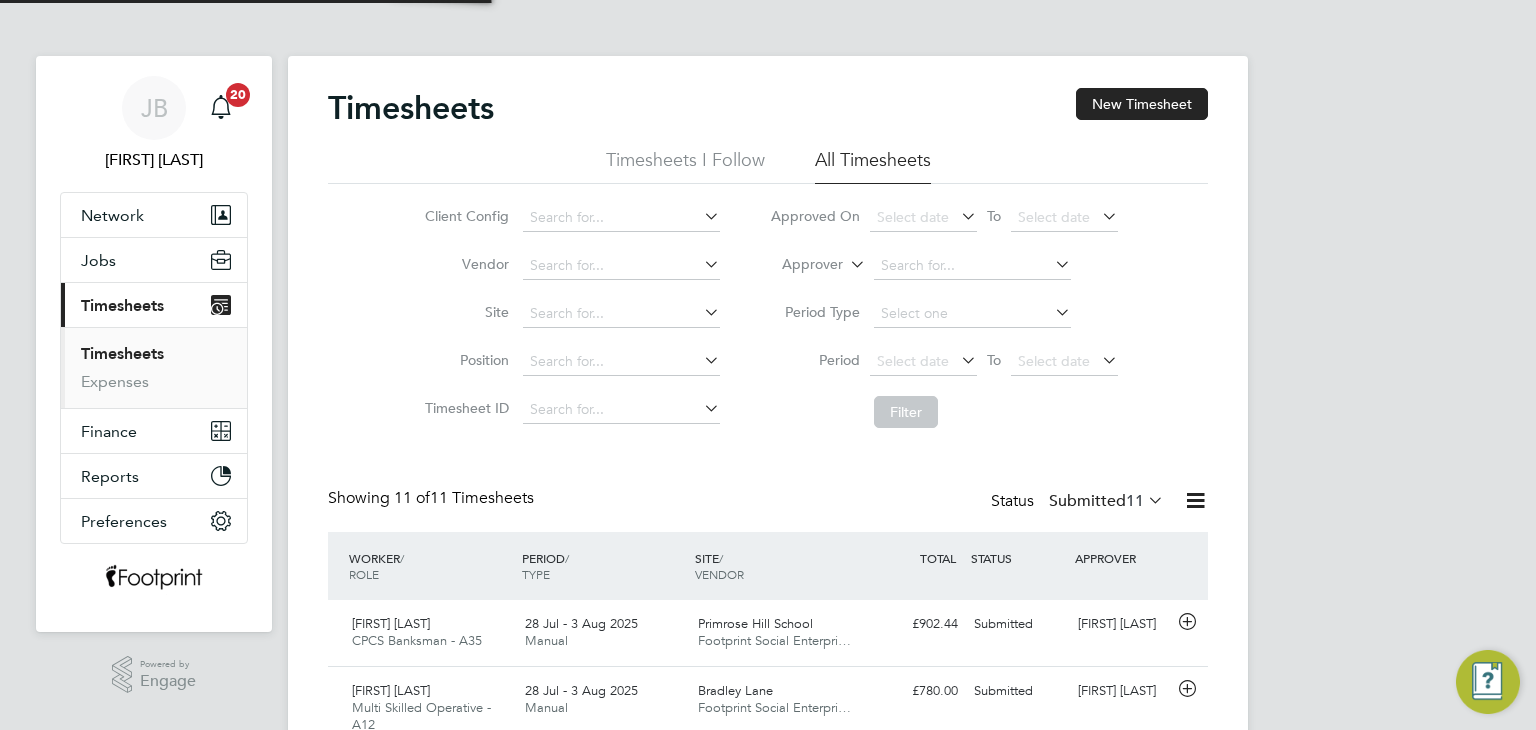 scroll, scrollTop: 9, scrollLeft: 10, axis: both 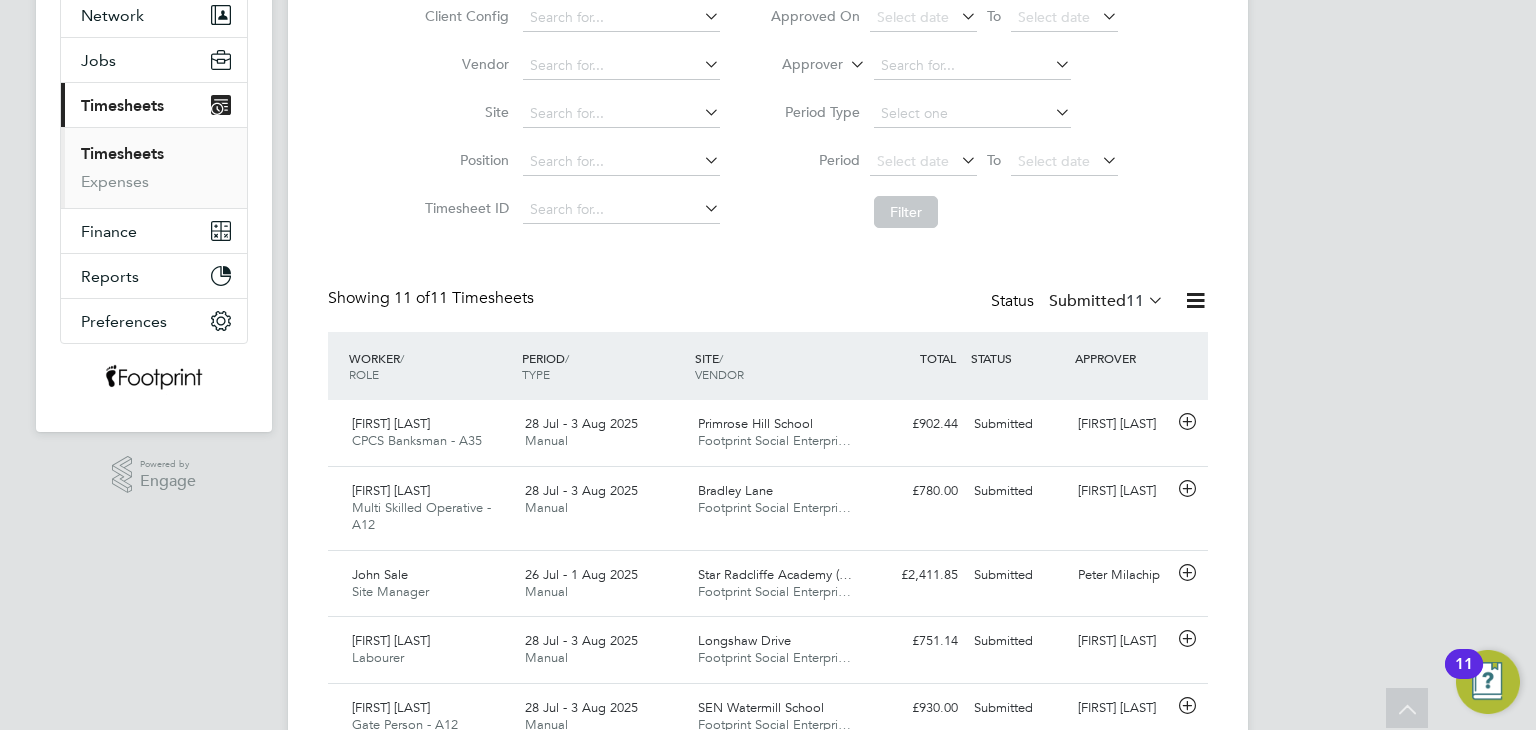 click on "Submitted  11" 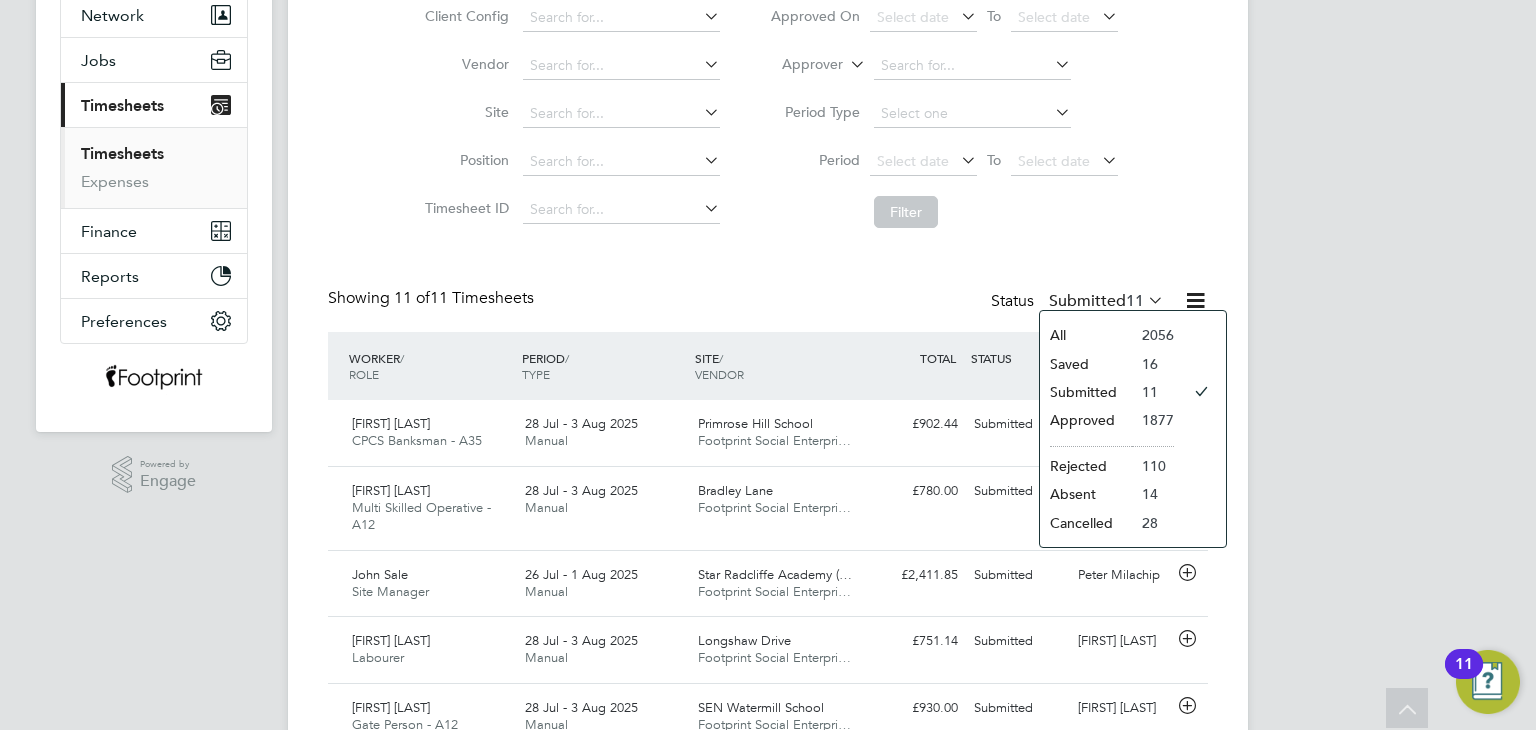 click on "Approved" 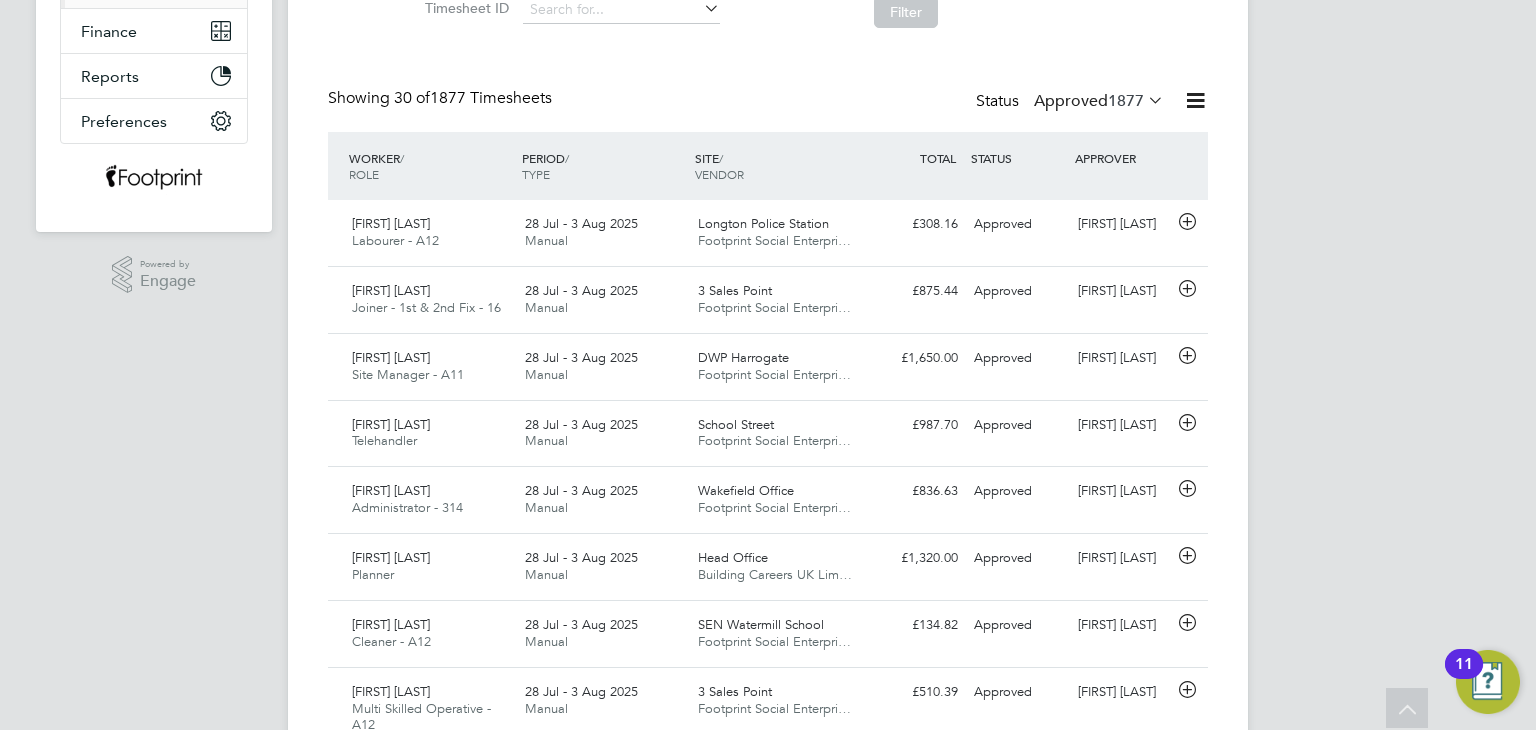 click on "Status  Approved  1877" 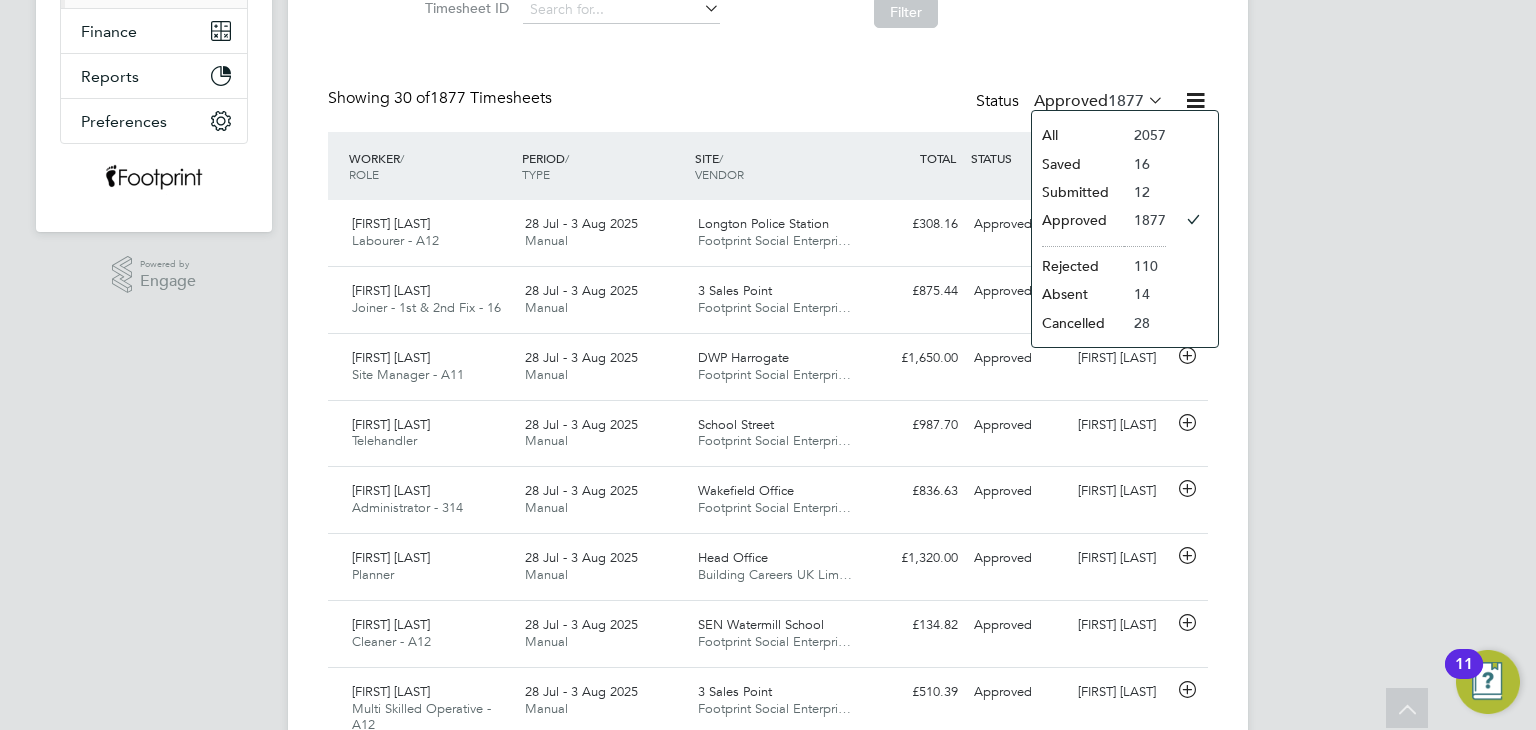 click on "Submitted" 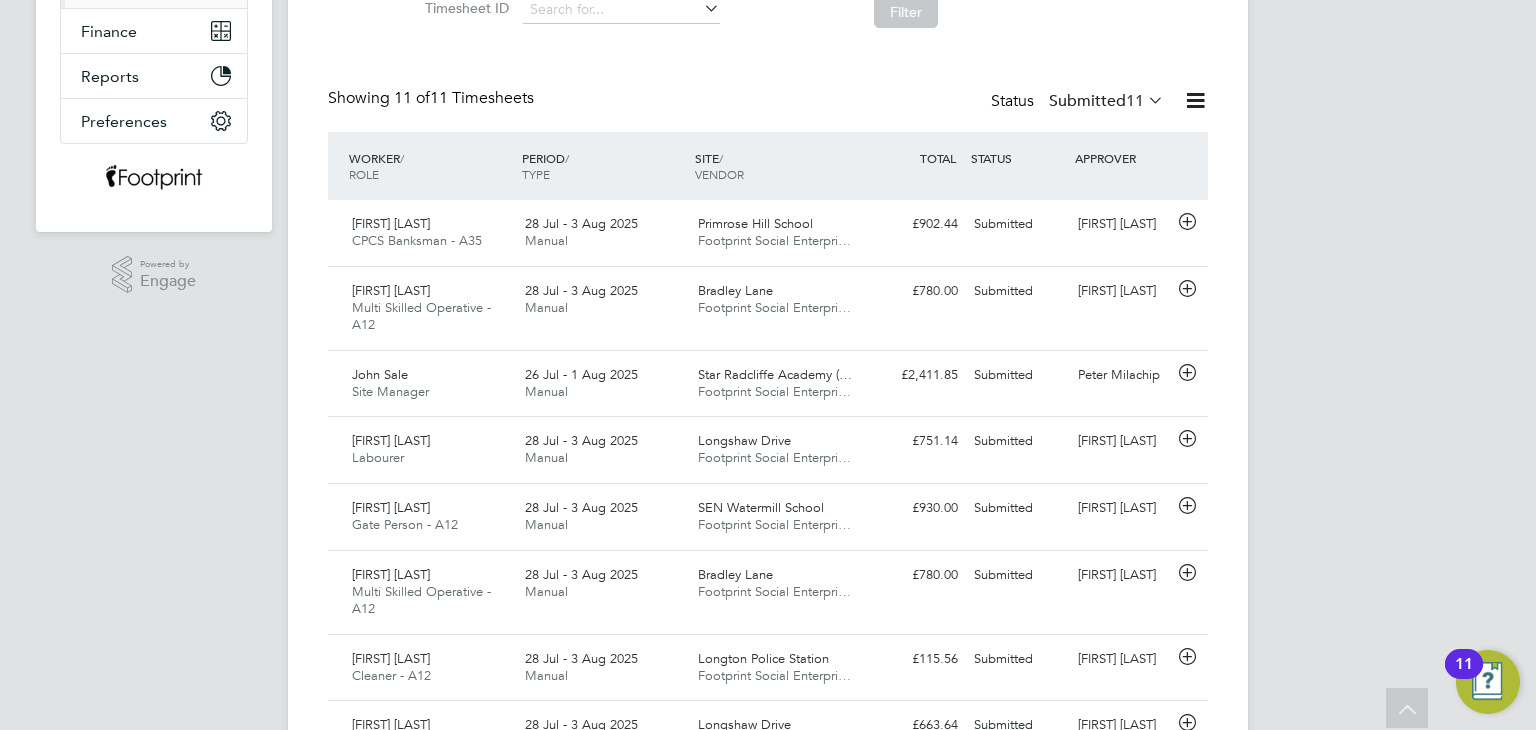 scroll, scrollTop: 0, scrollLeft: 0, axis: both 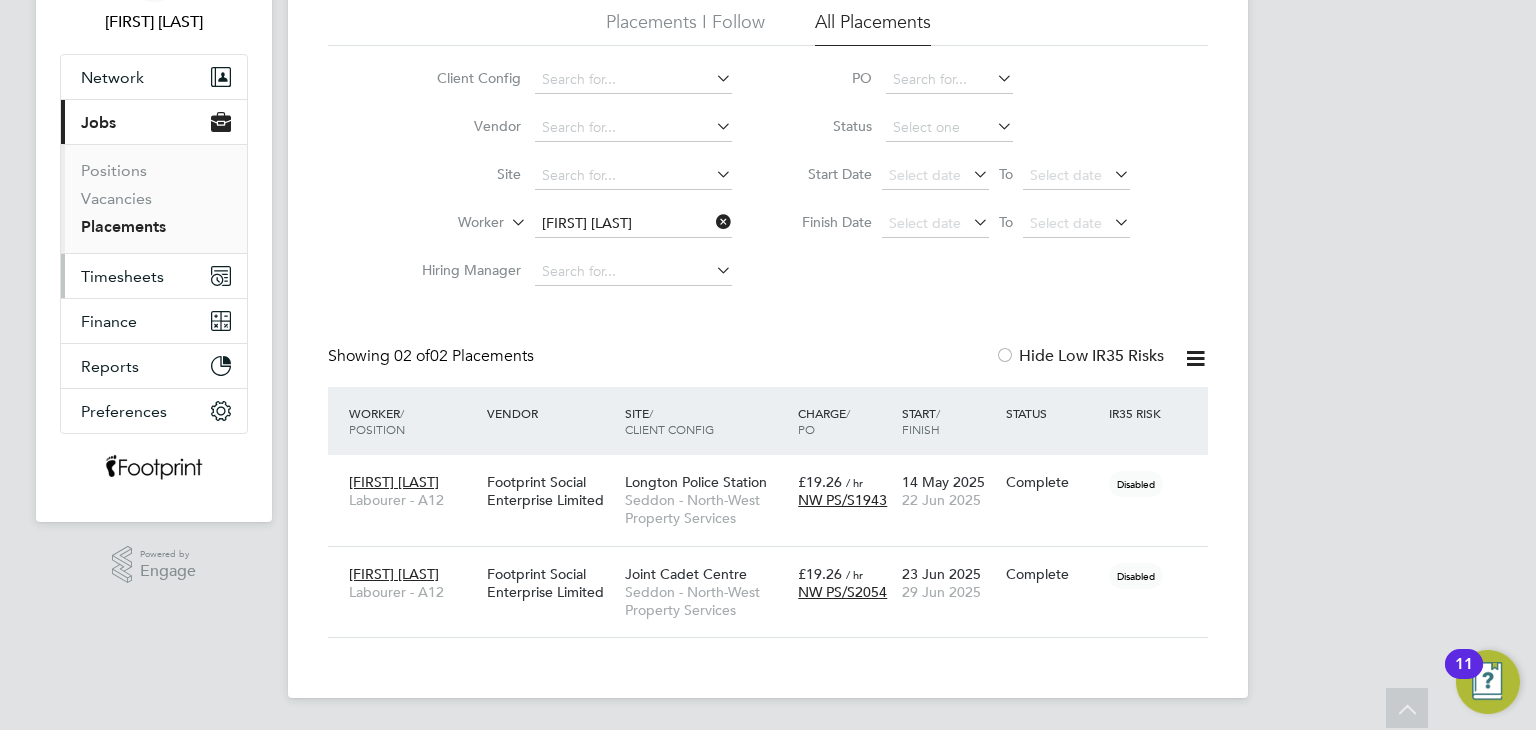 click on "Timesheets" at bounding box center (122, 276) 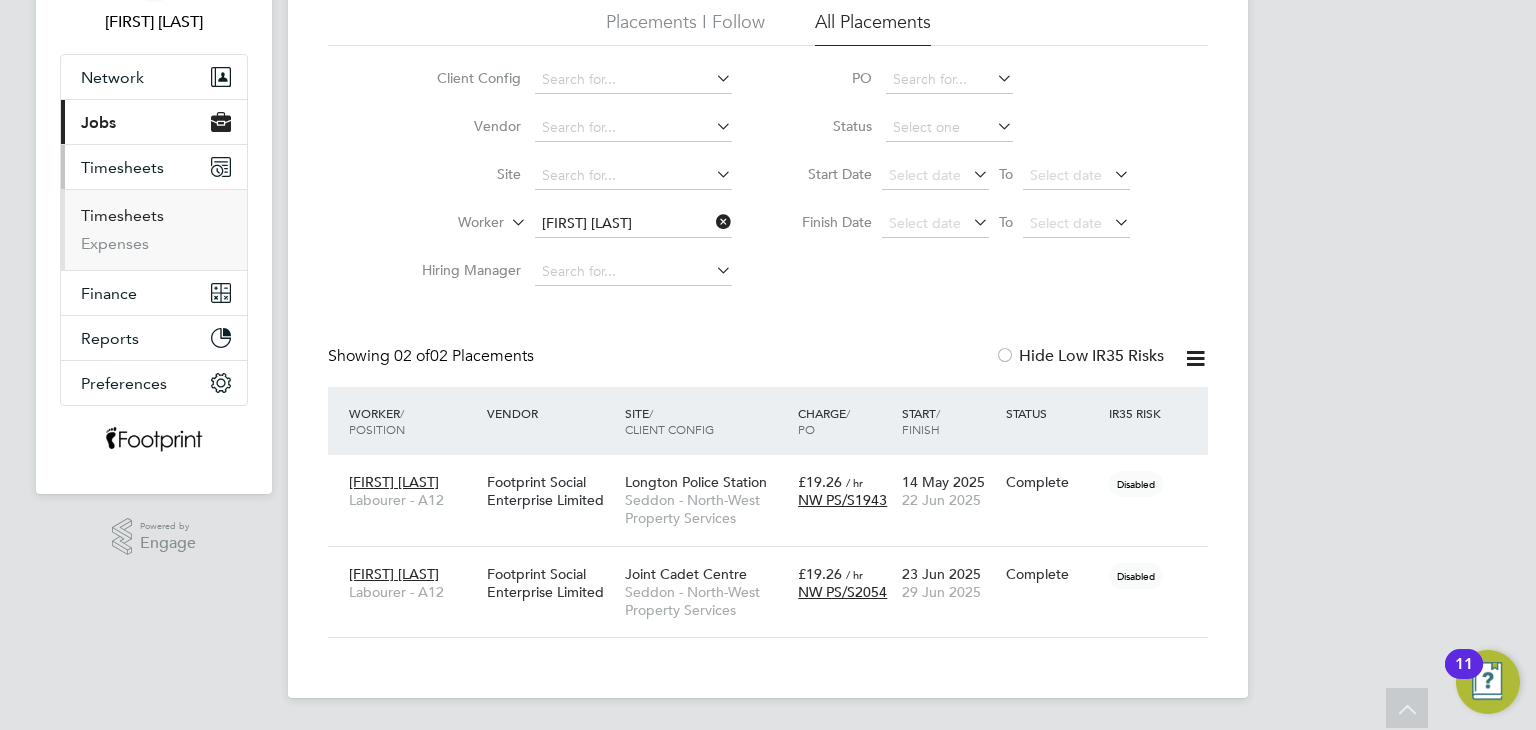 click on "Timesheets" at bounding box center [122, 215] 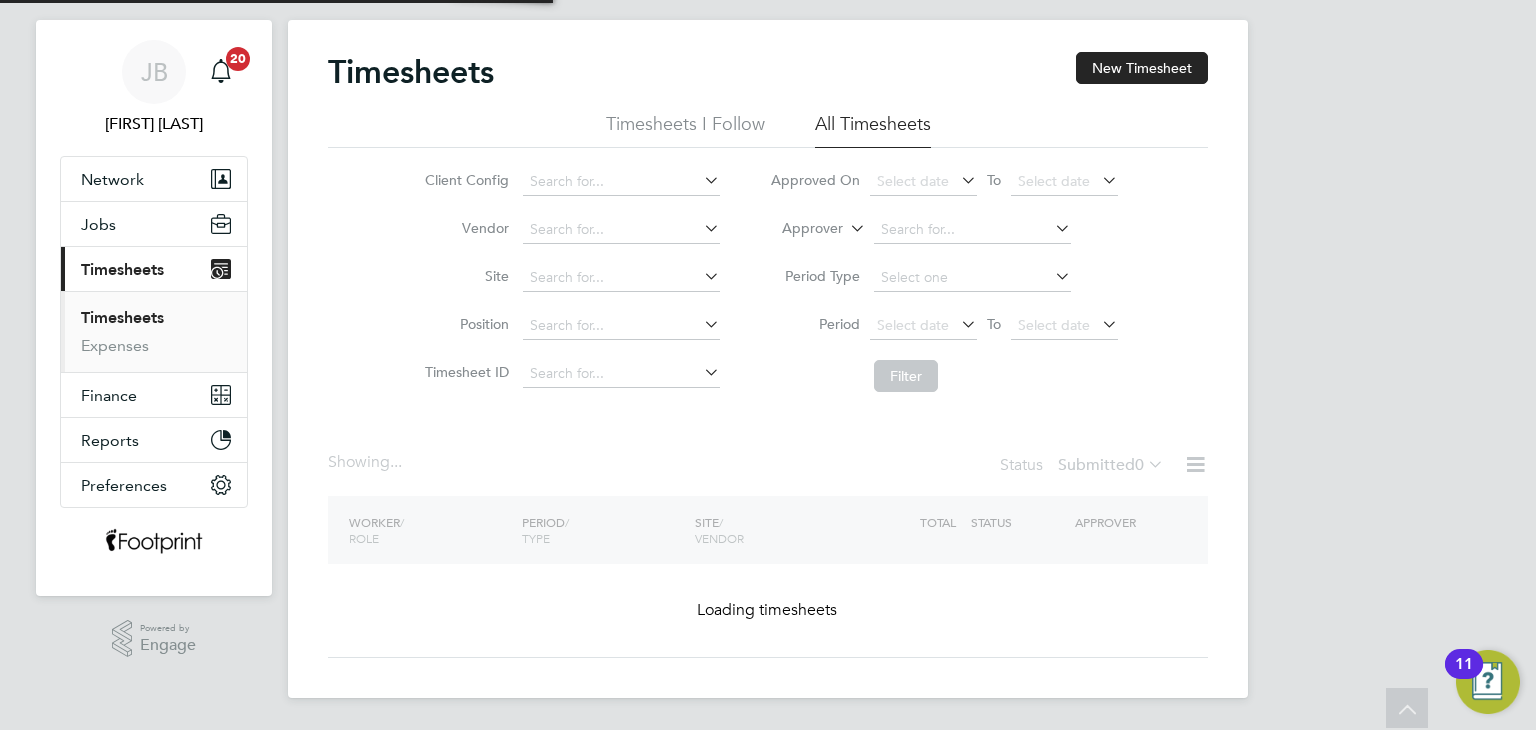 scroll, scrollTop: 0, scrollLeft: 0, axis: both 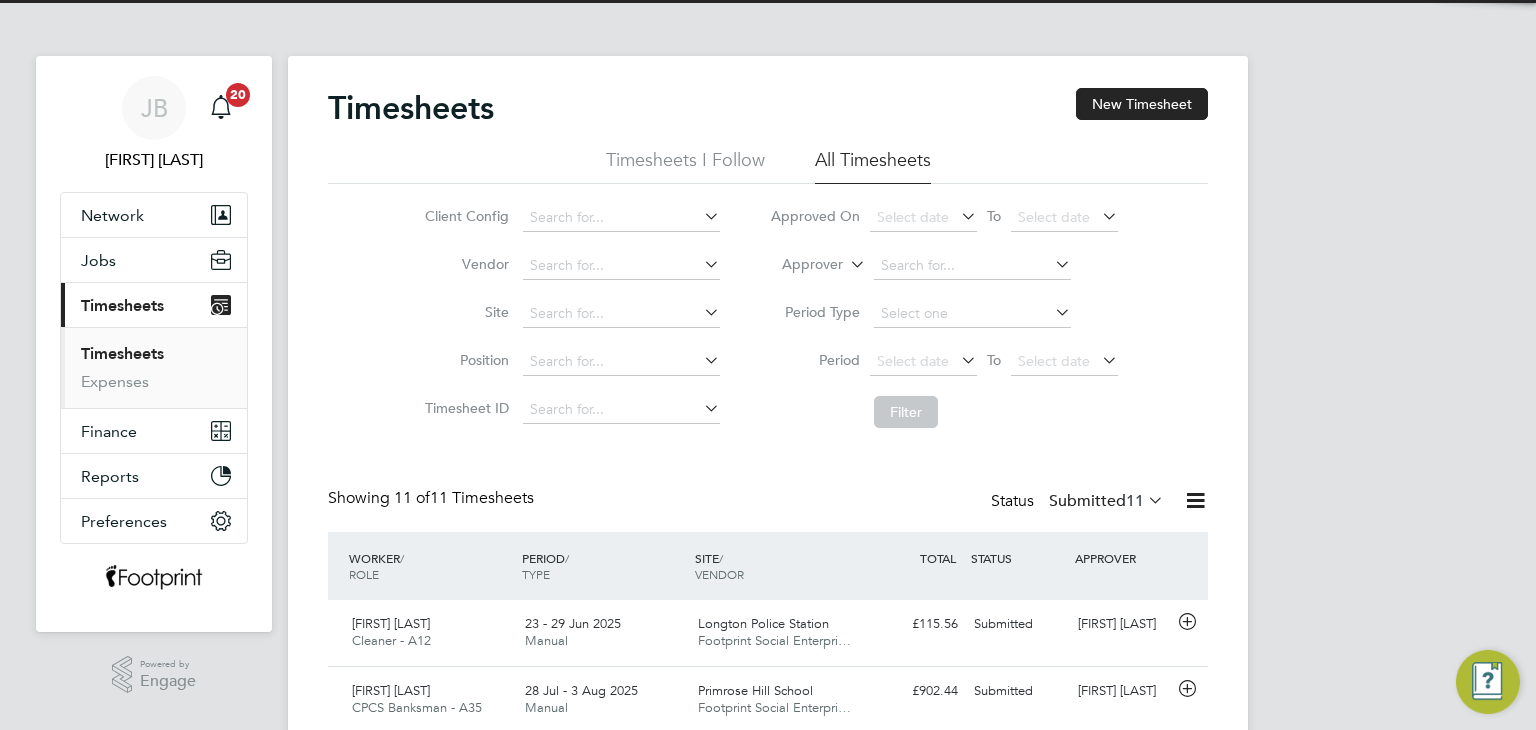 click on "Status  Submitted  11" 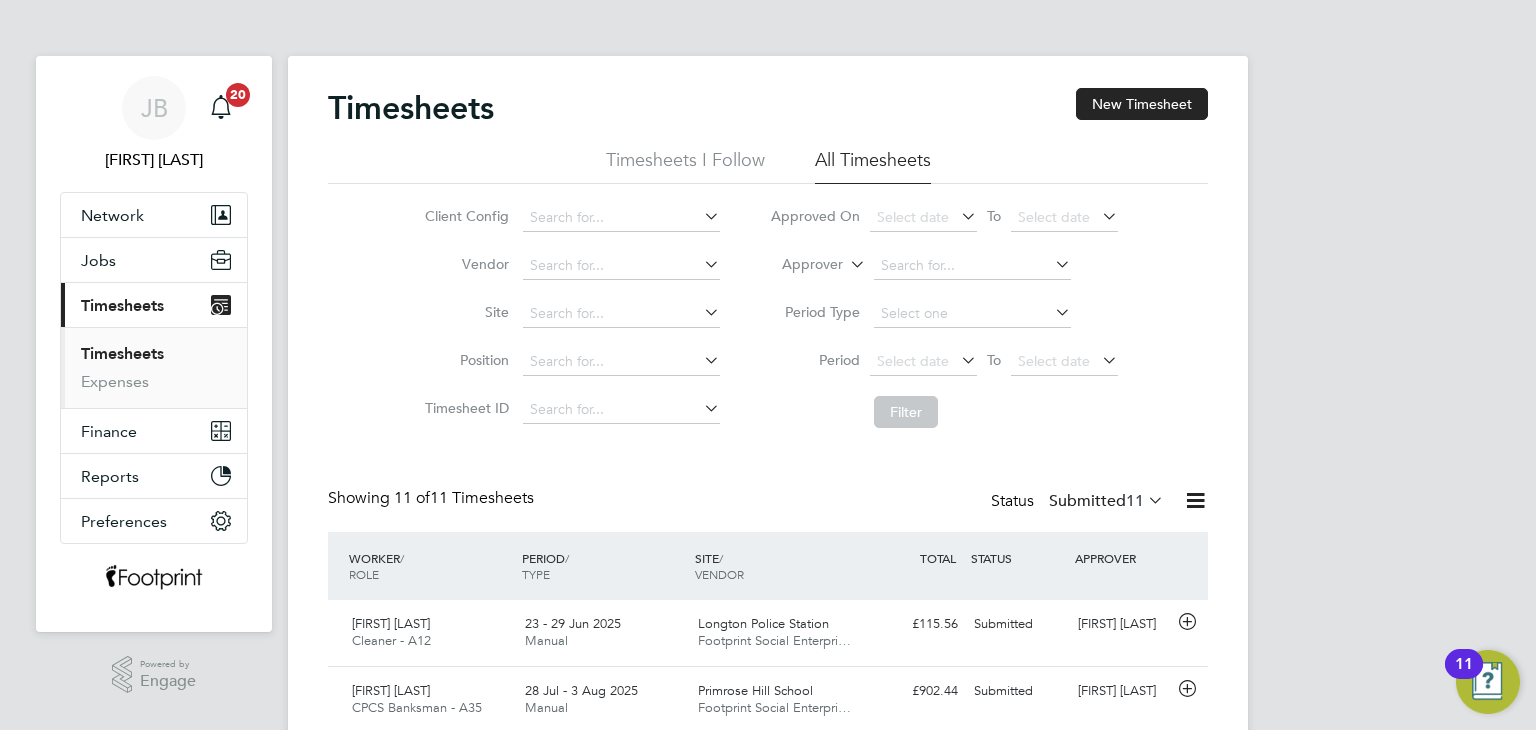 click on "Submitted  11" 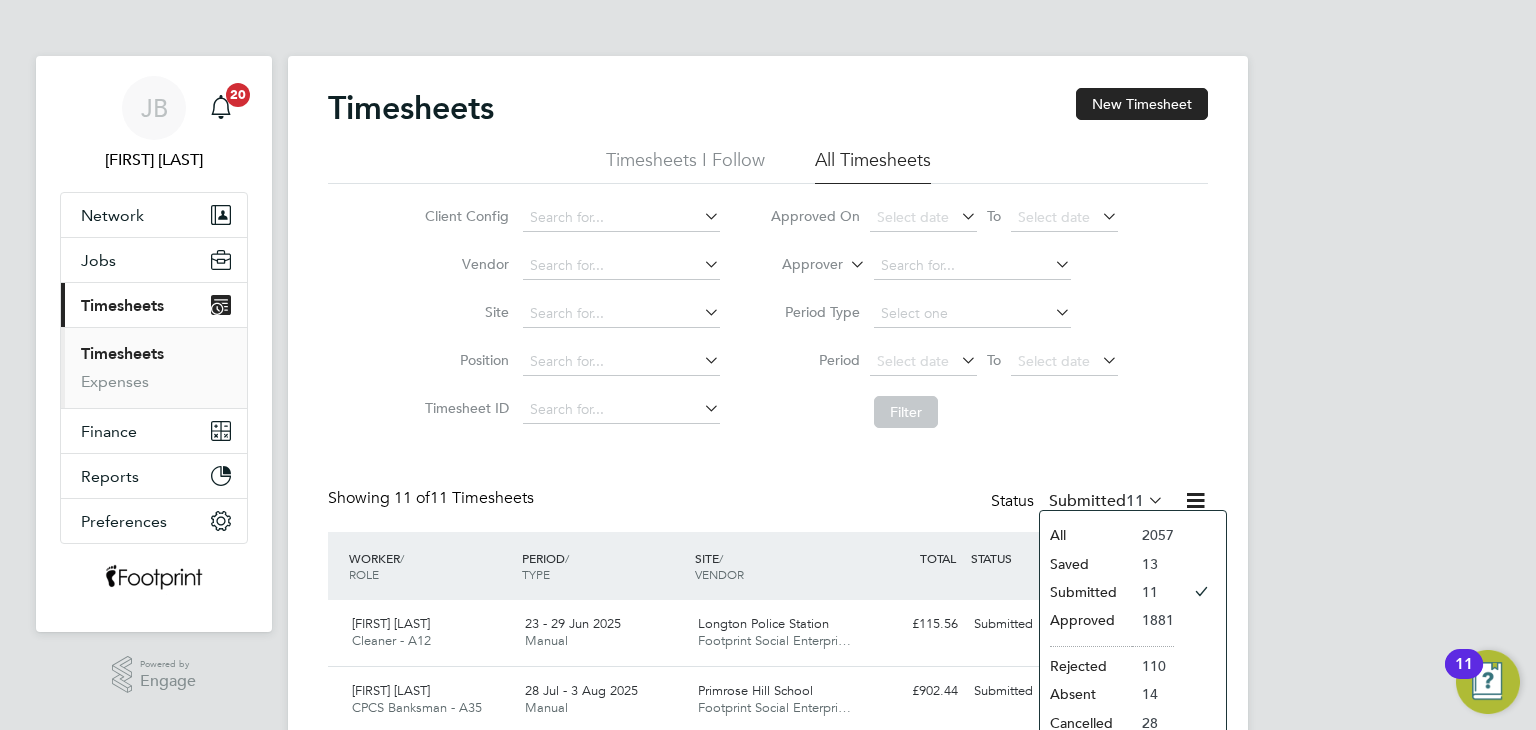 click on "Approved" 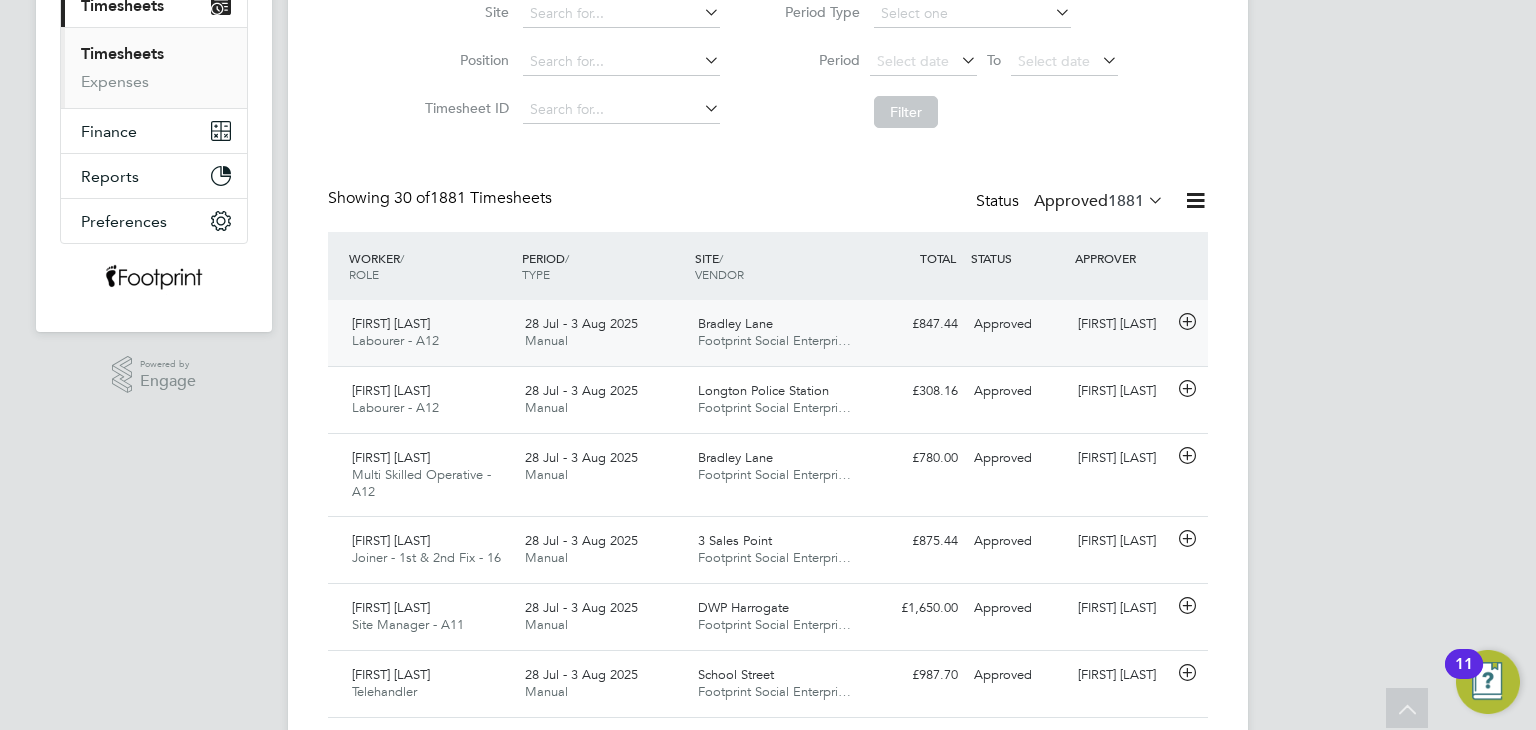 click on "Bradley Lane" 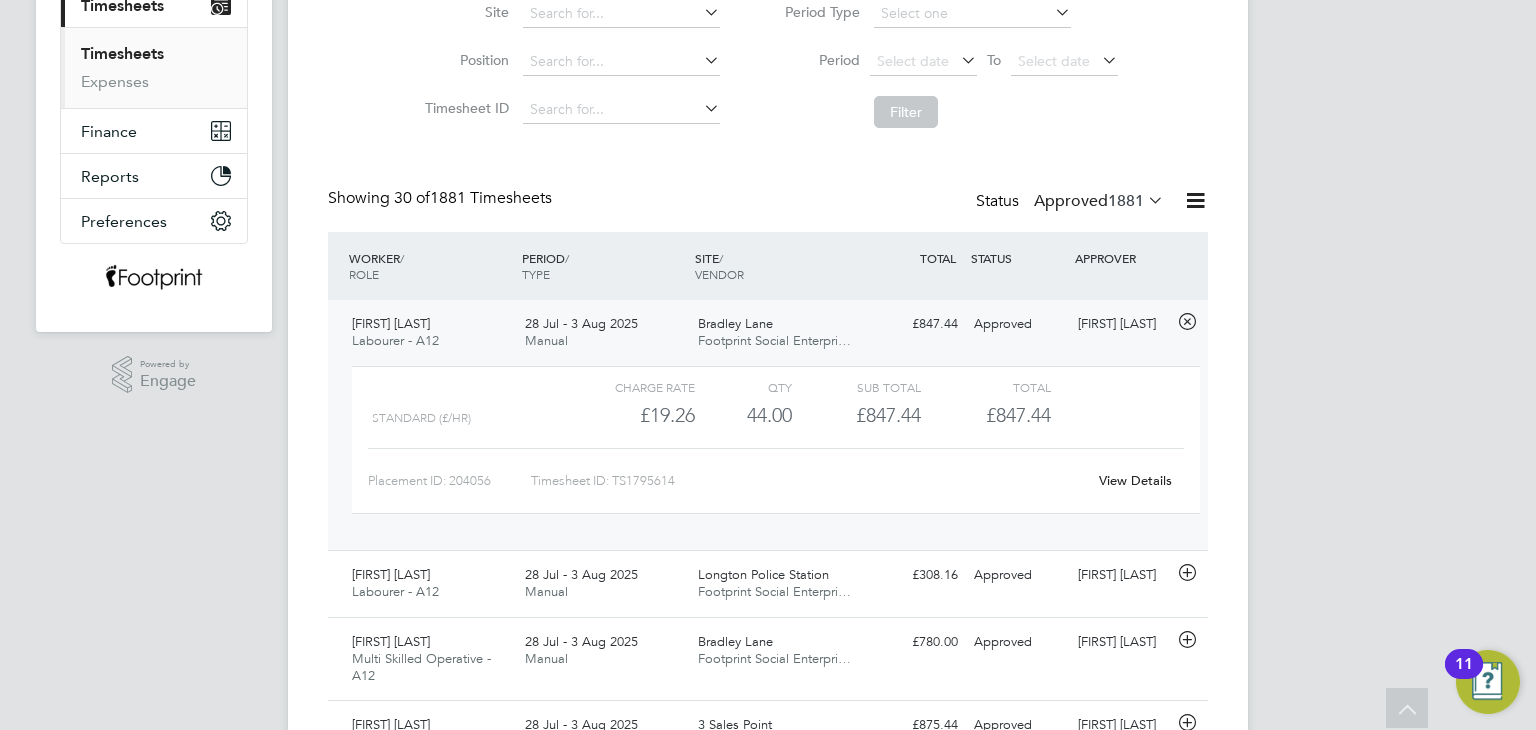 click on "Charge rate QTY Sub Total Total Standard (£/HR)     £19.26 44 44.00 44 £847.44 £847.44 Placement ID: 204056 Timesheet ID: TS1795614 View Details" 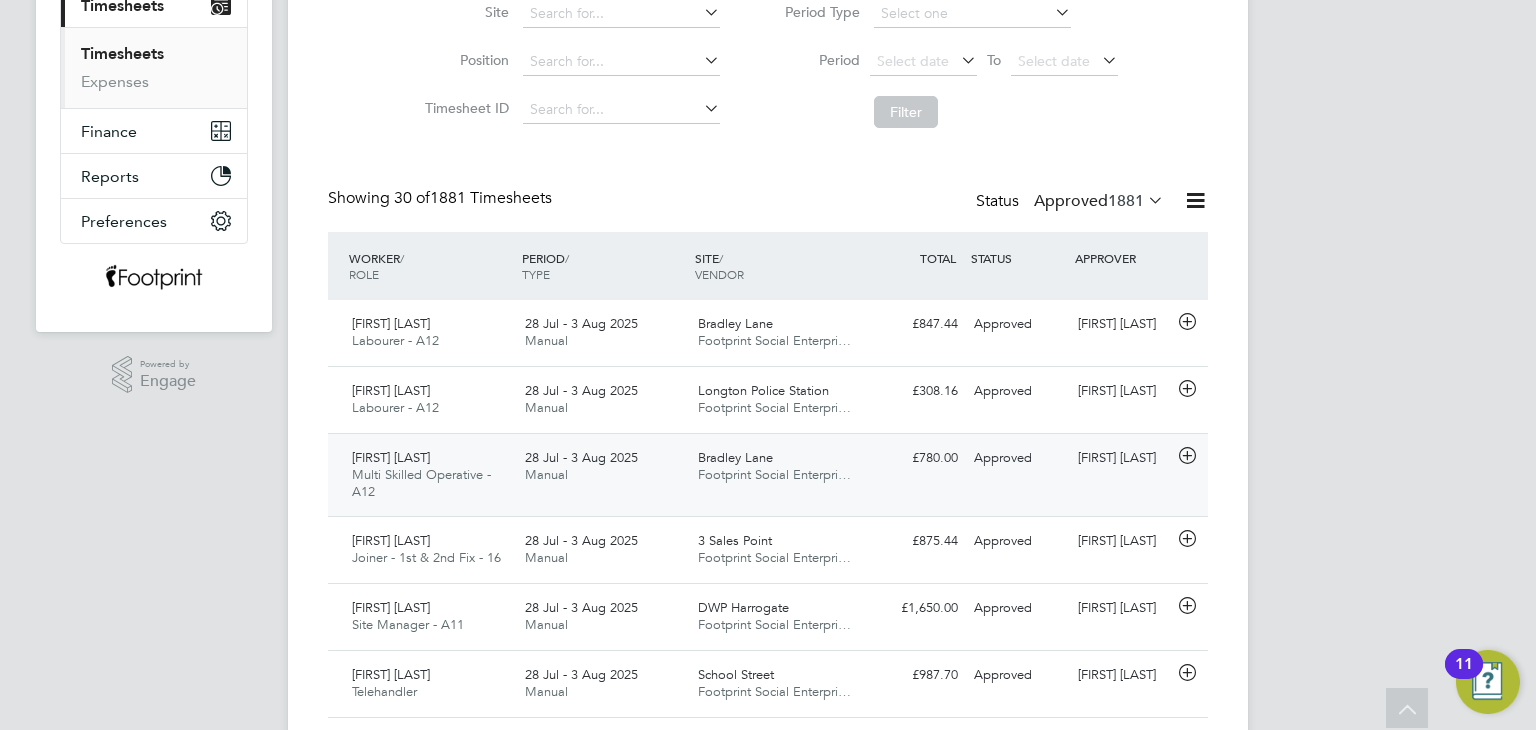 click on "28 Jul - 3 Aug 2025 Manual" 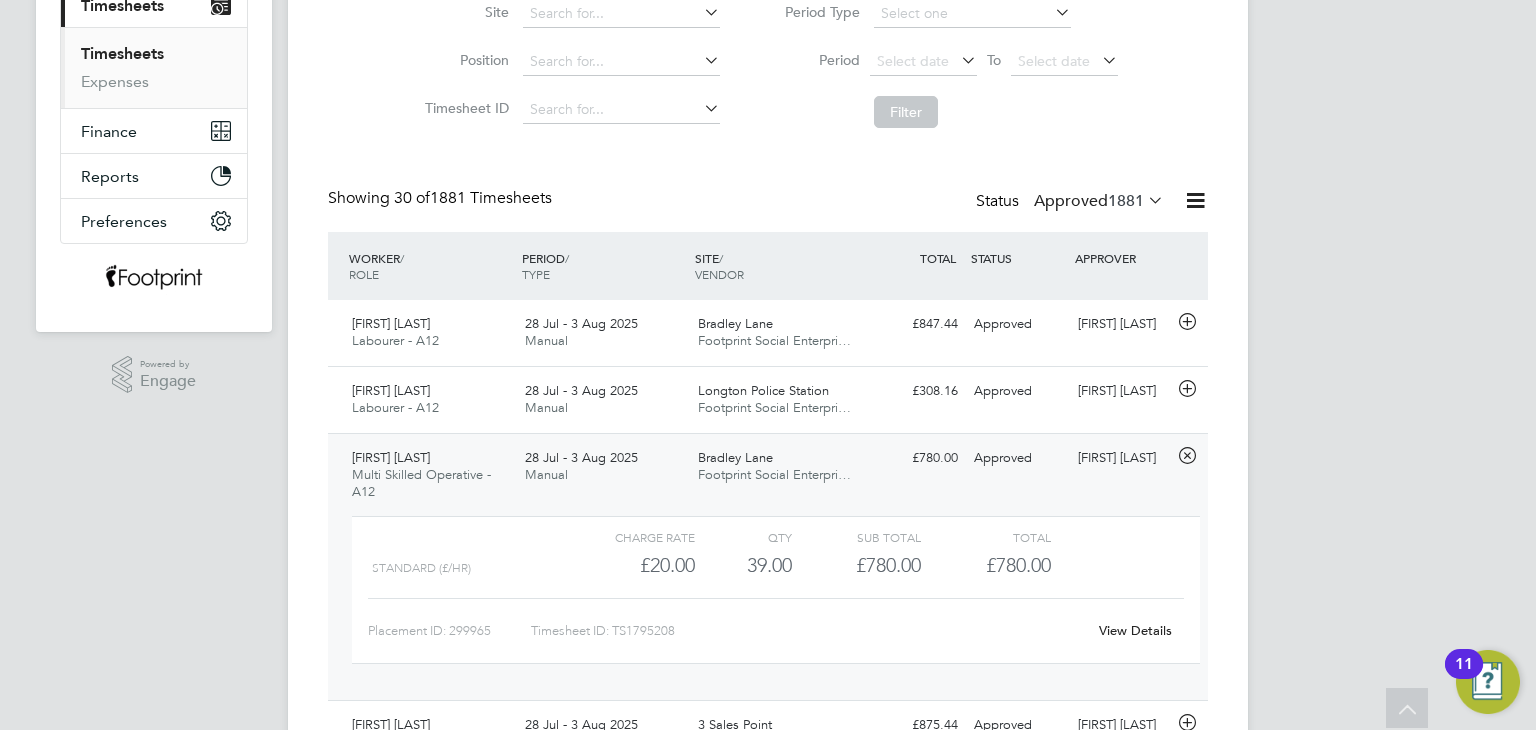 click on "View Details" 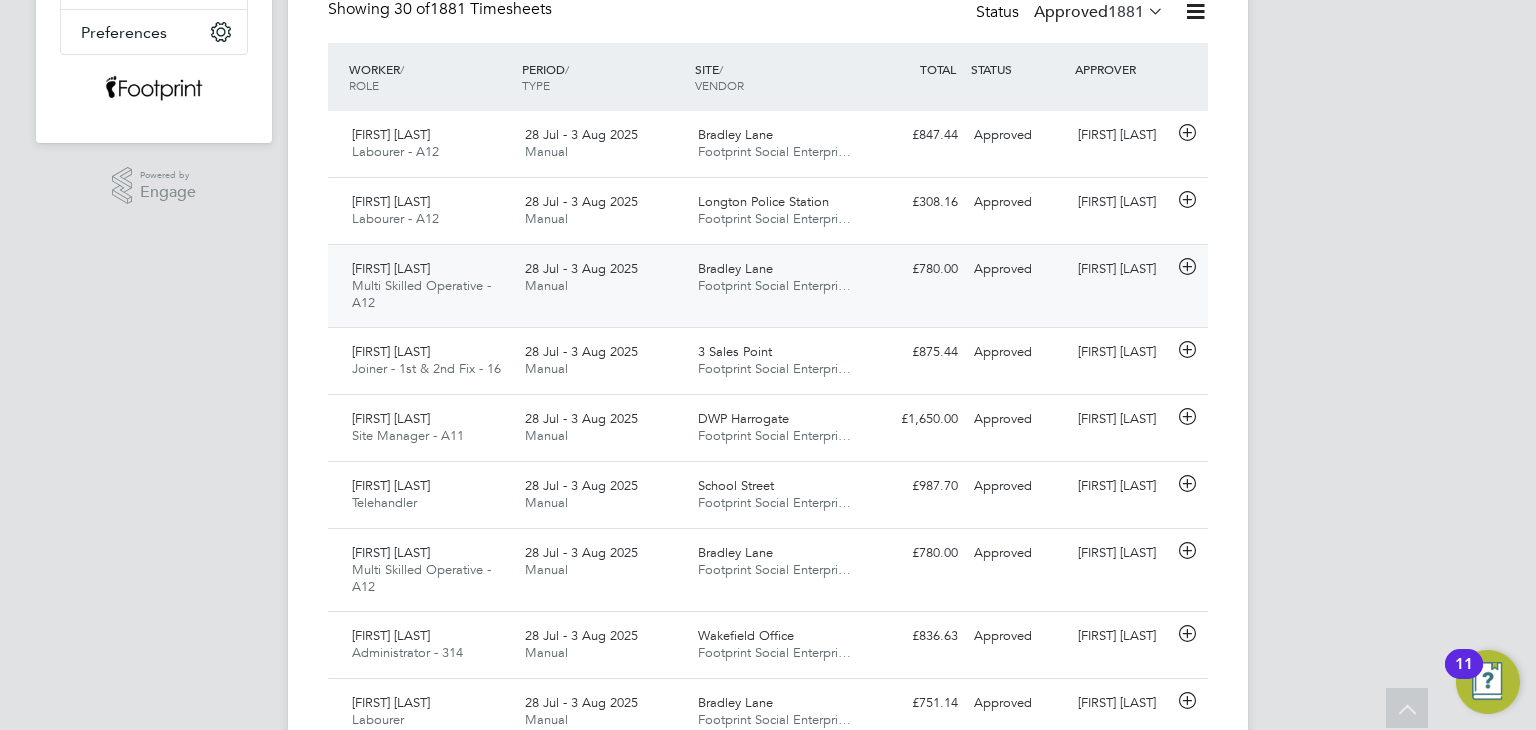 scroll, scrollTop: 500, scrollLeft: 0, axis: vertical 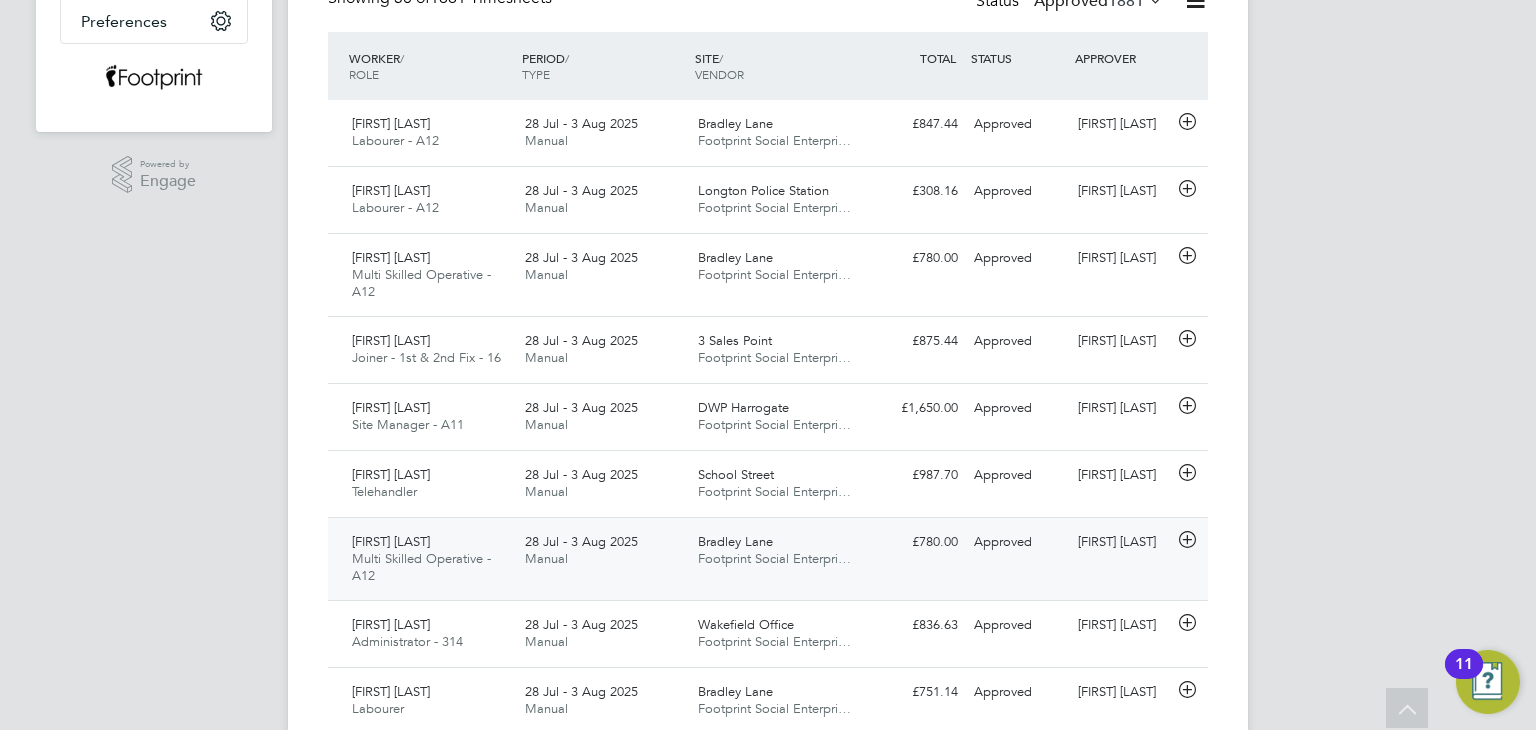 click on "Bradley Lane Footprint Social Enterpri…" 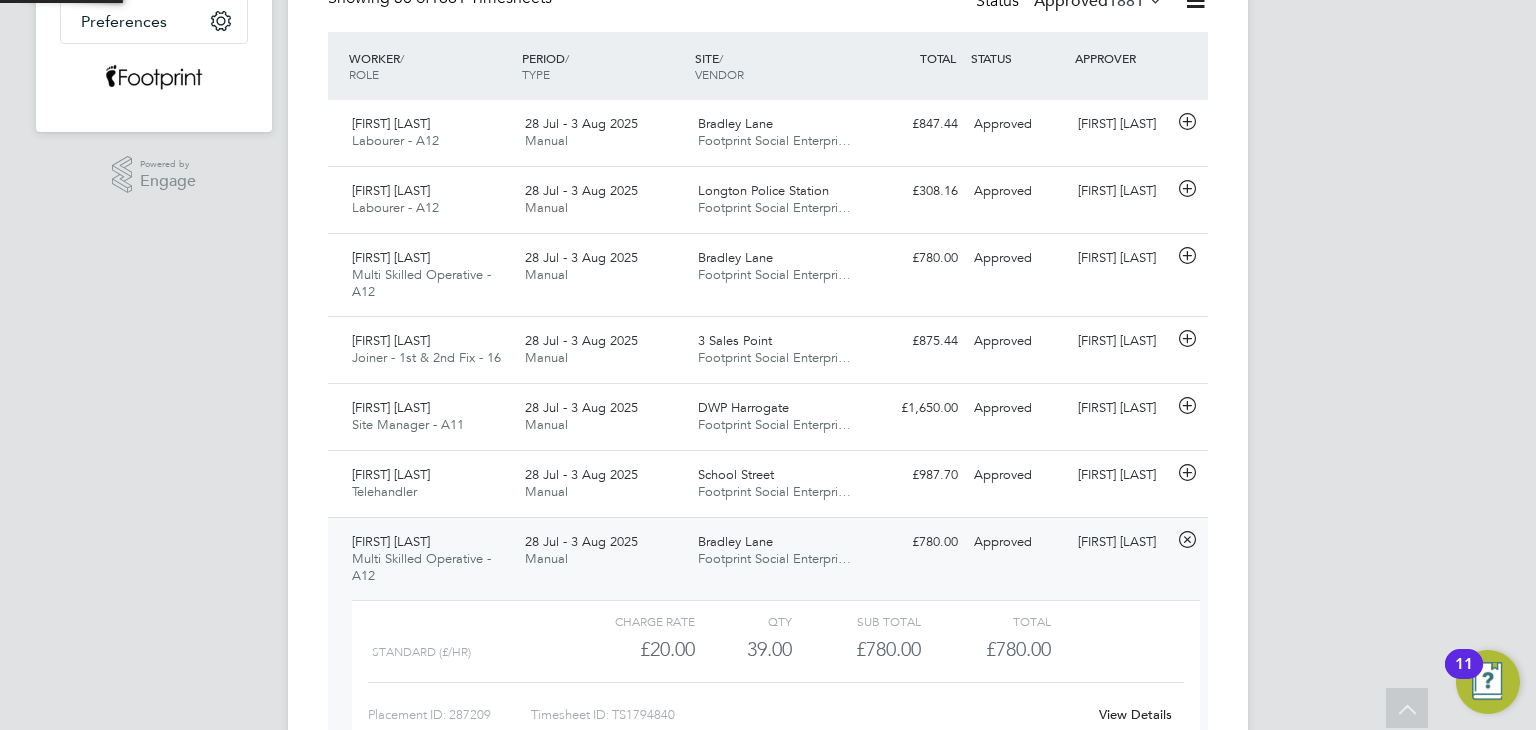 scroll, scrollTop: 9, scrollLeft: 9, axis: both 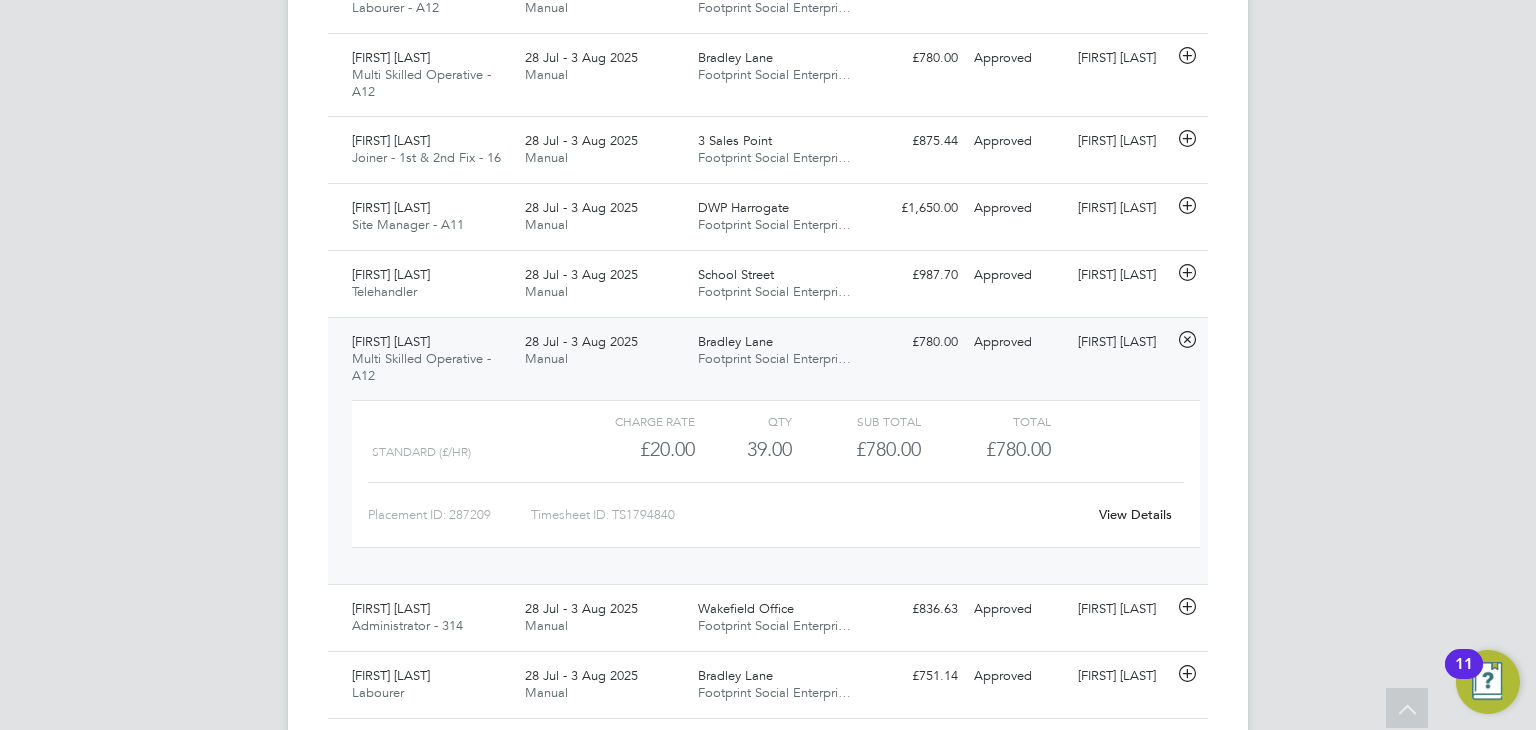 click on "View Details" 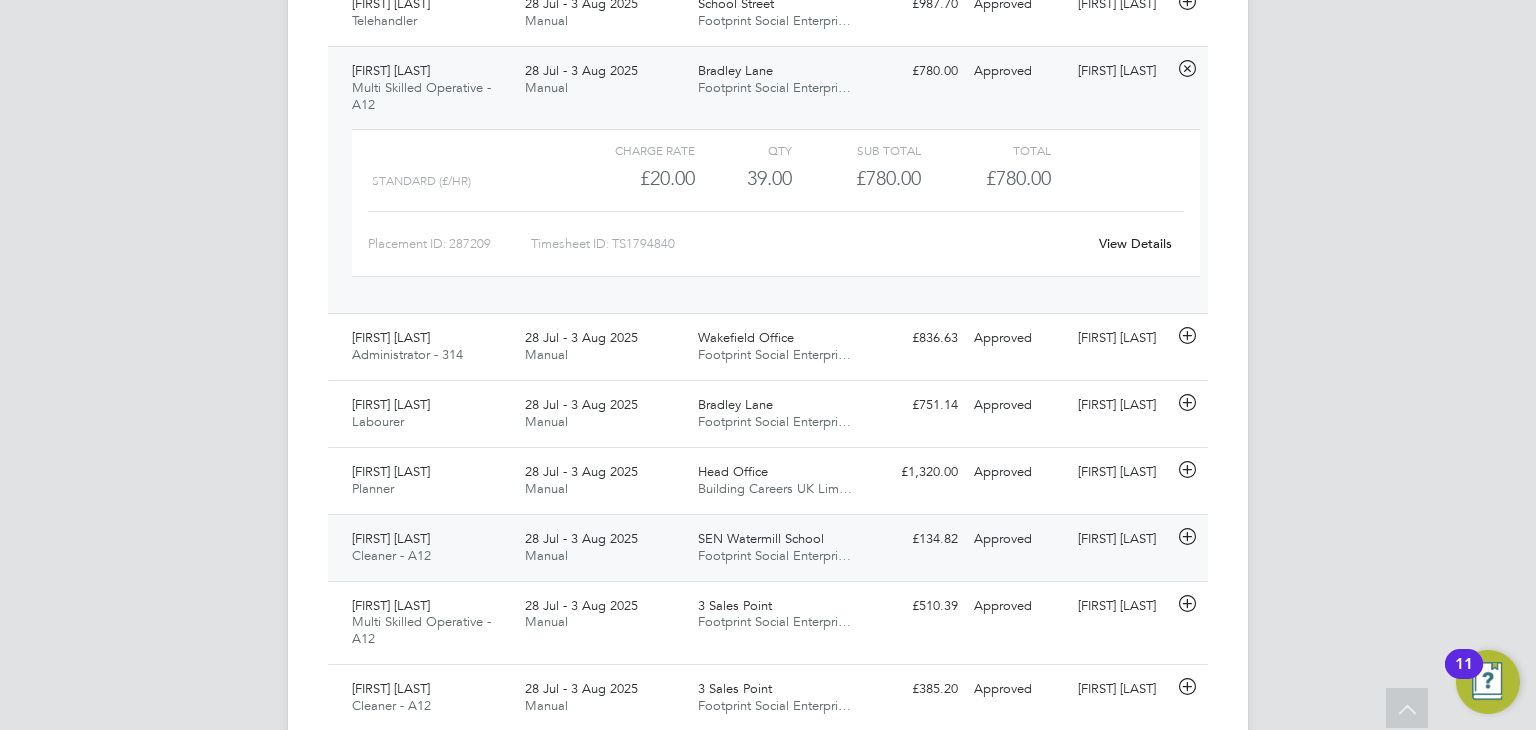 scroll, scrollTop: 1000, scrollLeft: 0, axis: vertical 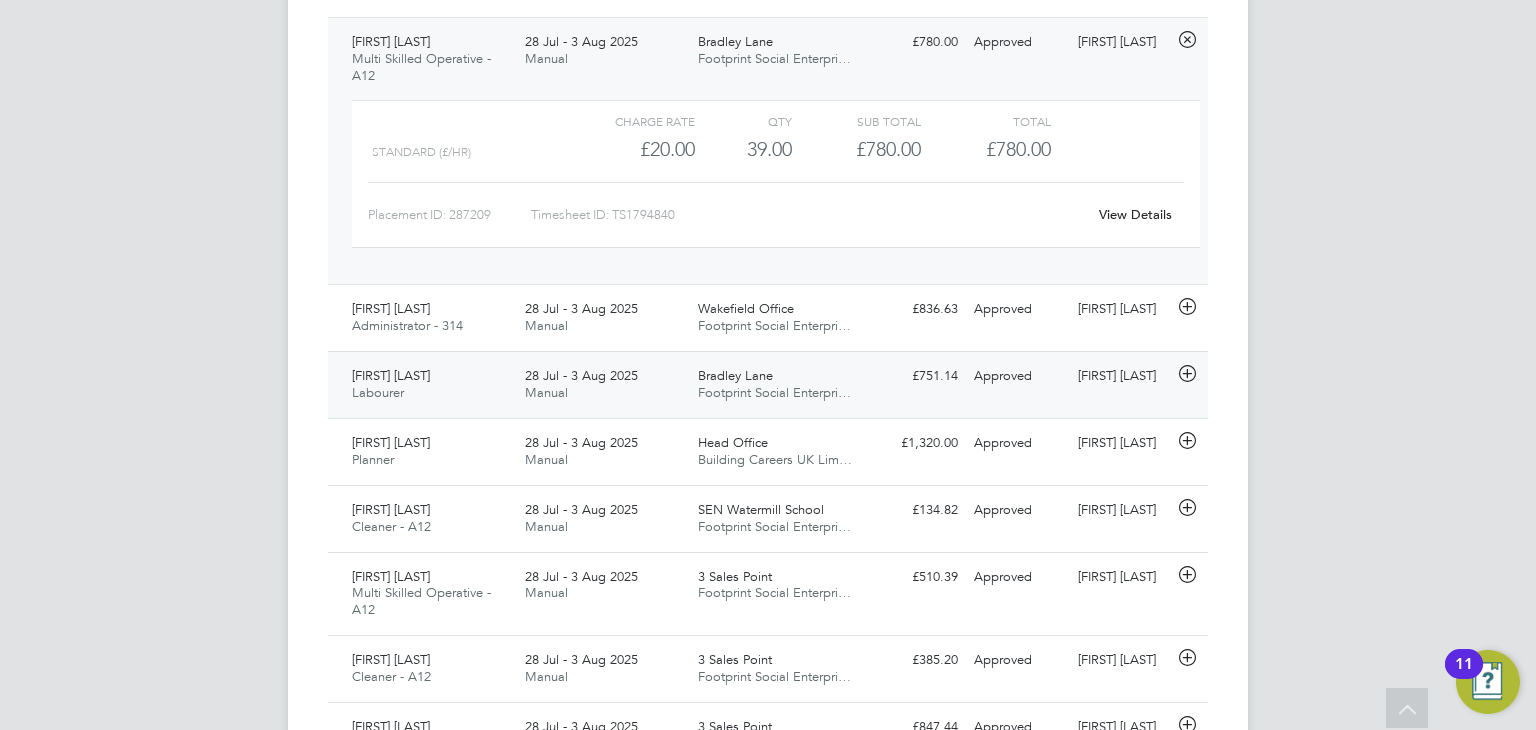 click on "Approved" 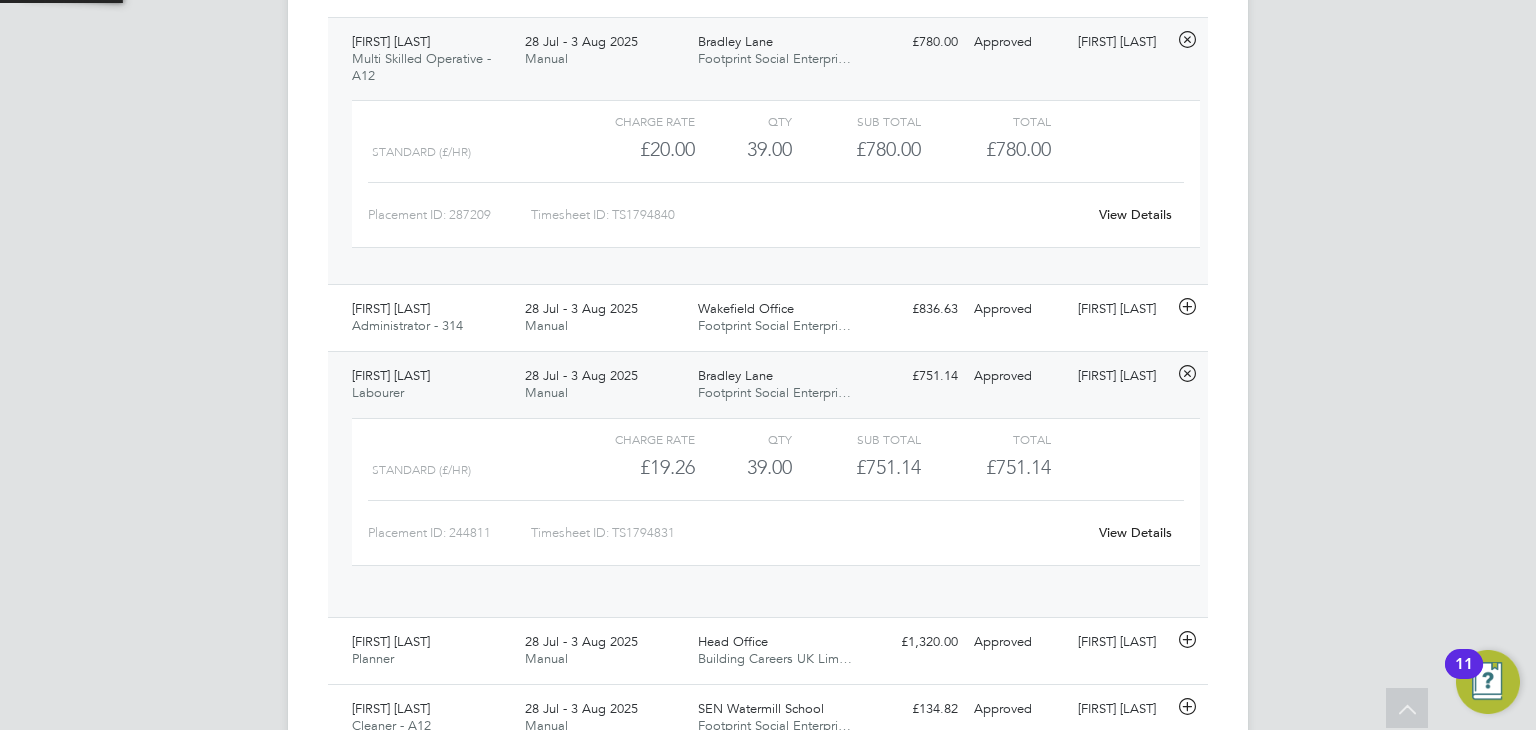 scroll, scrollTop: 9, scrollLeft: 9, axis: both 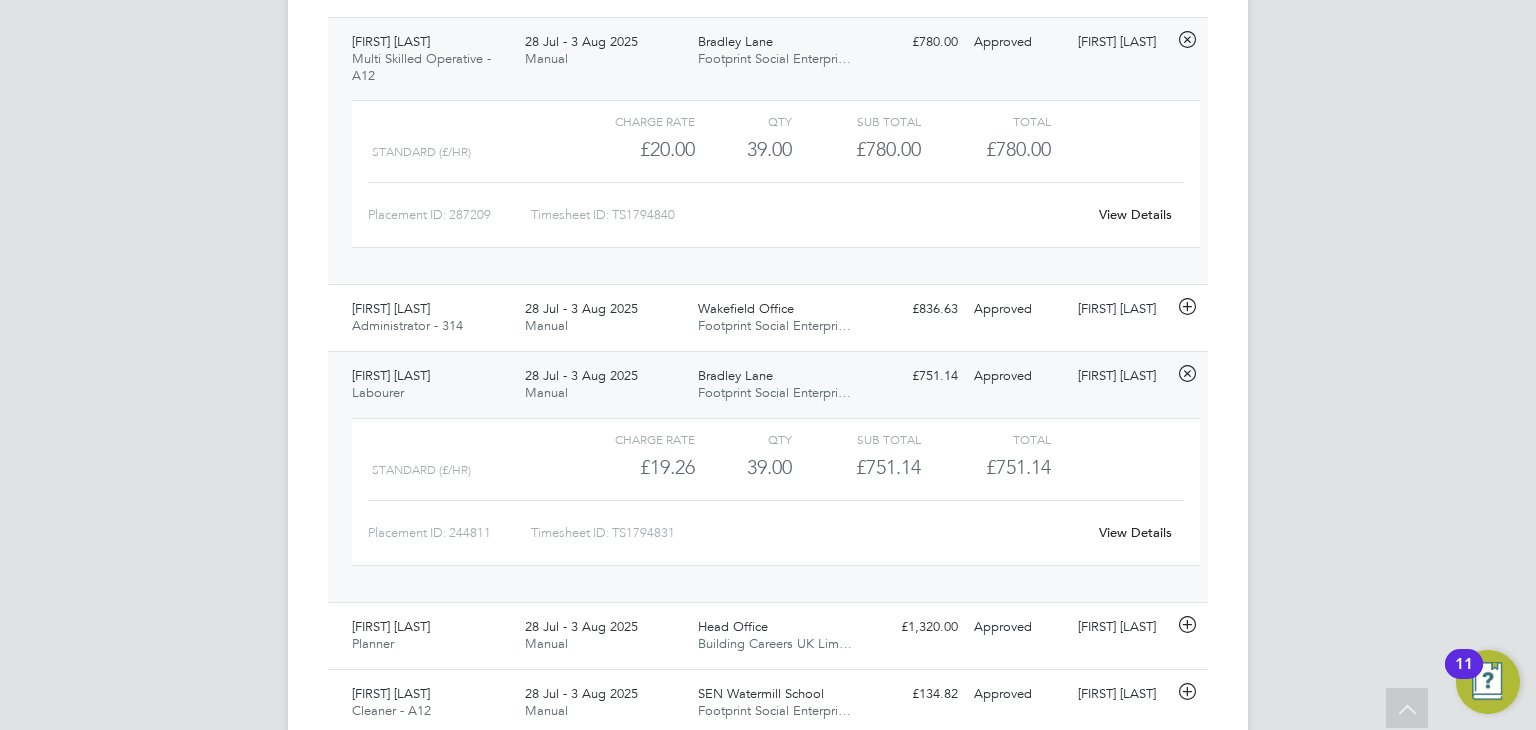 click on "View Details" 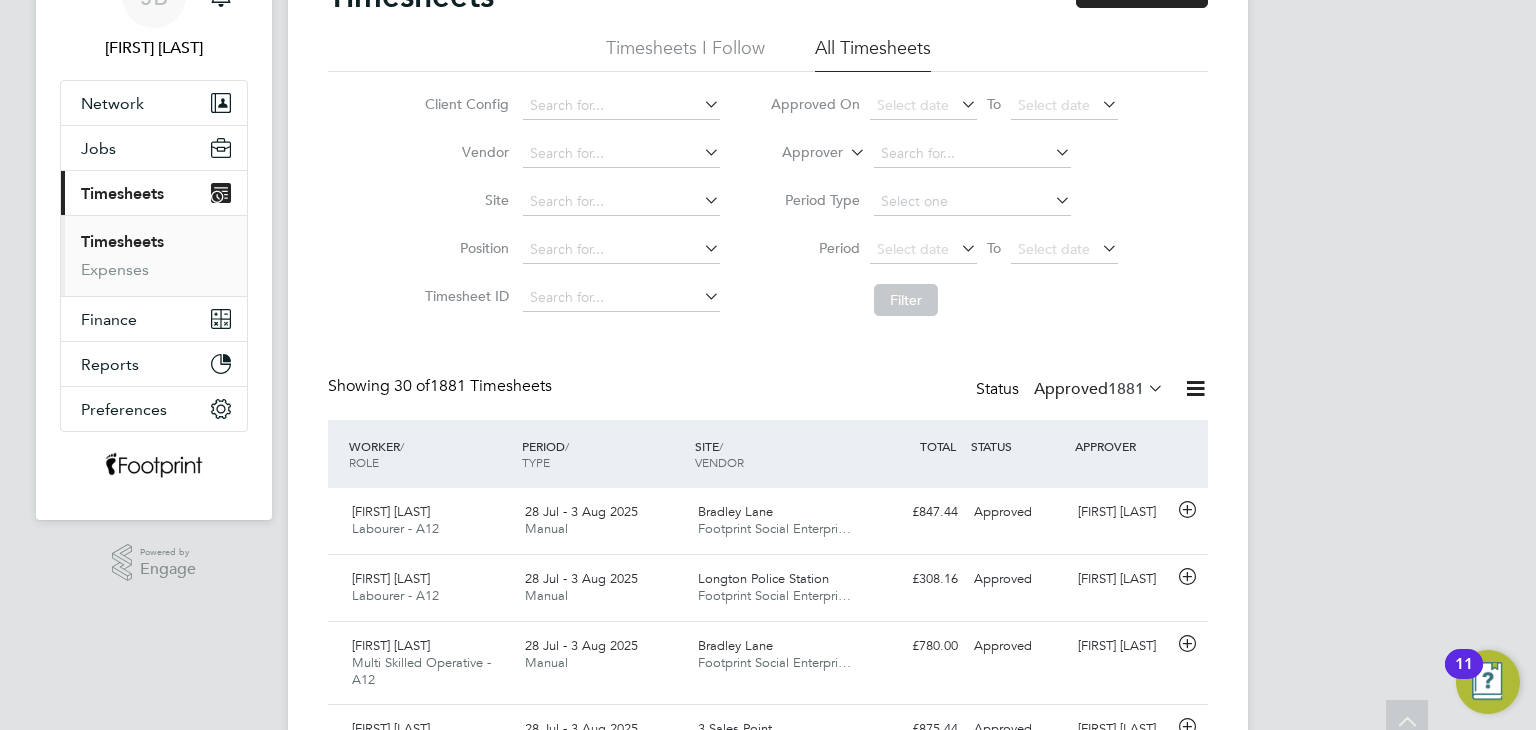 scroll, scrollTop: 0, scrollLeft: 0, axis: both 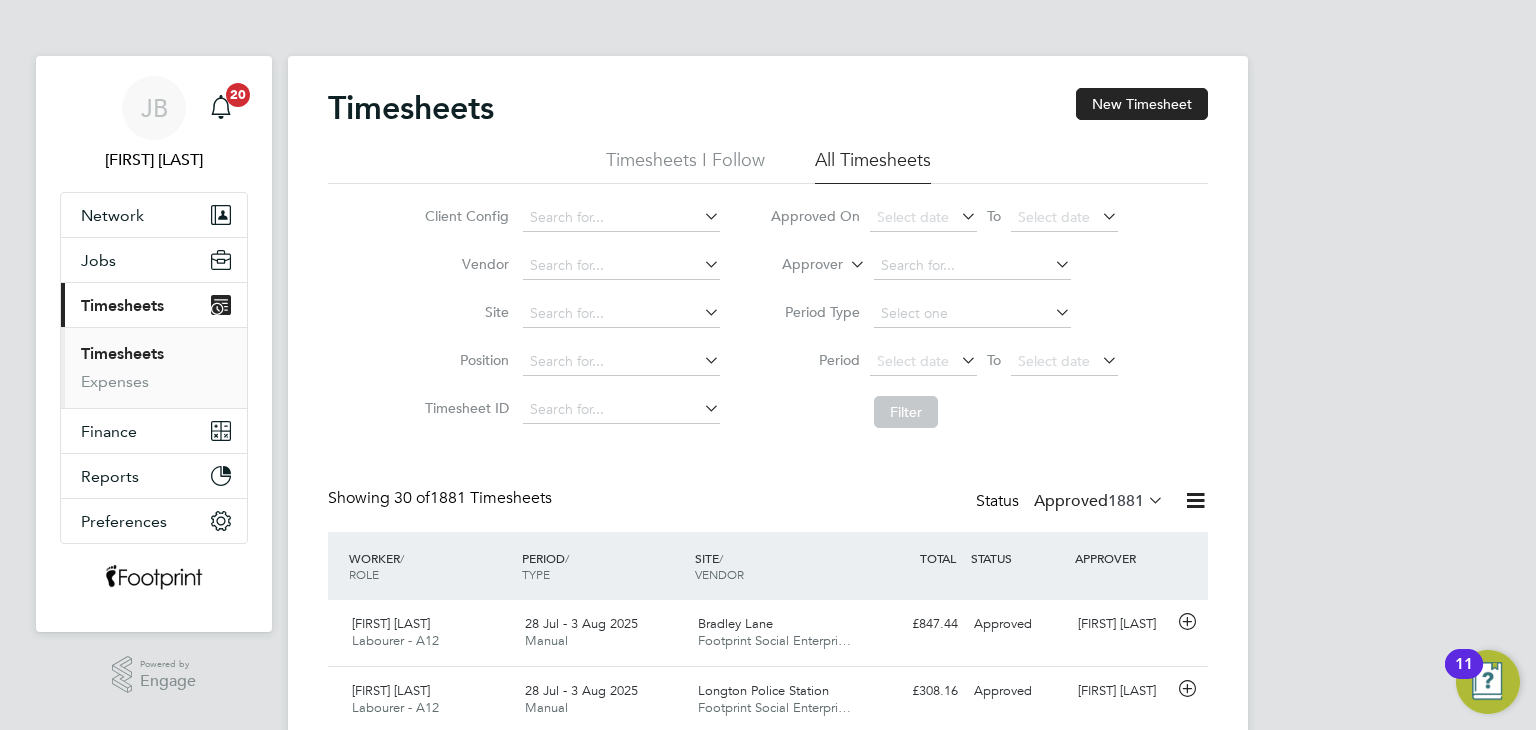 click on "Timesheets New Timesheet Timesheets I Follow All Timesheets Client Config   Vendor   Site   Position   Timesheet ID   Approved On
Select date
To
Select date
Approver     Period Type   Period
Select date
To
Select date
Filter Showing   30 of  1881 Timesheets Status  Approved  1881  WORKER  / ROLE WORKER  / PERIOD PERIOD  / TYPE SITE  / VENDOR TOTAL   TOTAL  / STATUS STATUS APPROVER Matthew Ostick Labourer - A12   28 Jul - 3 Aug 2025 28 Jul - 3 Aug 2025 Manual Bradley Lane Footprint Social Enterpri… £847.44 Approved Approved Conor Taylor James Lancett Labourer - A12   28 Jul - 3 Aug 2025 28 Jul - 3 Aug 2025 Manual Longton Police Station Footprint Social Enterpri… £308.16 Approved Approved Albert Hardman Daniel Rutherford Multi Skilled Operative - A12   28 Jul - 3 Aug 2025 28 Jul - 3 Aug 2025 Manual Bradley Lane Footprint Social Enterpri… £780.00 Approved Approved Conor Taylor Chris Dunn Joiner - 1st & 2nd Fix - 16   28 Jul - 3 Aug 2025 28 Jul - 3 Aug 2025" 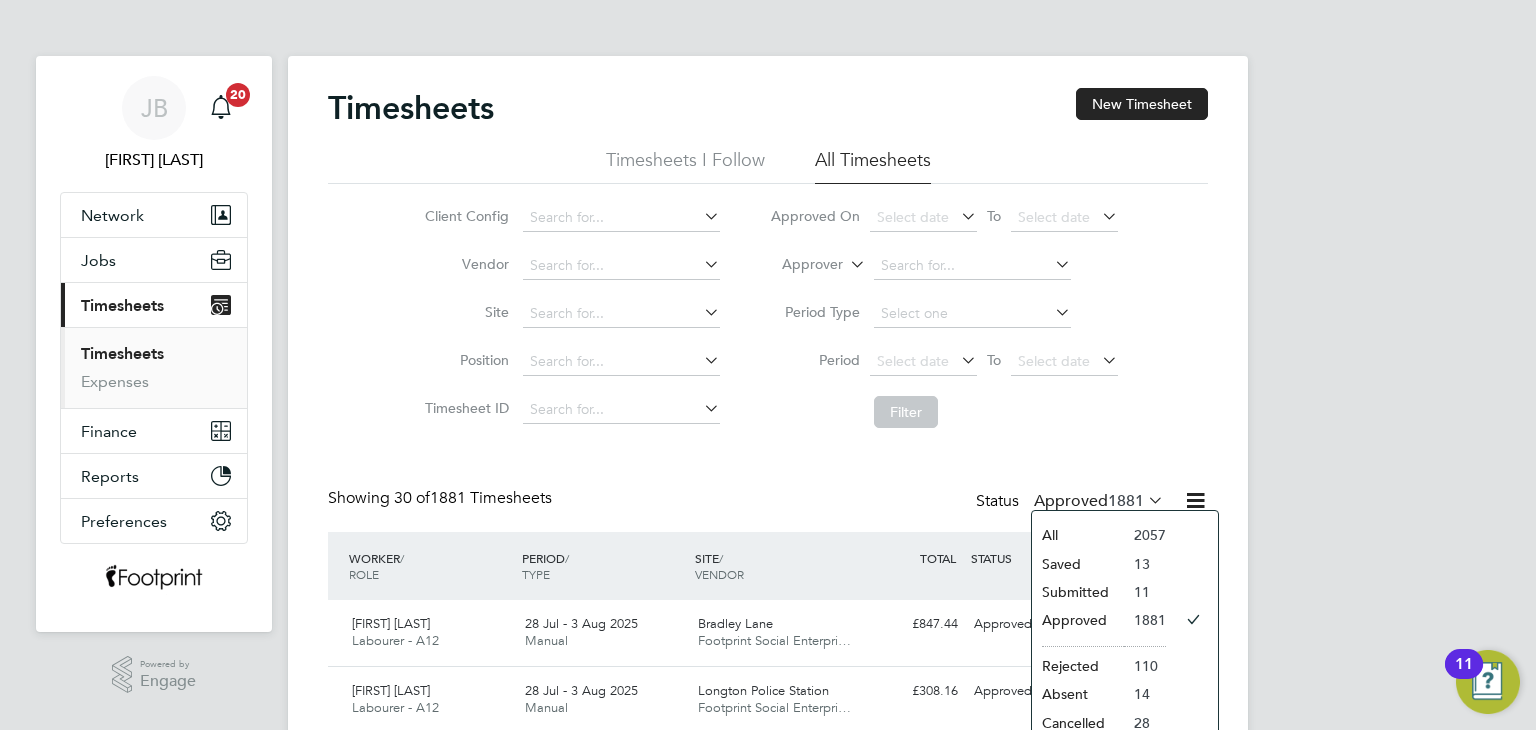 click on "Submitted" 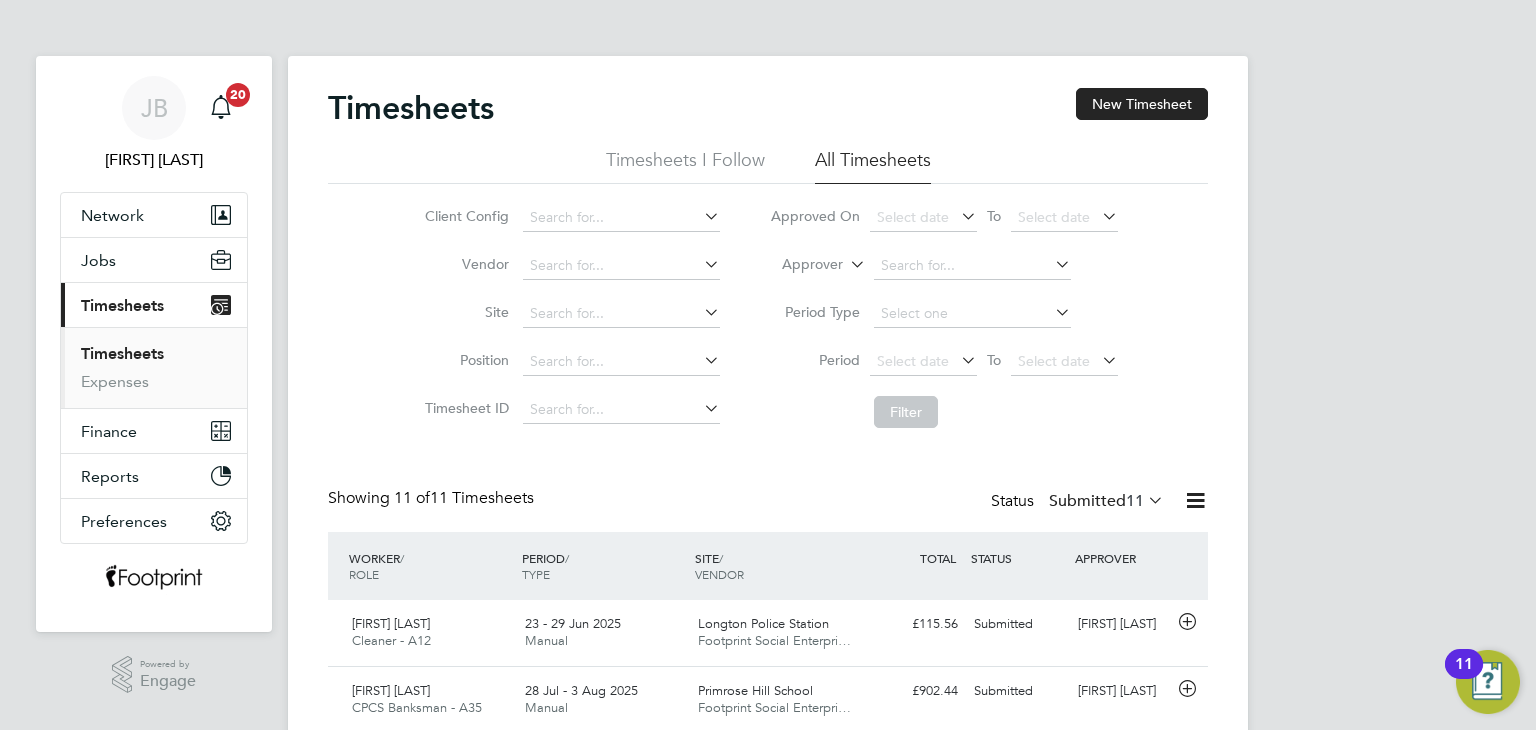 scroll, scrollTop: 9, scrollLeft: 10, axis: both 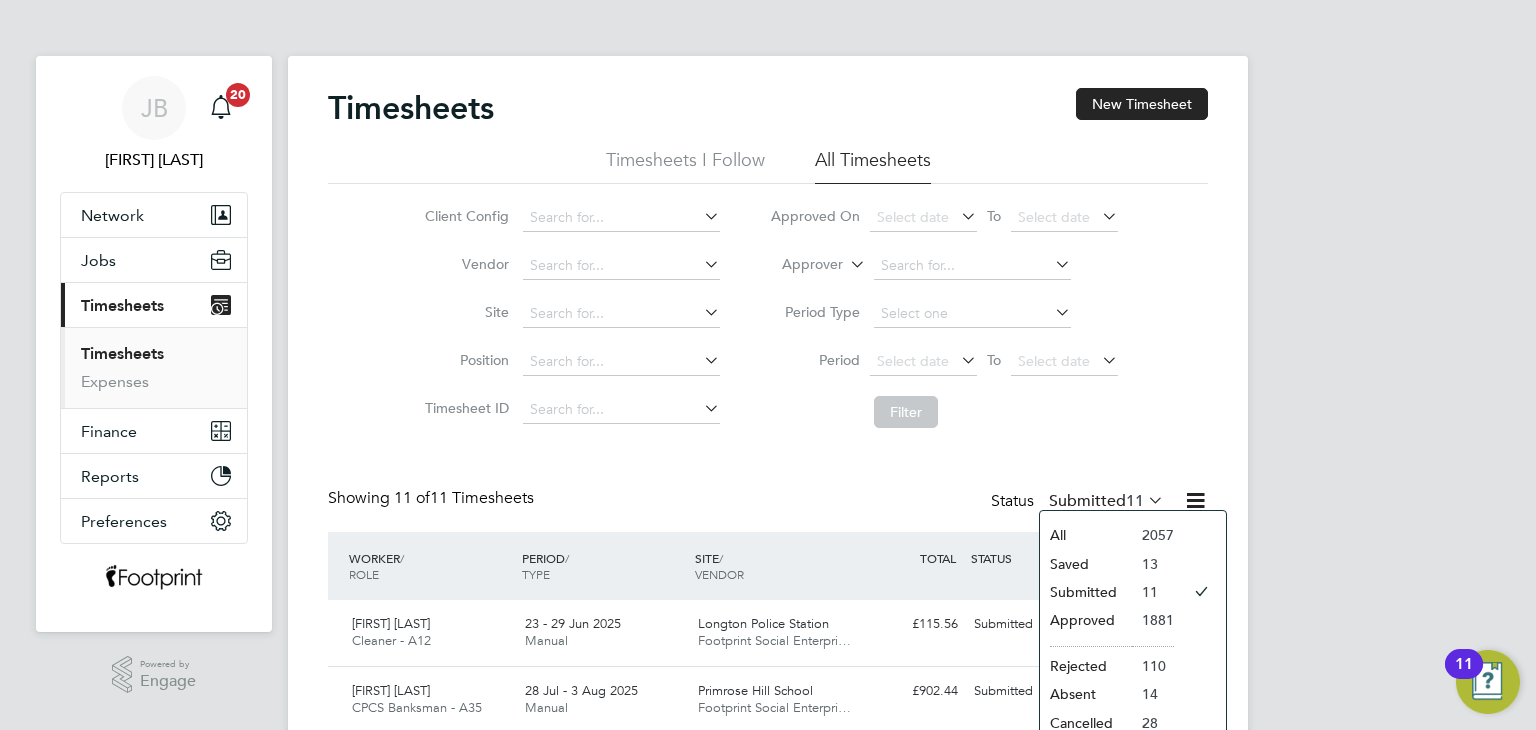 click on "Saved" 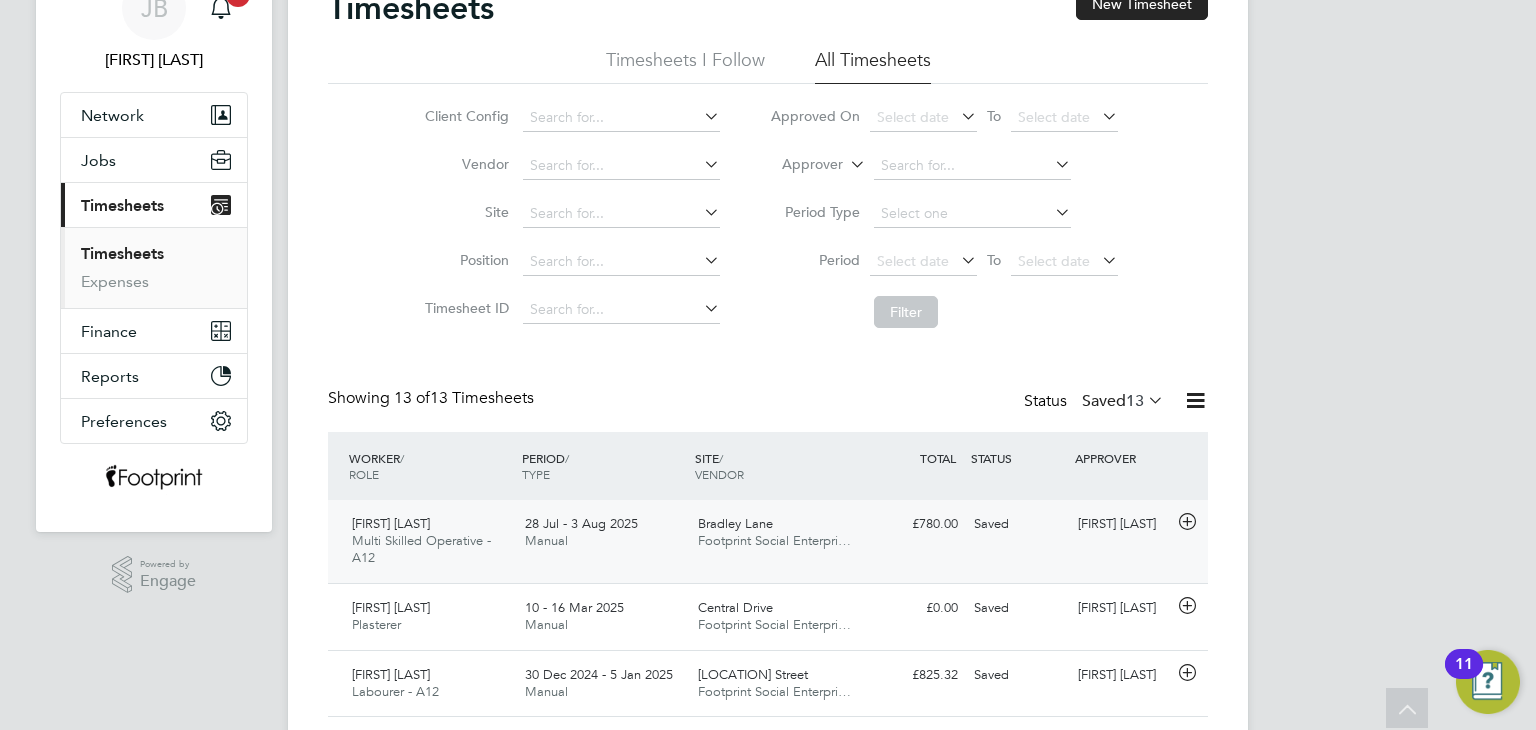 click on "Andrew Devine Multi Skilled Operative - A12   28 Jul - 3 Aug 2025 28 Jul - 3 Aug 2025 Manual Bradley Lane Footprint Social Enterpri… £780.00 Saved Saved Neil McDermott" 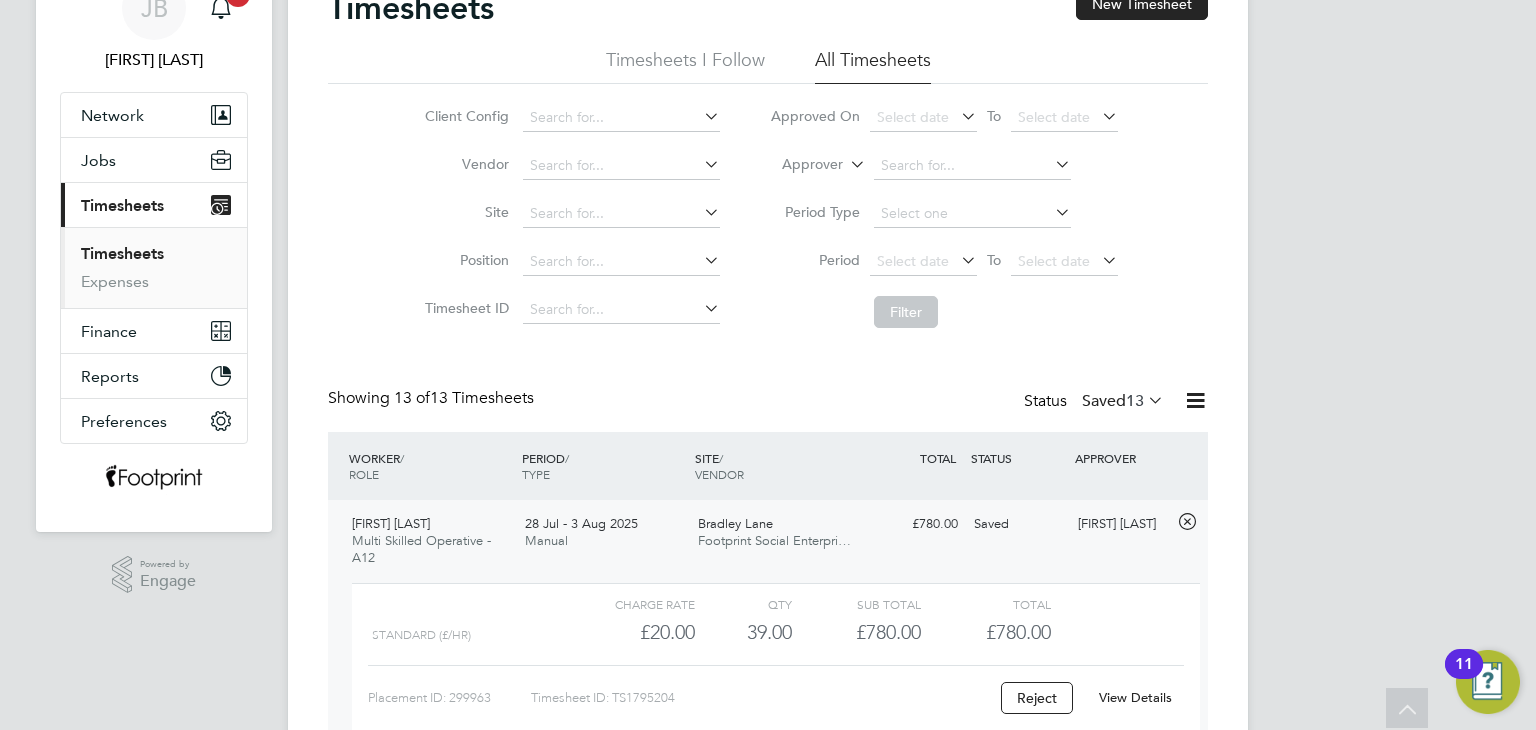 click on "View Details" 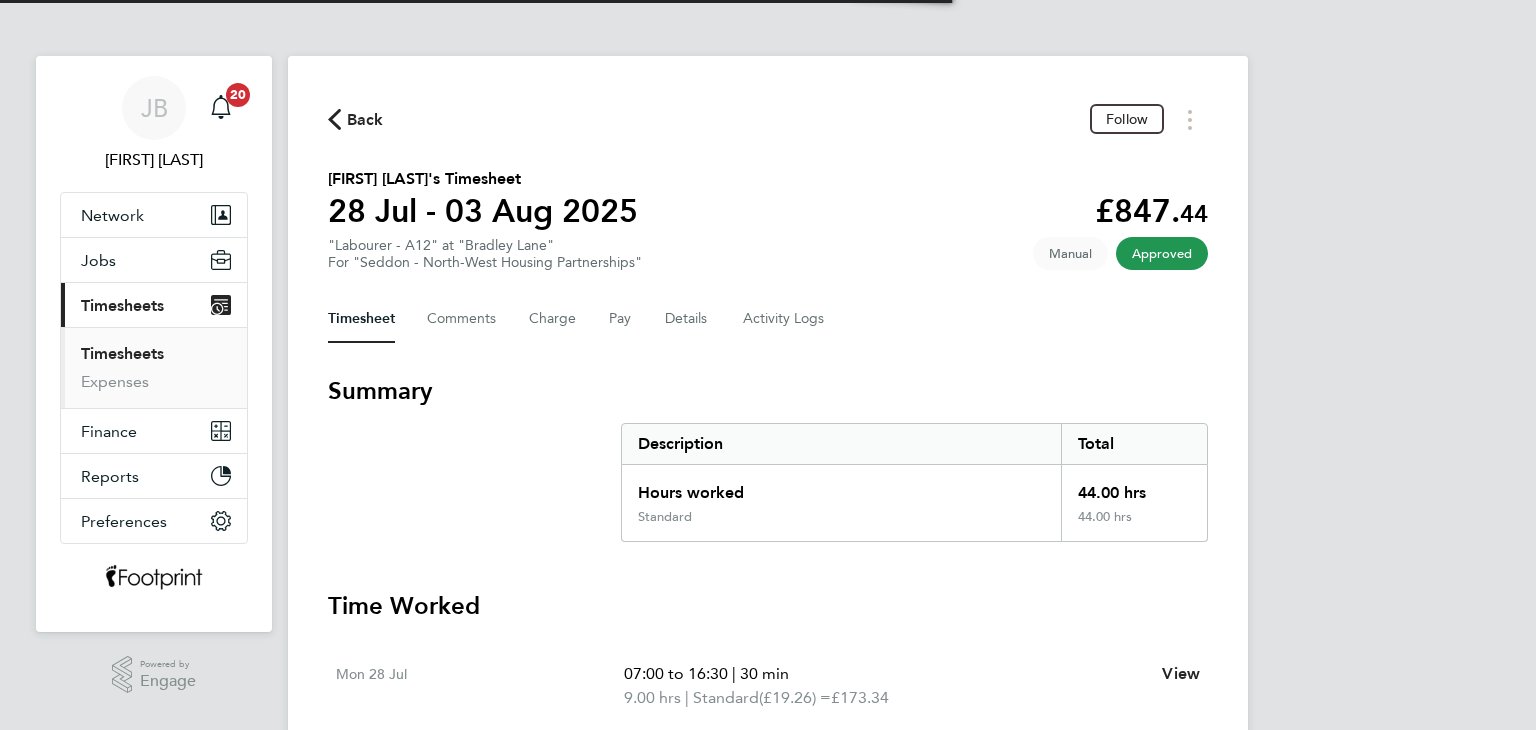 scroll, scrollTop: 0, scrollLeft: 0, axis: both 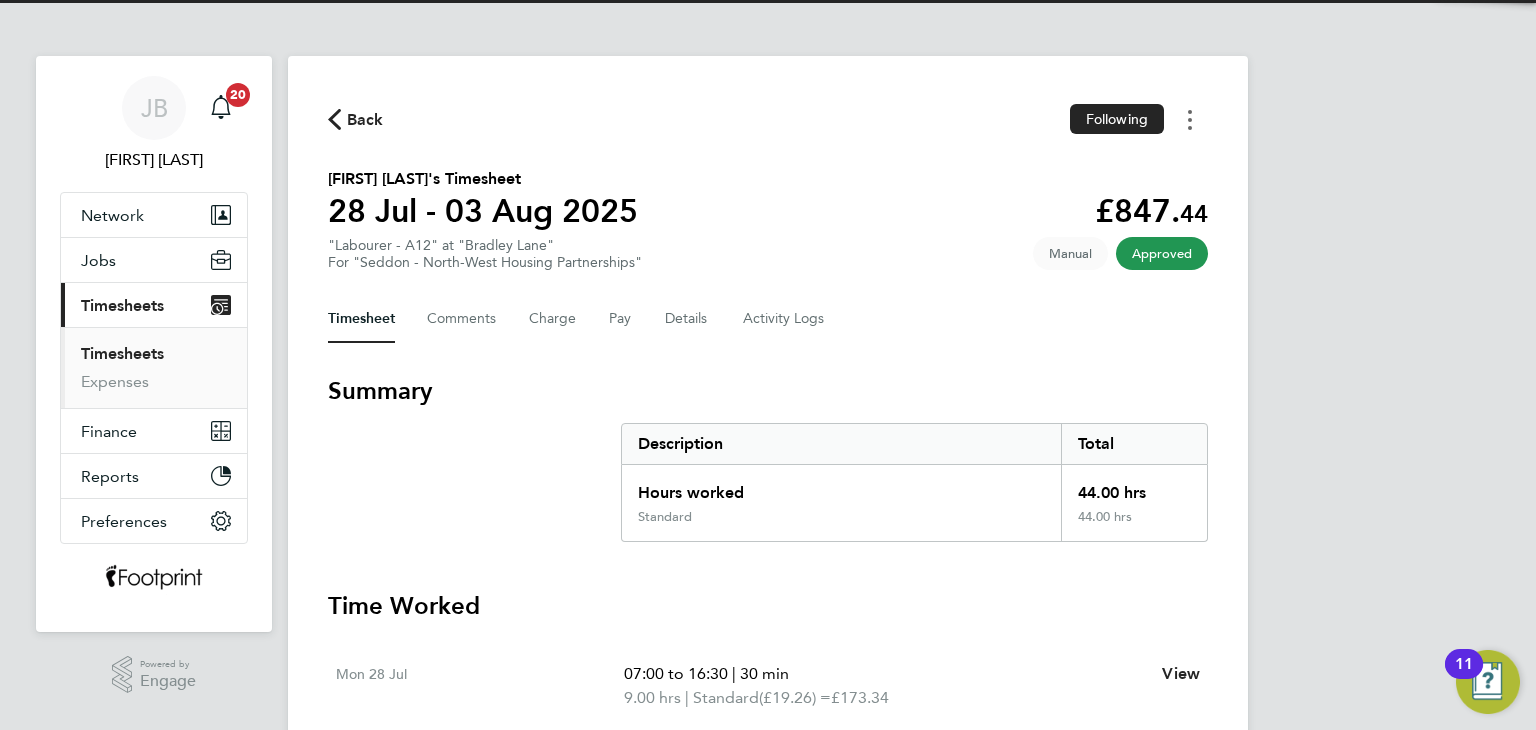click 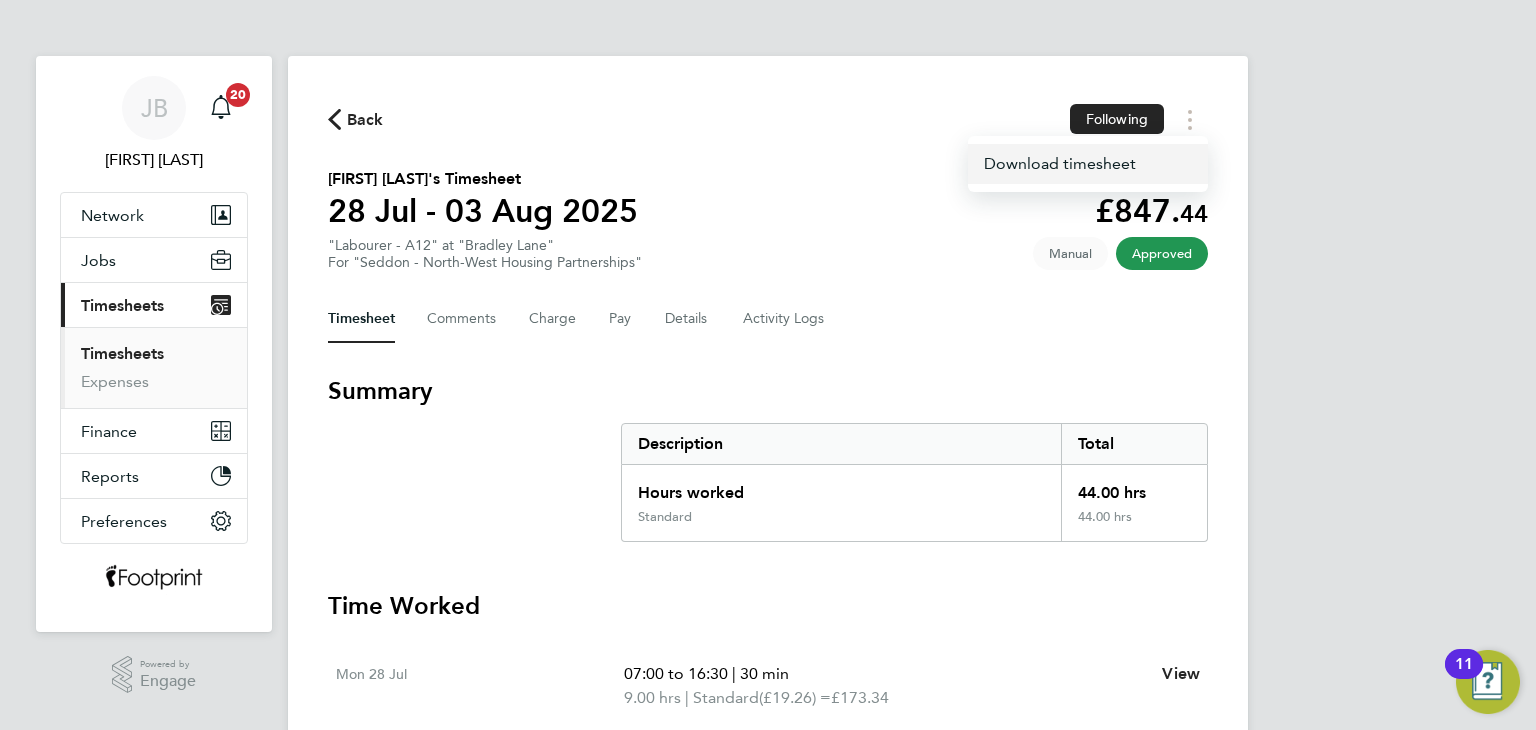 click on "Download timesheet" 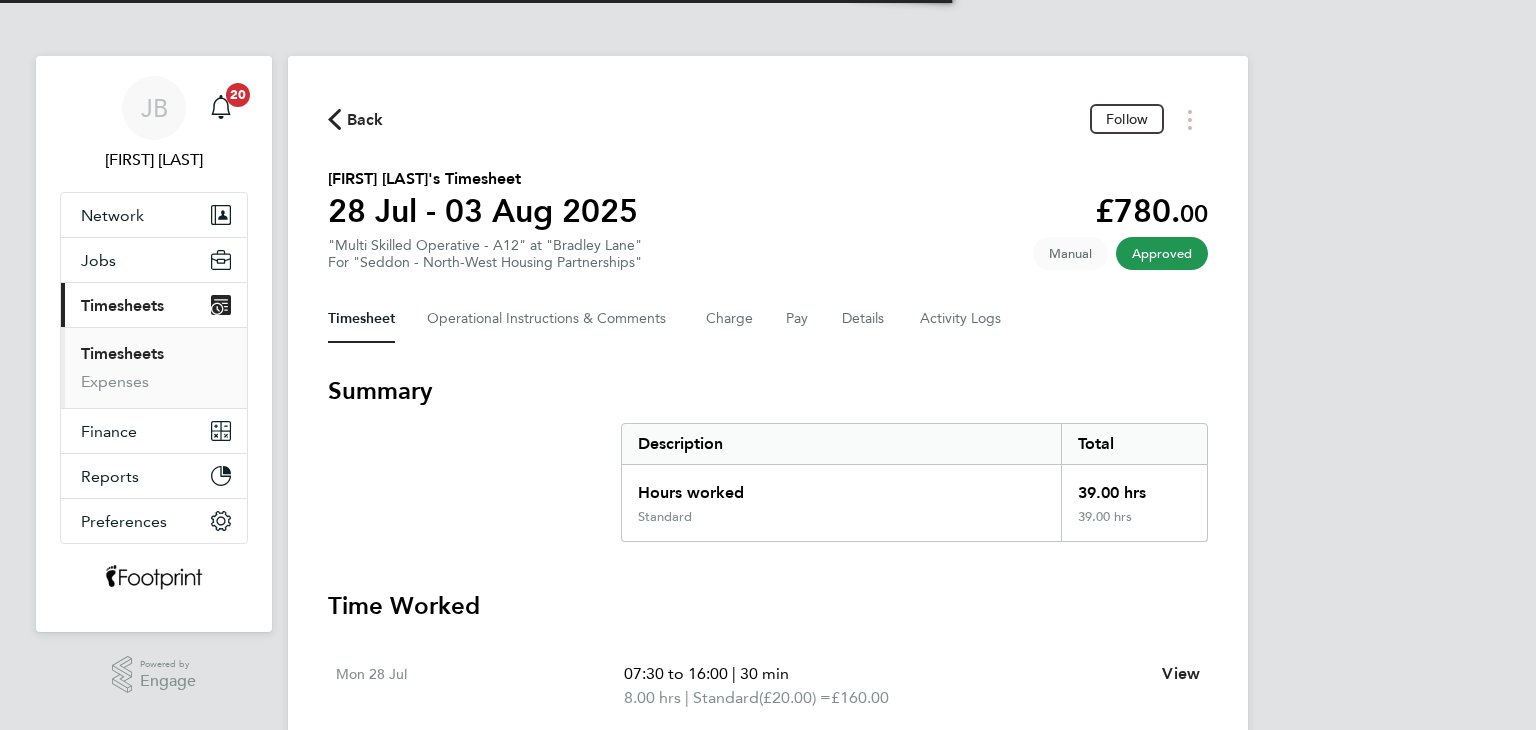 scroll, scrollTop: 0, scrollLeft: 0, axis: both 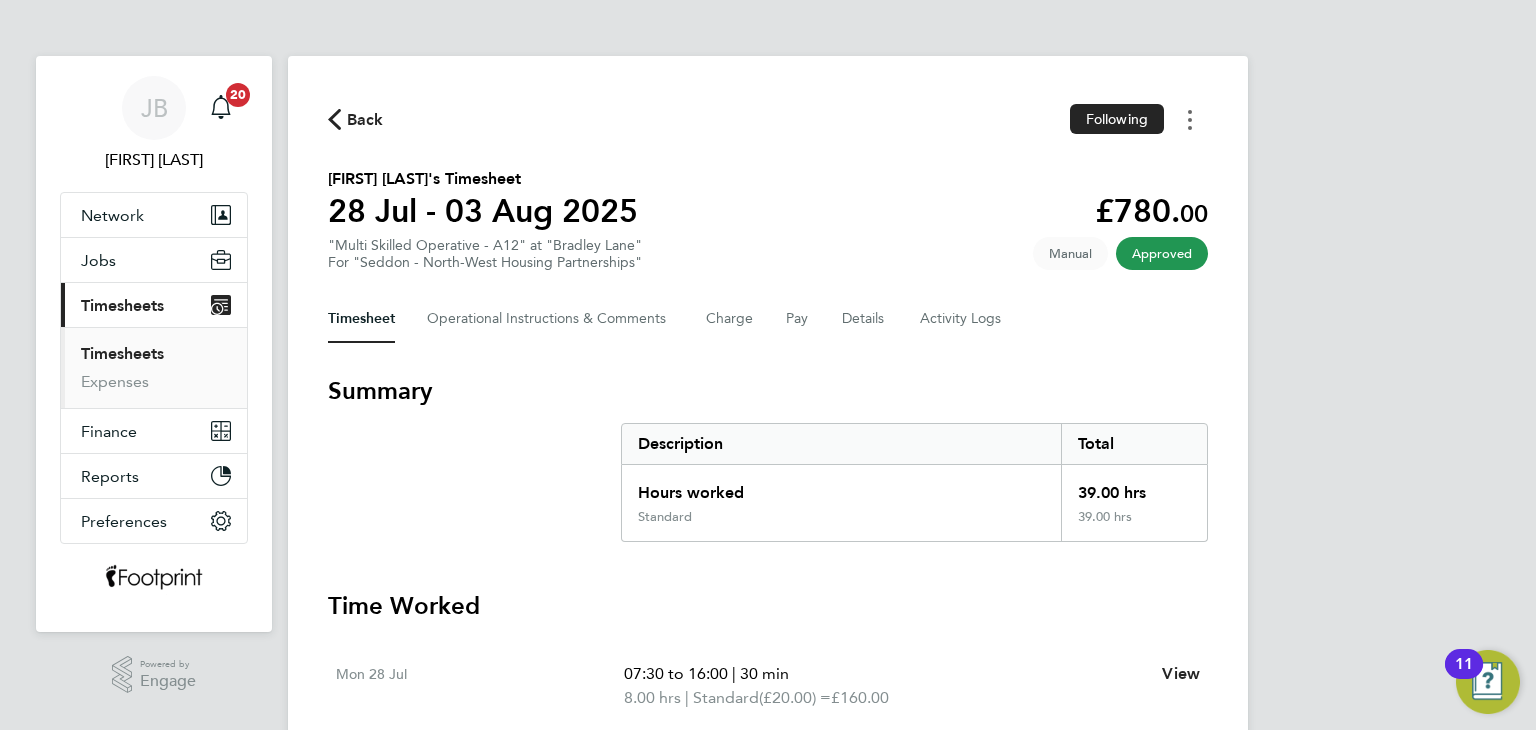 click at bounding box center [1190, 119] 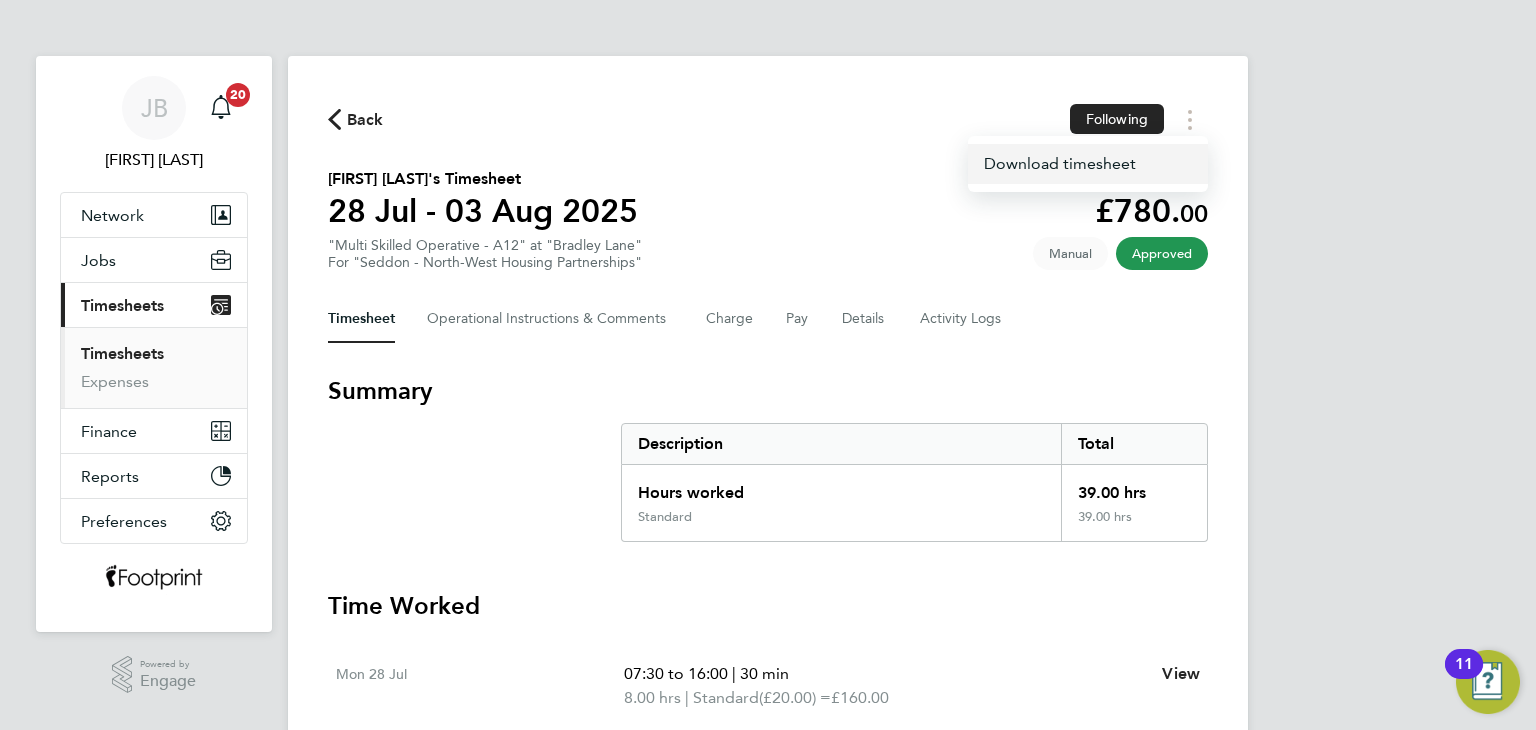 click on "Download timesheet" 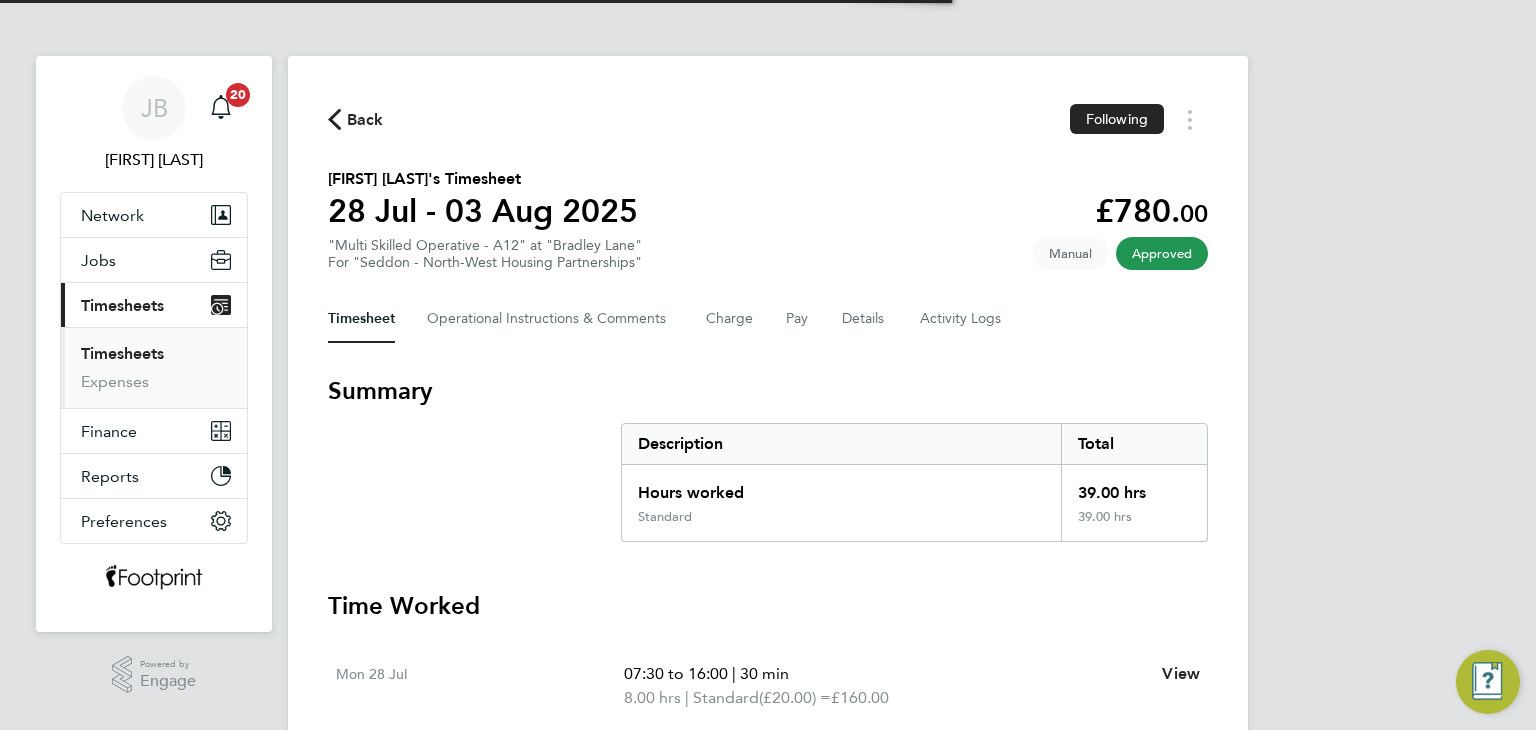 scroll, scrollTop: 0, scrollLeft: 0, axis: both 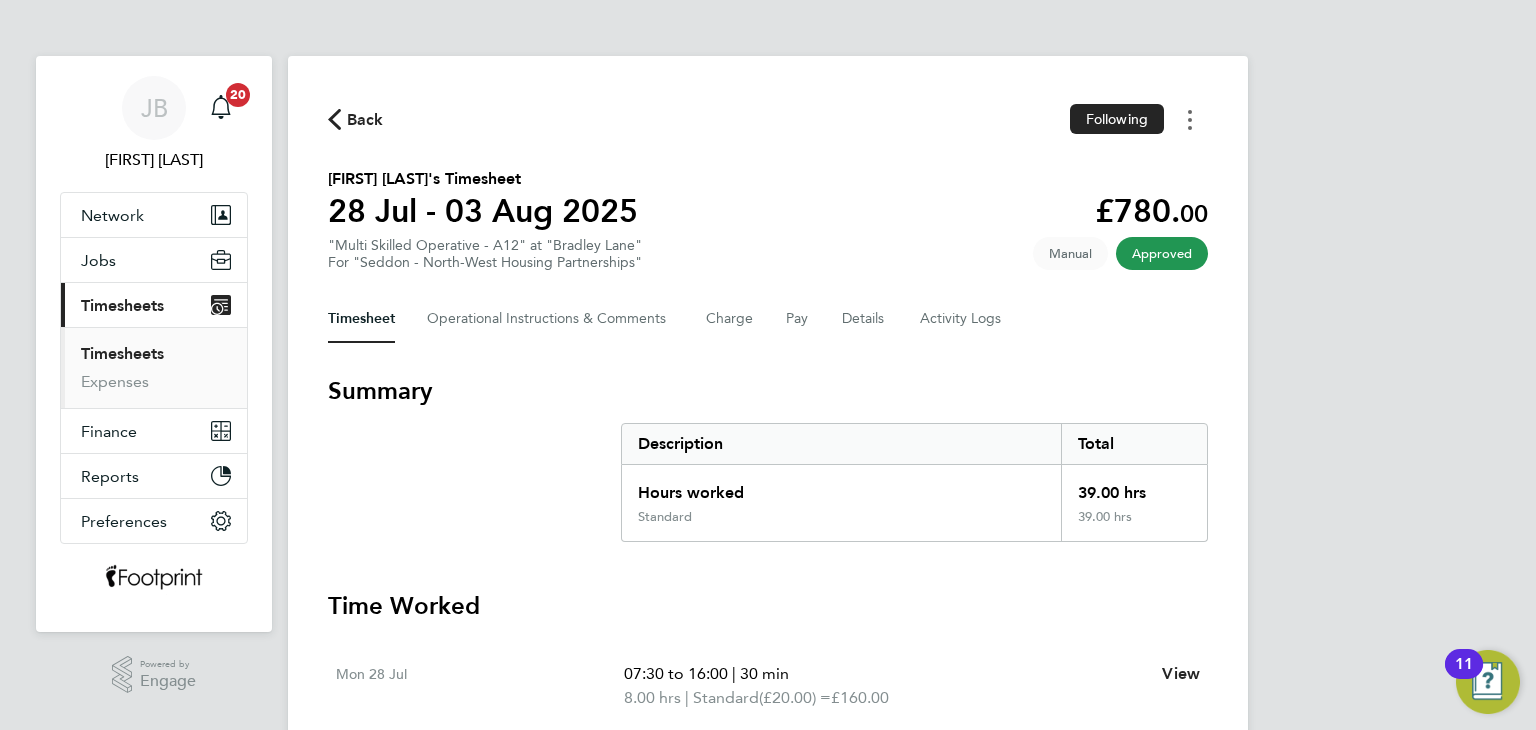 click 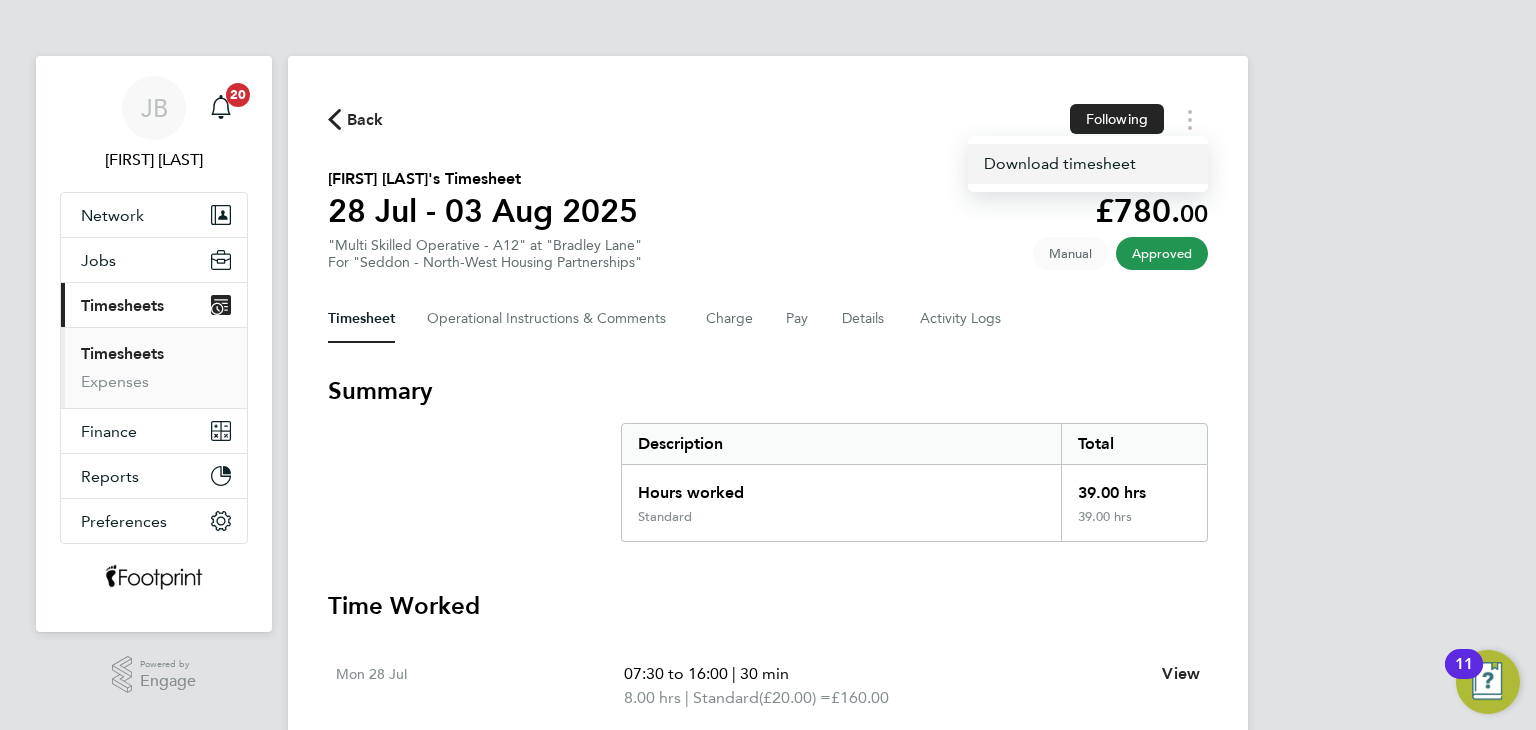 click on "Download timesheet" 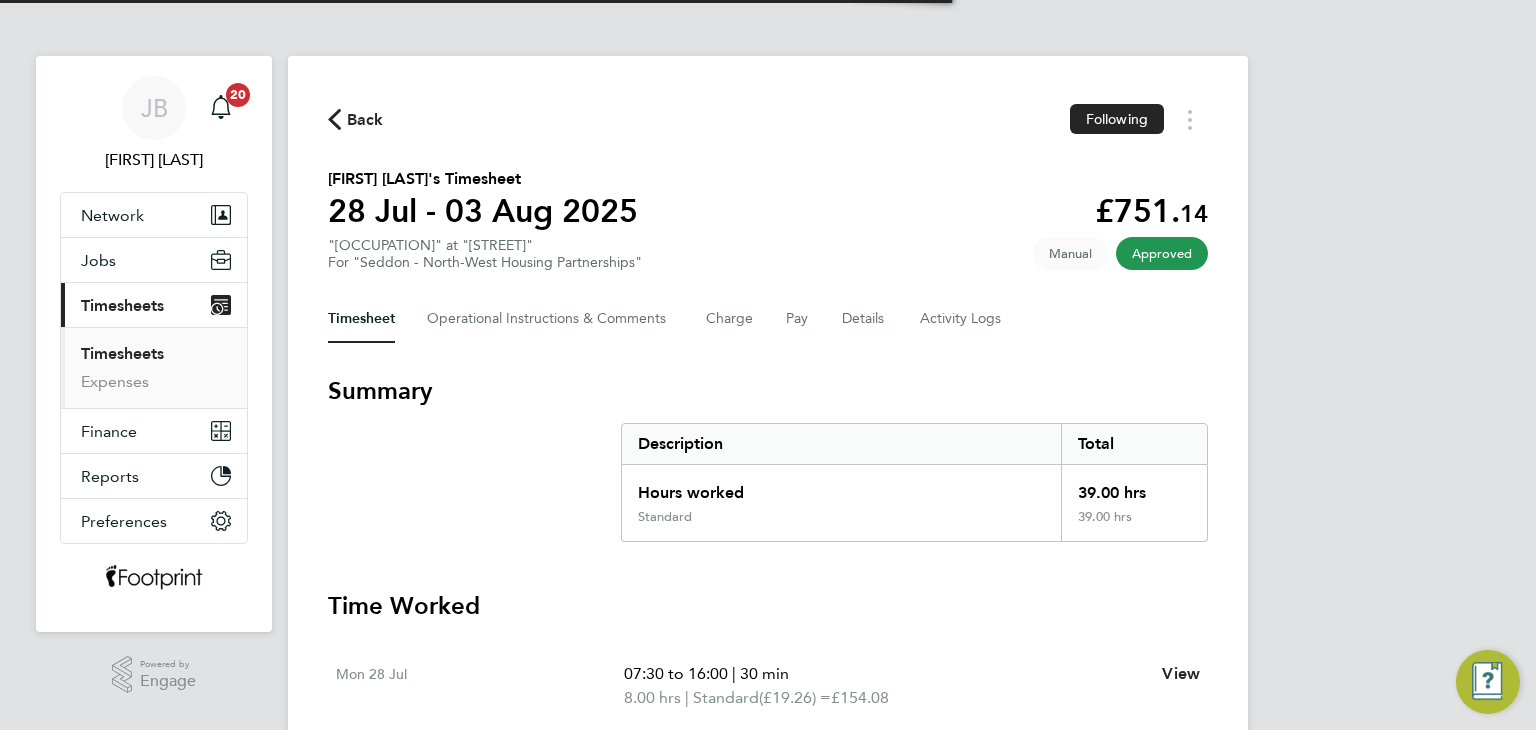 scroll, scrollTop: 0, scrollLeft: 0, axis: both 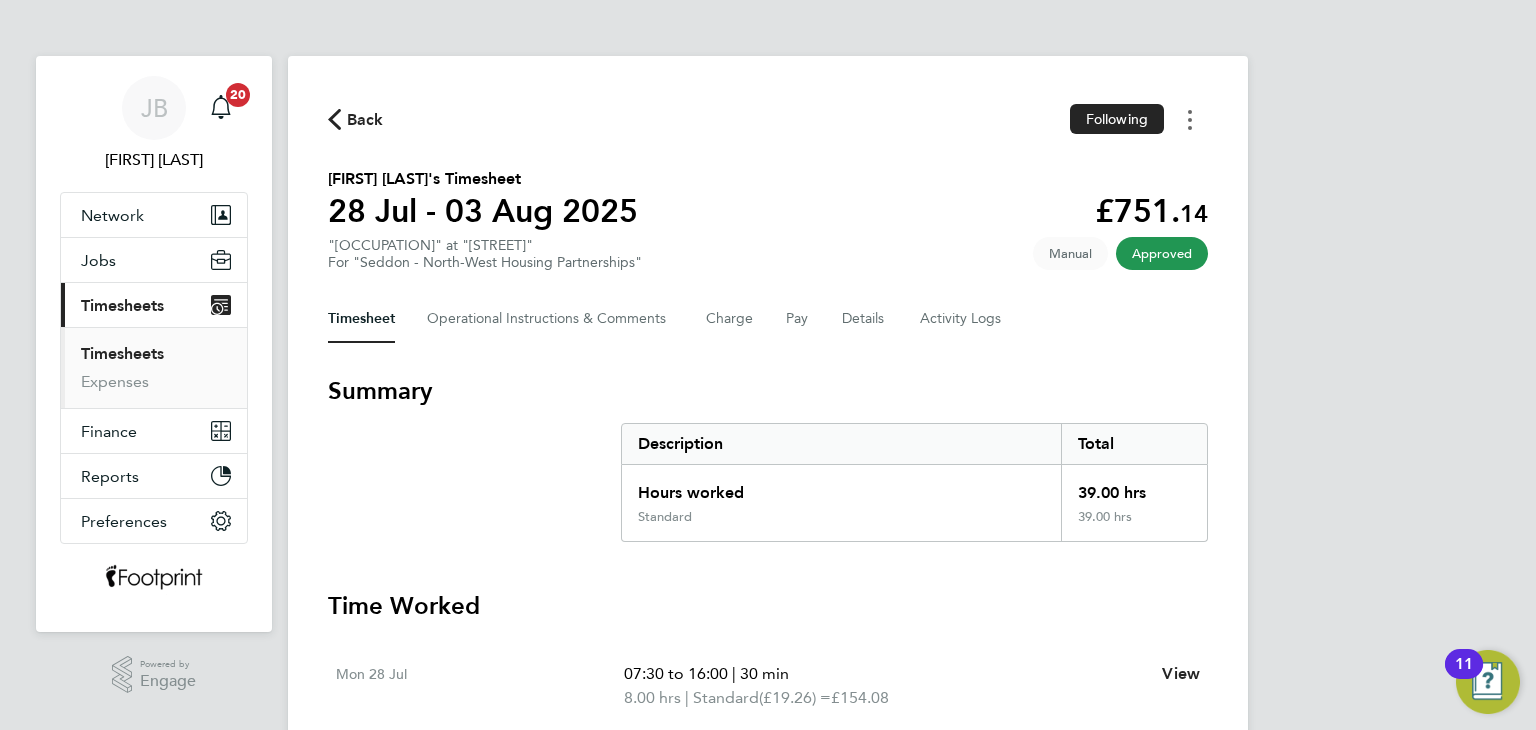 click at bounding box center (1190, 119) 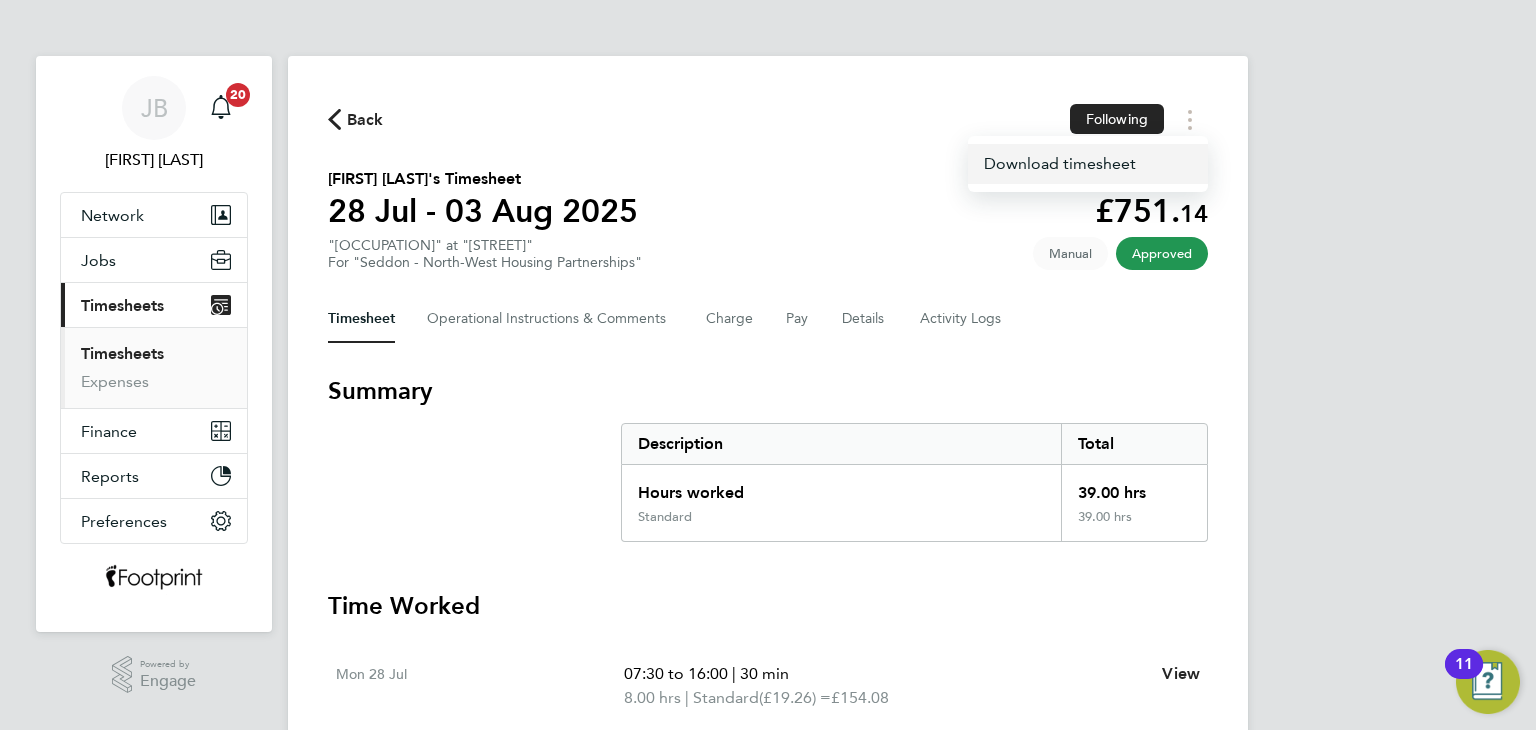 click on "Download timesheet" 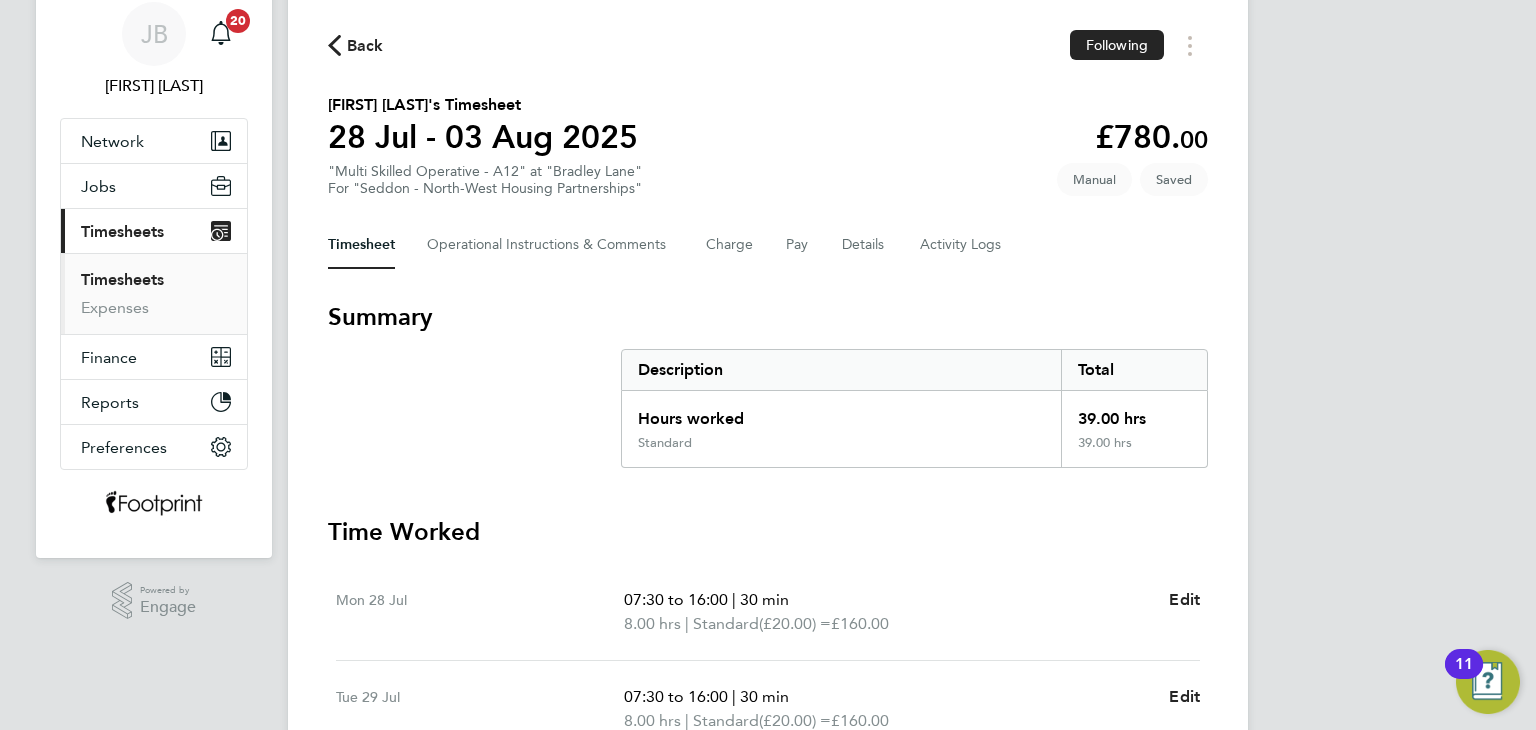 scroll, scrollTop: 0, scrollLeft: 0, axis: both 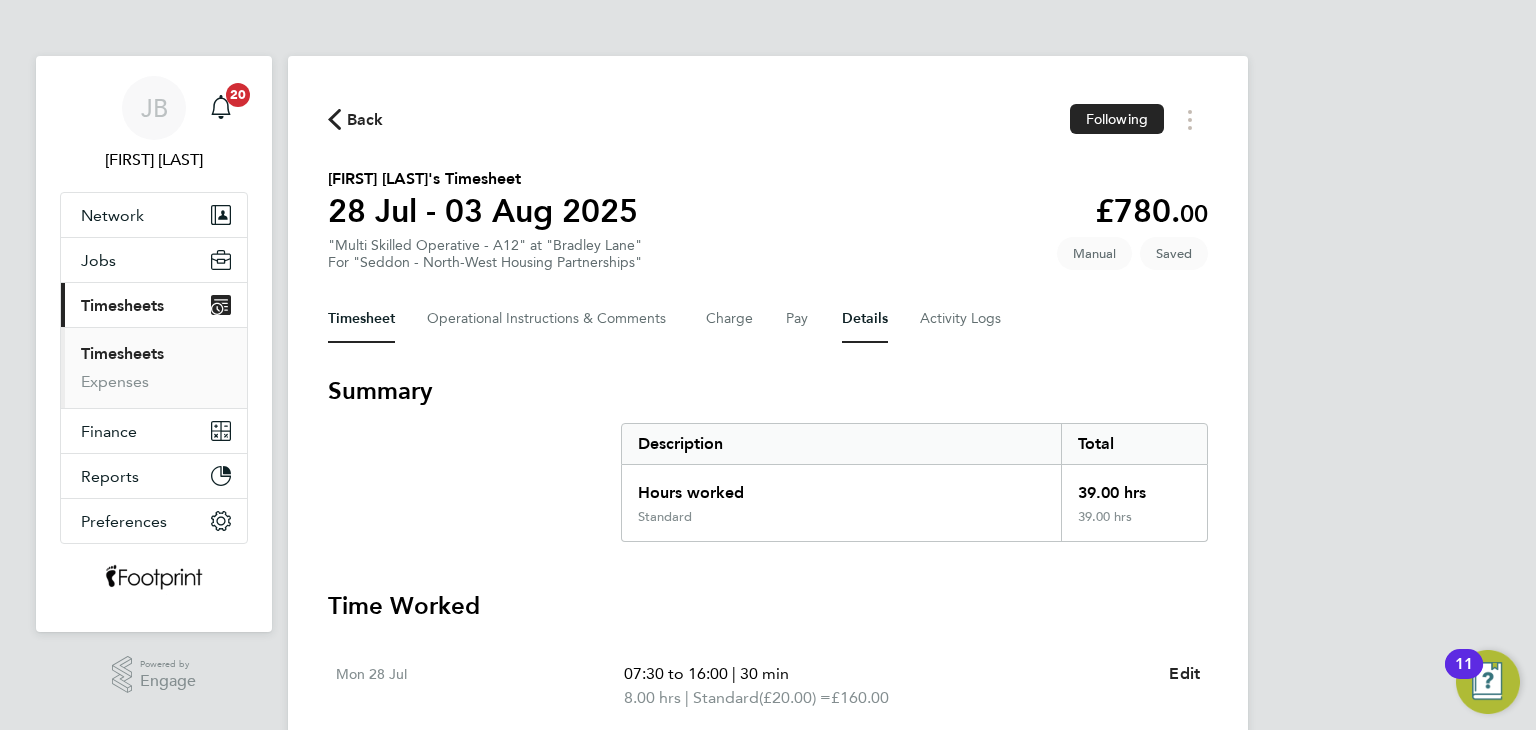 click on "Details" at bounding box center (865, 319) 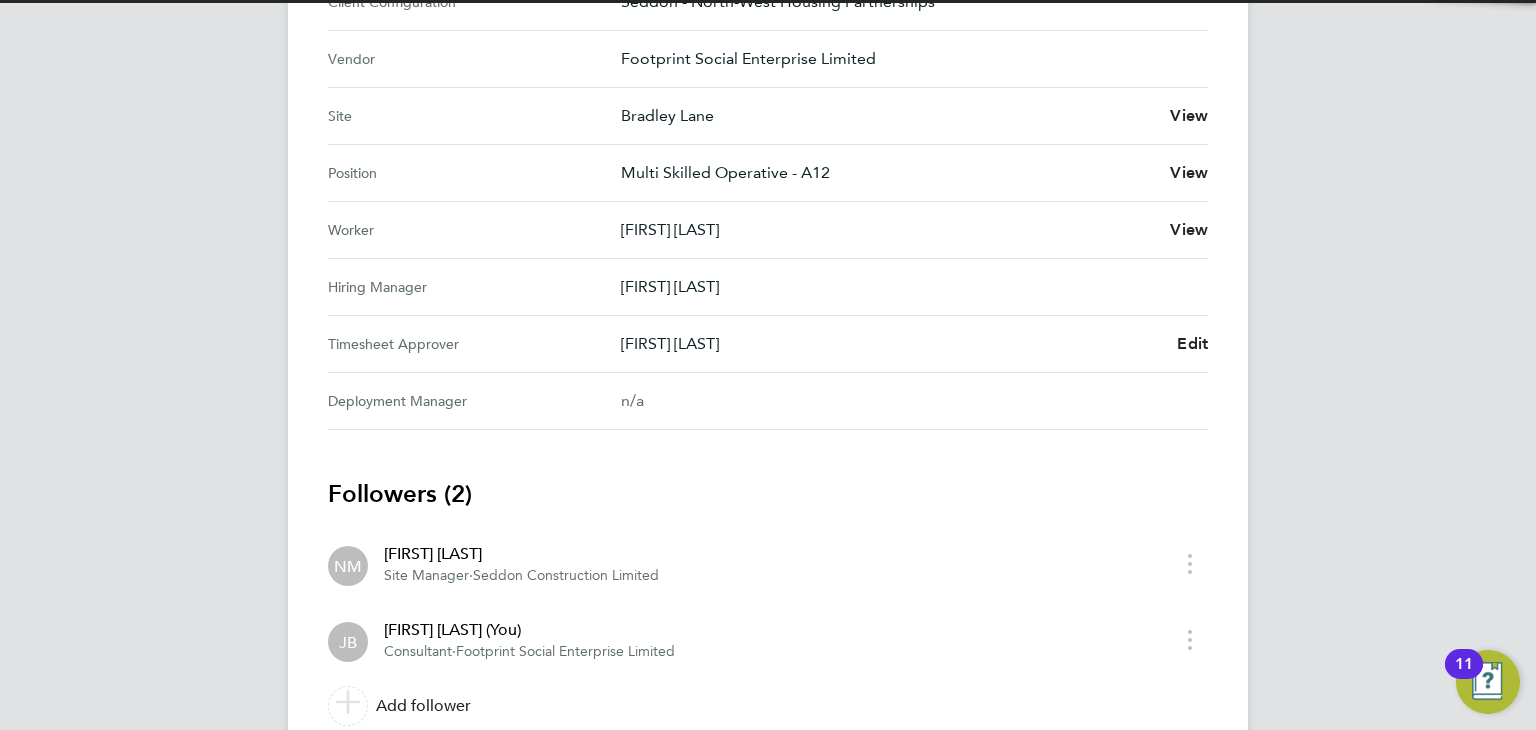 scroll, scrollTop: 797, scrollLeft: 0, axis: vertical 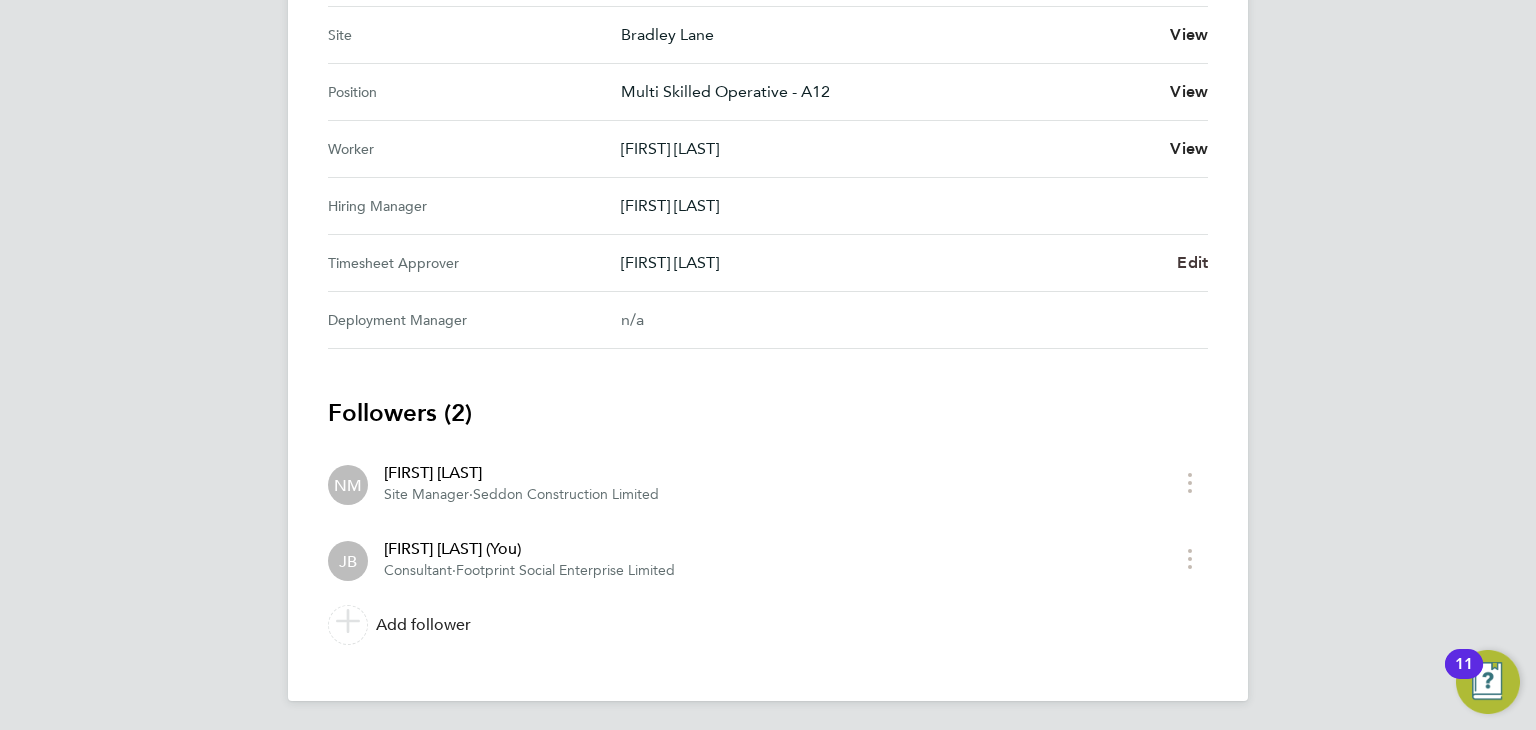 click on "Edit" at bounding box center [1192, 262] 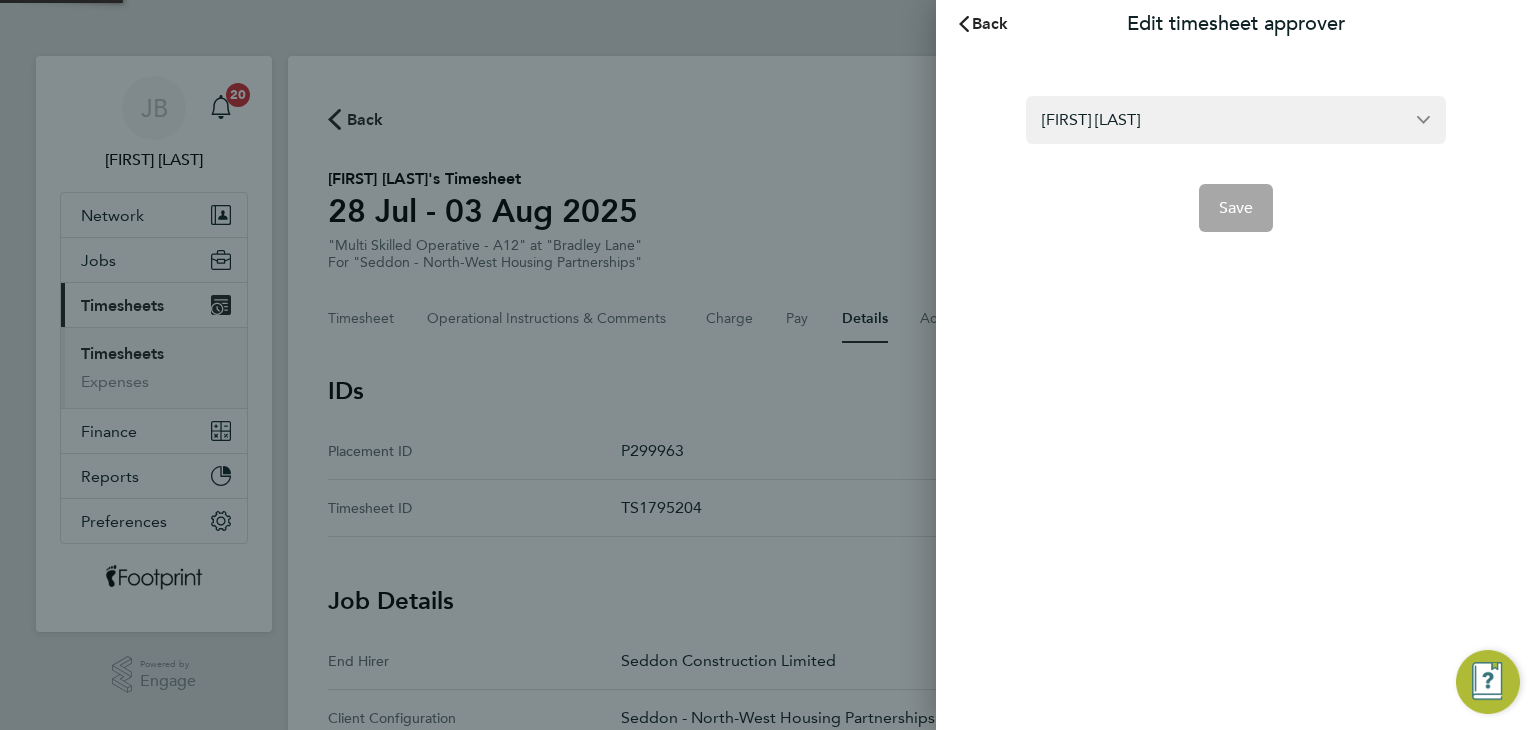 scroll, scrollTop: 0, scrollLeft: 0, axis: both 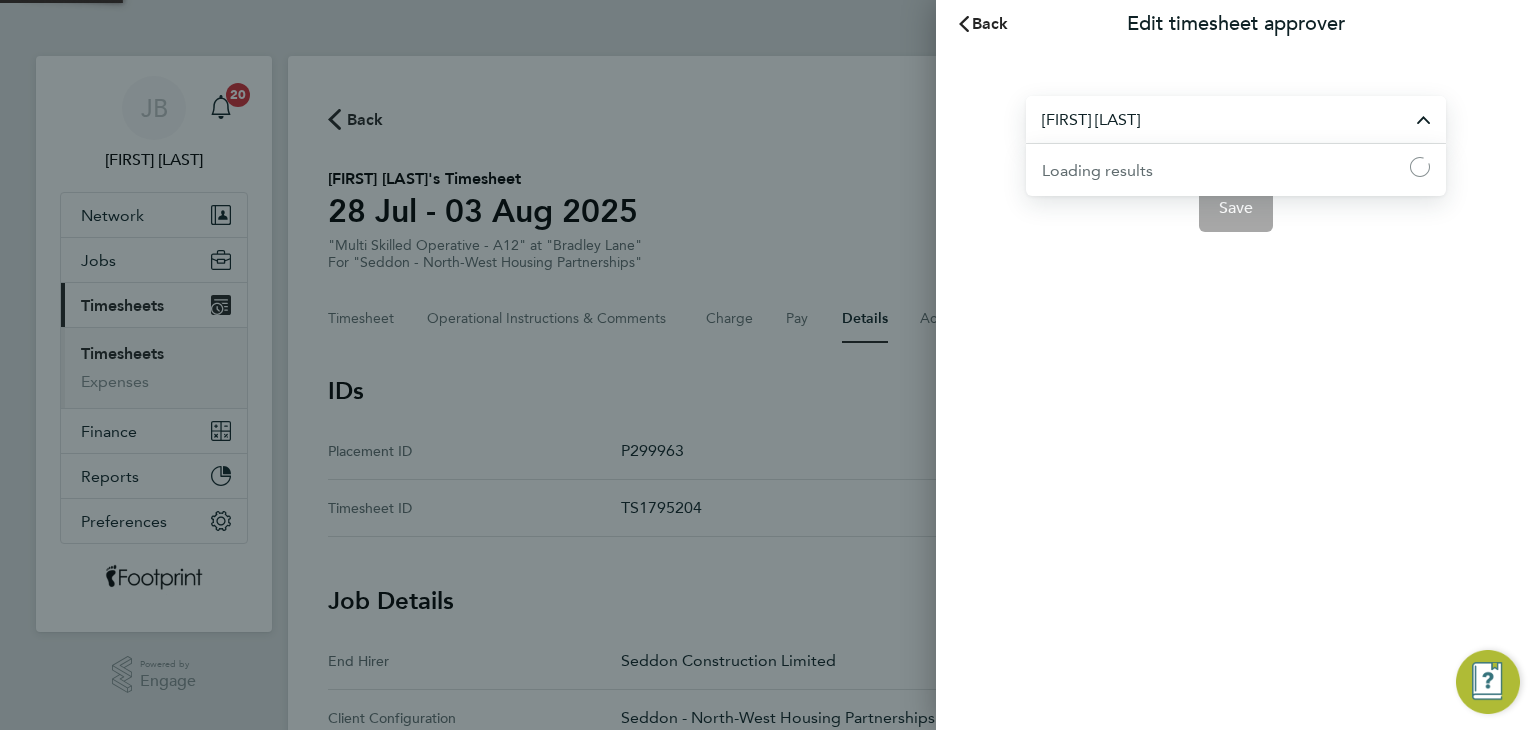 click on "[FIRST] [LAST]" at bounding box center (1236, 119) 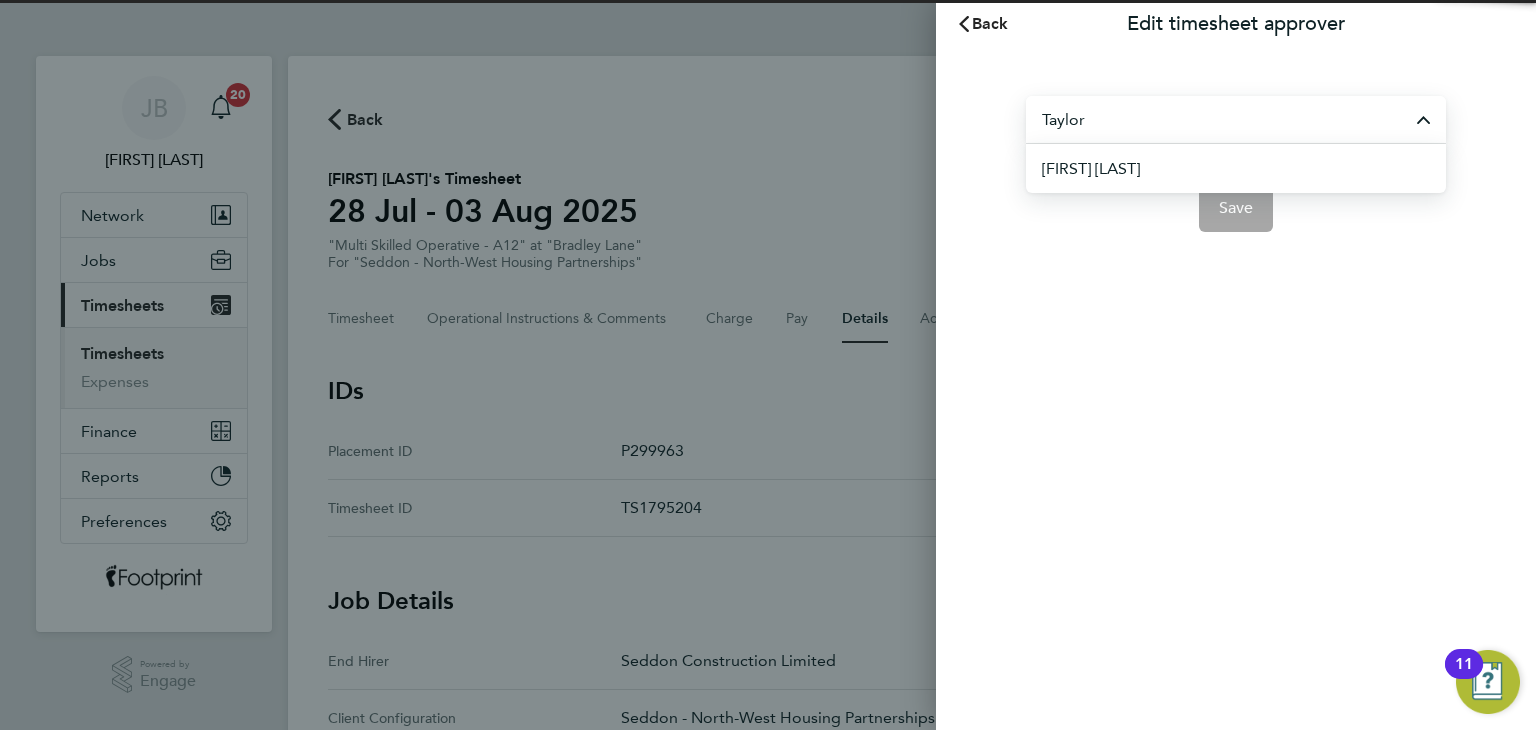 click on "Conor Taylor" at bounding box center [1091, 169] 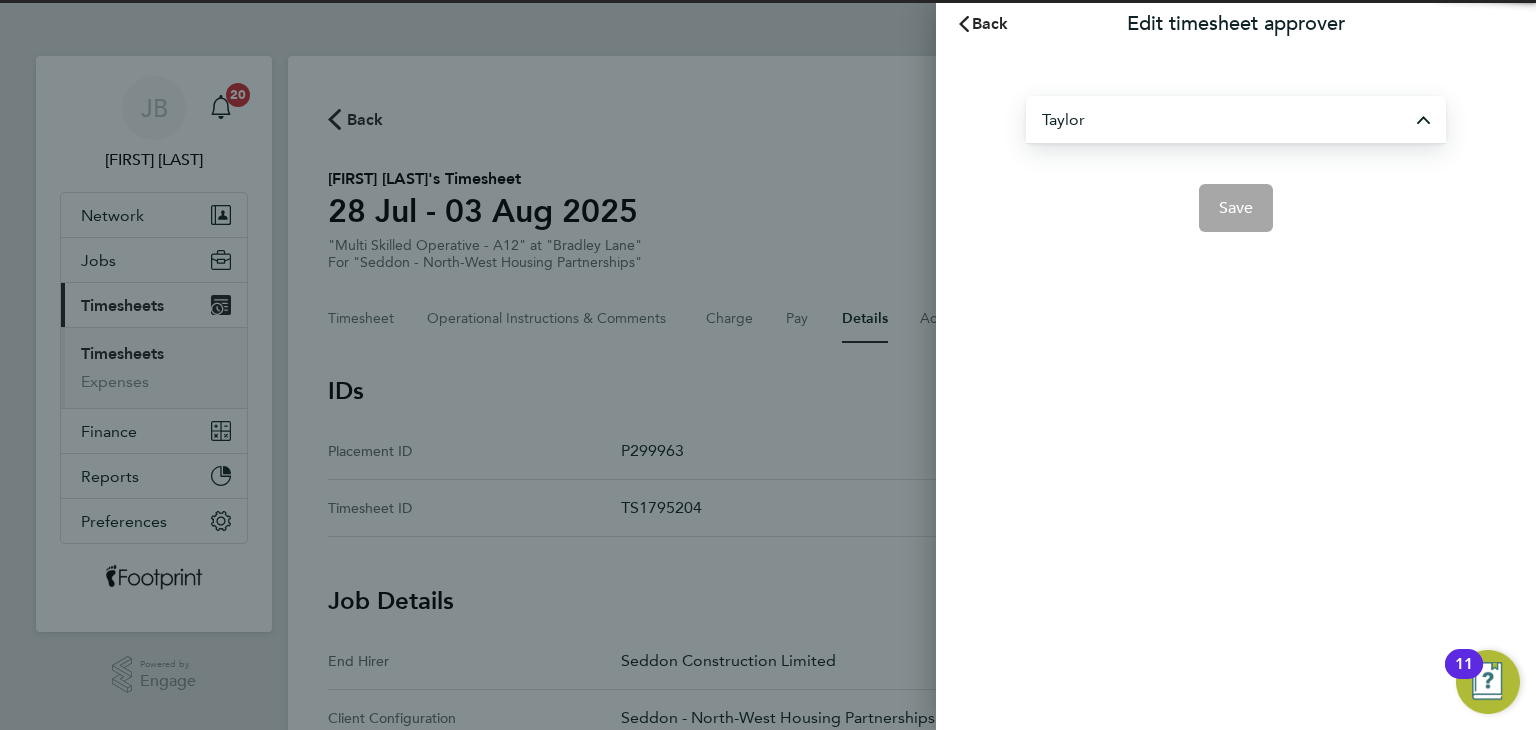 type on "Conor Taylor" 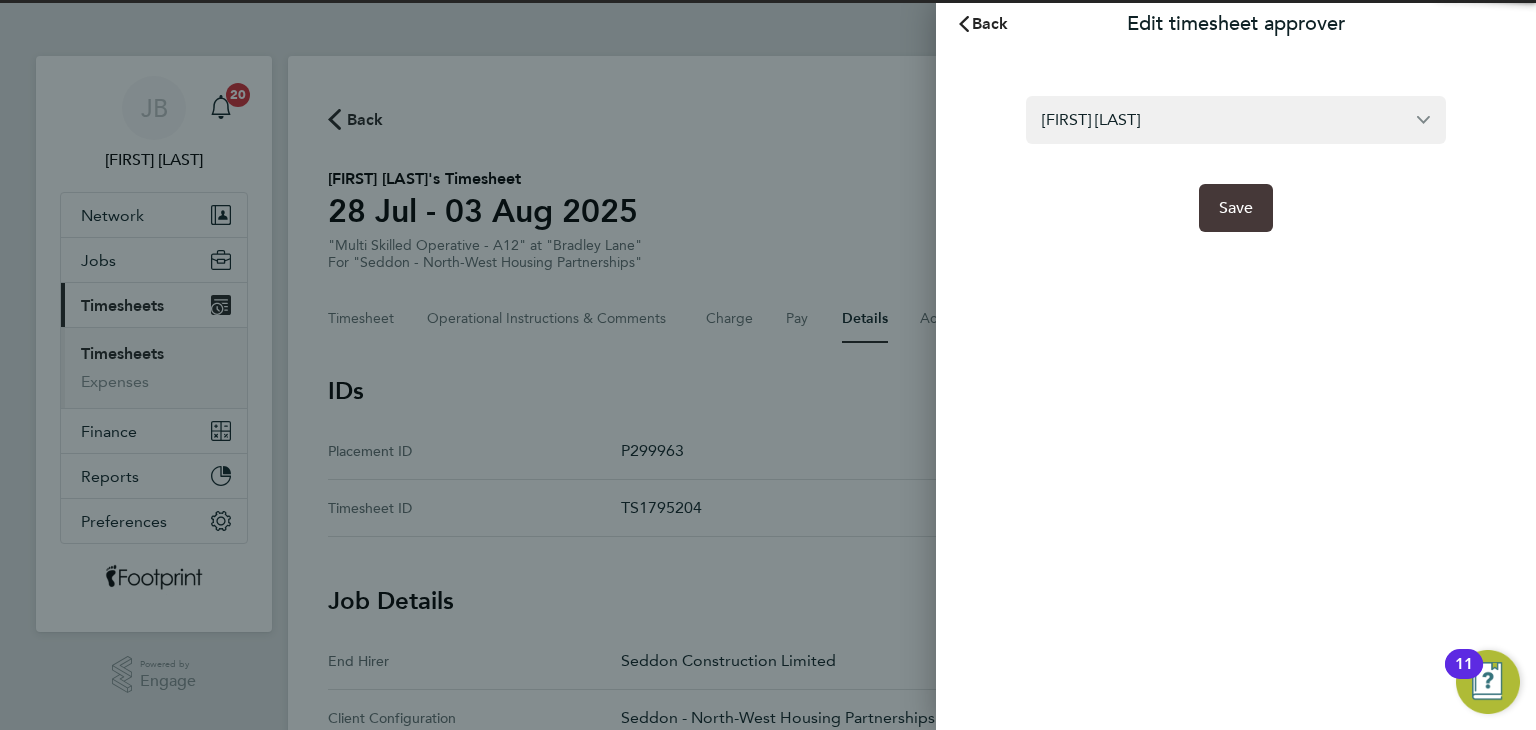 click on "Save" 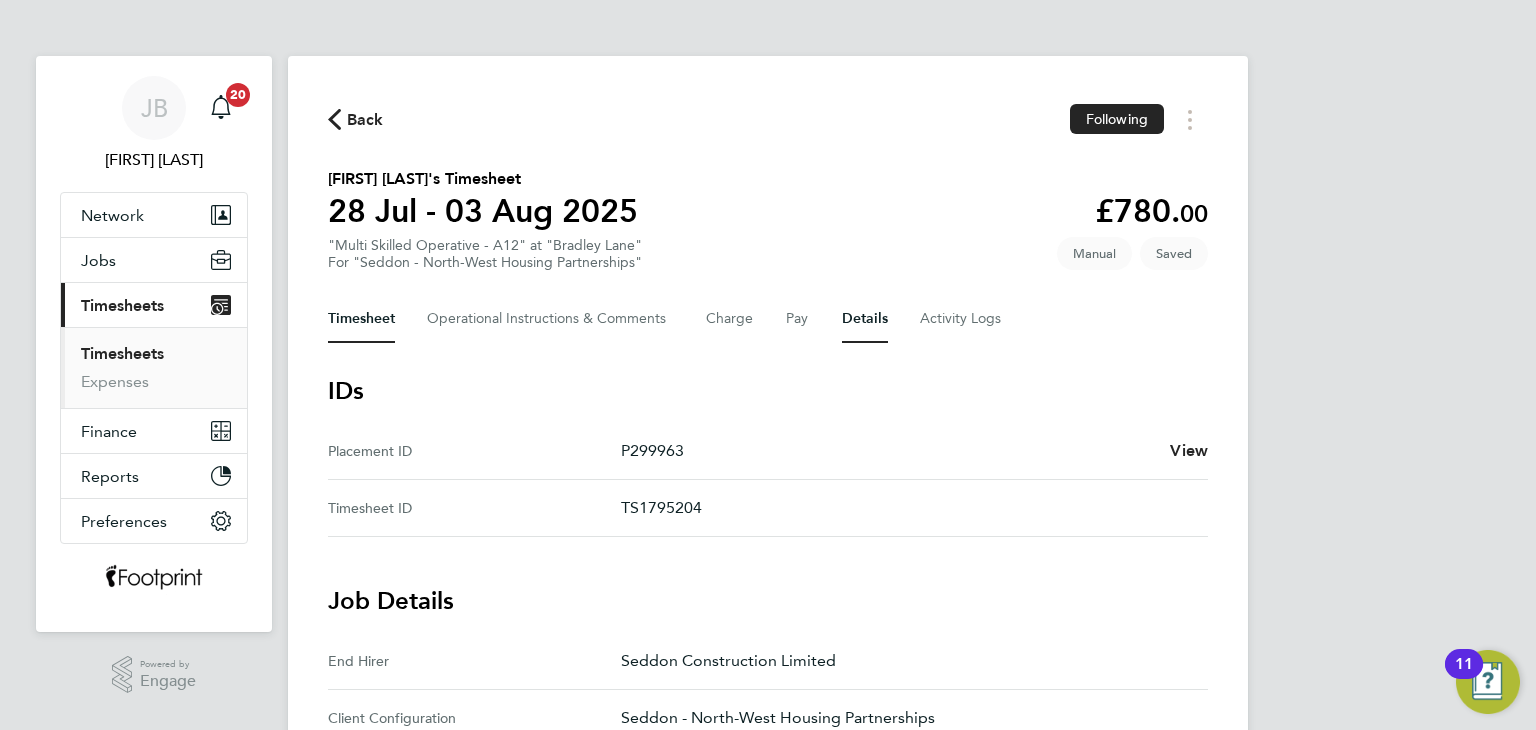 click on "Timesheet" at bounding box center [361, 319] 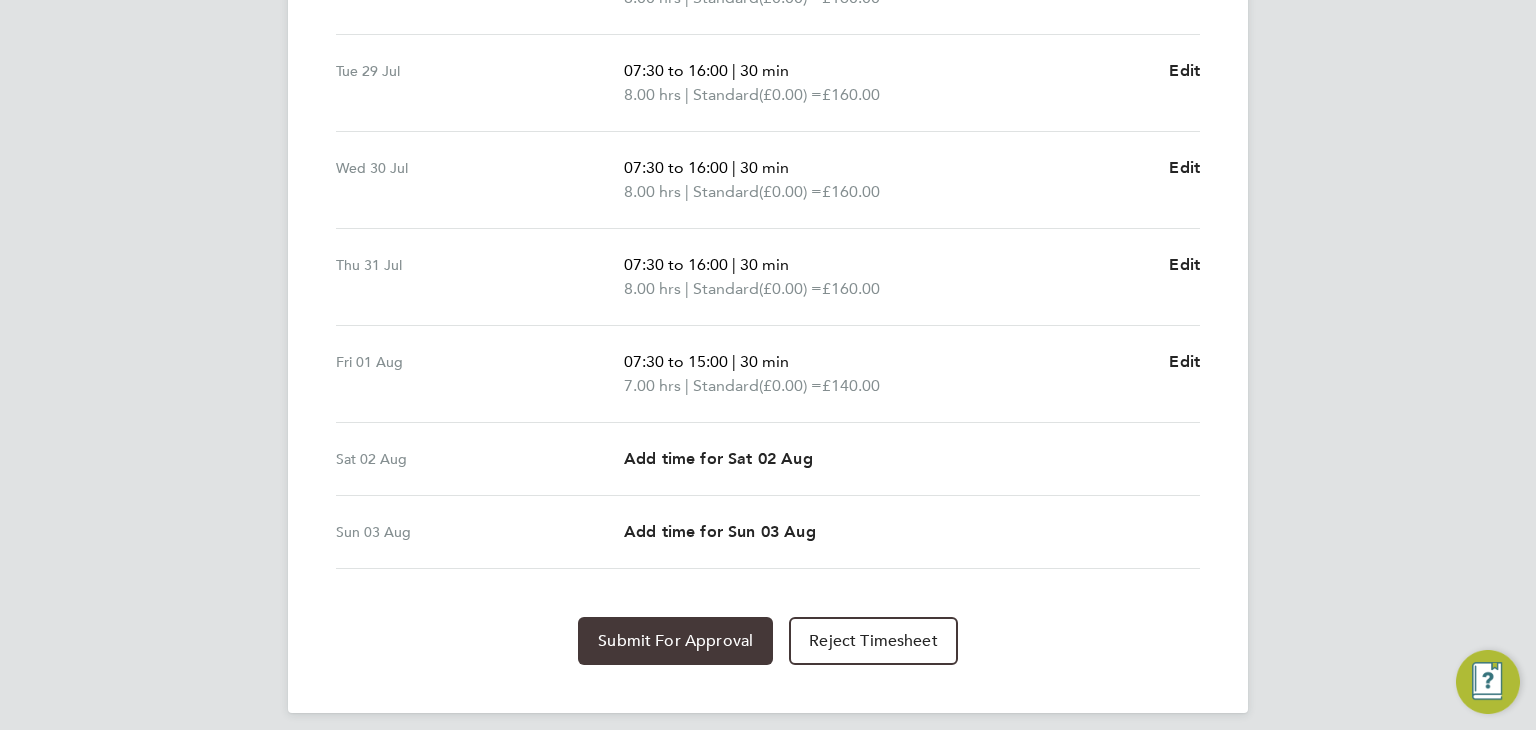 click on "Submit For Approval" 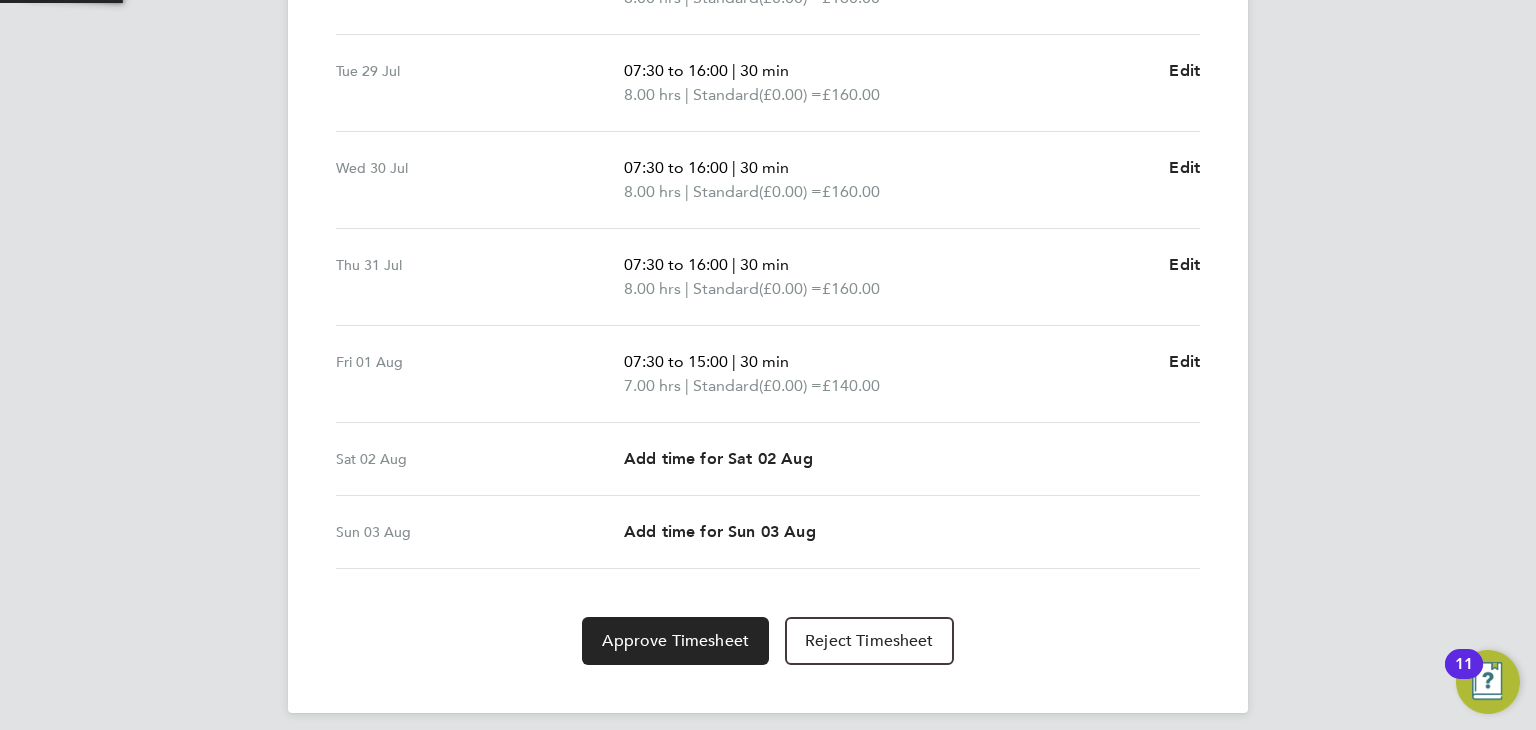 scroll, scrollTop: 100, scrollLeft: 0, axis: vertical 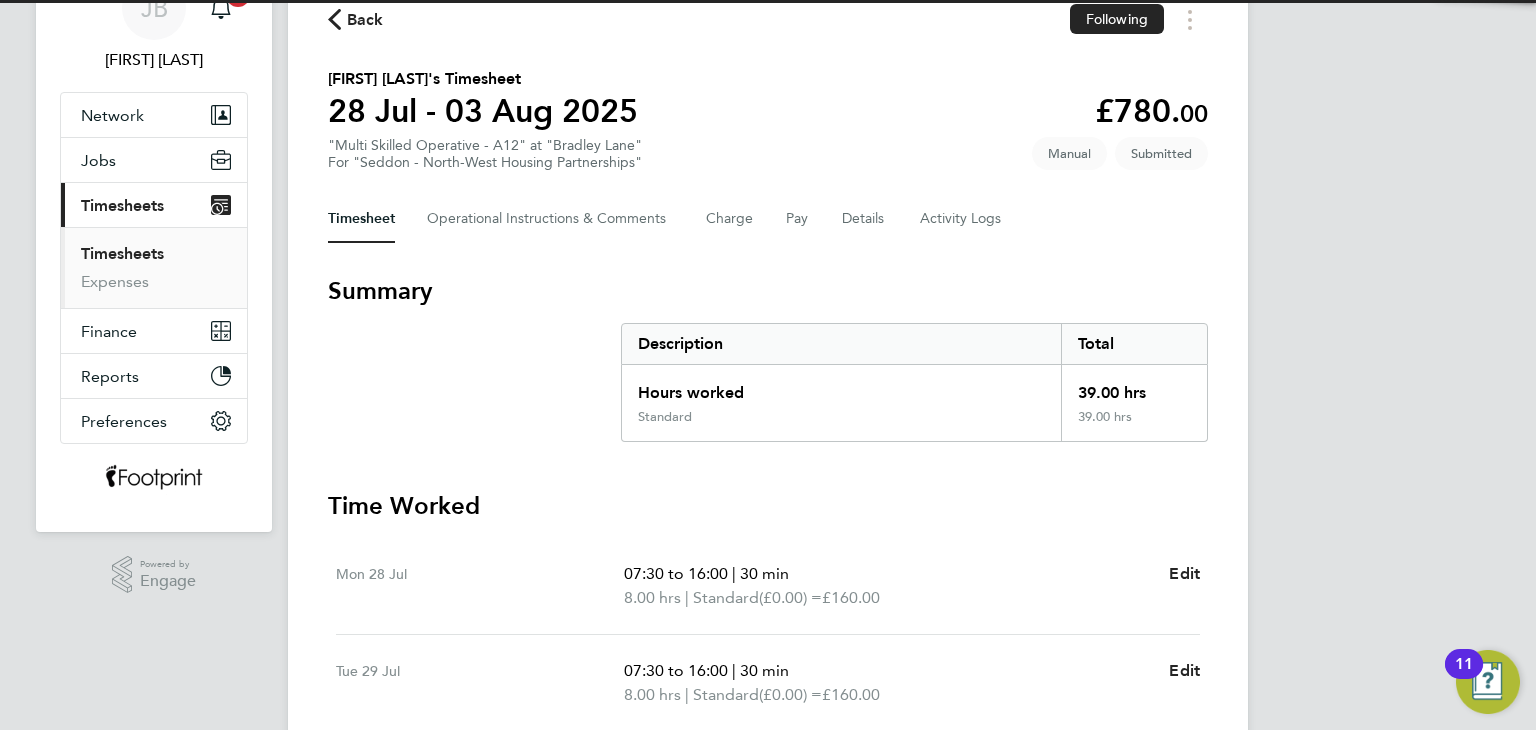 click on "Timesheets   Expenses" at bounding box center [154, 267] 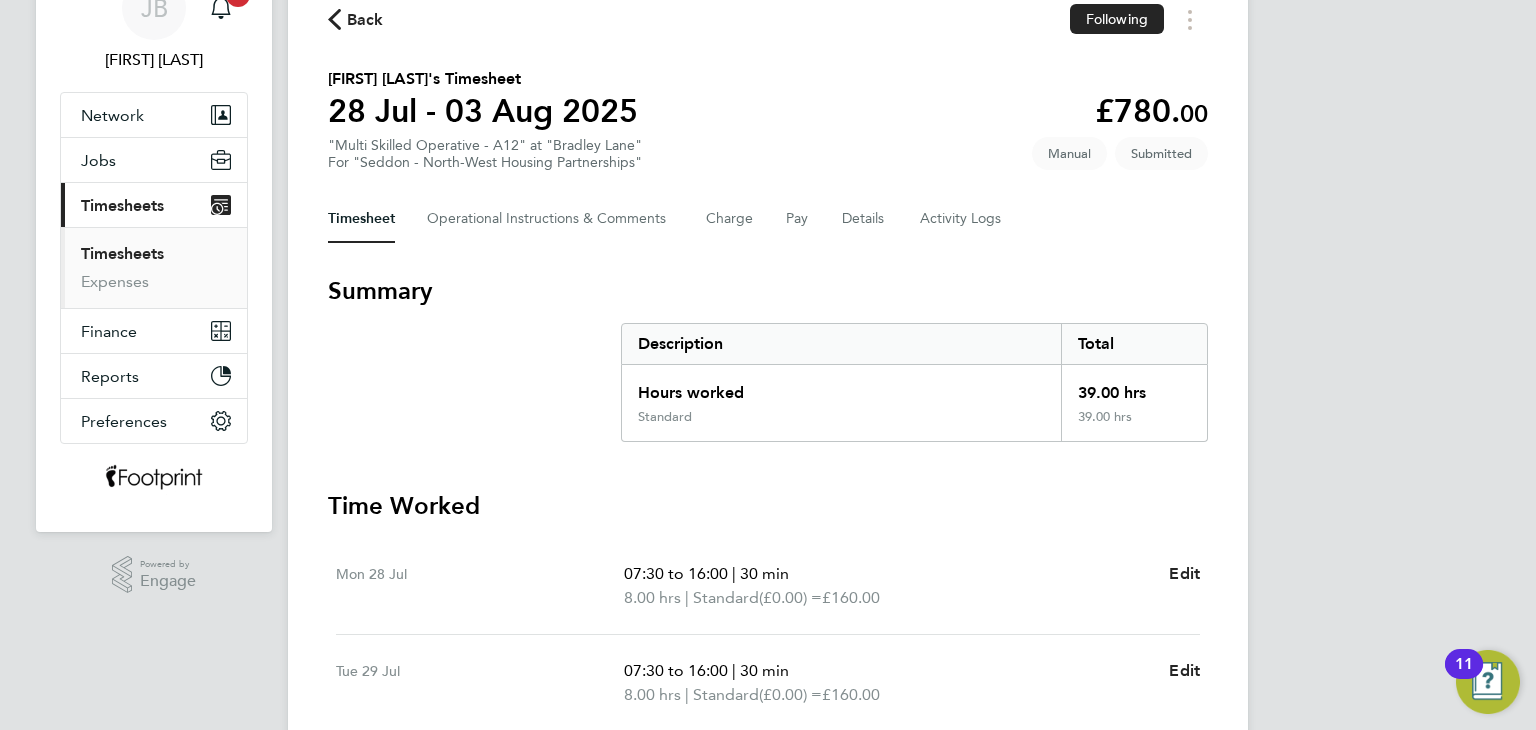 click on "Timesheets" at bounding box center [122, 253] 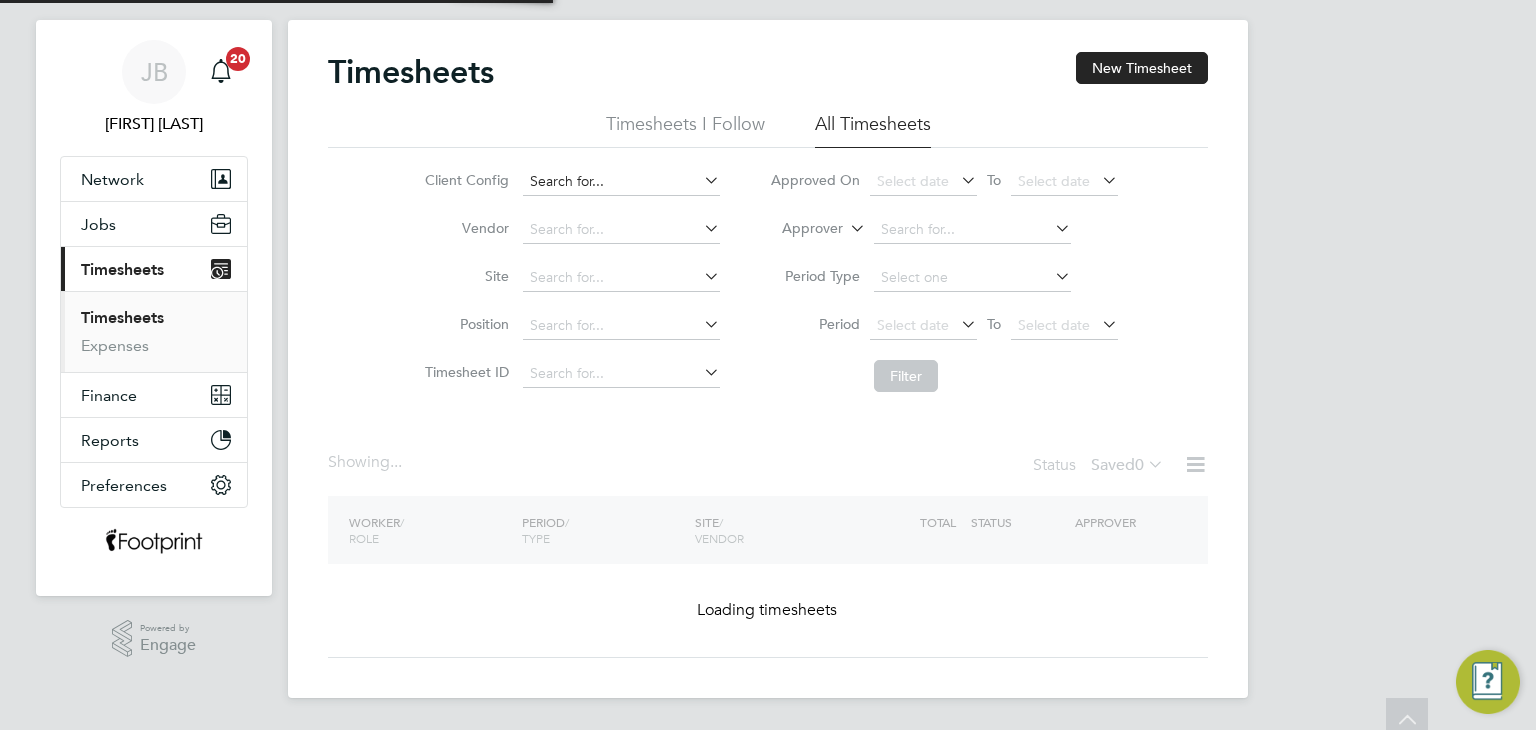 scroll, scrollTop: 0, scrollLeft: 0, axis: both 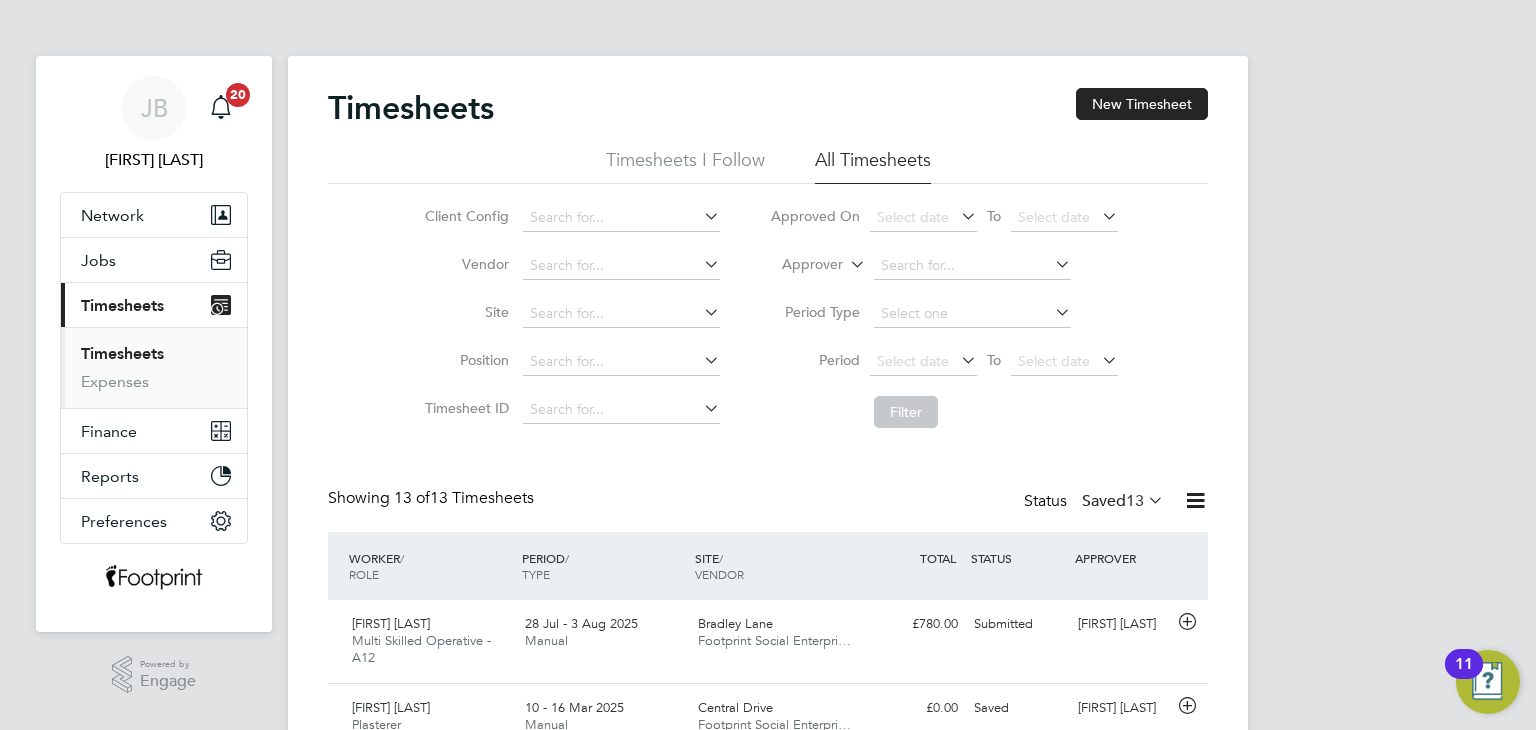 click on "Timesheets New Timesheet Timesheets I Follow All Timesheets Client Config   Vendor   Site   Position   Timesheet ID   Approved On
Select date
To
Select date
Approver     Period Type   Period
Select date
To
Select date
Filter Showing   13 of  13 Timesheets Status  Saved  13  WORKER  / ROLE WORKER  / PERIOD PERIOD  / TYPE SITE  / VENDOR TOTAL   TOTAL  / STATUS STATUS APPROVER Andrew Devine Multi Skilled Operative - A12   28 Jul - 3 Aug 2025 28 Jul - 3 Aug 2025 Manual Bradley Lane Footprint Social Enterpri… £780.00 Submitted Submitted Conor Taylor Richard Corbett Plasterer   10 - 16 Mar 2025 10 - 16 Mar 2025 Manual Central Drive Footprint Social Enterpri… £0.00 Saved Saved John Mairs Bradley Clough Labourer - A12   30 Dec 2024 - 5 Jan 2025 30 Dec 2024 - 5 Jan 2025 Manual Nixon Street Footprint Social Enterpri… £825.32 Saved Saved Kaine Bradley Richard Corbett Plasterer   23 - 29 Dec 2024 23 - 29 Dec 2024 Manual Central Drive Footprint Social Enterpri…" 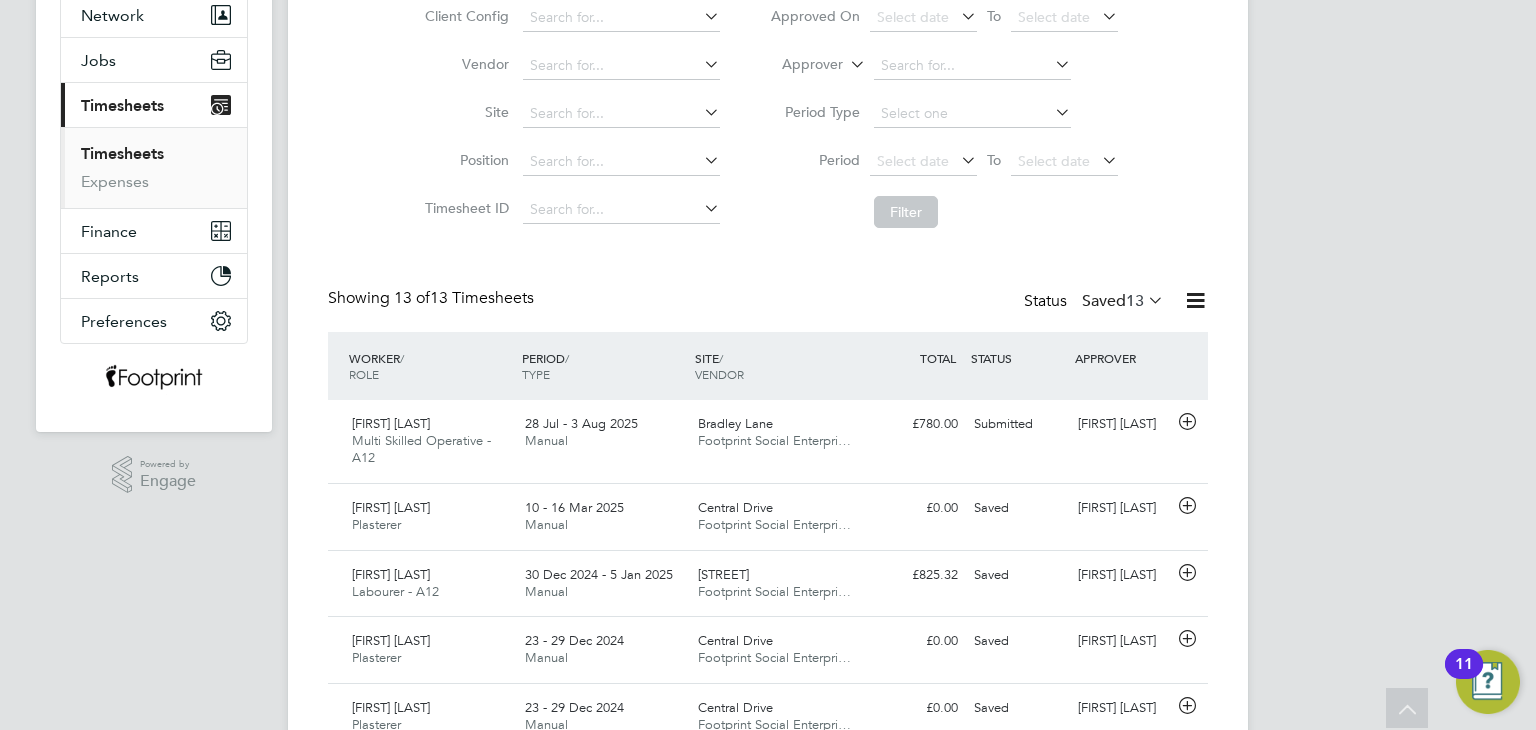 click on "Saved  13" 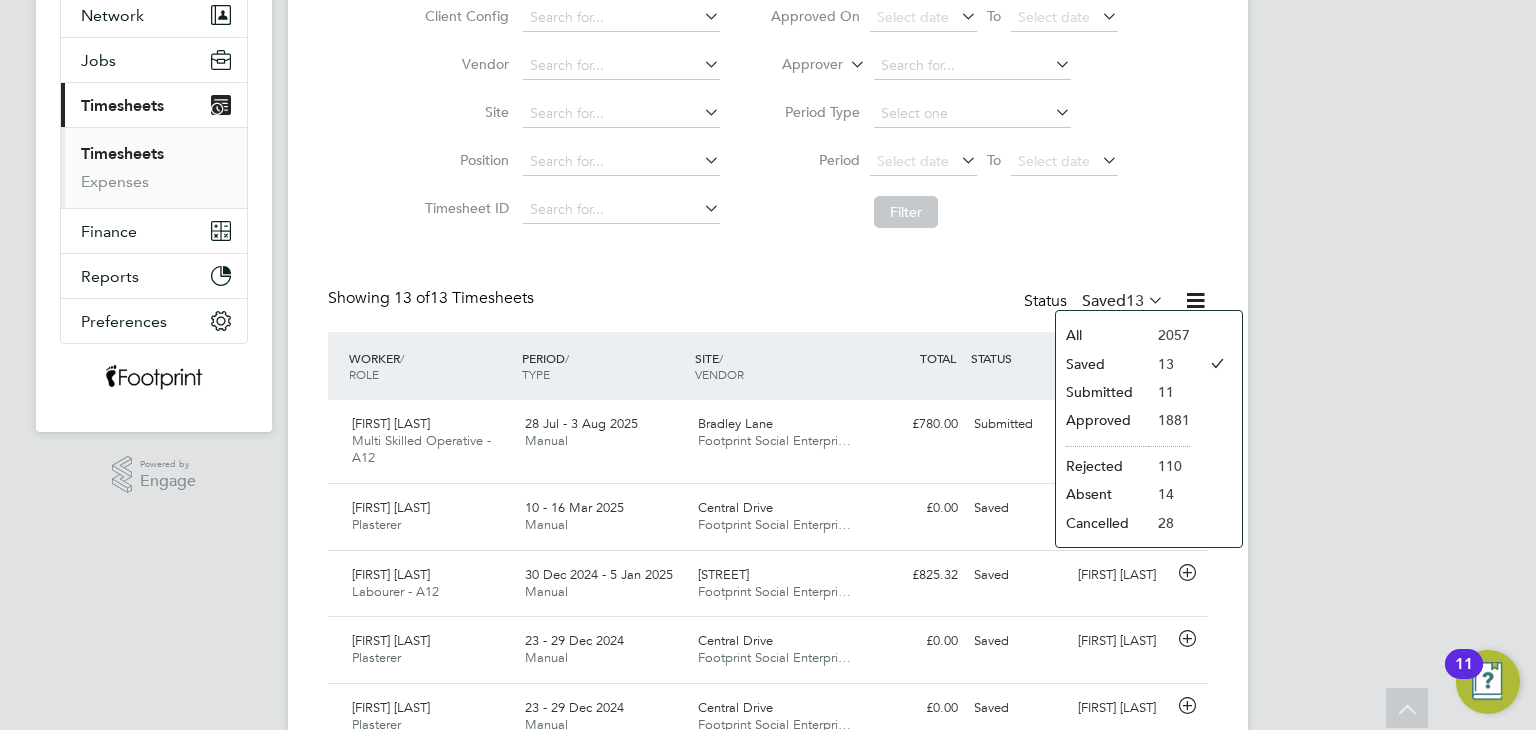 click on "Submitted" 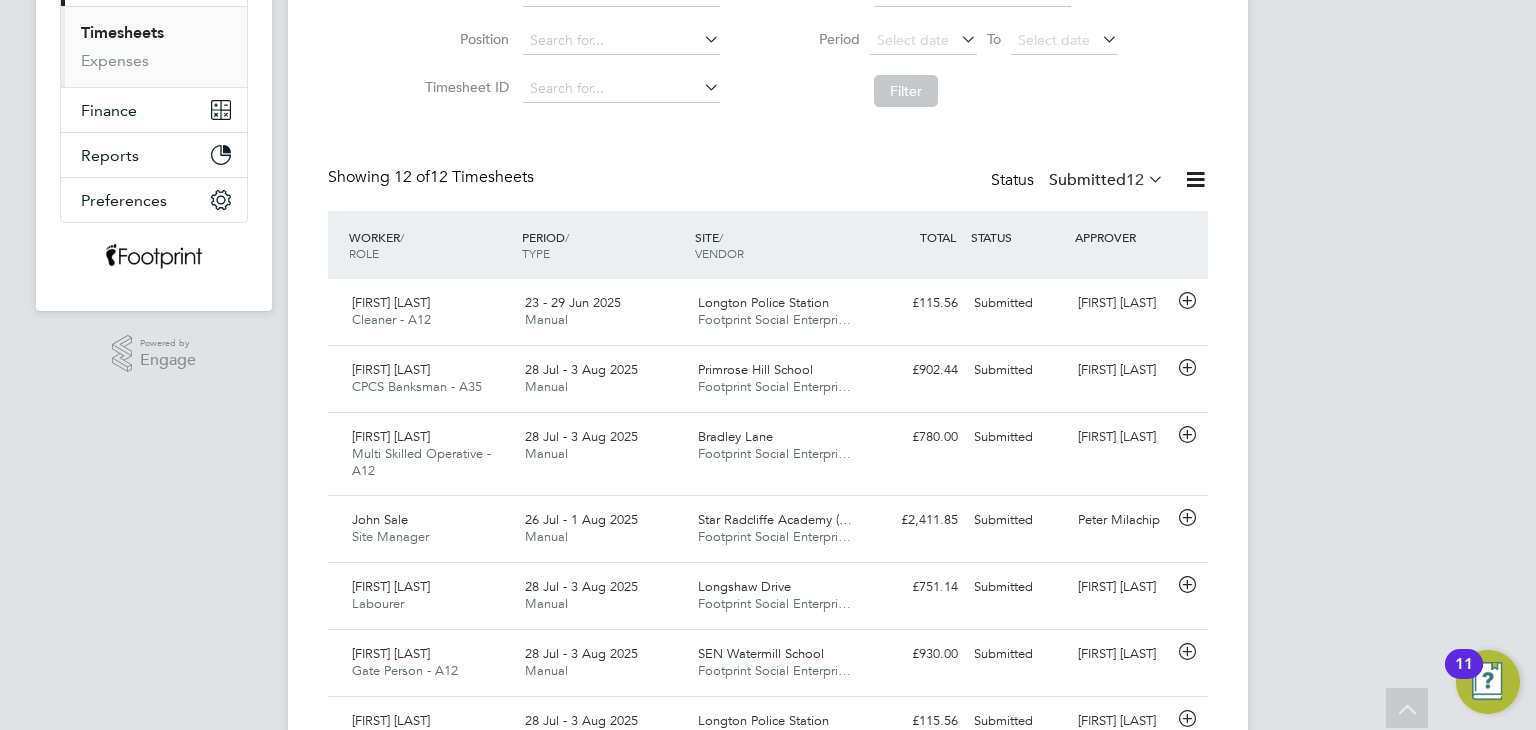 scroll, scrollTop: 200, scrollLeft: 0, axis: vertical 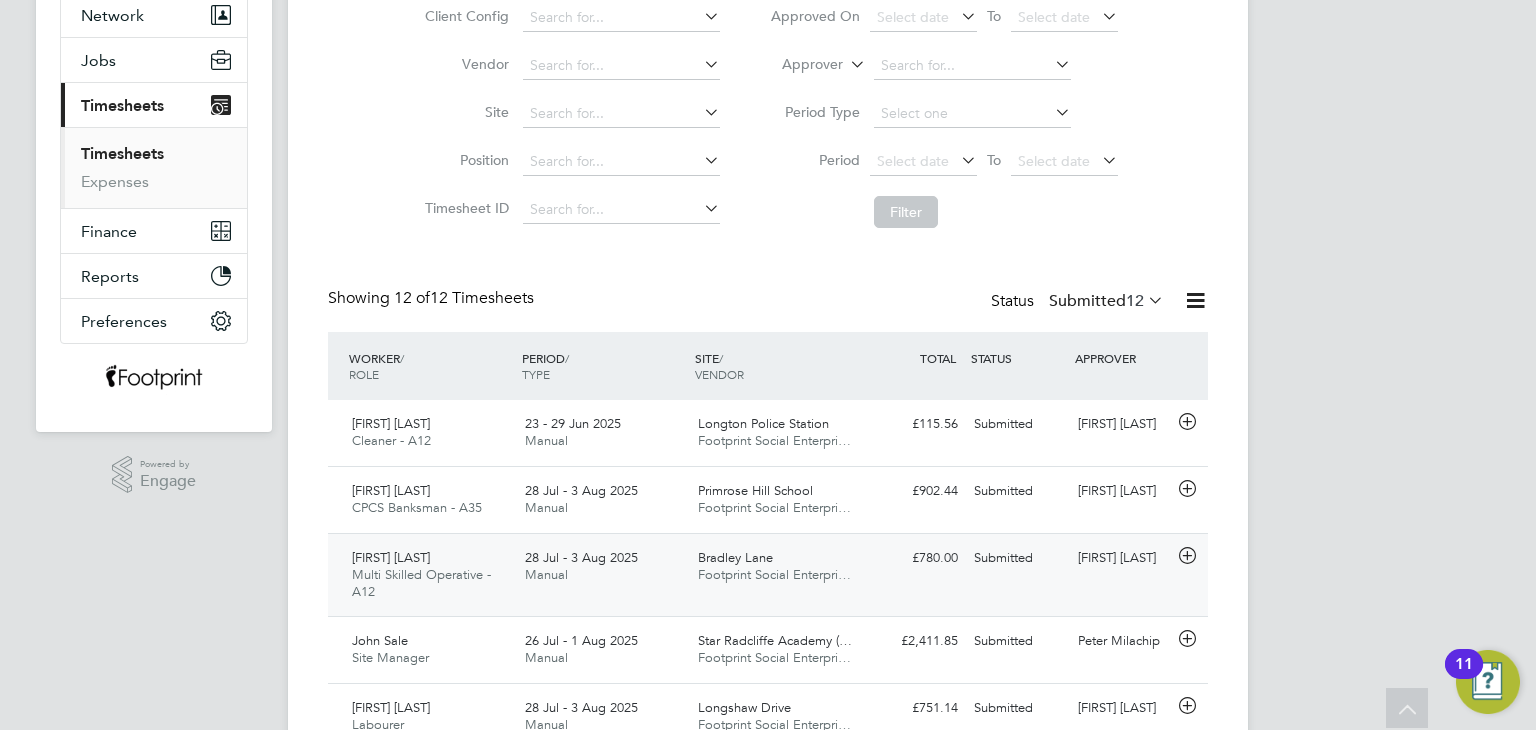 click on "Andrew Devine Multi Skilled Operative - A12   28 Jul - 3 Aug 2025 28 Jul - 3 Aug 2025 Manual Bradley Lane Footprint Social Enterpri… £780.00 Submitted Submitted Conor Taylor" 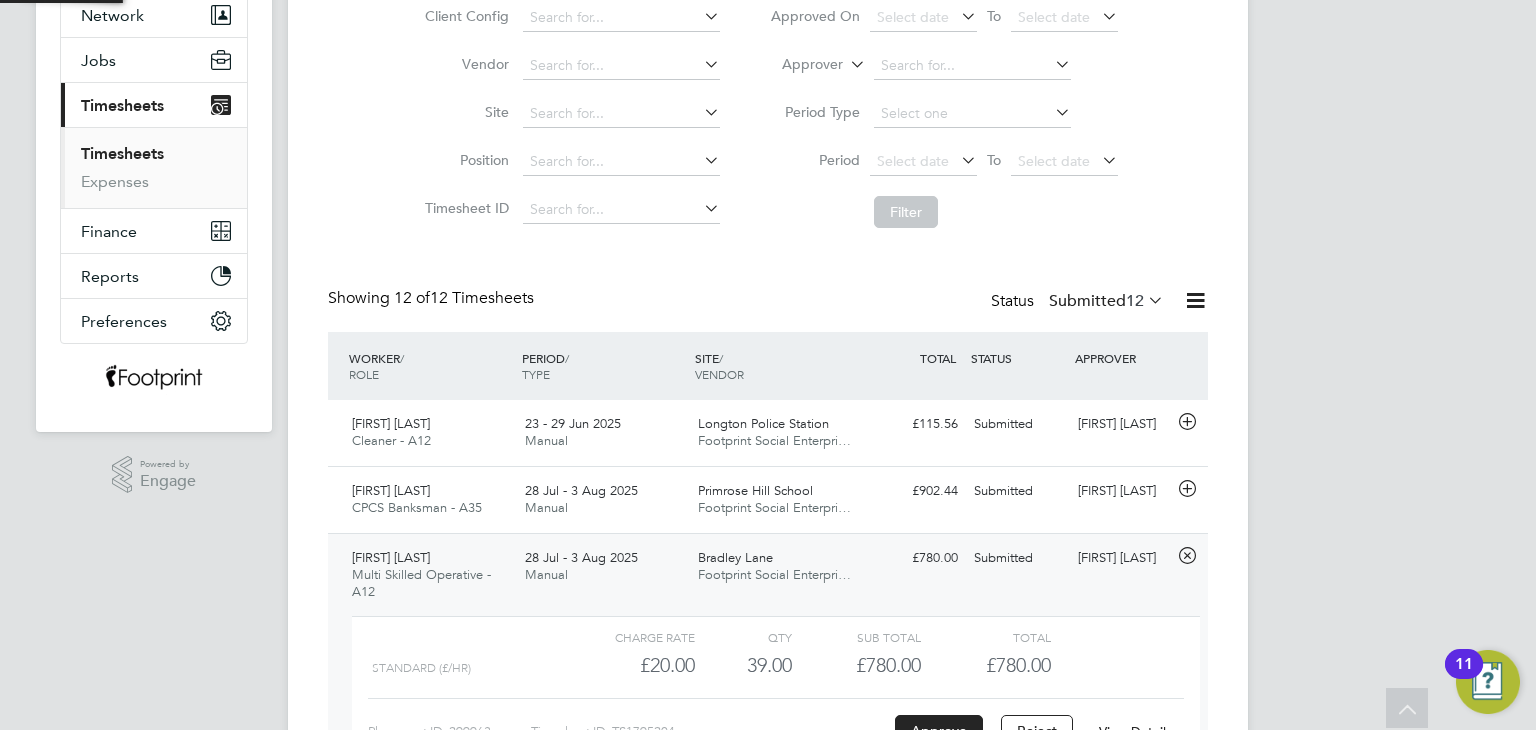 scroll, scrollTop: 9, scrollLeft: 9, axis: both 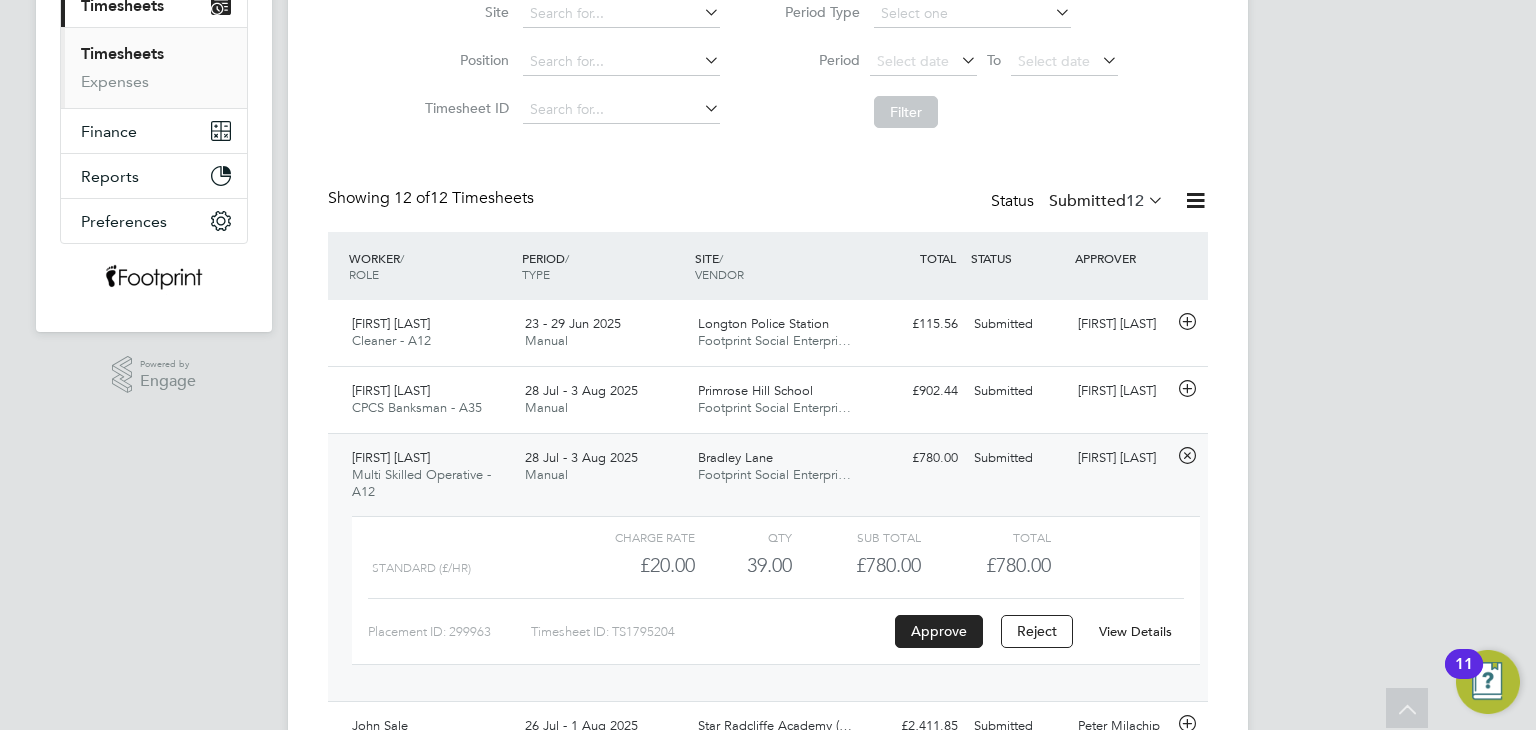 click on "View Details" 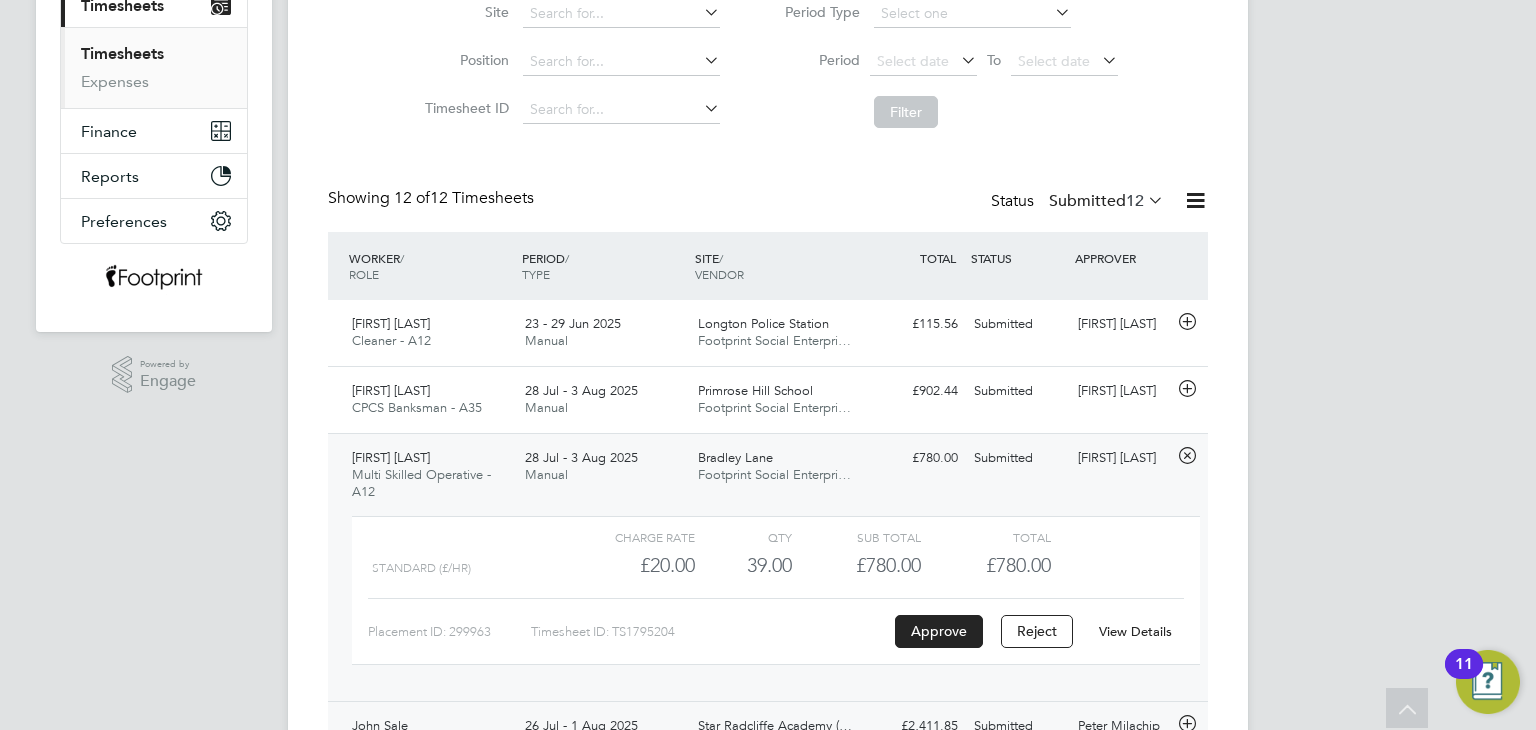 click on "Charge rate QTY Sub Total Total Standard (£/HR)     £20.00 39 39.00 39 £780.00 £780.00 Placement ID: 299963 Timesheet ID: TS1795204 Approve Reject View Details" 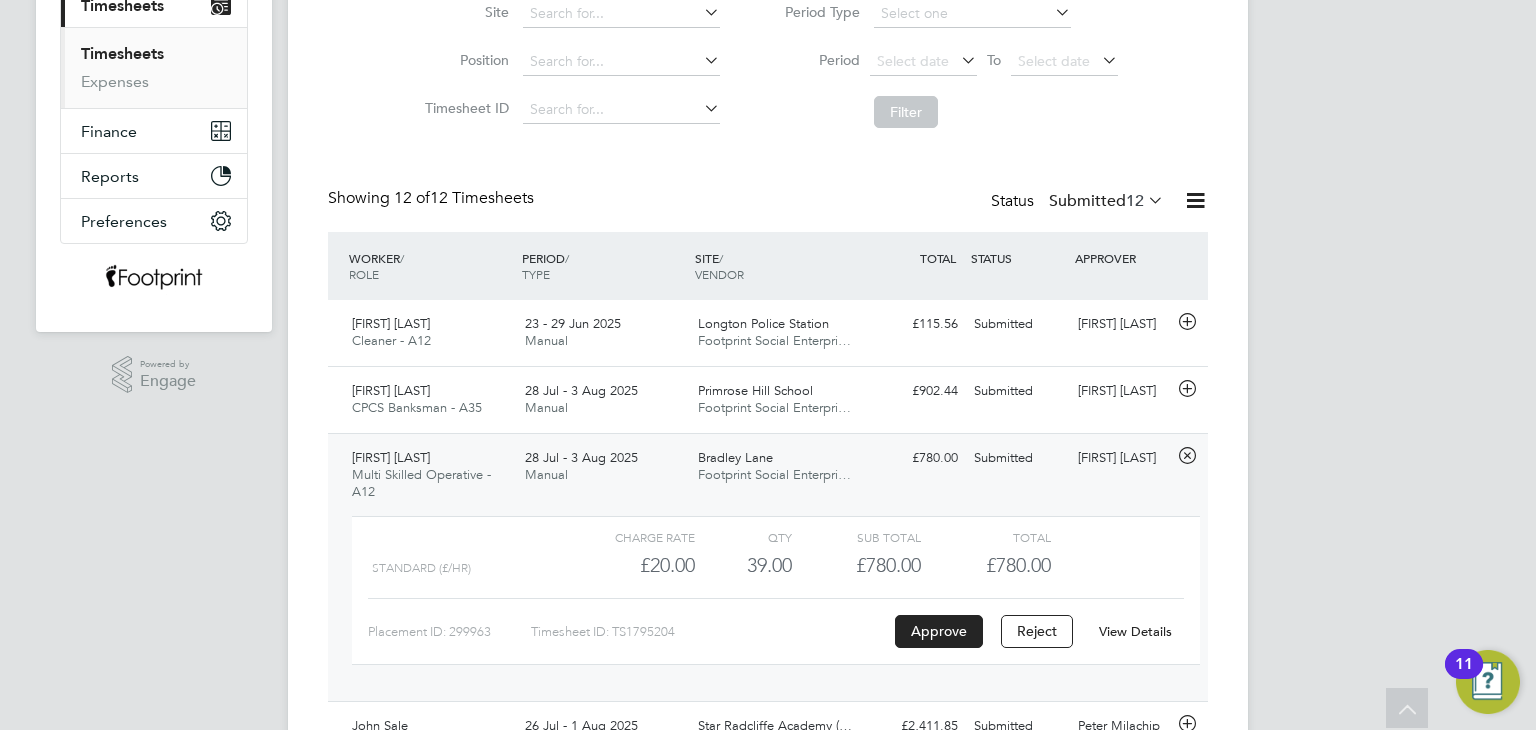 click on "28 Jul - 3 Aug 2025 Manual" 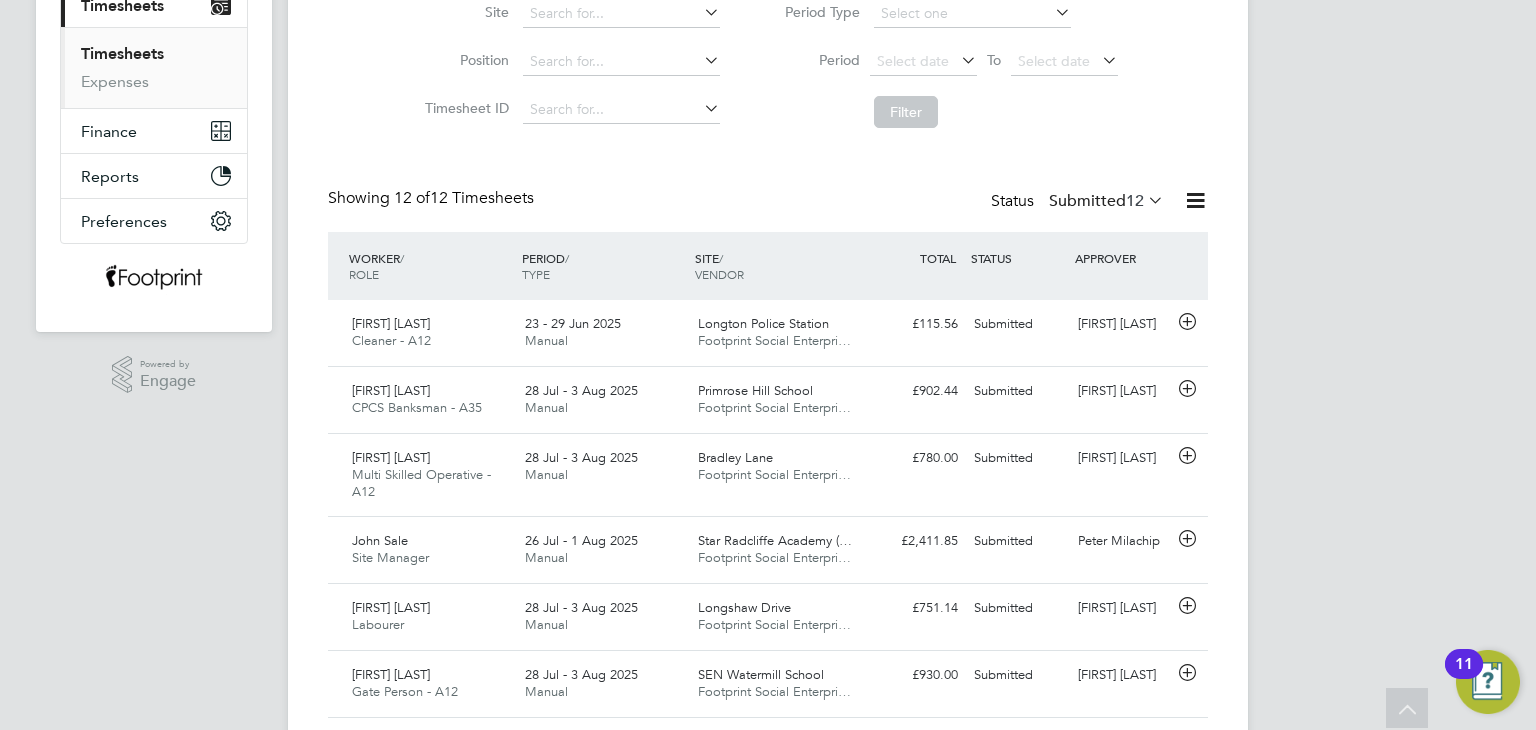 scroll, scrollTop: 282, scrollLeft: 0, axis: vertical 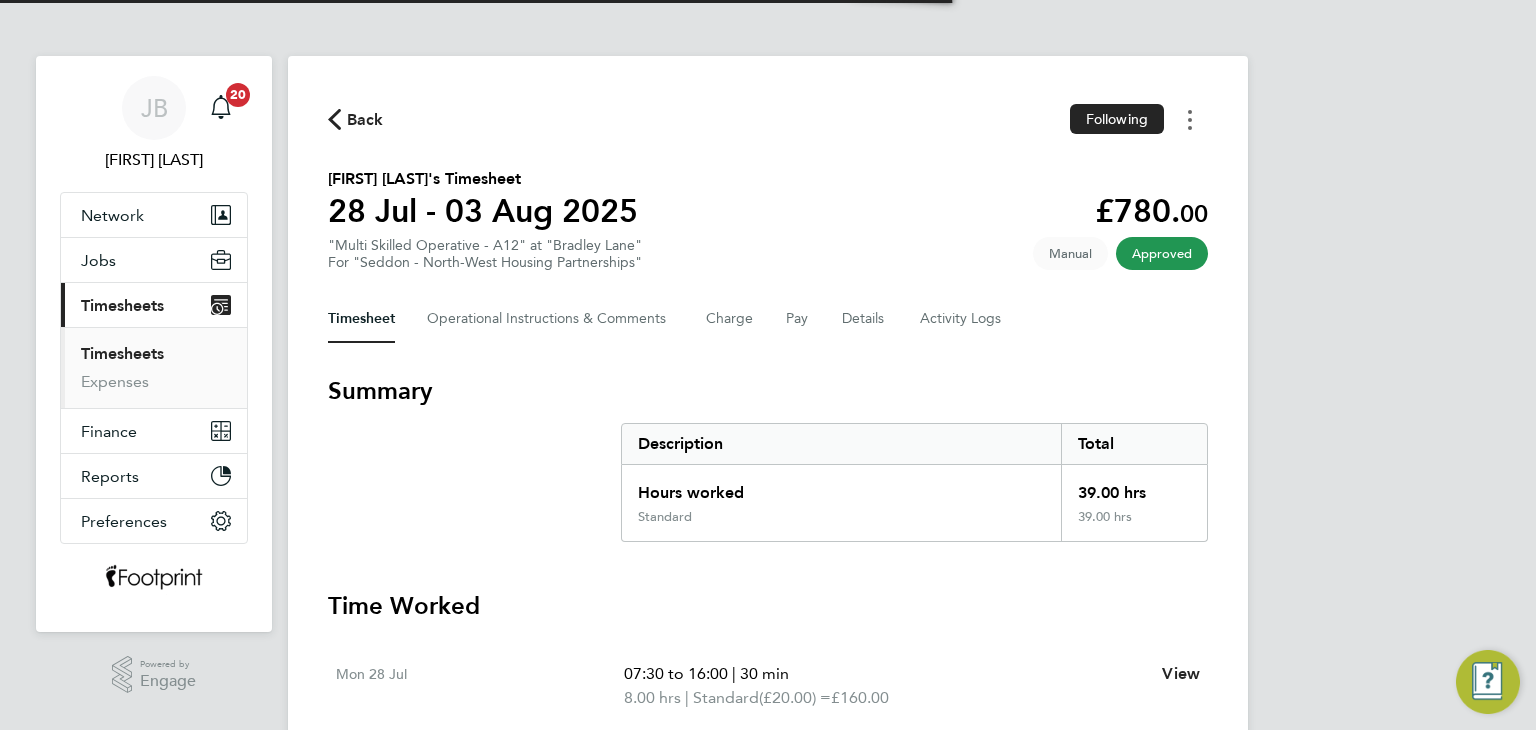 click 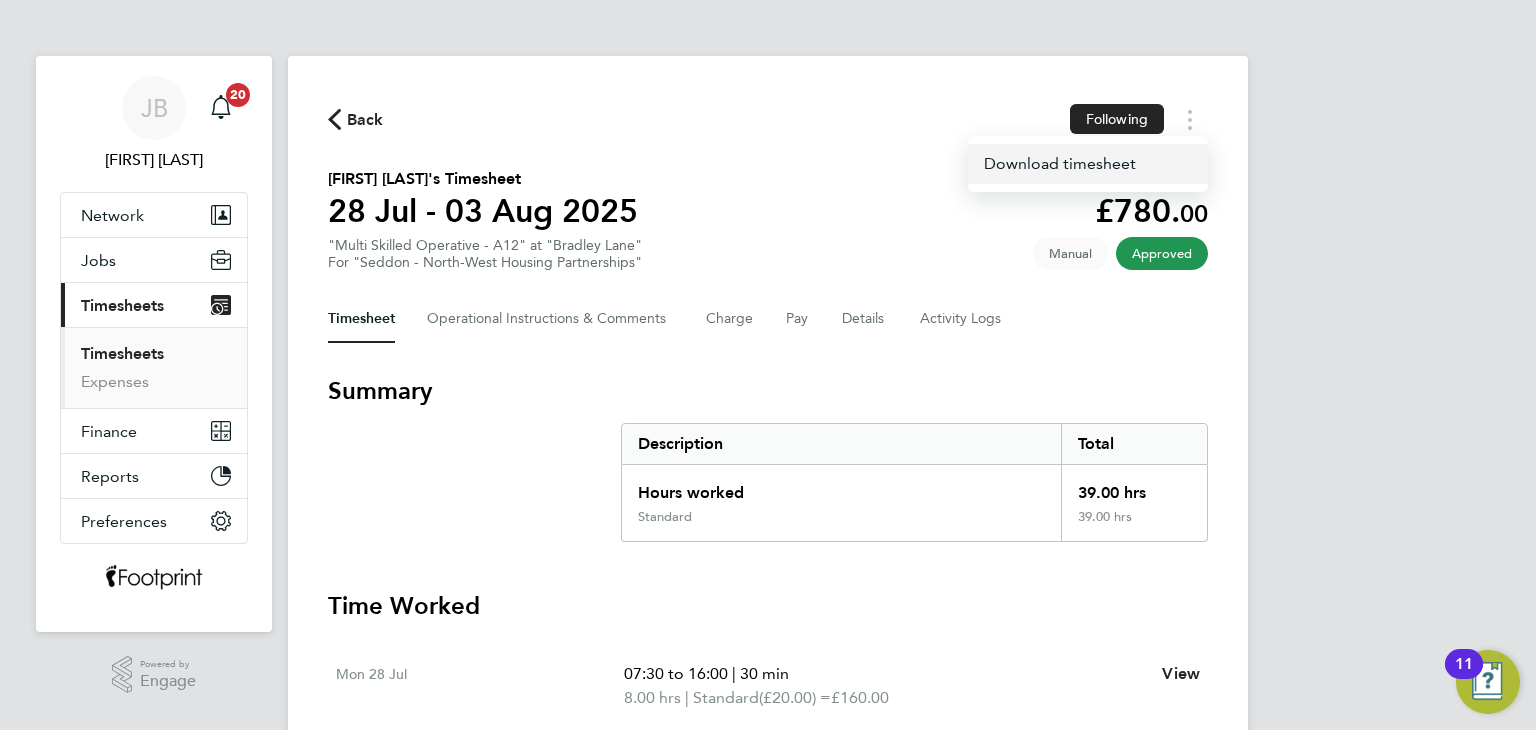 drag, startPoint x: 1102, startPoint y: 164, endPoint x: 1139, endPoint y: 149, distance: 39.92493 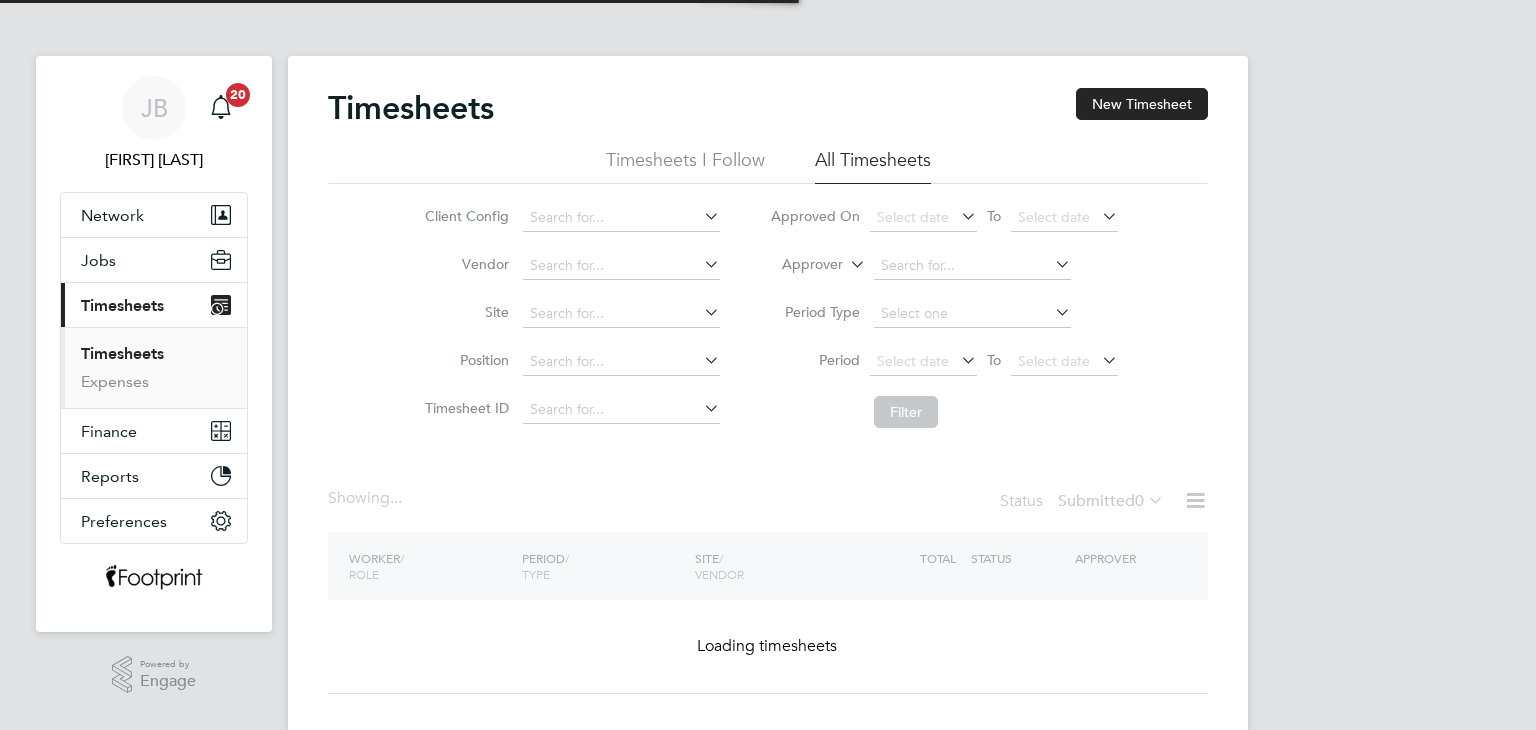 scroll, scrollTop: 0, scrollLeft: 0, axis: both 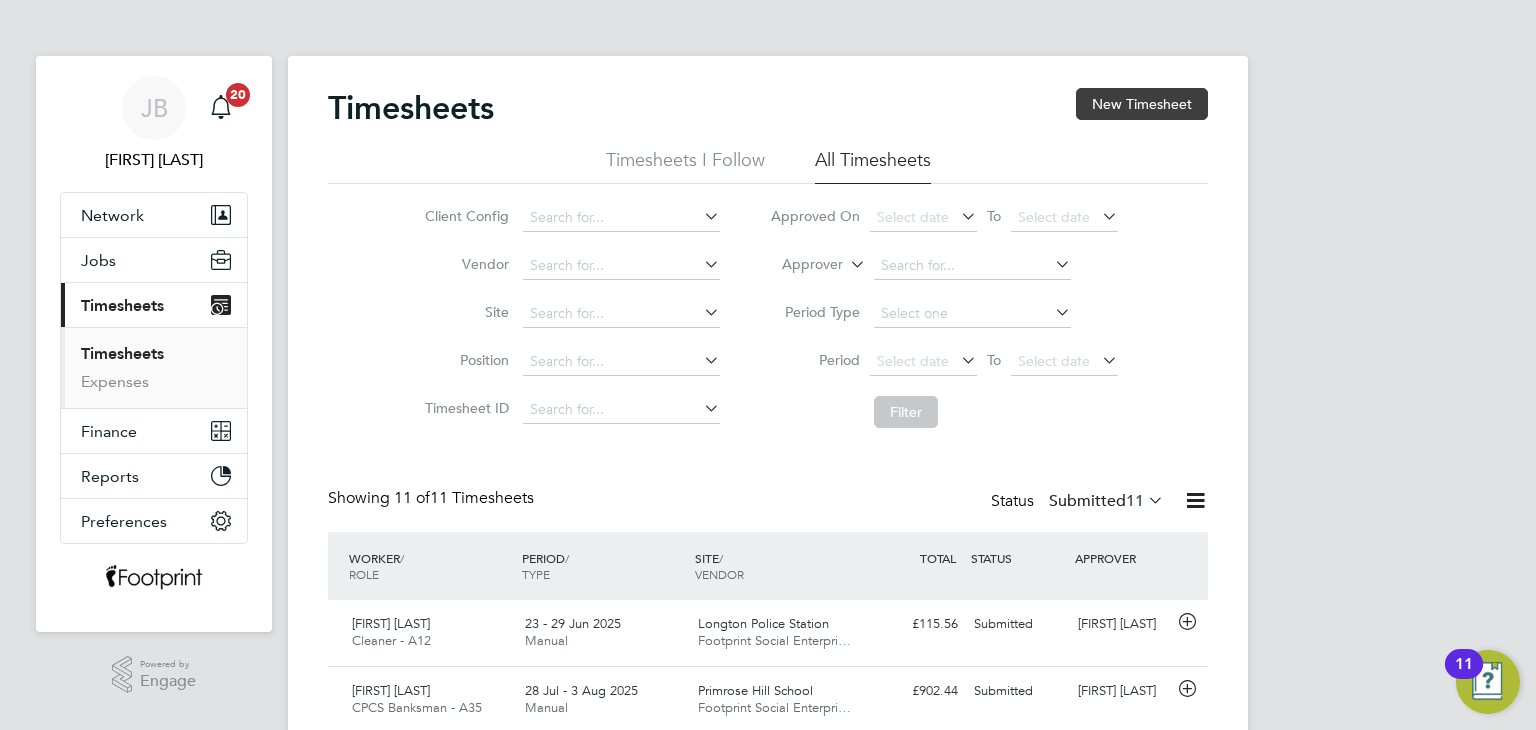 click on "New Timesheet" 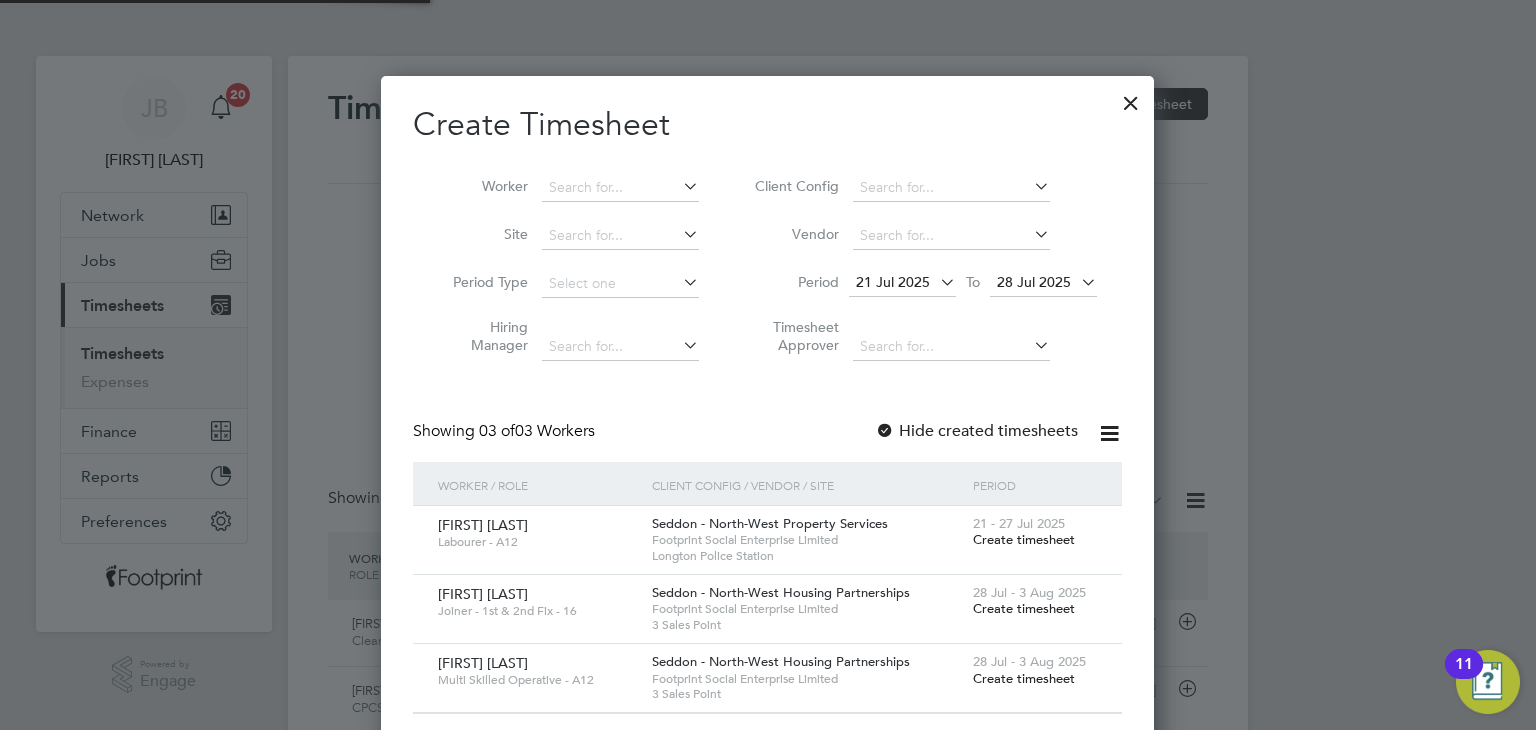 scroll, scrollTop: 10, scrollLeft: 10, axis: both 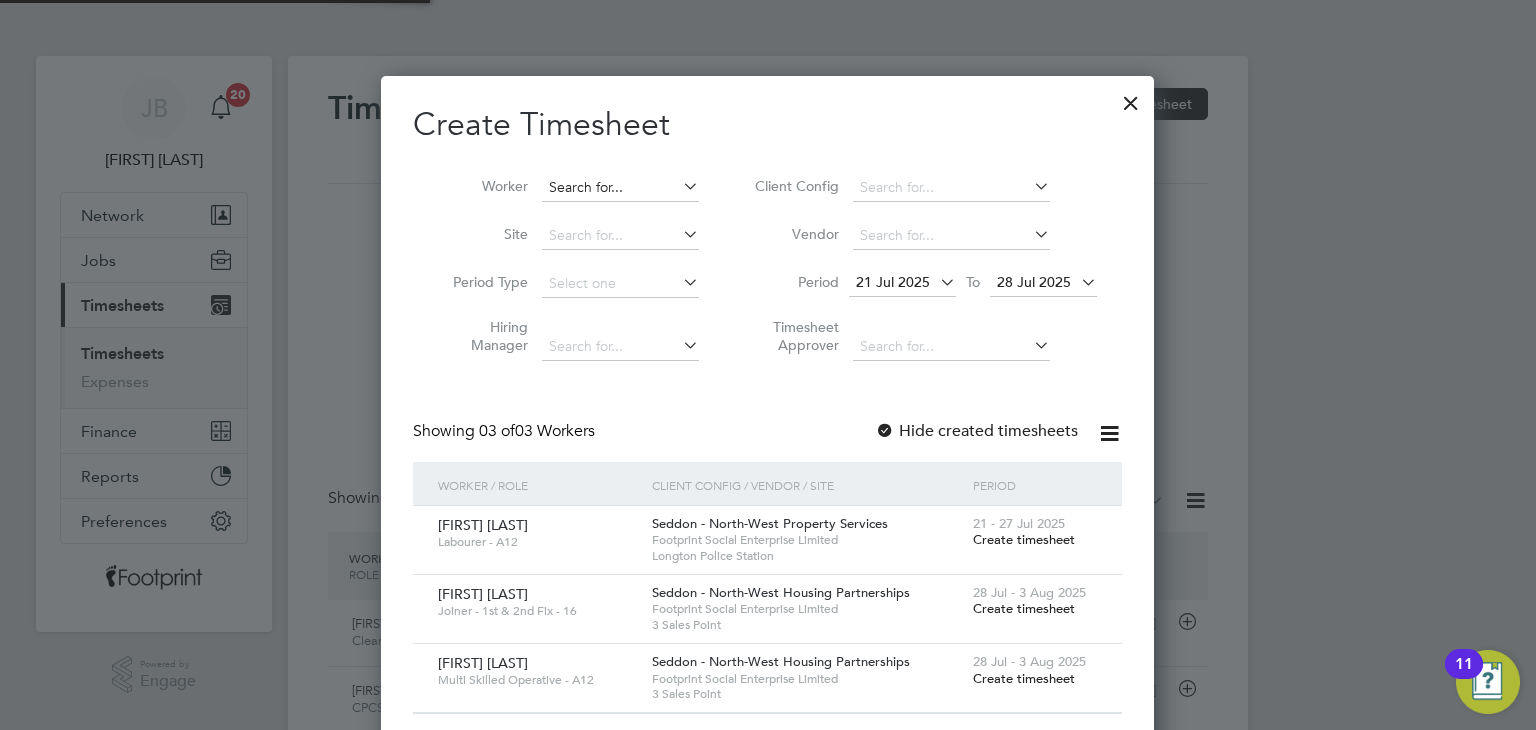 click at bounding box center (620, 188) 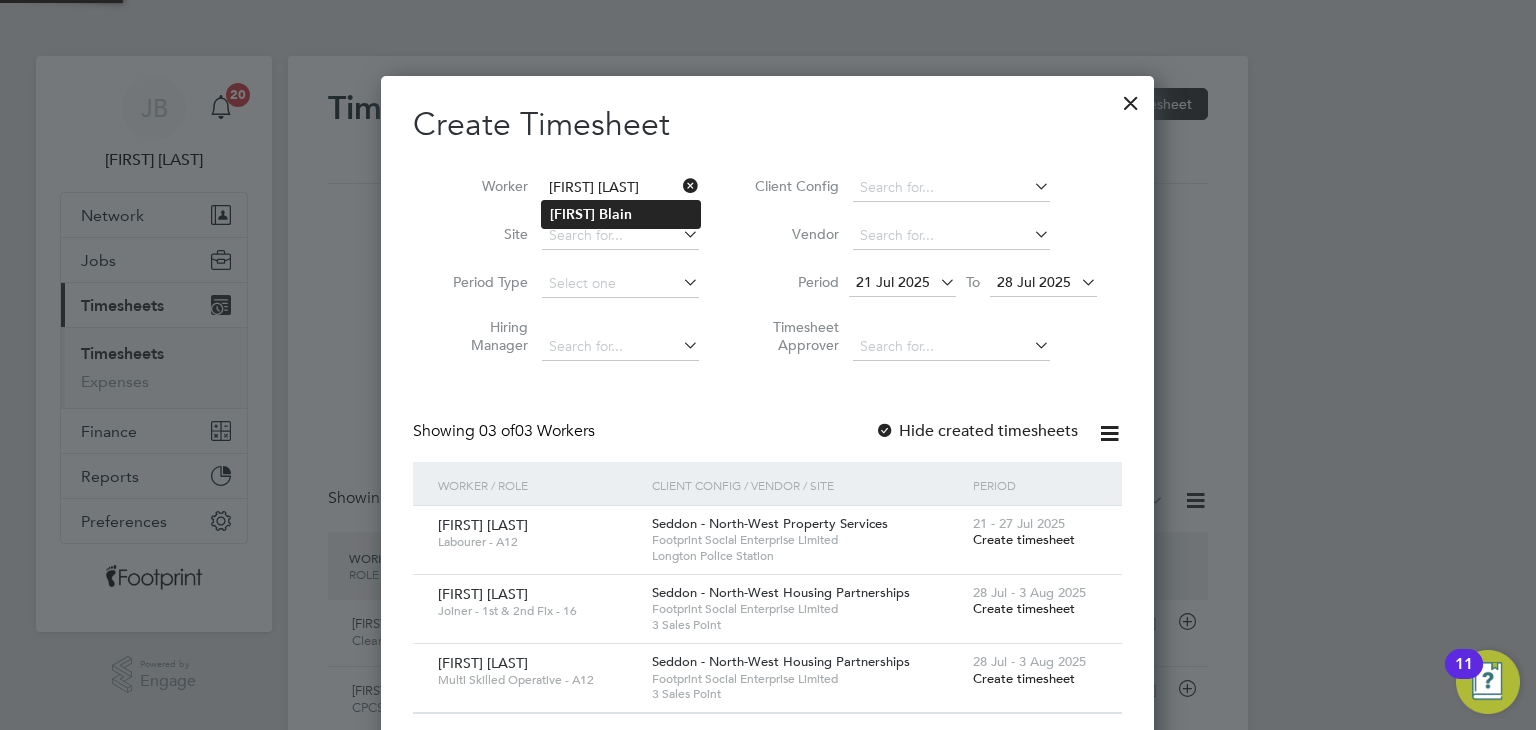 type on "[FIRST] [LAST]" 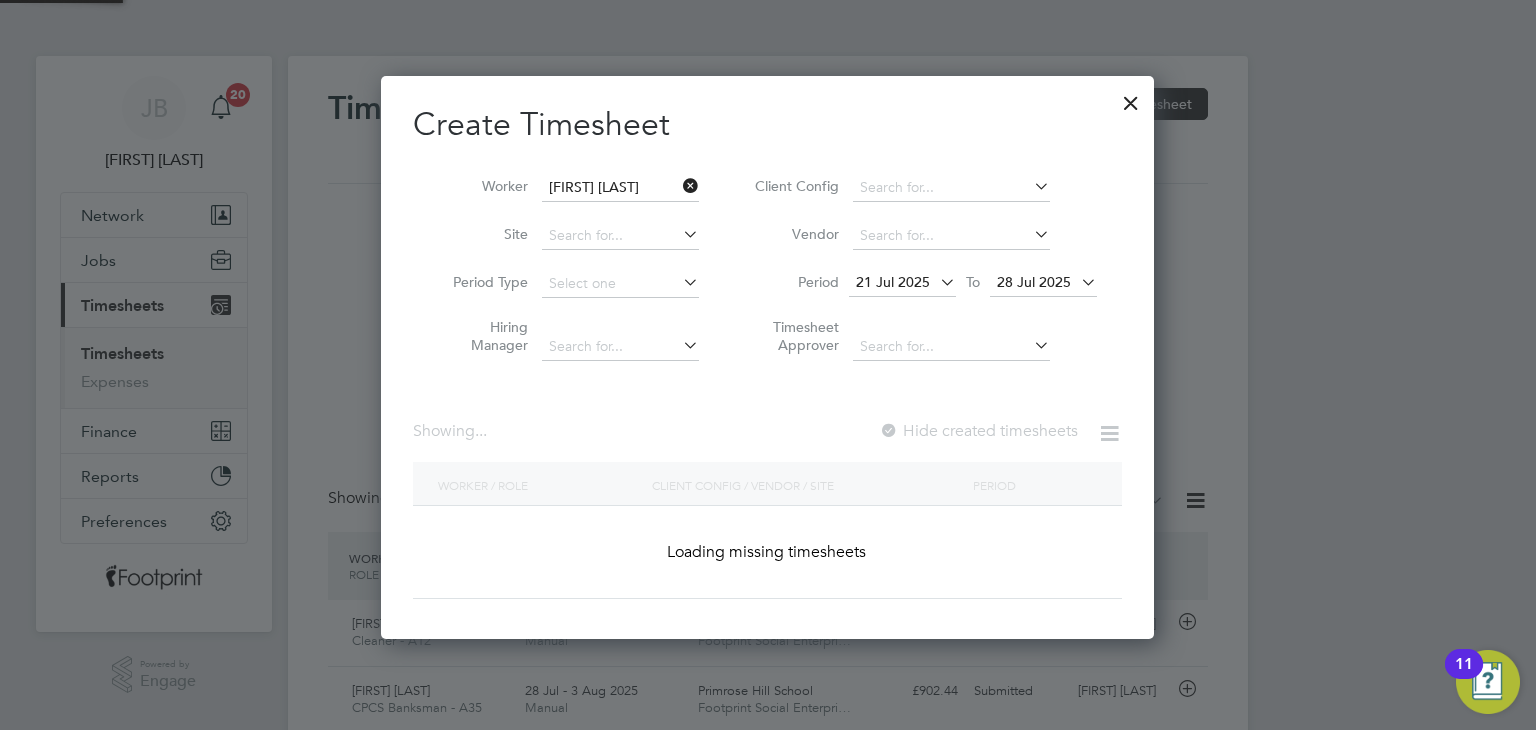 scroll, scrollTop: 10, scrollLeft: 10, axis: both 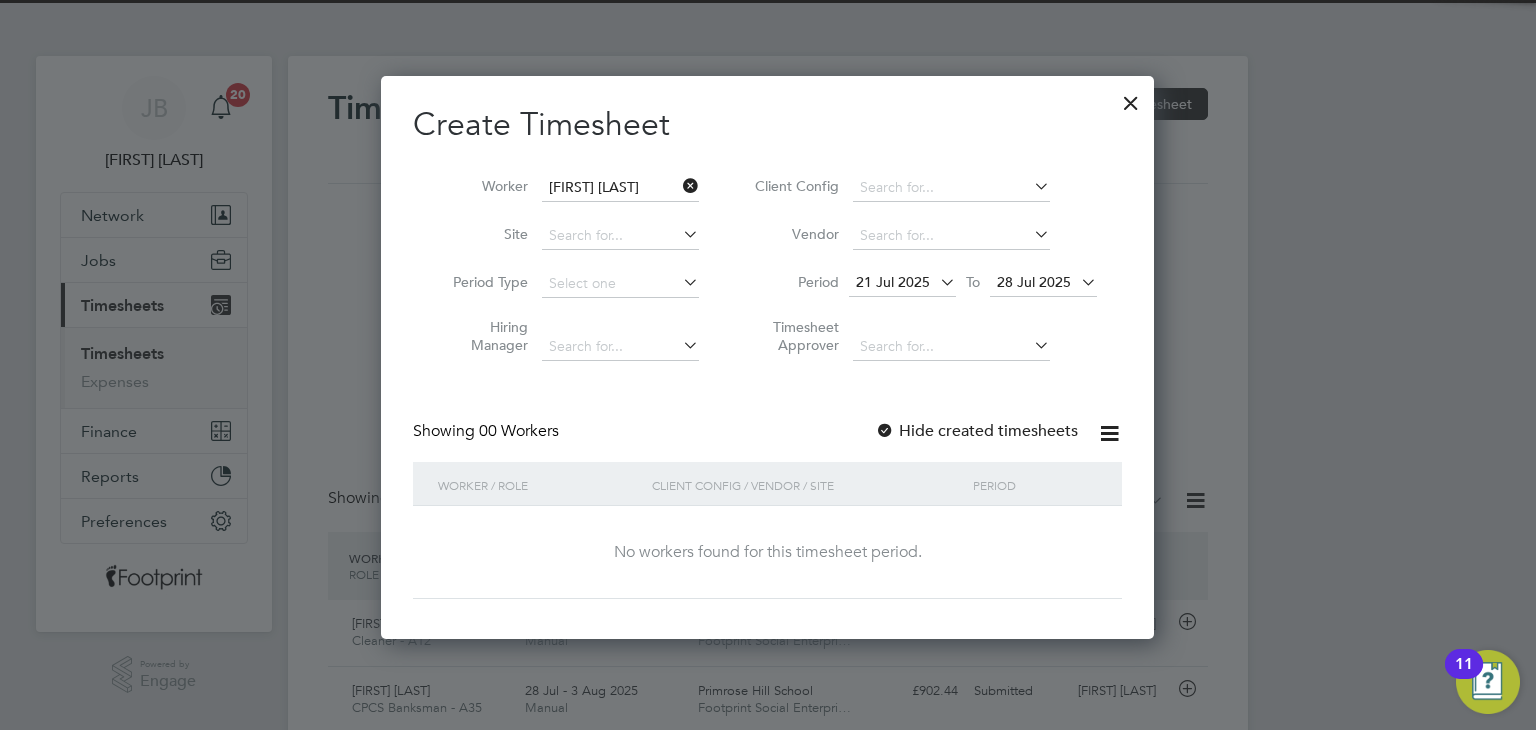 click on "Hide created timesheets" at bounding box center (976, 431) 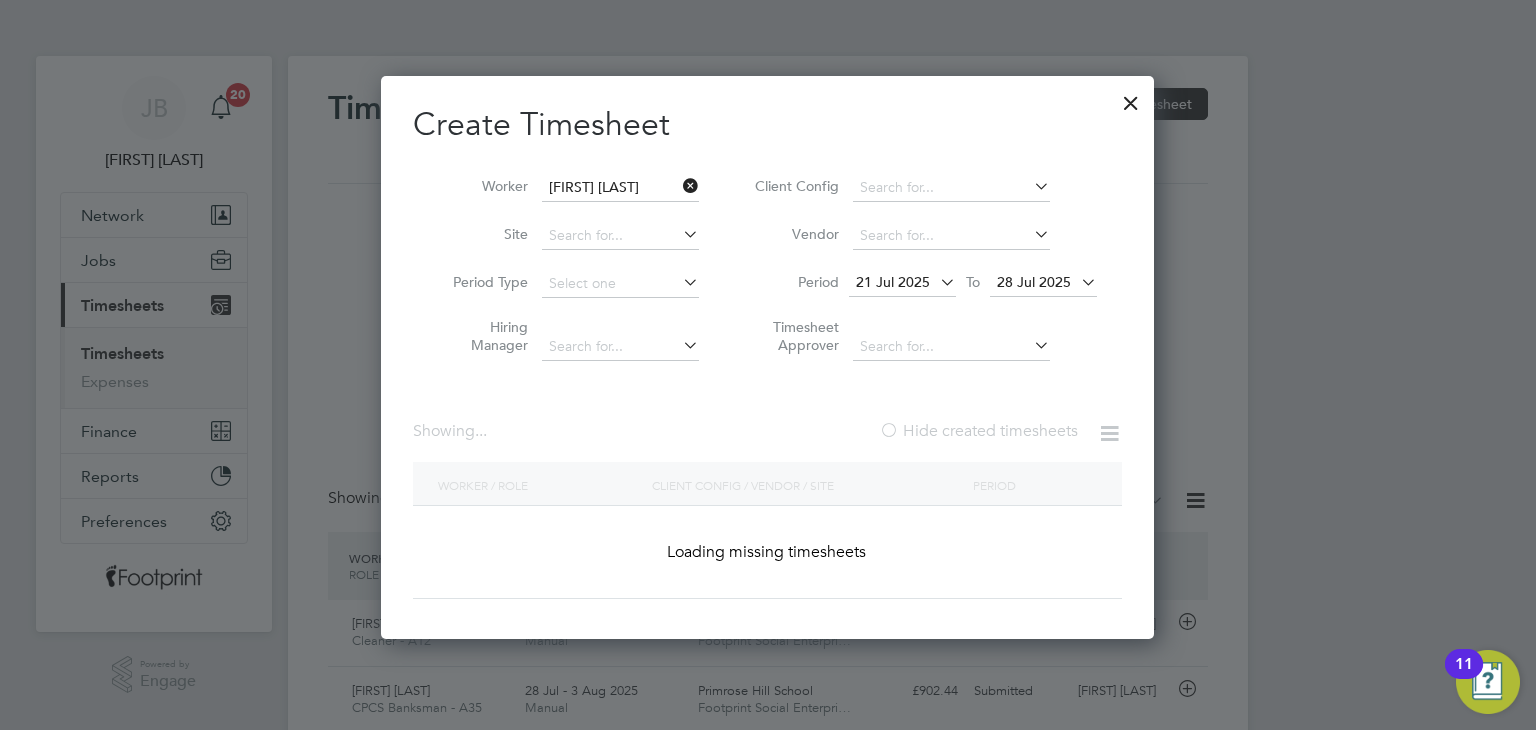 scroll, scrollTop: 10, scrollLeft: 10, axis: both 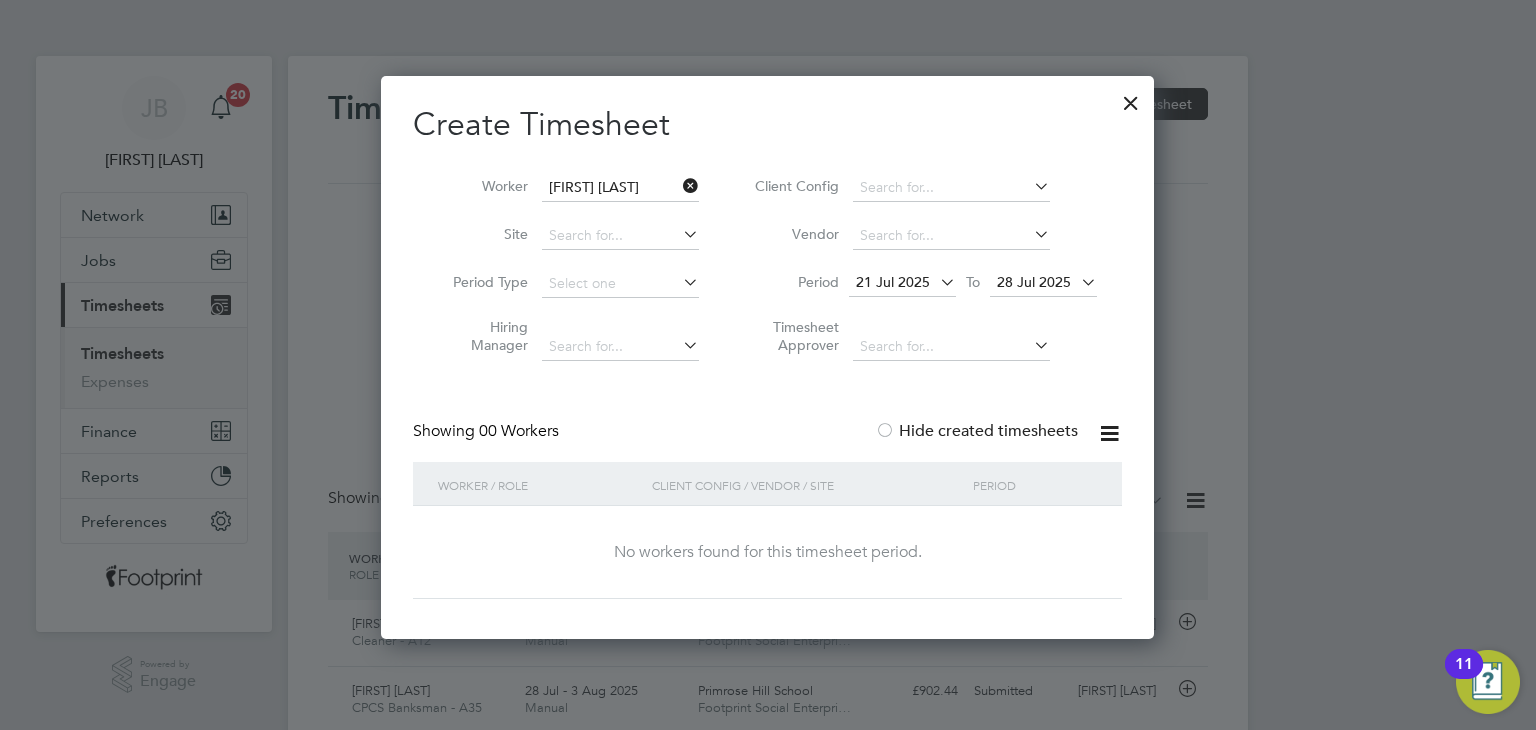 click on "28 Jul 2025" at bounding box center (1034, 282) 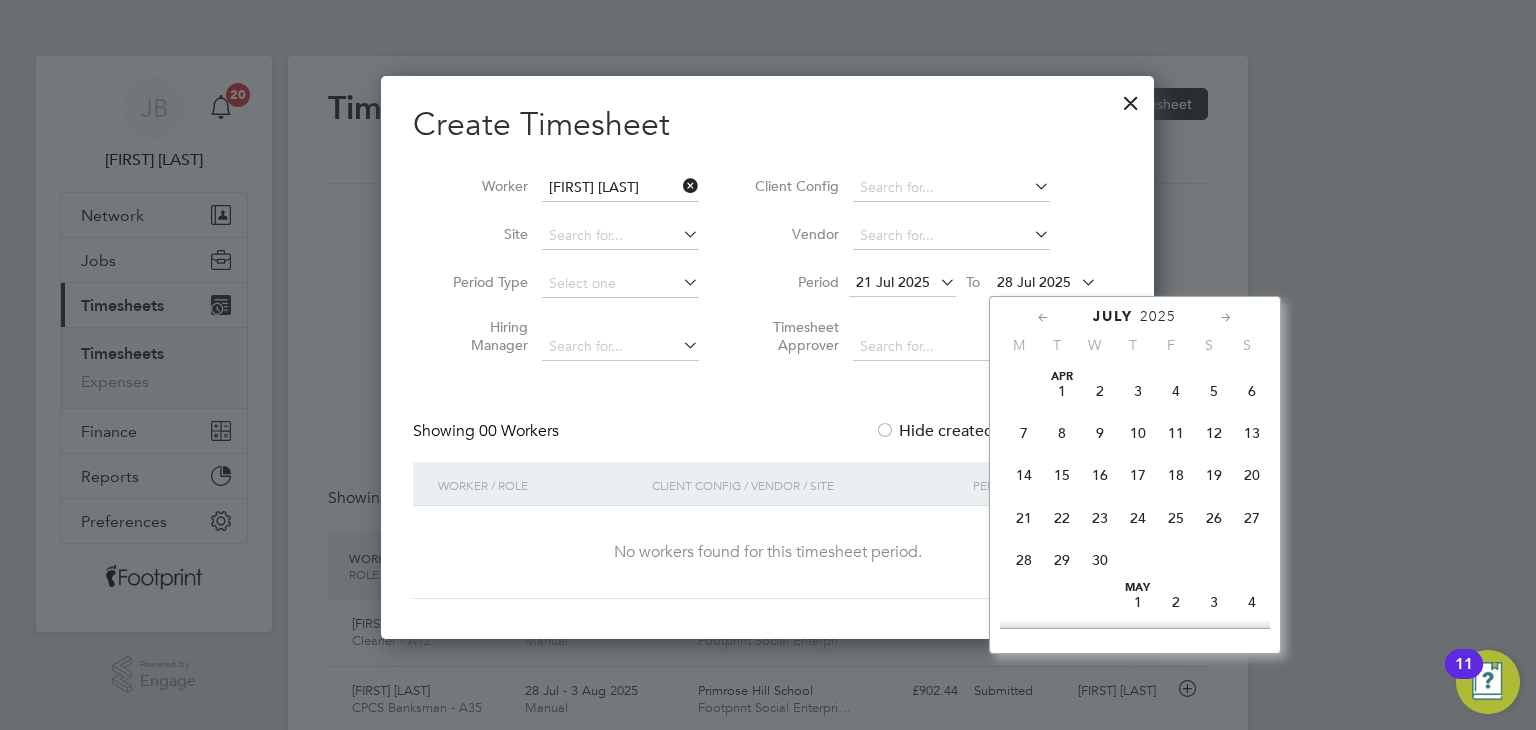 scroll, scrollTop: 783, scrollLeft: 0, axis: vertical 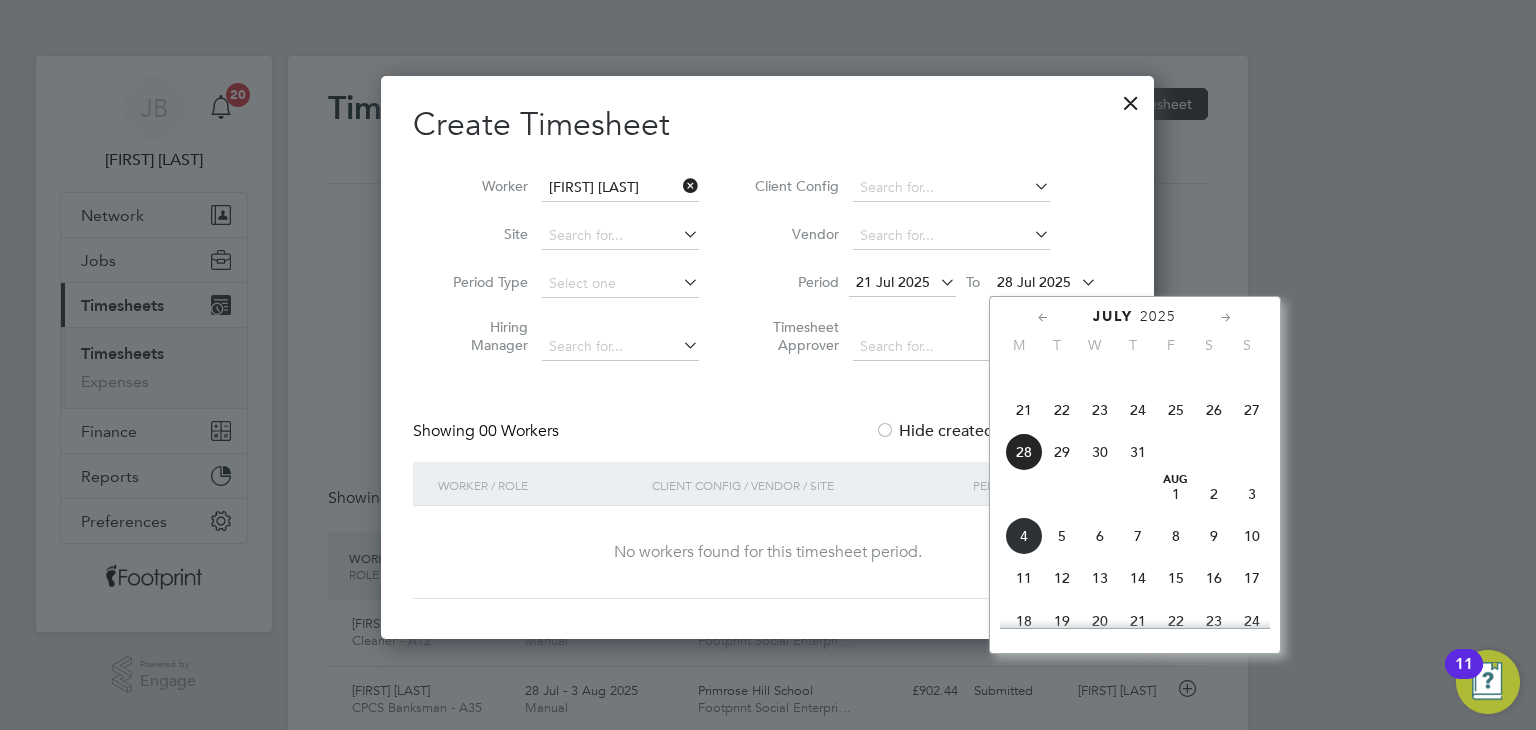 click on "29" 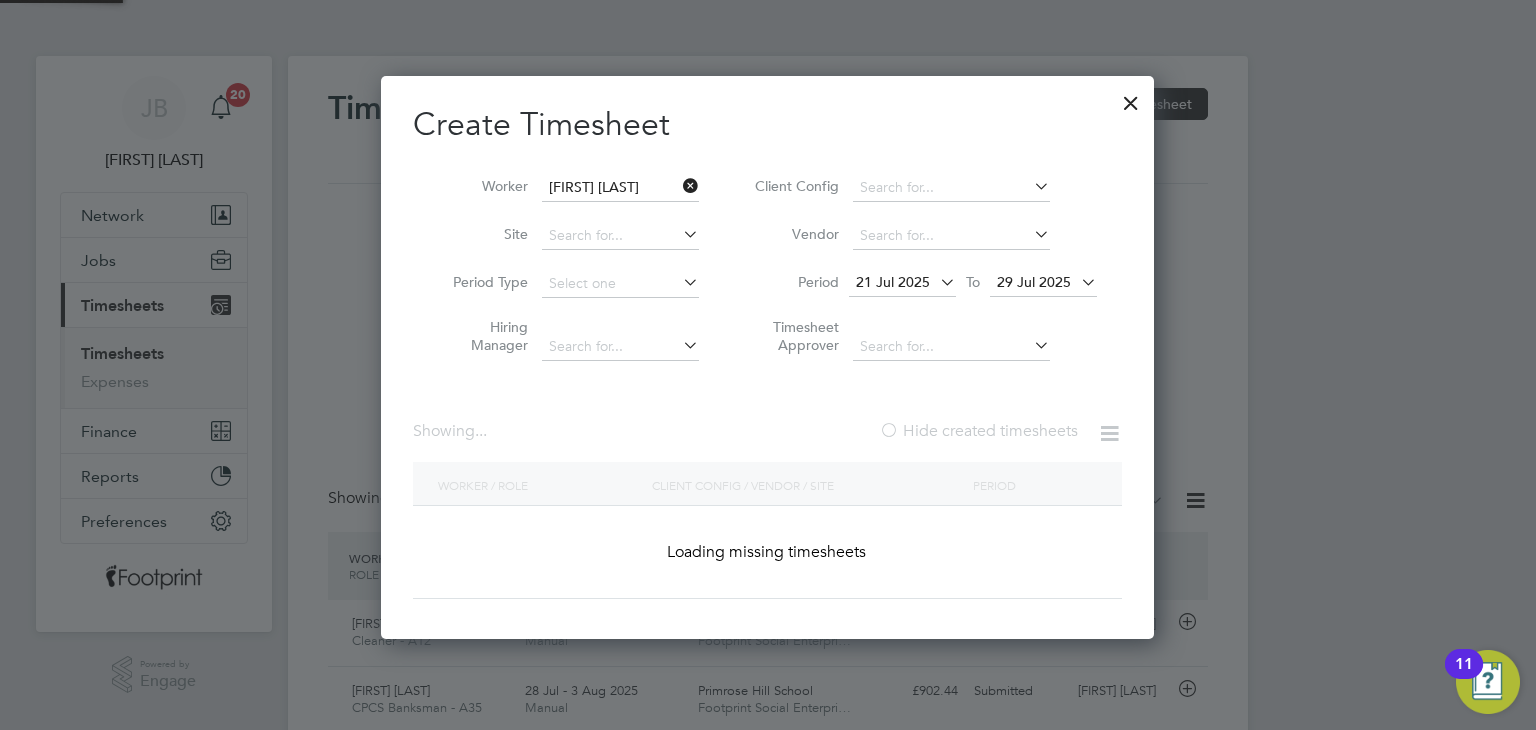 scroll, scrollTop: 9, scrollLeft: 10, axis: both 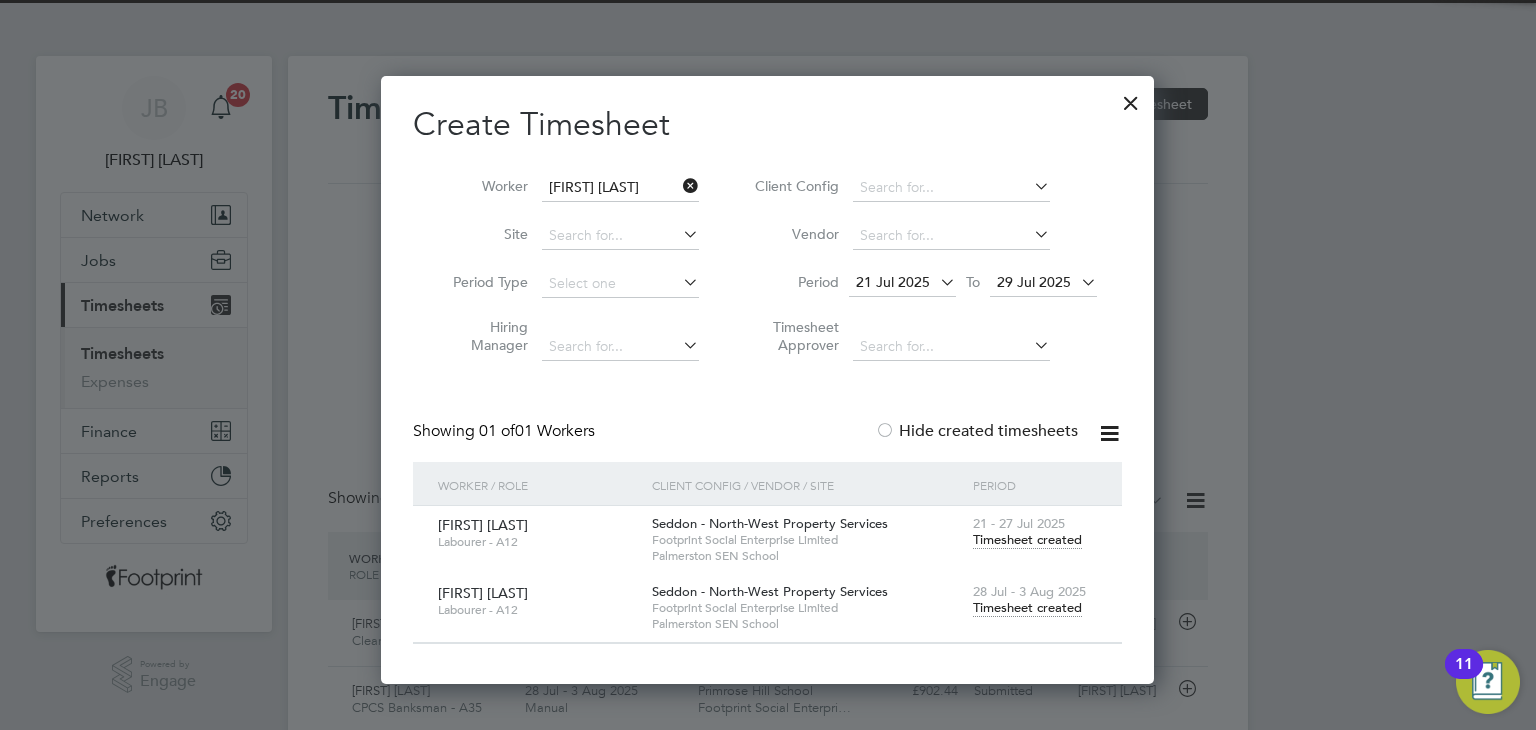 click on "Timesheet created" at bounding box center [1027, 608] 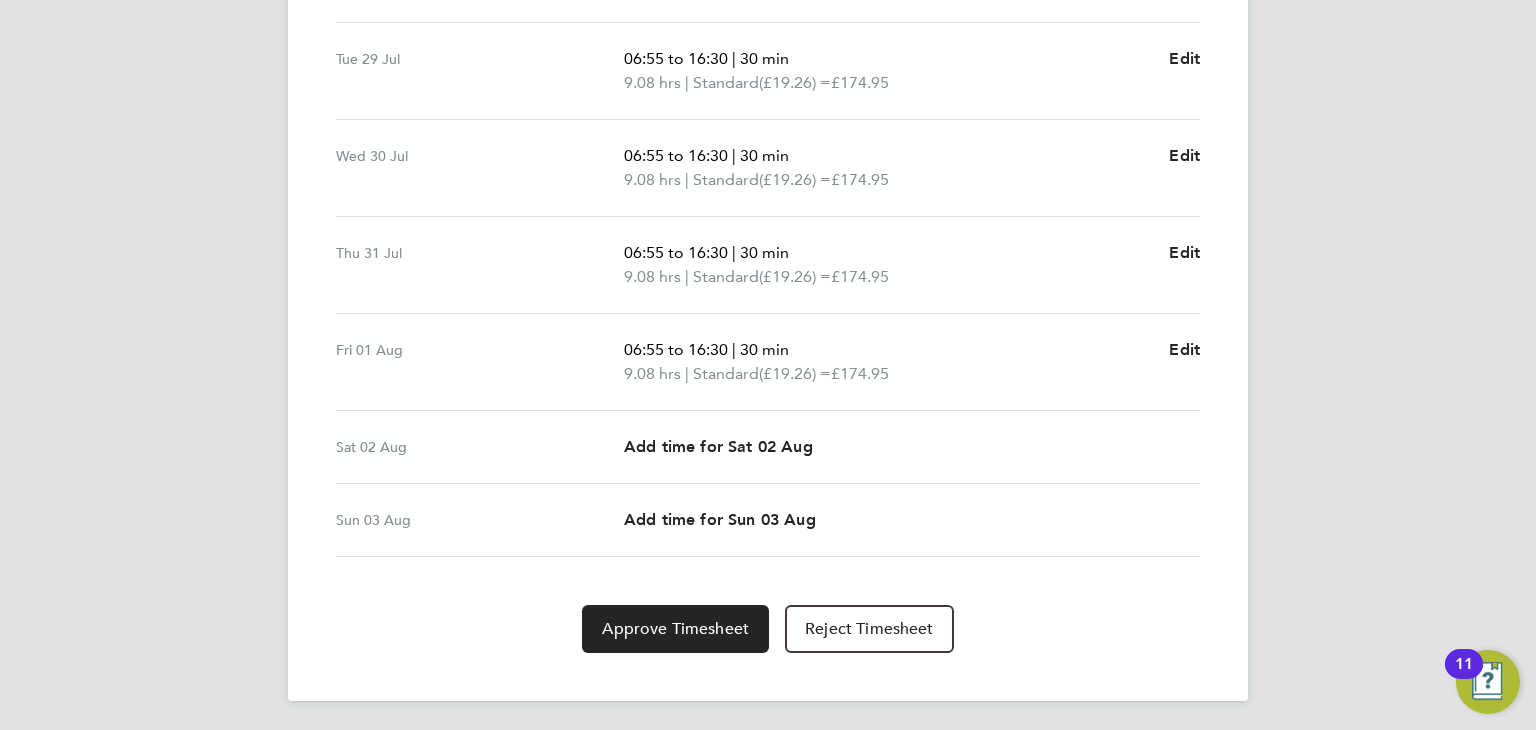 scroll, scrollTop: 12, scrollLeft: 0, axis: vertical 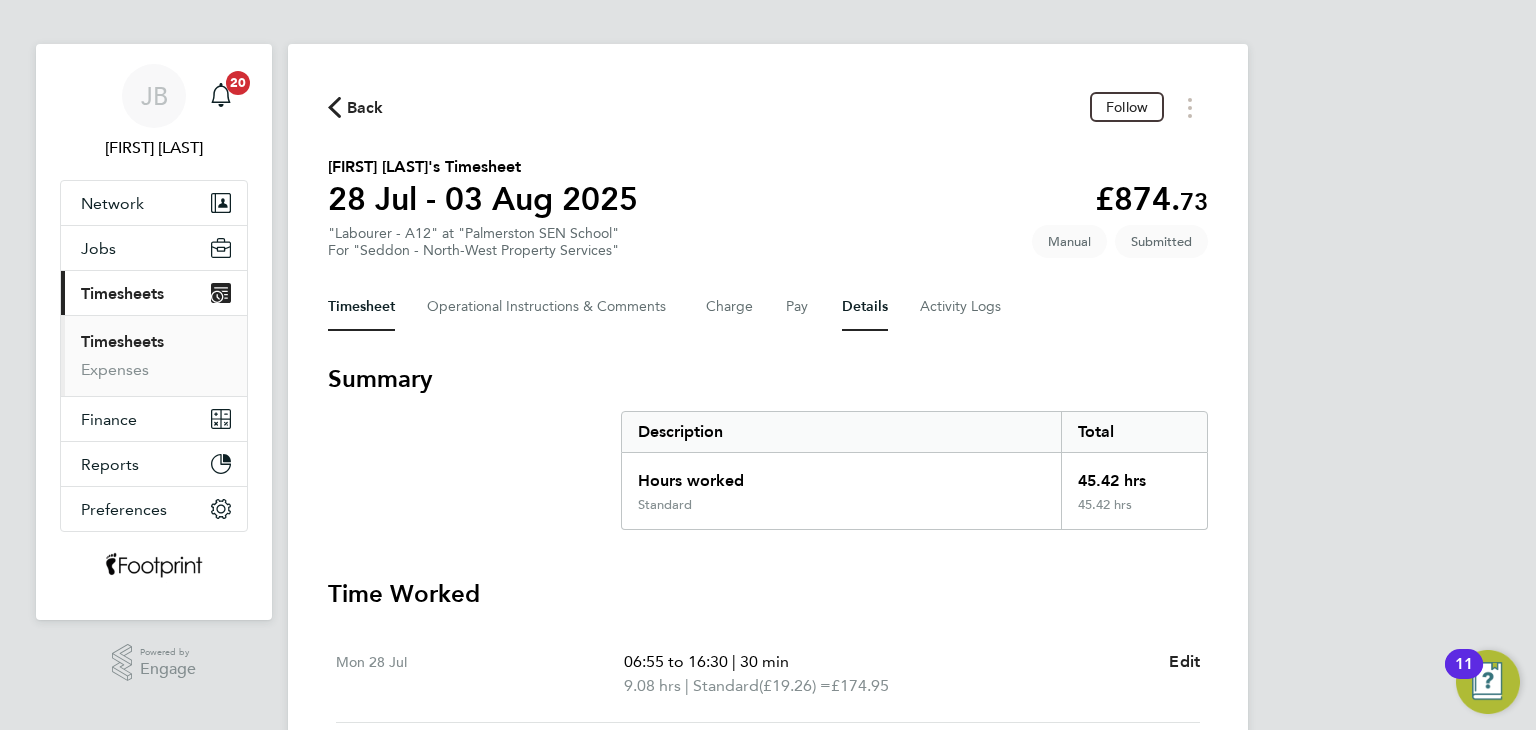 click on "Details" at bounding box center [865, 307] 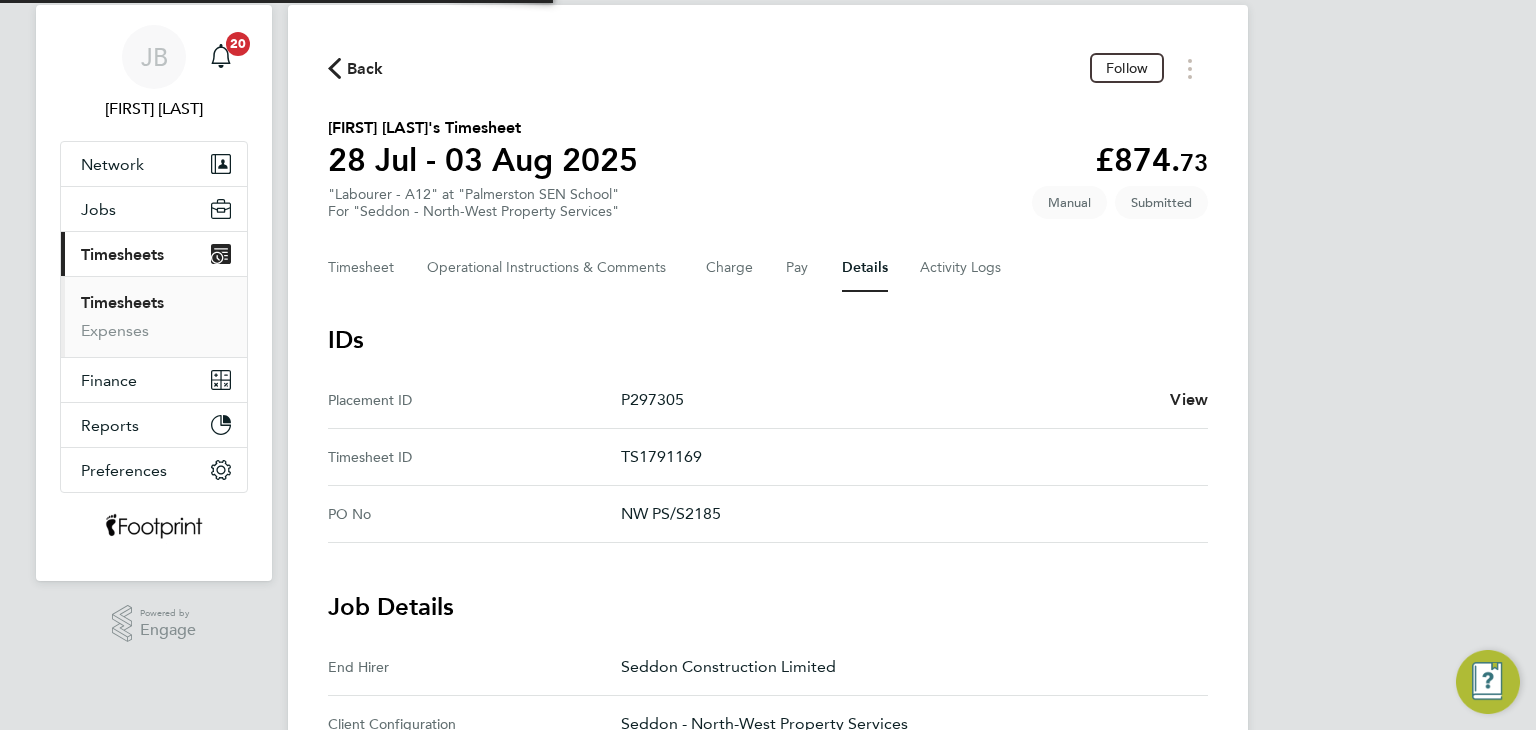 scroll, scrollTop: 700, scrollLeft: 0, axis: vertical 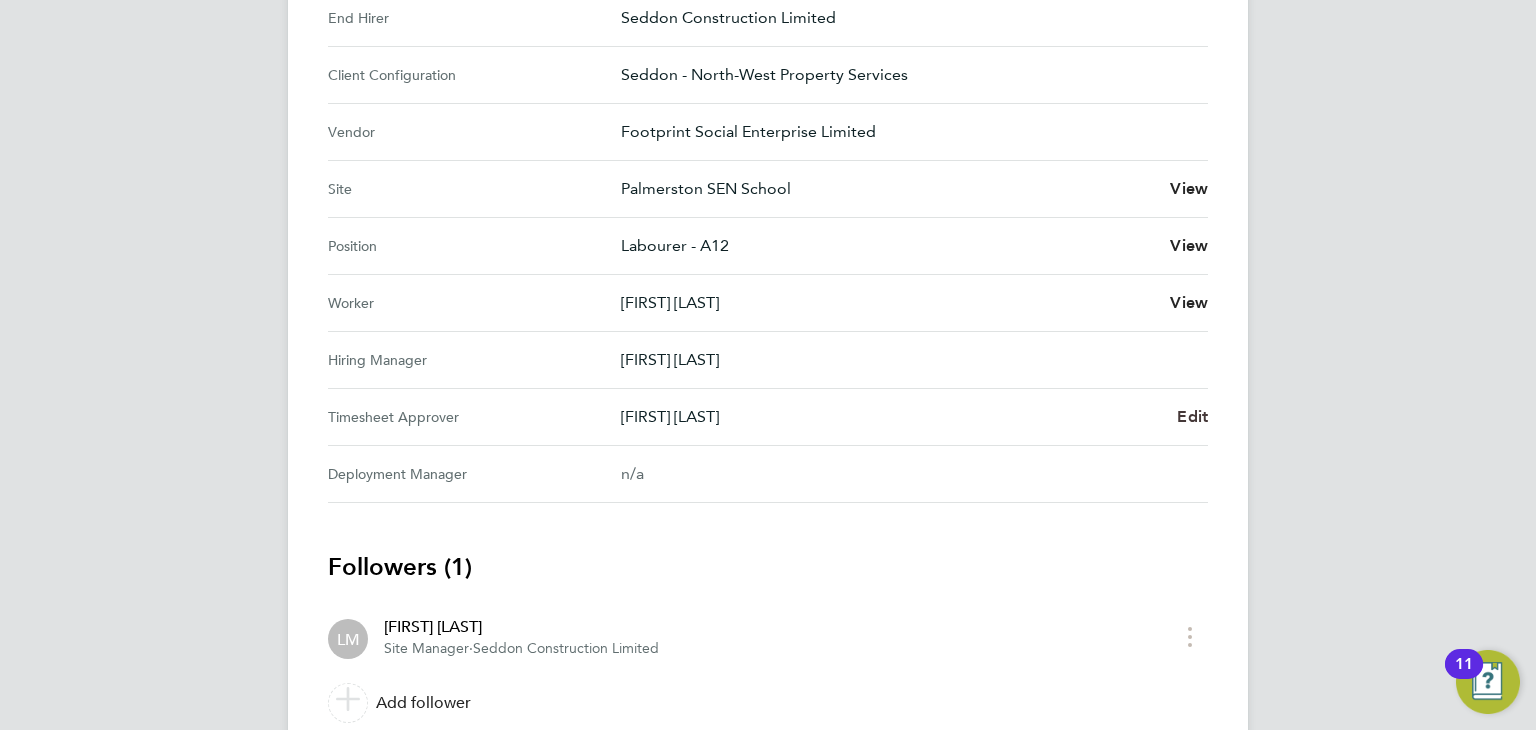 click on "Edit" at bounding box center [1192, 416] 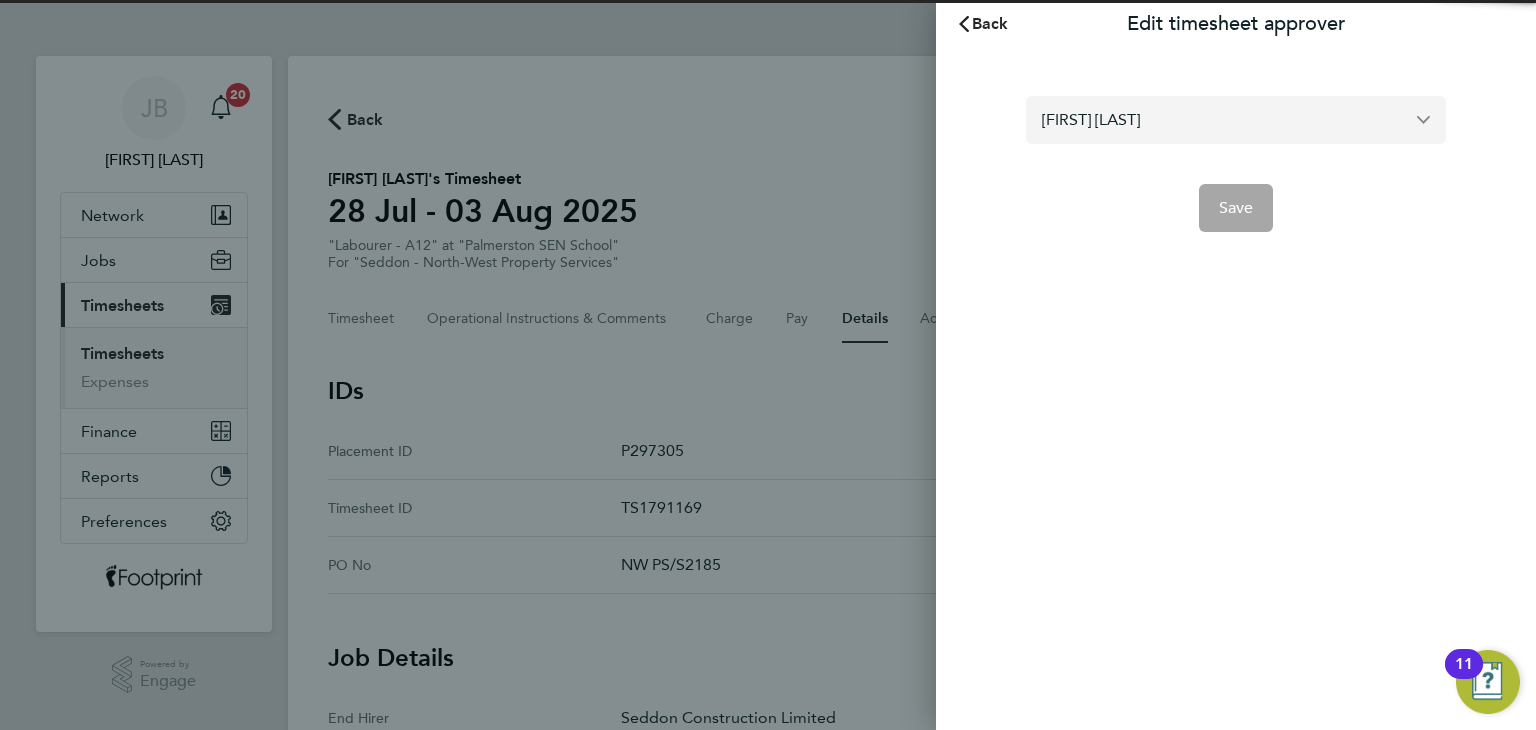 click on "[FIRST] [LAST]" at bounding box center (1236, 119) 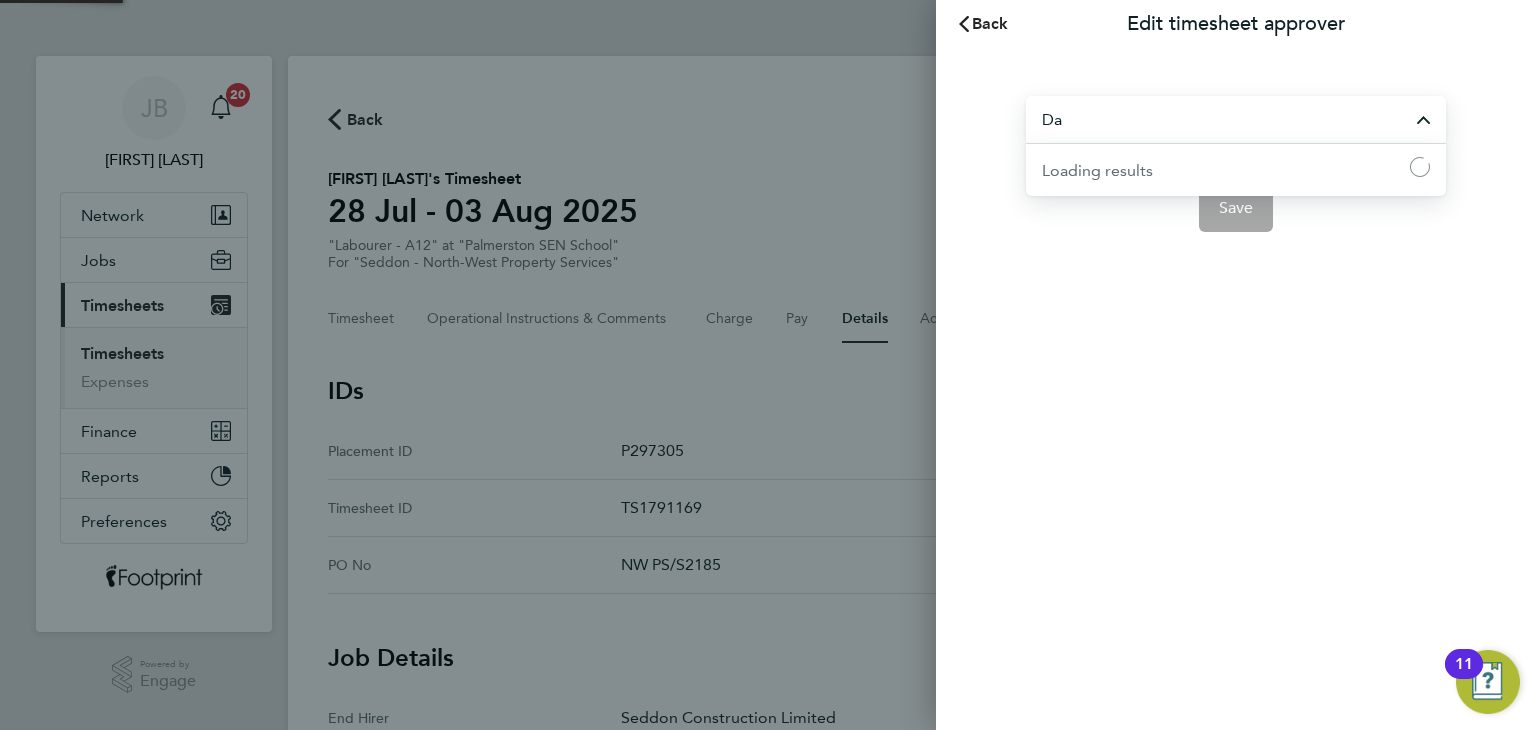 type on "D" 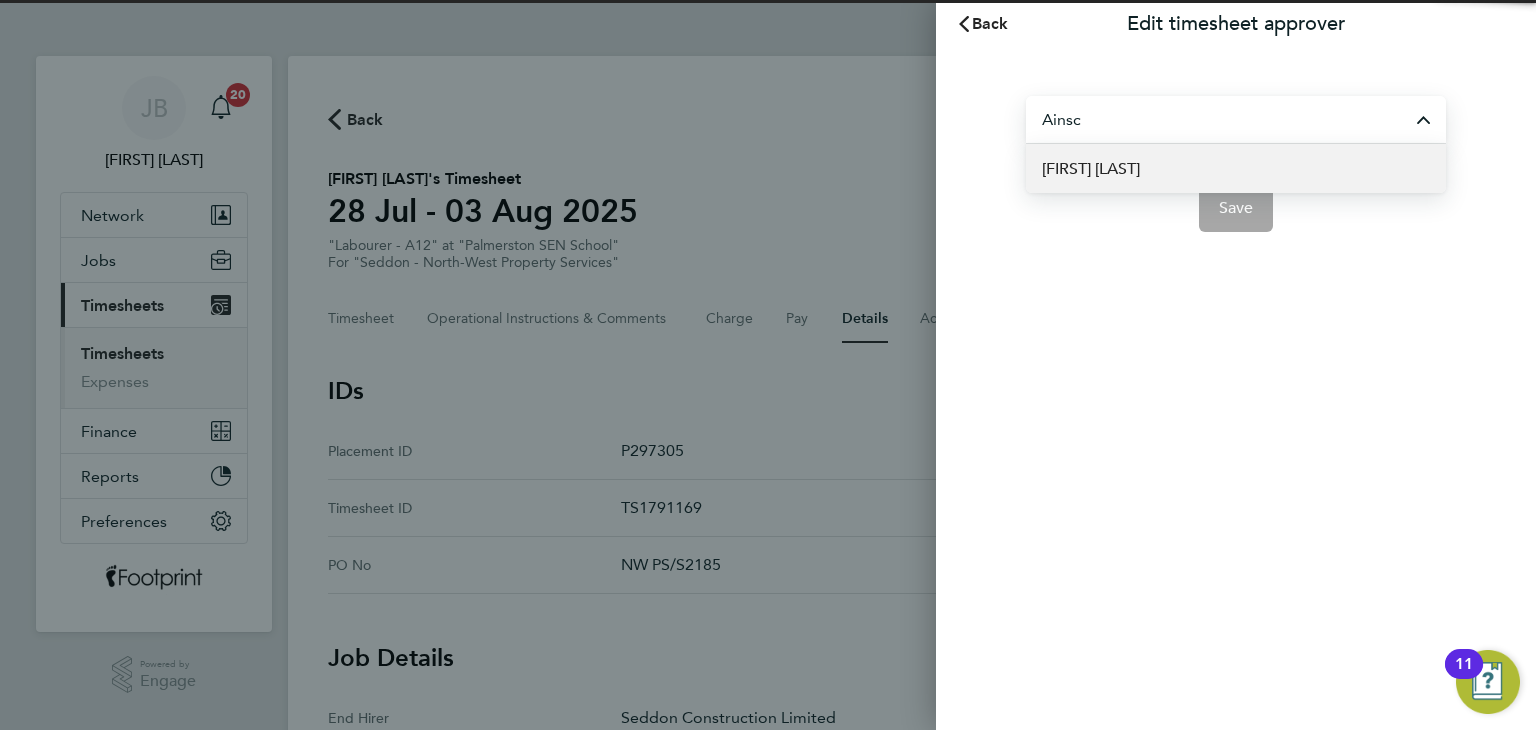 click on "[FIRST] [LAST]" at bounding box center (1091, 169) 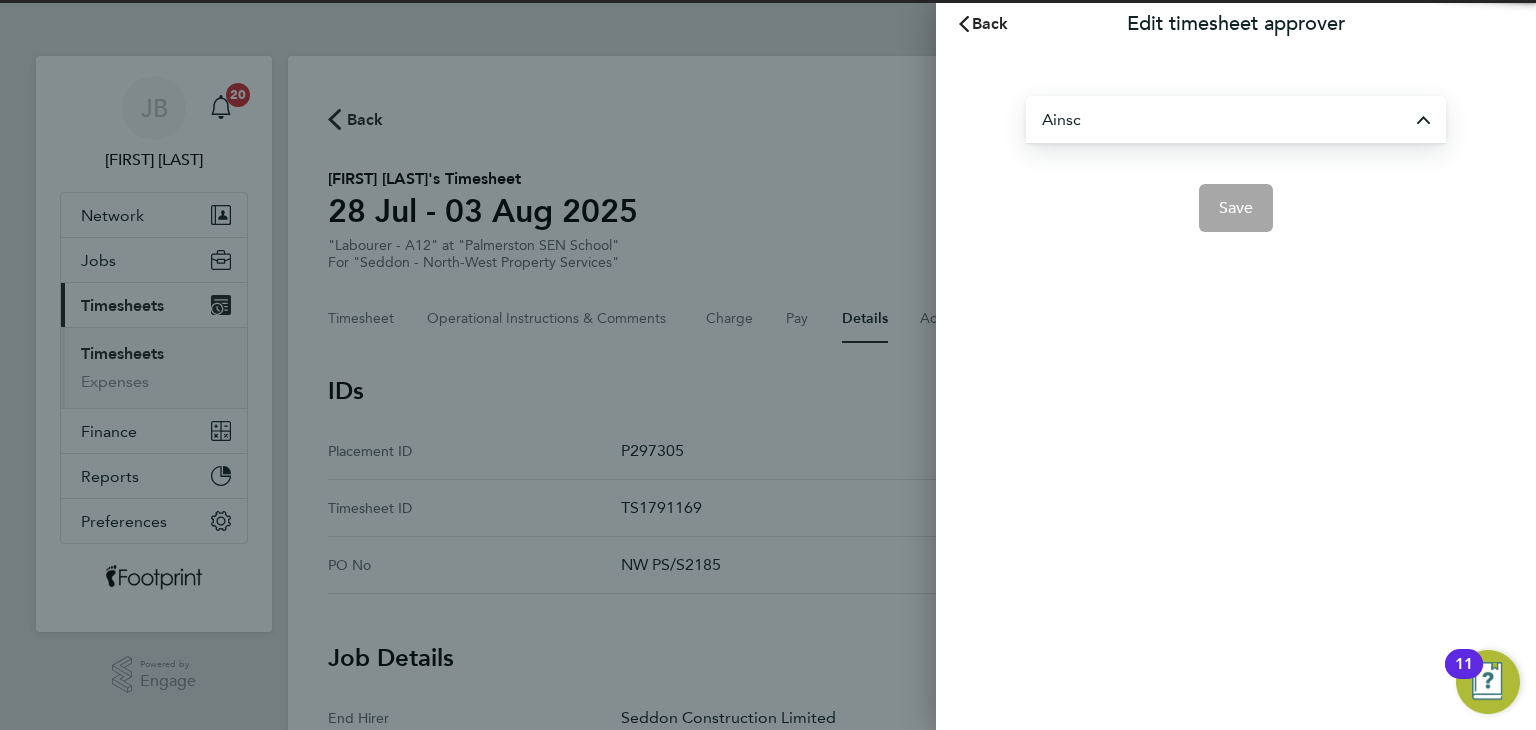 type on "[FIRST] [LAST]" 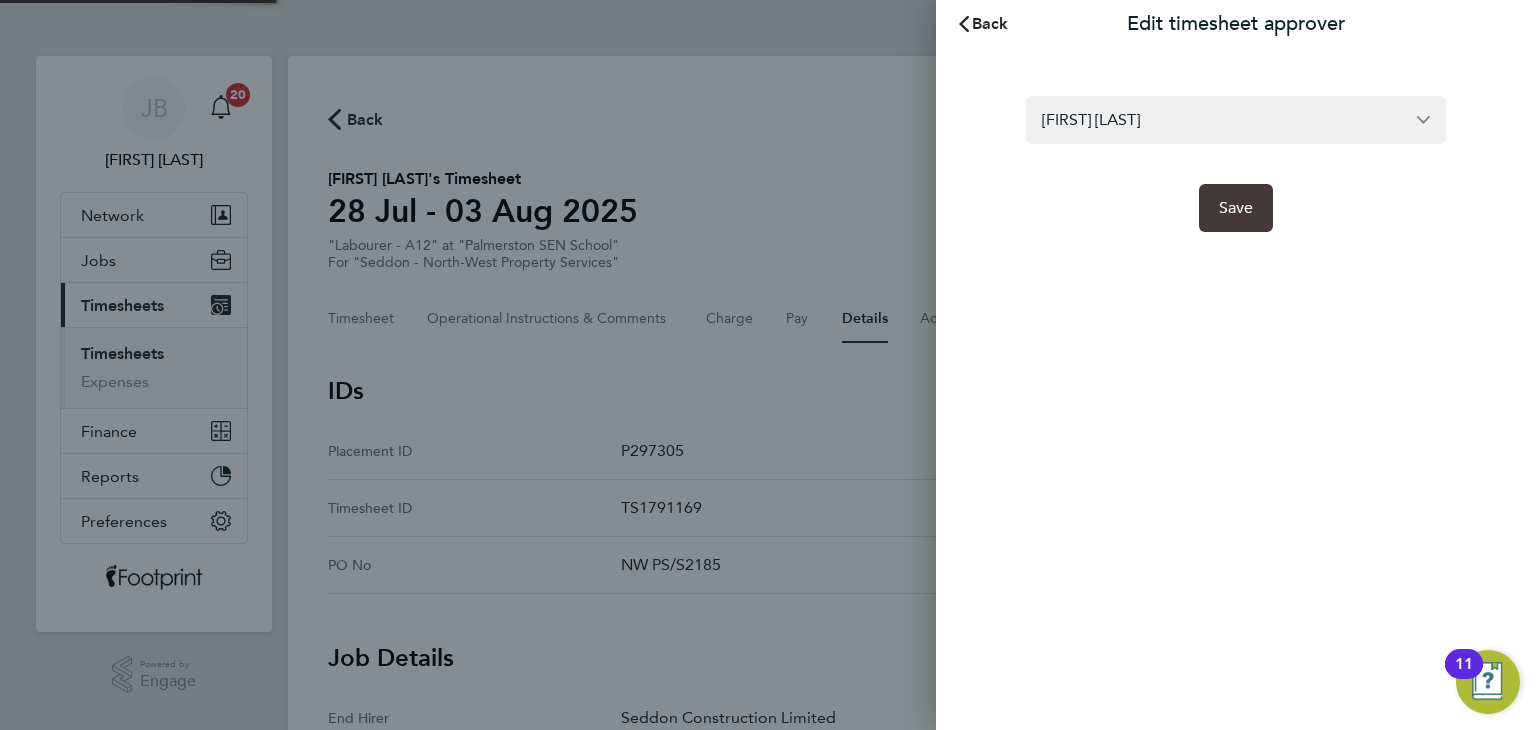 click on "Save" 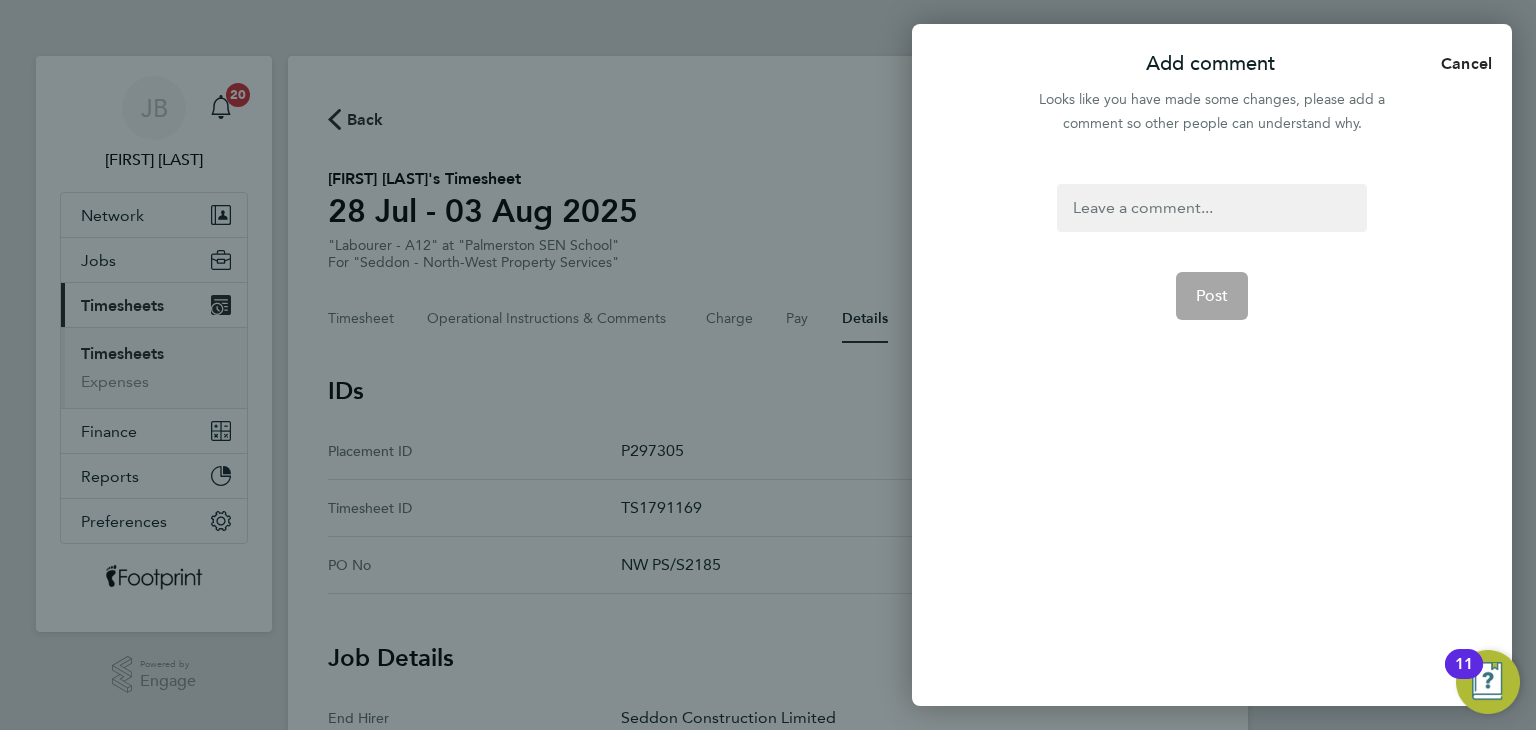click at bounding box center [1211, 208] 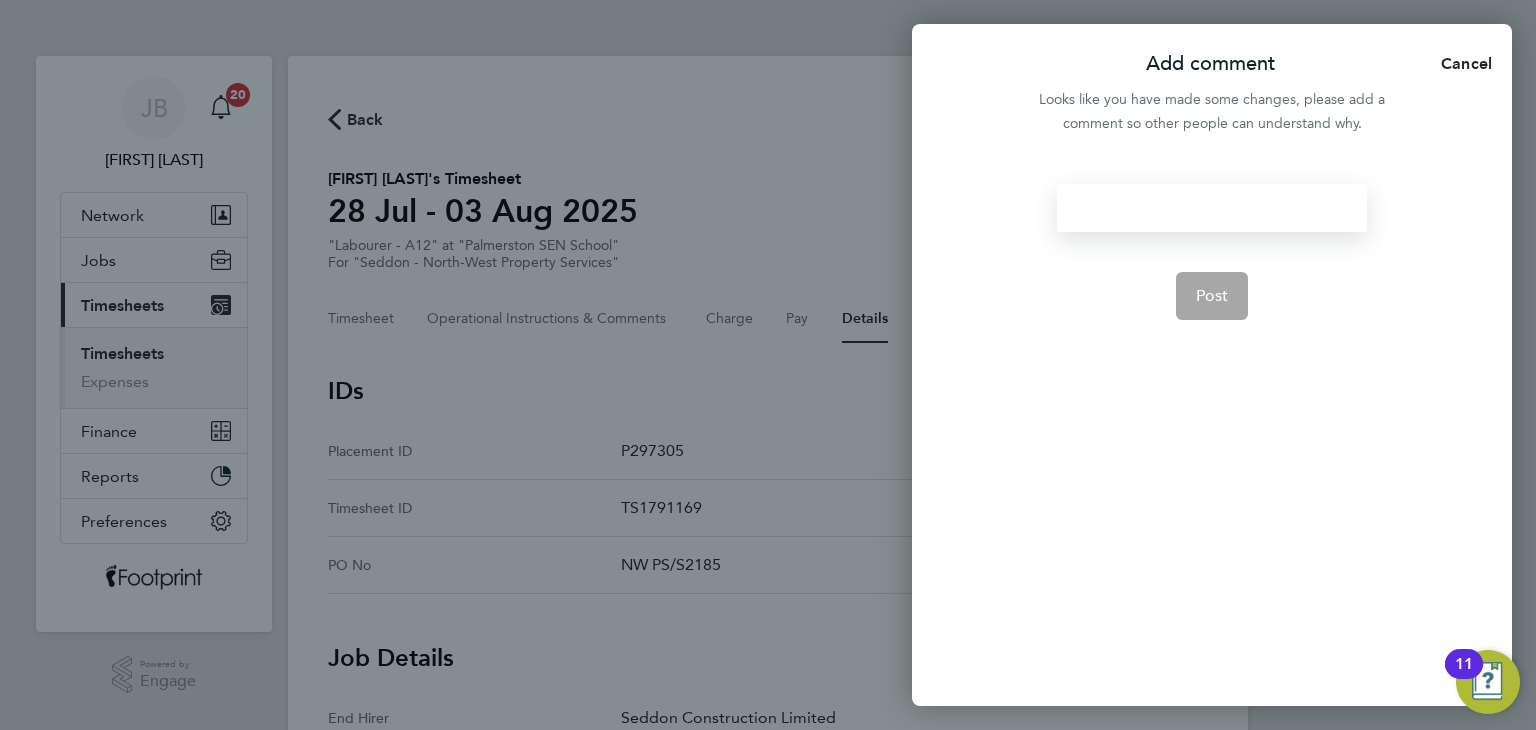 click at bounding box center [1211, 208] 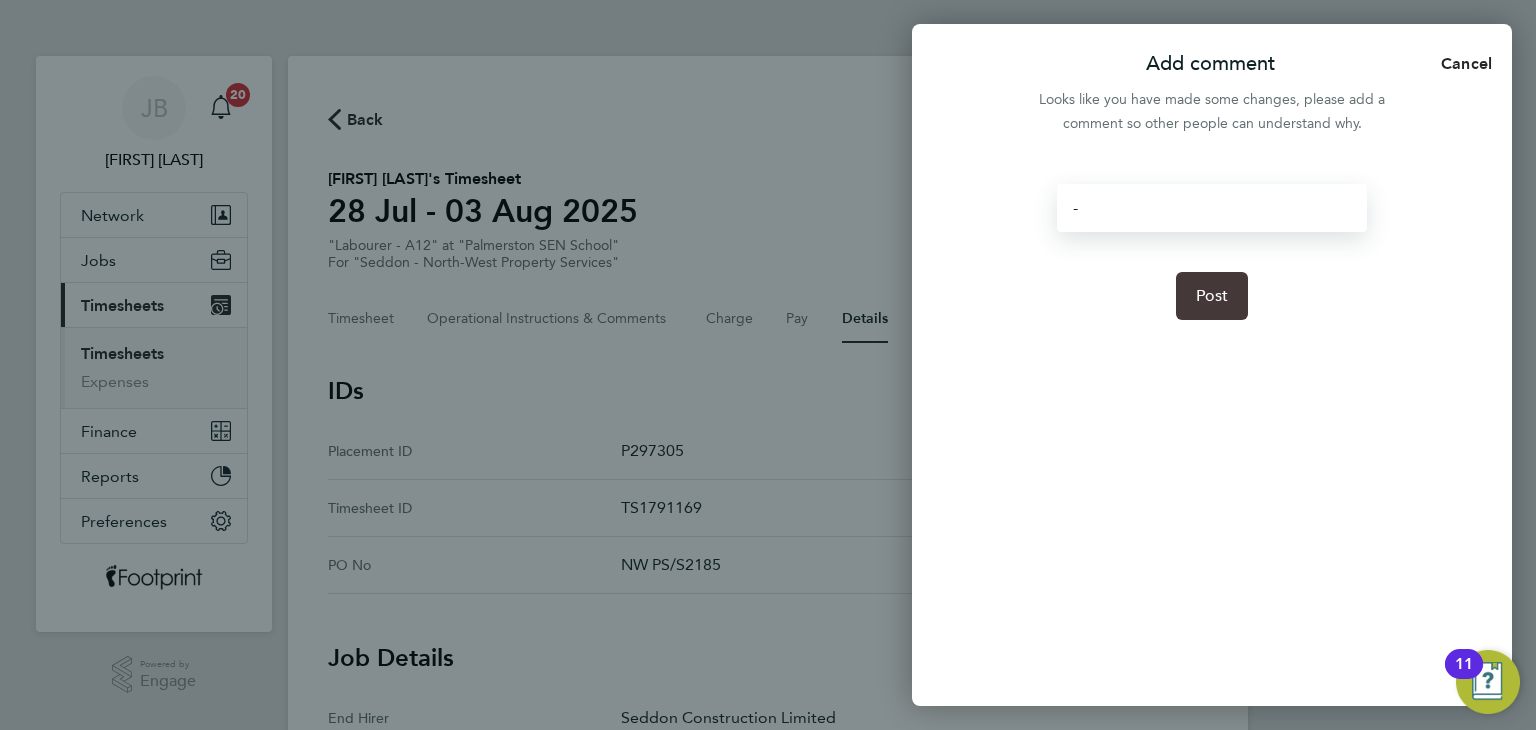 click on "Post" 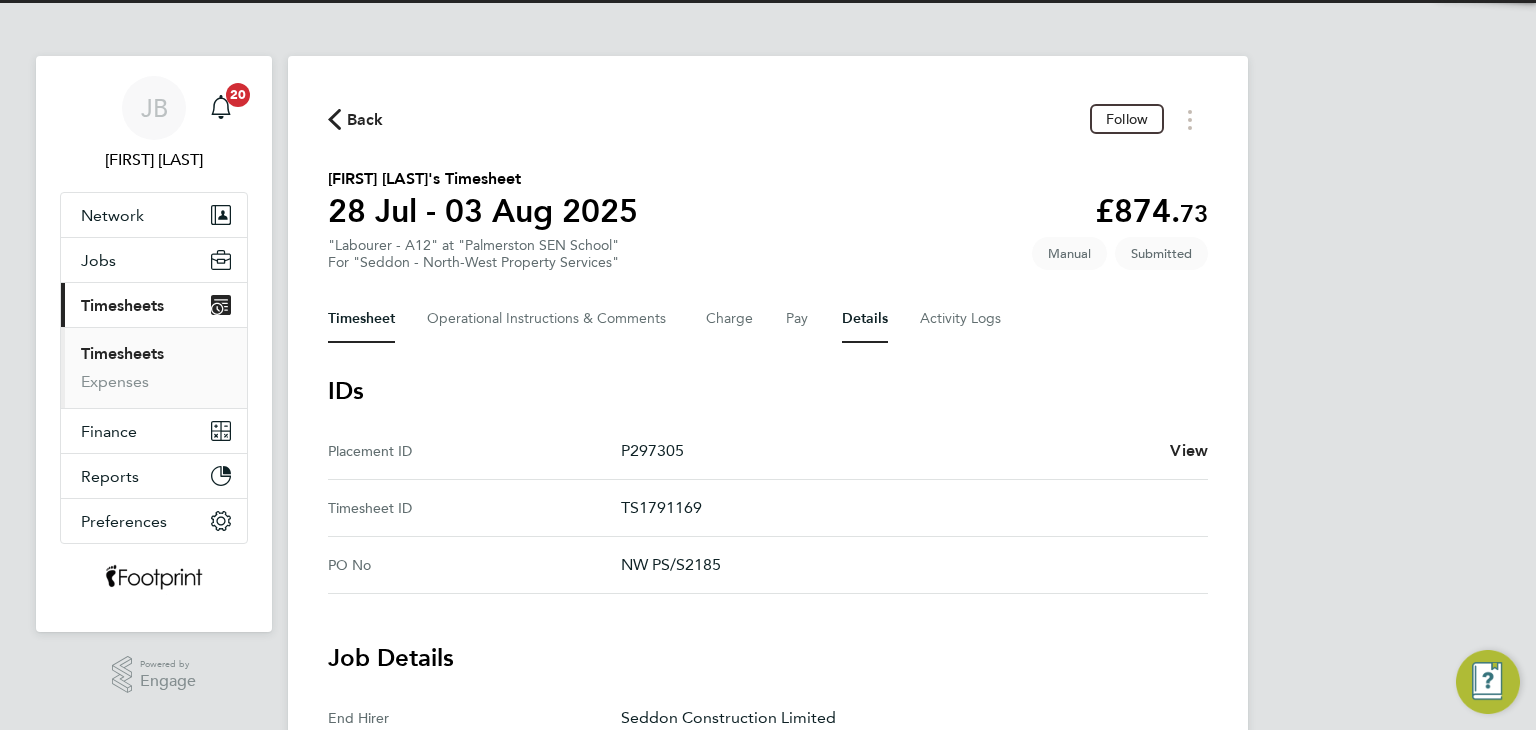 drag, startPoint x: 368, startPoint y: 321, endPoint x: 404, endPoint y: 338, distance: 39.812057 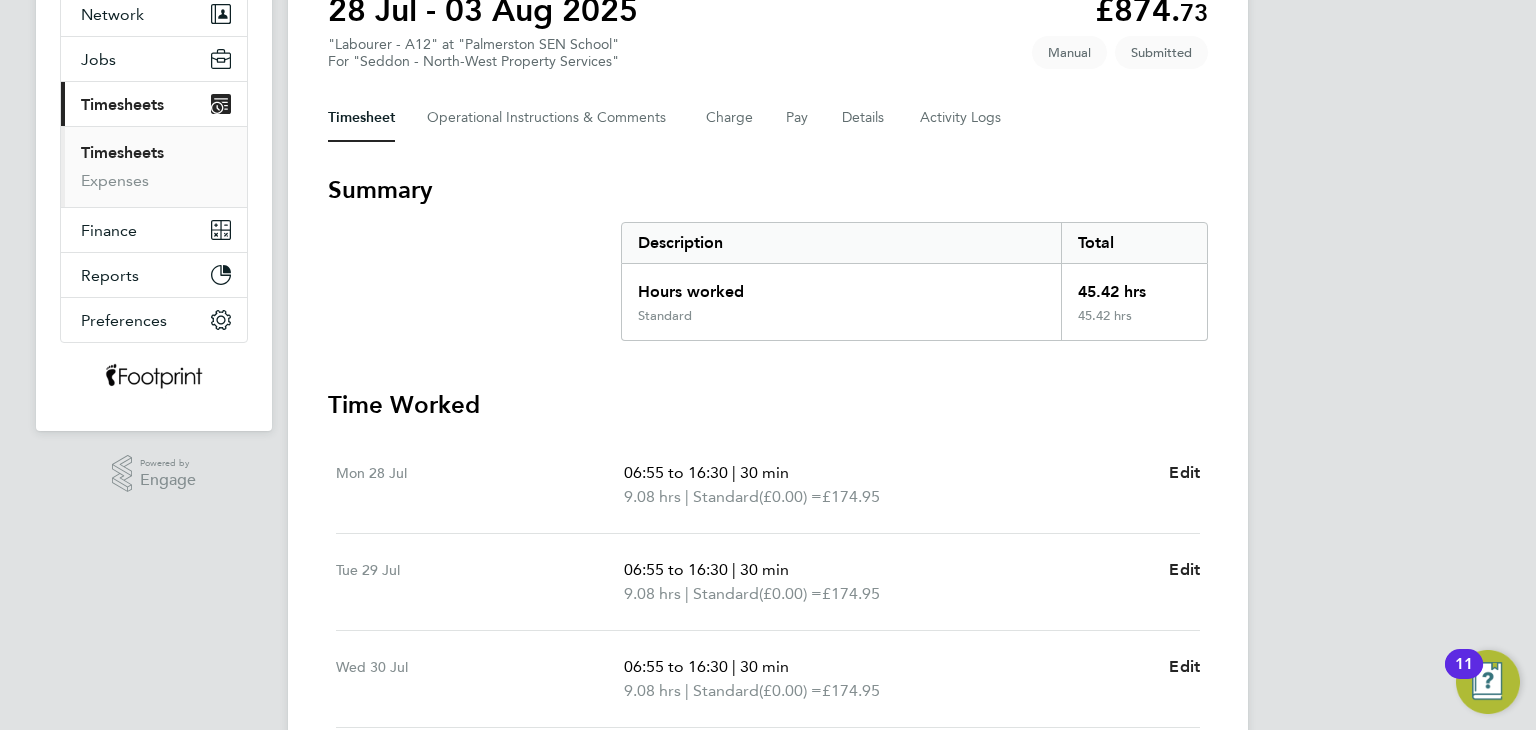 scroll, scrollTop: 0, scrollLeft: 0, axis: both 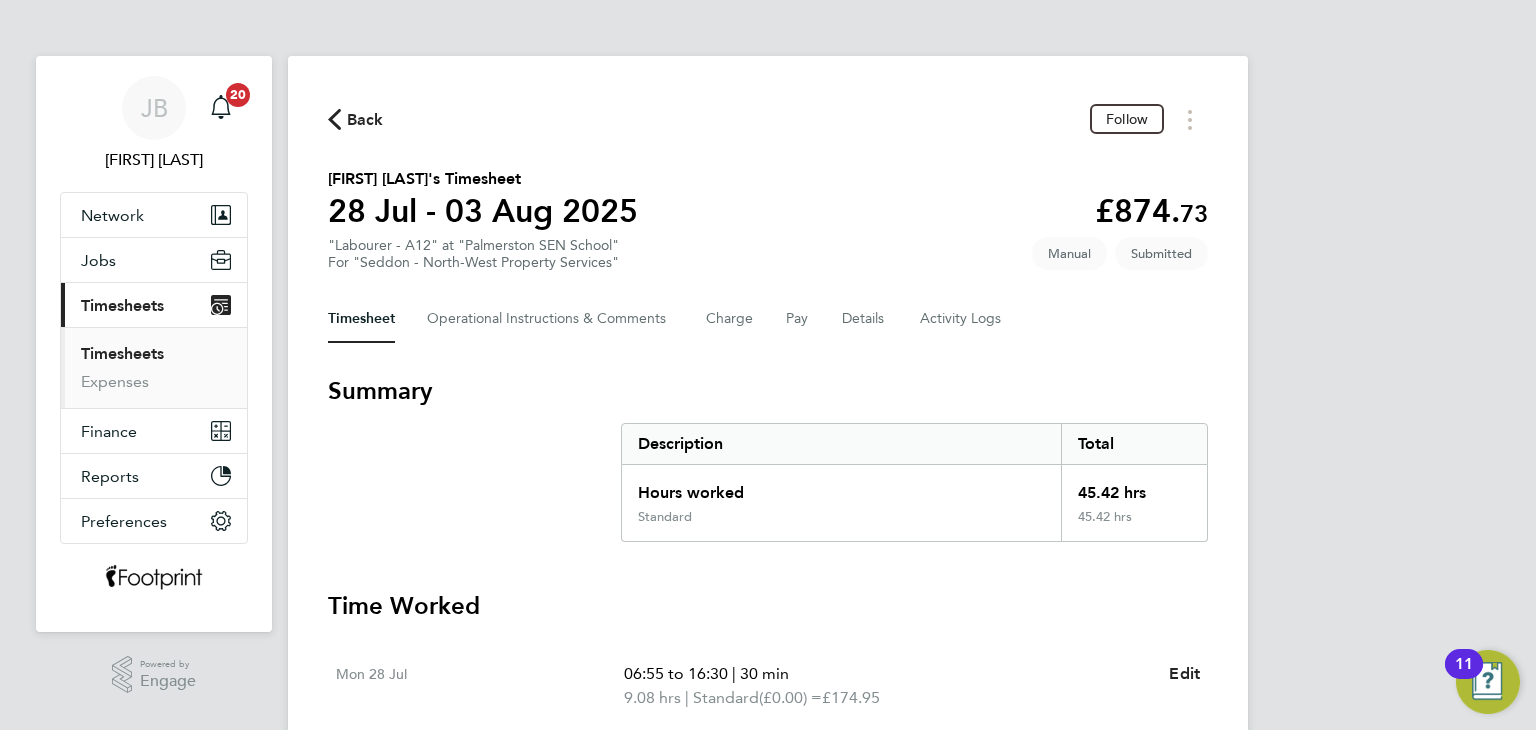 click on "Timesheets" at bounding box center [122, 353] 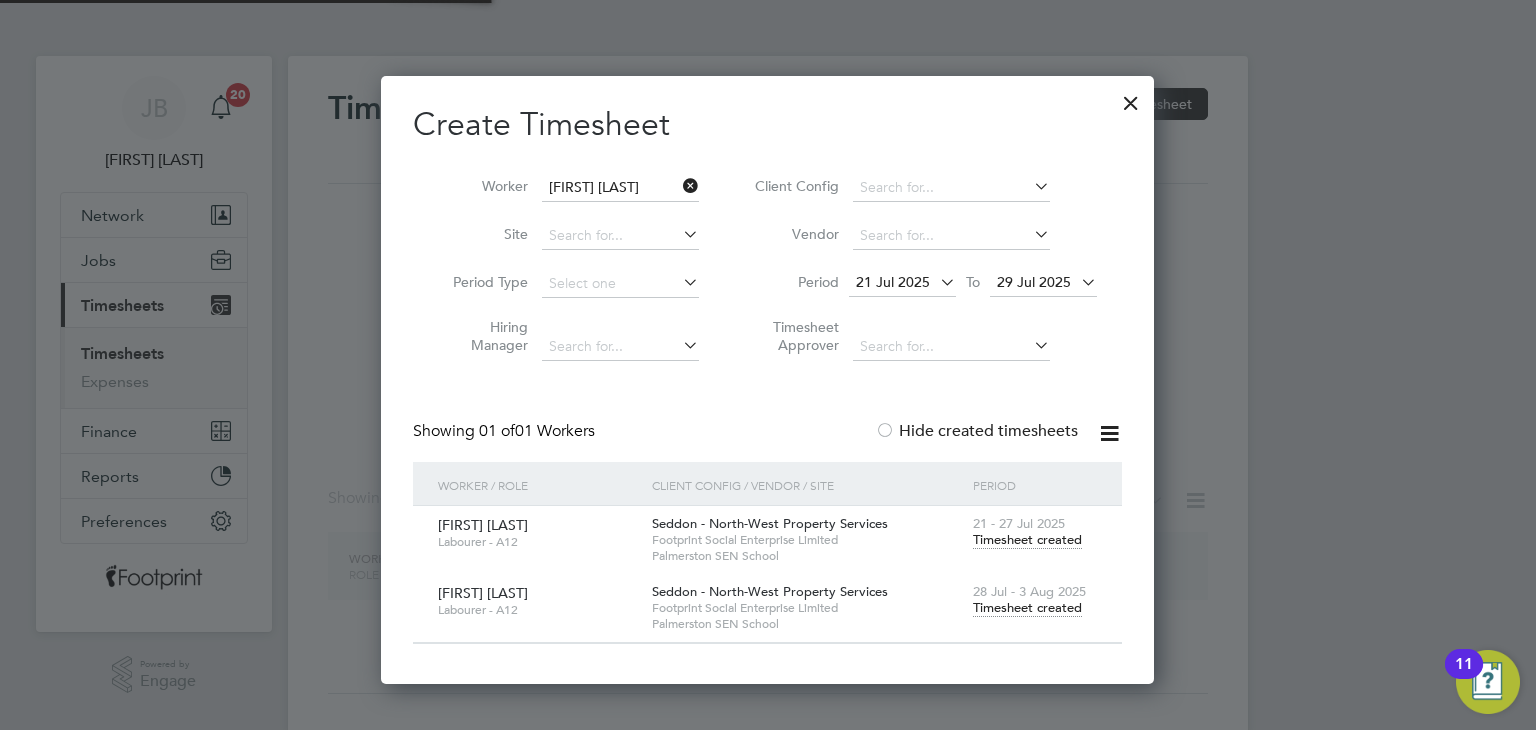 scroll, scrollTop: 9, scrollLeft: 10, axis: both 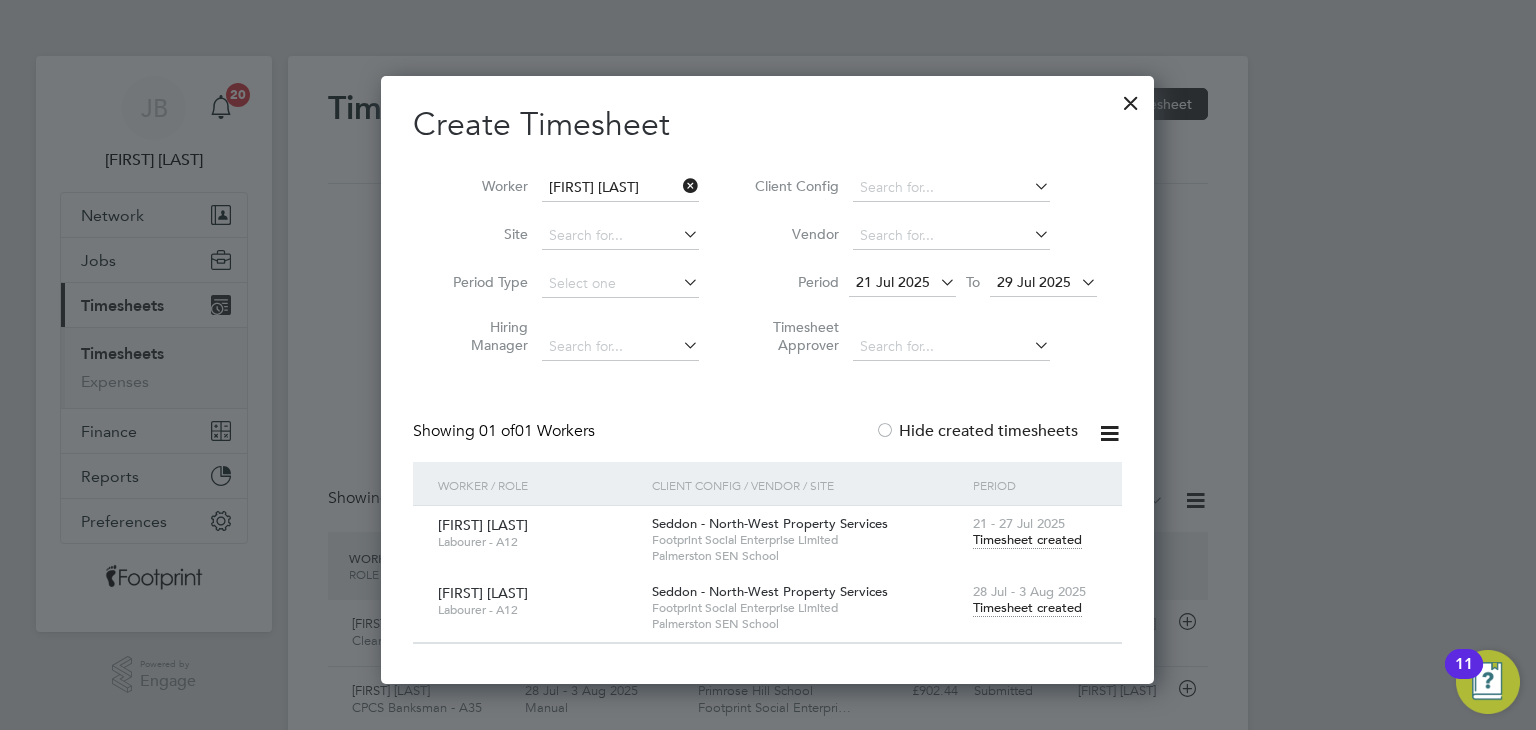 click at bounding box center (1131, 98) 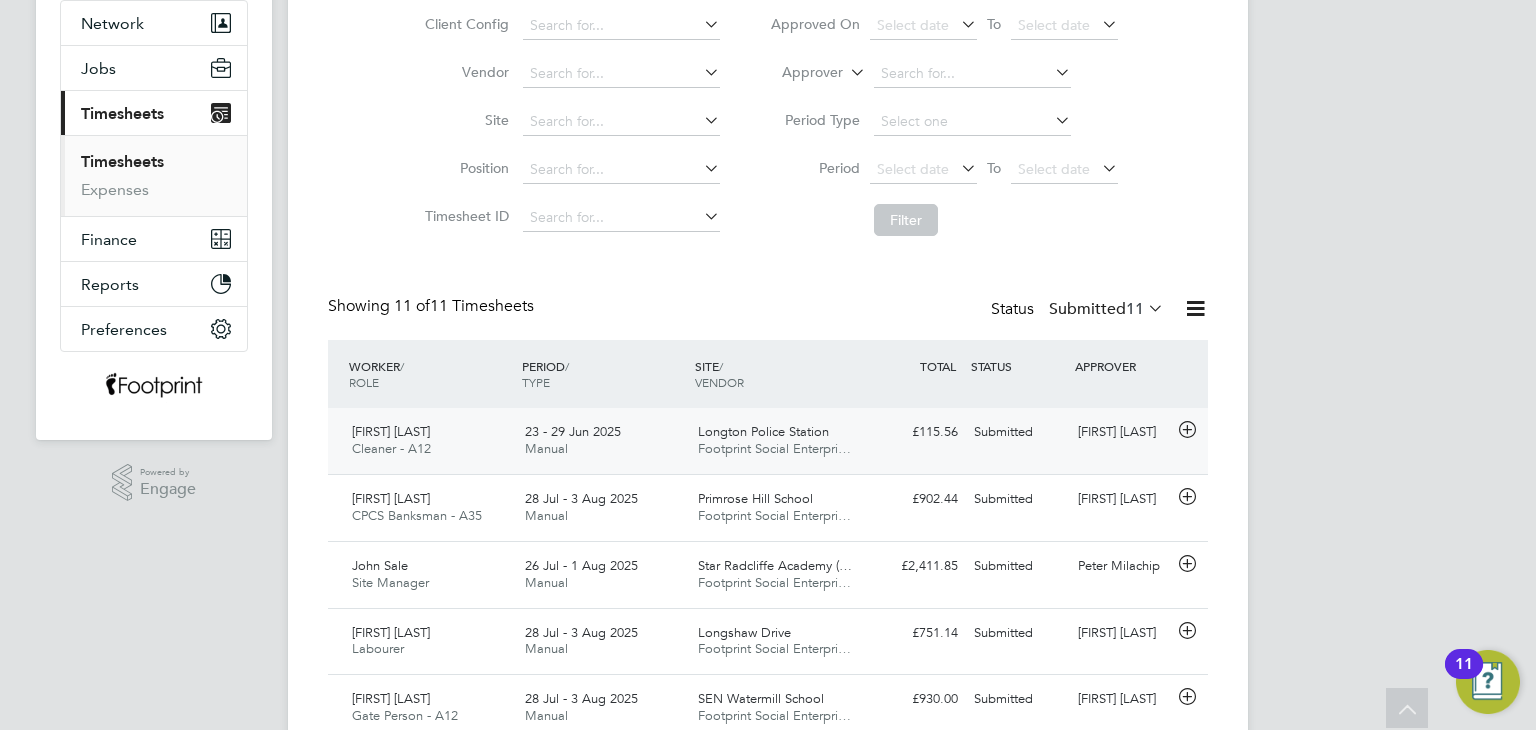 click on "Mandy Kelly Cleaner - A12   23 - 29 Jun 2025 23 - 29 Jun 2025 Manual Longton Police Station Footprint Social Enterpri… £115.56 Submitted Submitted Albert Hardman" 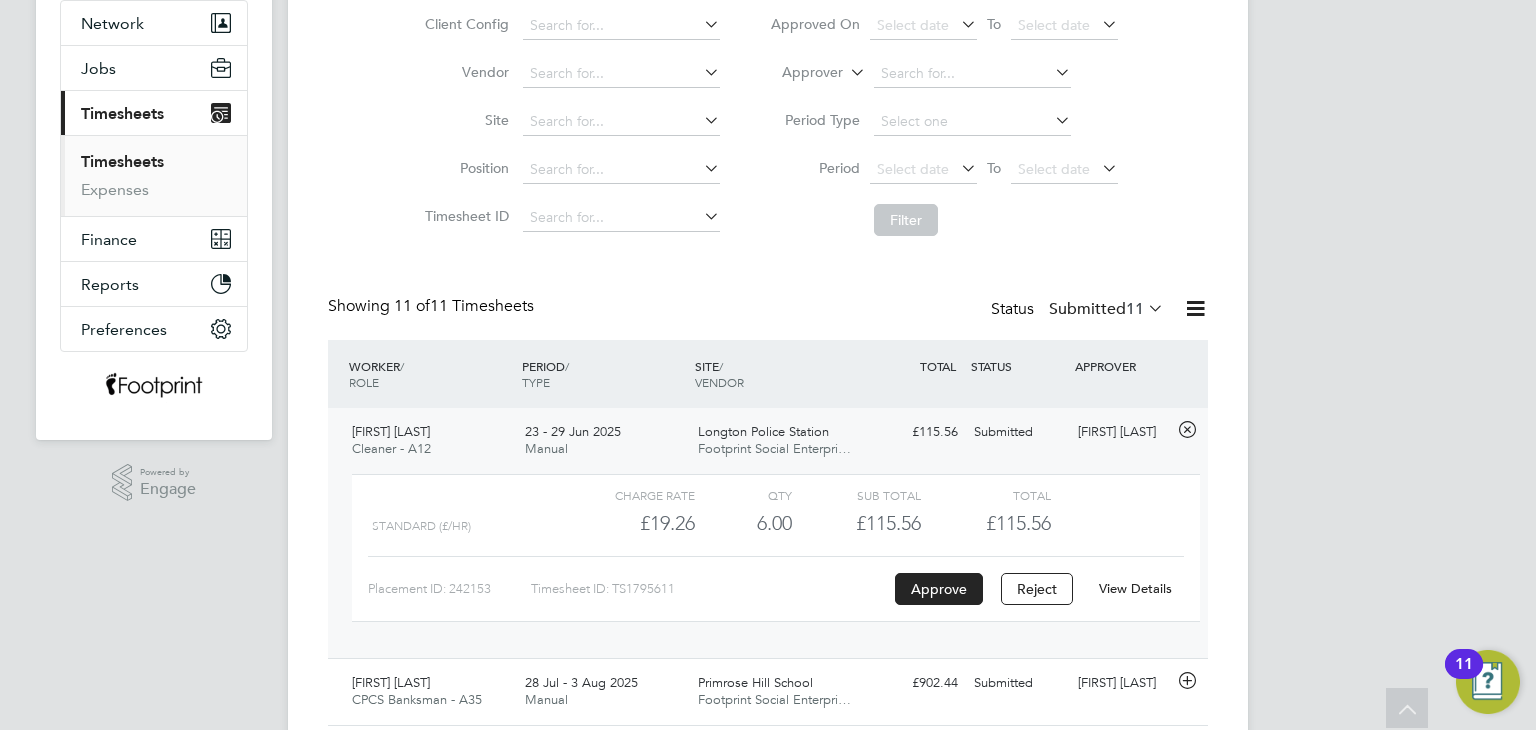 click on "Submitted" 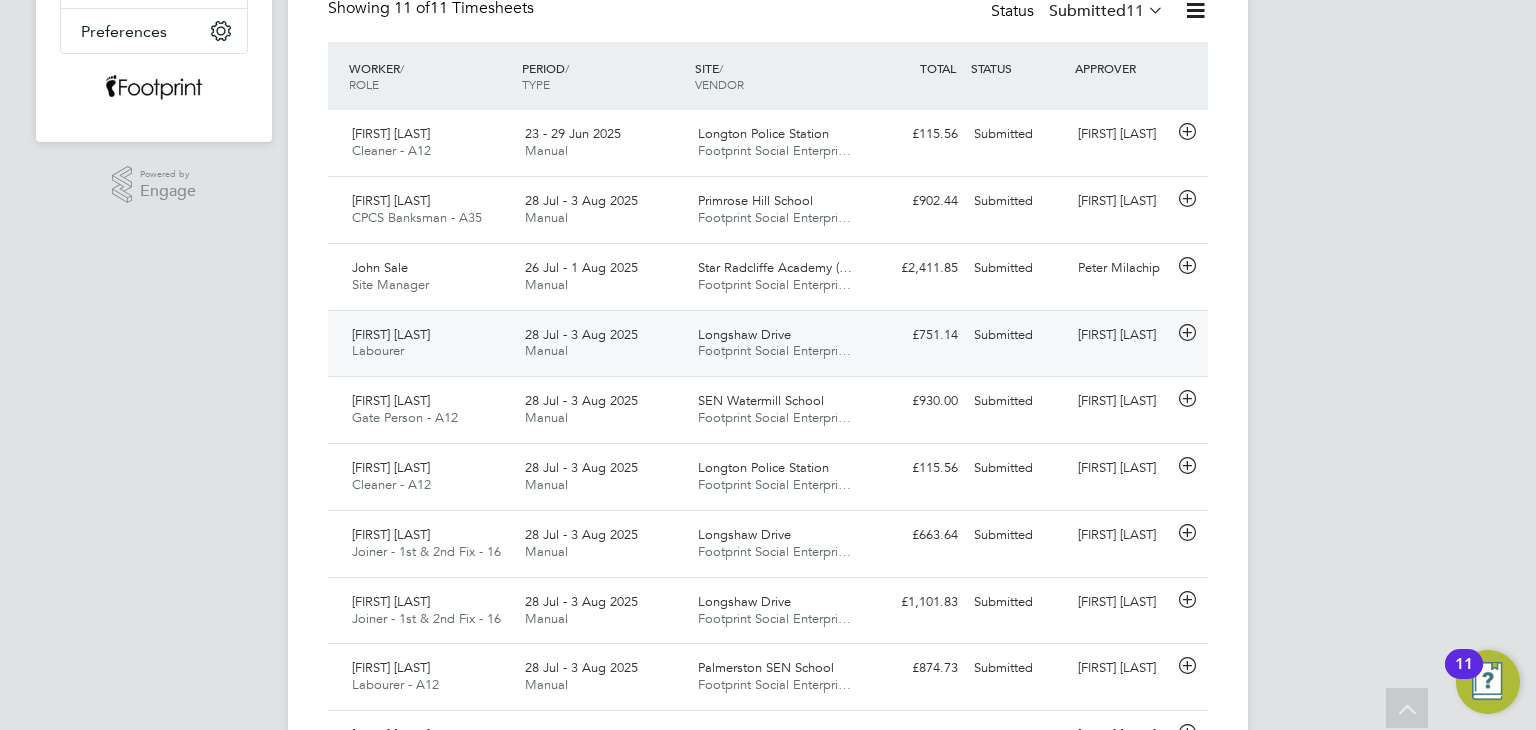 scroll, scrollTop: 492, scrollLeft: 0, axis: vertical 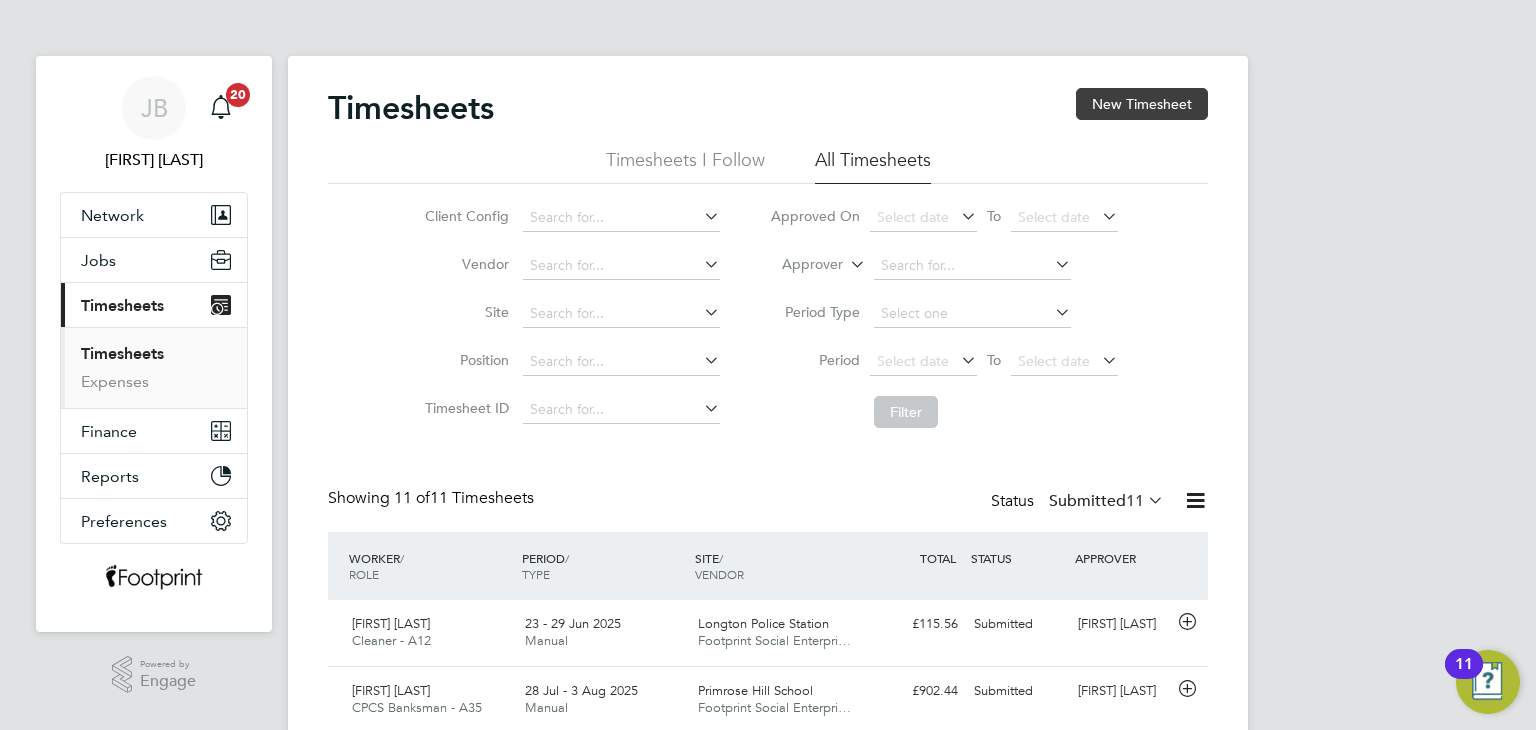 click on "New Timesheet" 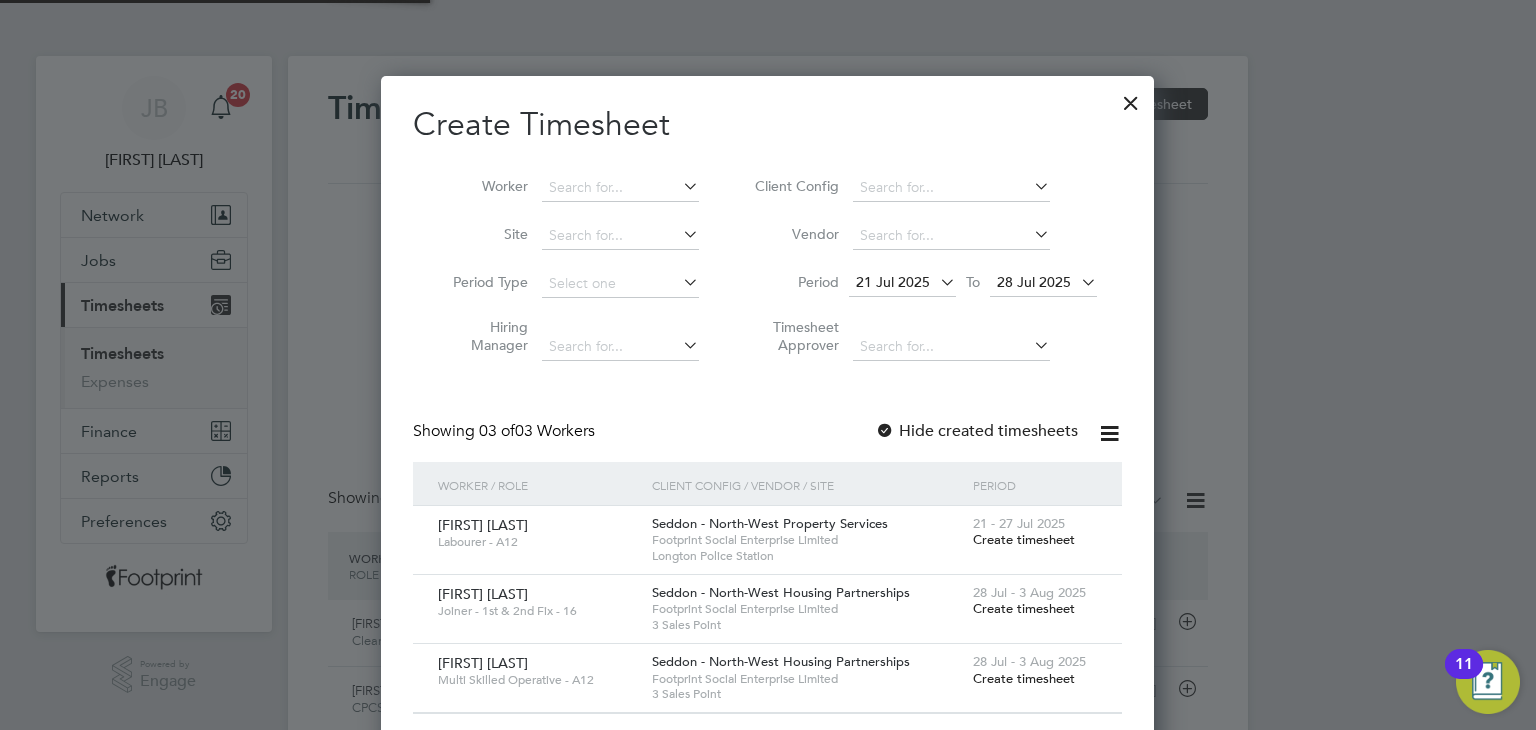 scroll, scrollTop: 10, scrollLeft: 10, axis: both 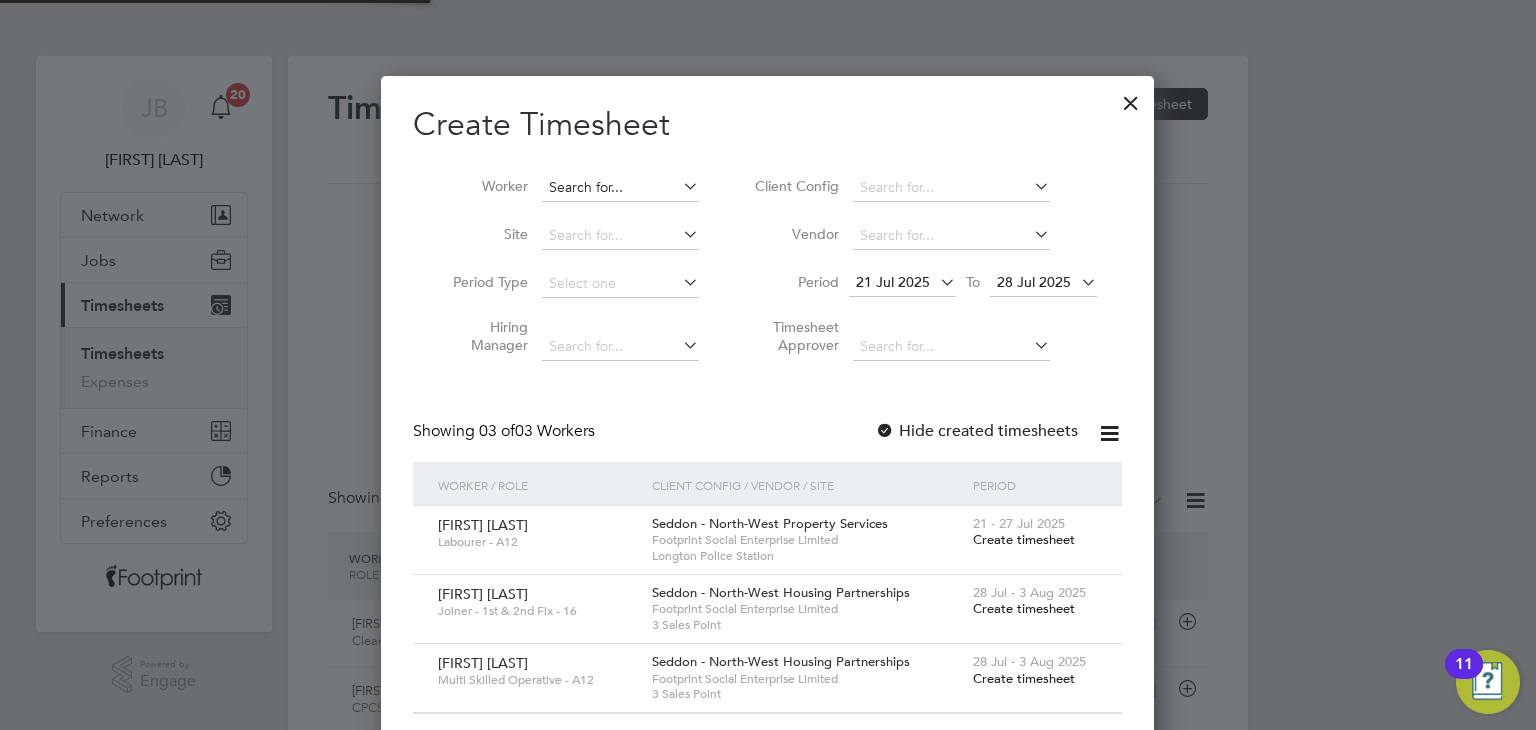 click at bounding box center (620, 188) 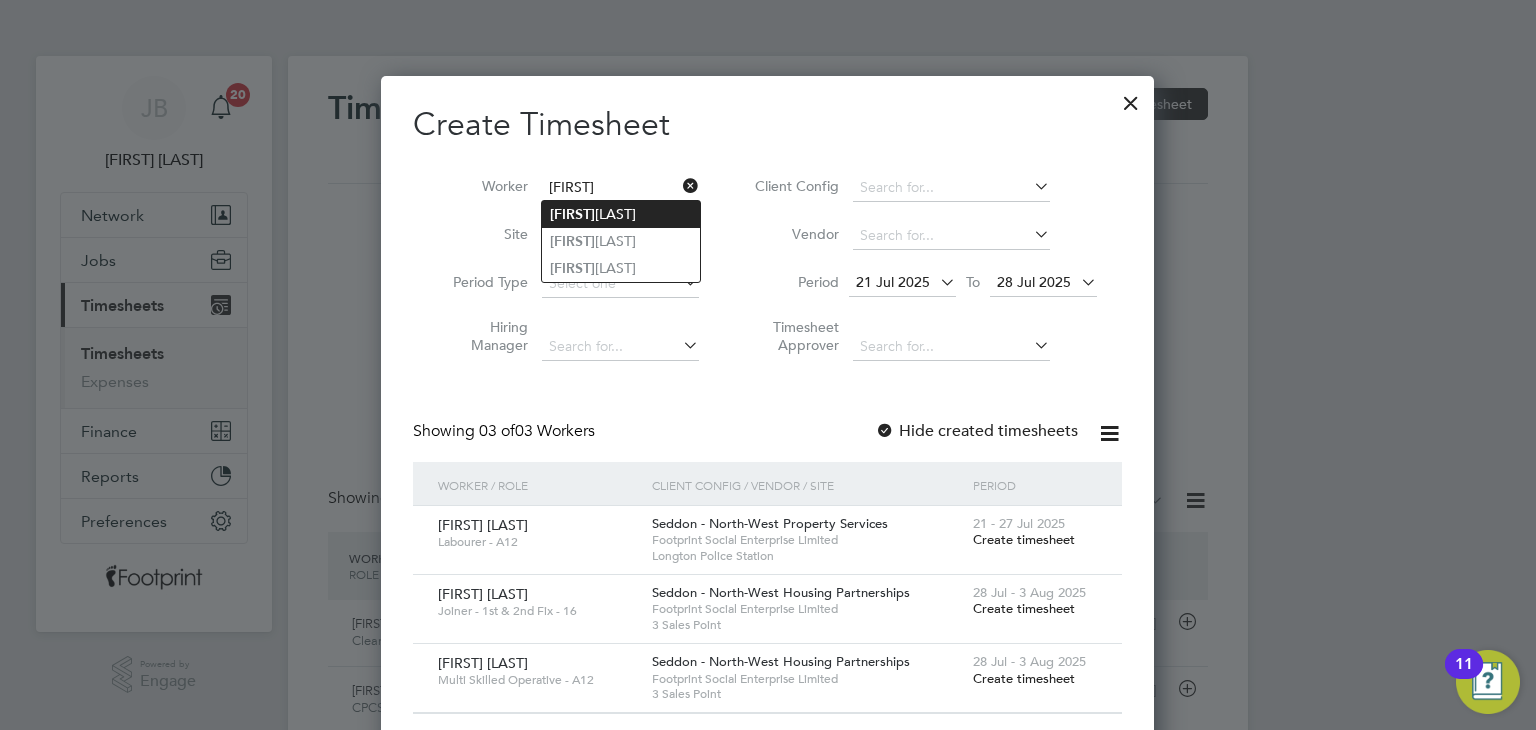 drag, startPoint x: 616, startPoint y: 222, endPoint x: 605, endPoint y: 225, distance: 11.401754 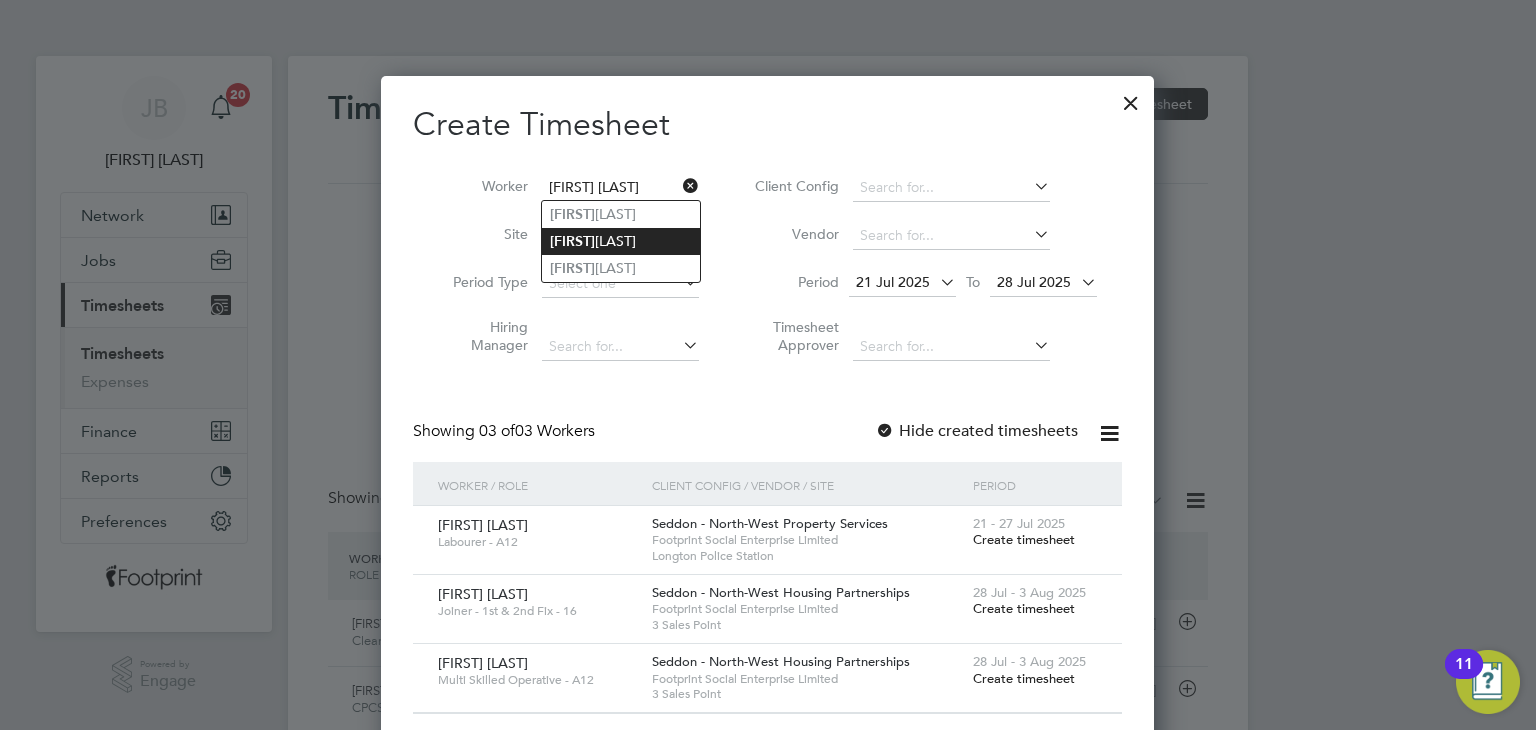 scroll, scrollTop: 11, scrollLeft: 10, axis: both 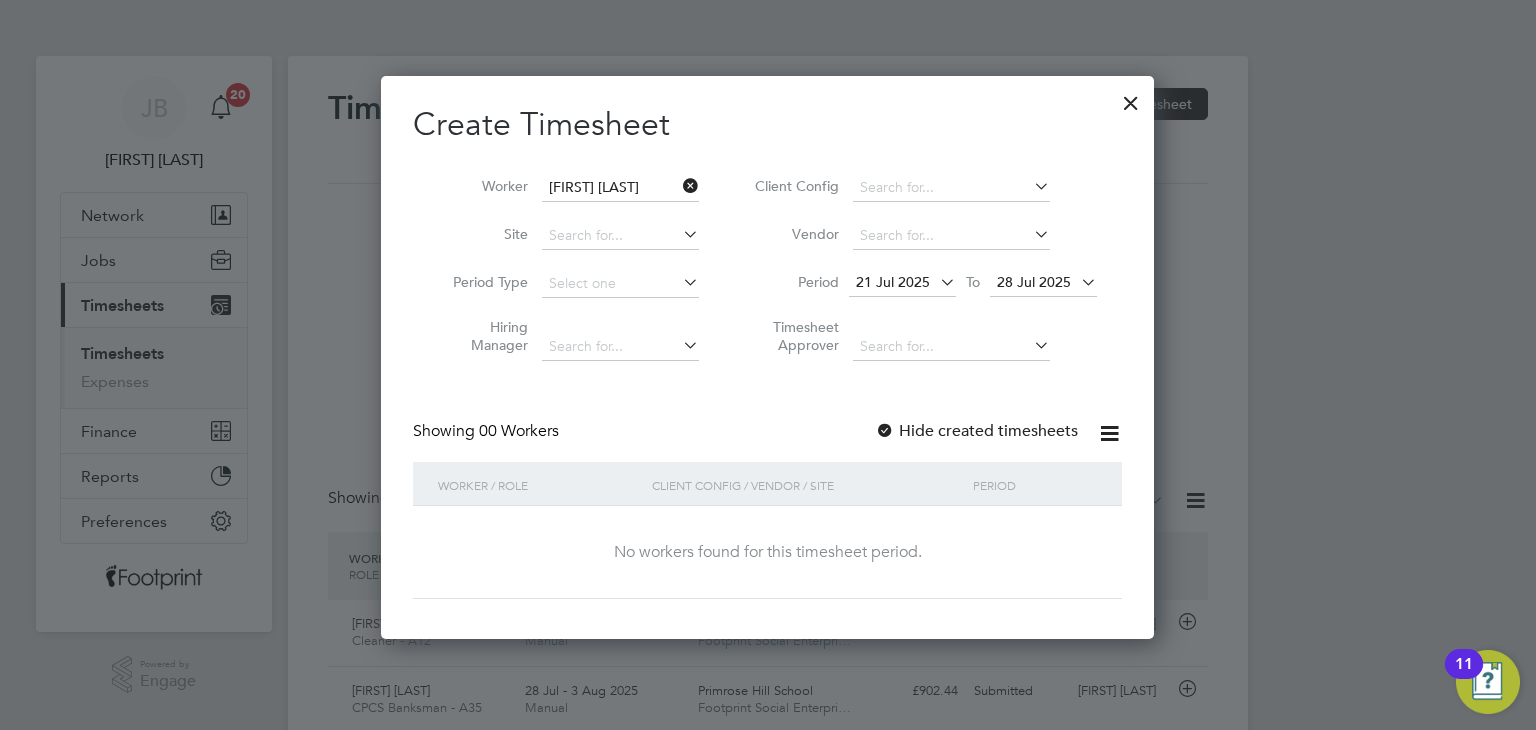 click on "28 Jul 2025" at bounding box center [1034, 282] 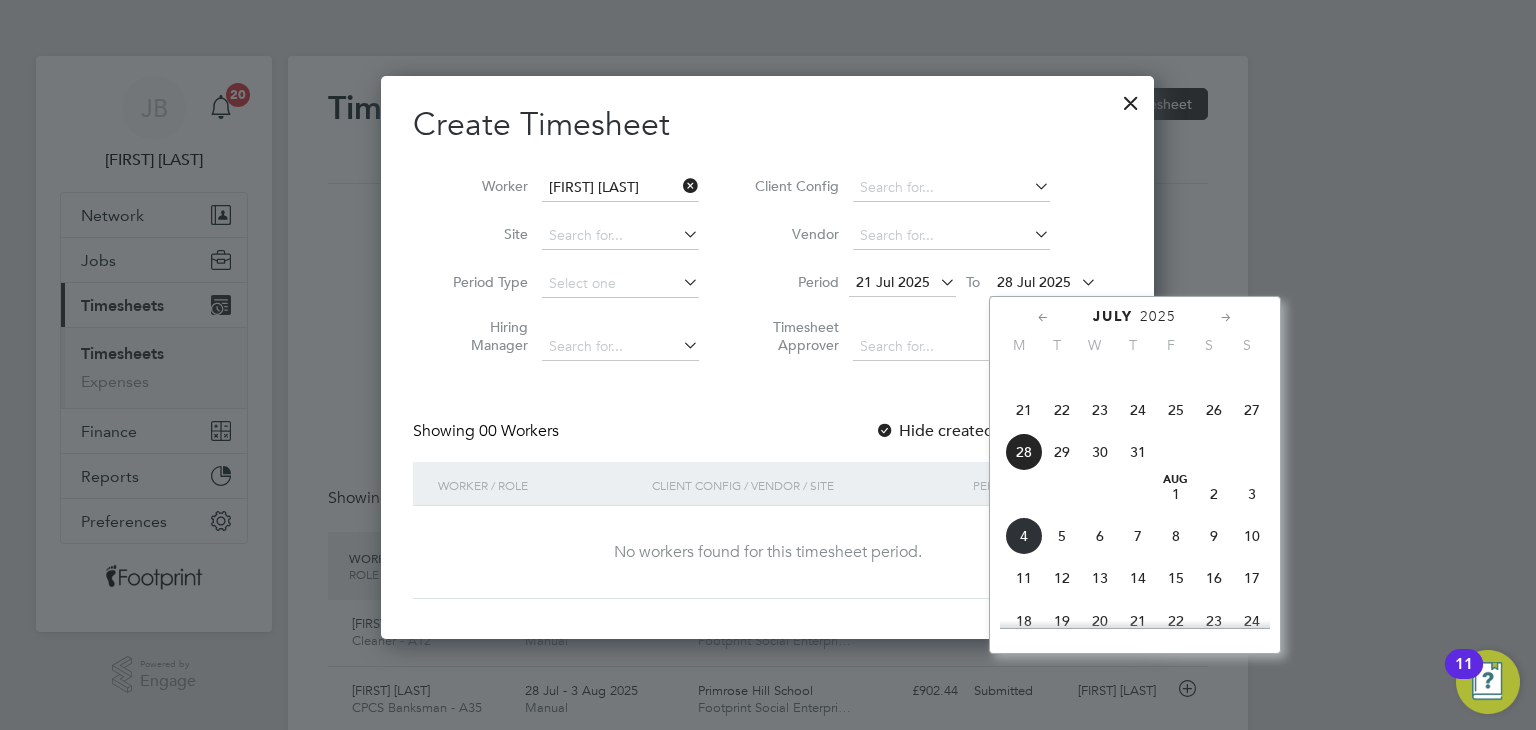 click on "29" 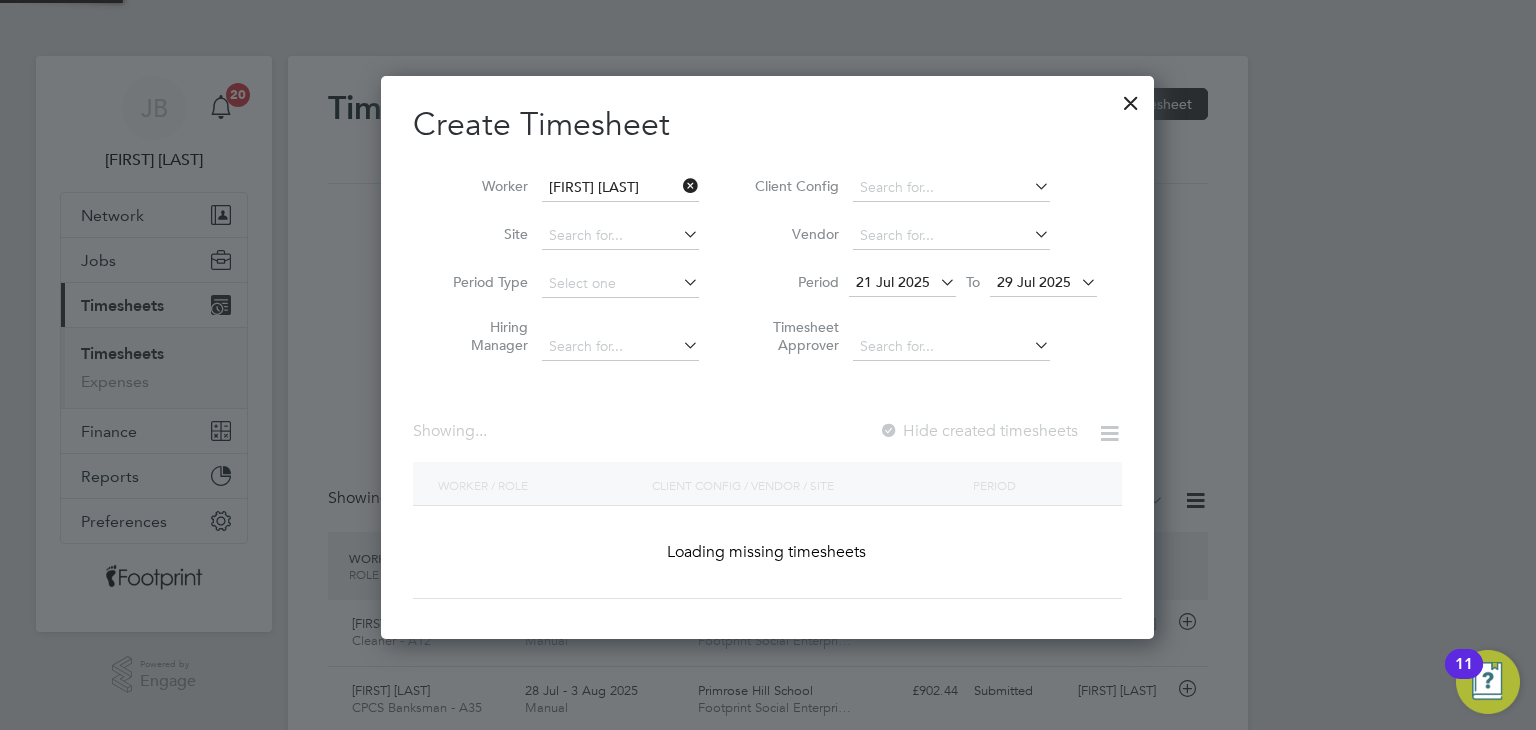 scroll, scrollTop: 10, scrollLeft: 10, axis: both 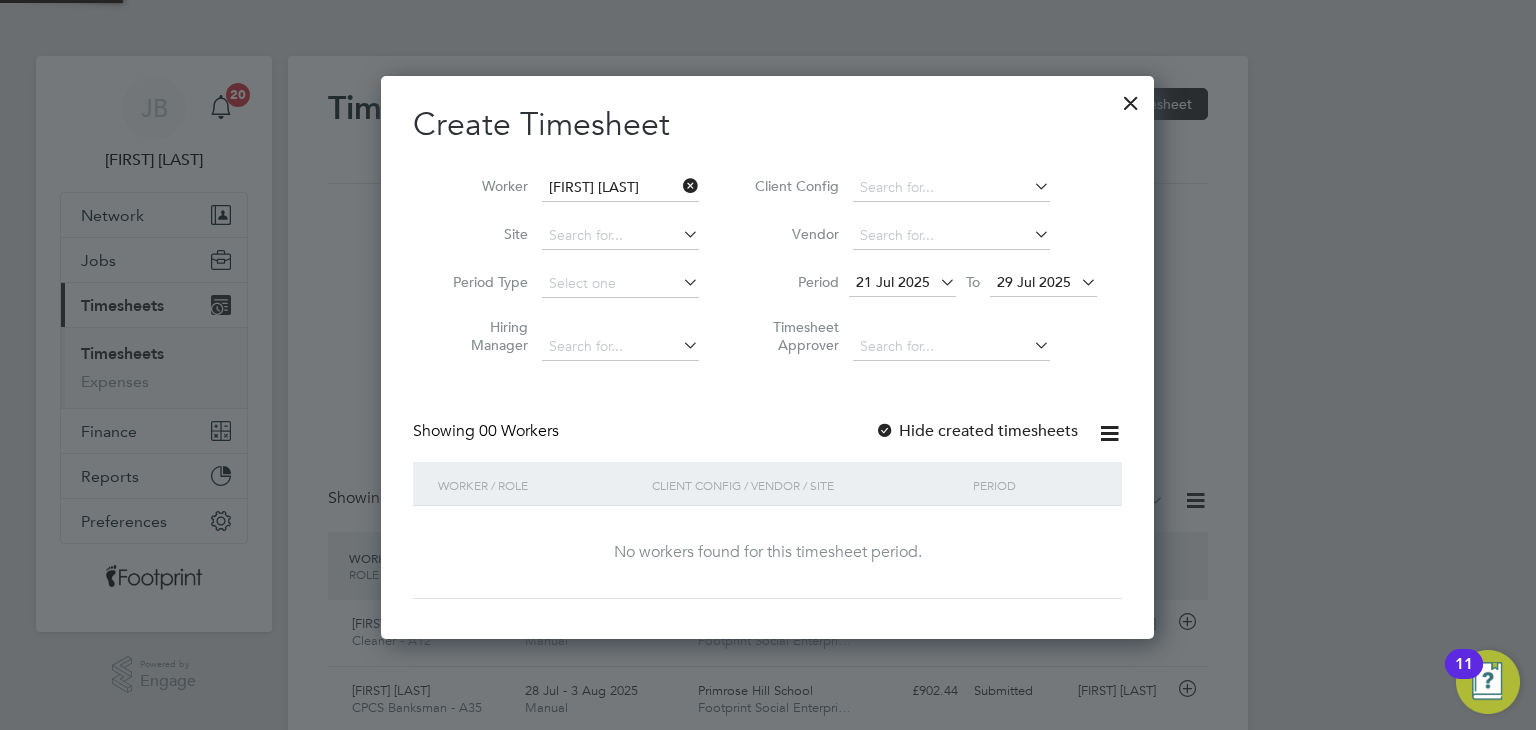 click on "Hide created timesheets" at bounding box center (976, 431) 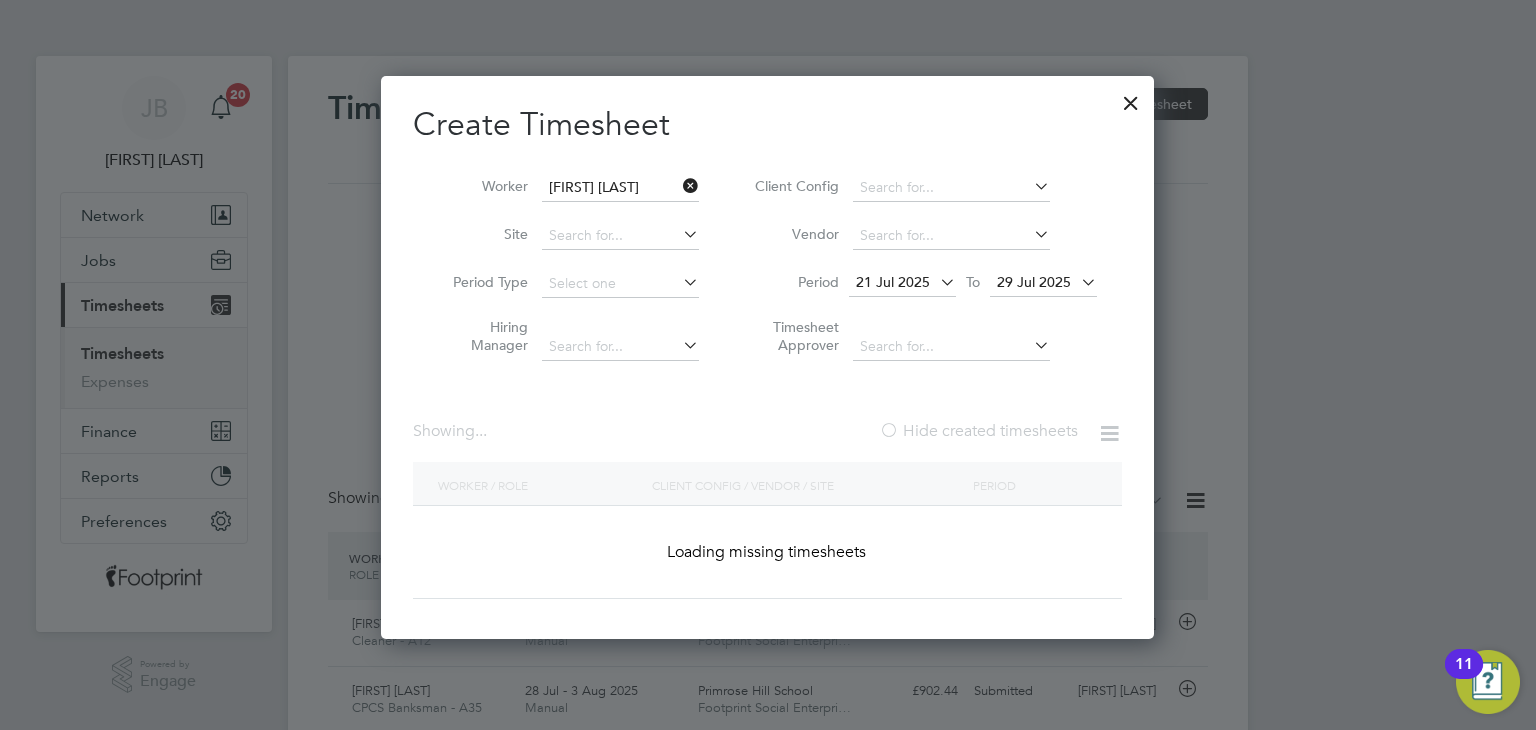 scroll, scrollTop: 10, scrollLeft: 10, axis: both 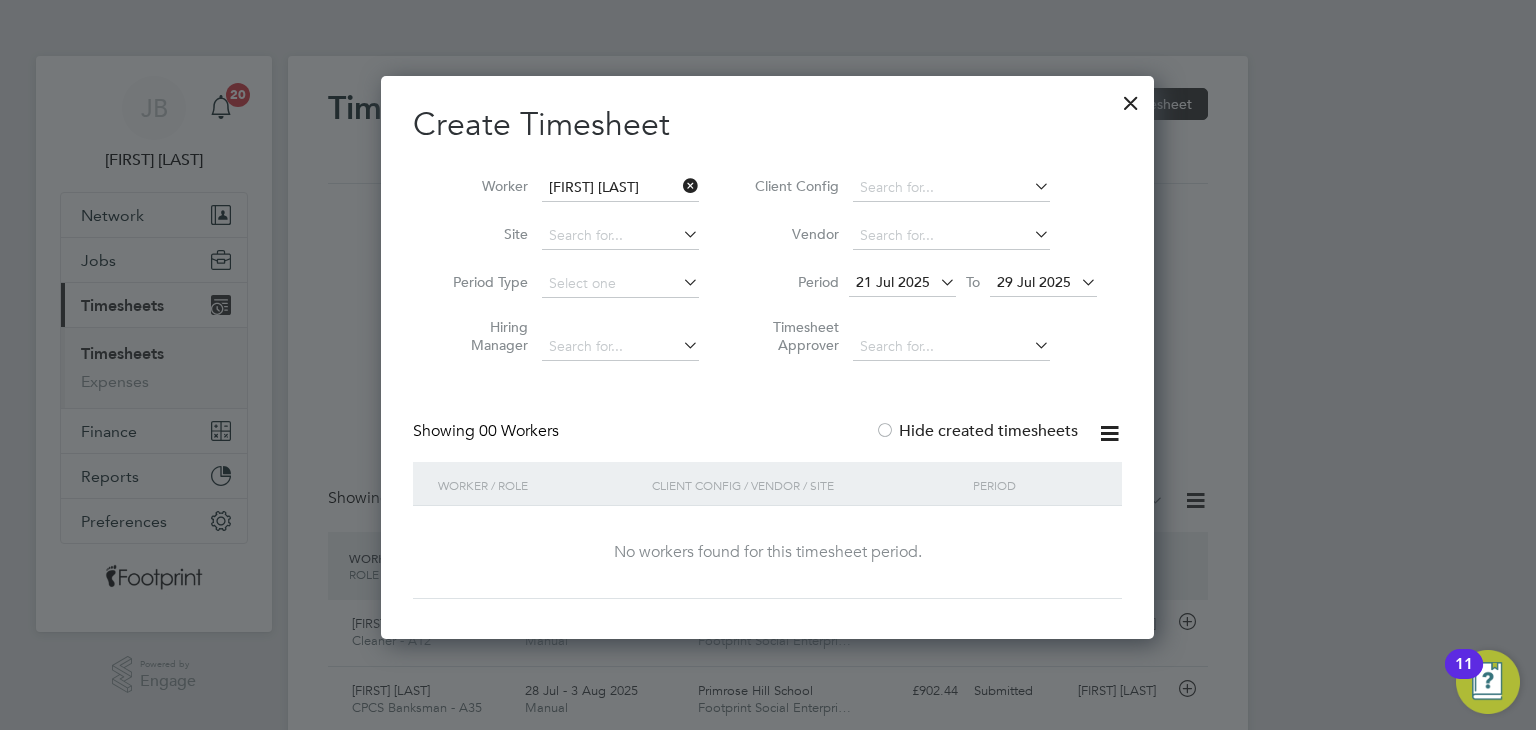 click at bounding box center (1131, 98) 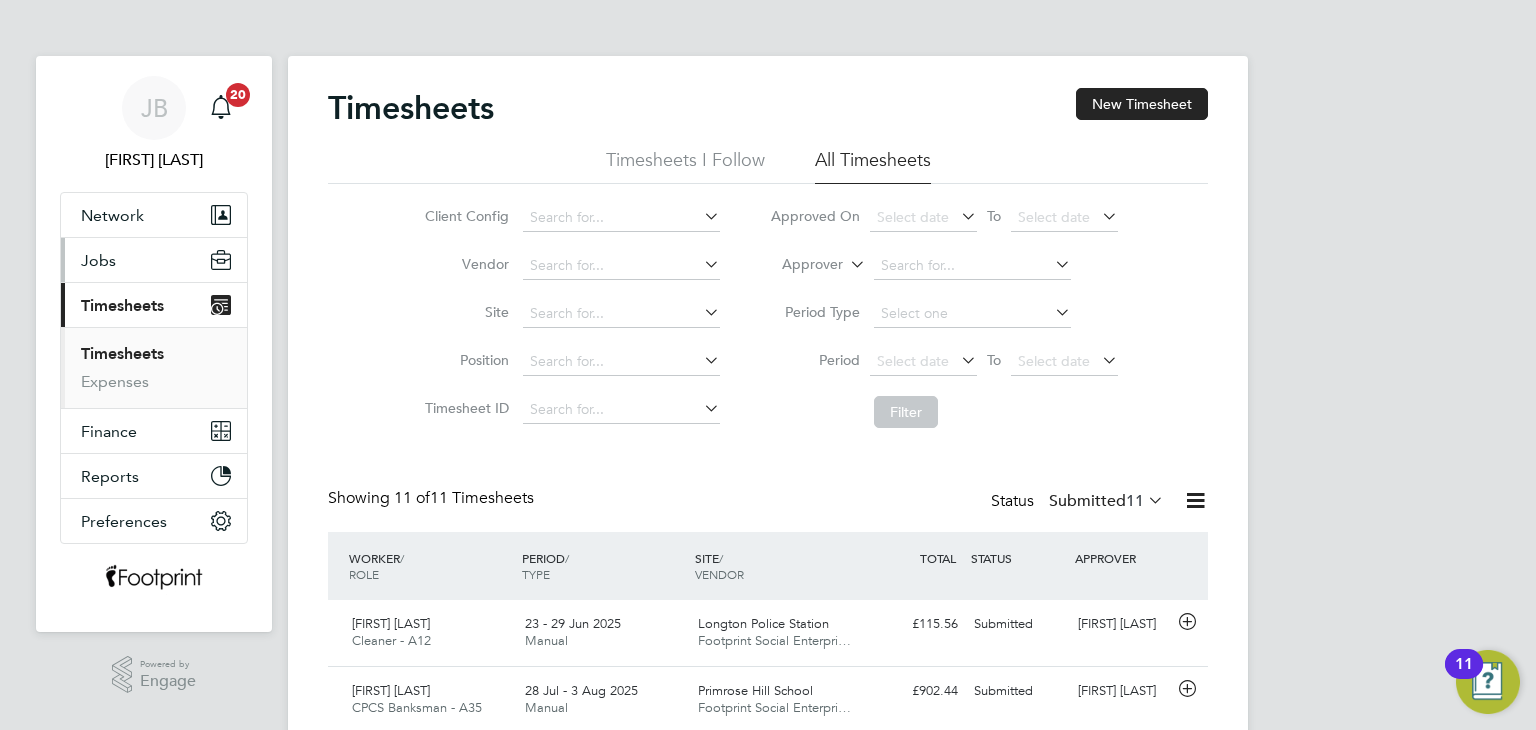 scroll, scrollTop: 9, scrollLeft: 10, axis: both 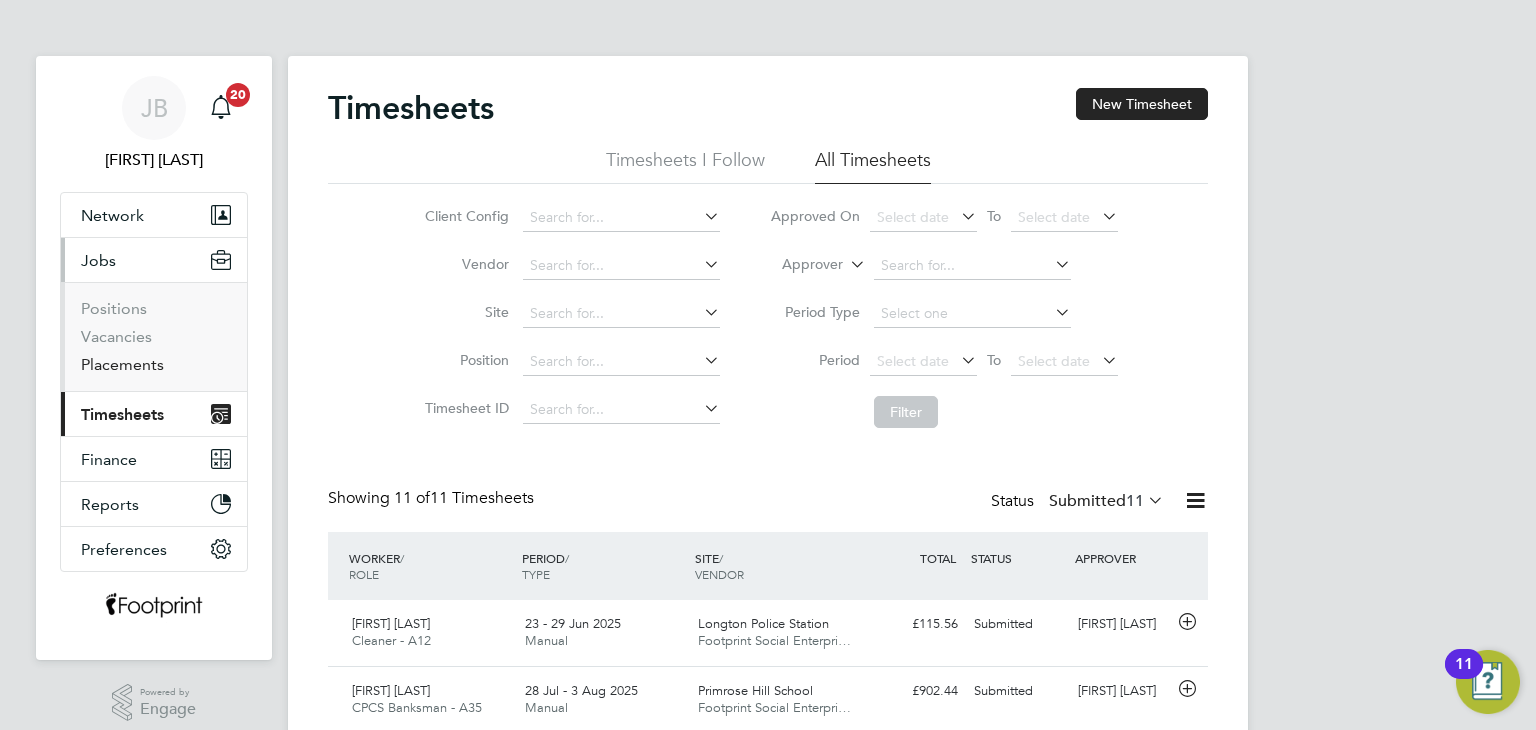 click on "Placements" at bounding box center (122, 364) 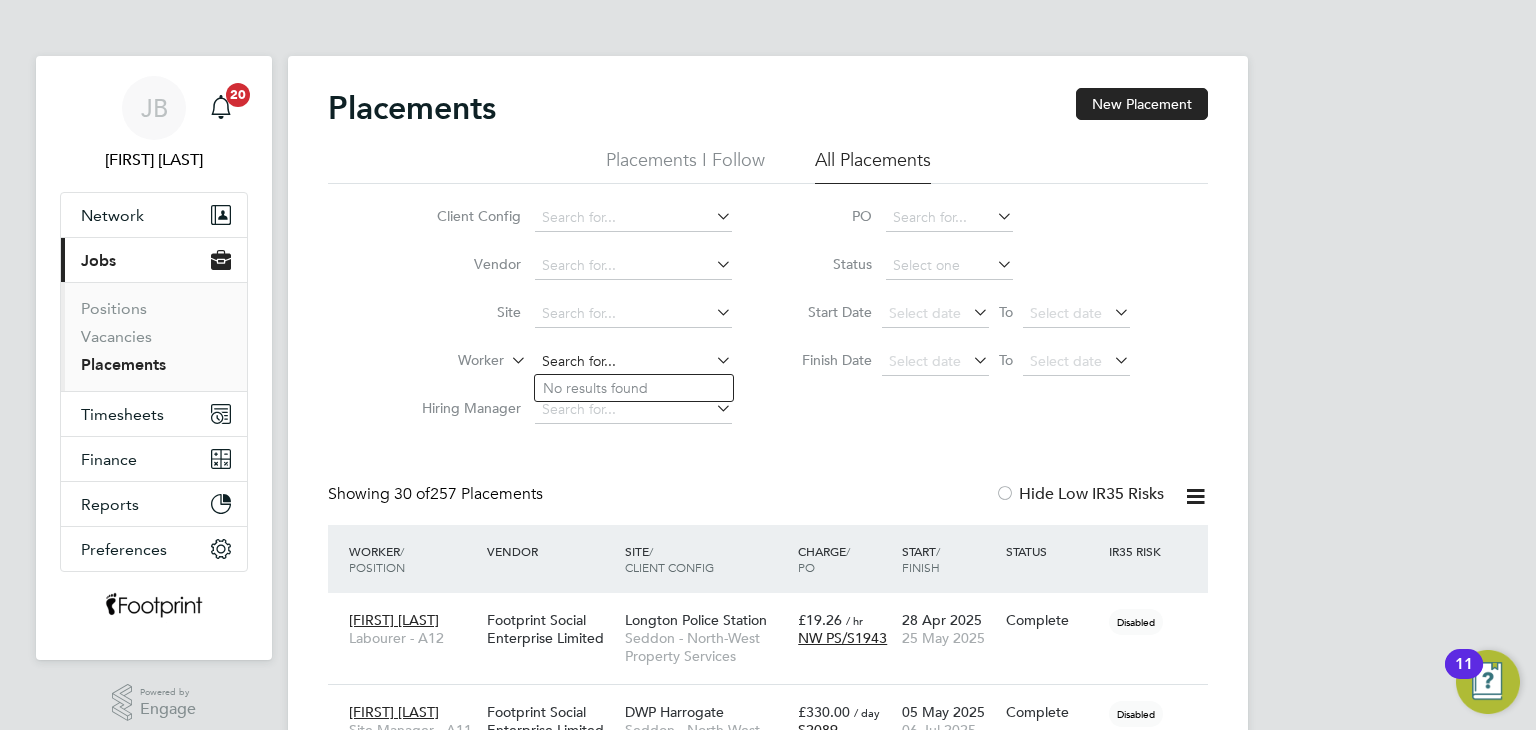 click 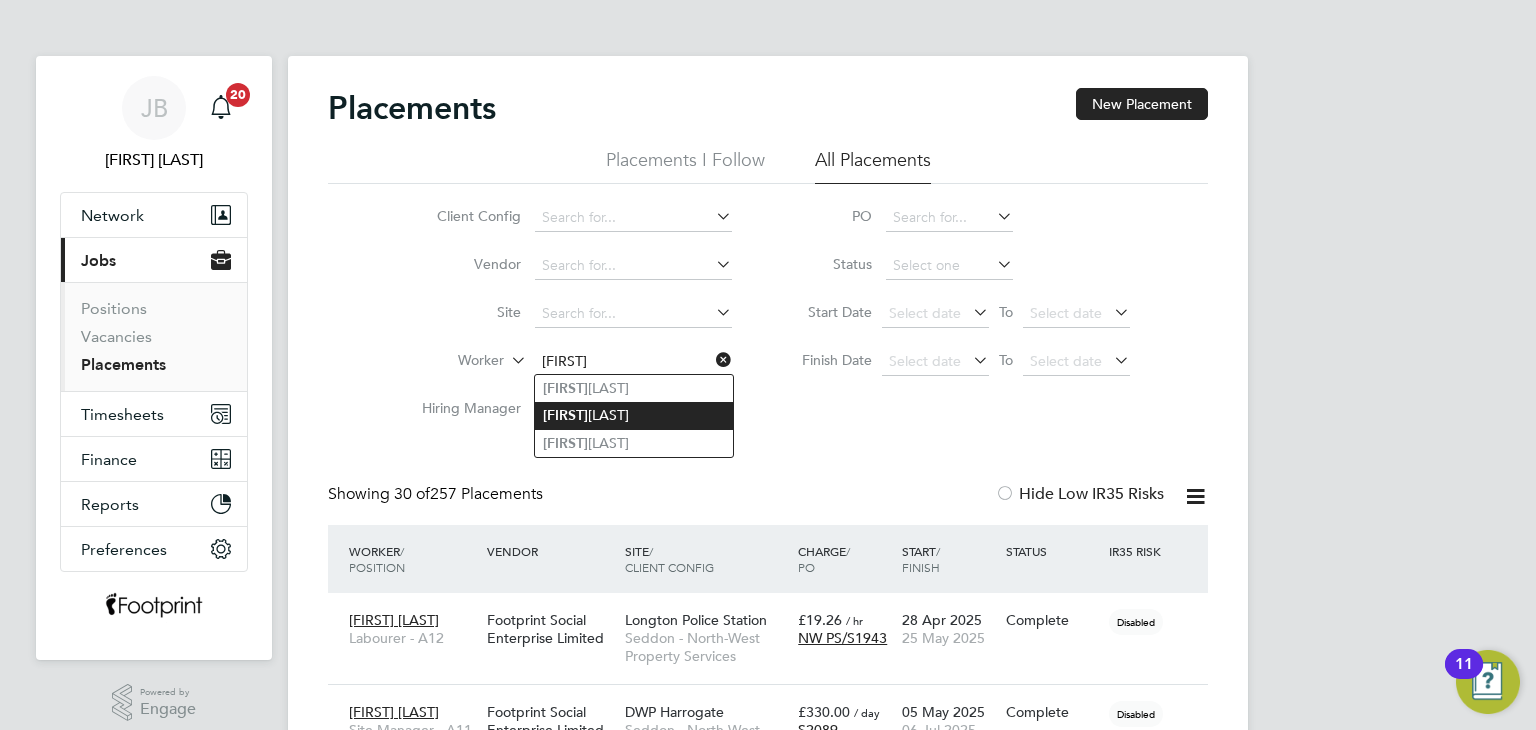 click on "Jamie  Preston" 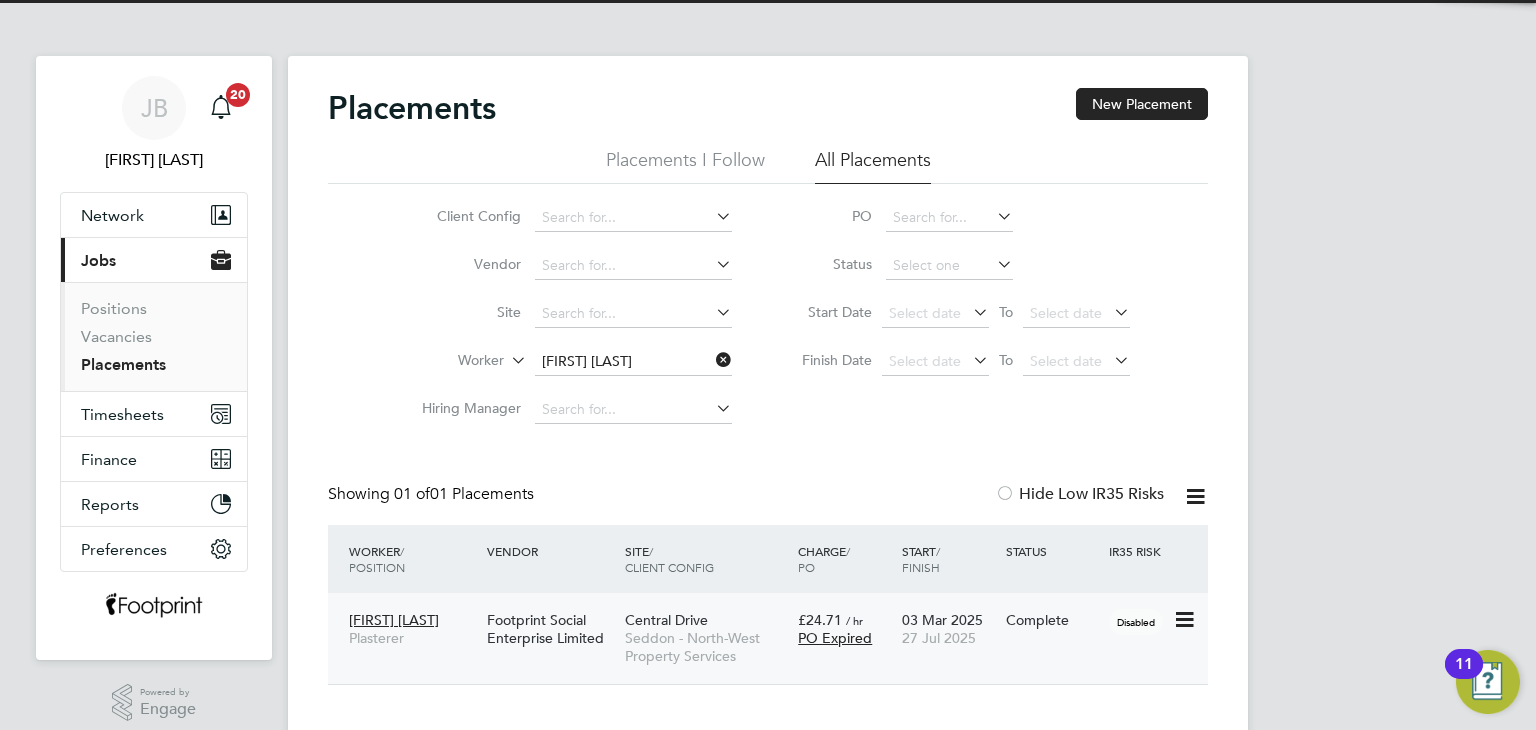 click on "27 Jul 2025" 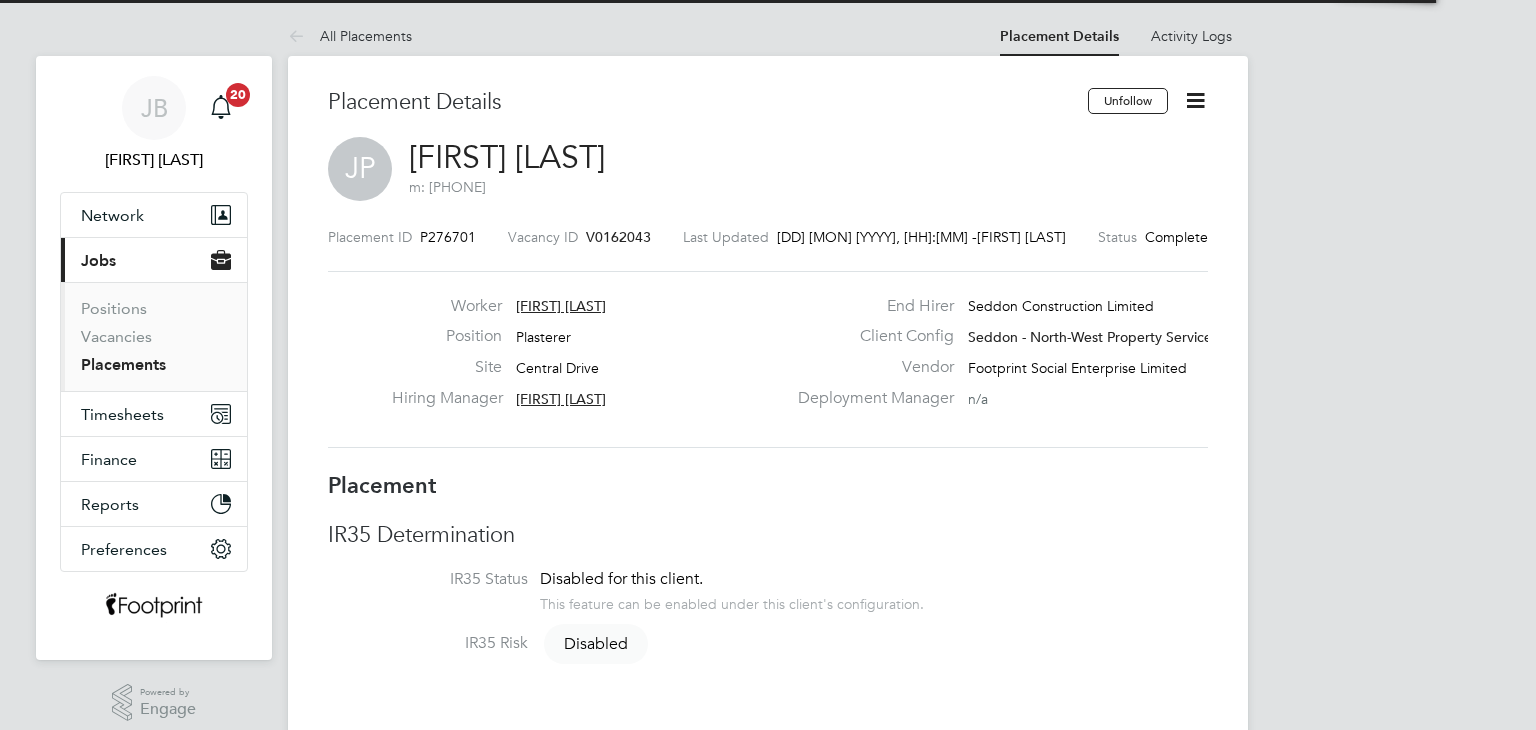 scroll, scrollTop: 0, scrollLeft: 0, axis: both 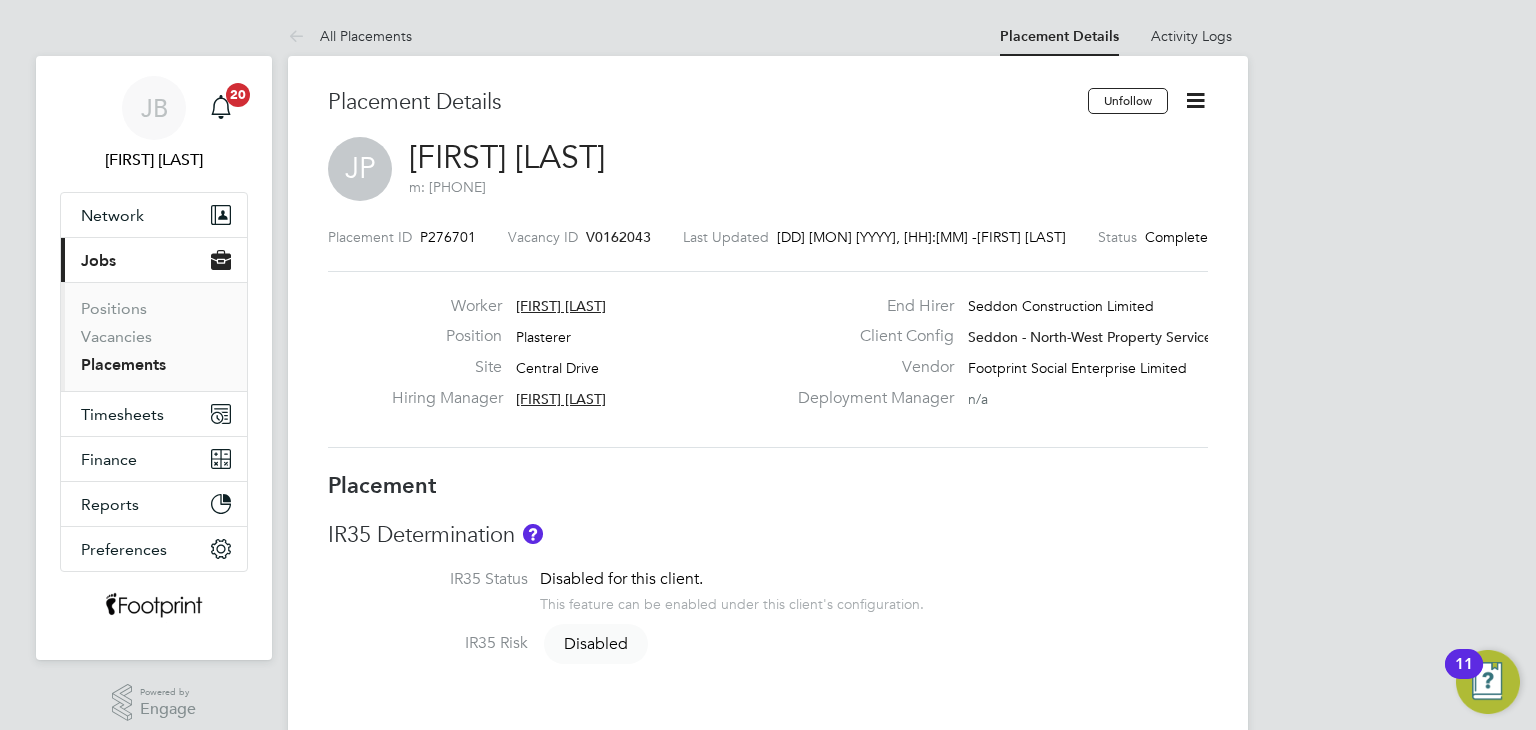 click 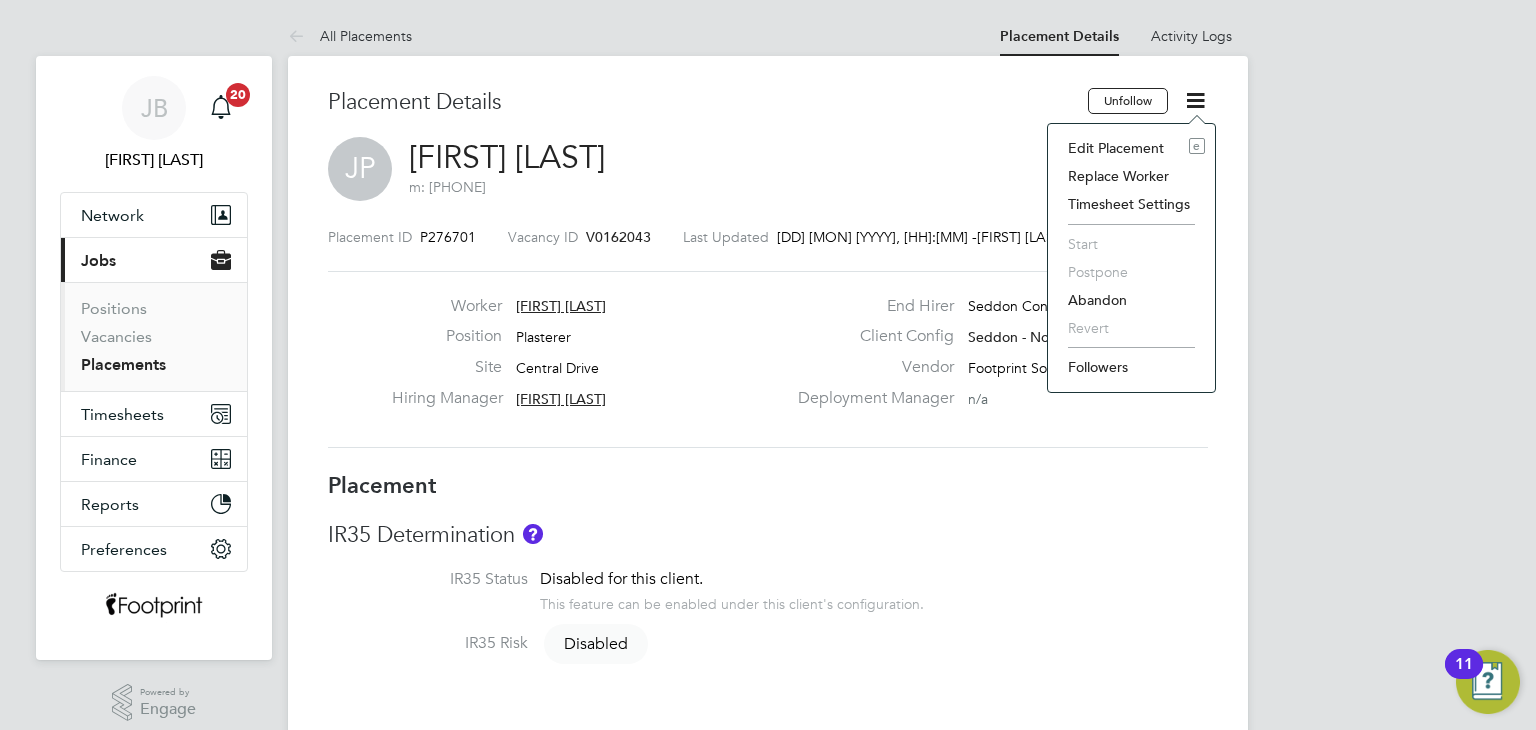 click on "Edit Placement e" 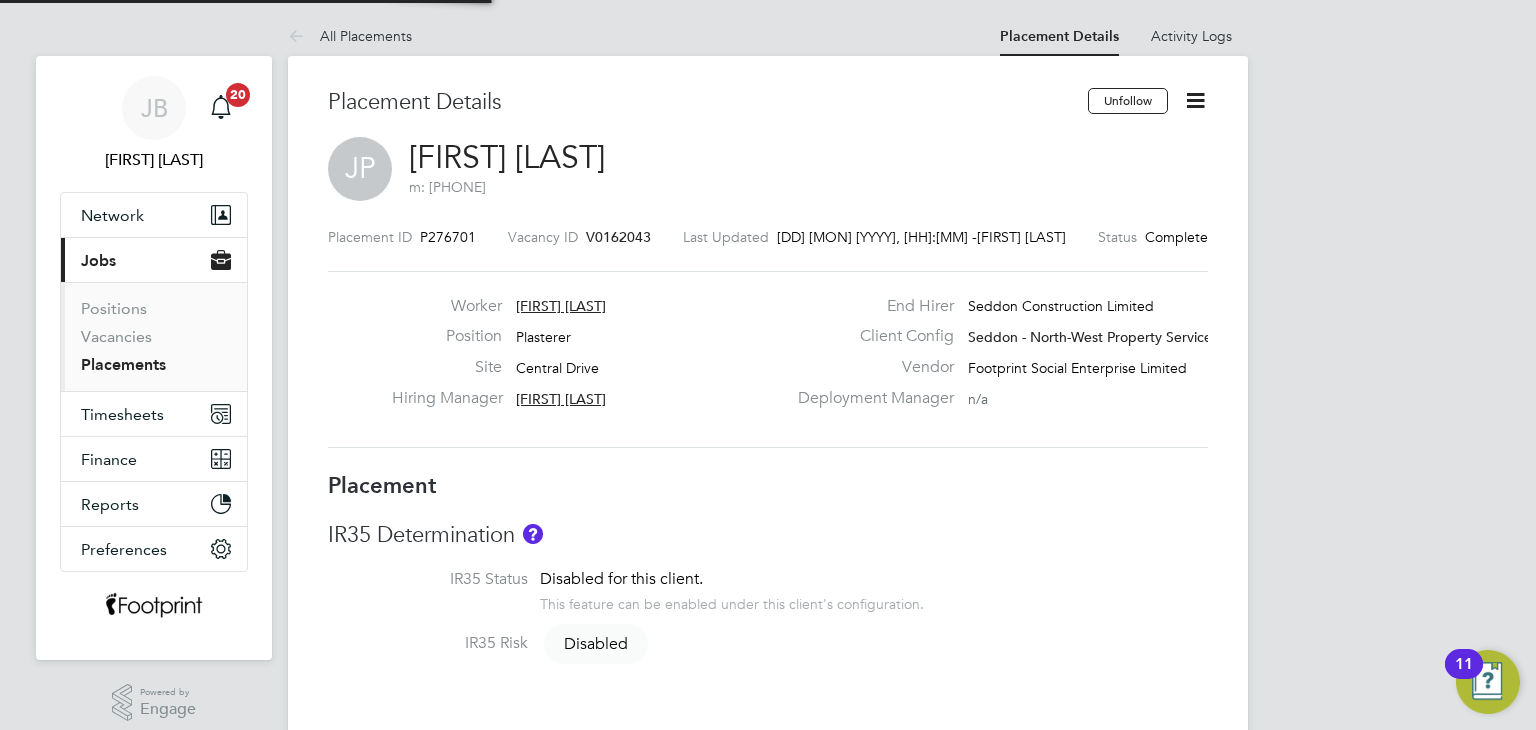 type on "[FIRST] [LAST]" 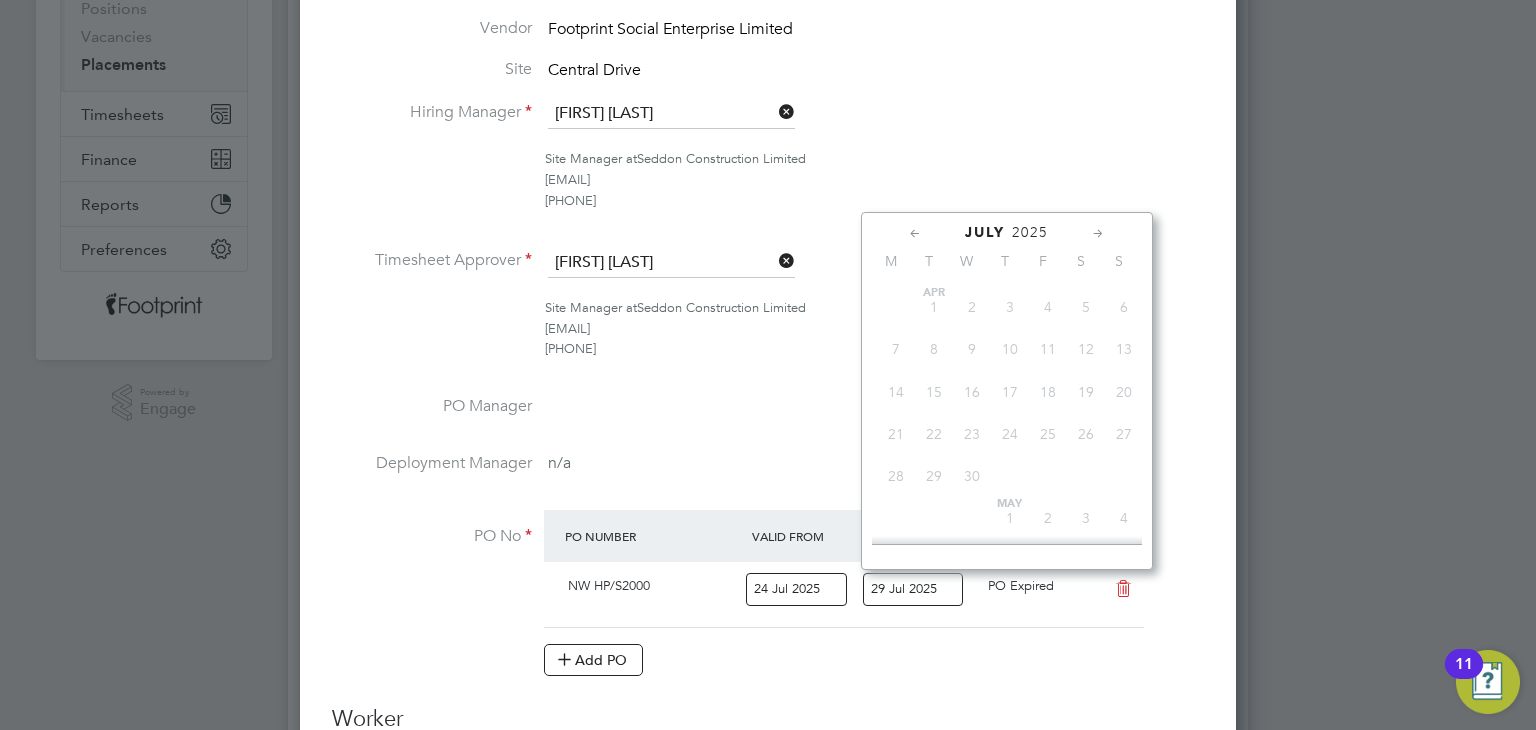 click on "29 Jul 2025" at bounding box center (913, 589) 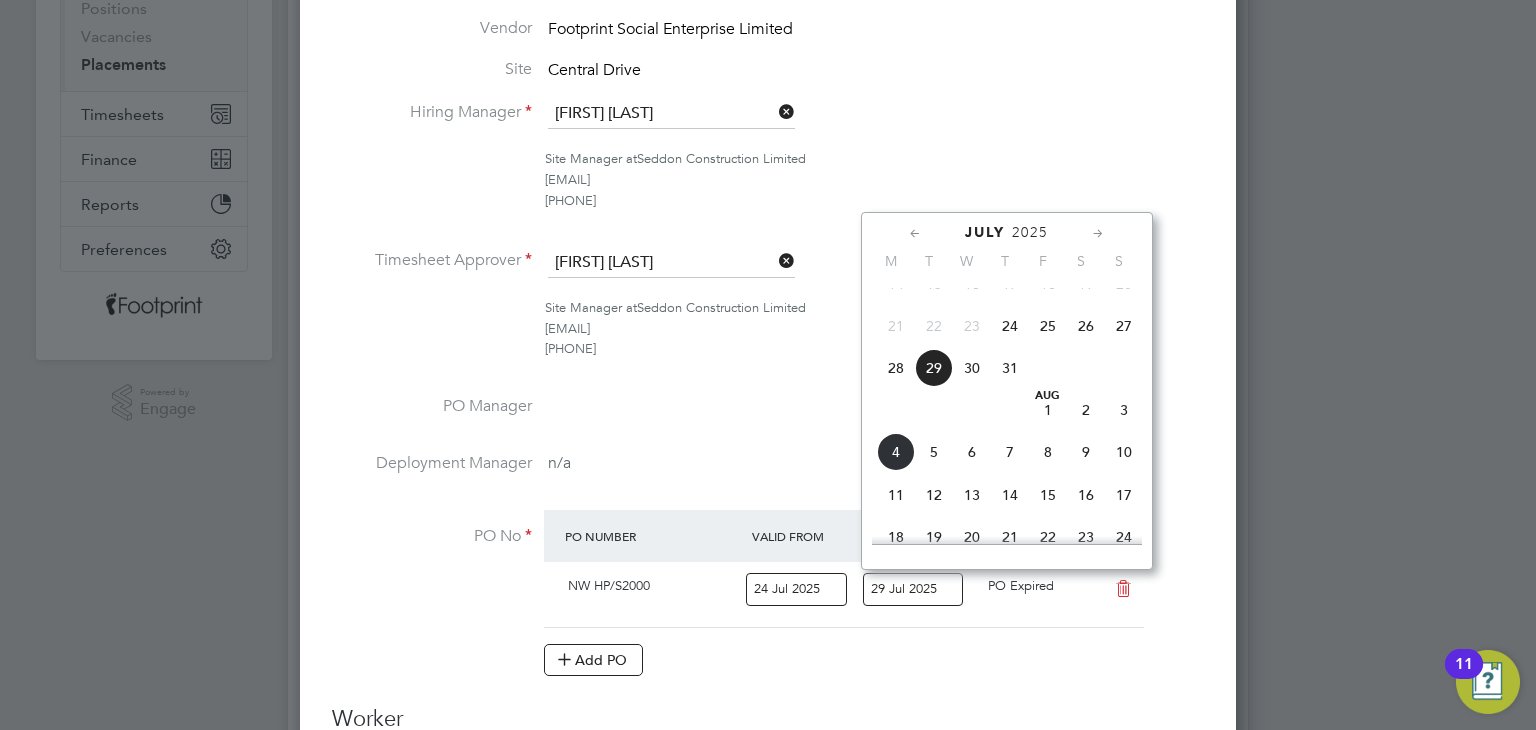 click on "PO Manager" at bounding box center (768, 424) 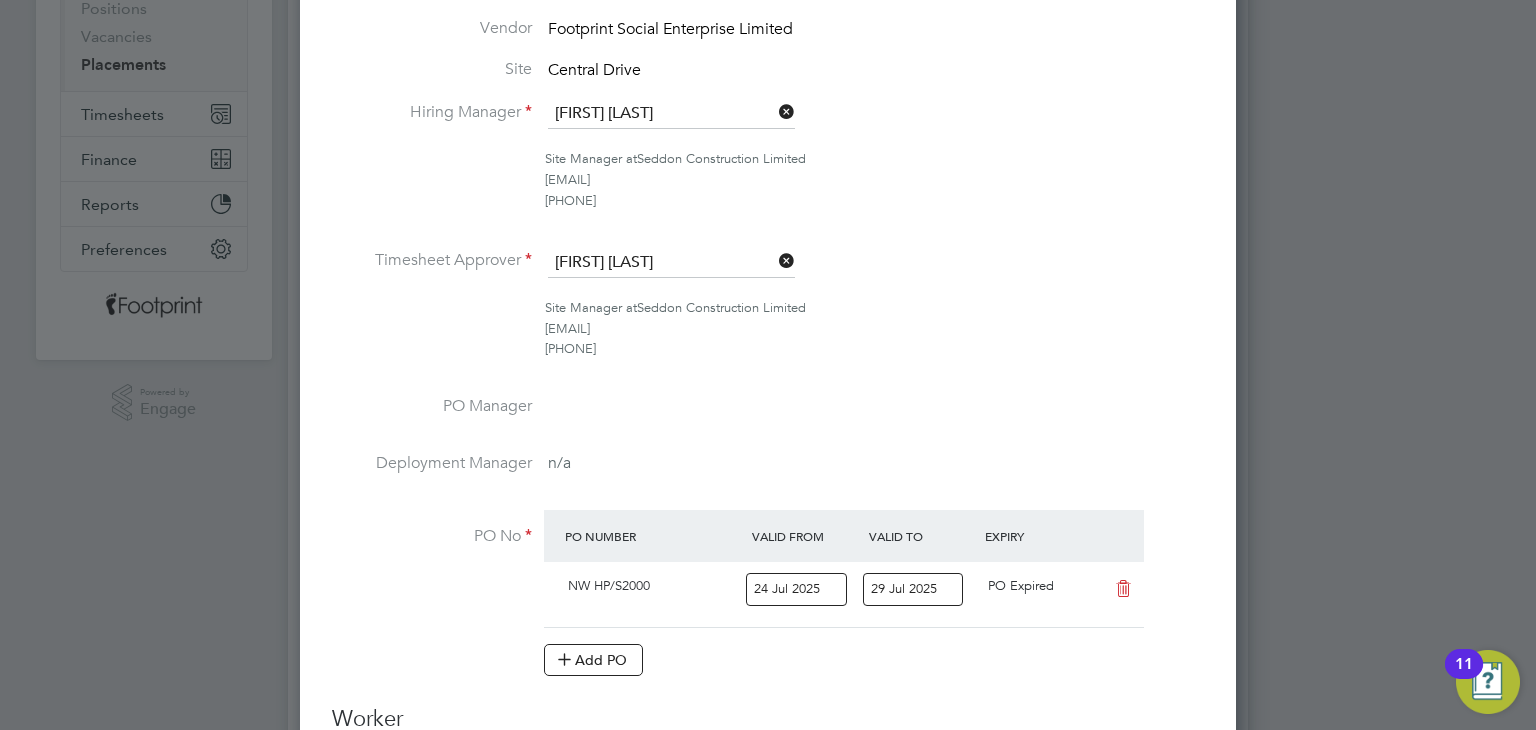 click on "29 Jul 2025" at bounding box center [913, 589] 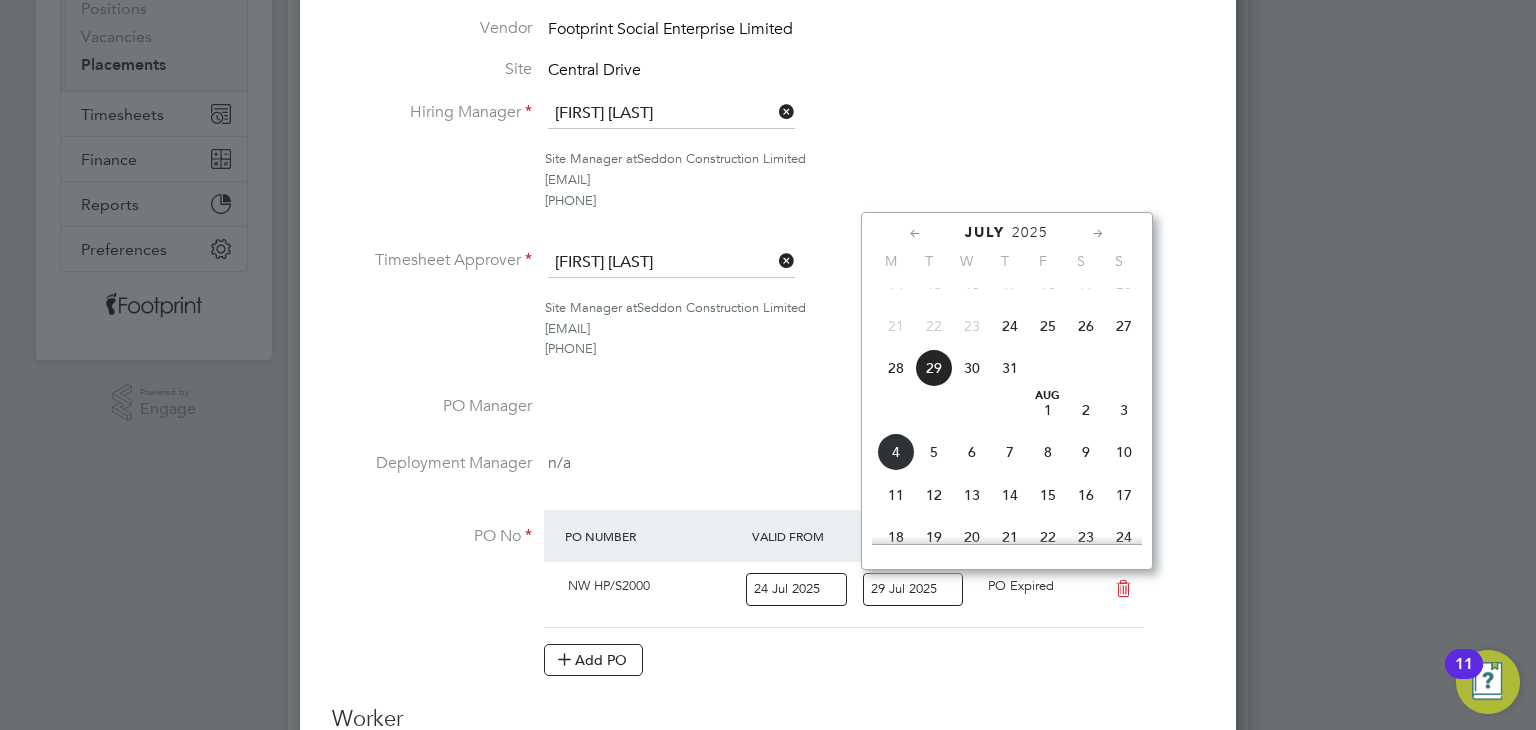 click on "30" 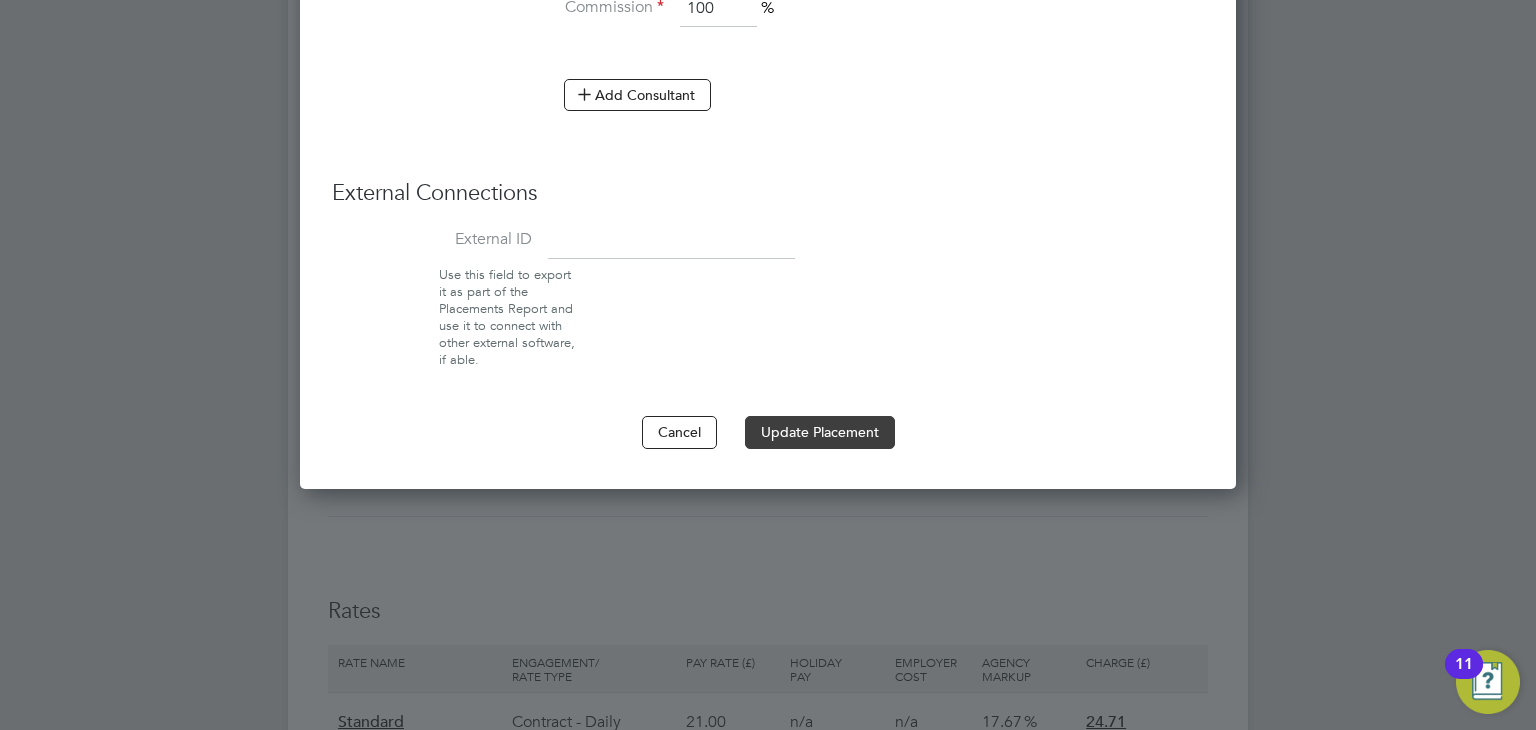 click on "Update Placement" at bounding box center (820, 432) 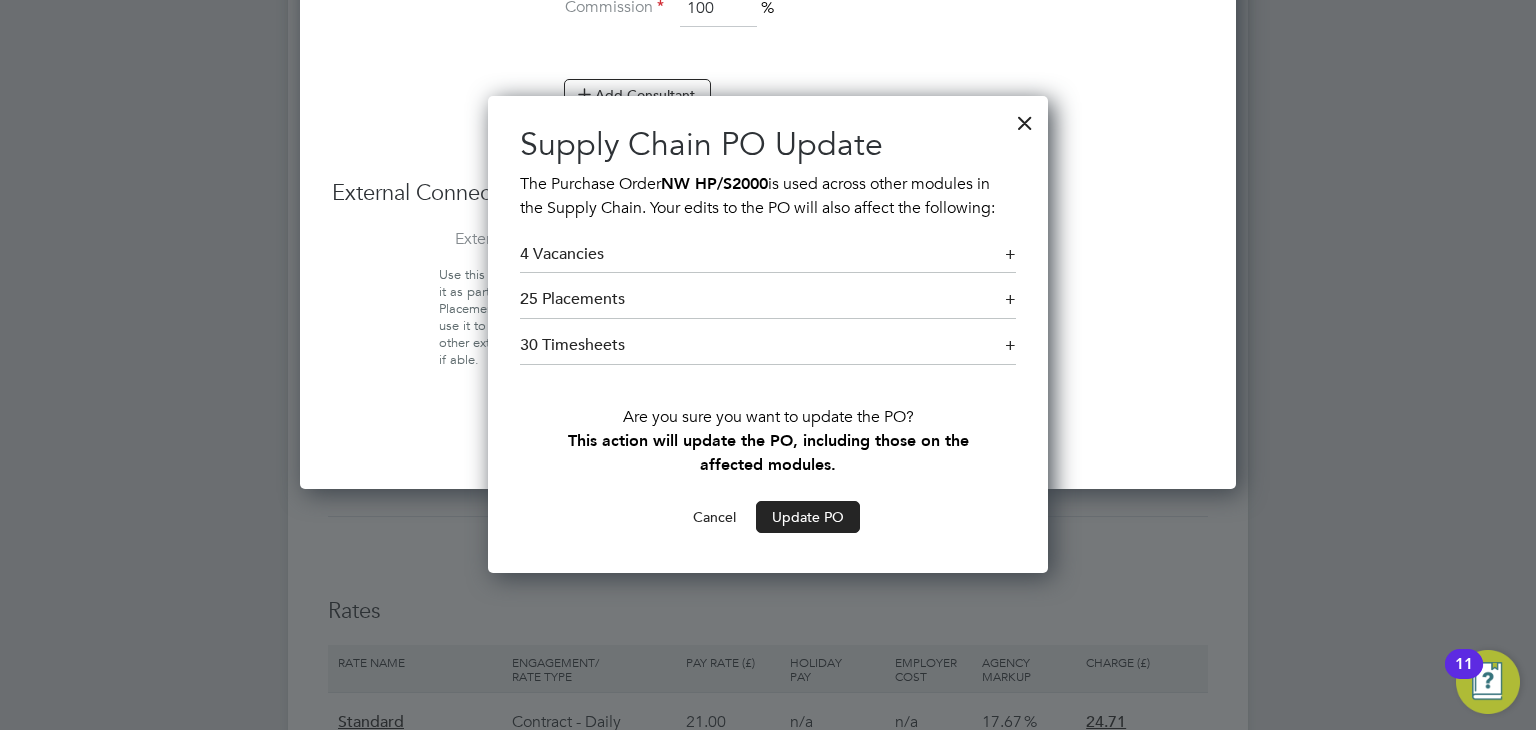 click on "Sorry, we are having problems connecting to our services." 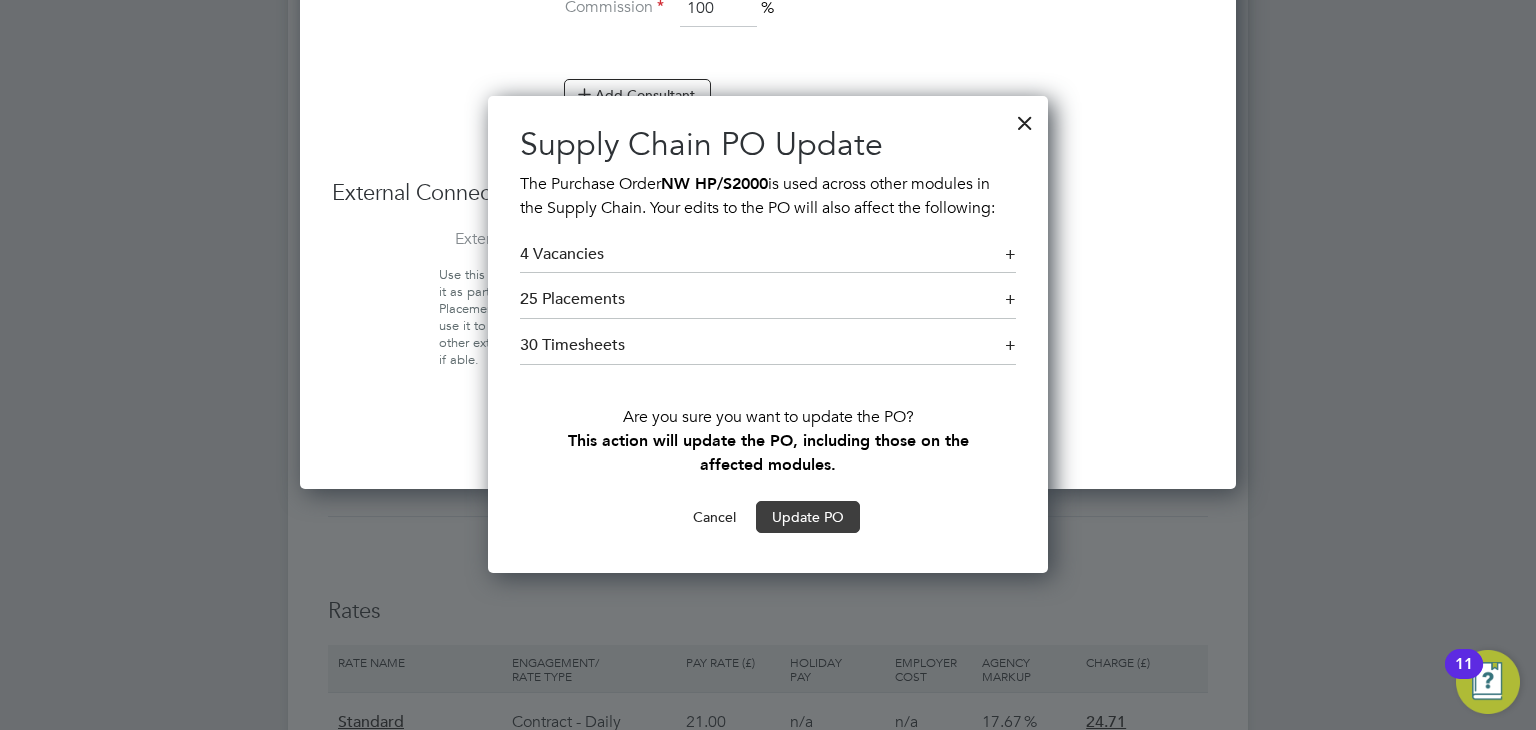 click on "Update PO" at bounding box center [808, 517] 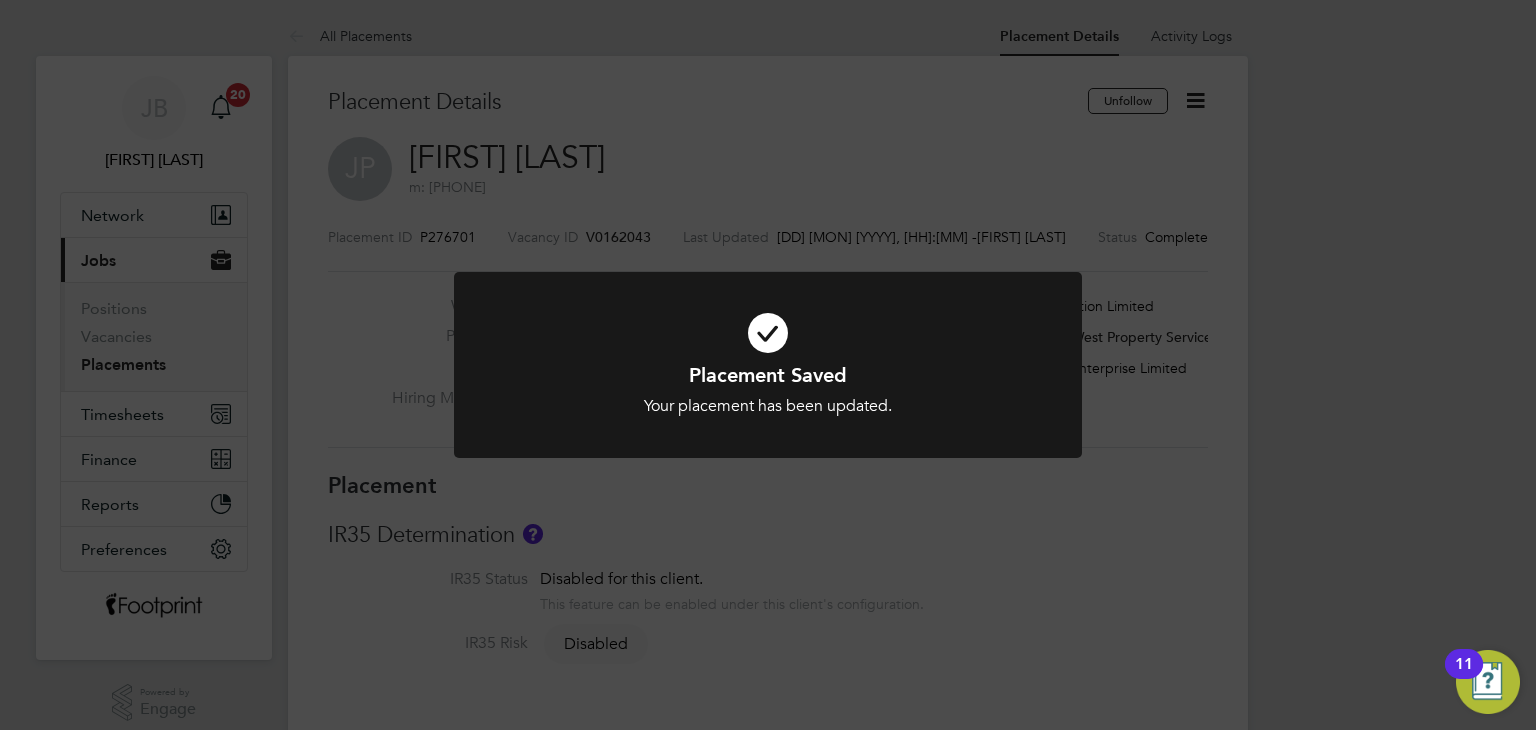 click on "Placement Saved Your placement has been updated. Cancel Okay" 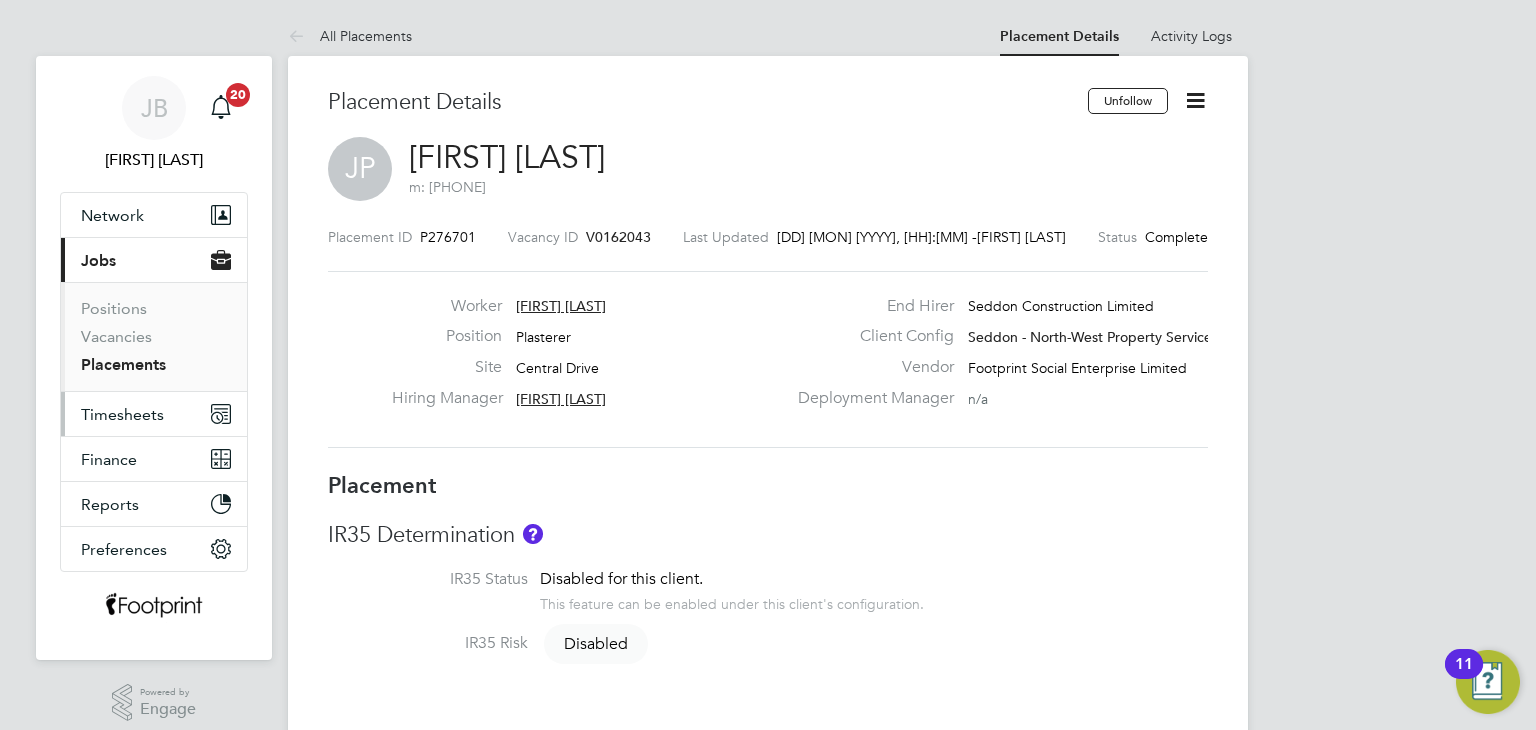click on "Timesheets" at bounding box center [122, 414] 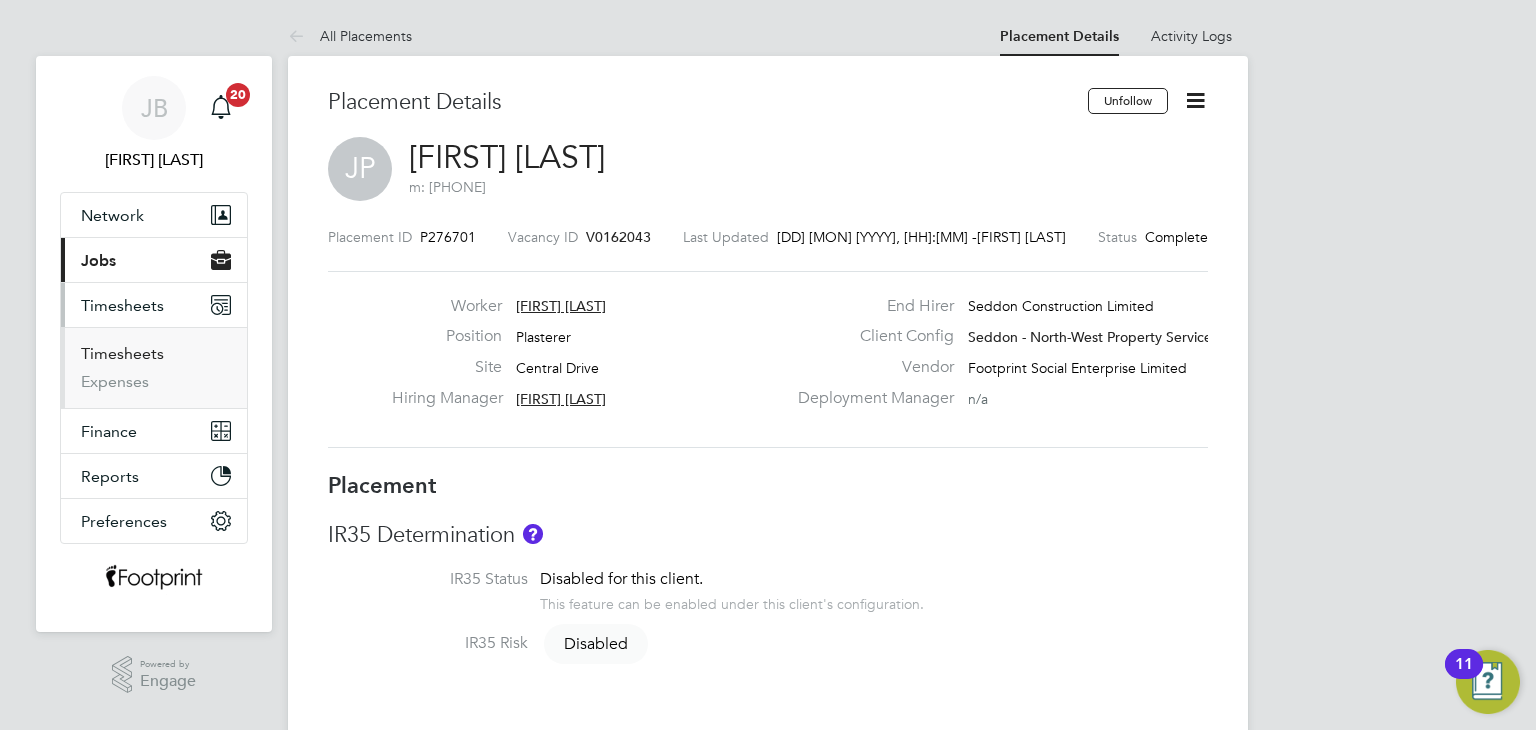 click on "Timesheets" at bounding box center [122, 353] 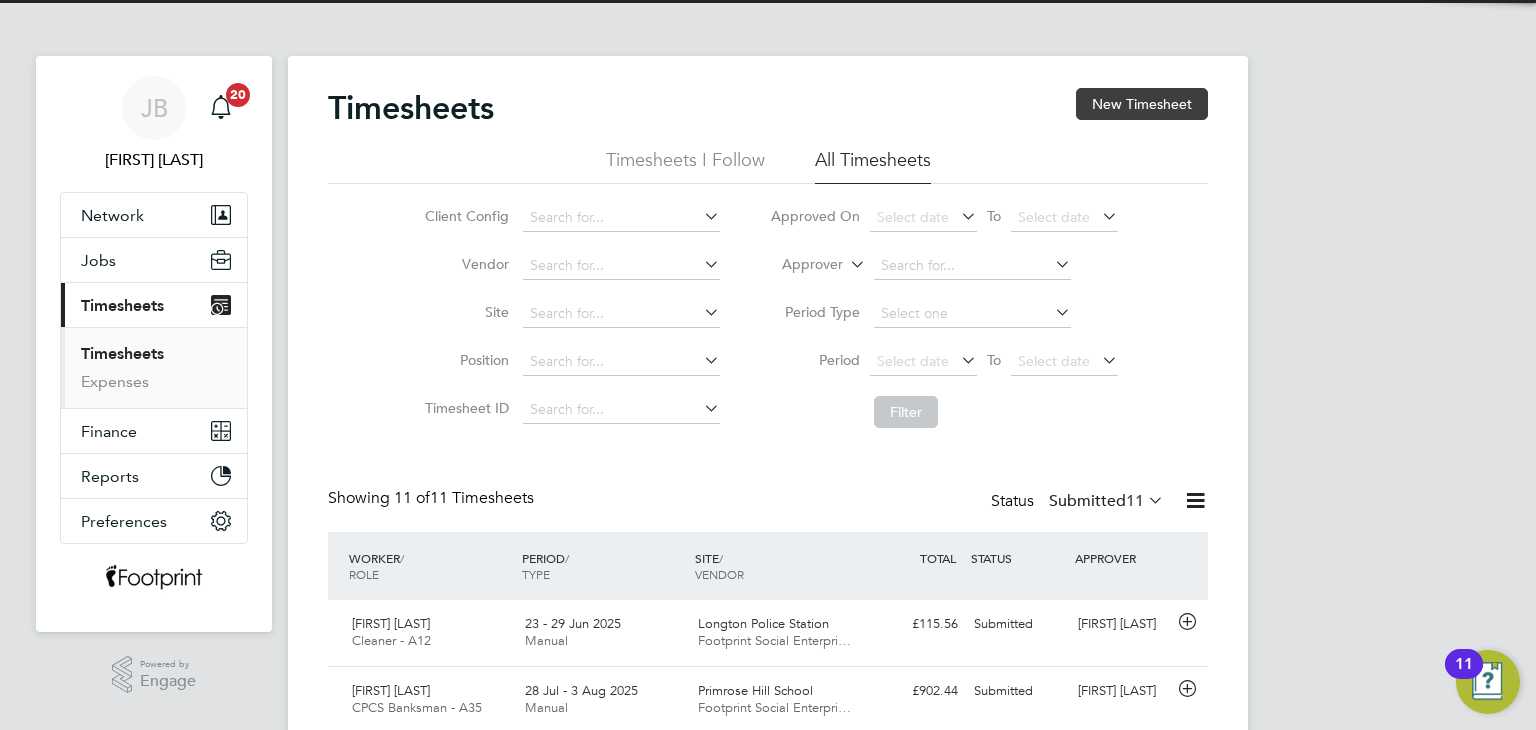click on "New Timesheet" 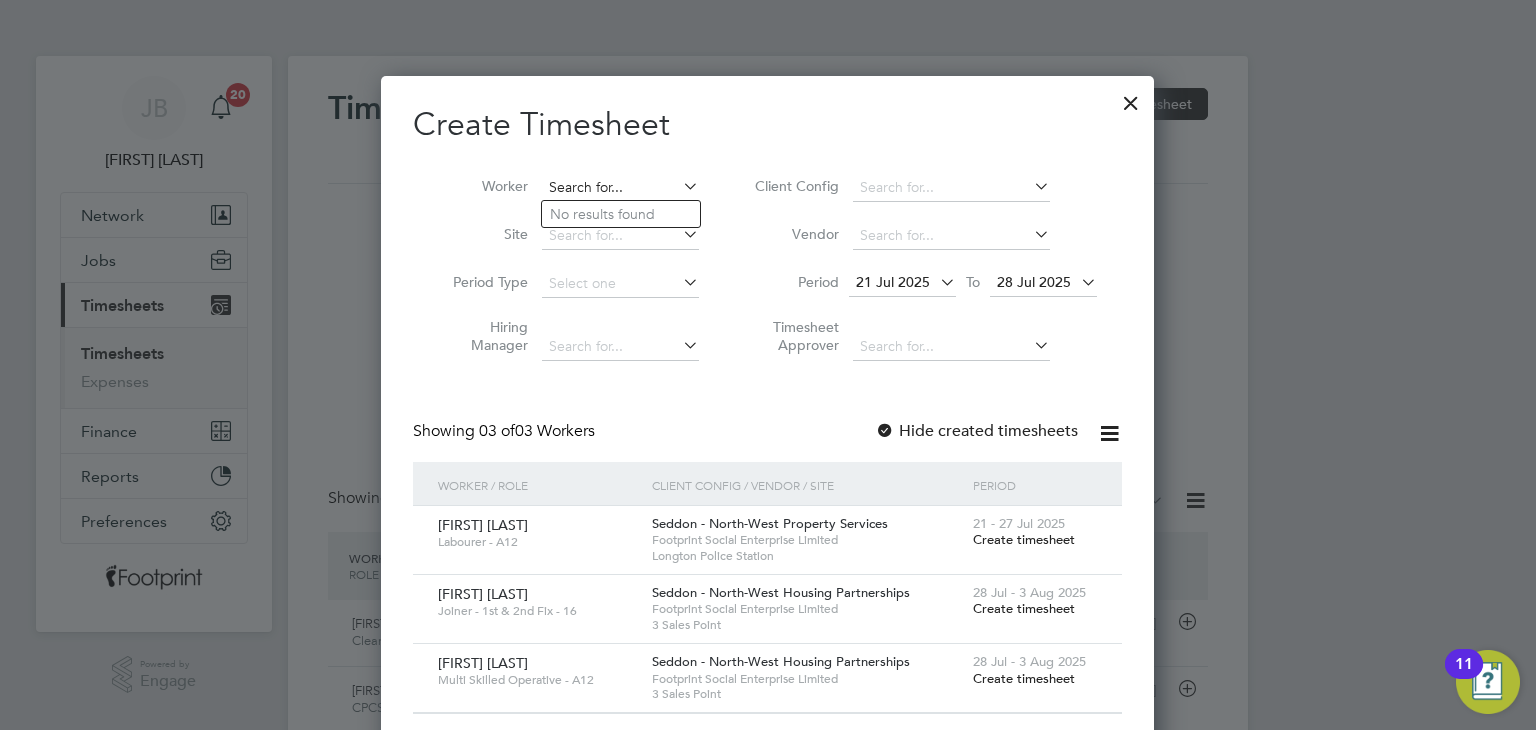 click at bounding box center [620, 188] 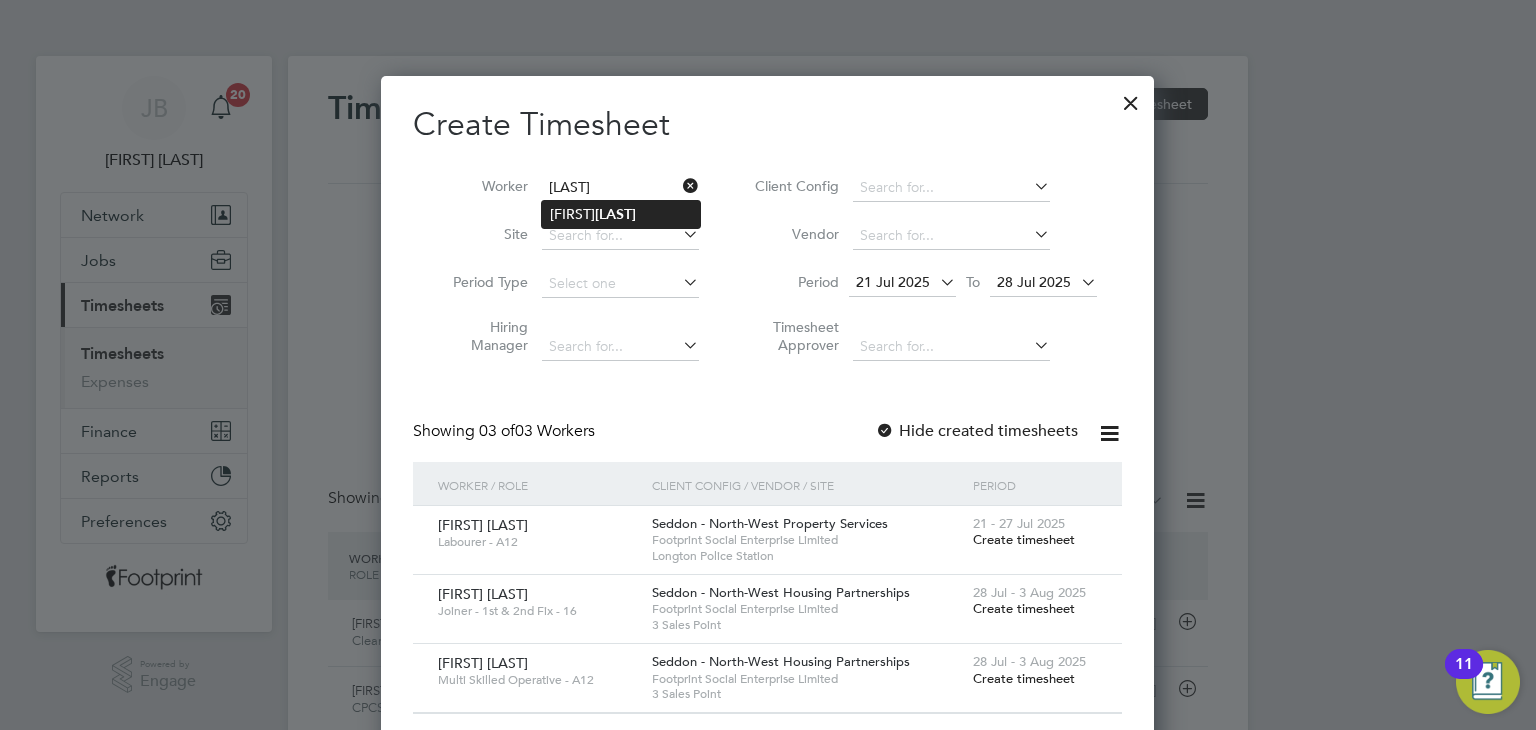 click on "Jamie  Preston" 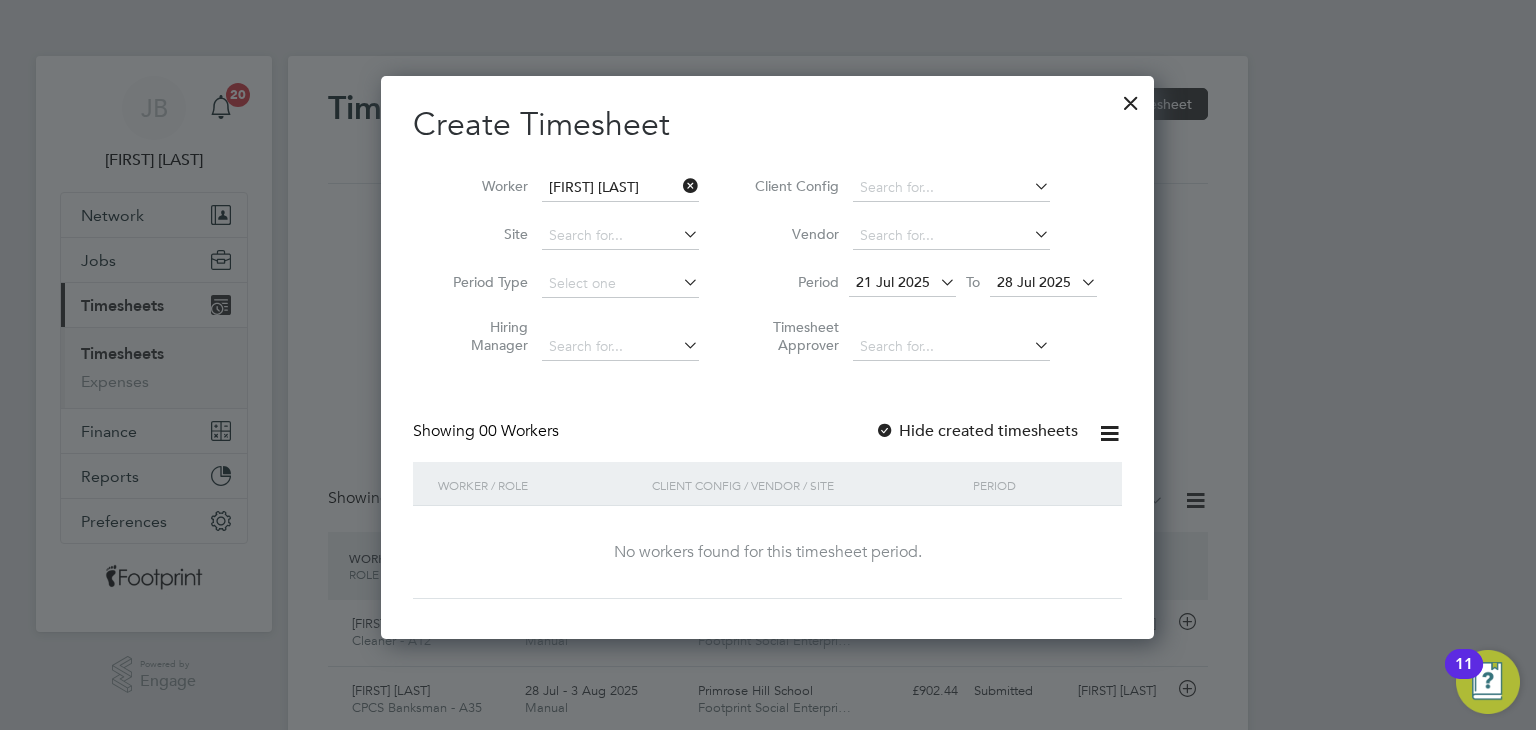 click on "Hide created timesheets" at bounding box center (976, 431) 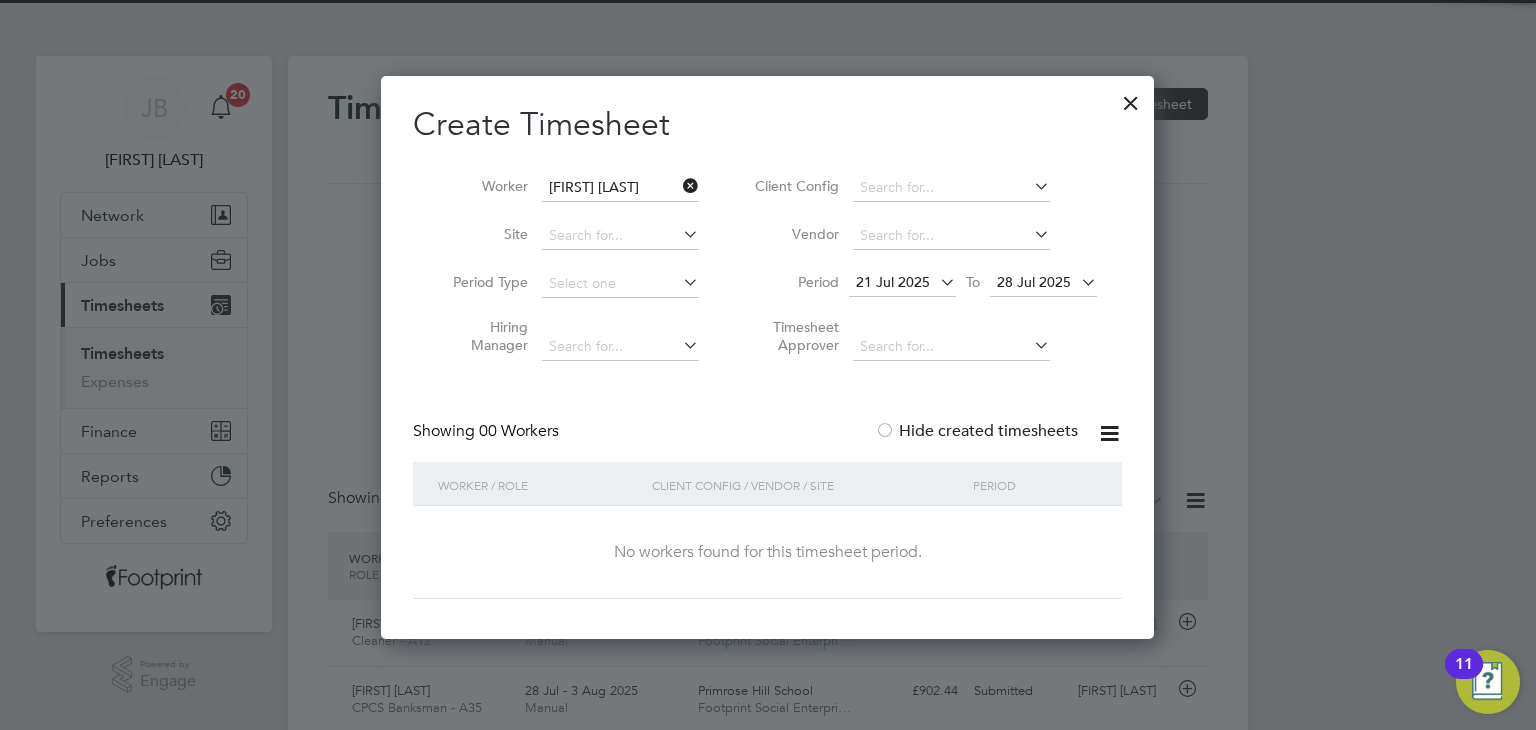click on "28 Jul 2025" at bounding box center (1043, 283) 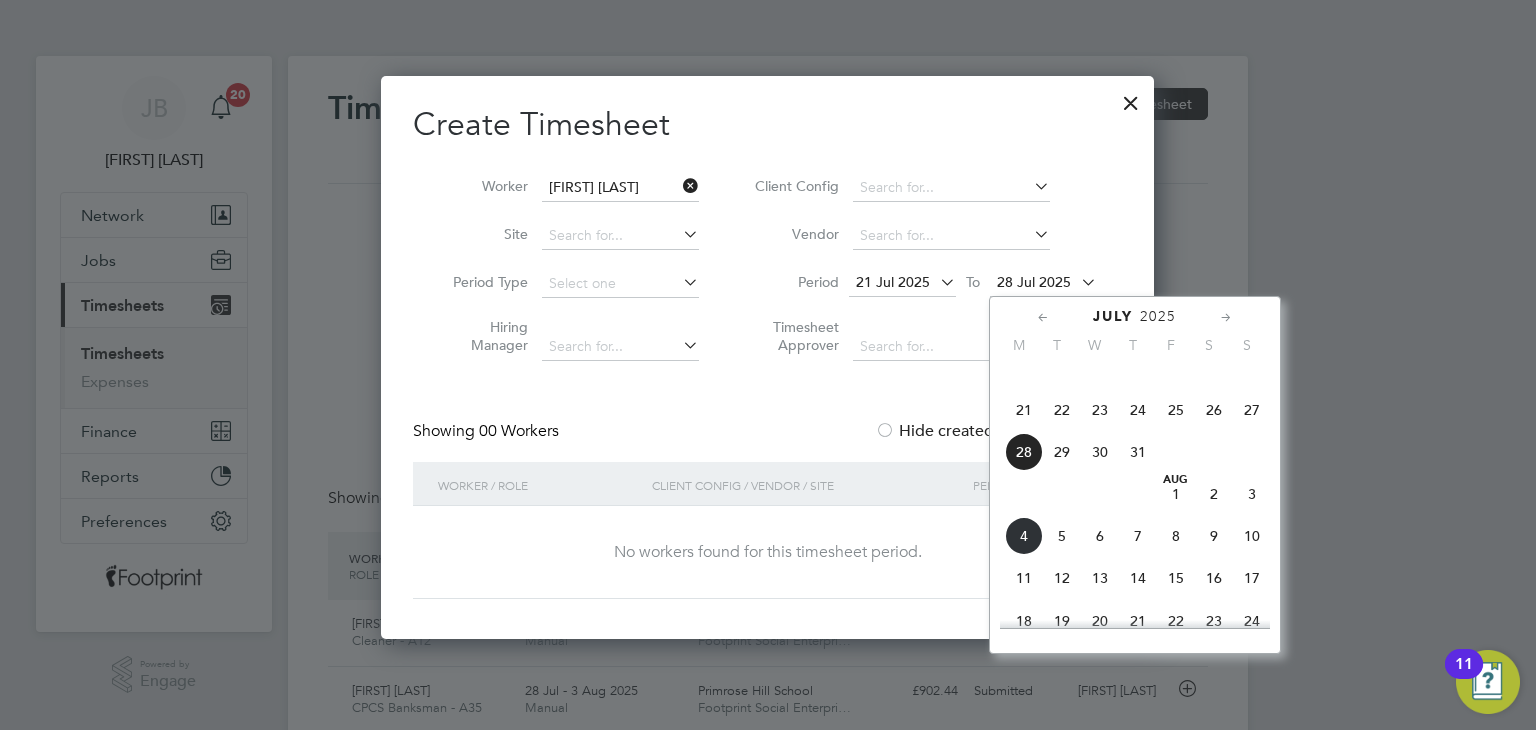 click on "29" 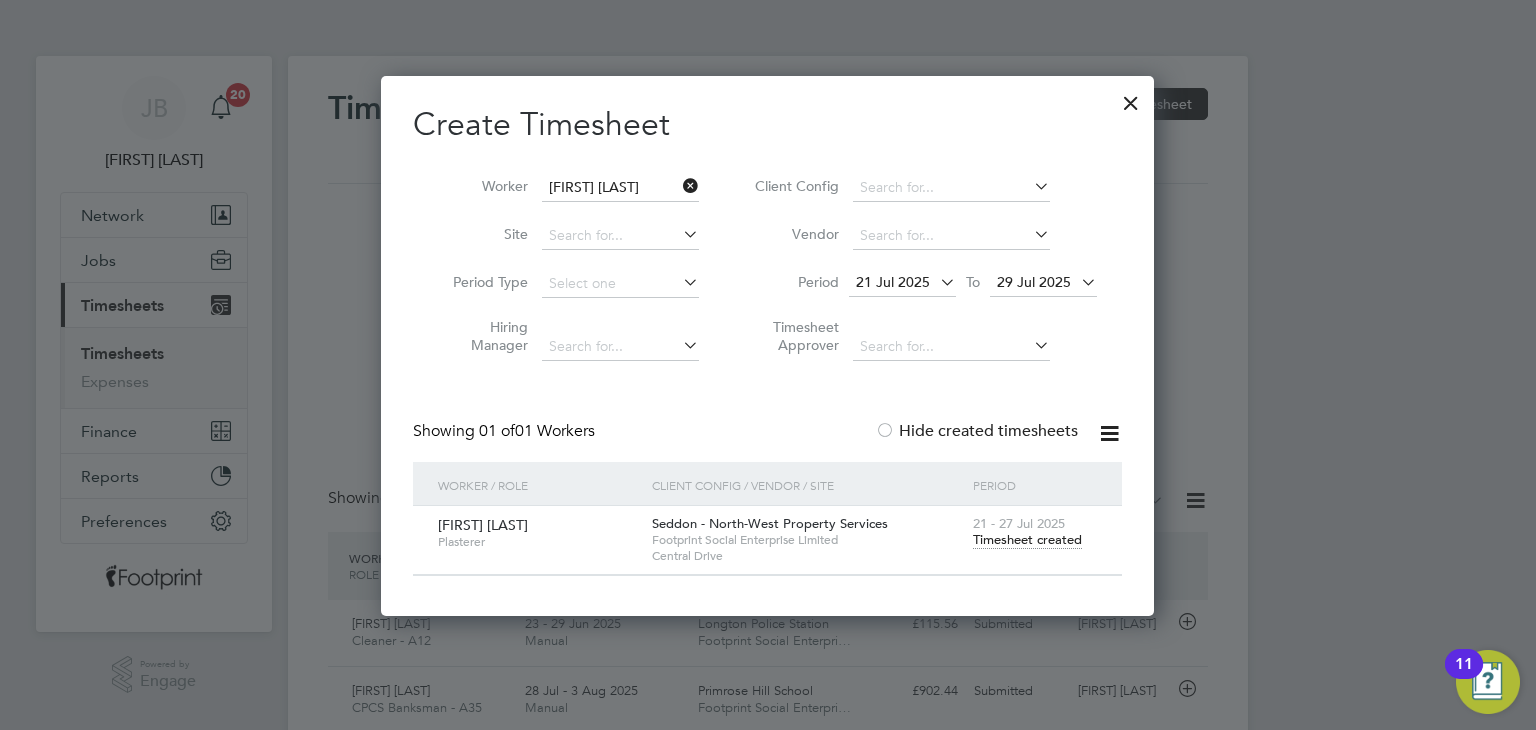 click at bounding box center [1131, 98] 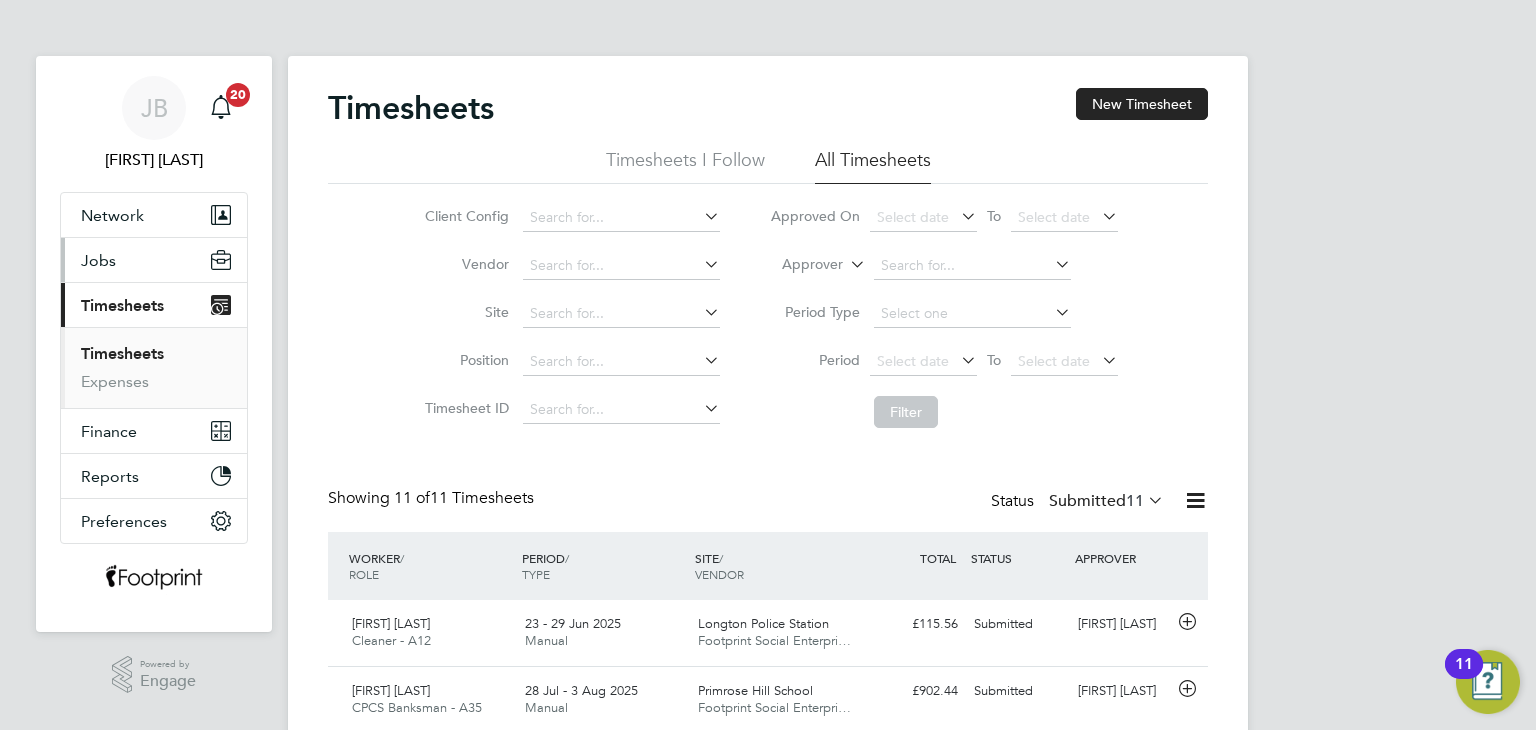 click on "Jobs" at bounding box center [154, 260] 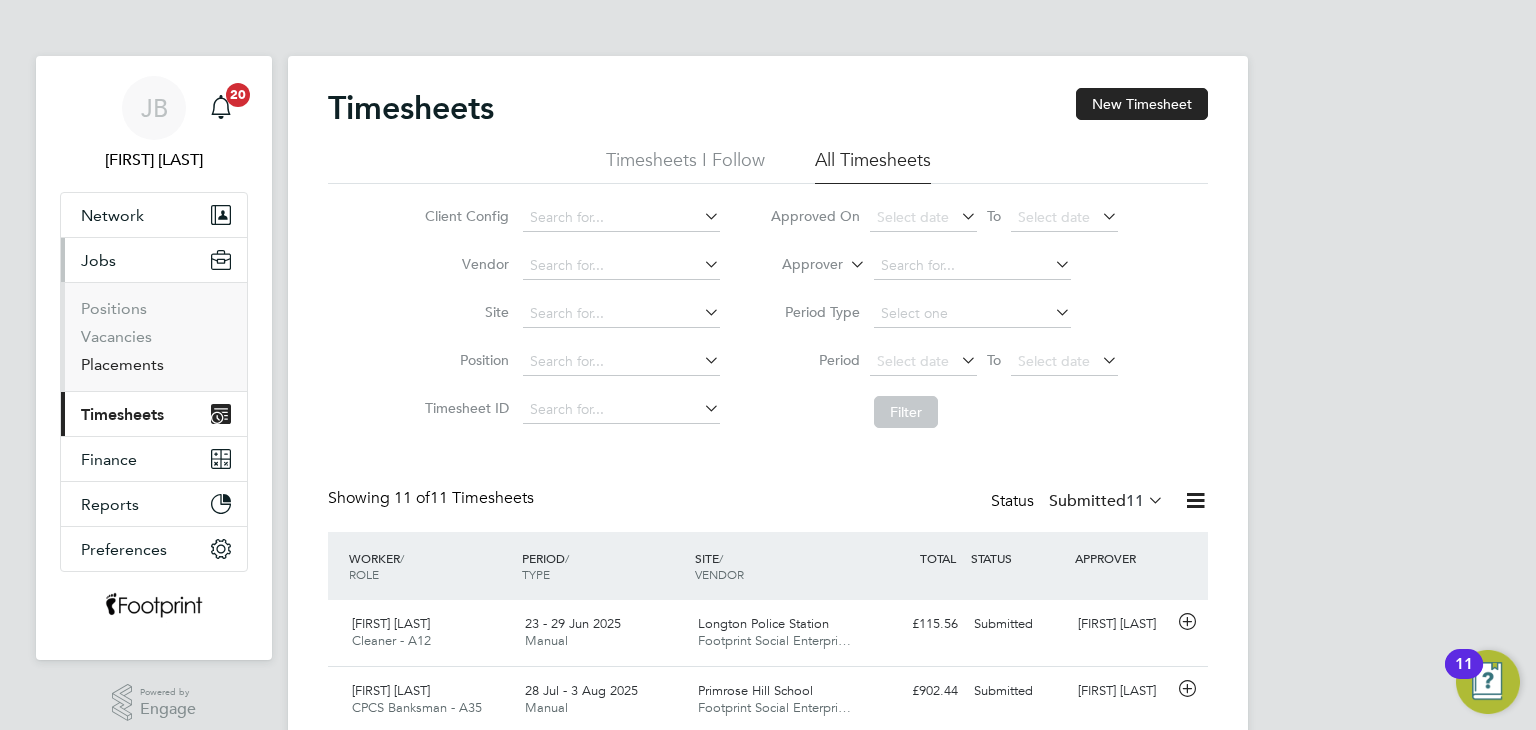 click on "Placements" at bounding box center [122, 364] 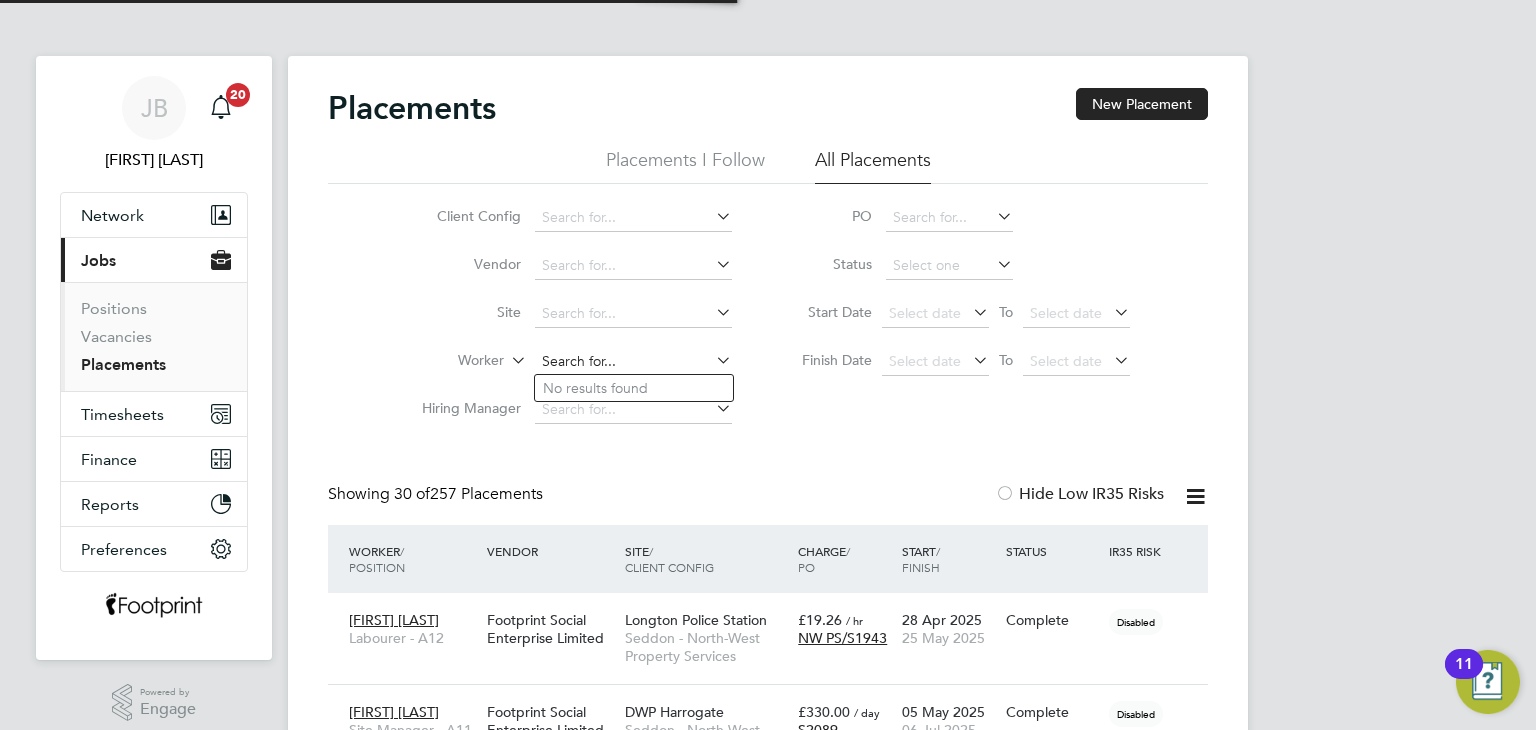 click 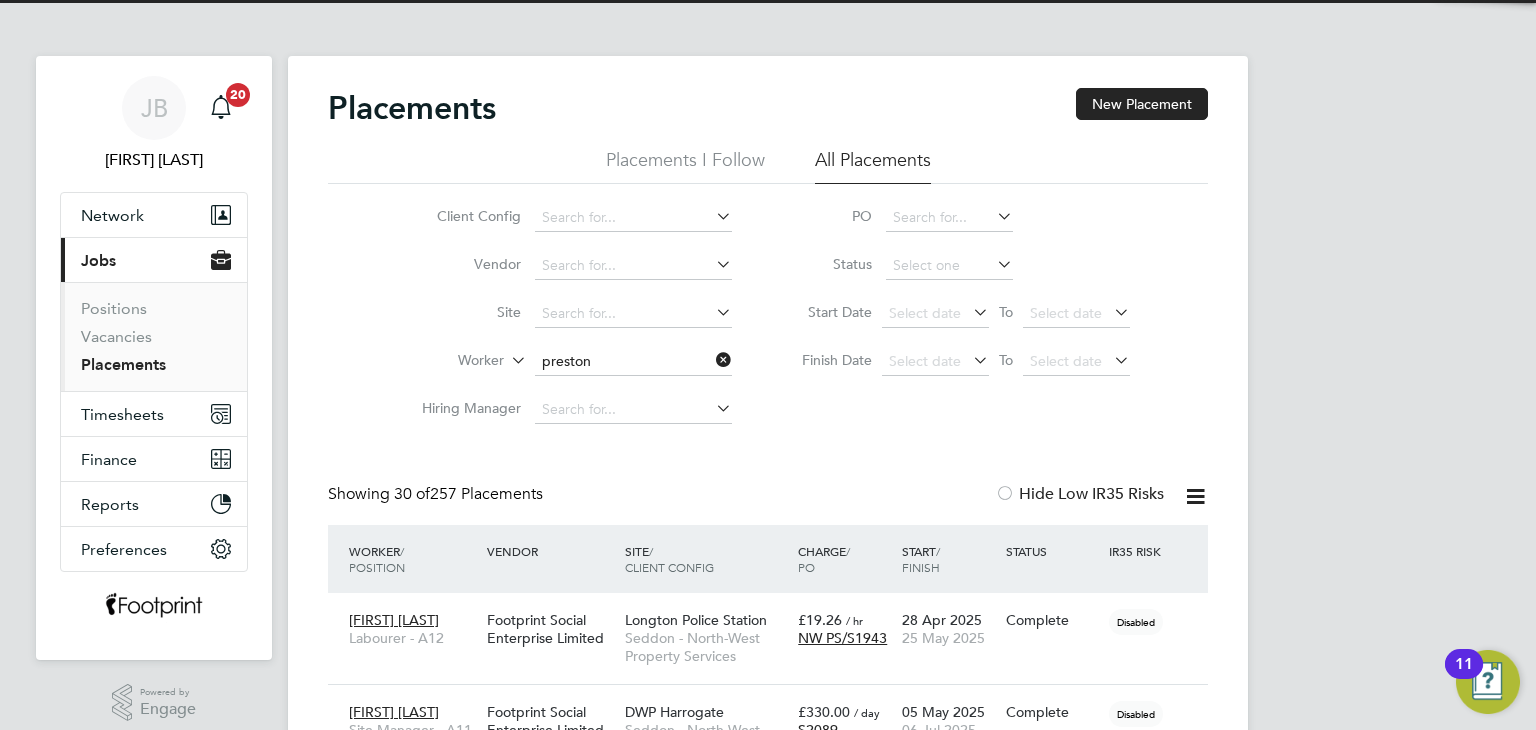 click on "Jamie  Preston" 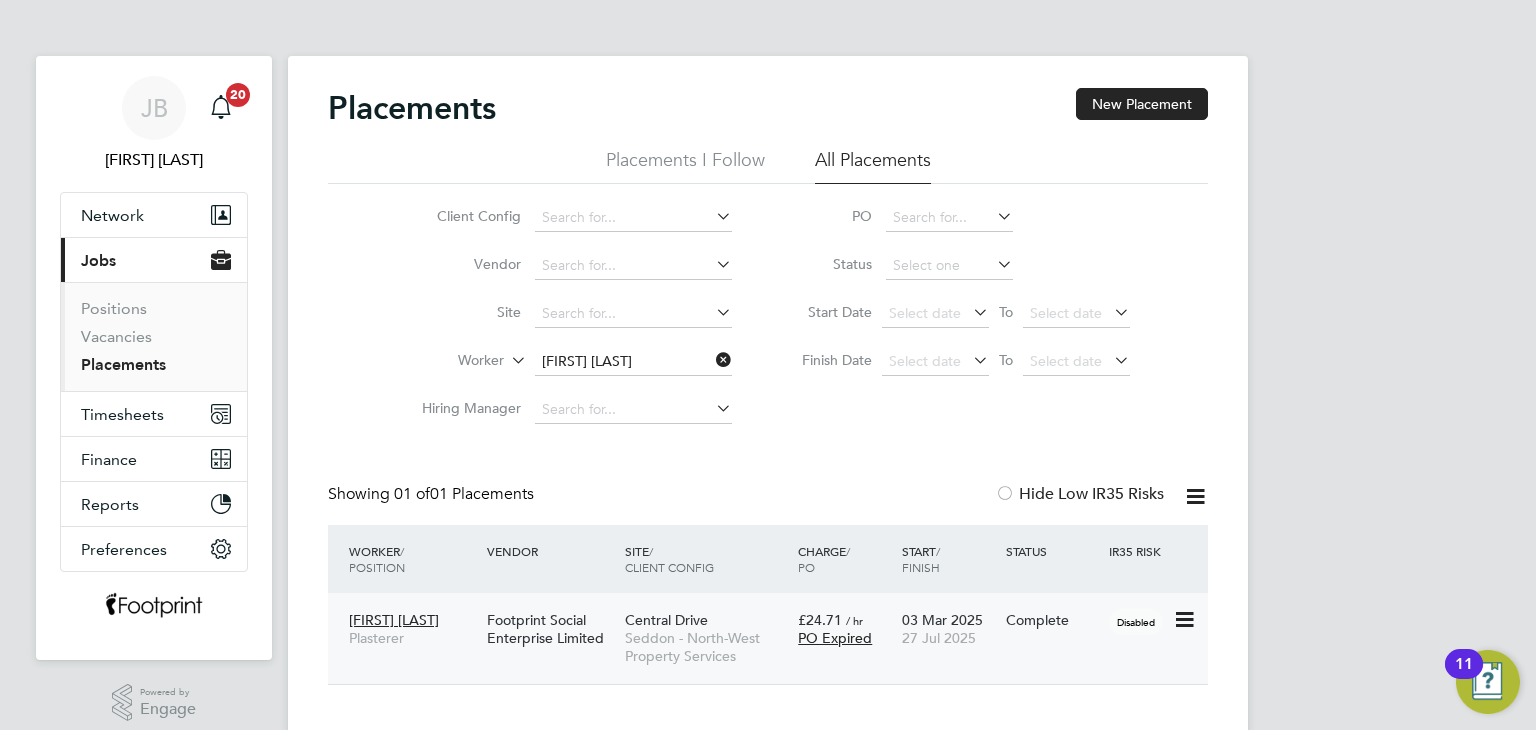 click on "Complete" 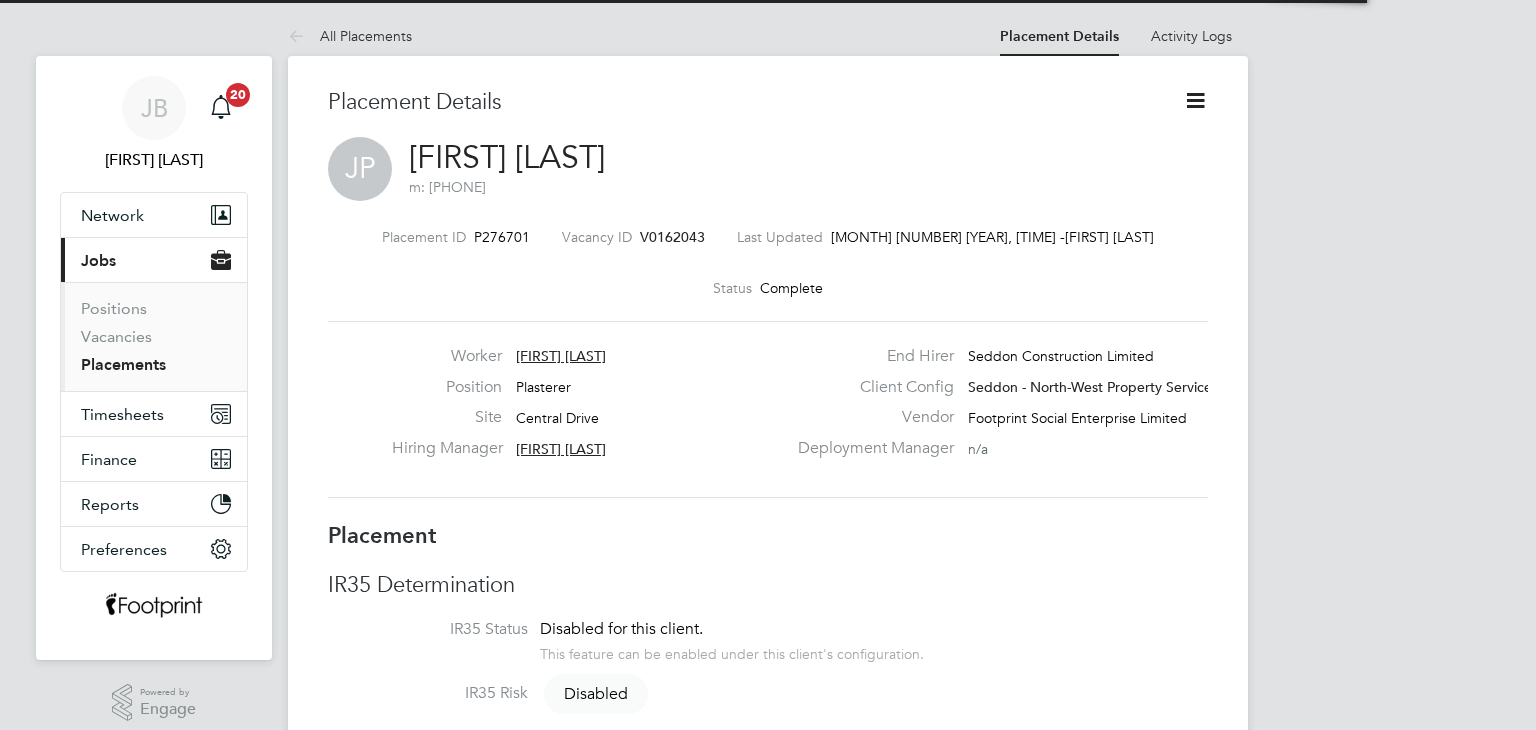 scroll, scrollTop: 0, scrollLeft: 0, axis: both 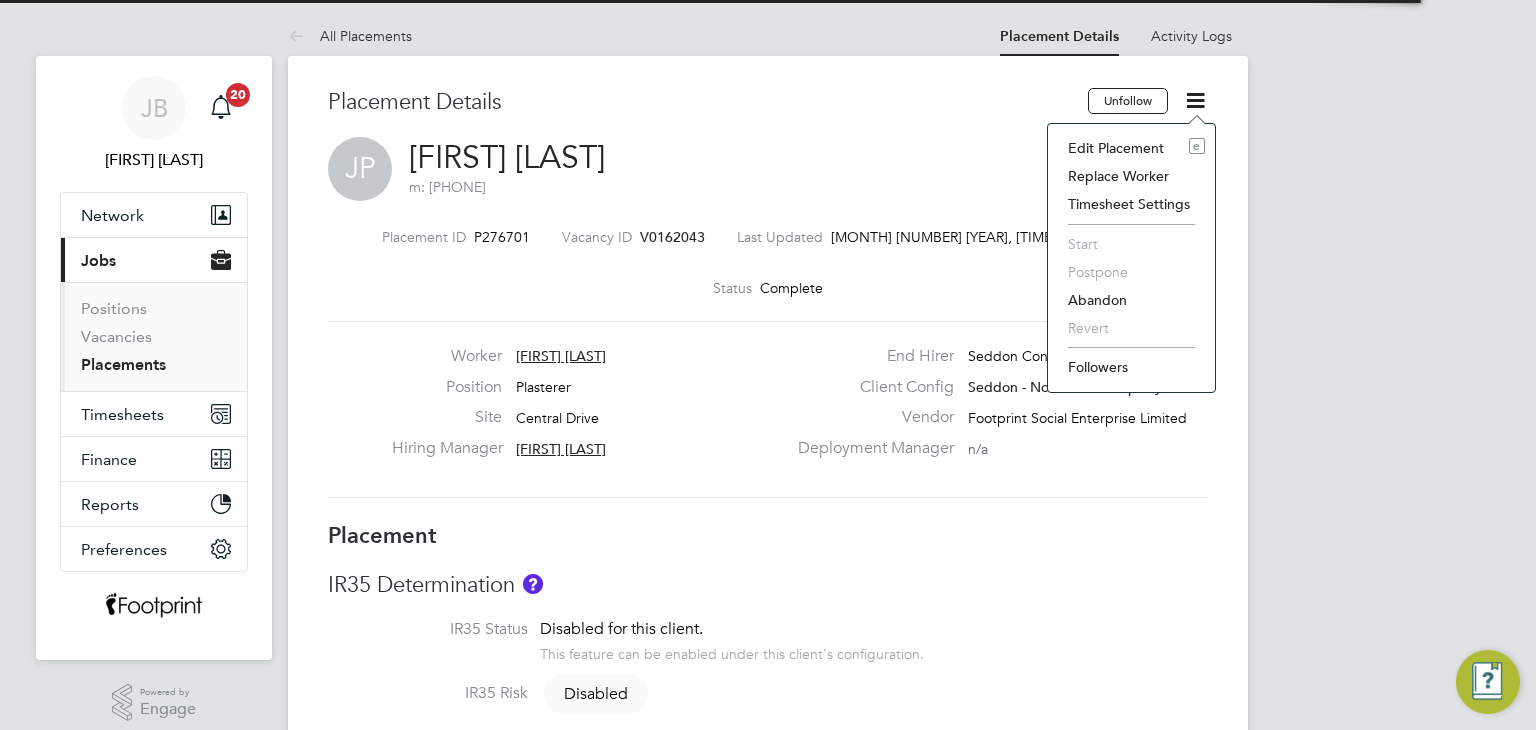 click on "Edit Placement e" 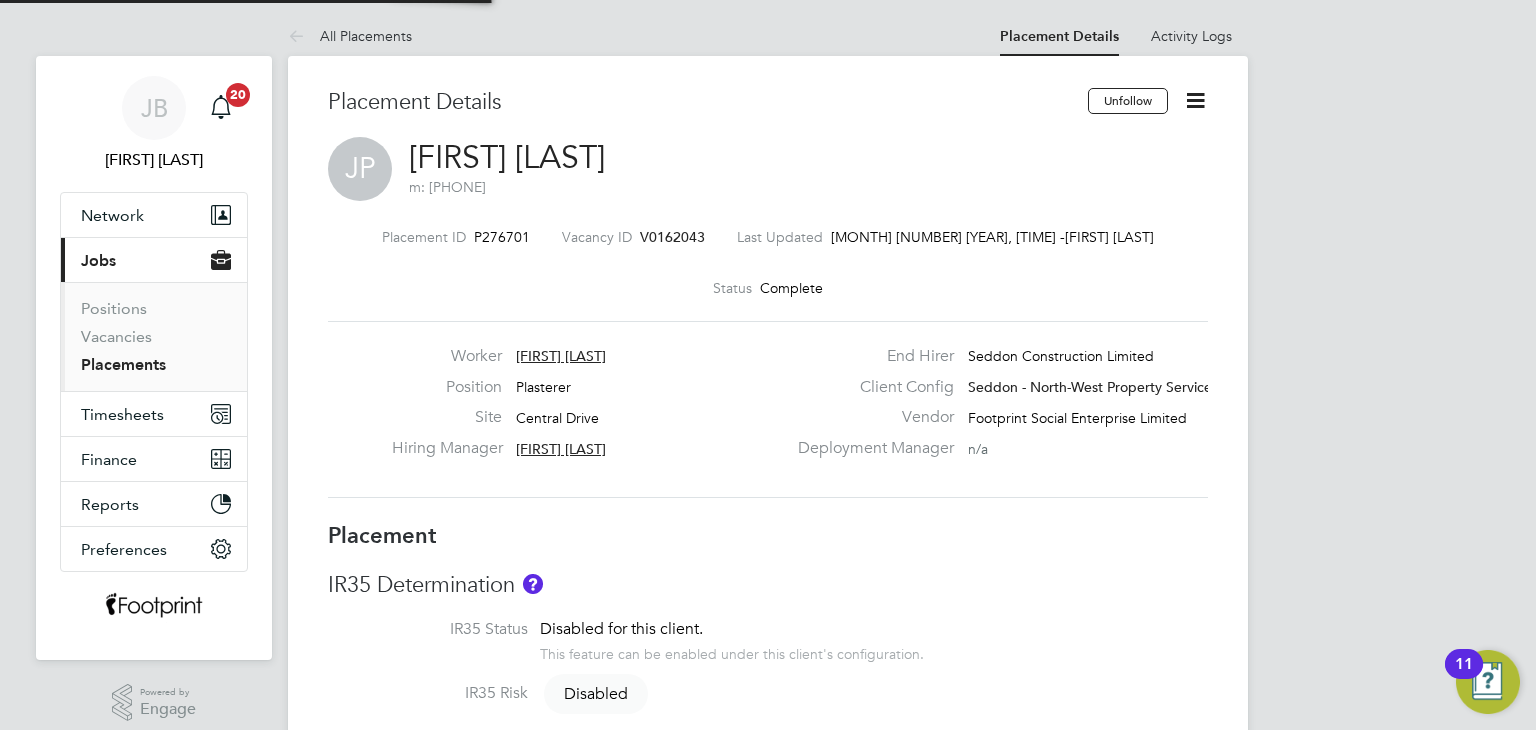 type on "[FIRST] [LAST]" 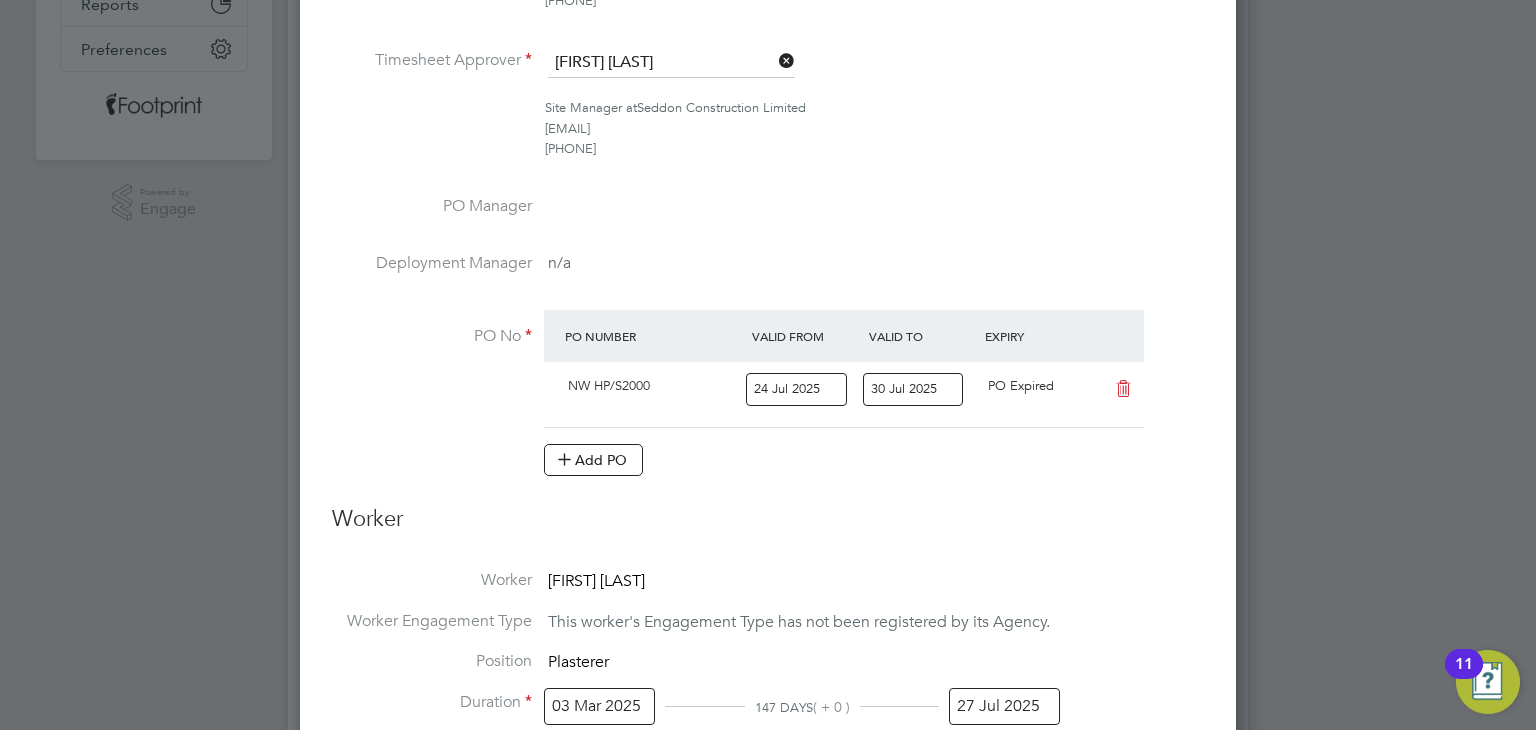 click on "30 Jul 2025" at bounding box center [913, 389] 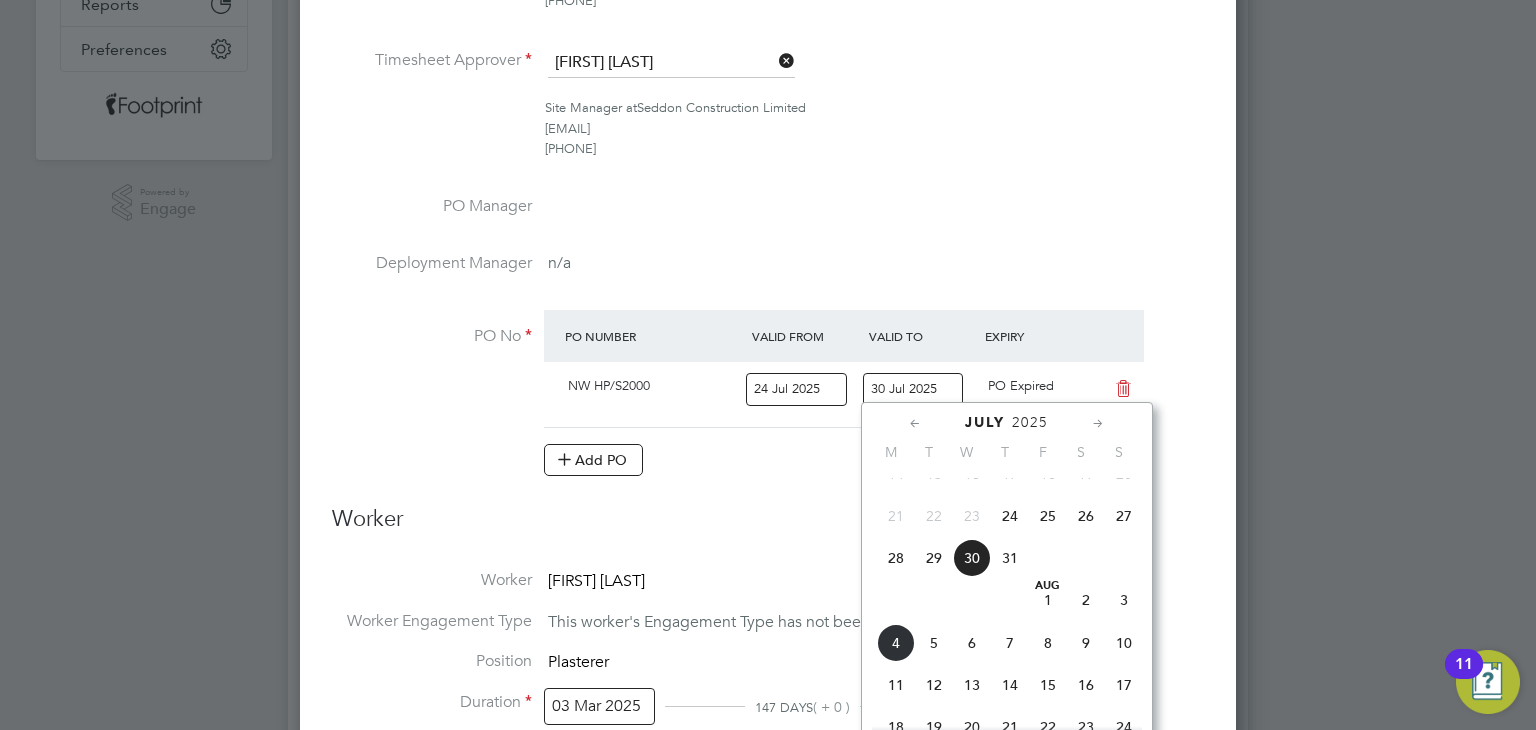 click on "3" 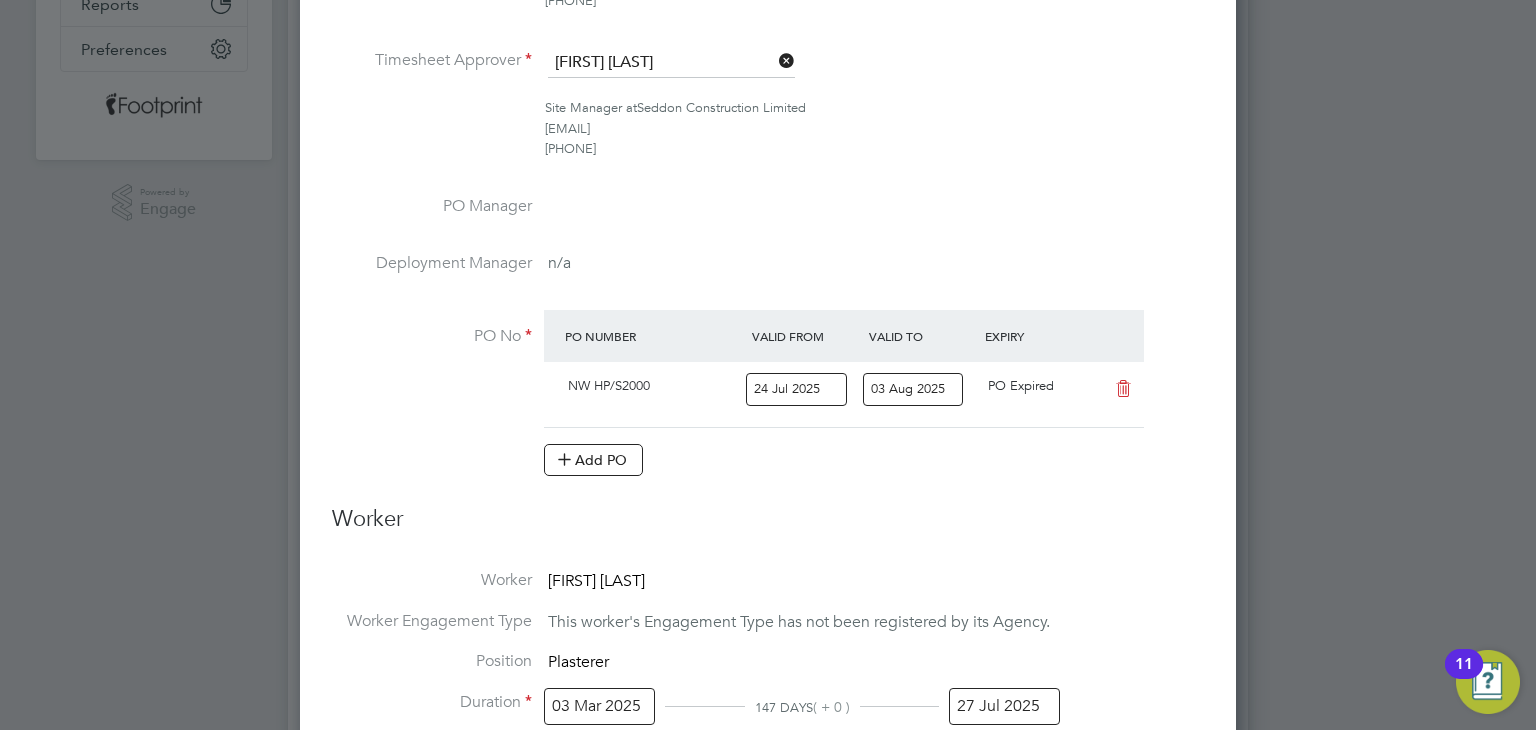 click on "27 Jul 2025" at bounding box center (1004, 706) 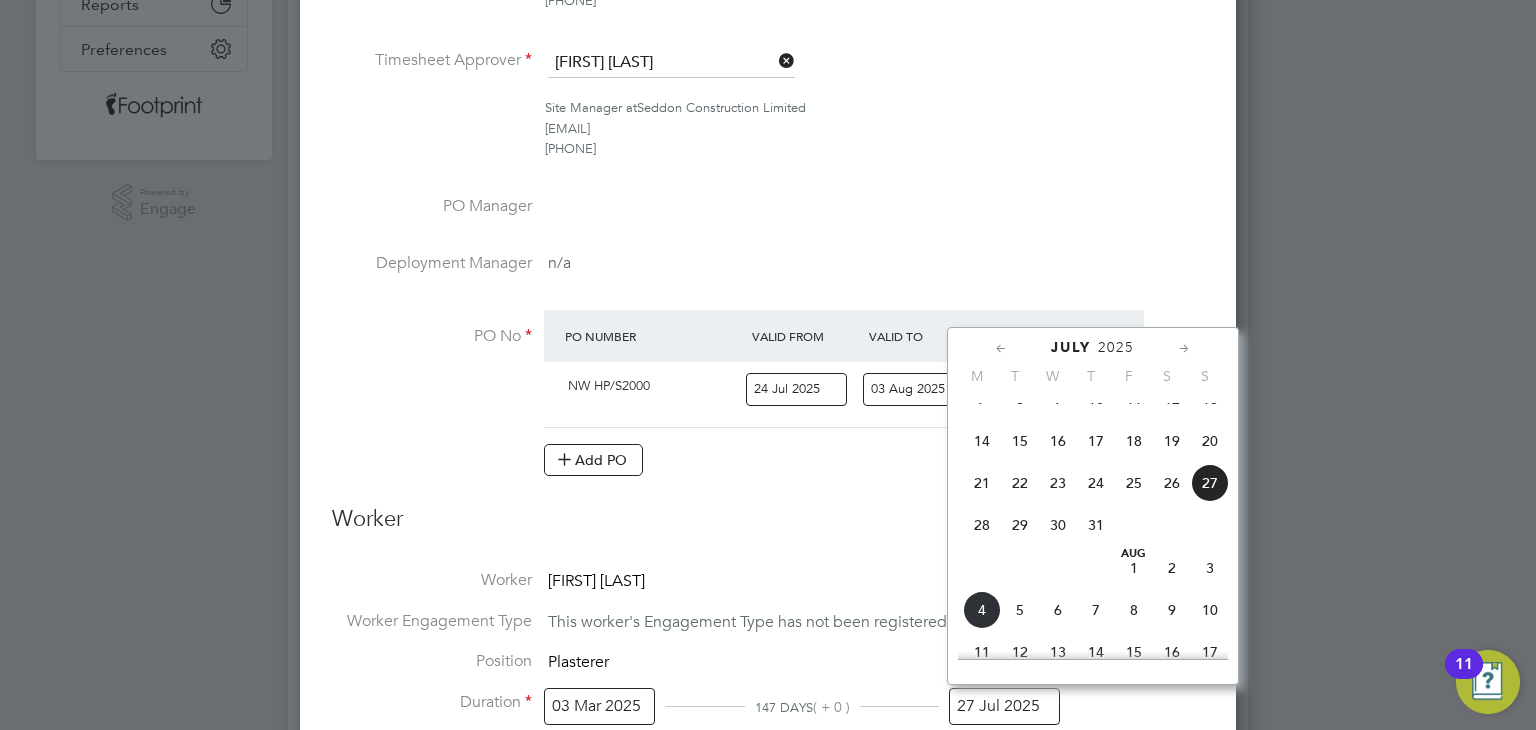 click on "3" 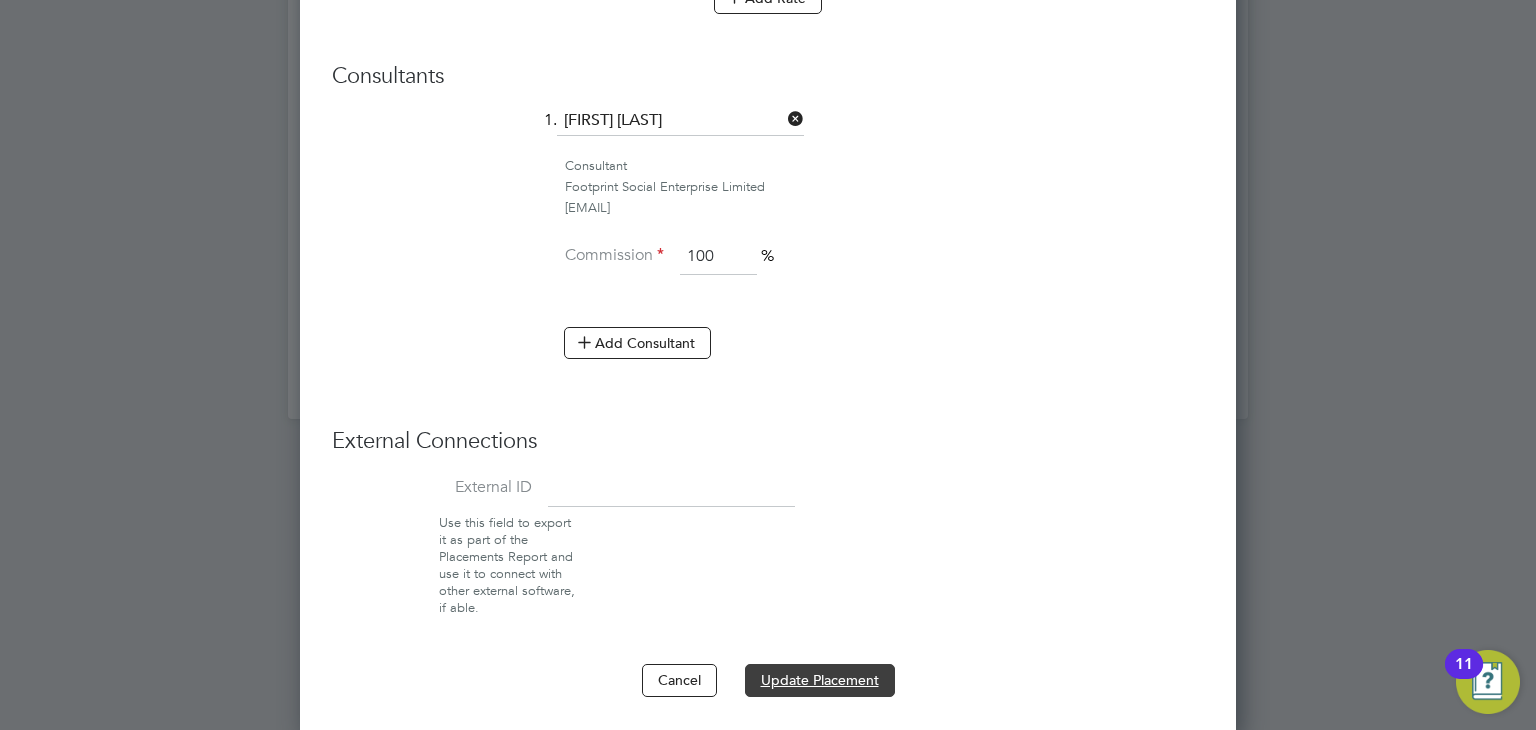 click on "Update Placement" at bounding box center (820, 680) 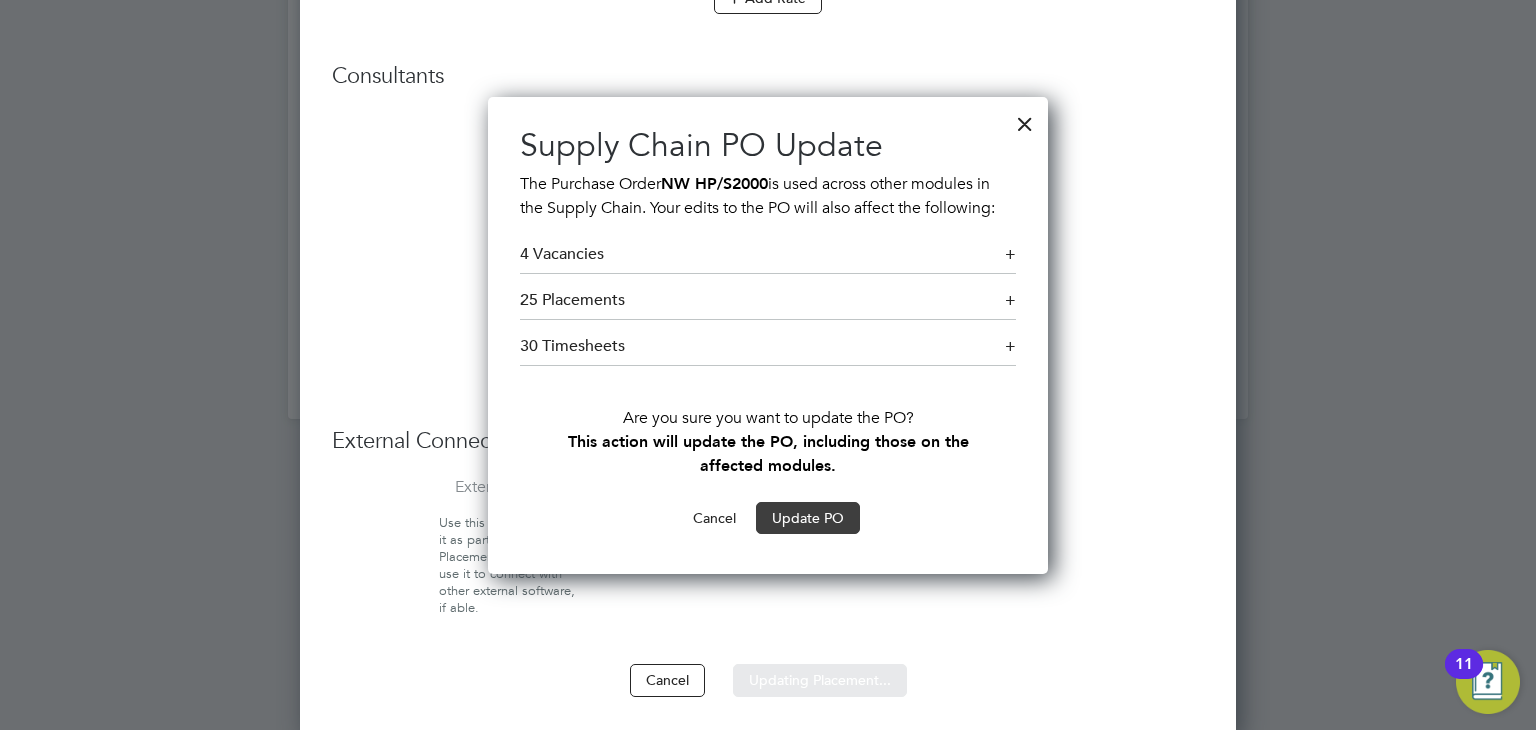 click on "Update PO" at bounding box center [808, 518] 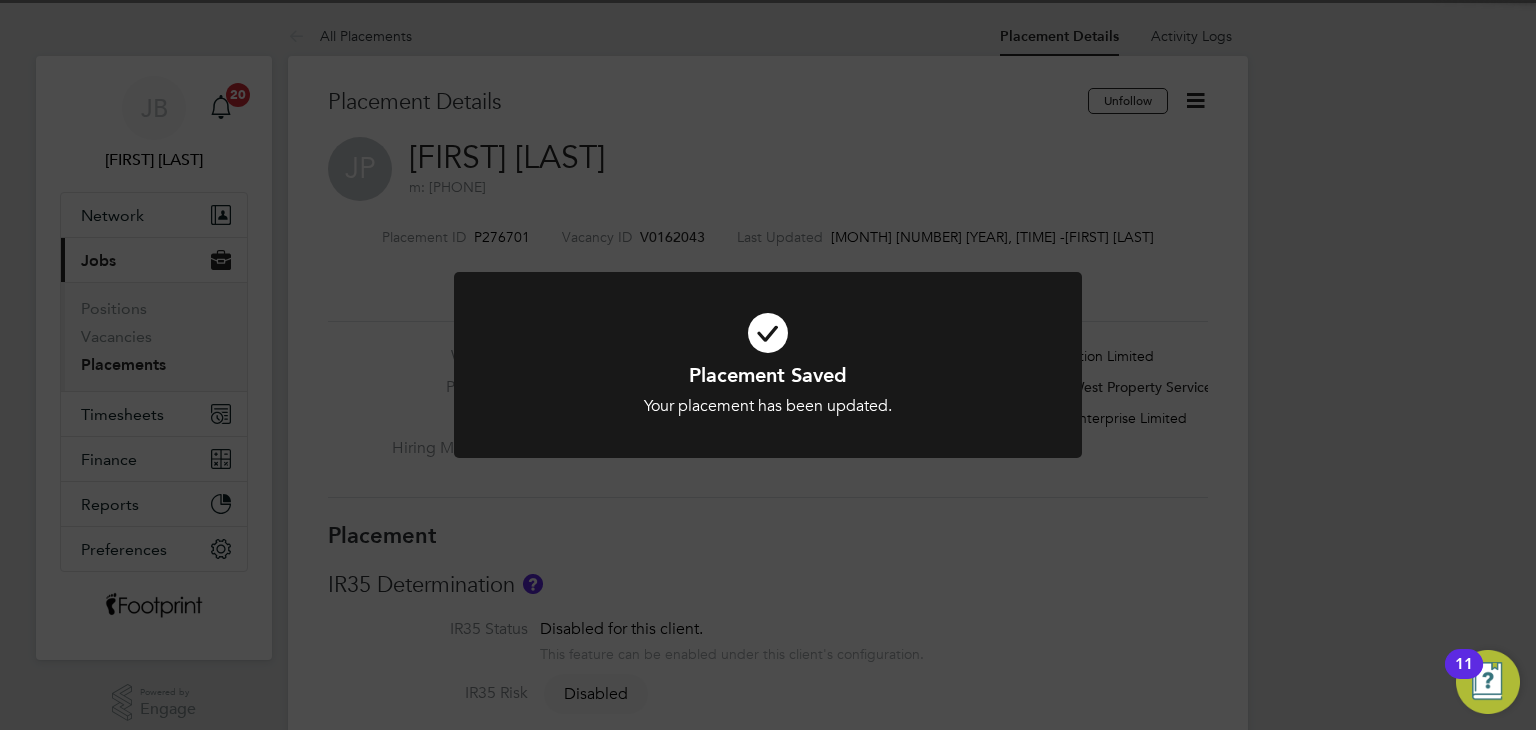 click on "Placement Saved Your placement has been updated. Cancel Okay" 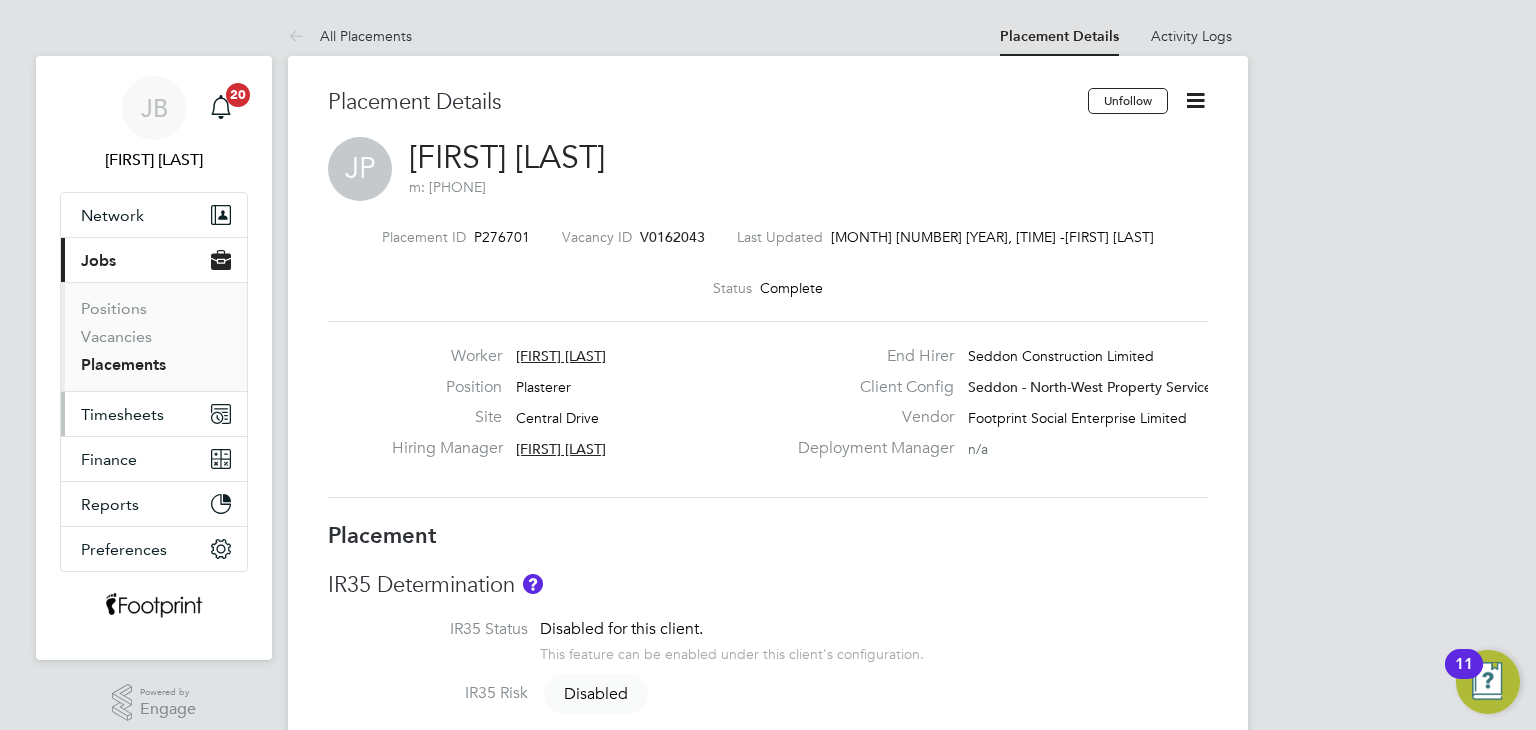 click on "Timesheets" at bounding box center (154, 414) 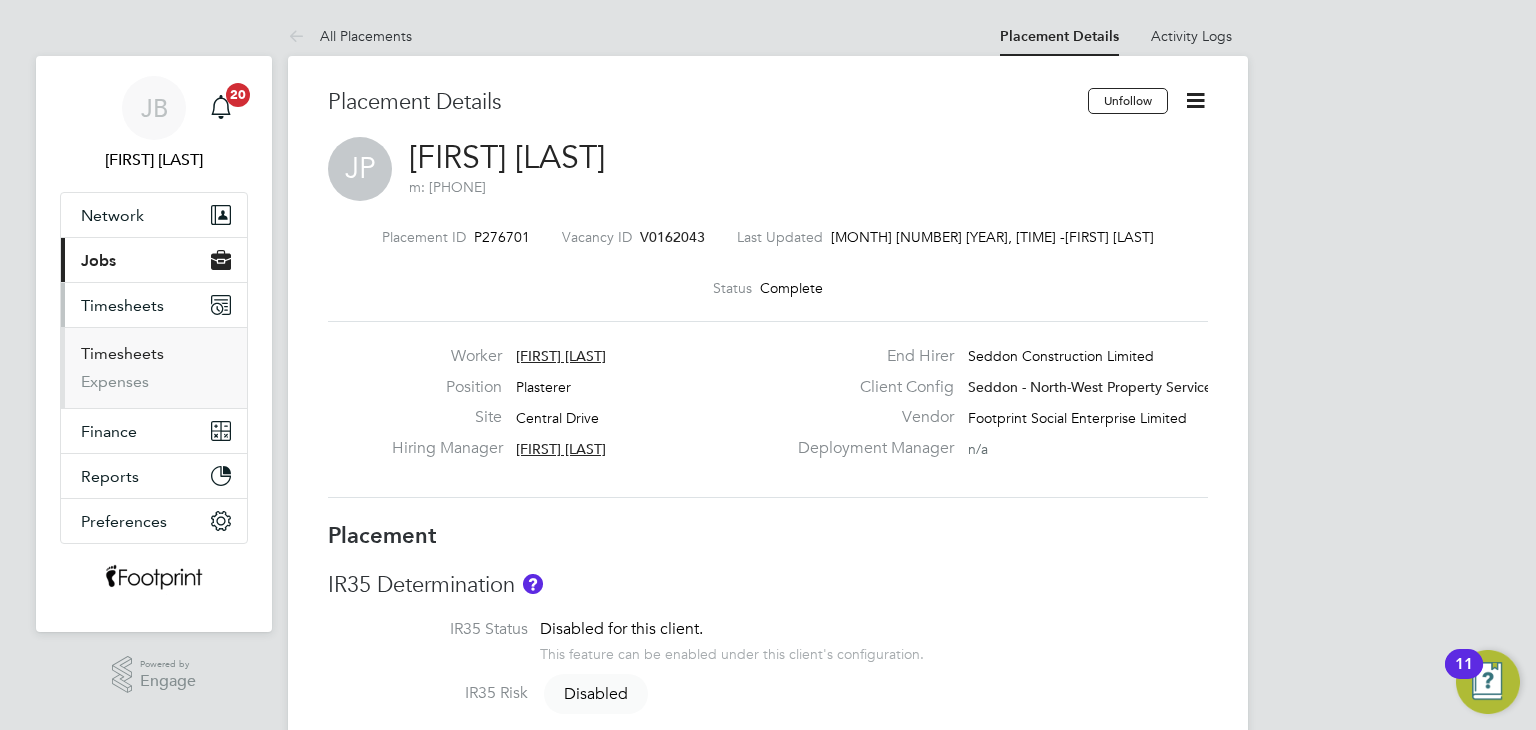 click on "Timesheets" at bounding box center [122, 353] 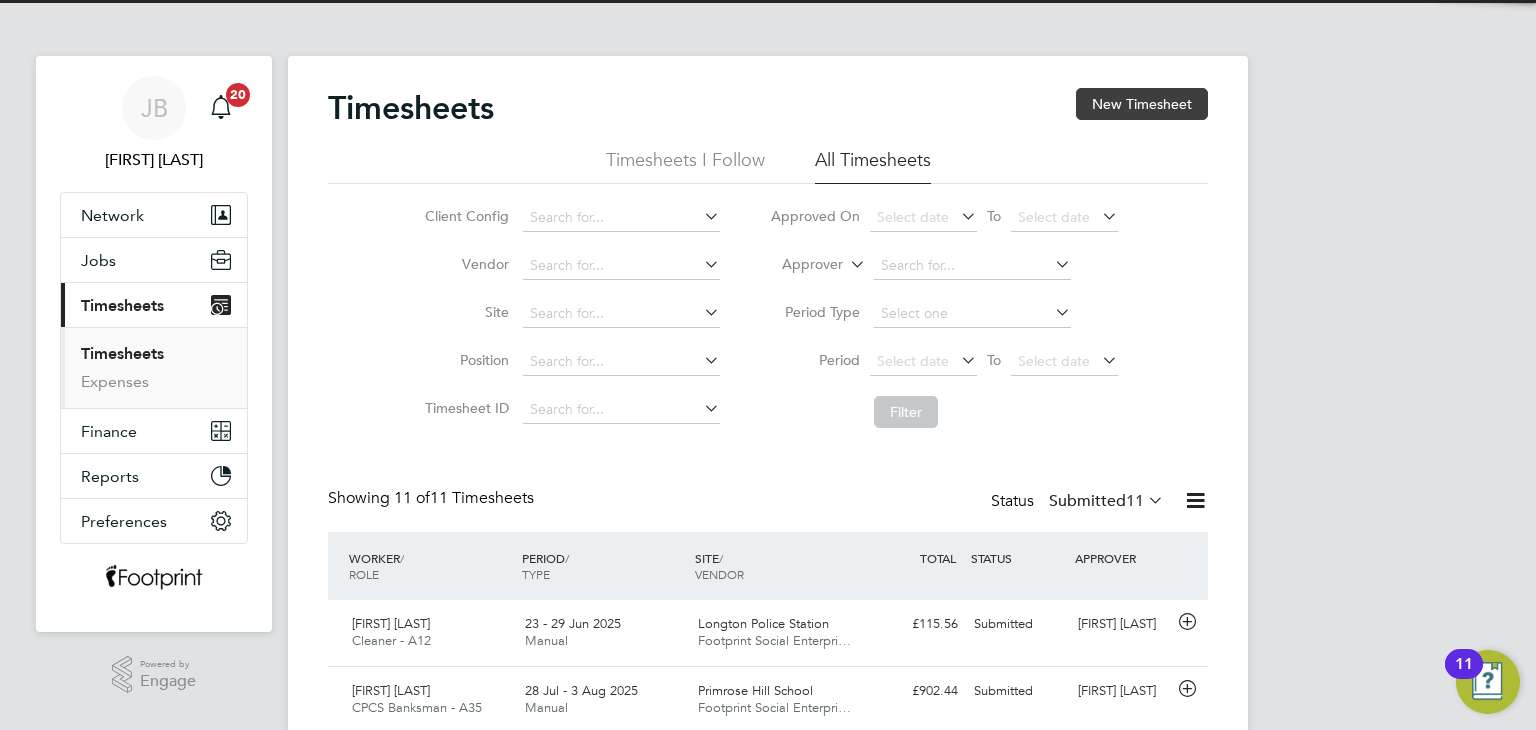 click on "New Timesheet" 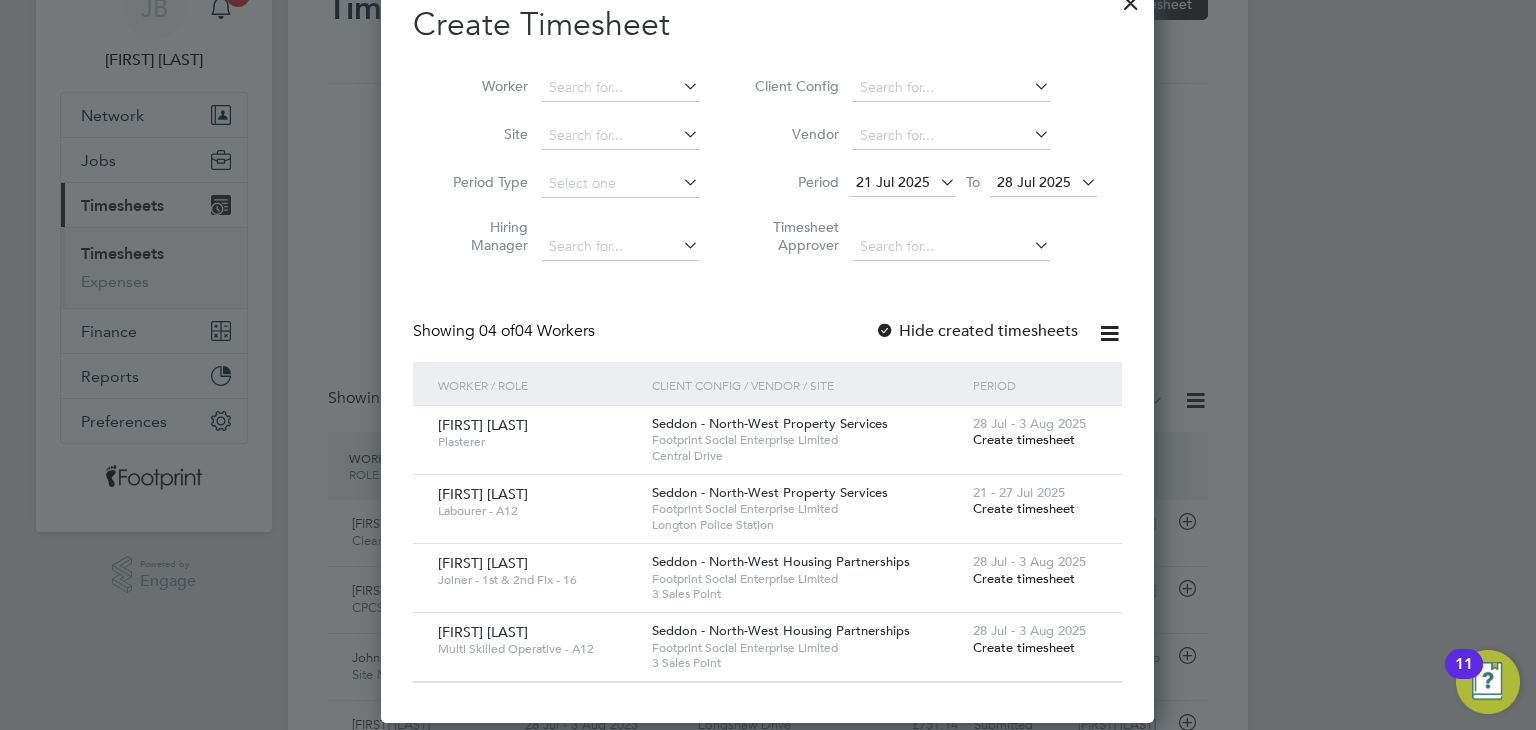 click on "Create timesheet" at bounding box center [1024, 439] 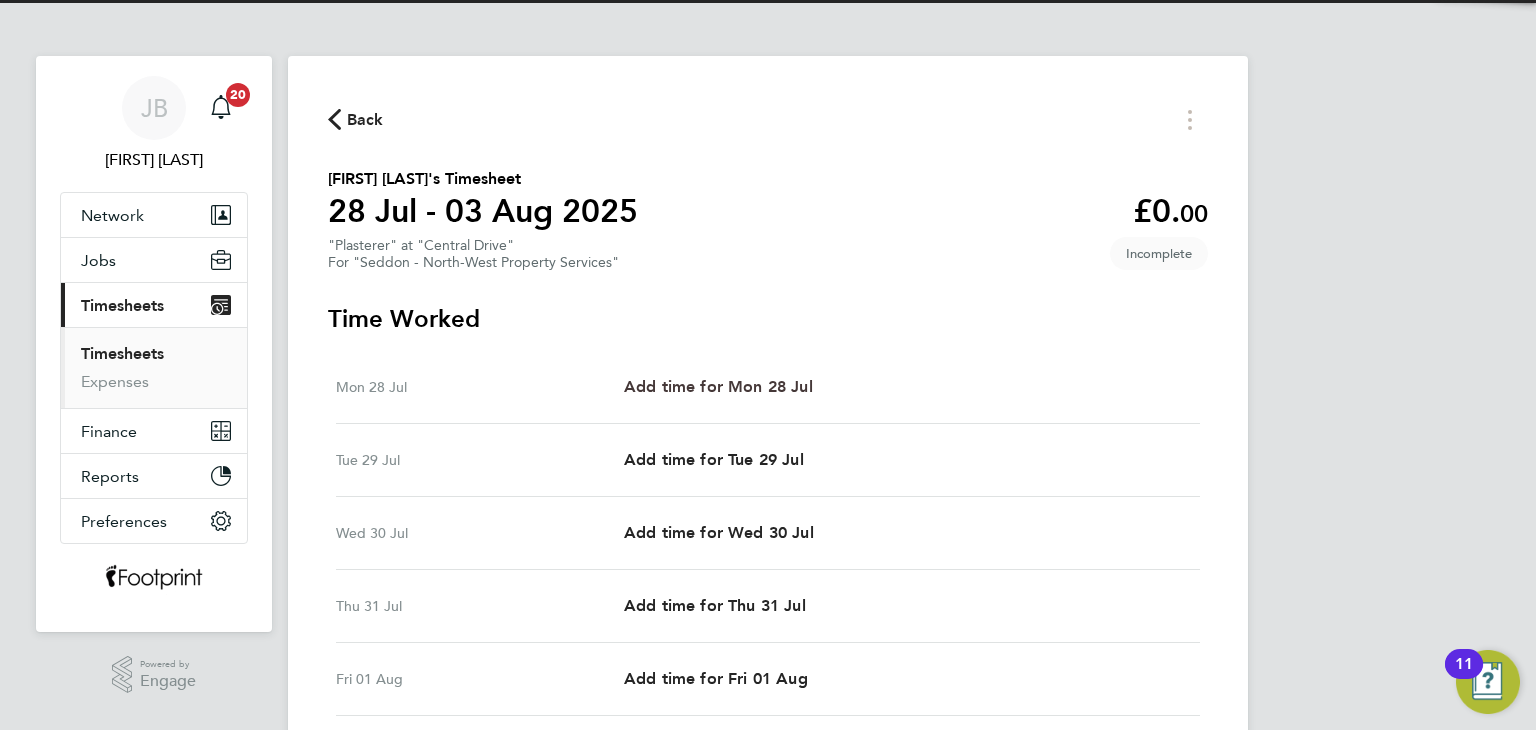 click on "Add time for Mon 28 Jul" at bounding box center [718, 386] 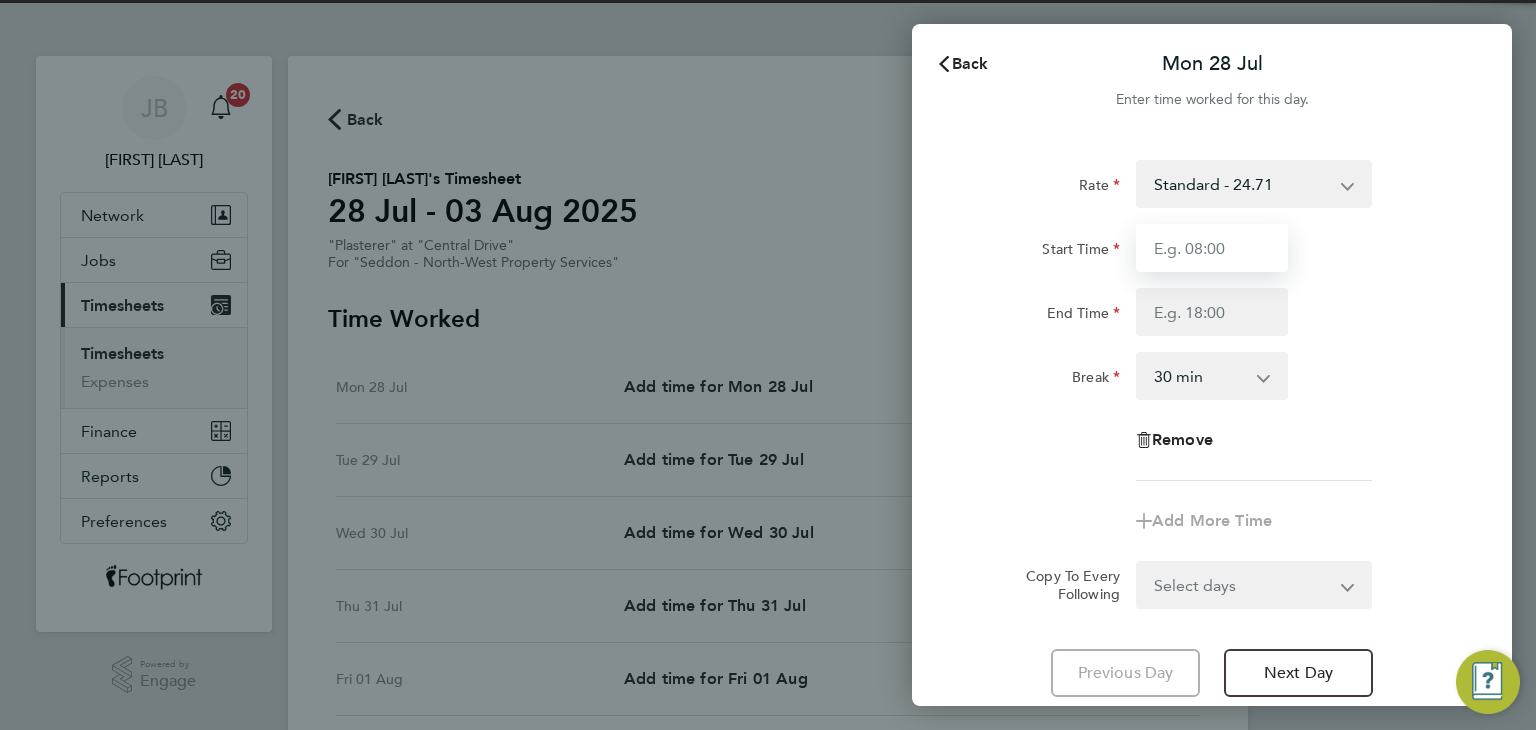 drag, startPoint x: 1175, startPoint y: 256, endPoint x: 1172, endPoint y: 266, distance: 10.440307 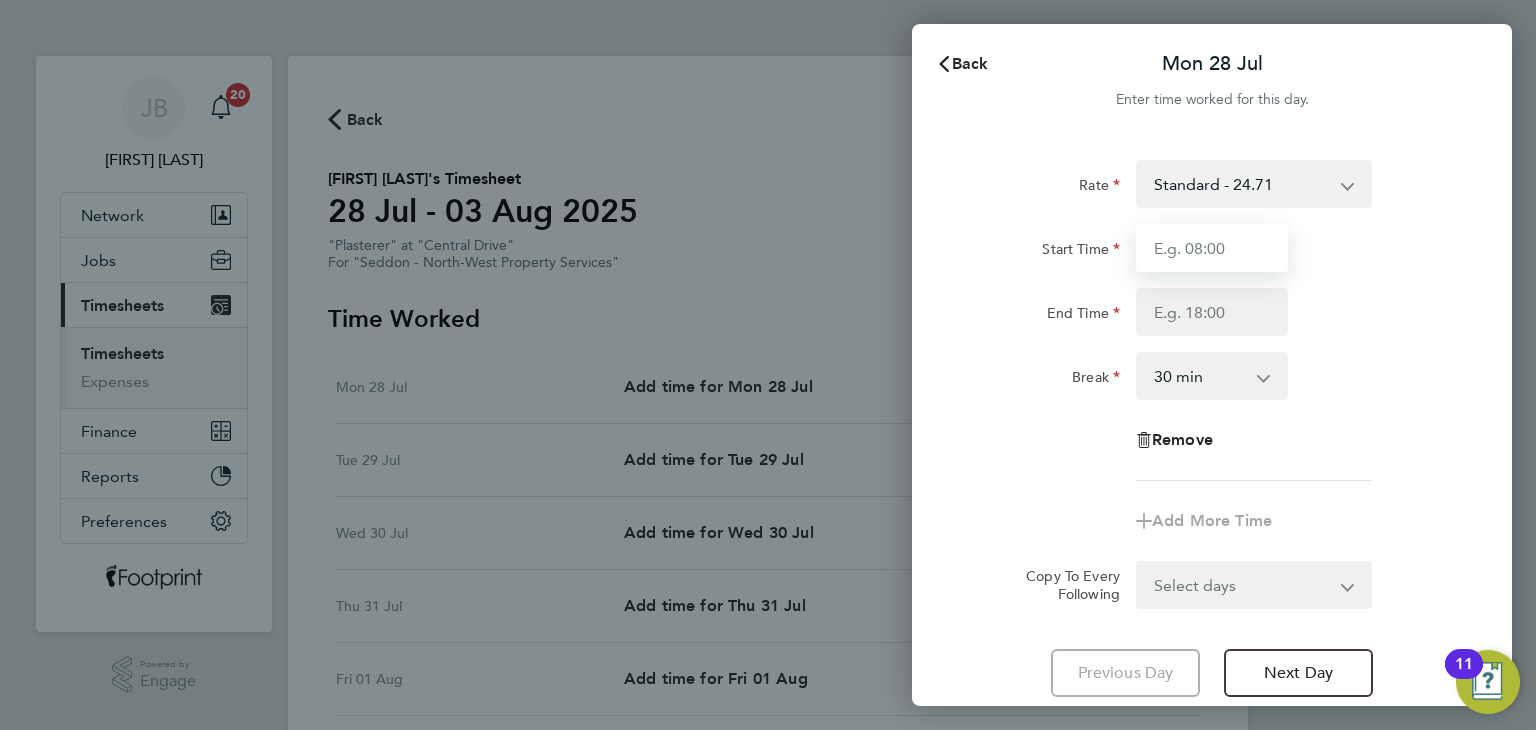 type on "07:30" 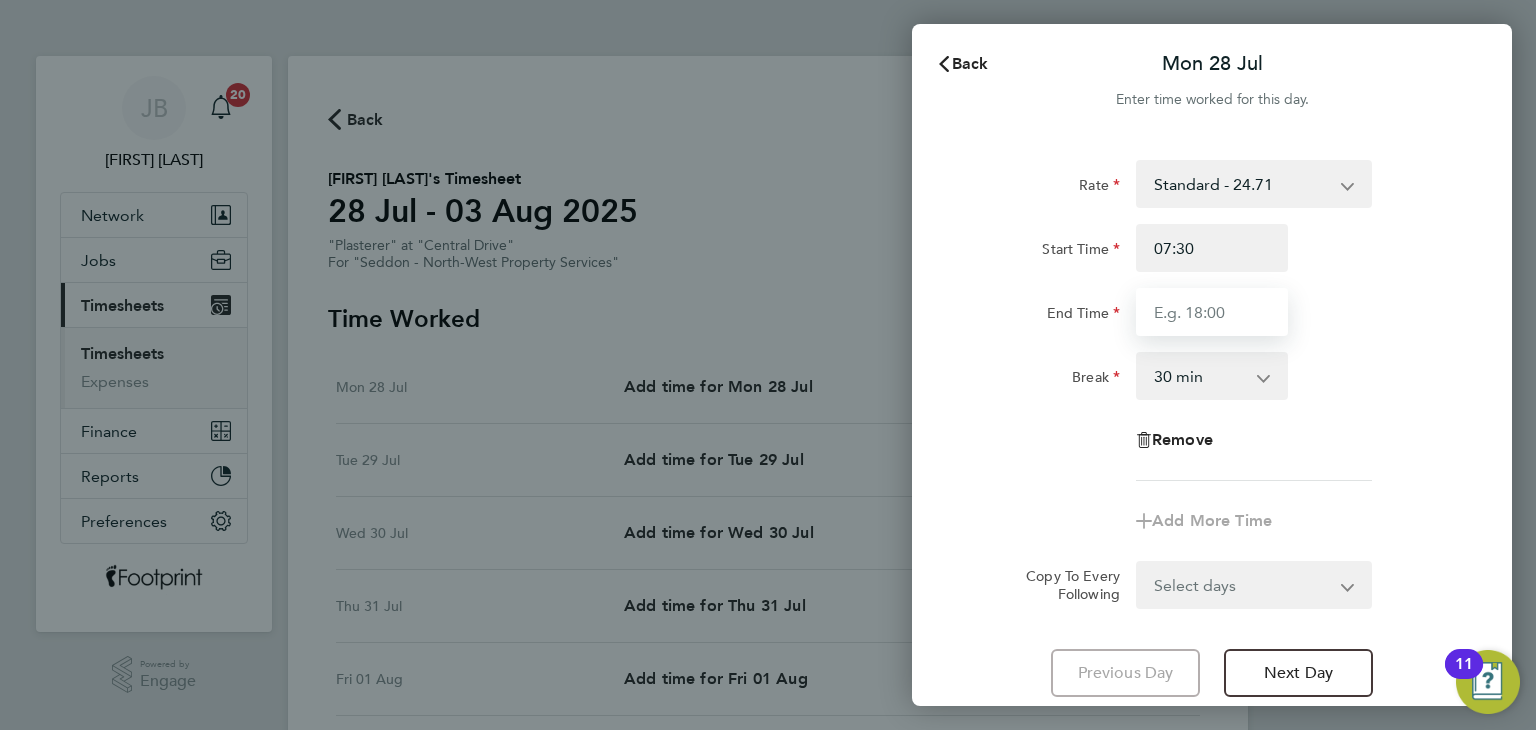 click on "End Time" at bounding box center [1212, 312] 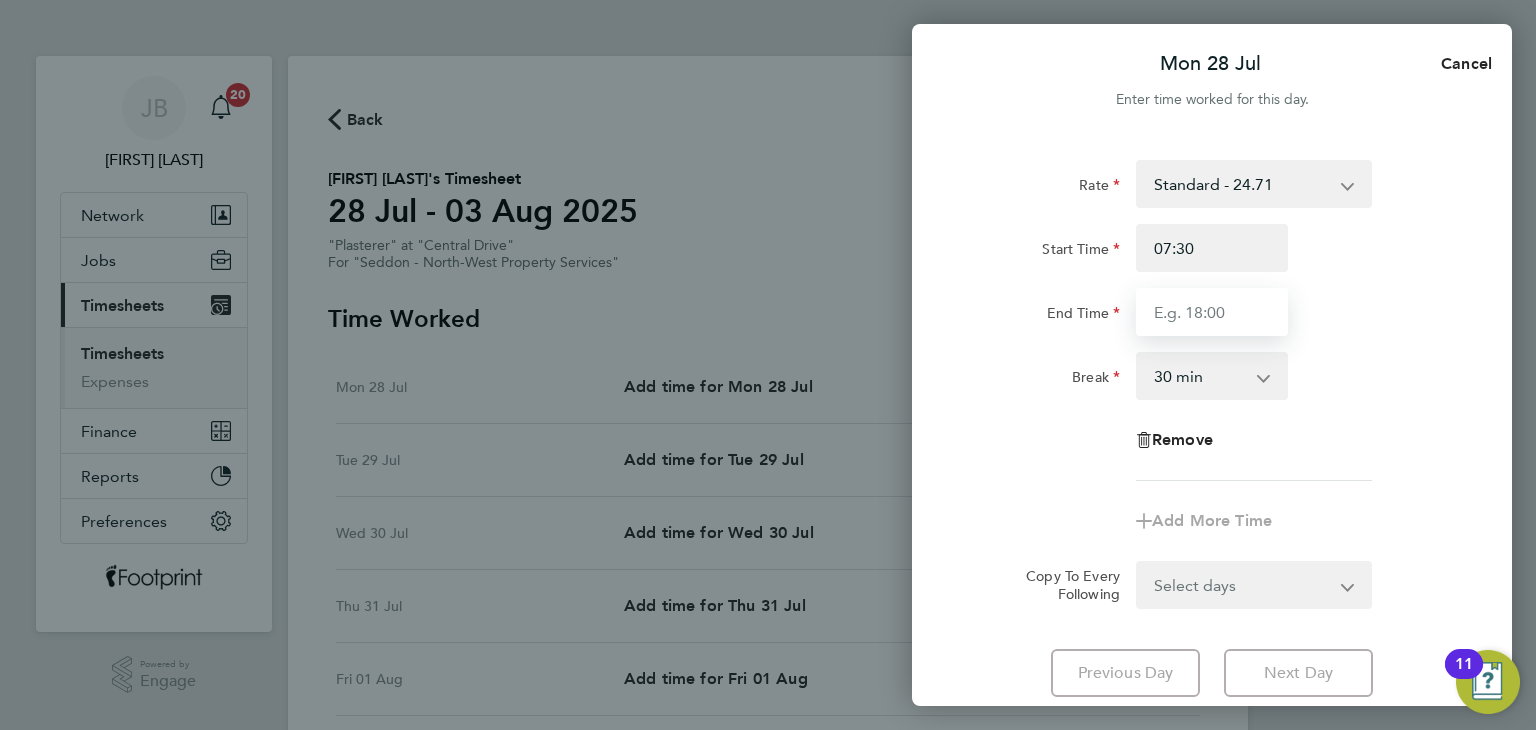 type on "16:00" 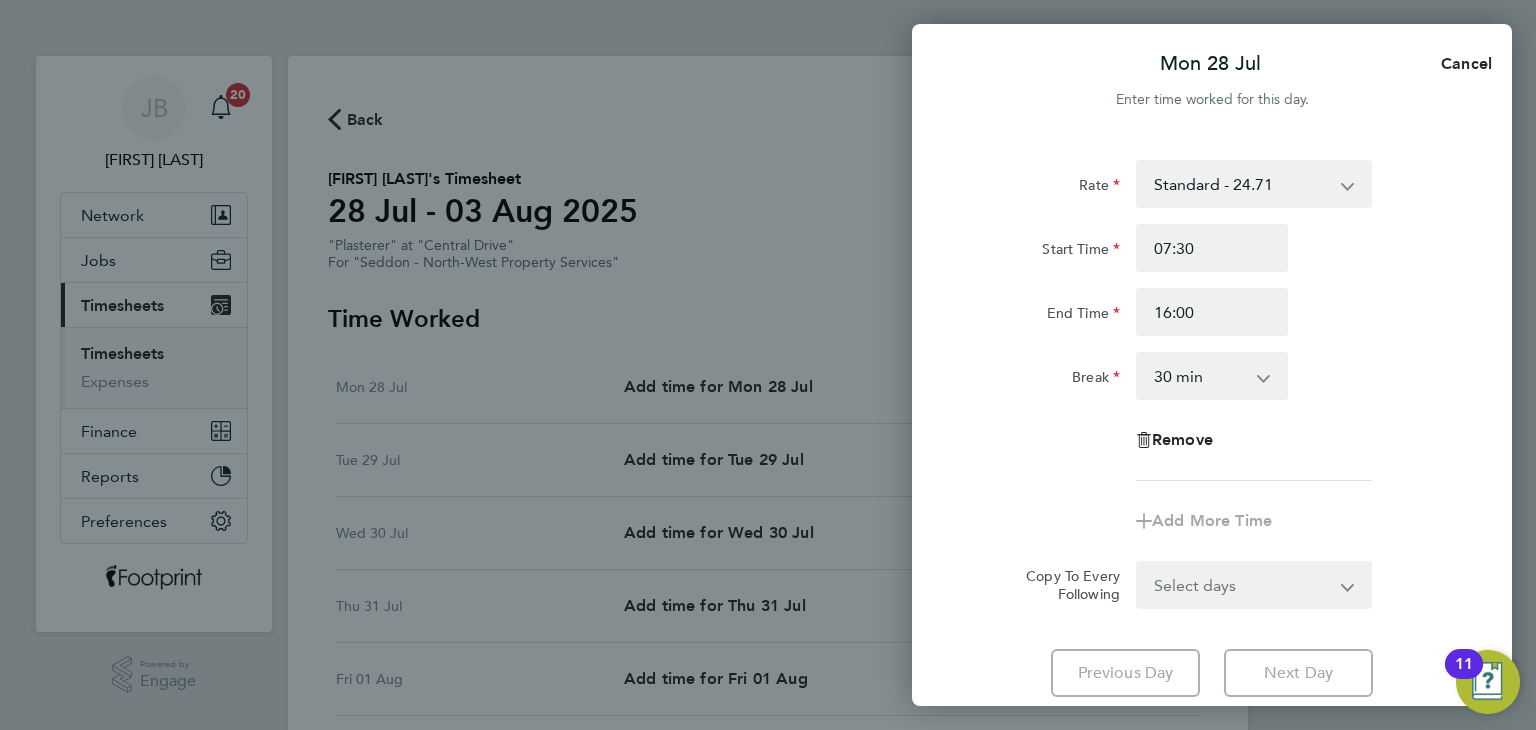 click on "Select days   Day   Weekday (Mon-Fri)   Weekend (Sat-Sun)   Tuesday   Wednesday   Thursday   Friday   Saturday   Sunday" at bounding box center (1243, 585) 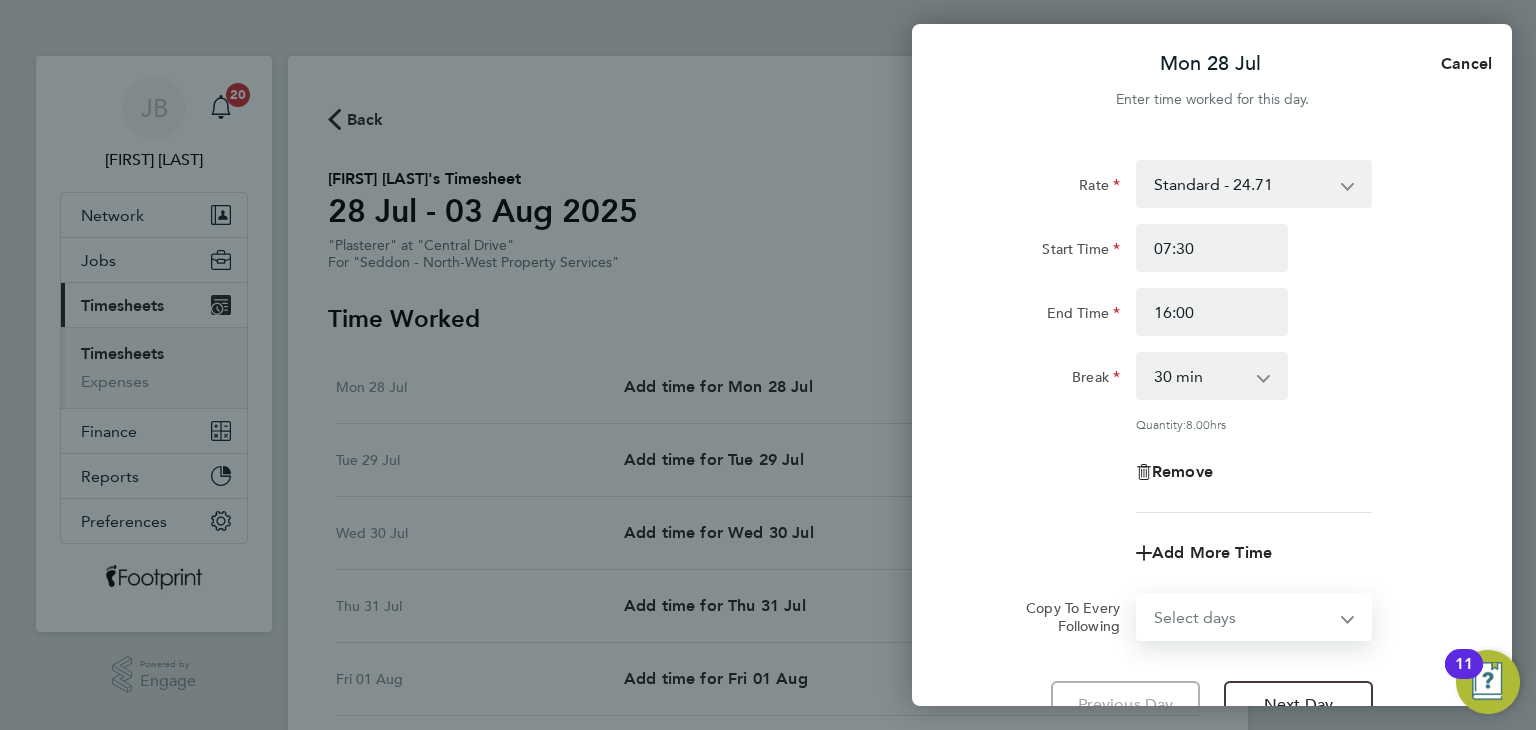 select on "TUE" 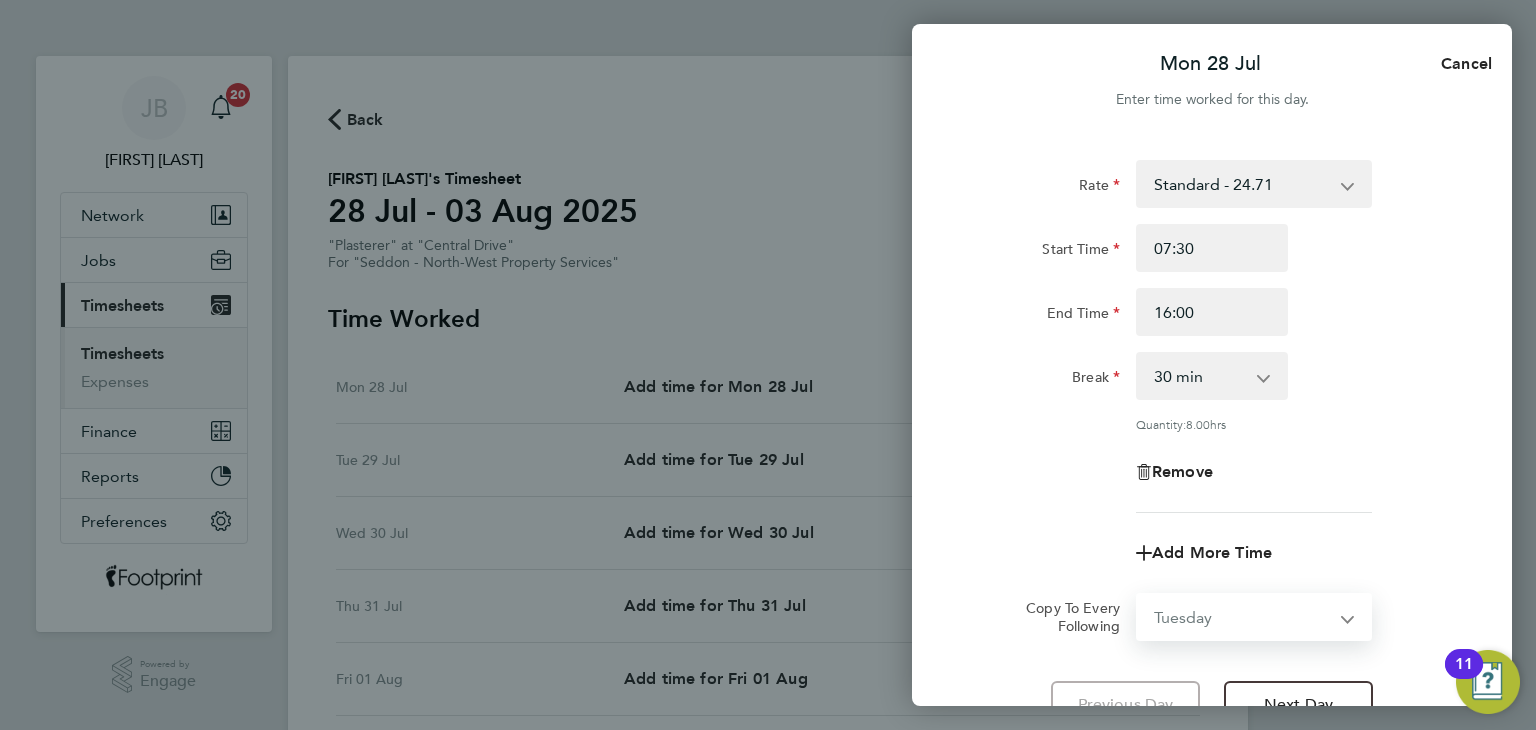 click on "Select days   Day   Weekday (Mon-Fri)   Weekend (Sat-Sun)   Tuesday   Wednesday   Thursday   Friday   Saturday   Sunday" at bounding box center [1243, 617] 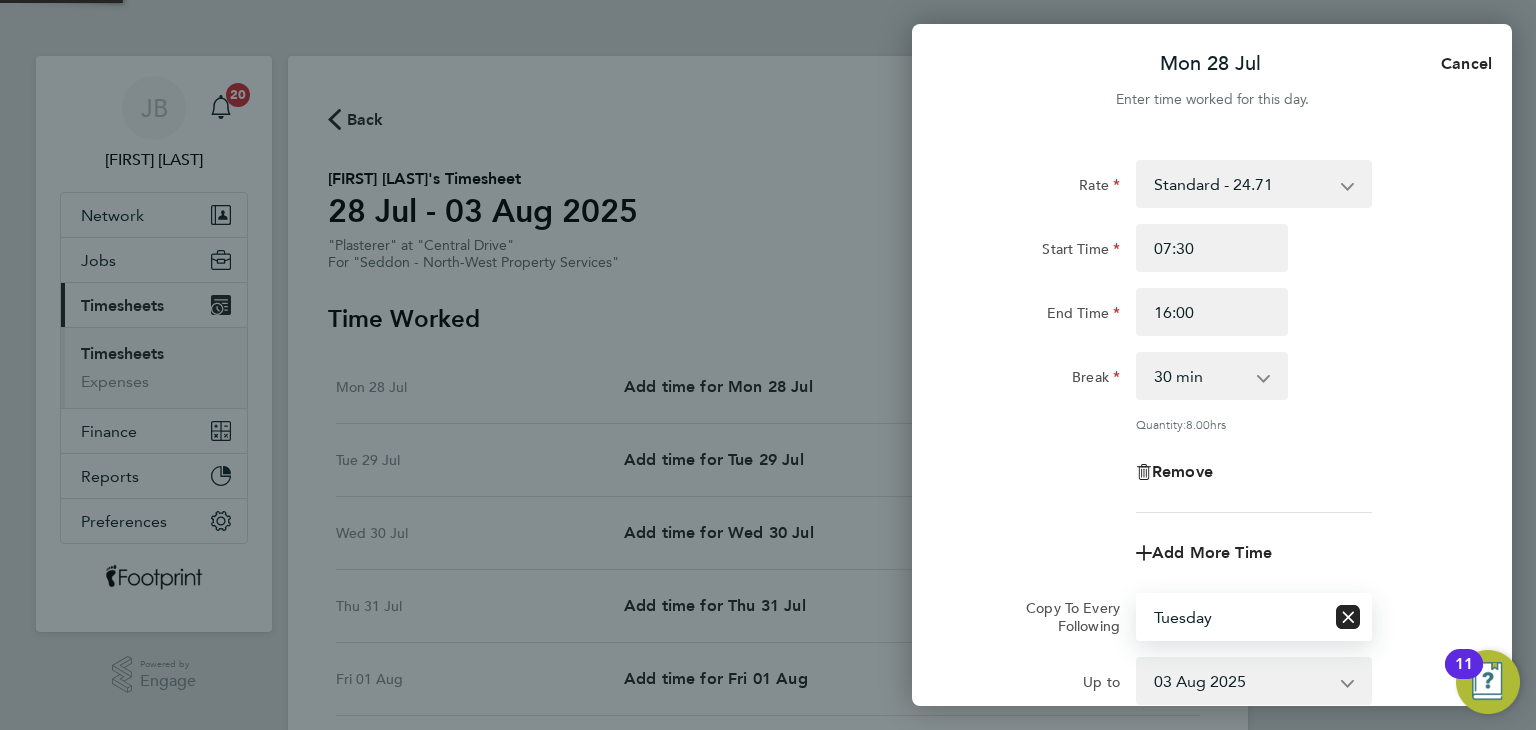 click on "Remove" 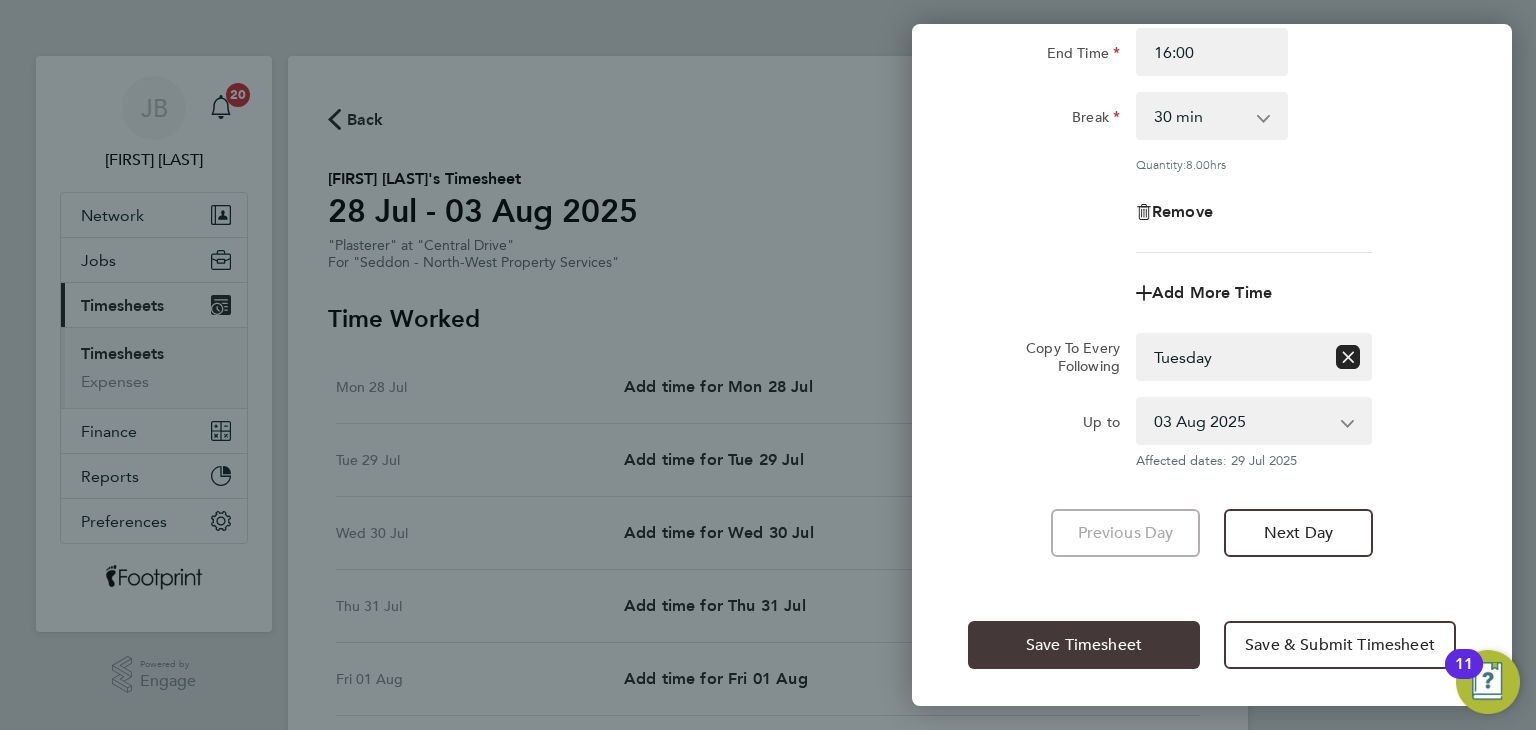 drag, startPoint x: 1080, startPoint y: 633, endPoint x: 1067, endPoint y: 627, distance: 14.3178215 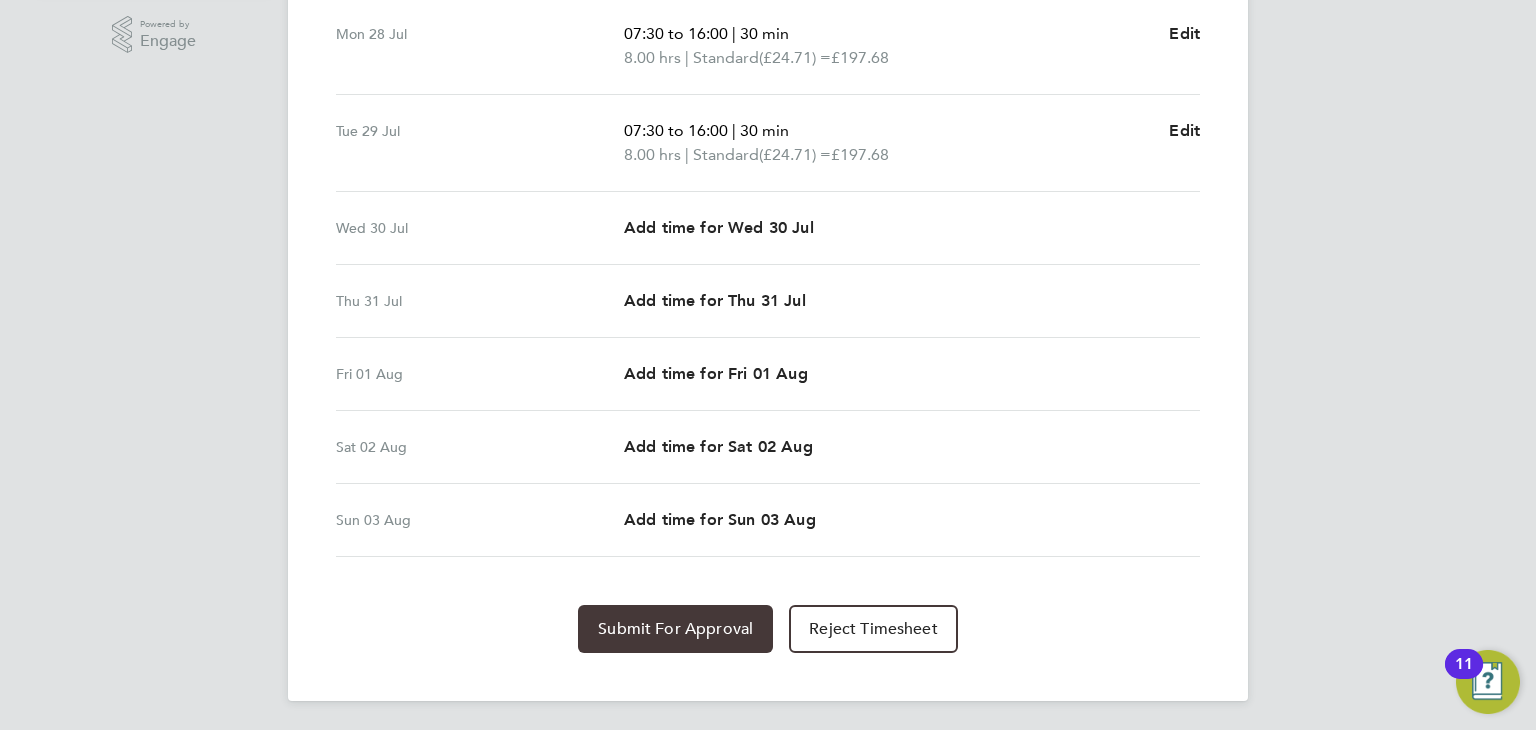 click on "Submit For Approval" 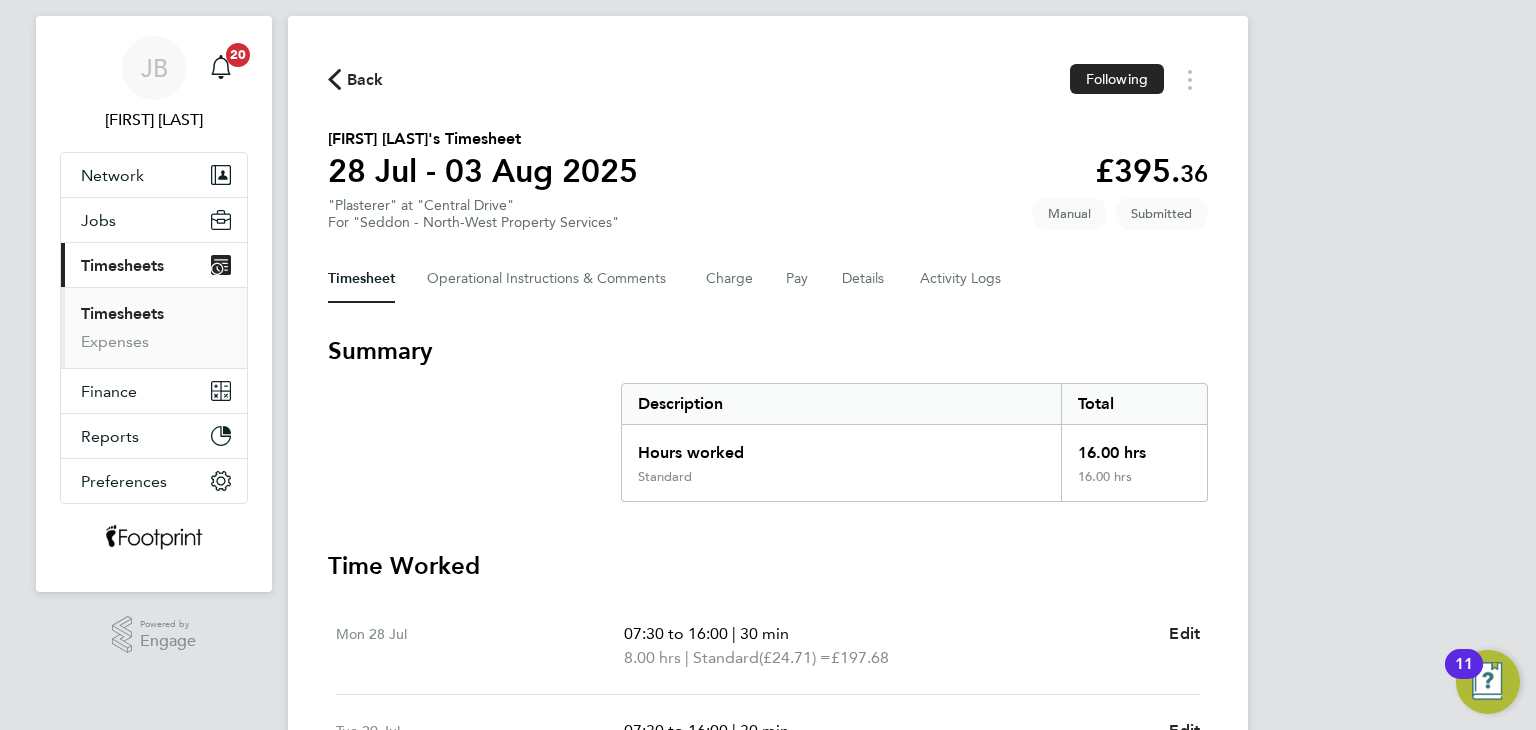 click on "Timesheets" at bounding box center [122, 313] 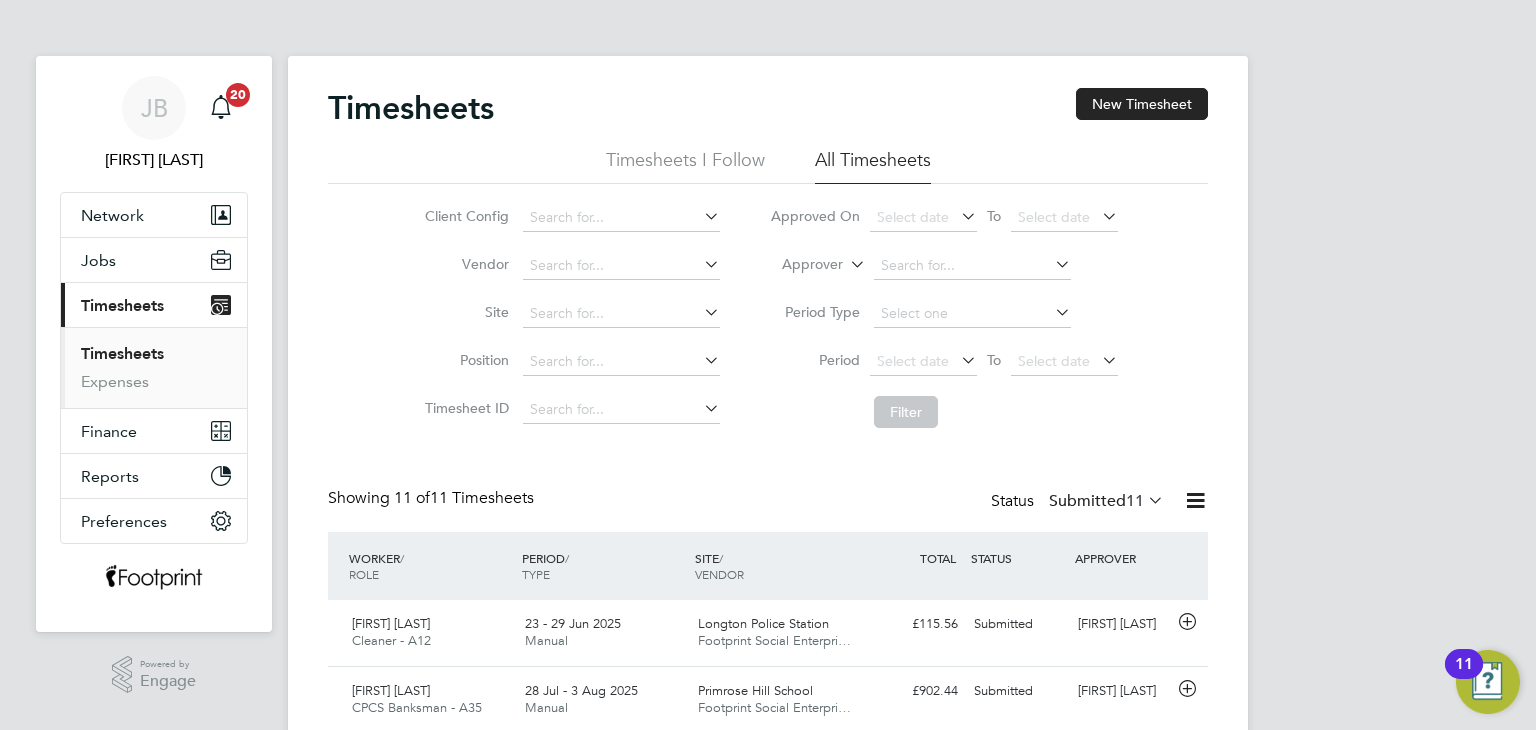 click on "Timesheets" at bounding box center (122, 353) 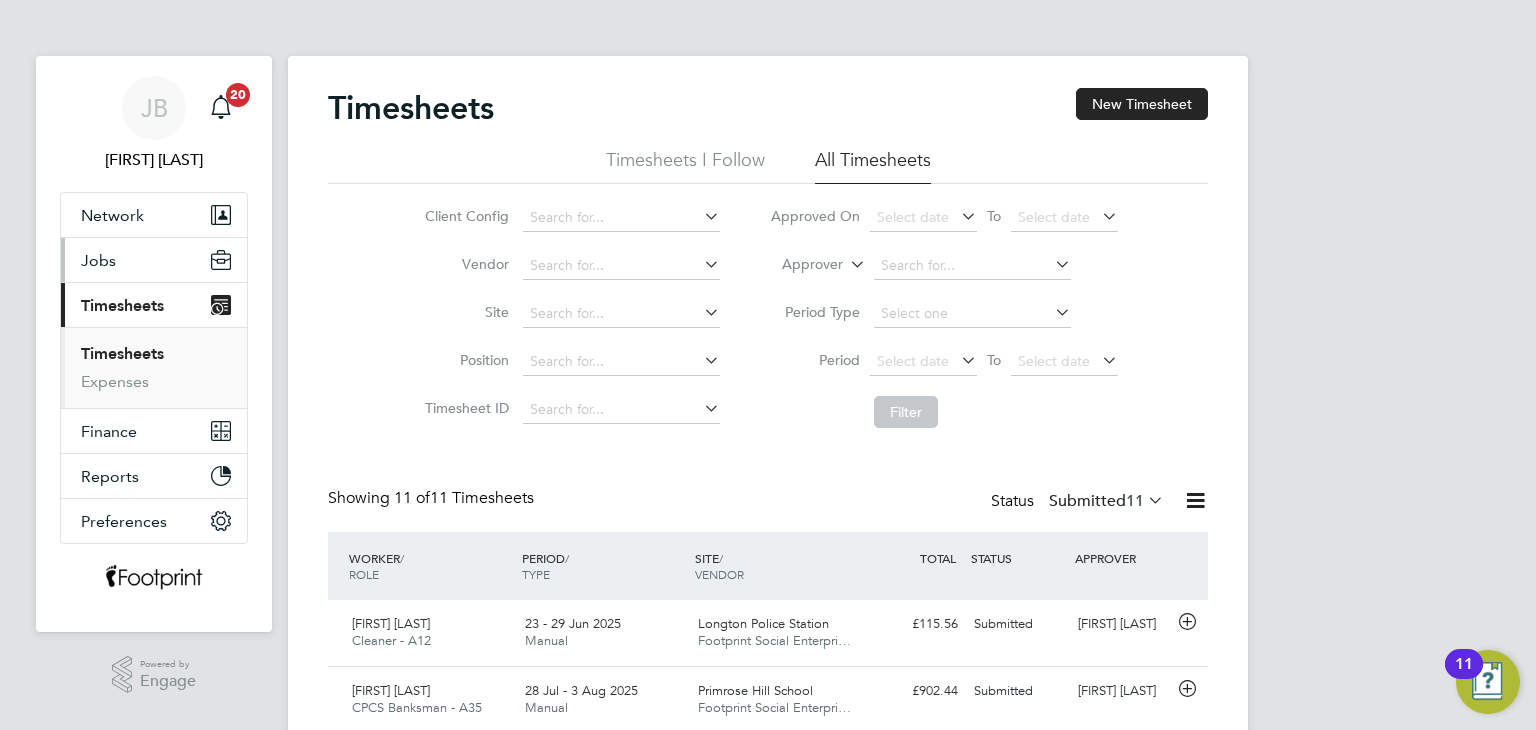 click on "Jobs" at bounding box center (98, 260) 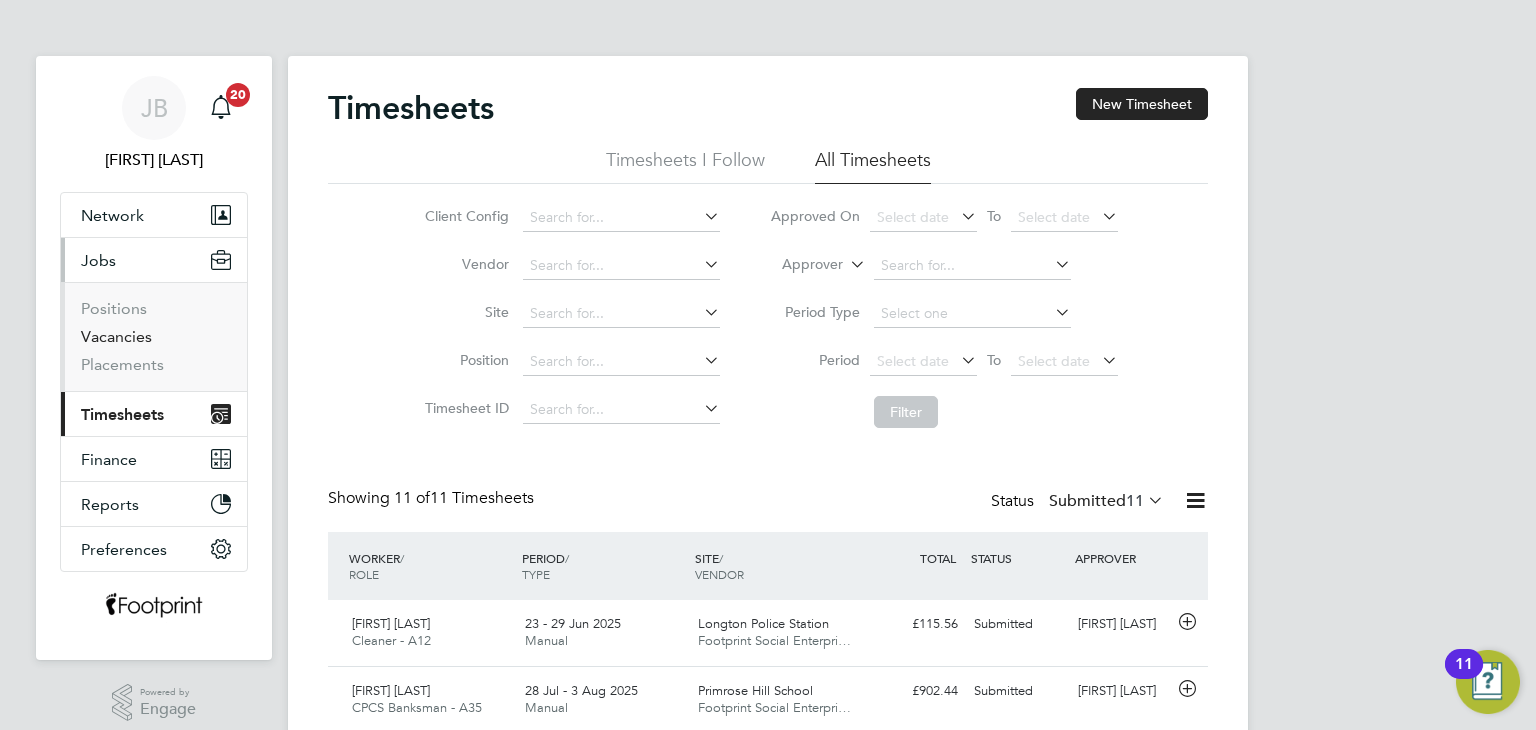 click on "Vacancies" at bounding box center [116, 336] 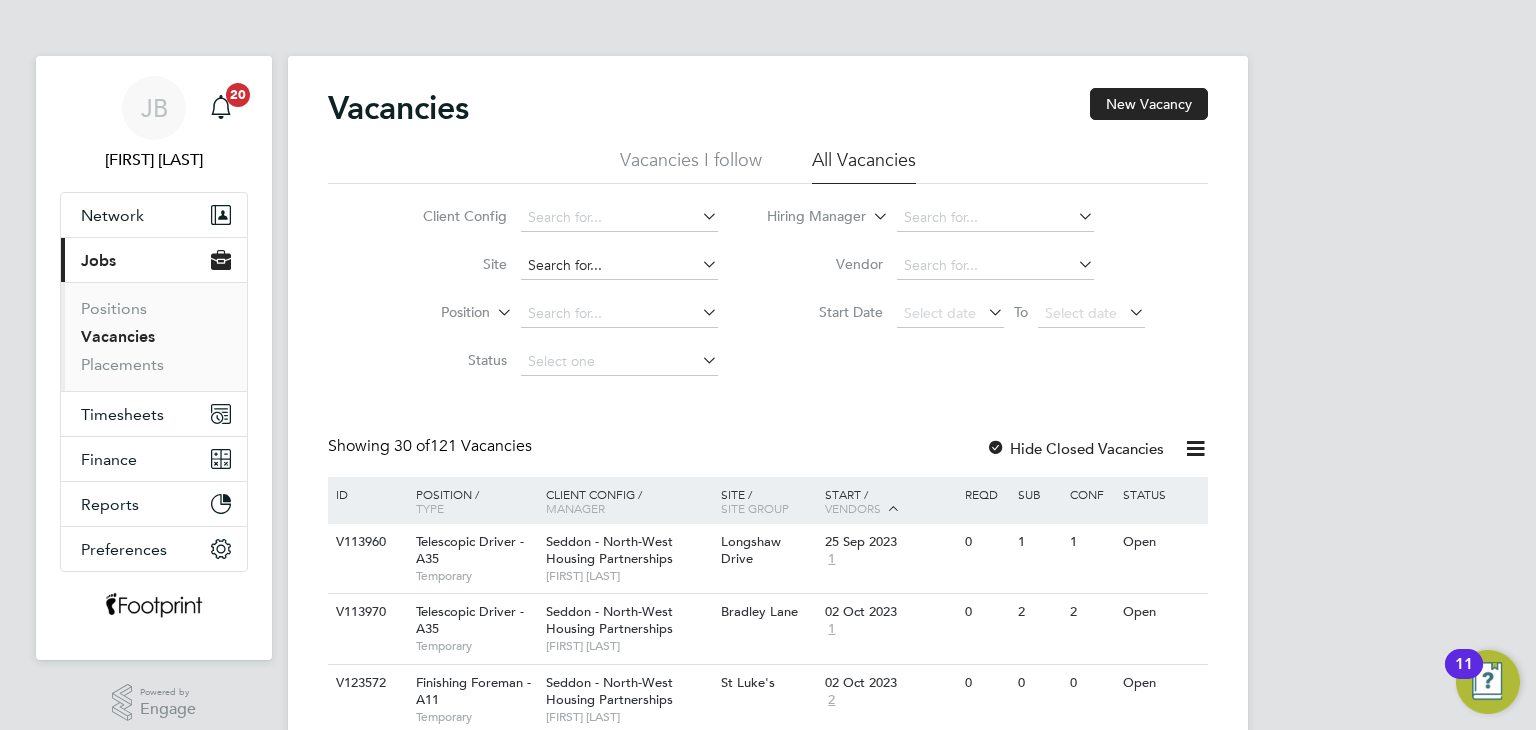 click 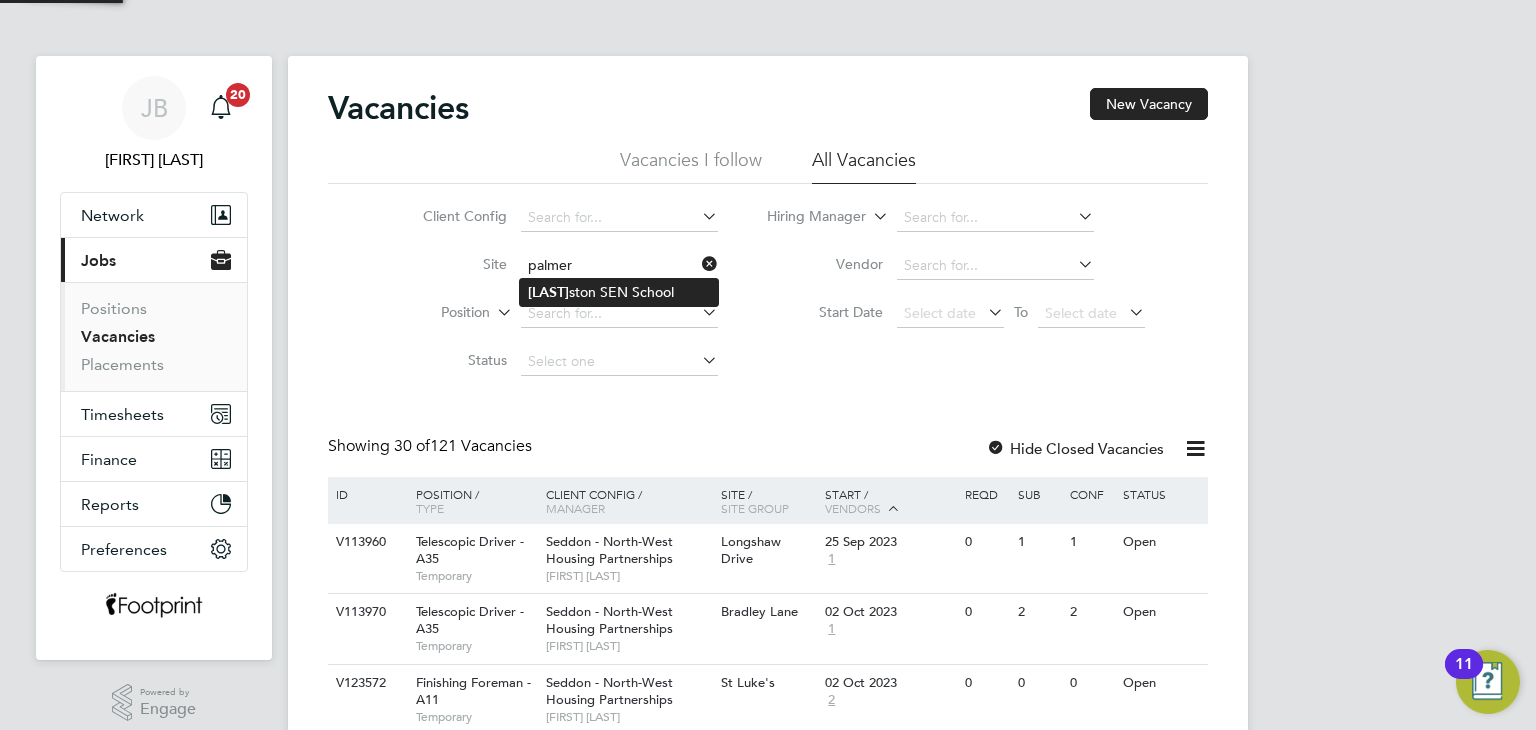 click on "Palmer" 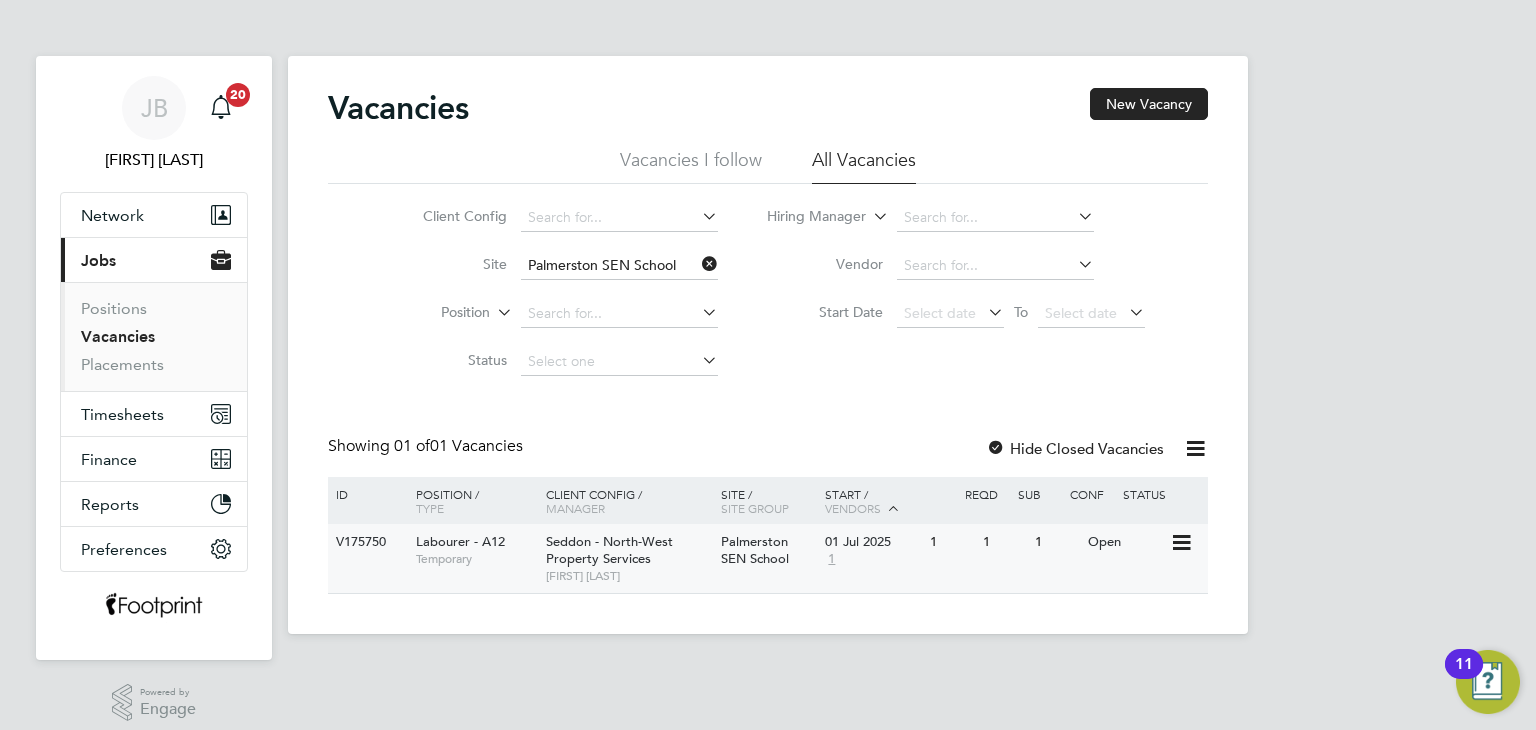 click on "1" 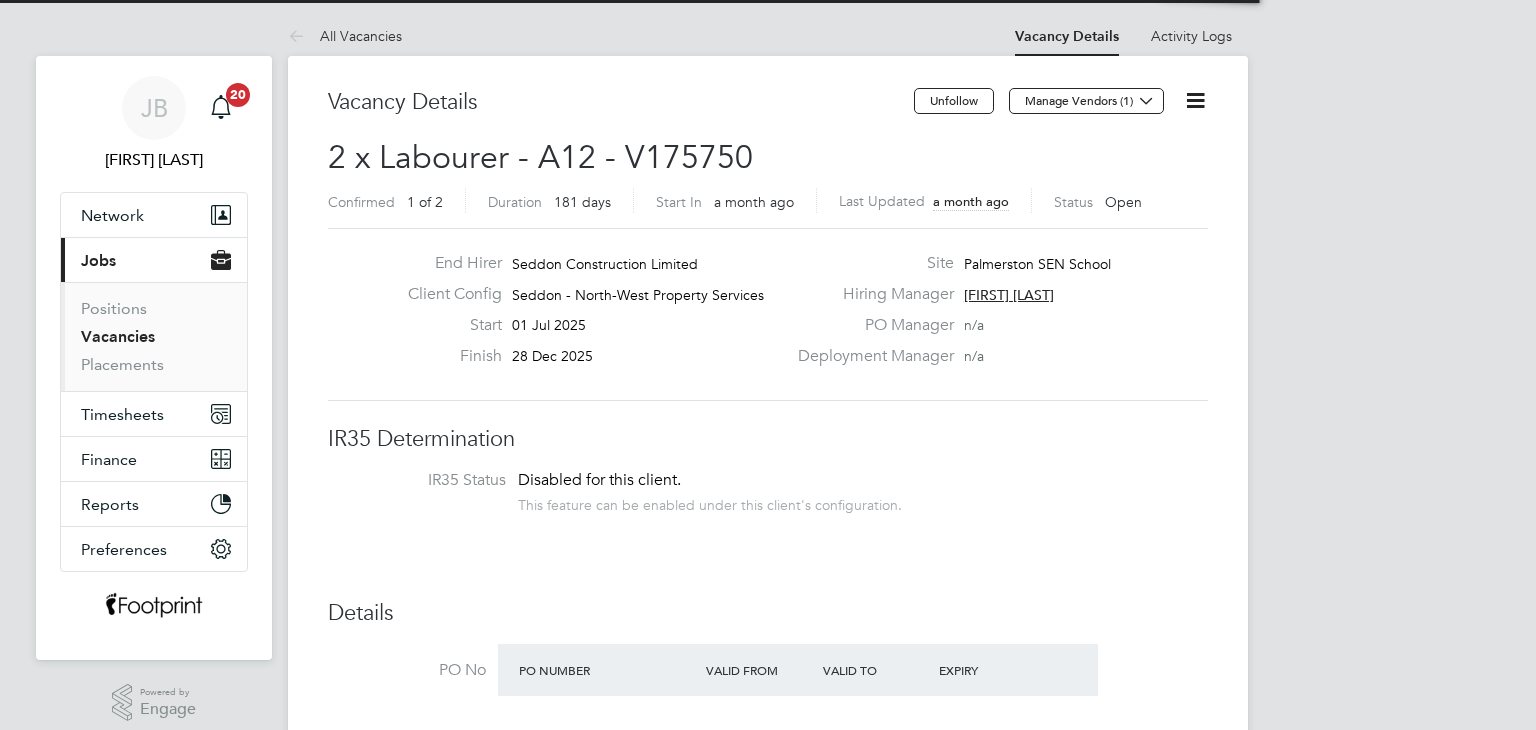 scroll, scrollTop: 595, scrollLeft: 0, axis: vertical 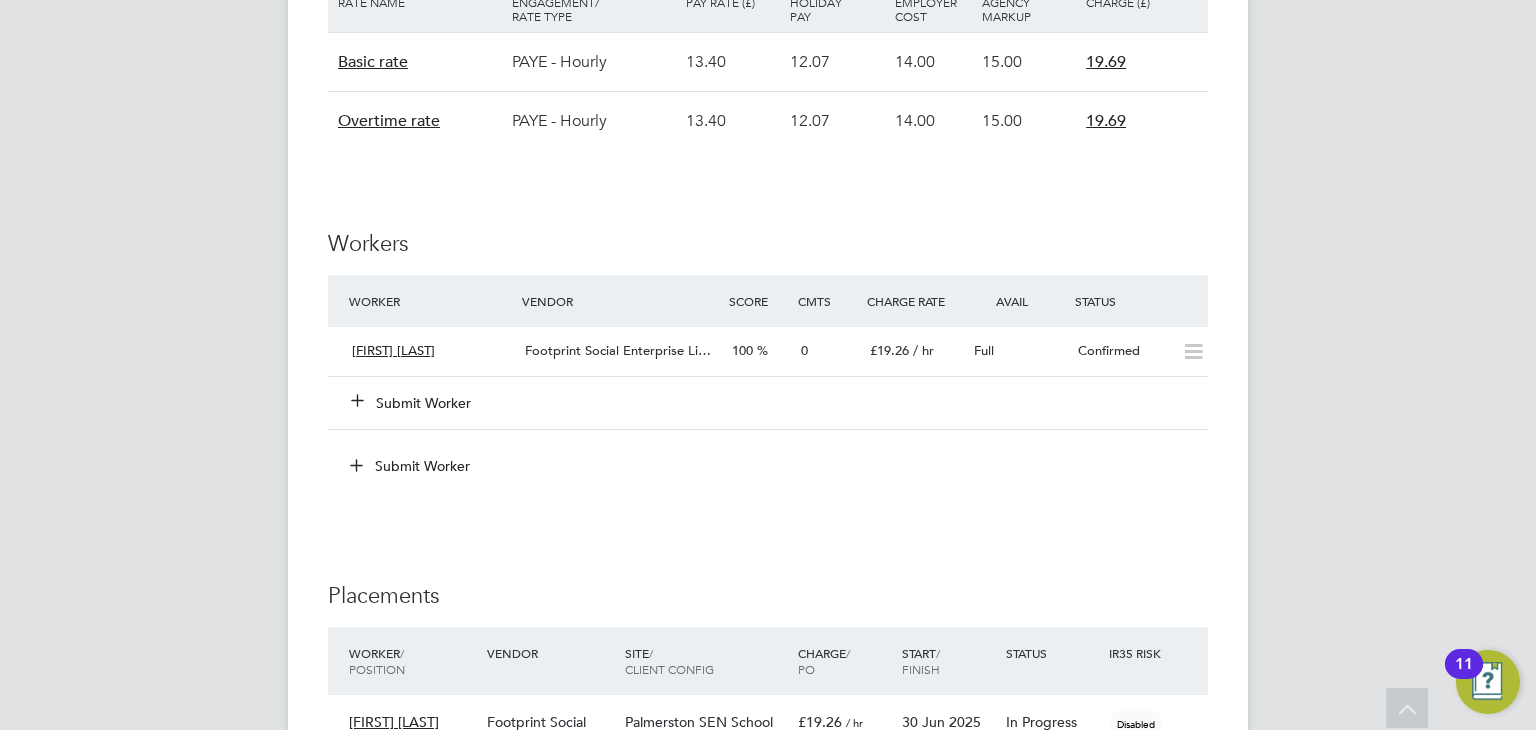 click on "Submit Worker" 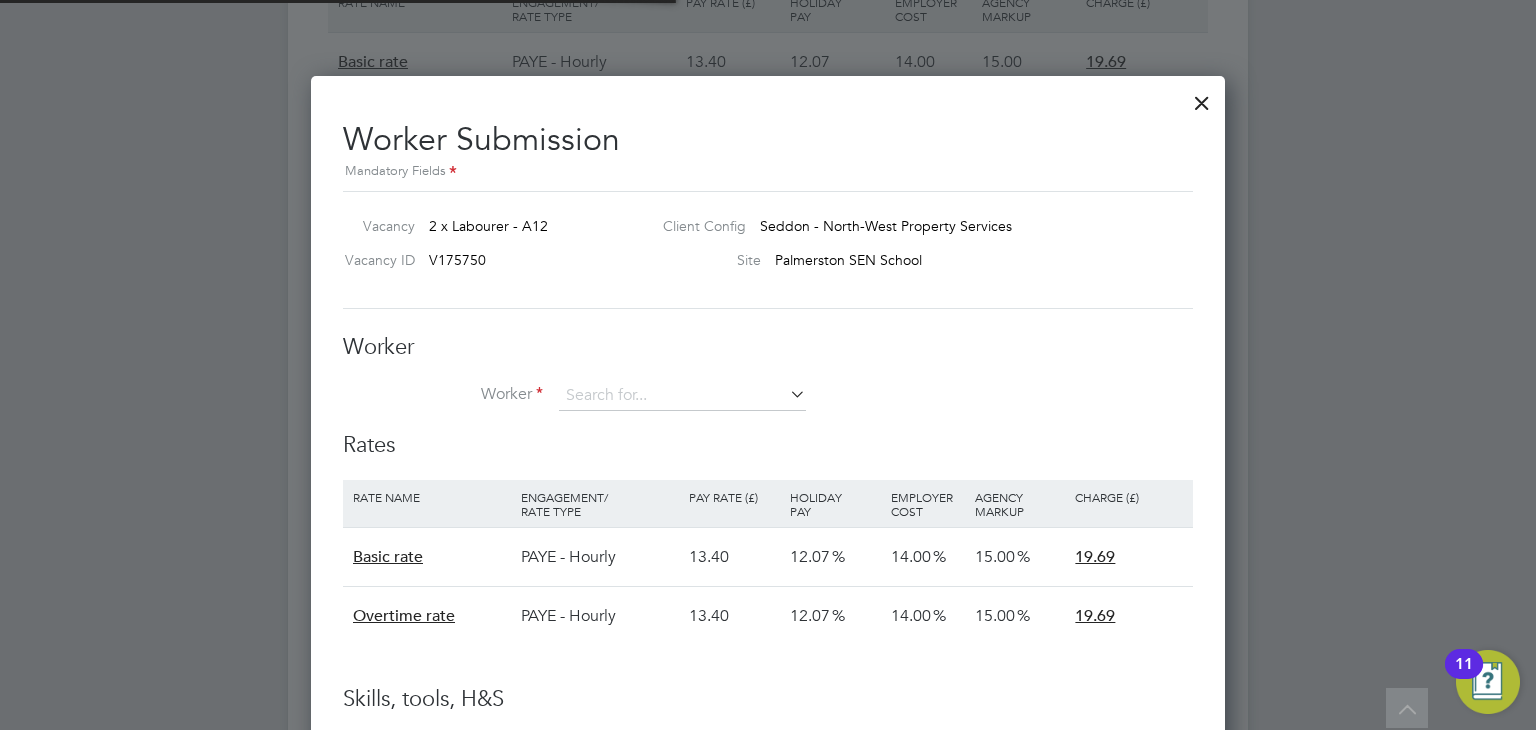 scroll, scrollTop: 10, scrollLeft: 10, axis: both 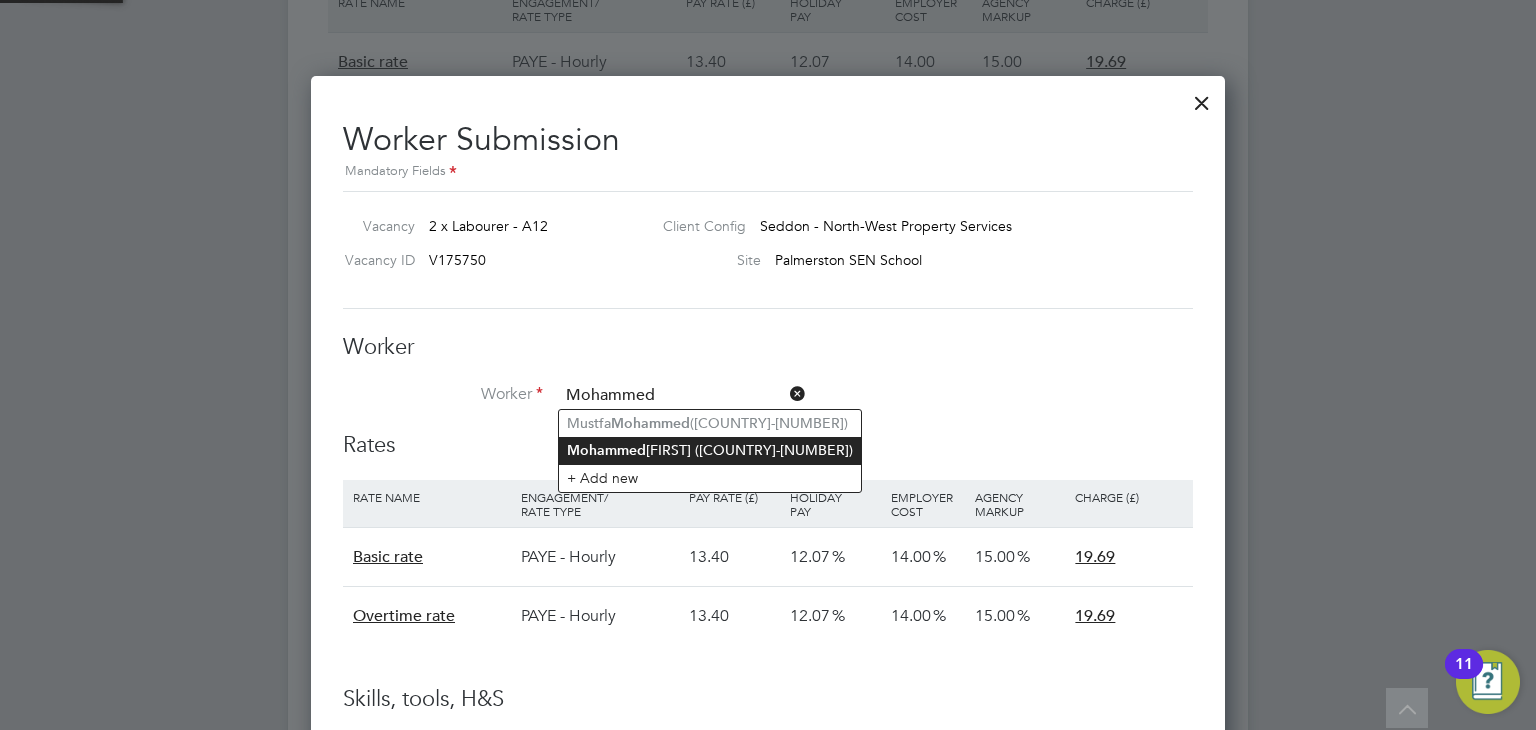 click on "[FIRST]  [LAST] ([COUNTRY]-[NUMBER])" 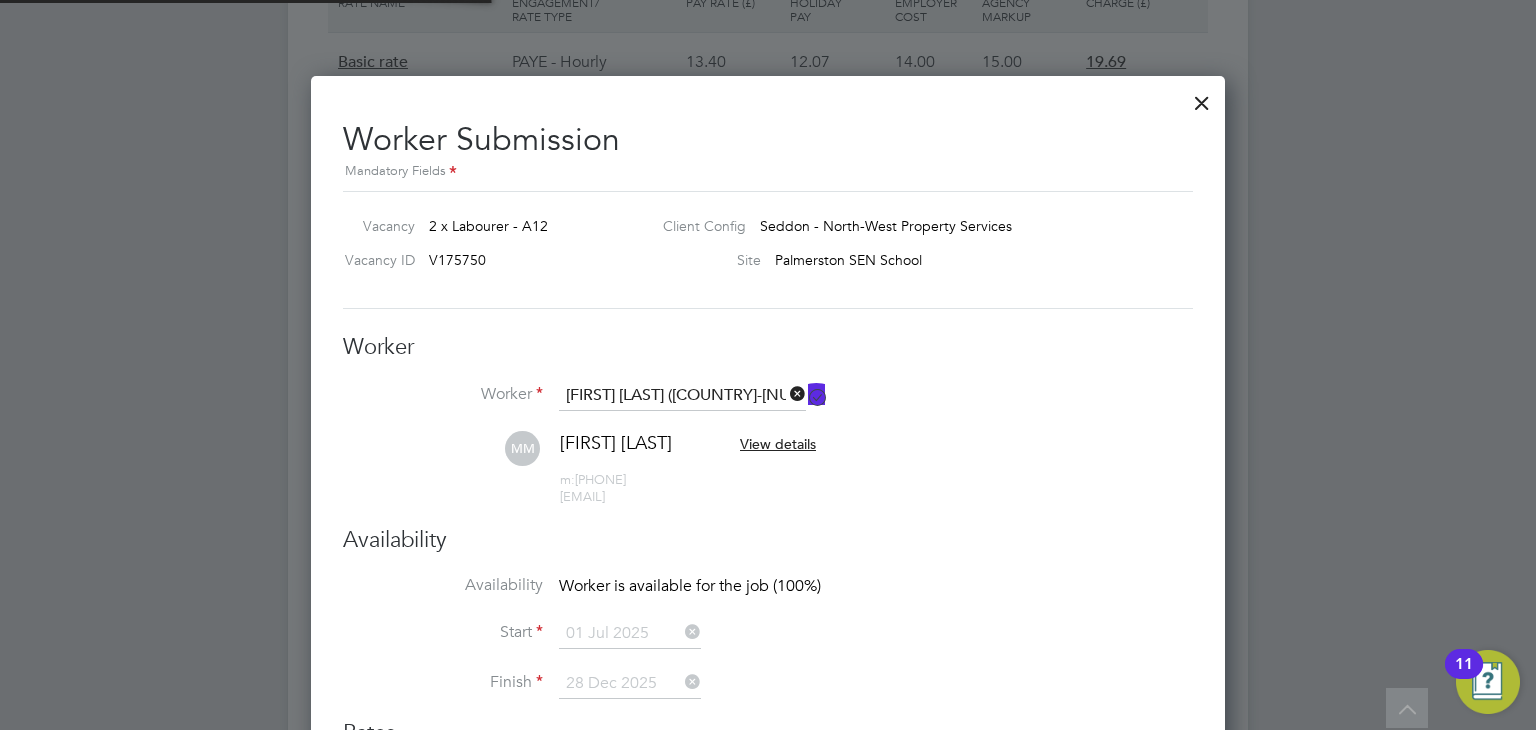 type on "21 Jul 2025" 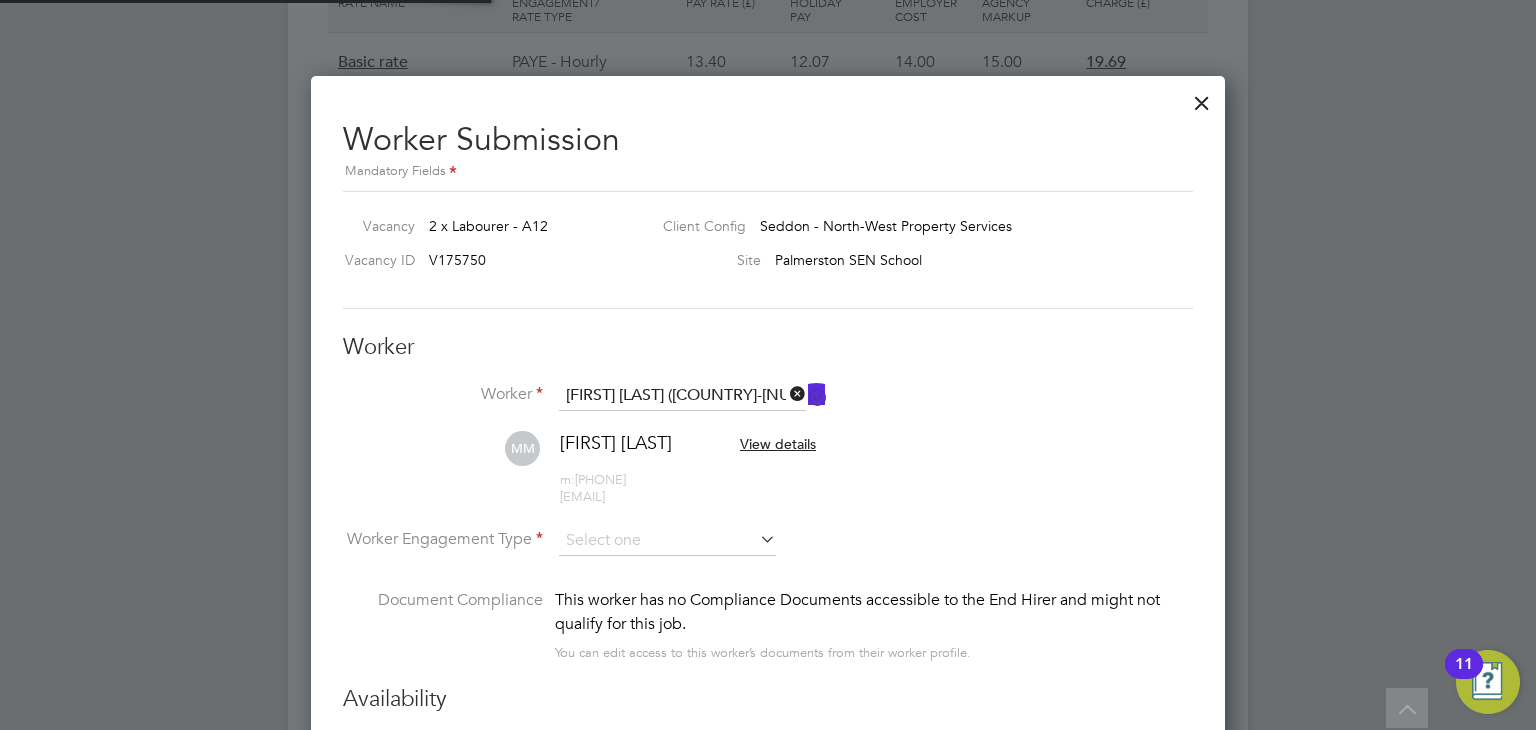 click on "[TITLE] [LAST] [LAST]   View details m:  [PHONE]   [EMAIL]" at bounding box center (768, 478) 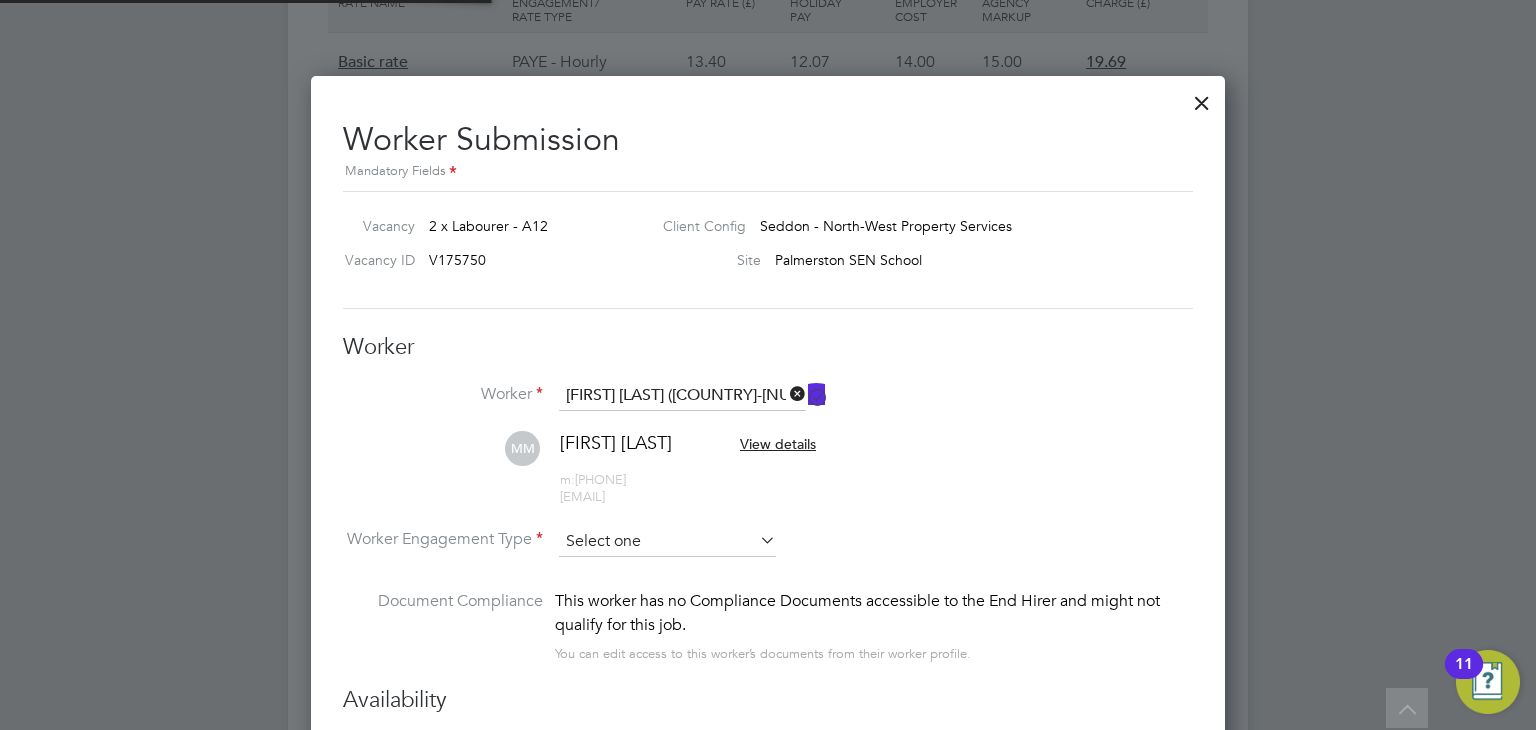 click at bounding box center (667, 542) 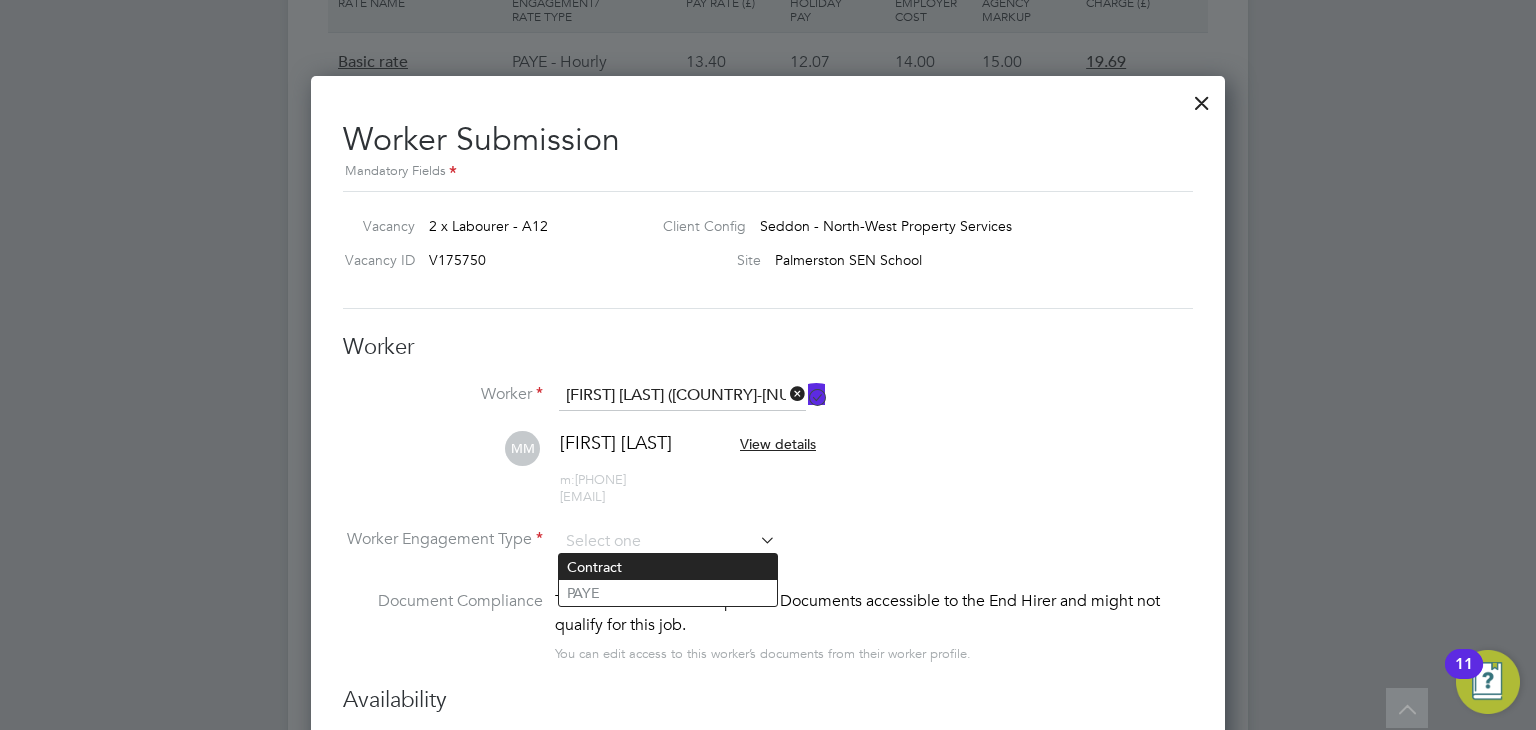 click on "Contract" 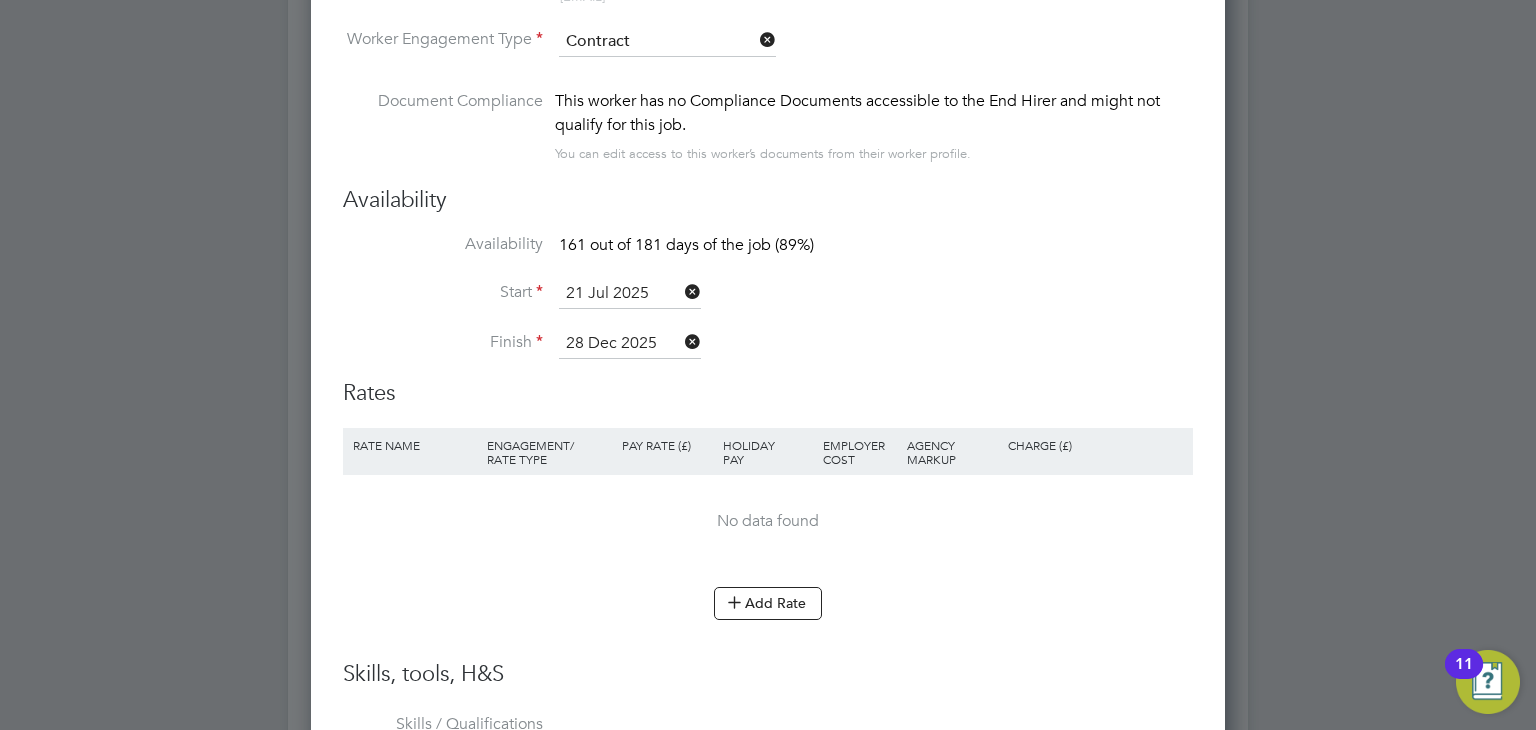 click on "Rate Name Engagement/ Rate Type Pay Rate (£) Holiday Pay Employer Cost Agency Markup Charge (£) No data found" at bounding box center (768, 508) 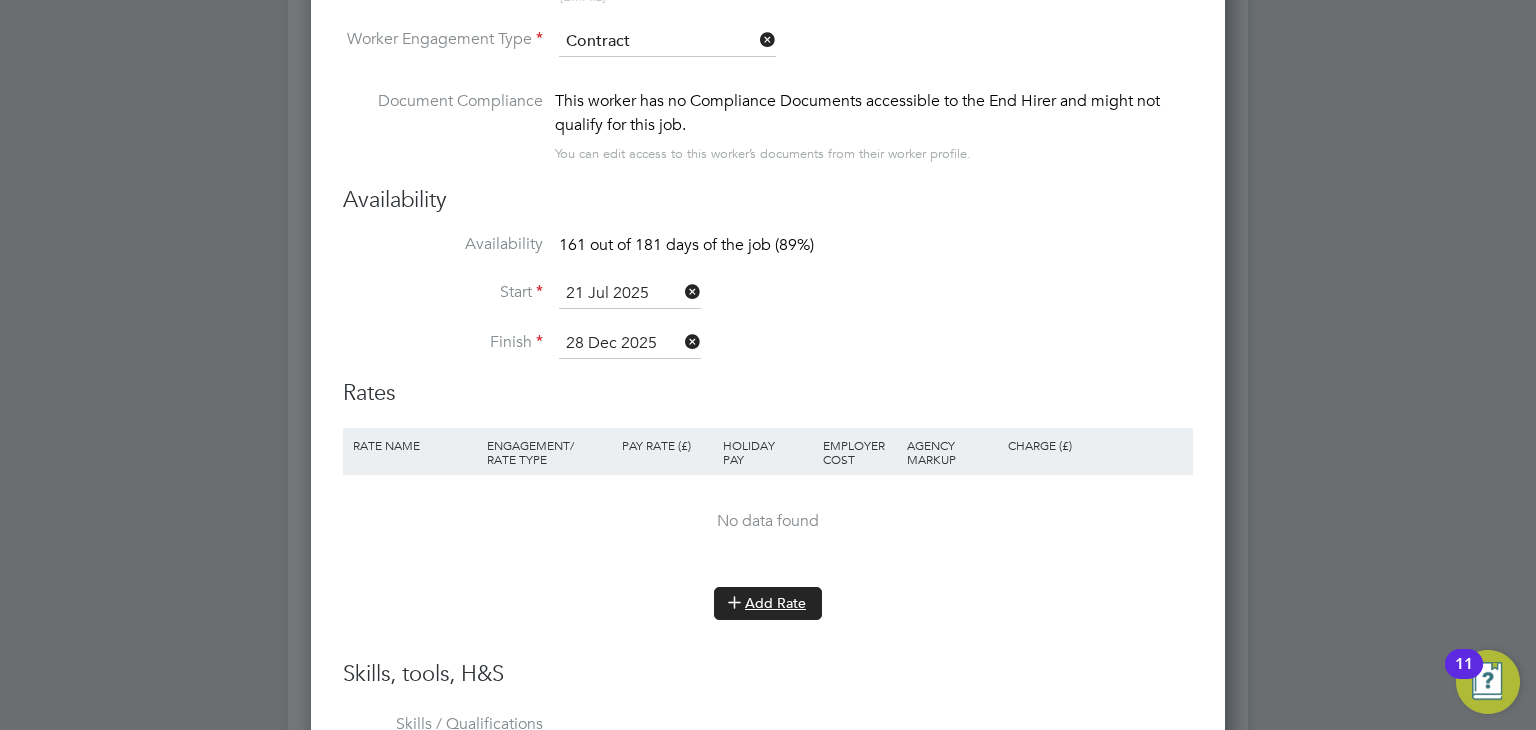 click at bounding box center [734, 601] 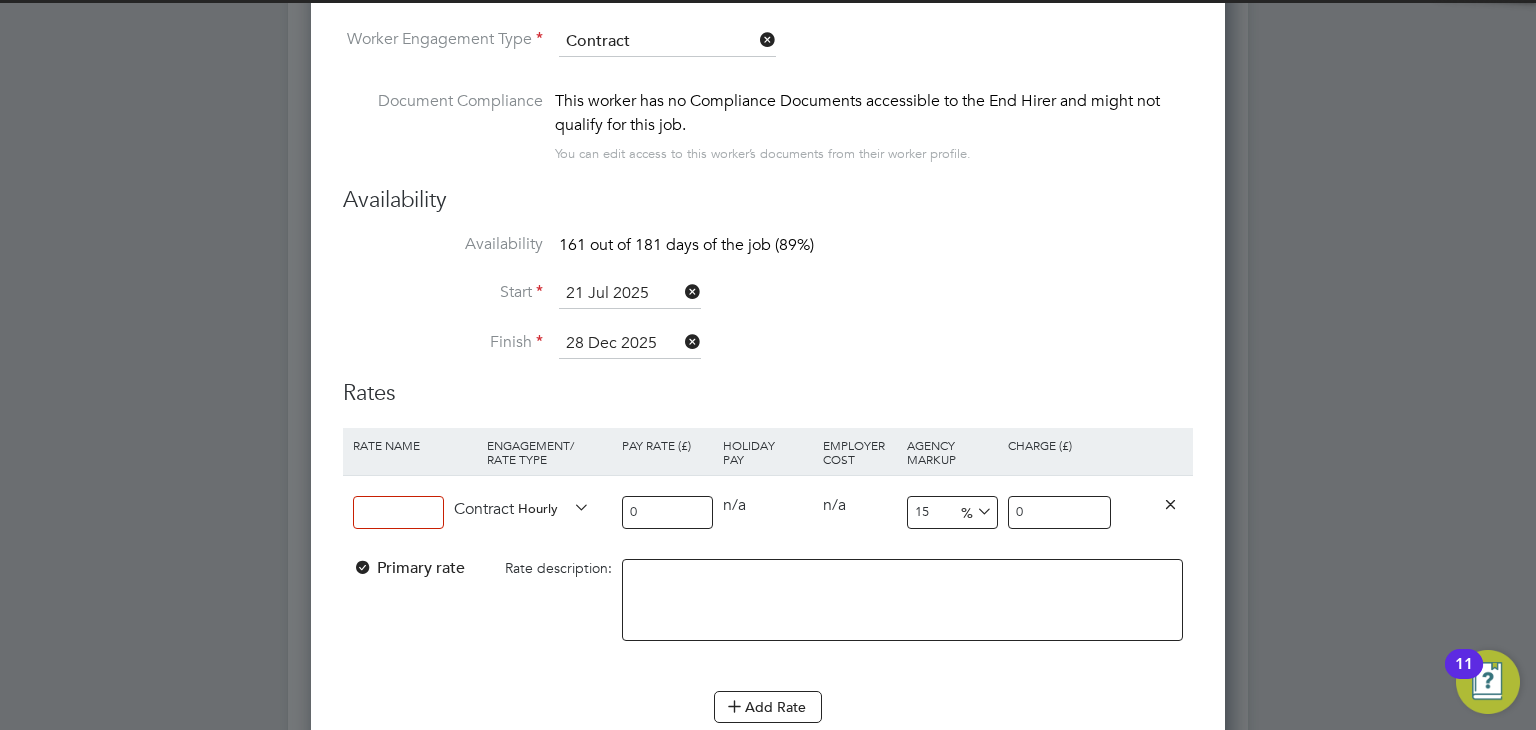drag, startPoint x: 418, startPoint y: 507, endPoint x: 454, endPoint y: 522, distance: 39 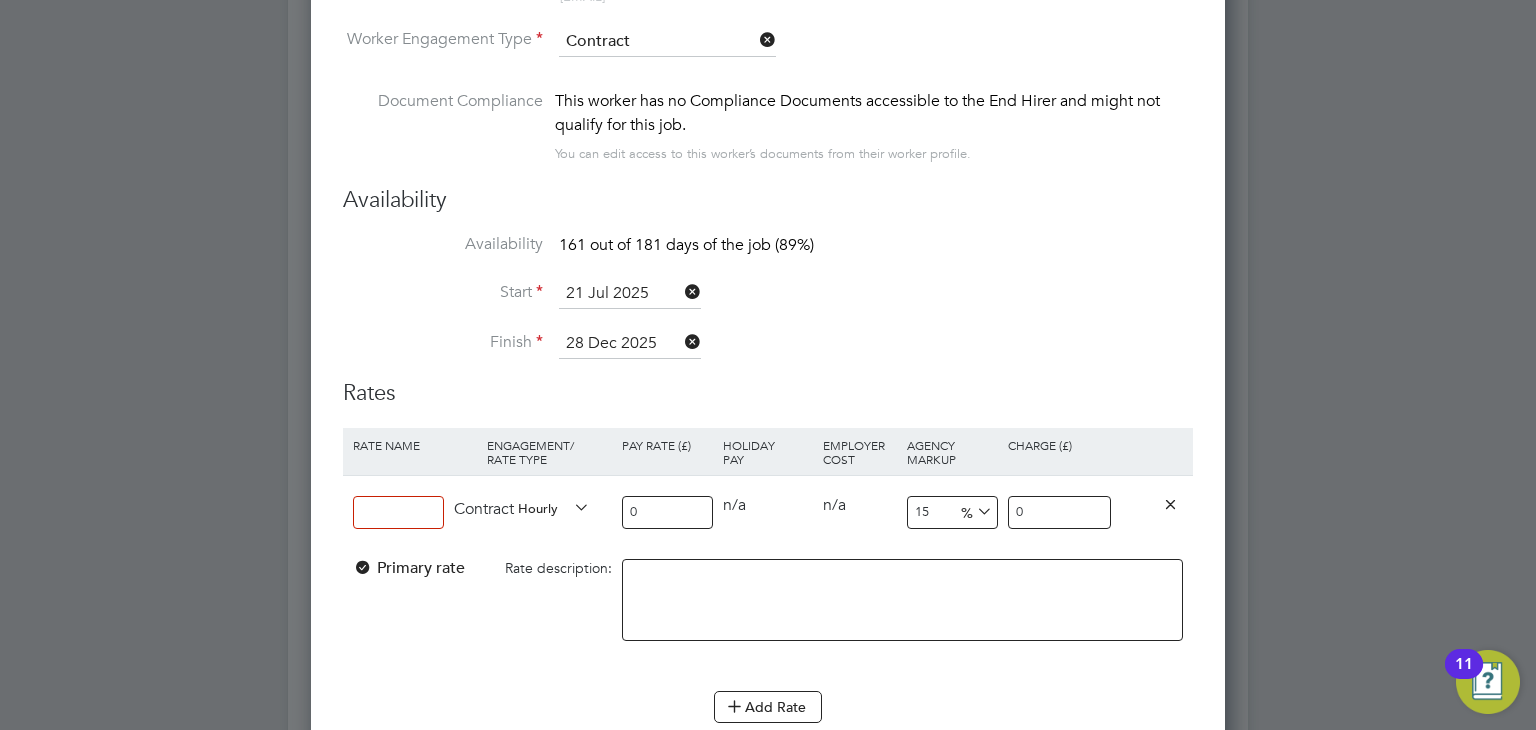 type on "Standard" 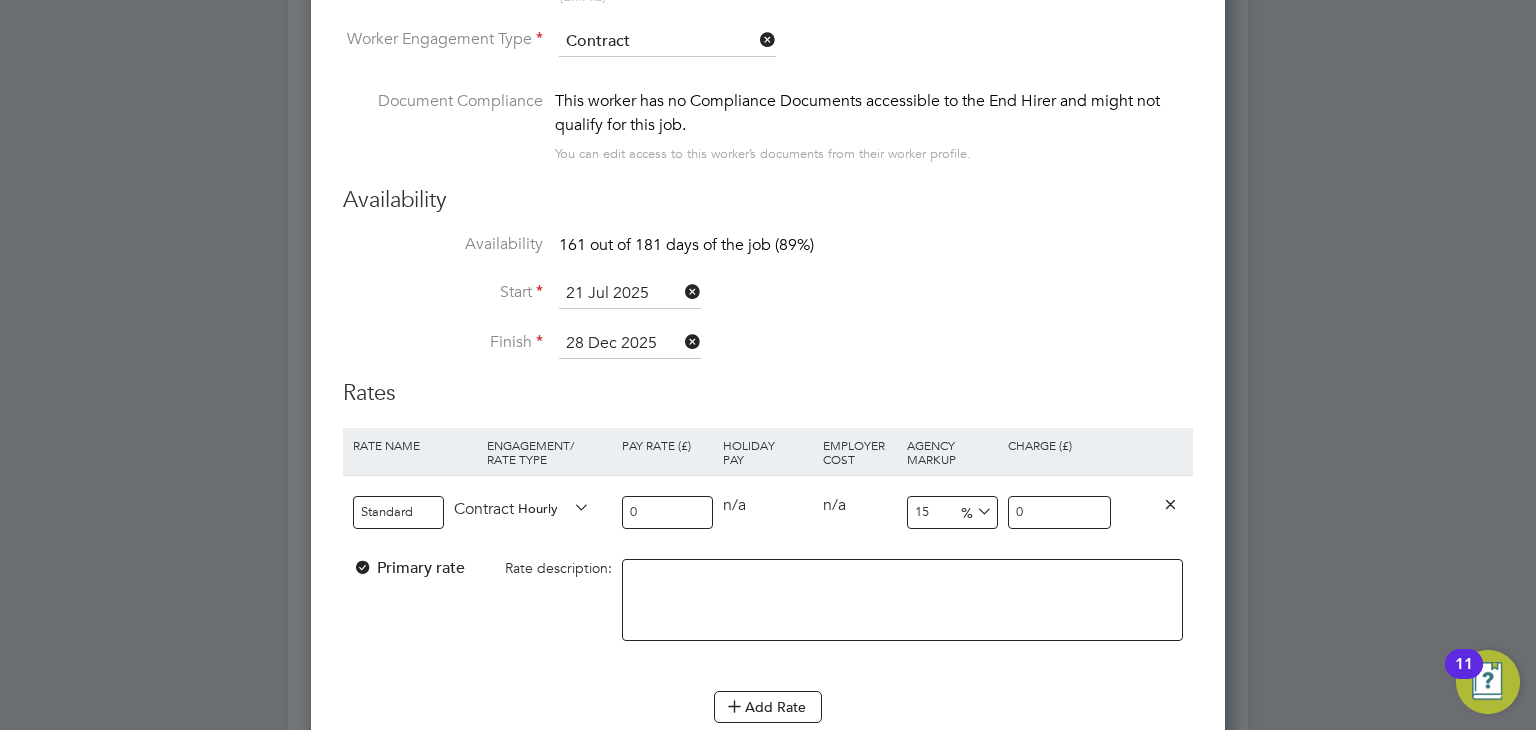 drag, startPoint x: 505, startPoint y: 483, endPoint x: 480, endPoint y: 475, distance: 26.24881 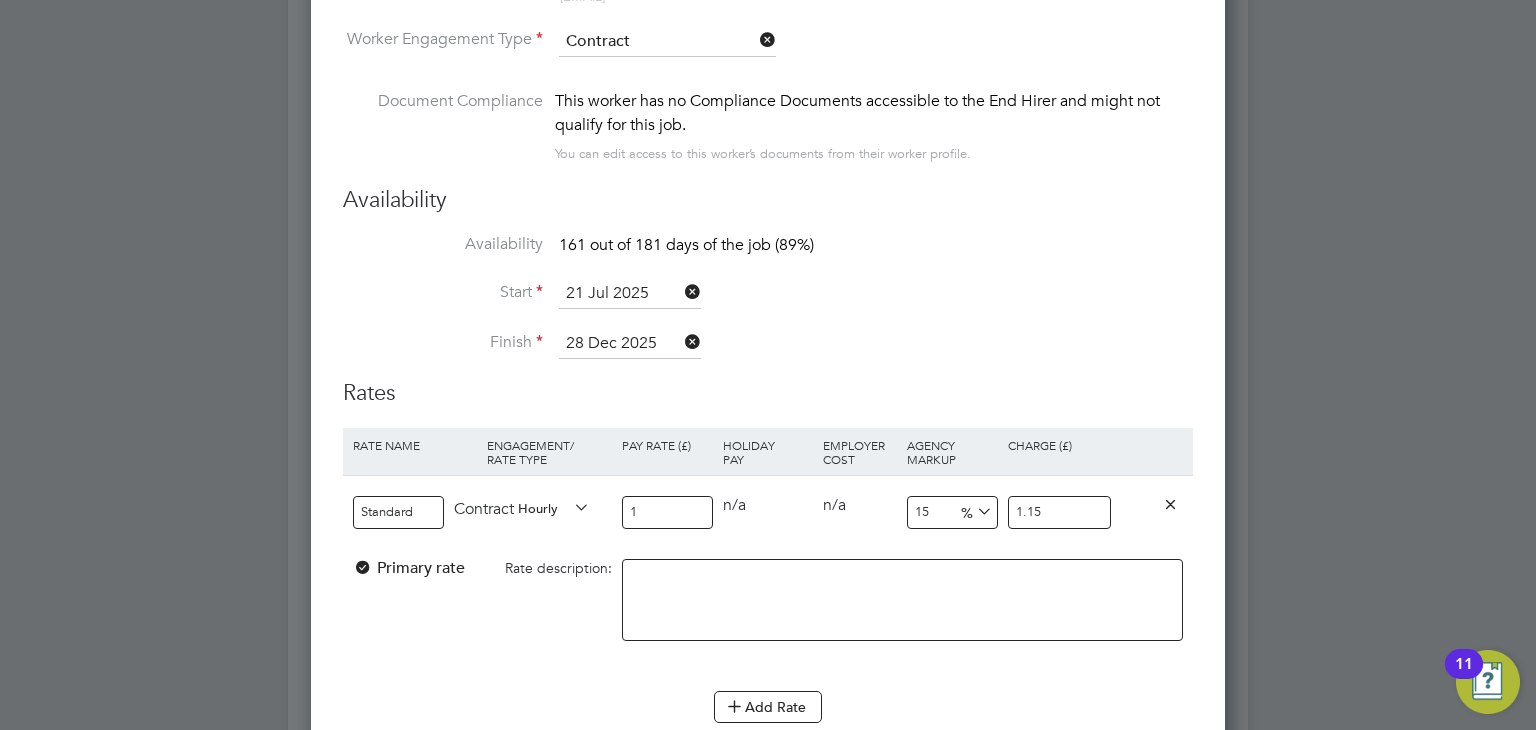 type on "16" 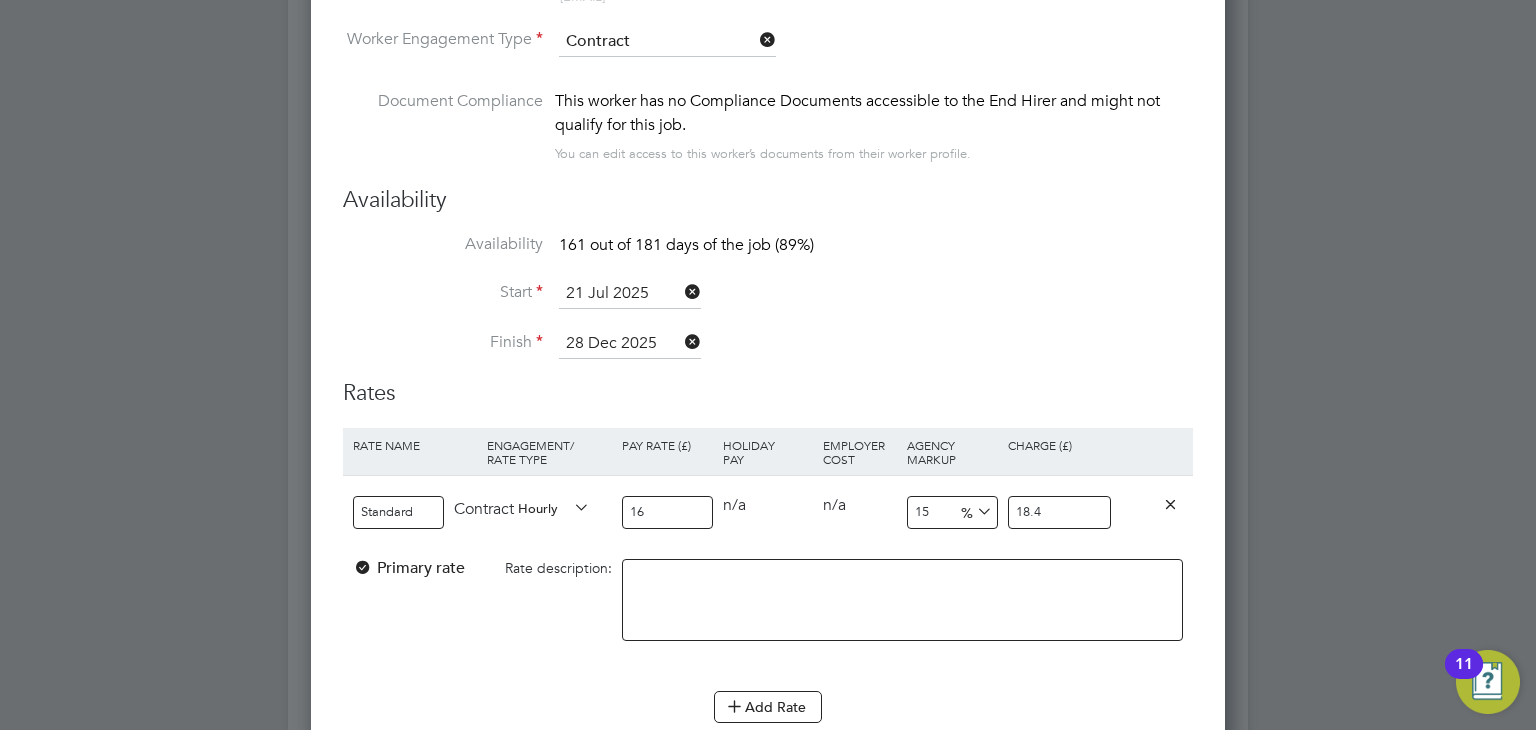 type on "16.1" 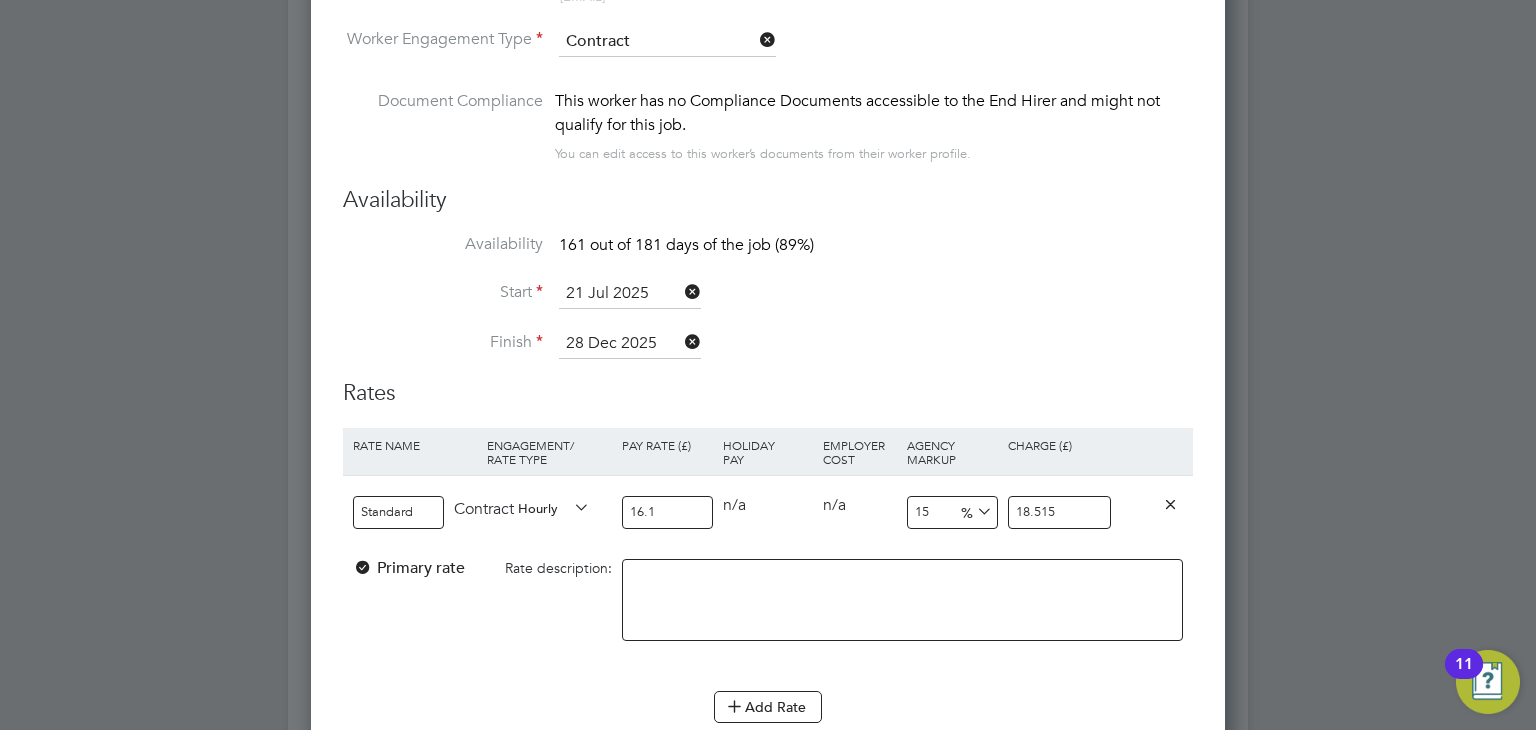 type on "16.18" 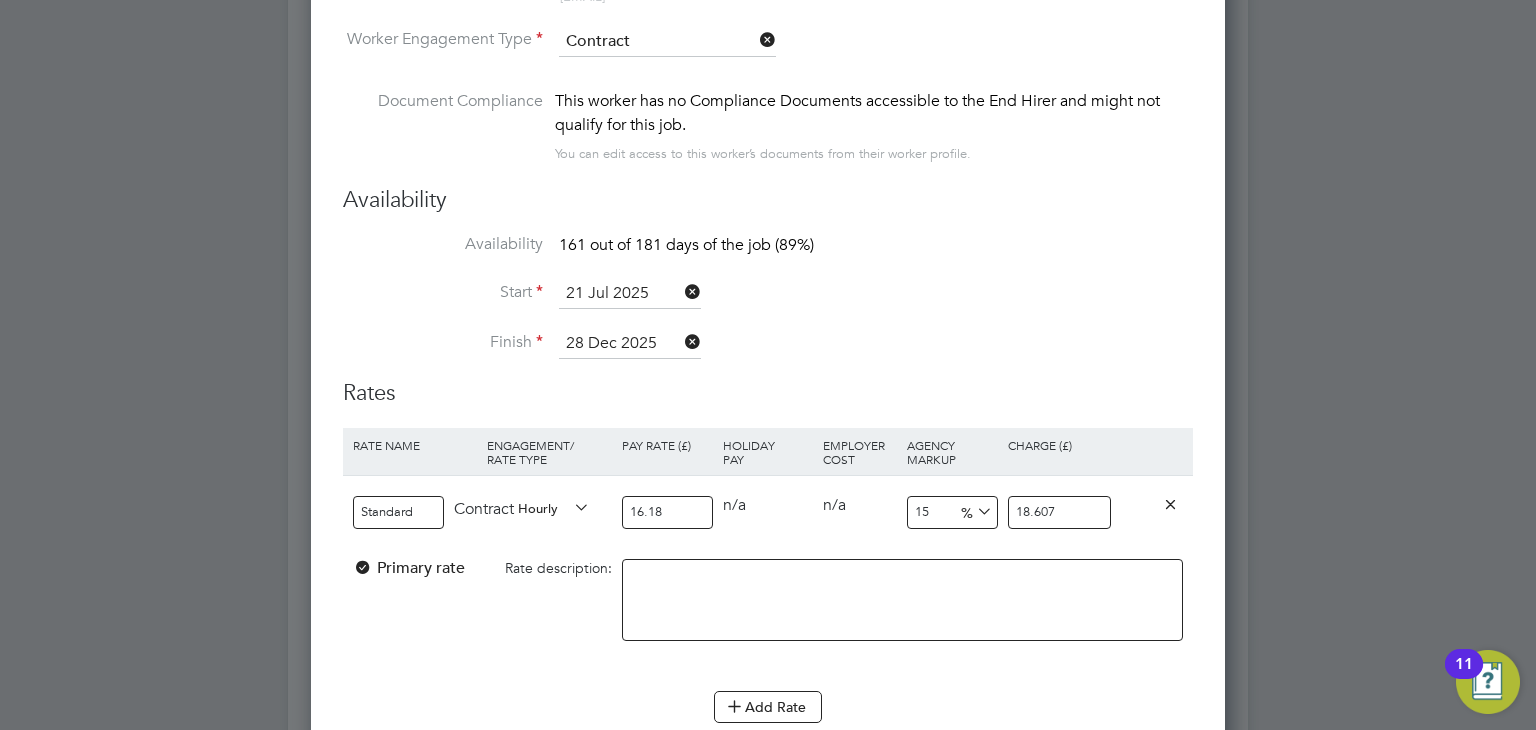 type on "16.18" 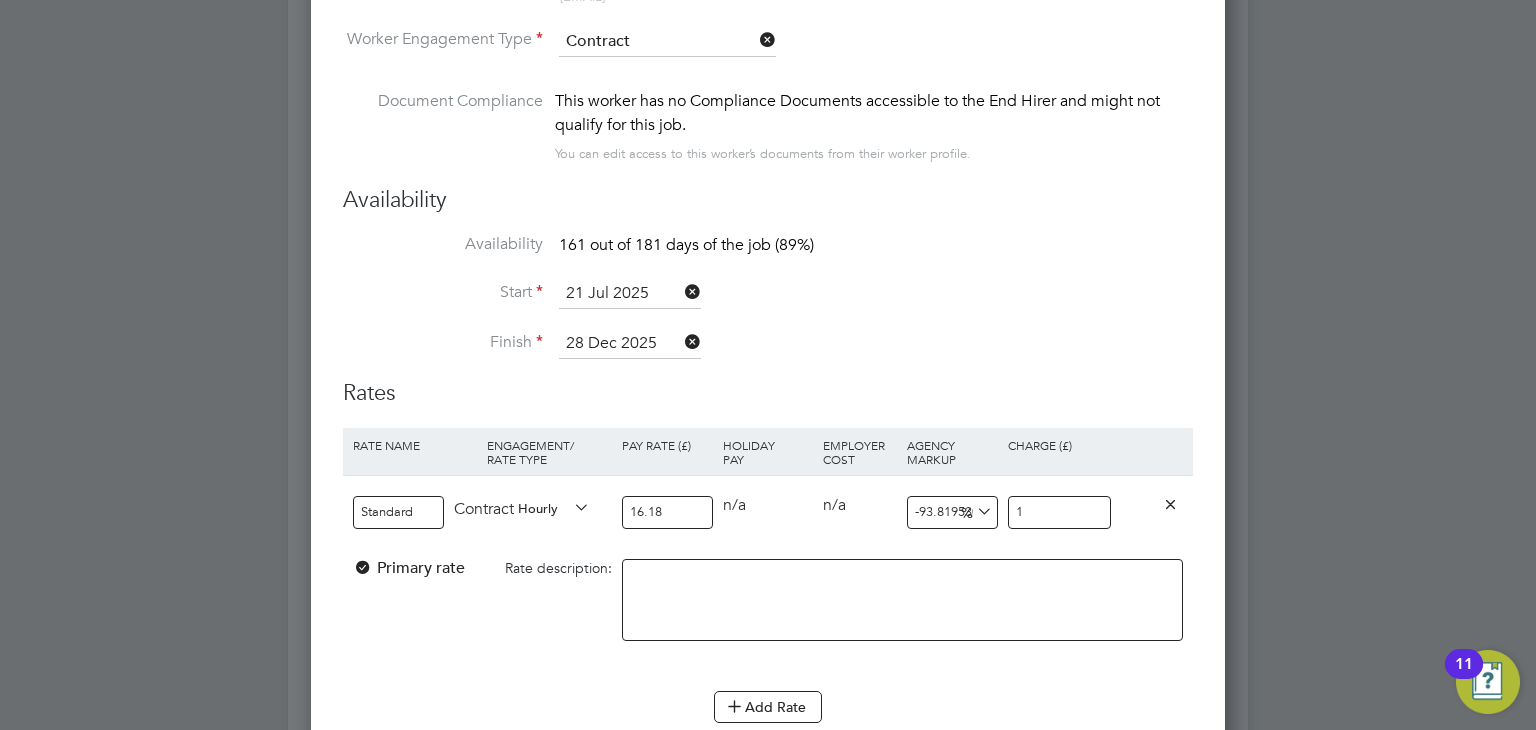 type on "17.428924598269468" 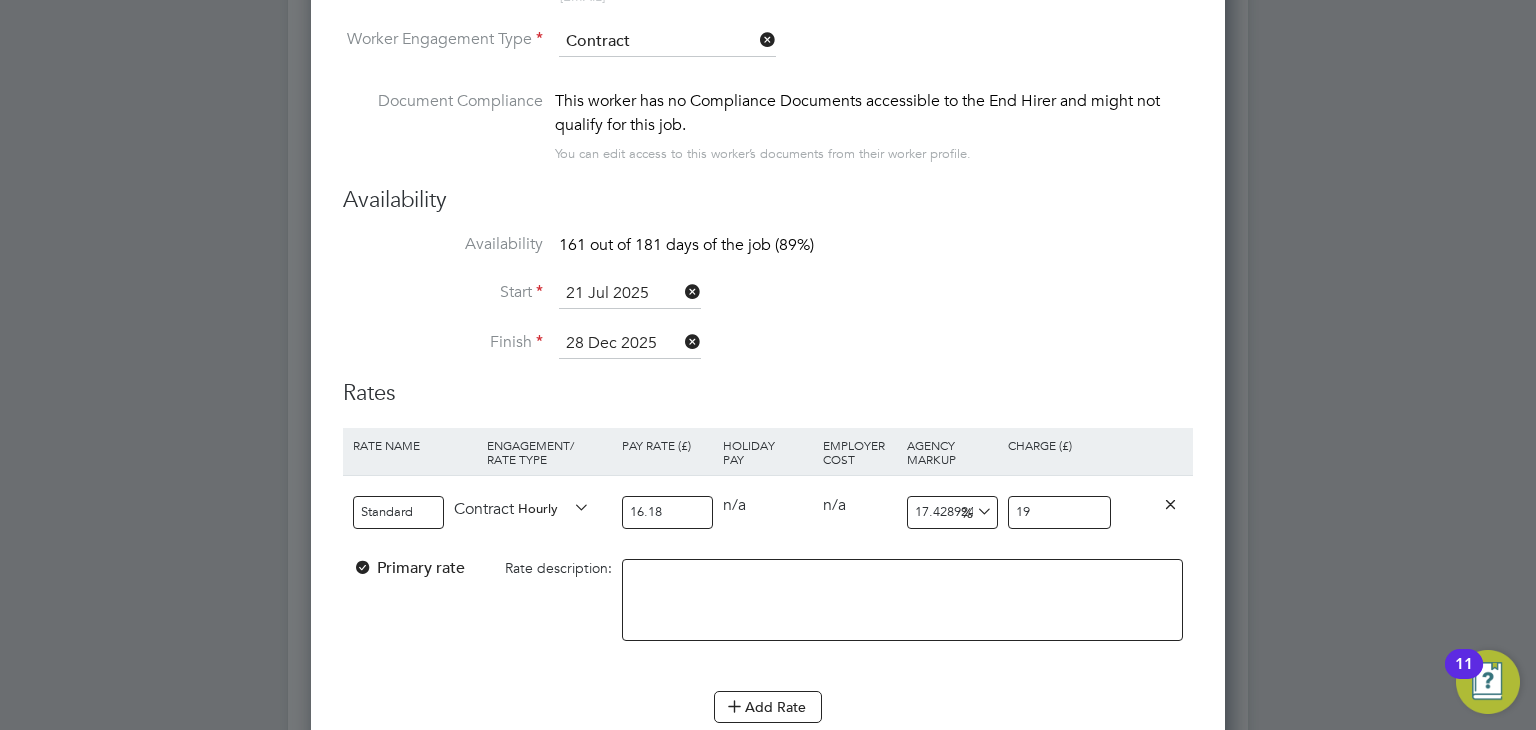 type on "18.665018541409147" 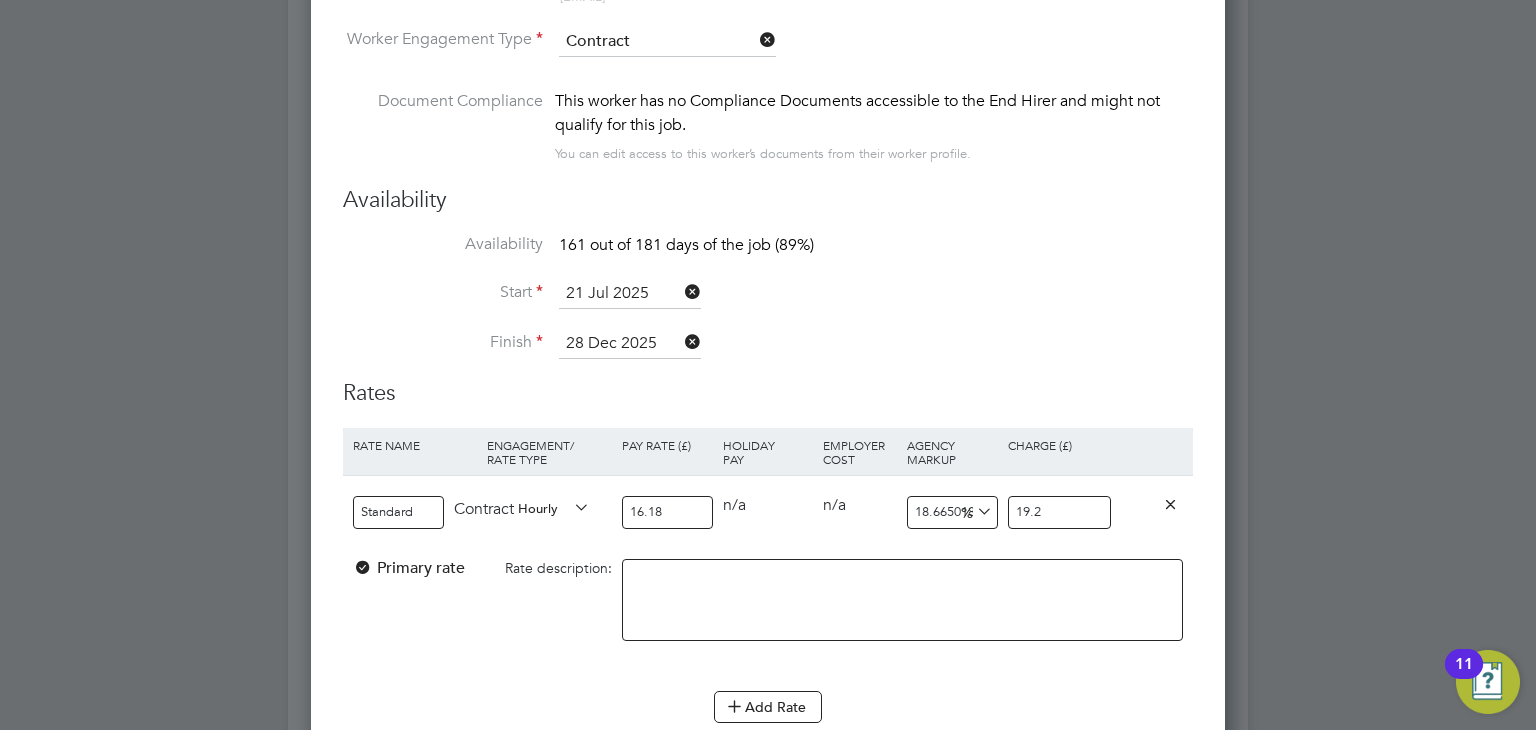 type on "19.03584672435105" 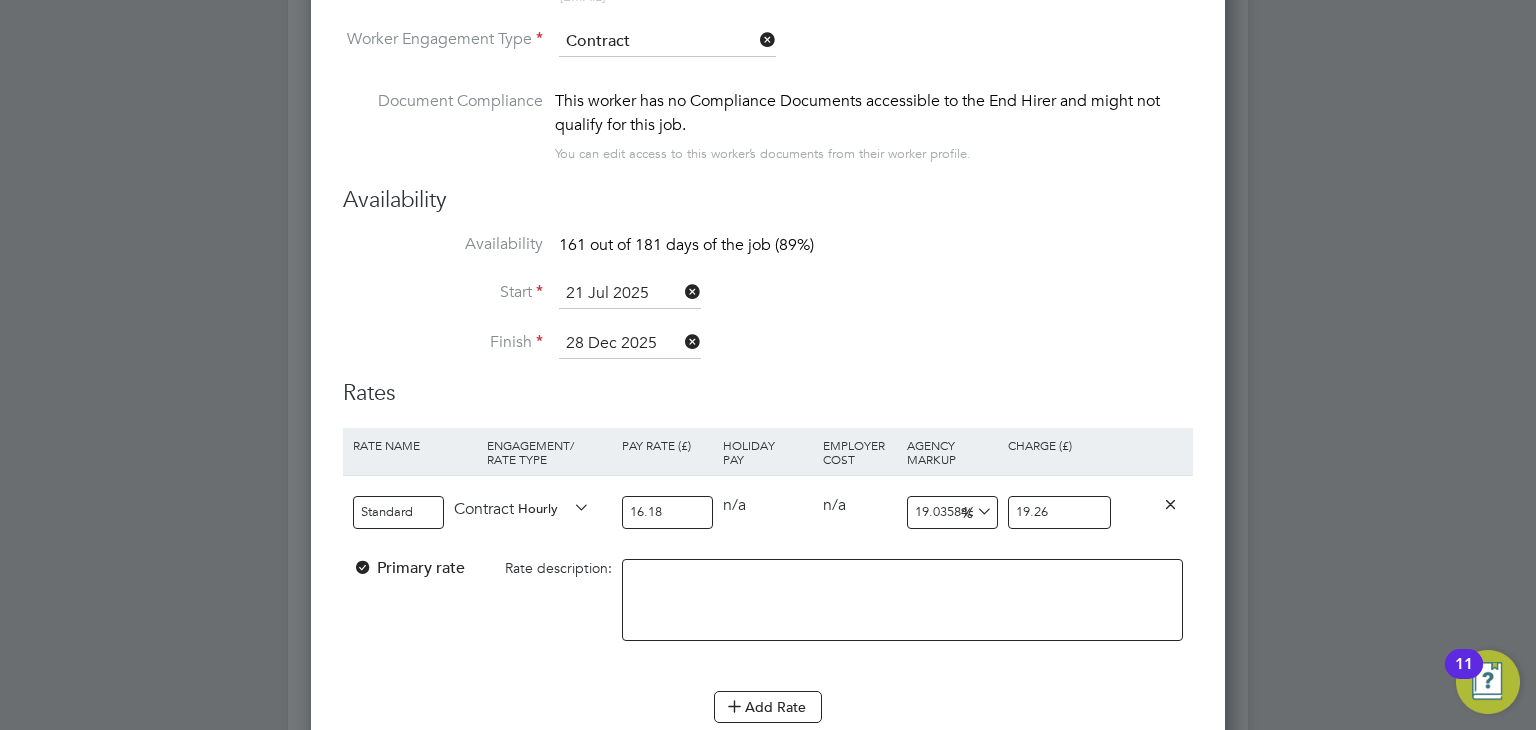 type on "19.26" 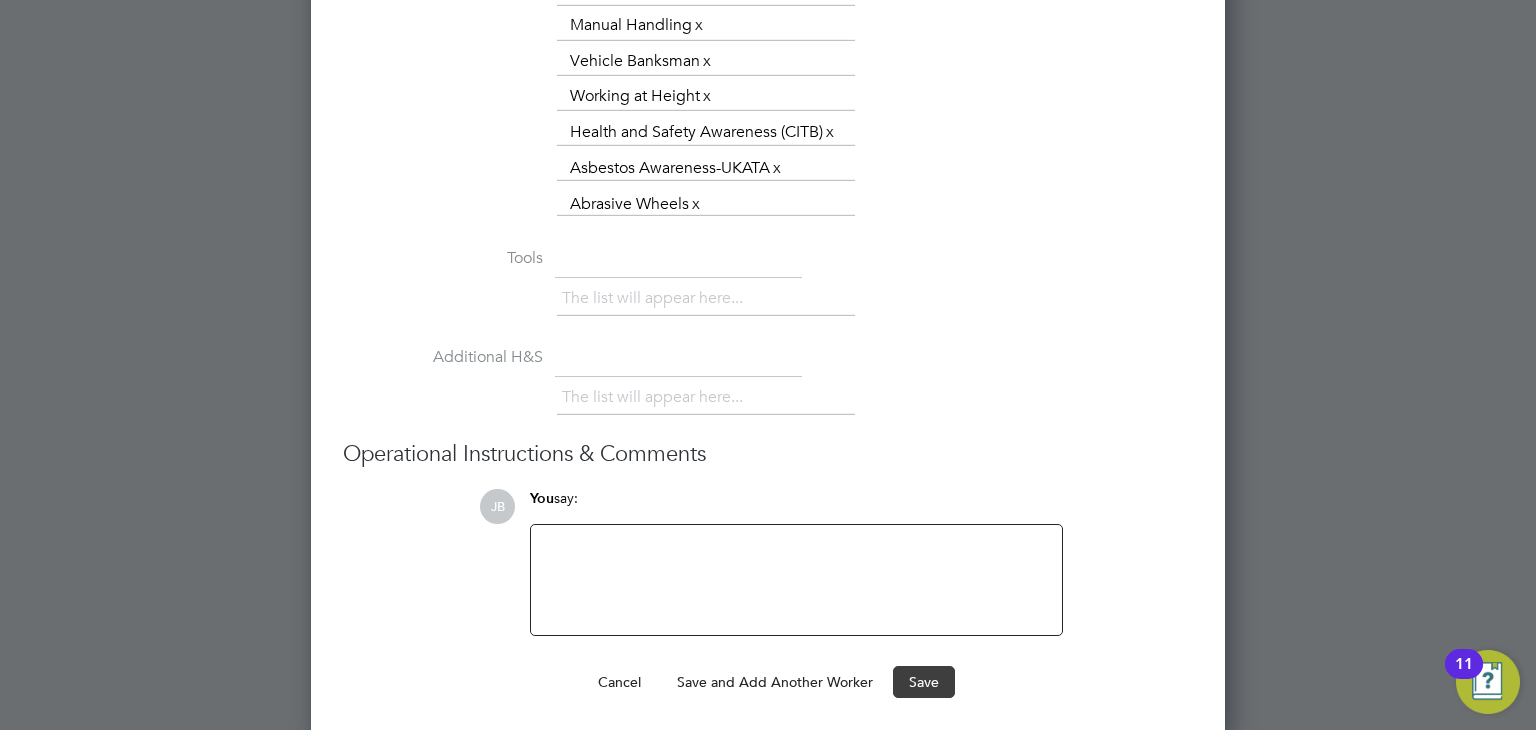 click on "Save" at bounding box center [924, 682] 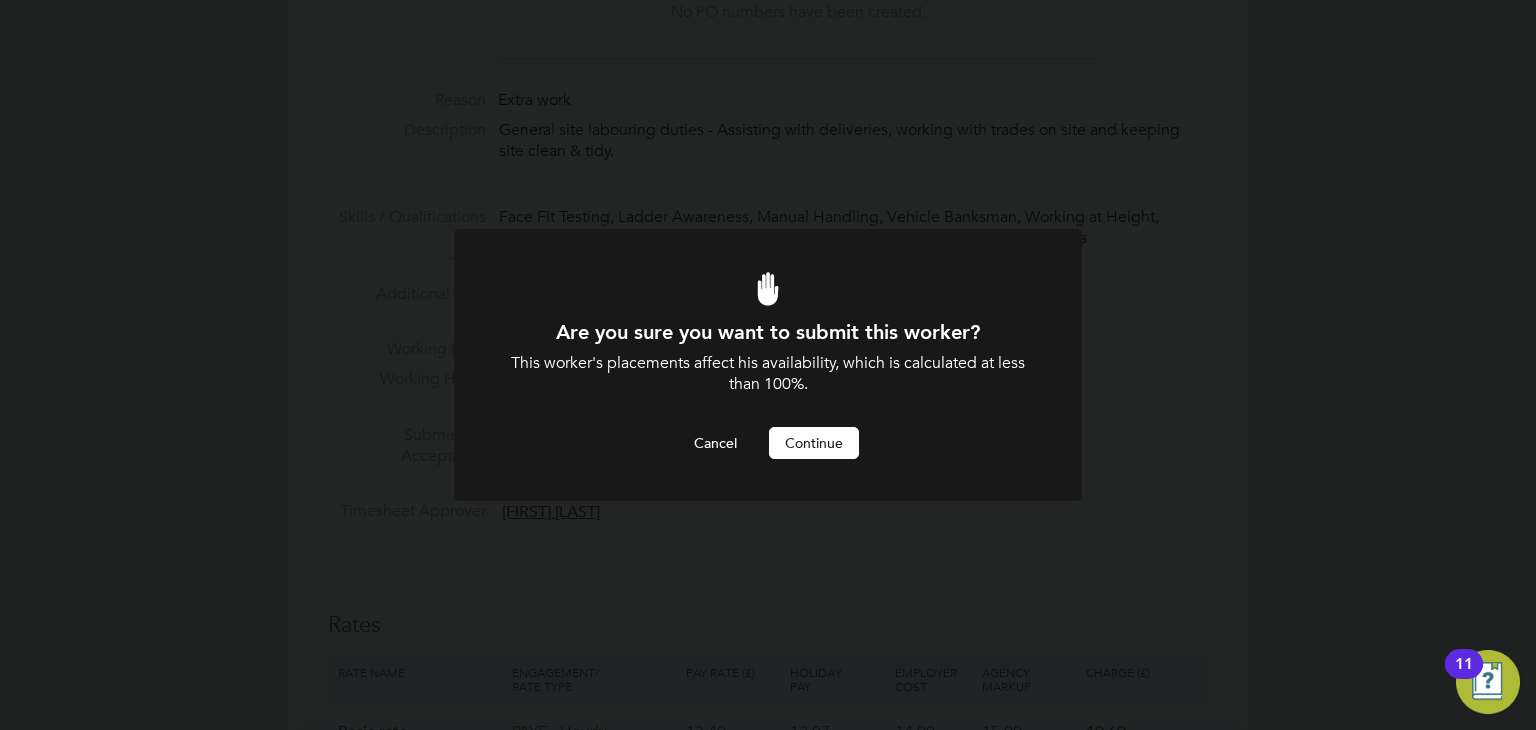 click on "Continue" at bounding box center [814, 443] 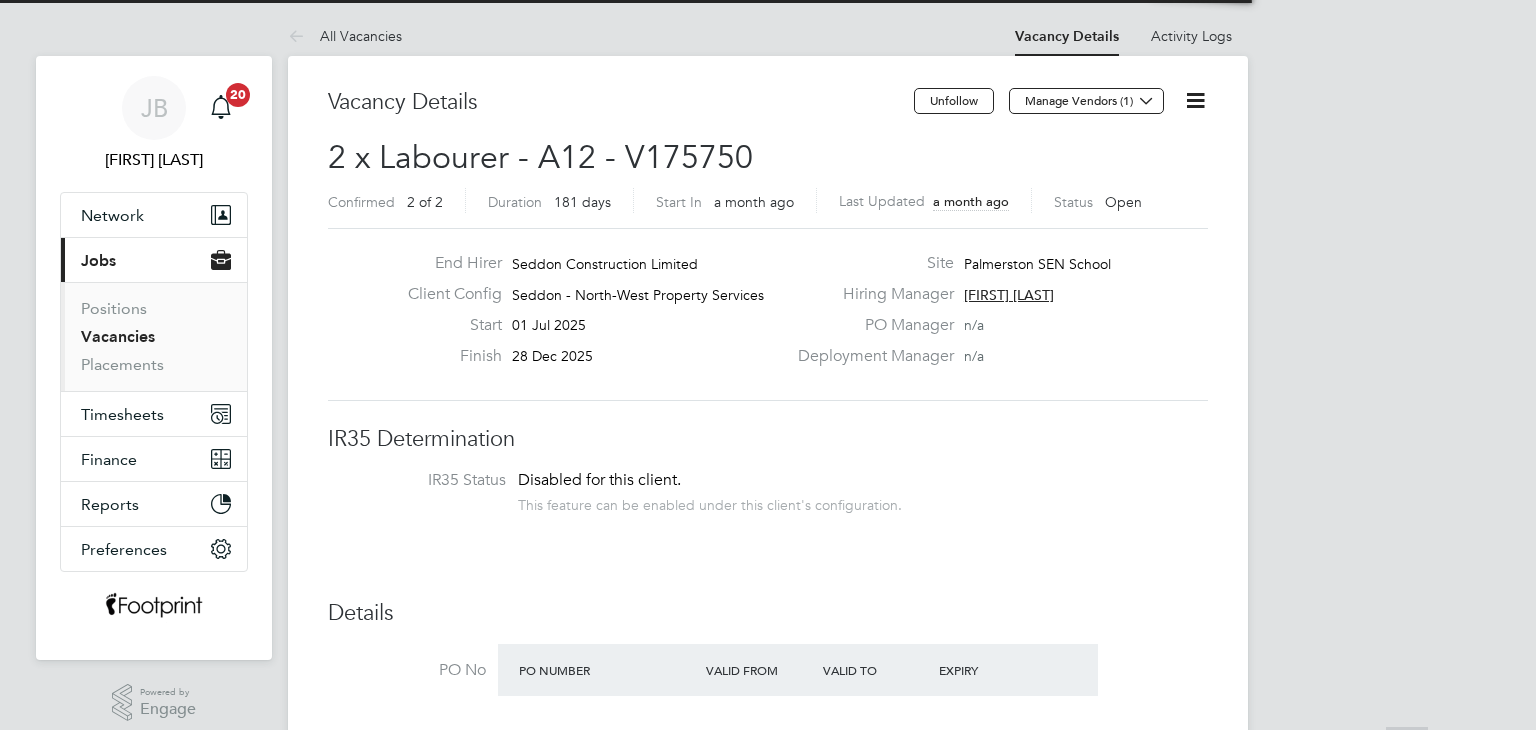 scroll, scrollTop: 708, scrollLeft: 0, axis: vertical 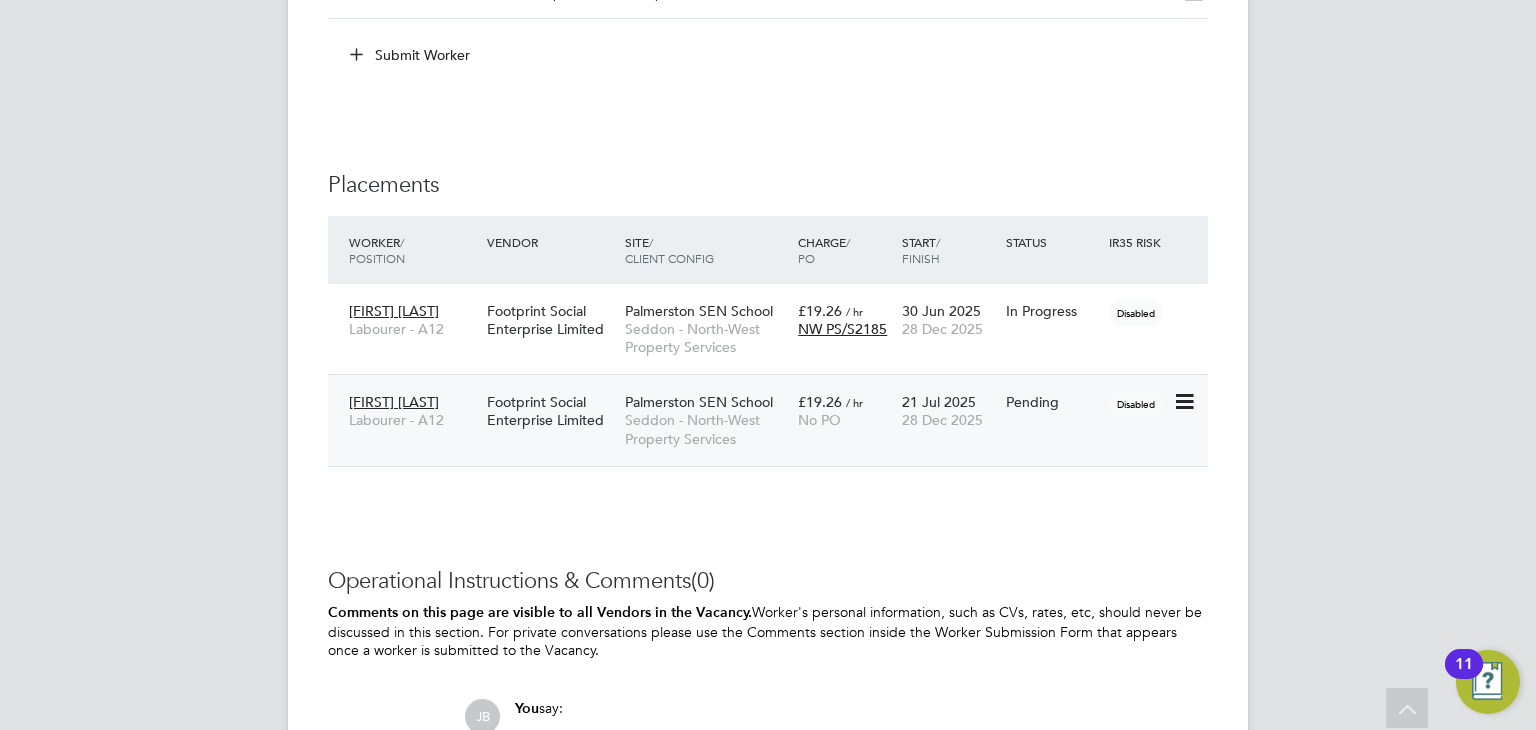 click 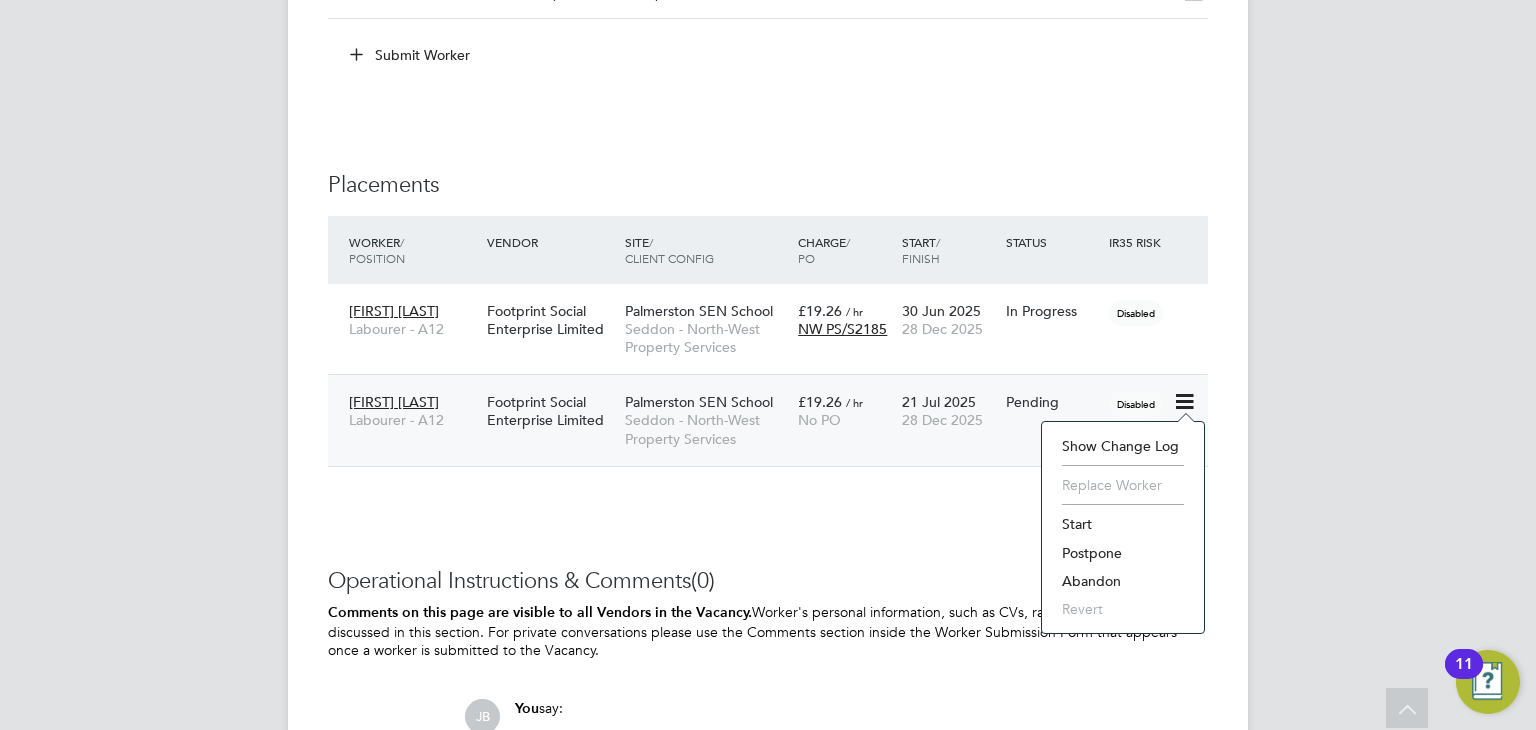 click on "Start" 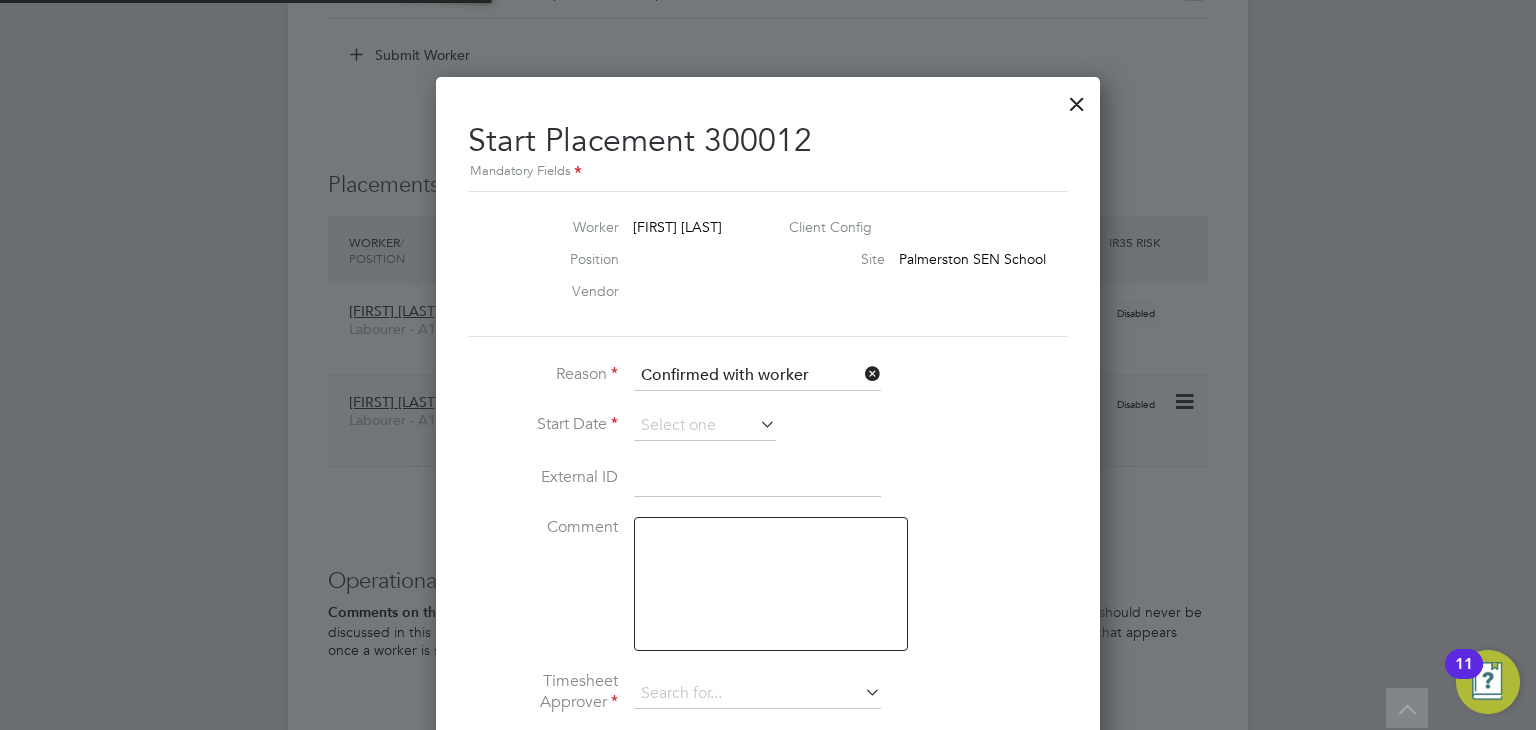 type on "[FIRST] [LAST]" 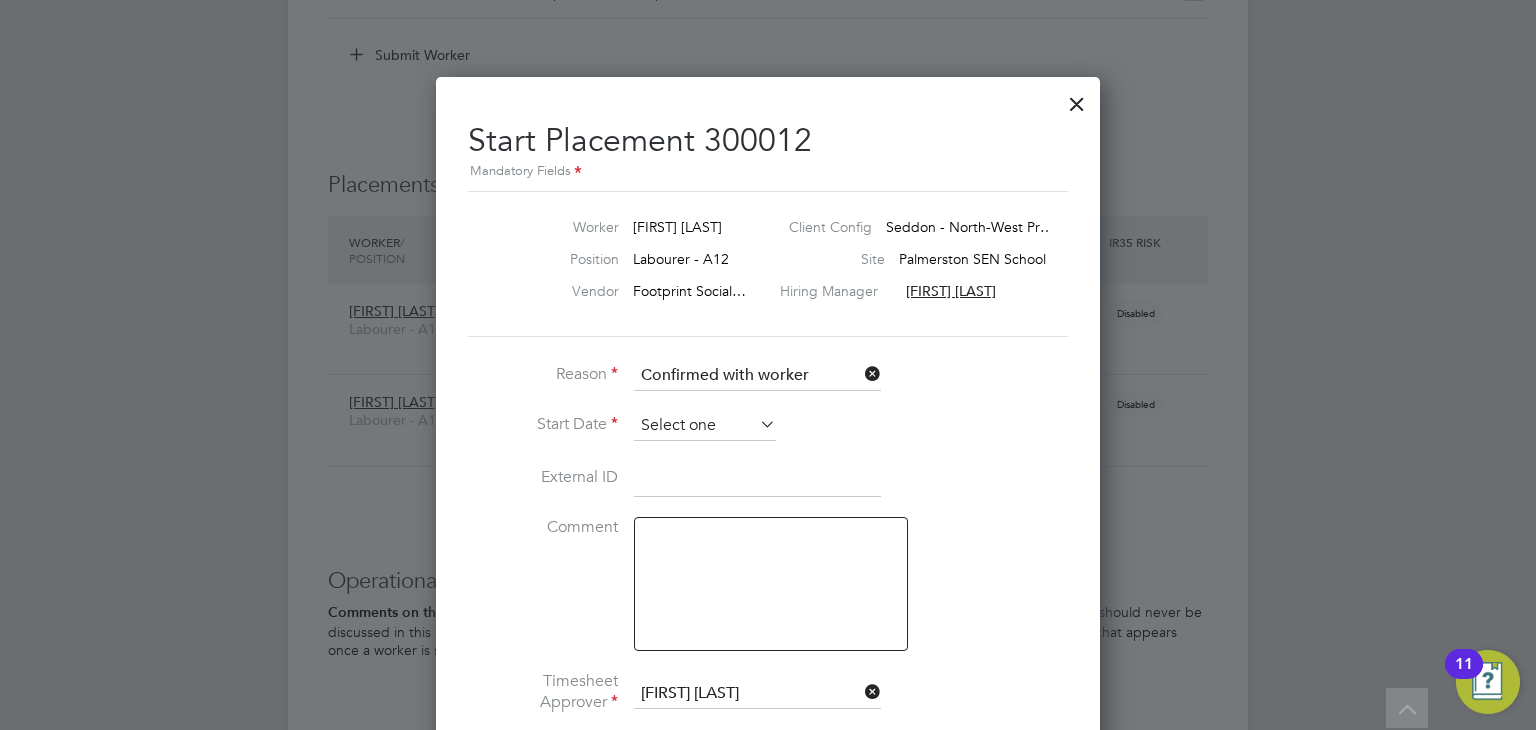 click 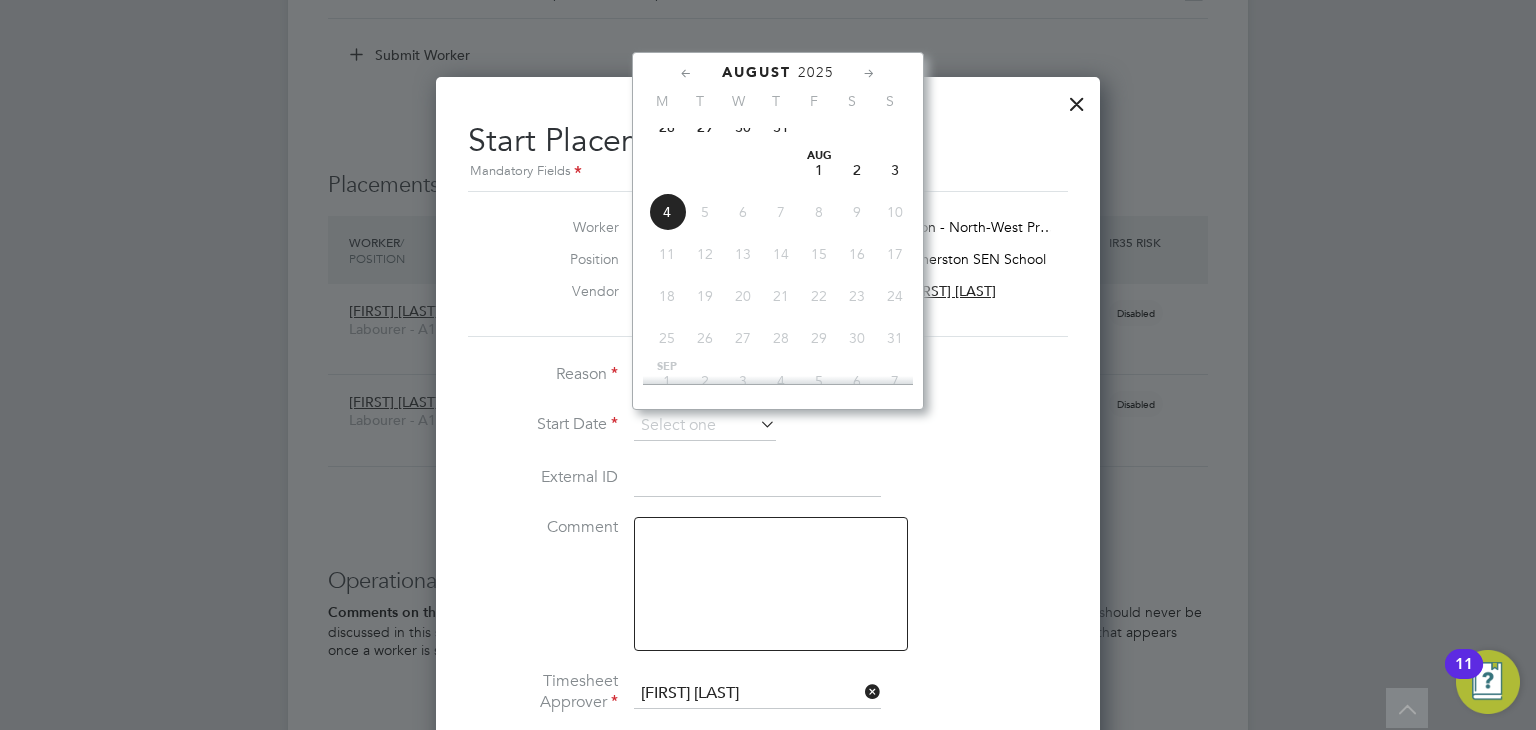 click on "29" 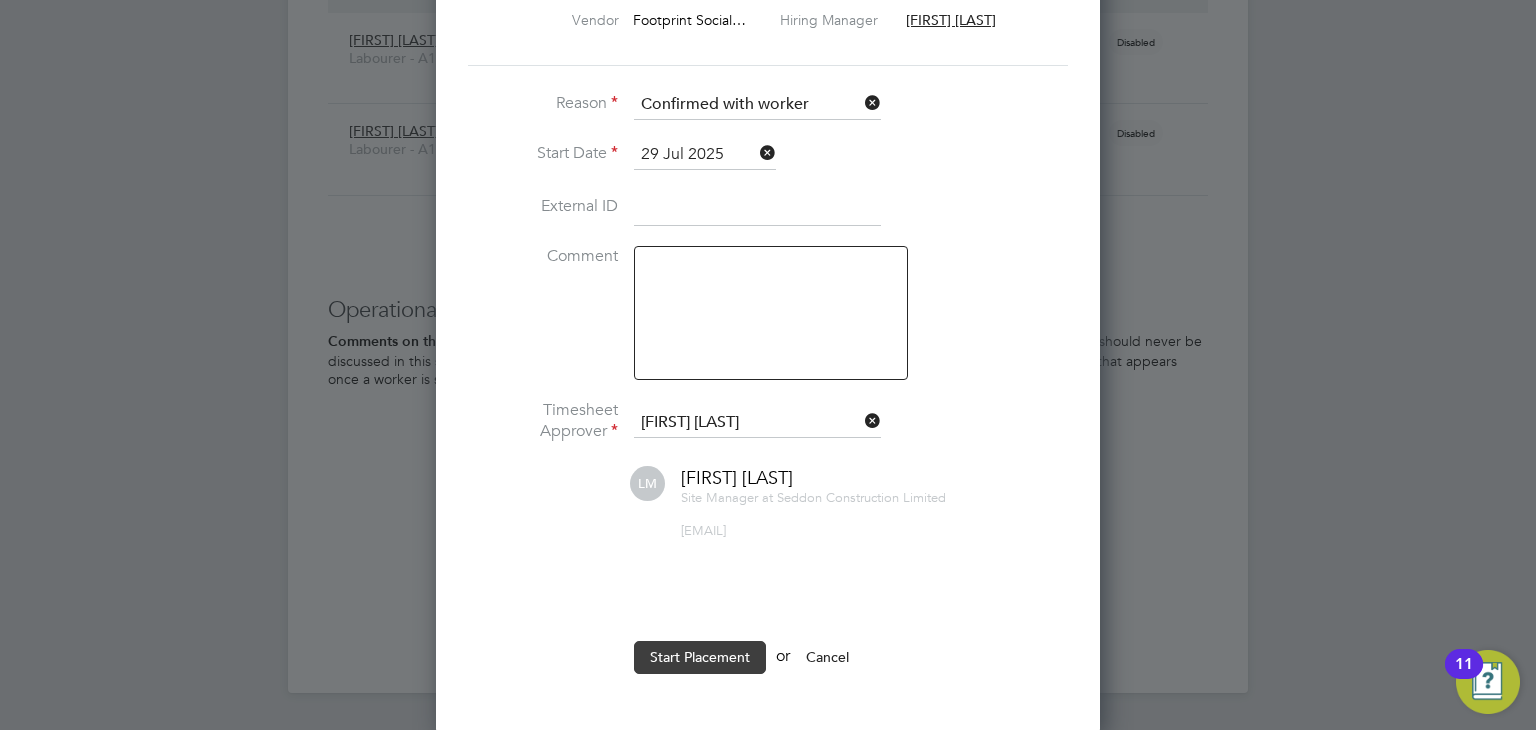 click on "Start Placement" 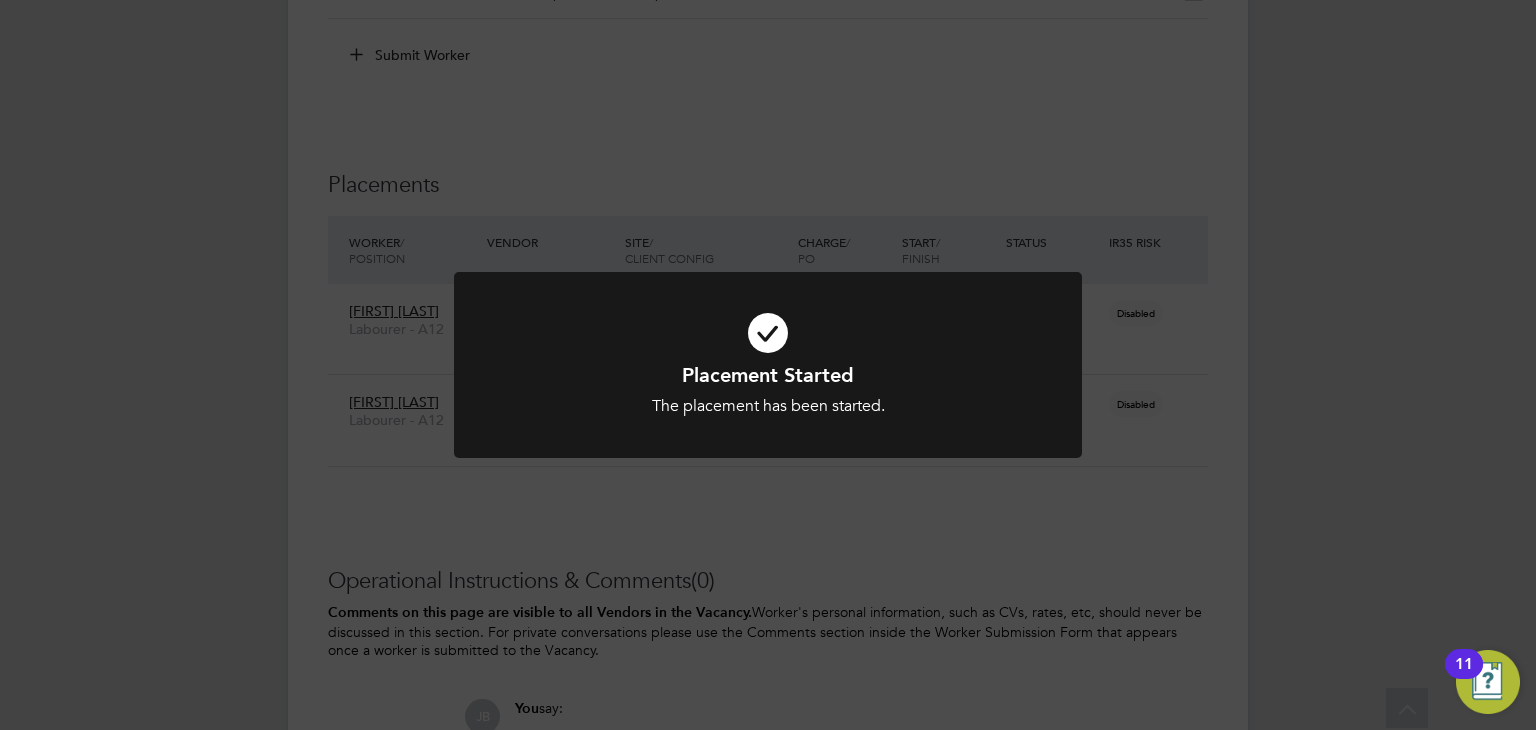 click on "Placement Started The placement has been started. Cancel Okay" 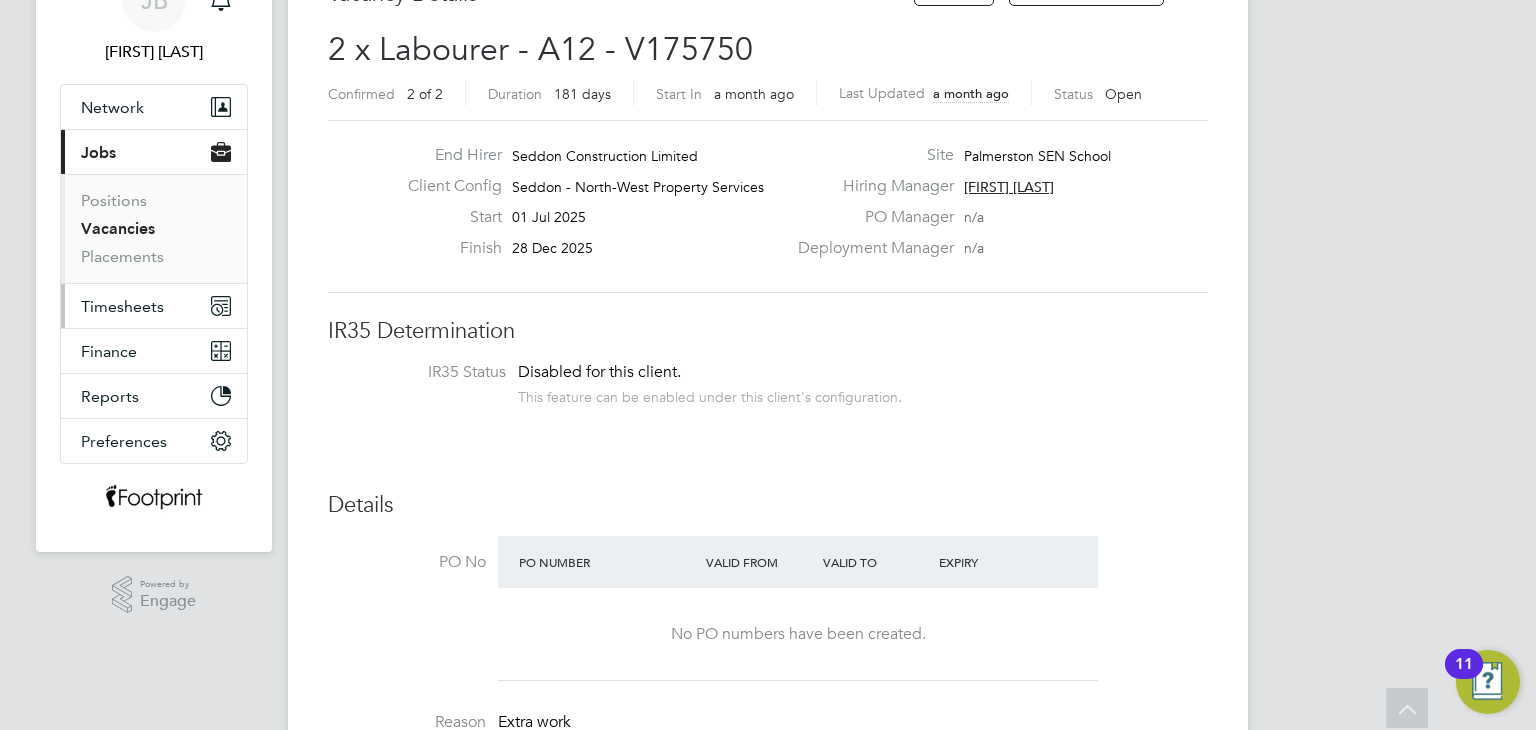 click on "Timesheets" at bounding box center (122, 306) 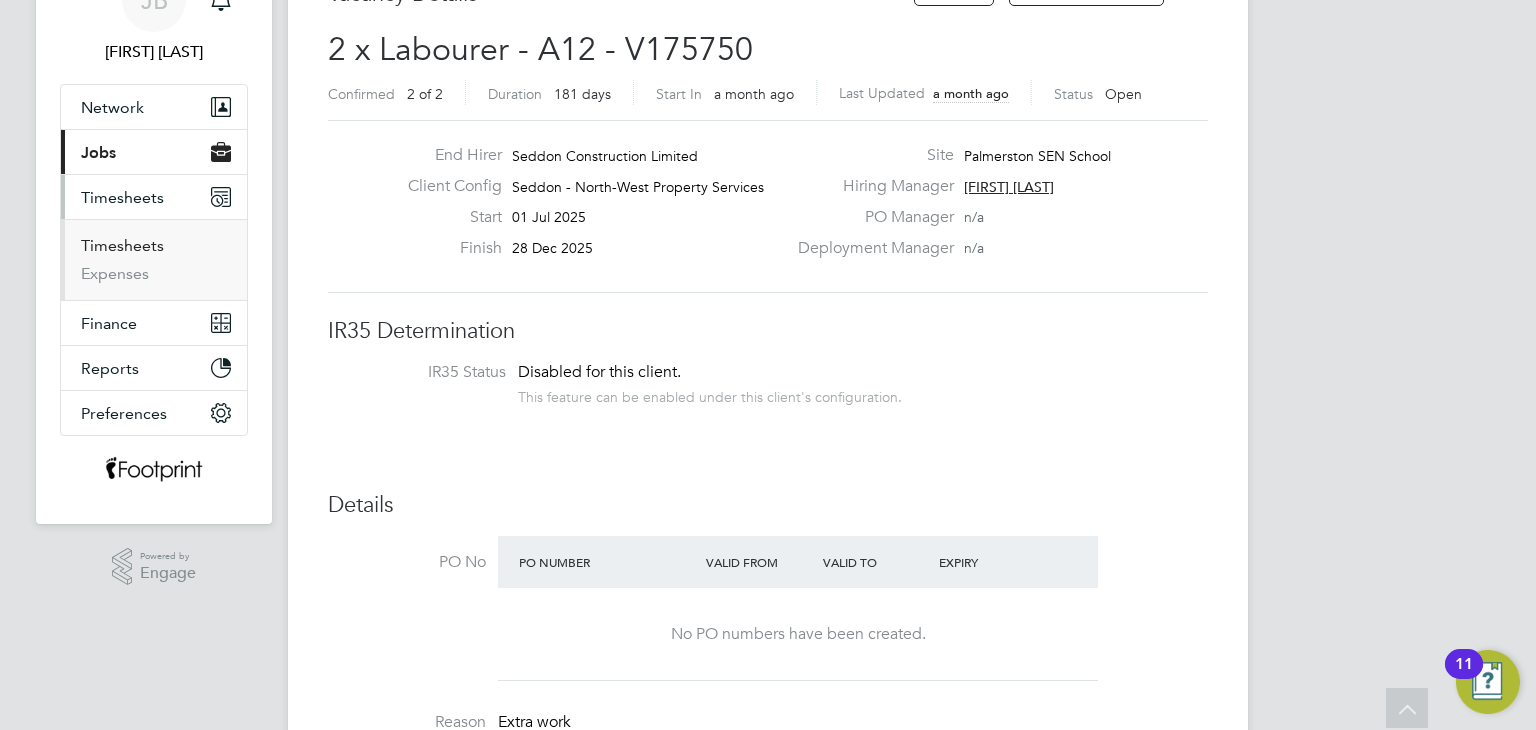 click on "Timesheets" at bounding box center [122, 245] 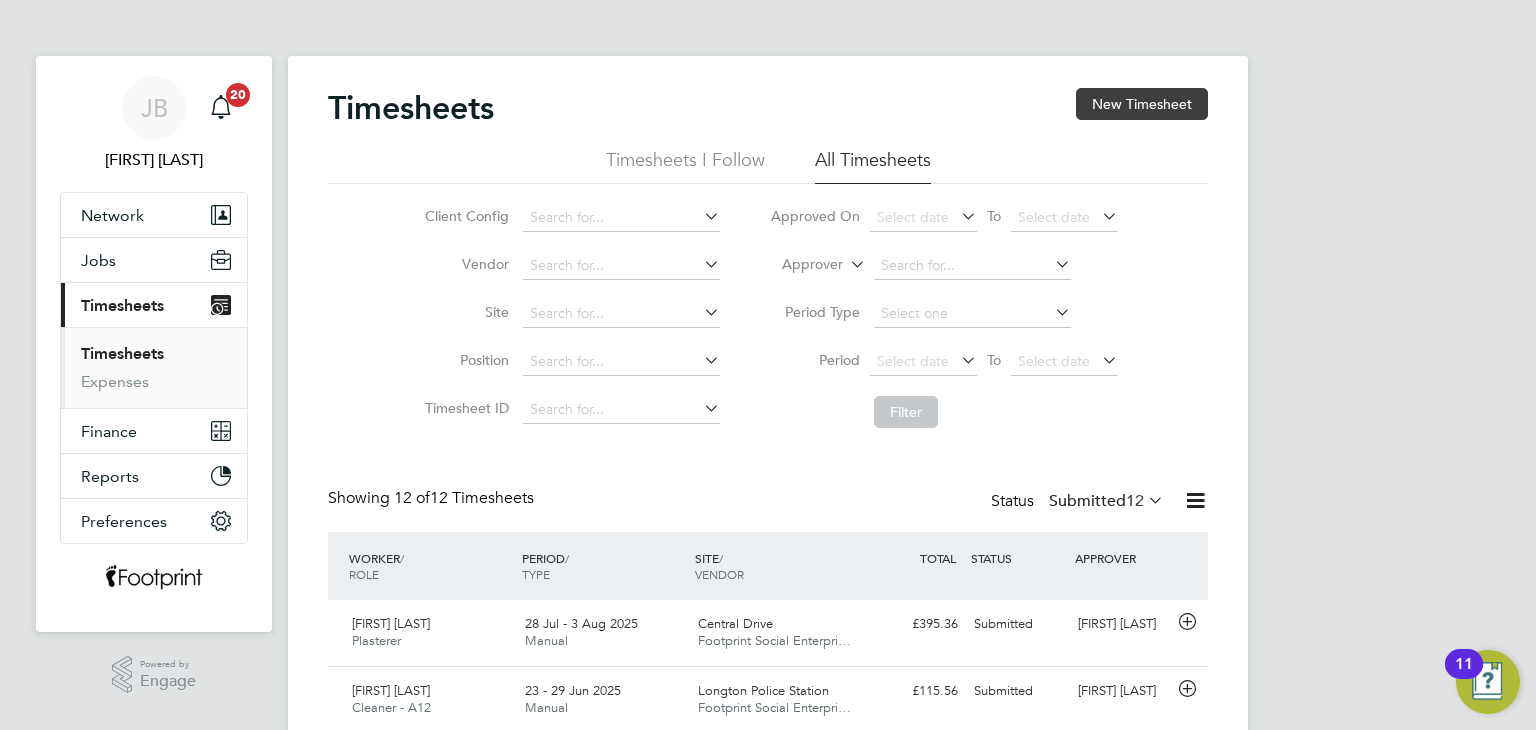 click on "New Timesheet" 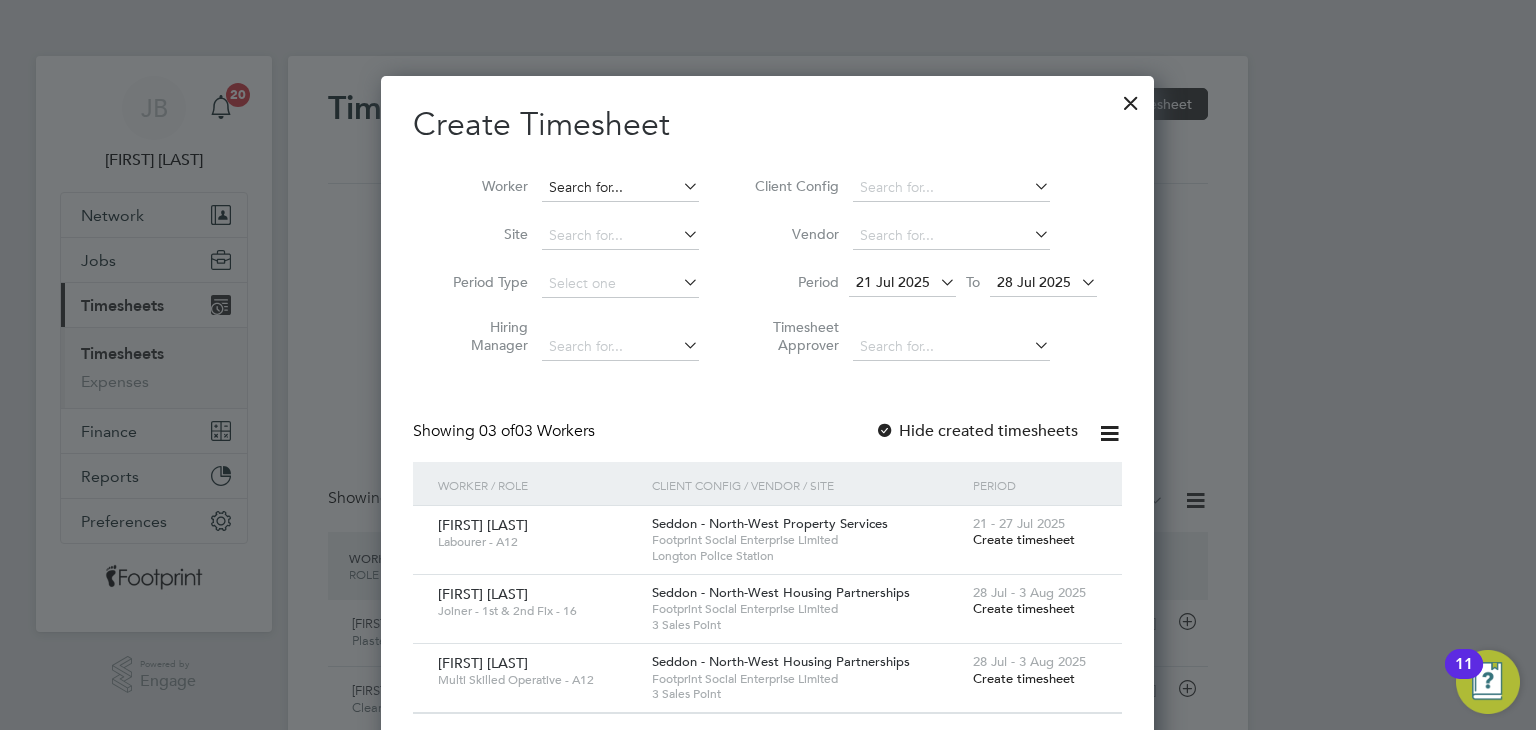 click at bounding box center (620, 188) 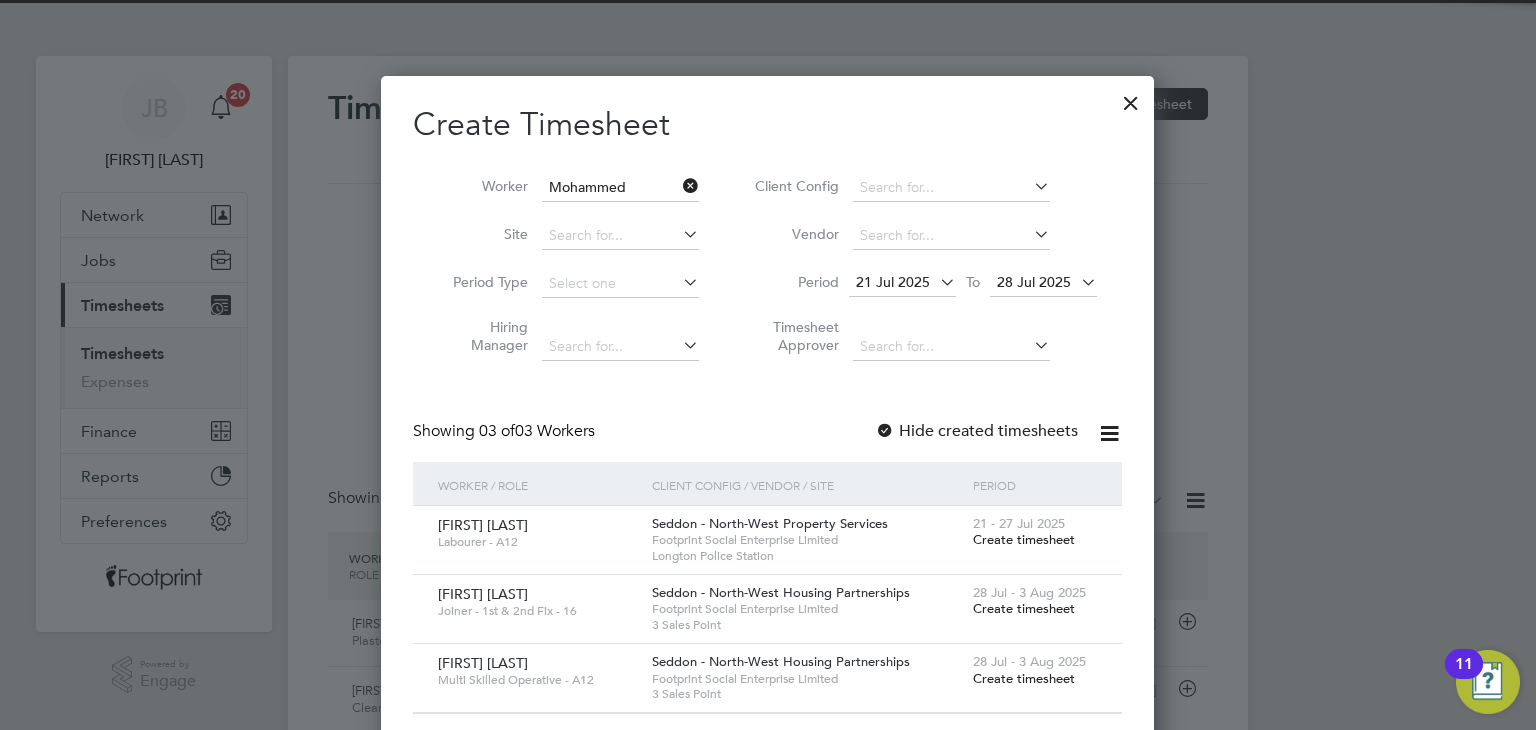 click on "[FIRST] [LAST]" 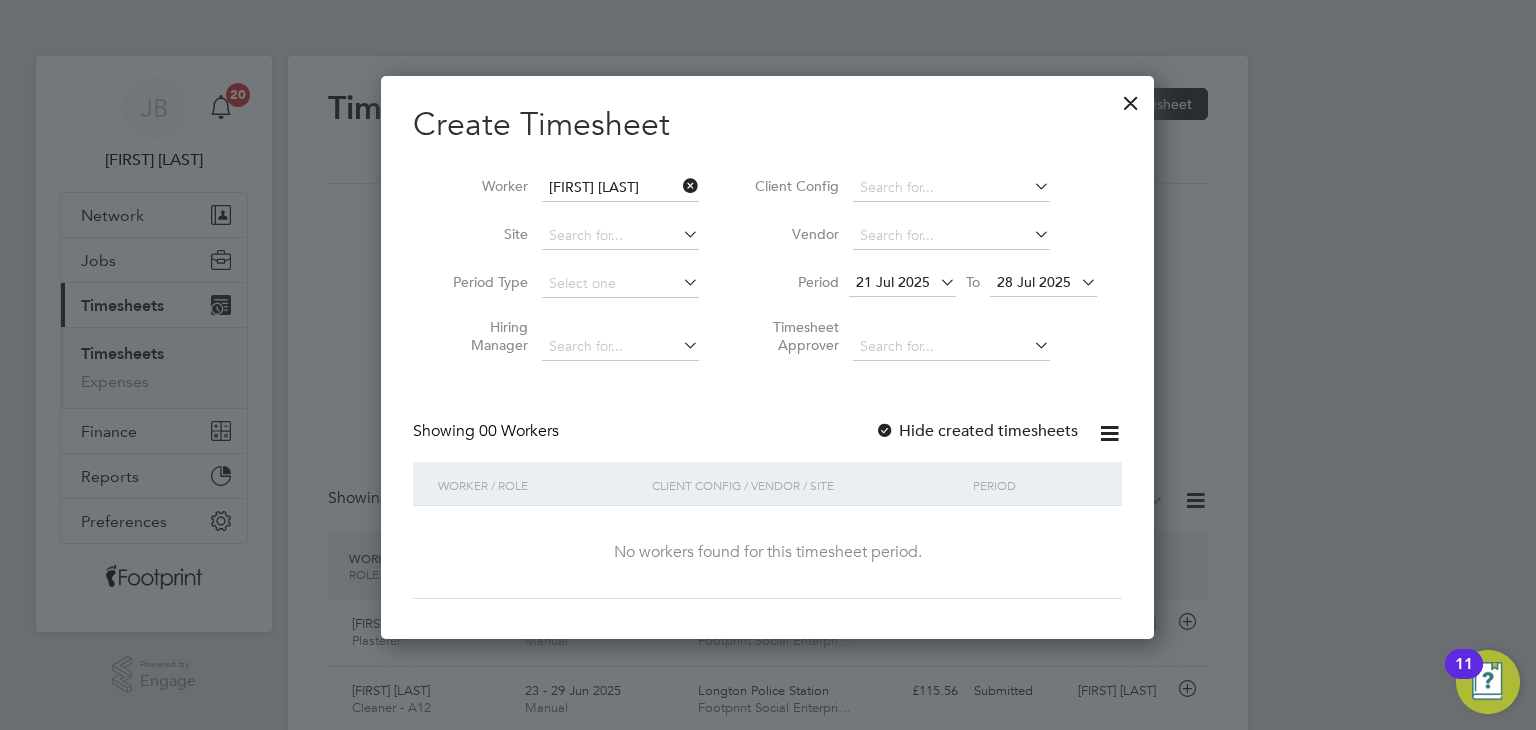 click on "28 Jul 2025" at bounding box center (1034, 282) 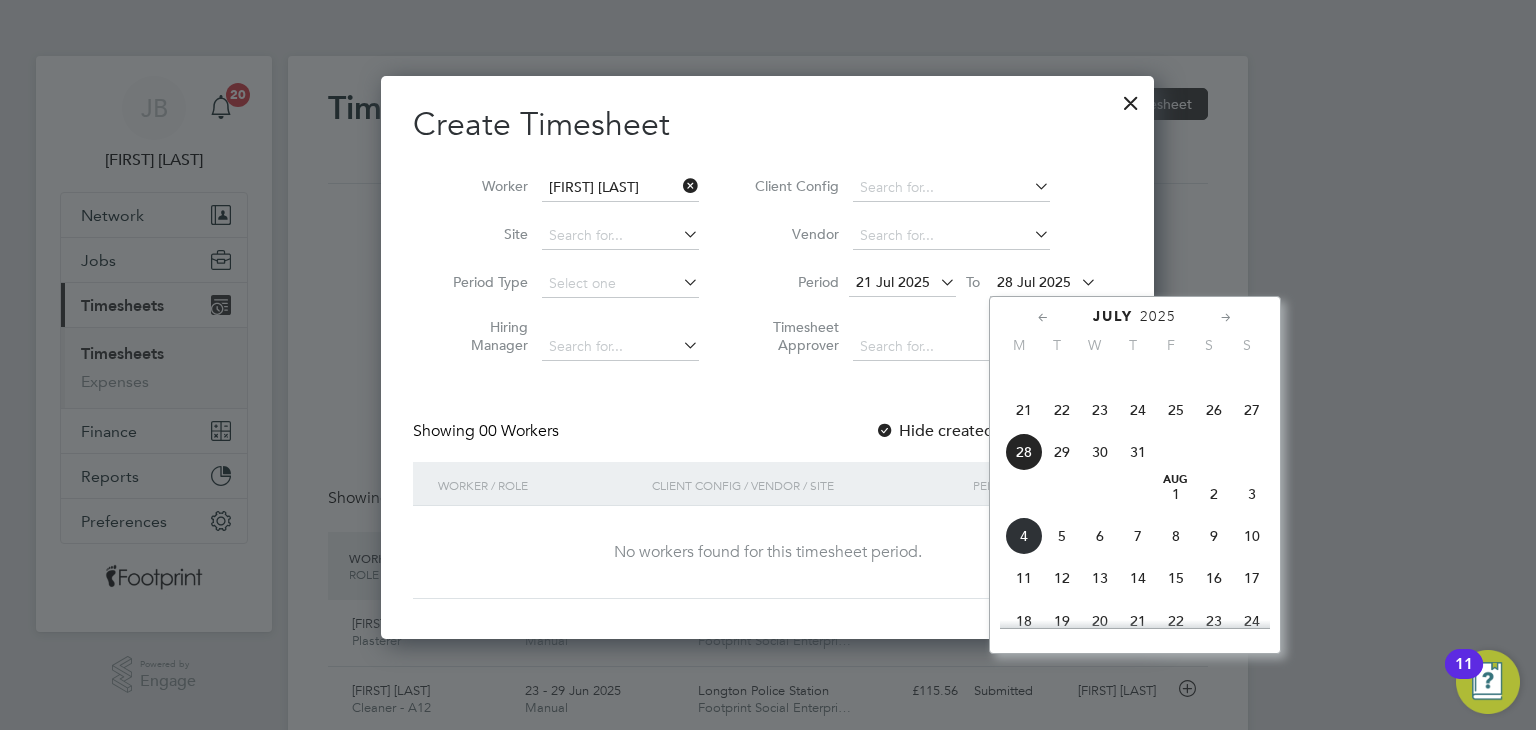 click on "29" 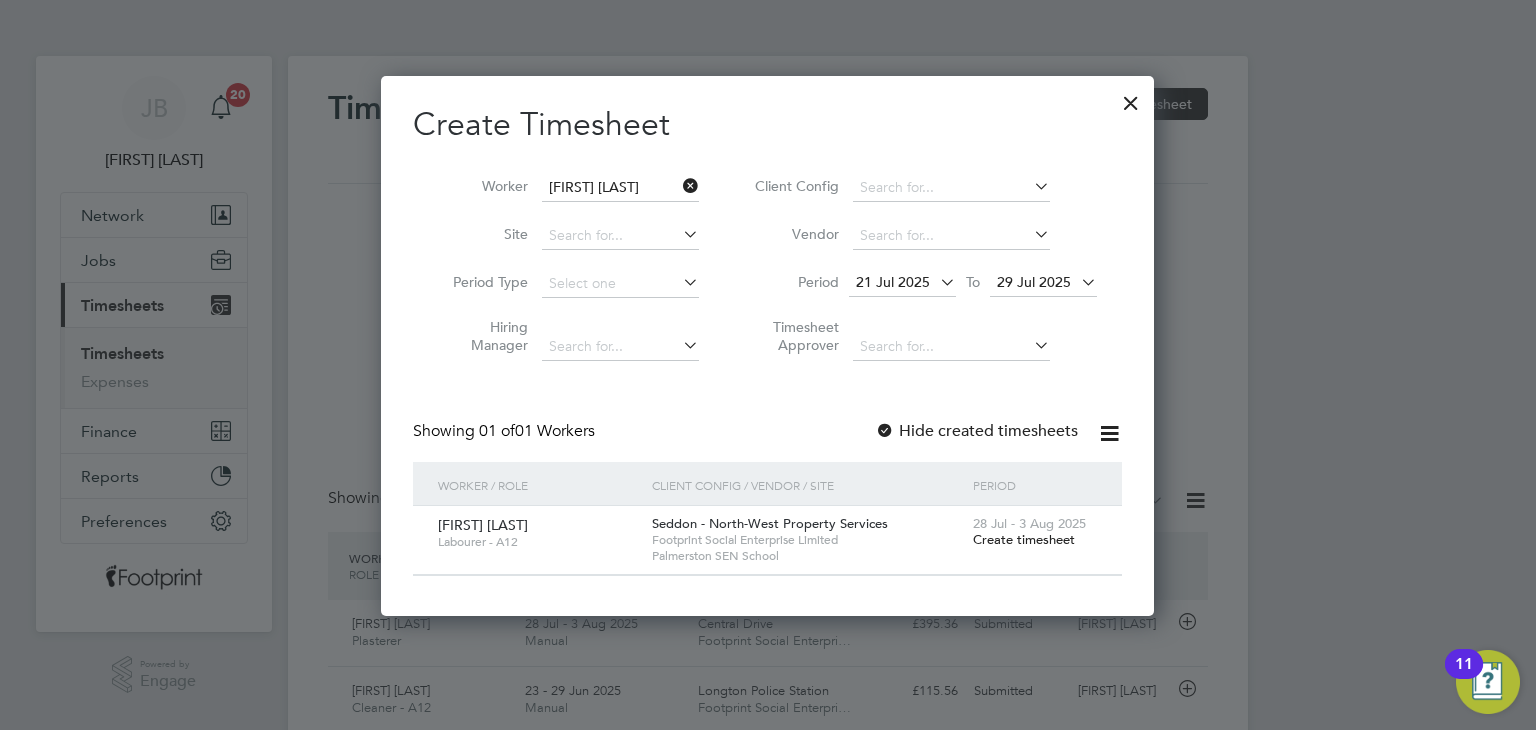 click on "Create timesheet" at bounding box center [1024, 539] 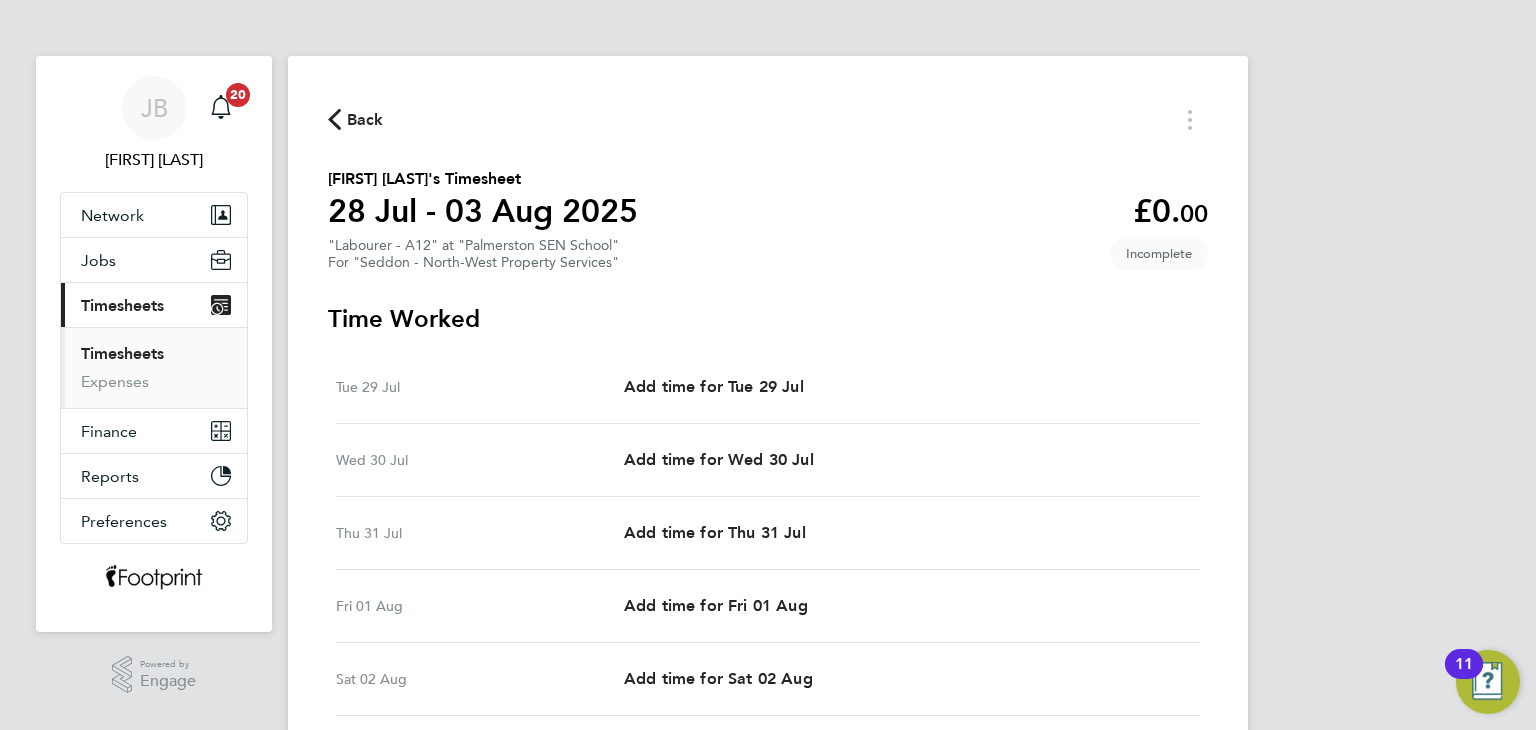 click on "Tue 29 Jul   Add time for Tue 29 Jul   Add time for Tue 29 Jul" at bounding box center (768, 387) 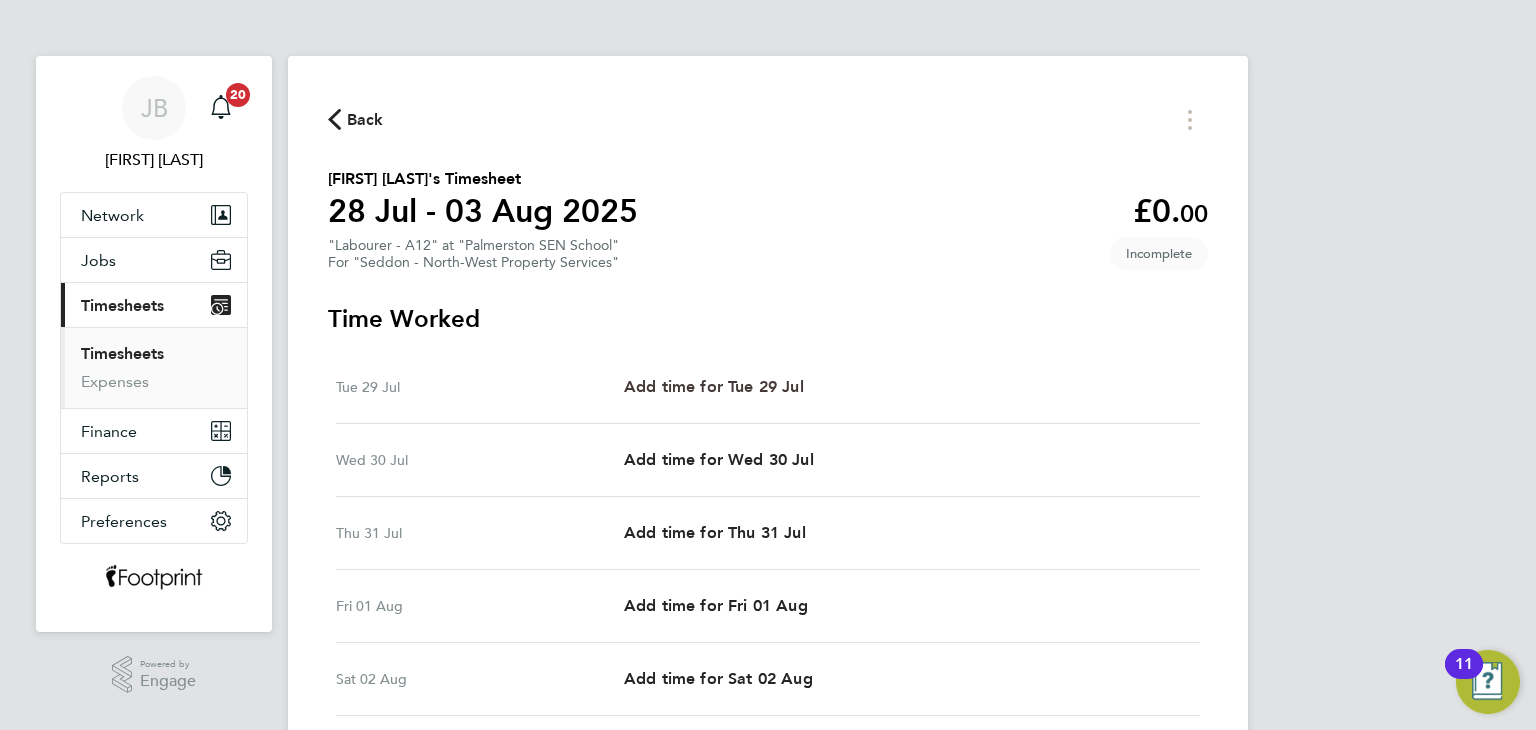 click on "Add time for Tue 29 Jul" at bounding box center (714, 386) 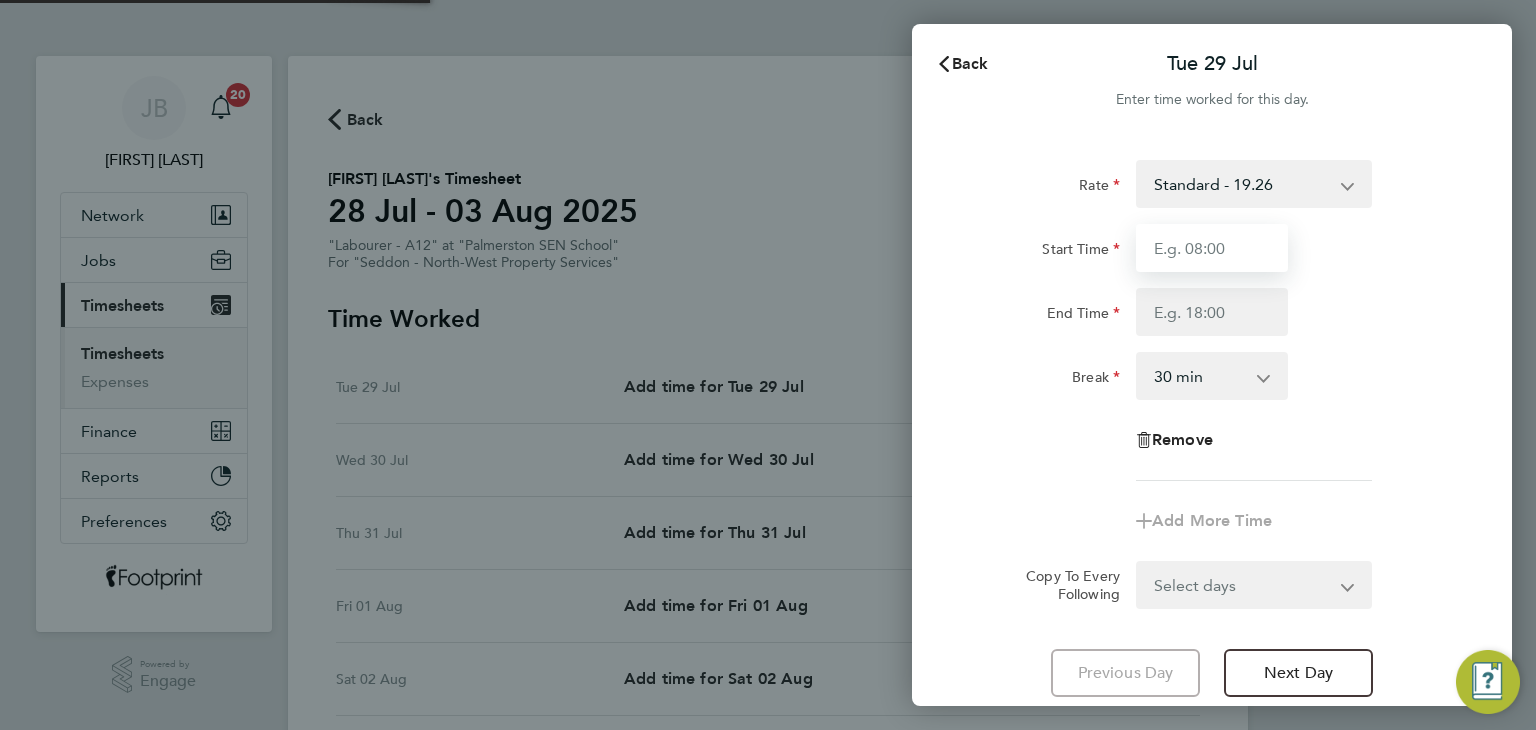 click on "Start Time" at bounding box center [1212, 248] 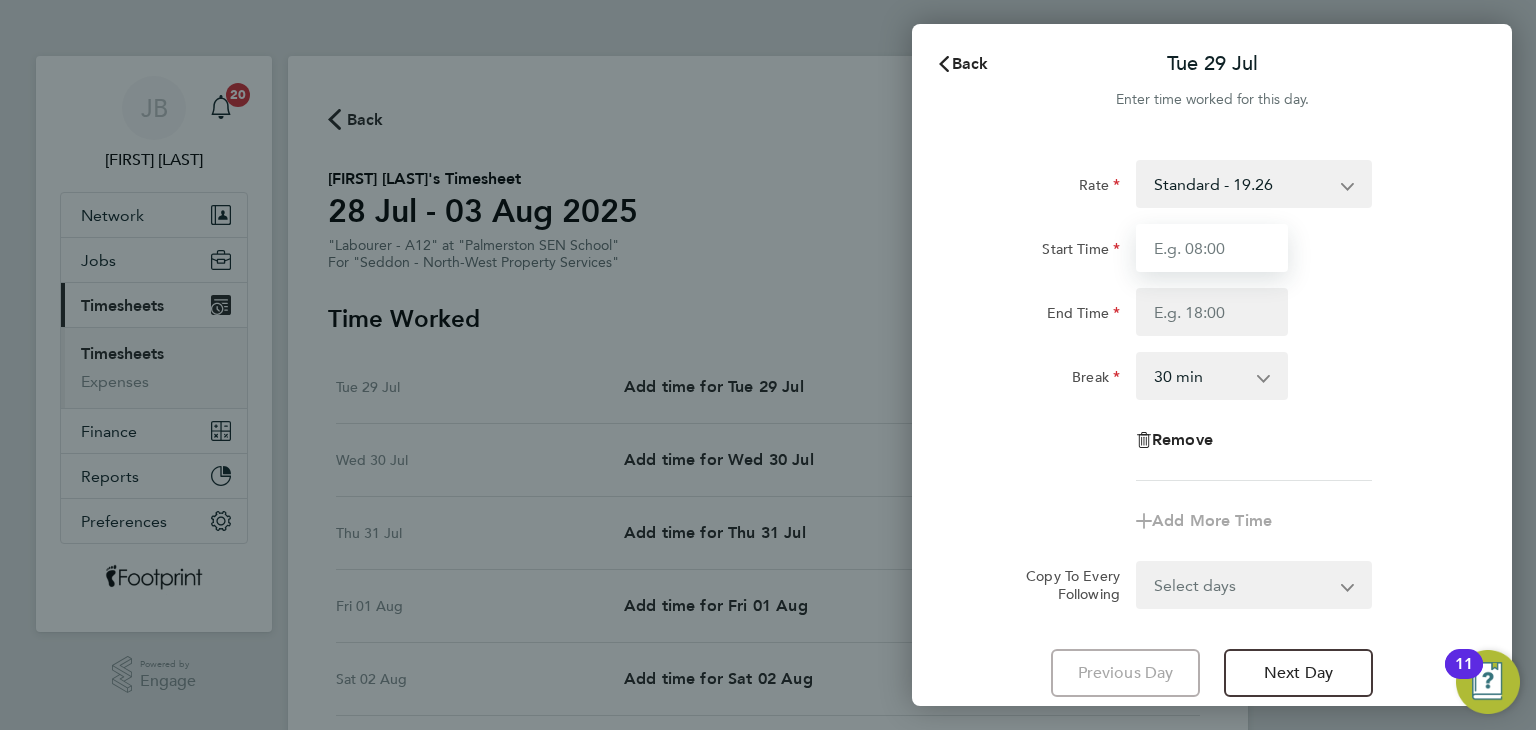 type on "07:30" 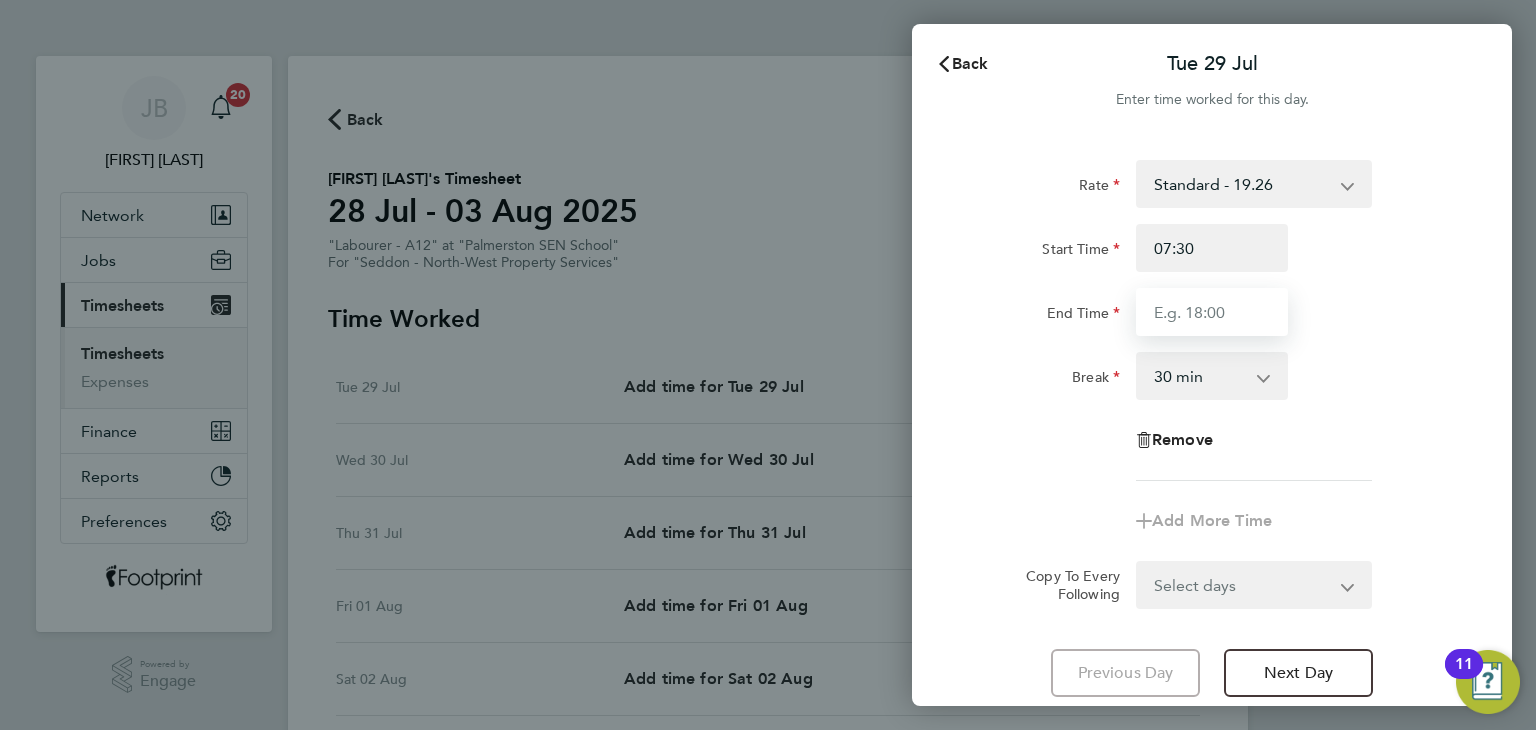 click on "End Time" at bounding box center (1212, 312) 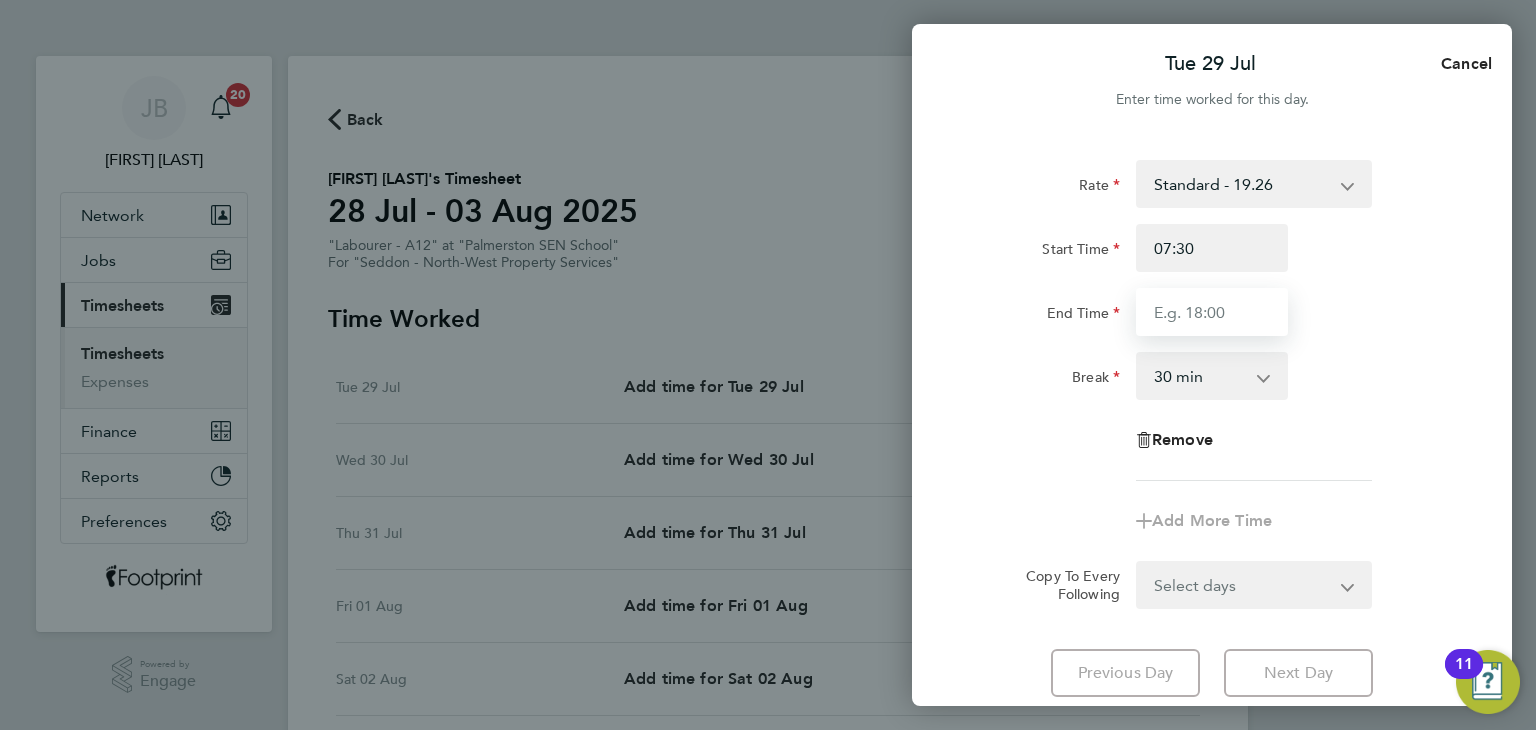 type on "16:00" 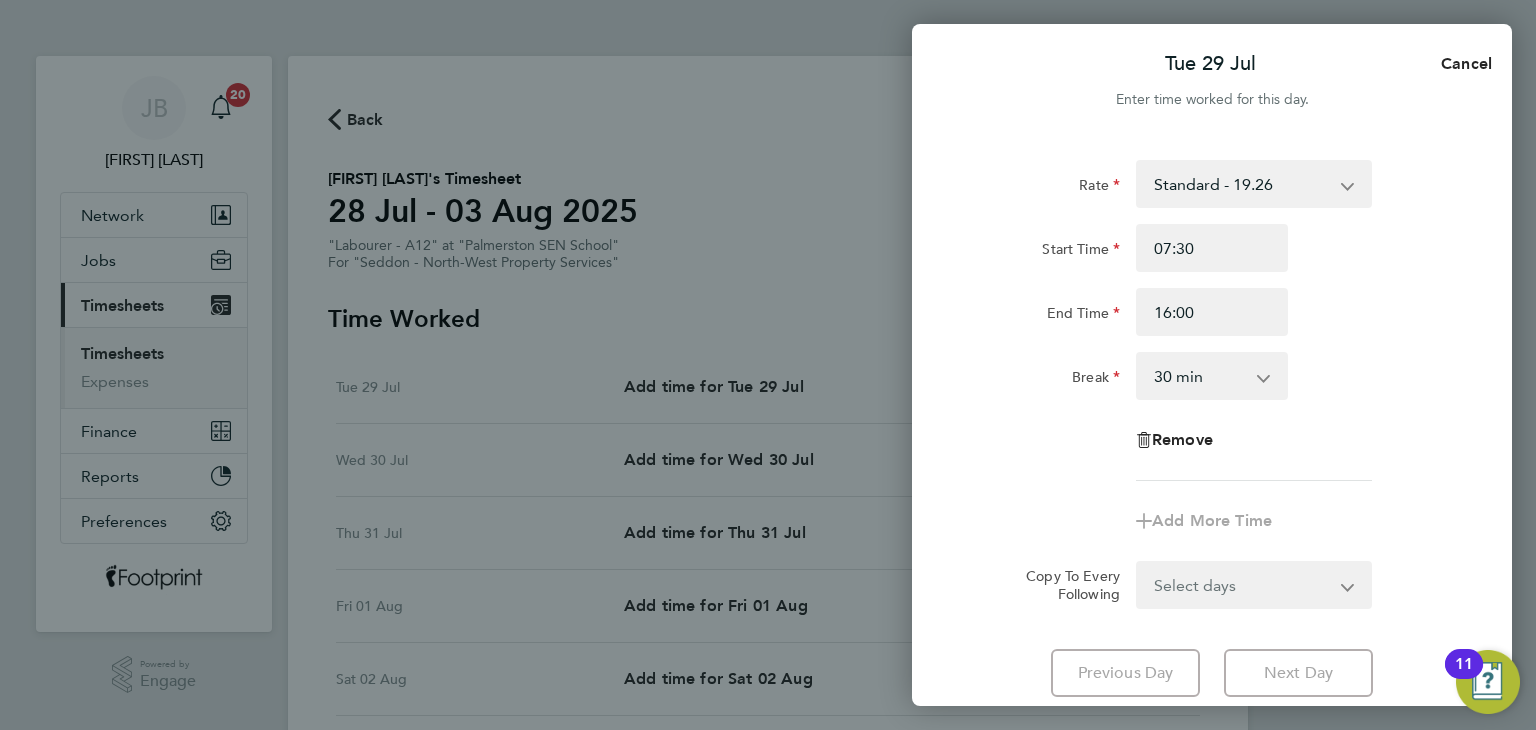 click on "Add More Time" 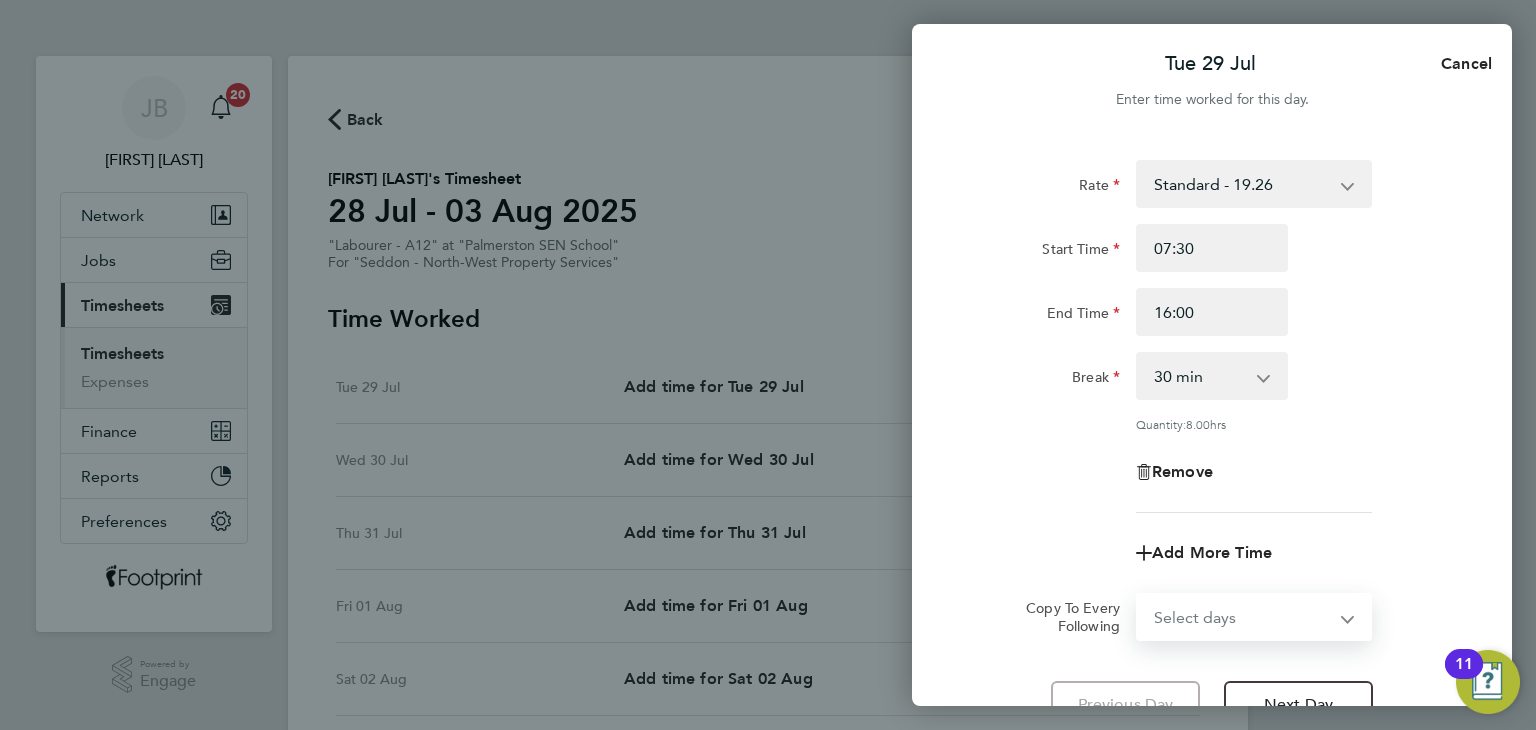click on "Select days   Day   Weekday (Mon-Fri)   Weekend (Sat-Sun)   Wednesday   Thursday   Friday   Saturday   Sunday" at bounding box center (1243, 617) 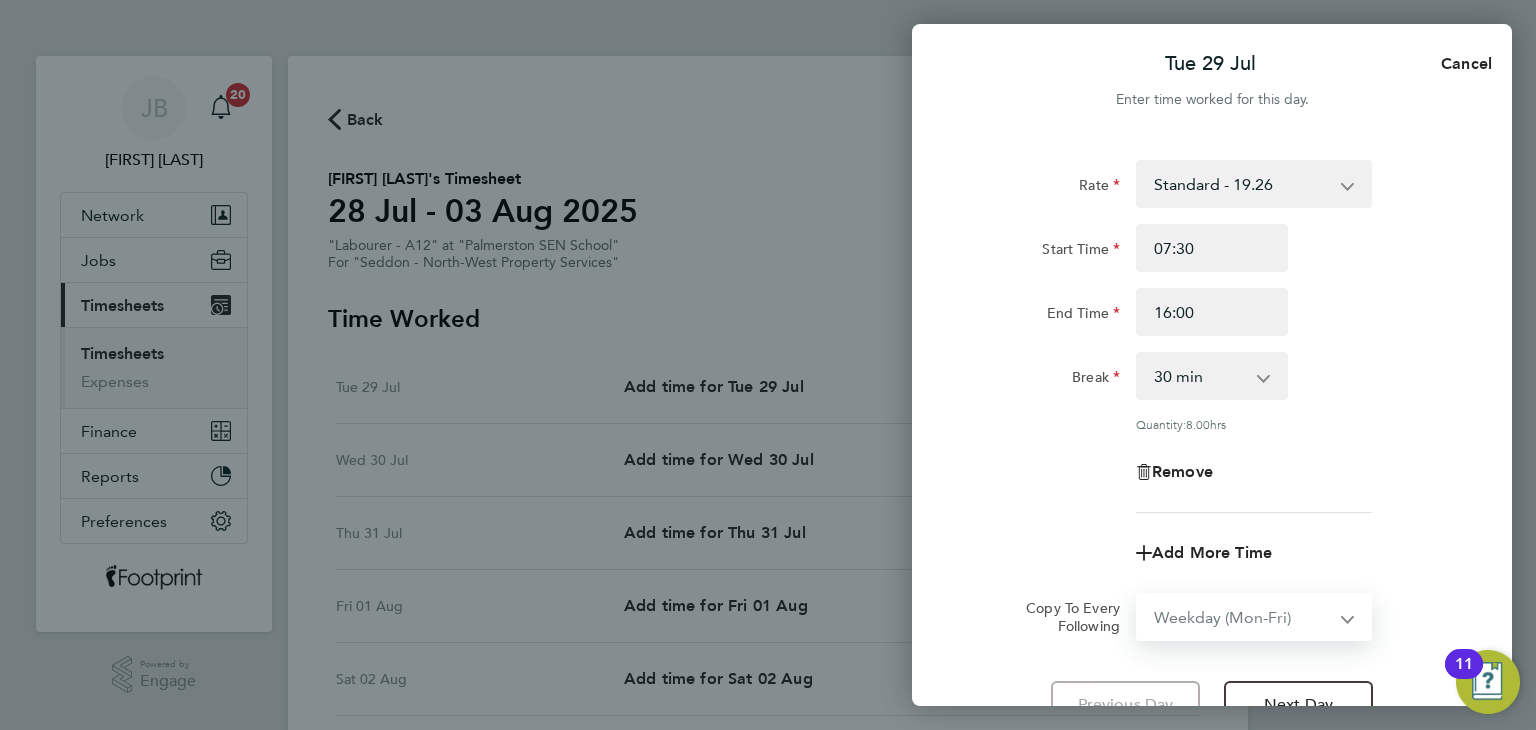 click on "Select days   Day   Weekday (Mon-Fri)   Weekend (Sat-Sun)   Wednesday   Thursday   Friday   Saturday   Sunday" at bounding box center [1243, 617] 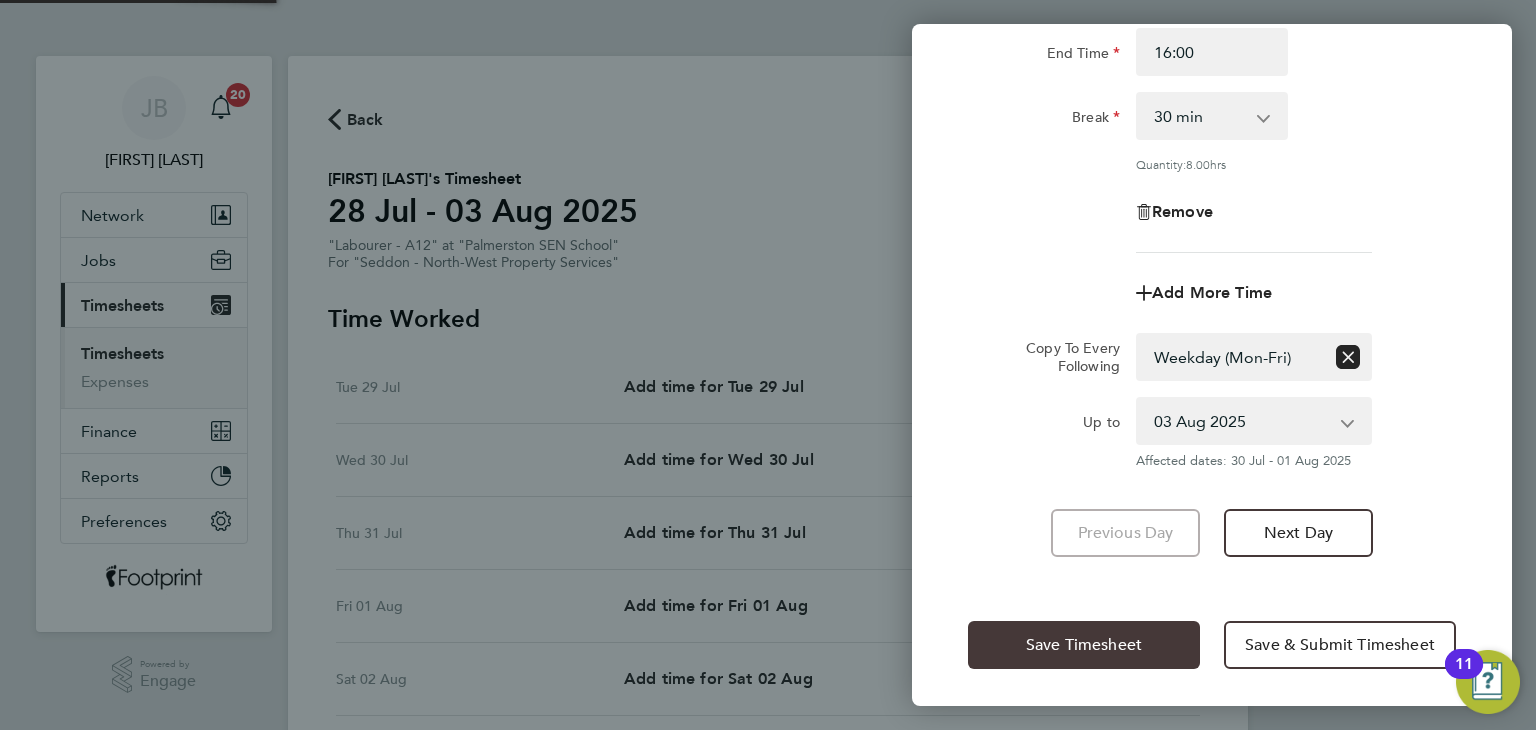 click on "Save Timesheet" 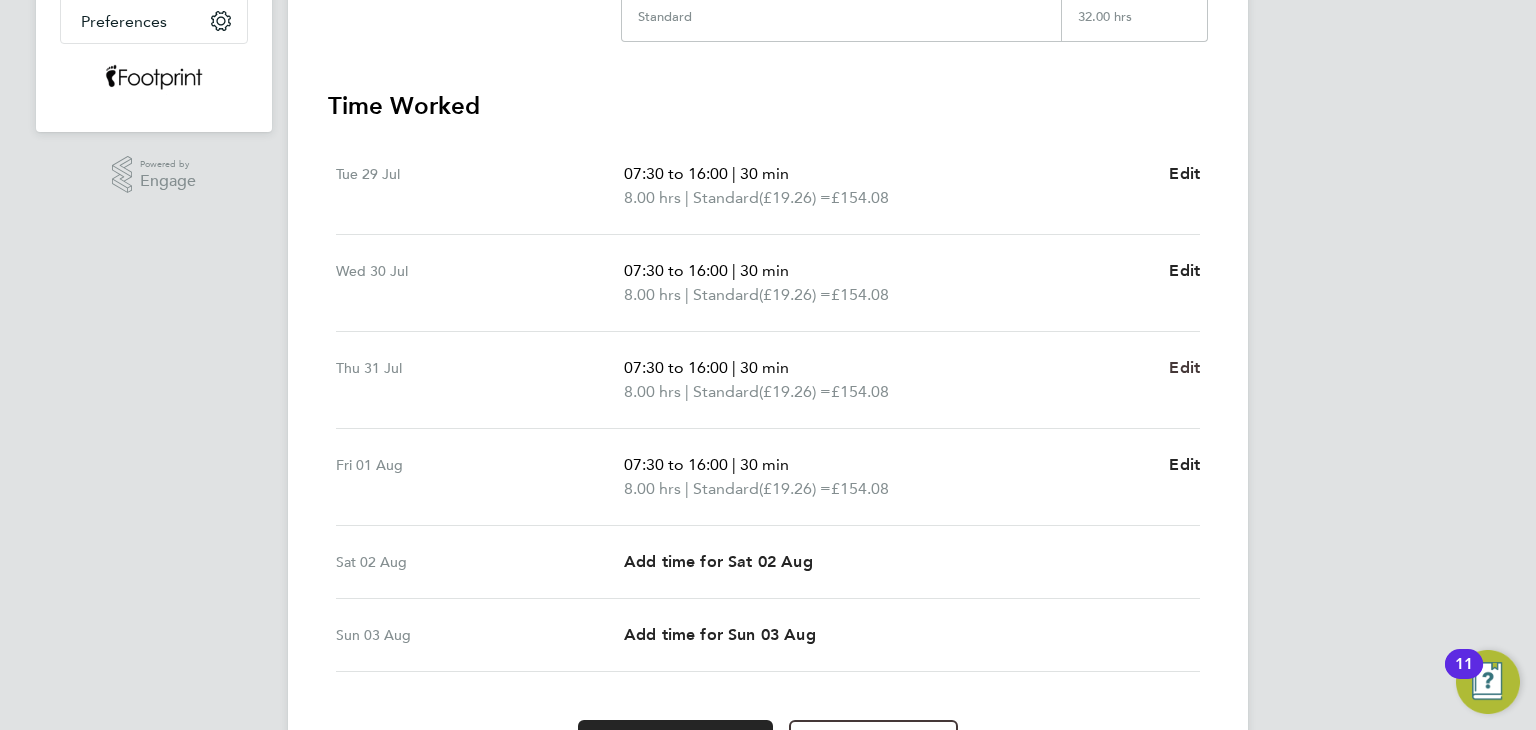 click on "Edit" at bounding box center [1184, 367] 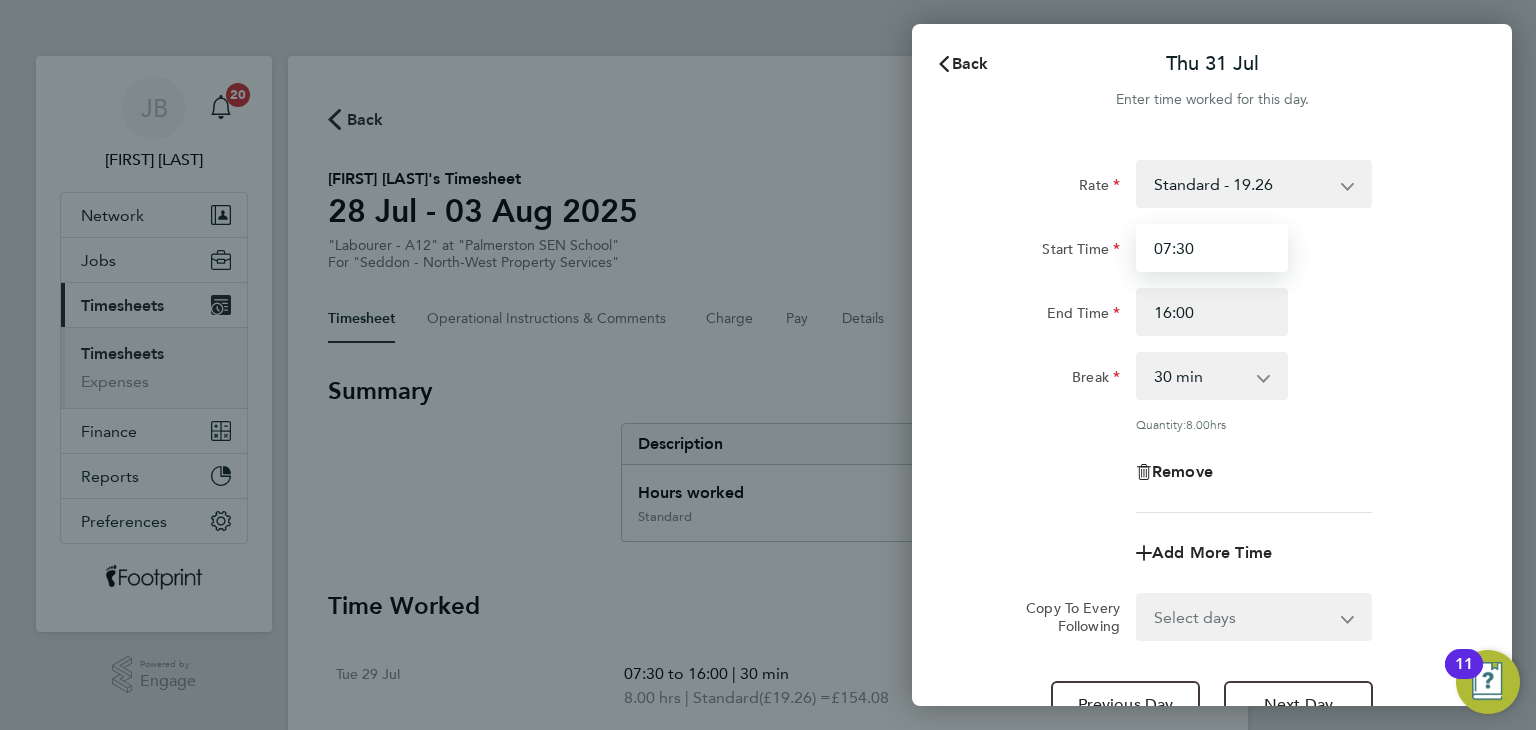 drag, startPoint x: 1211, startPoint y: 255, endPoint x: 1026, endPoint y: 240, distance: 185.60712 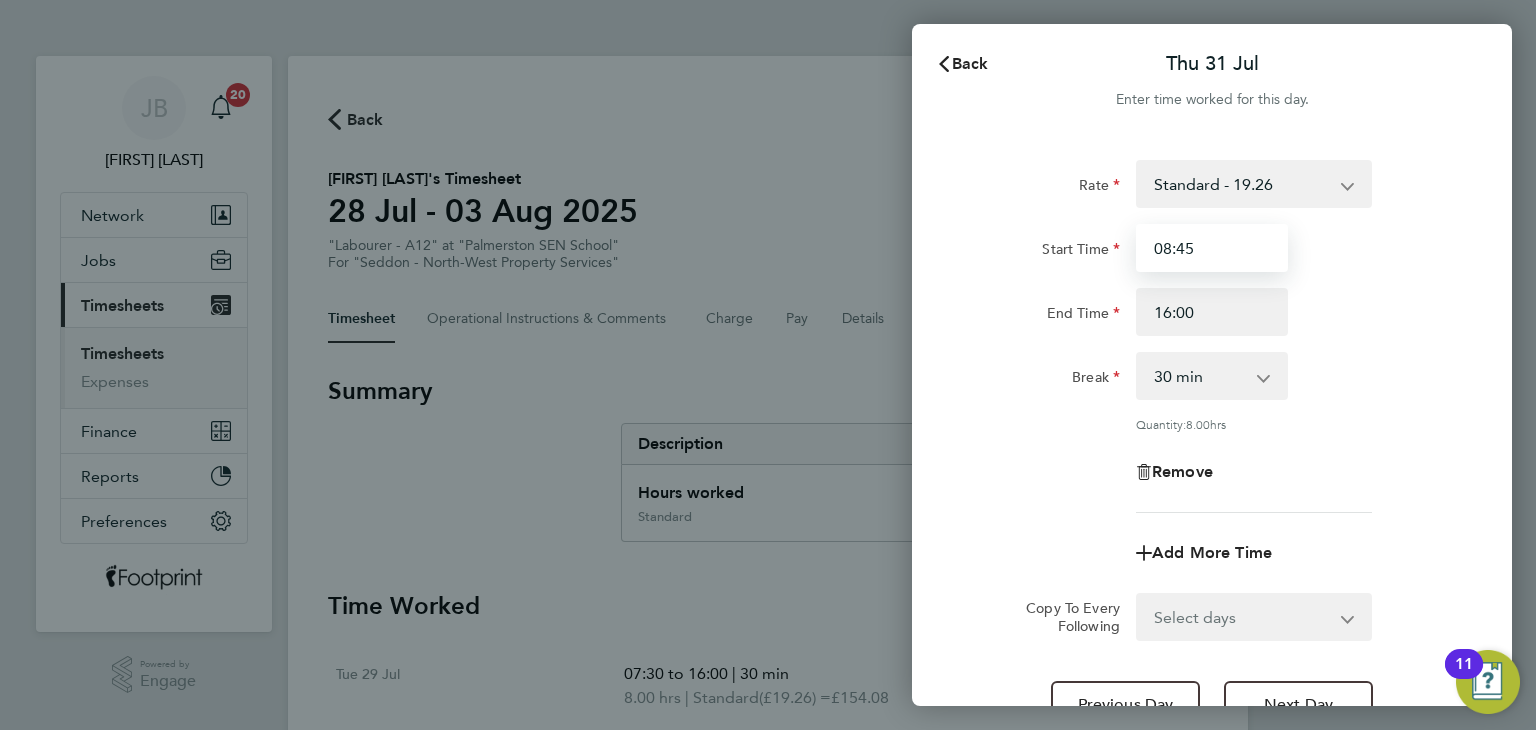 type on "08:45" 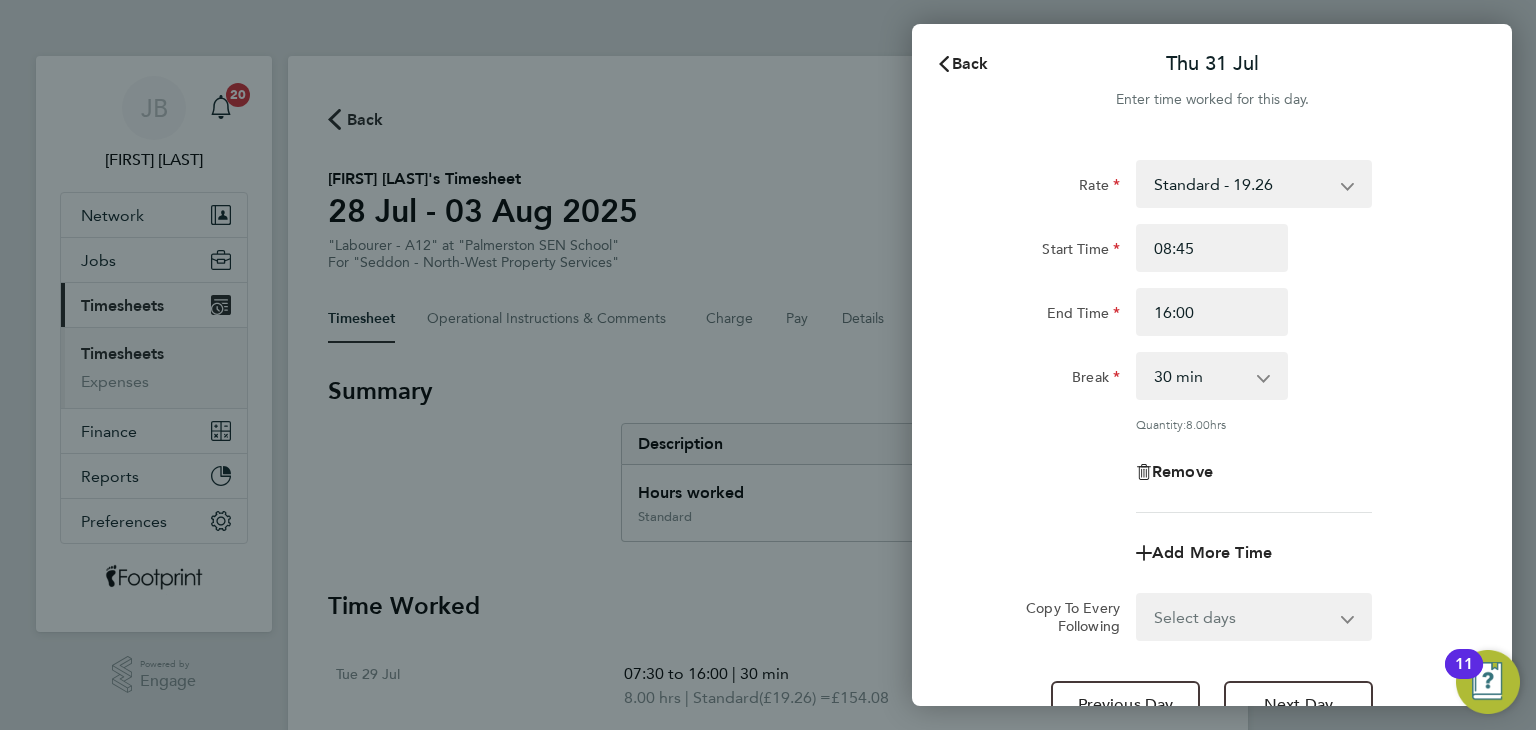 click on "Start Time" 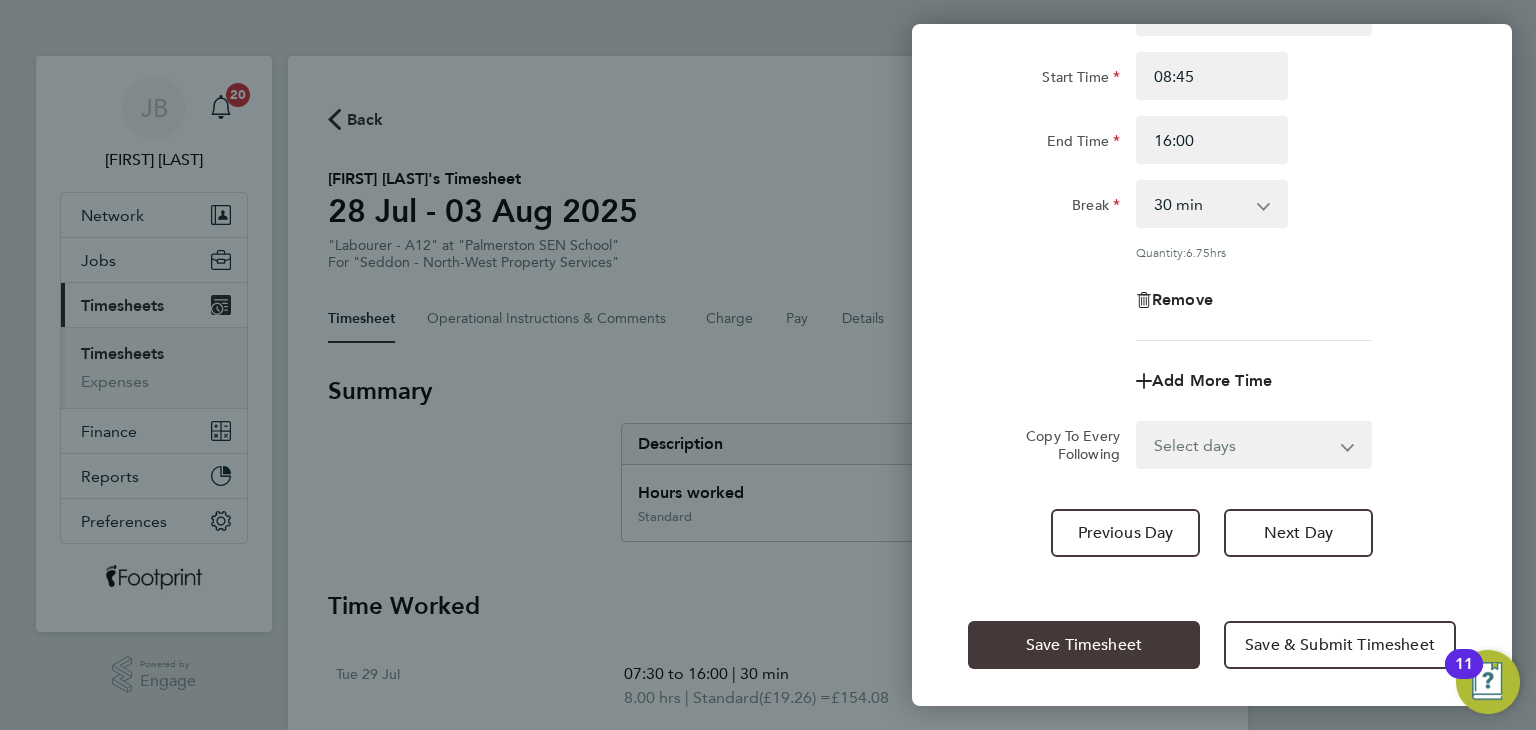click on "Save Timesheet" 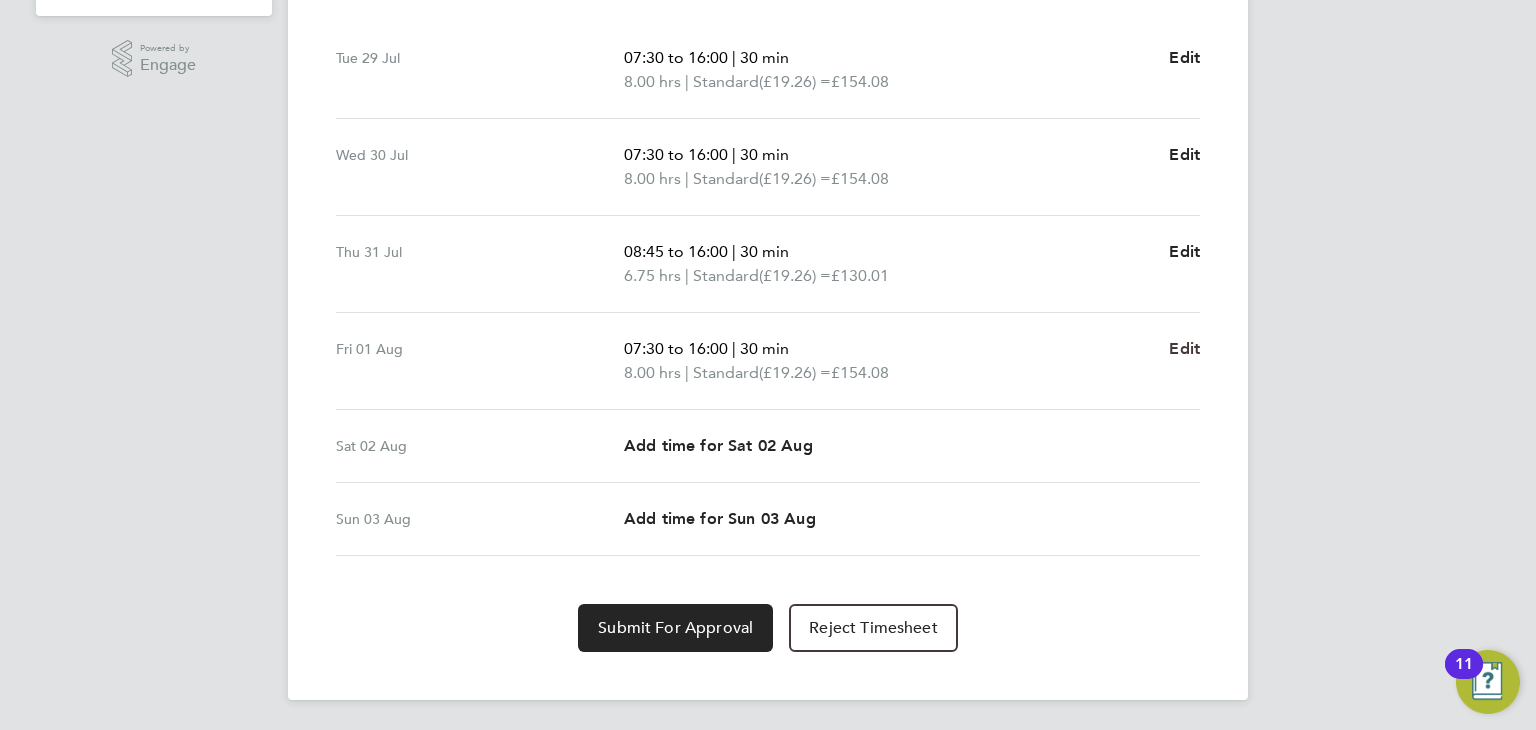 click on "Edit" at bounding box center (1184, 348) 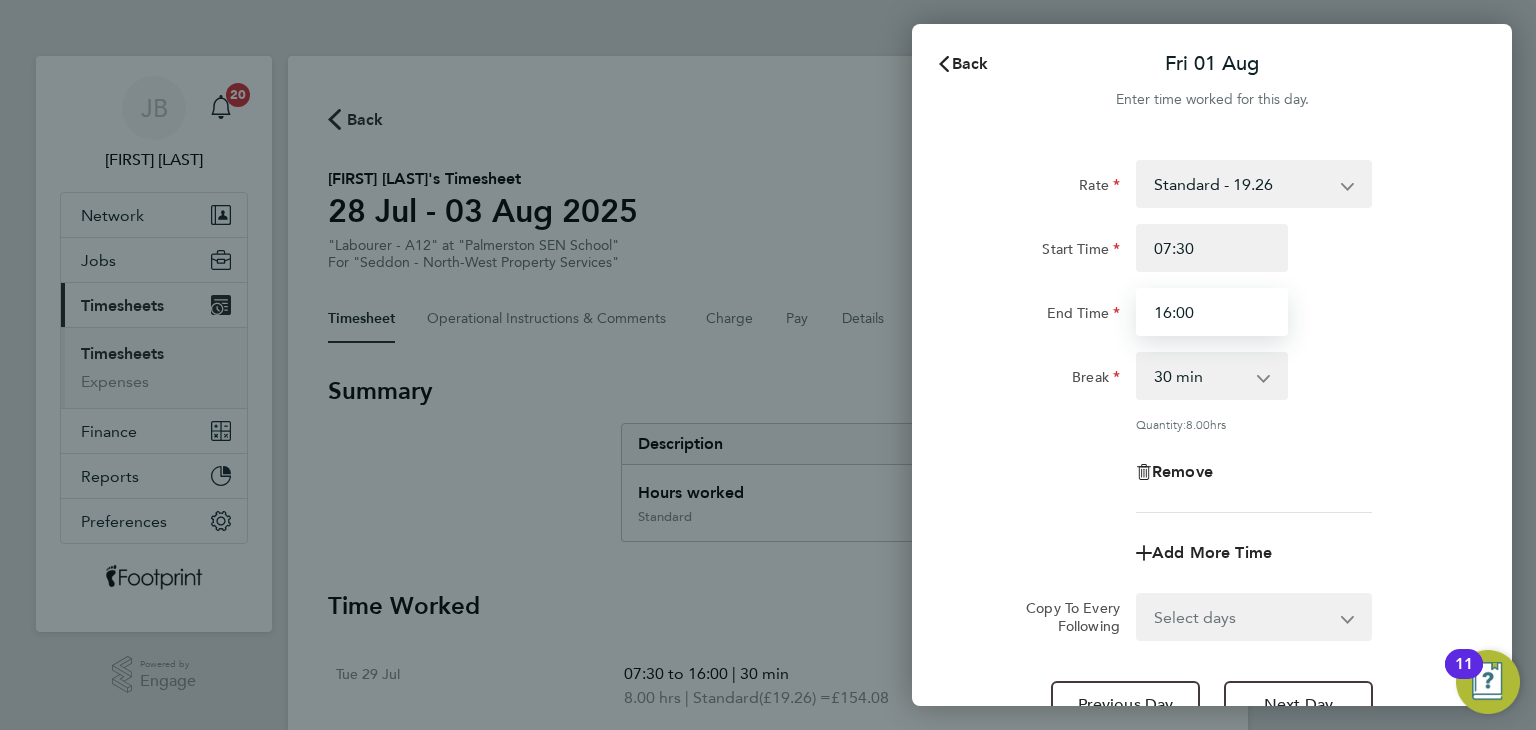 drag, startPoint x: 1168, startPoint y: 326, endPoint x: 1025, endPoint y: 325, distance: 143.0035 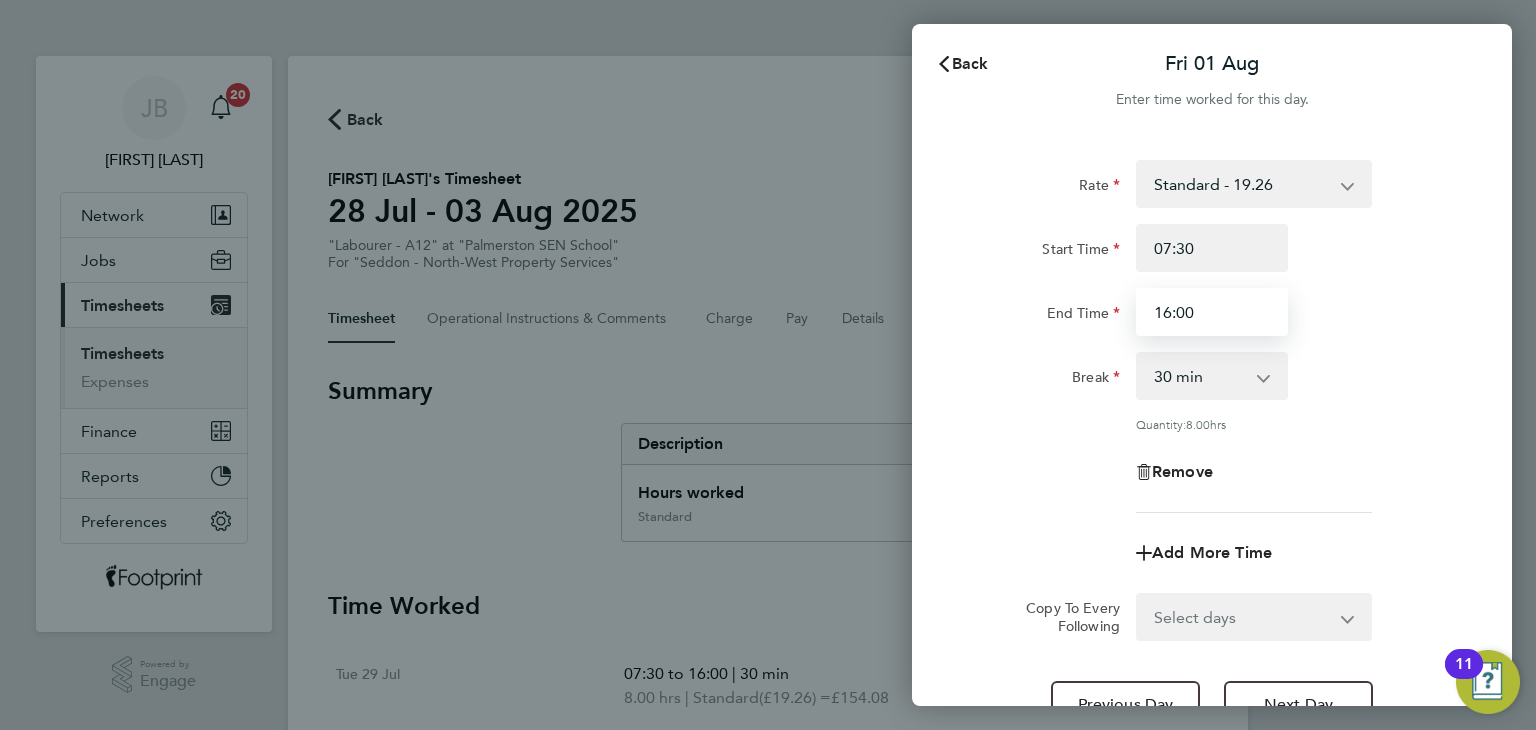 click on "End Time 16:00" 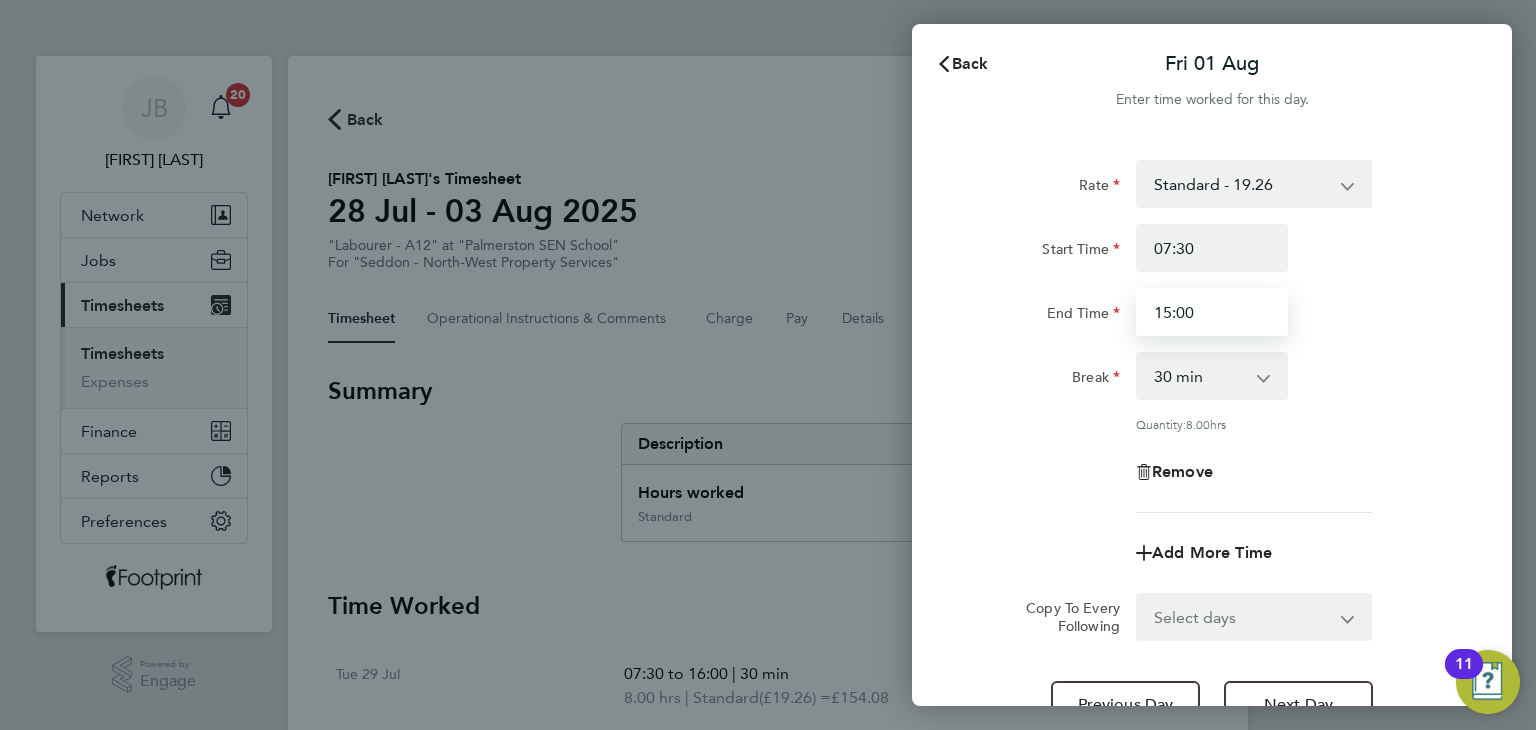 type on "15:00" 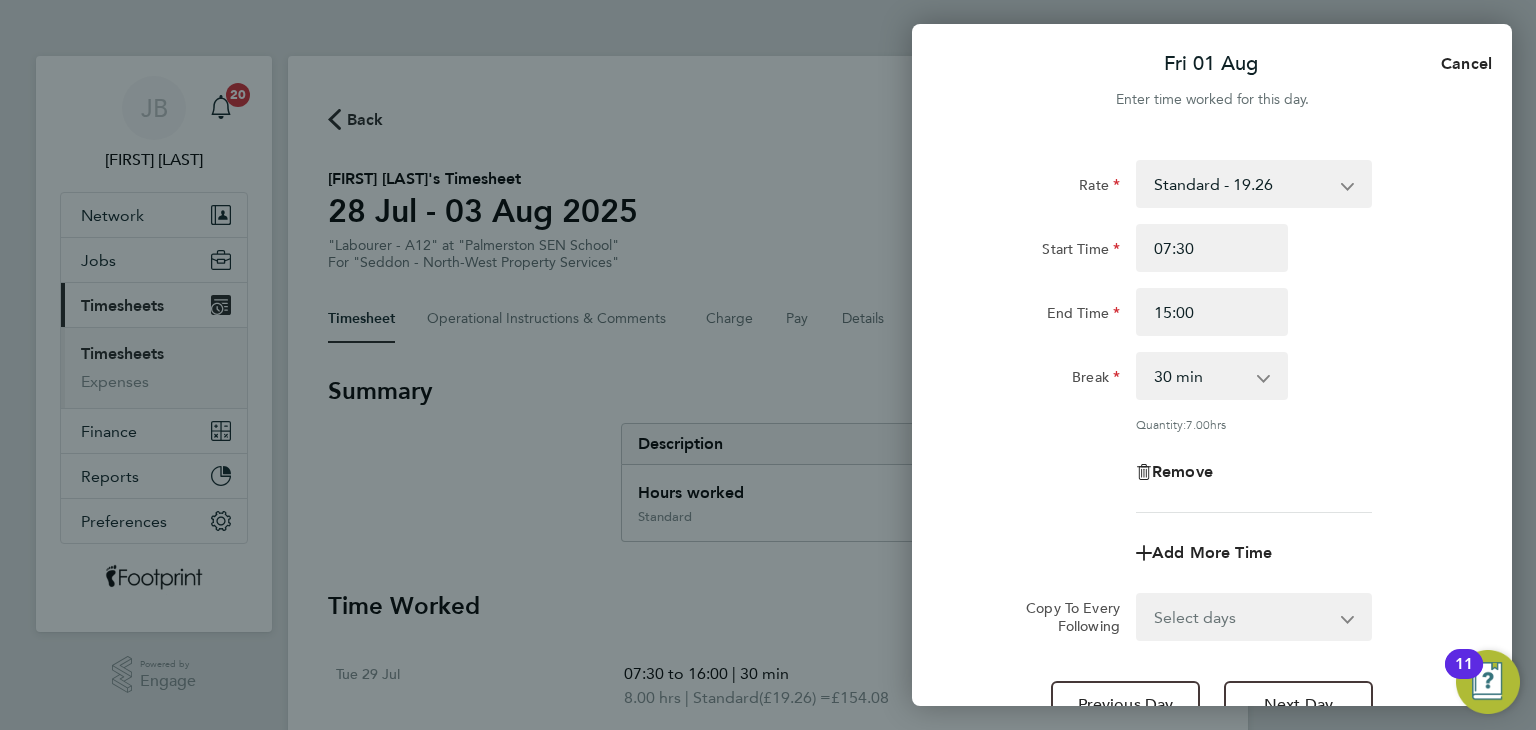 click on "End Time" 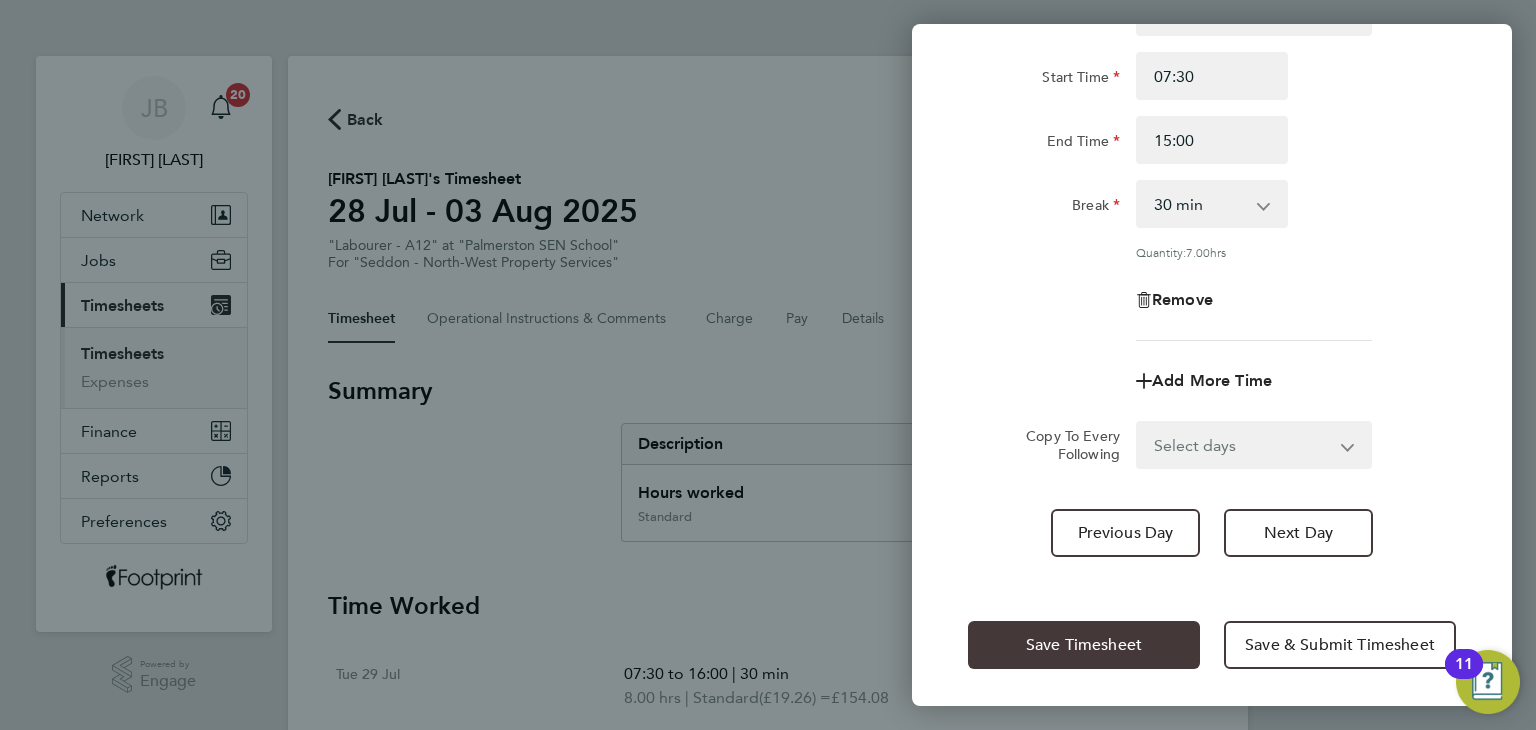 click on "Save Timesheet" 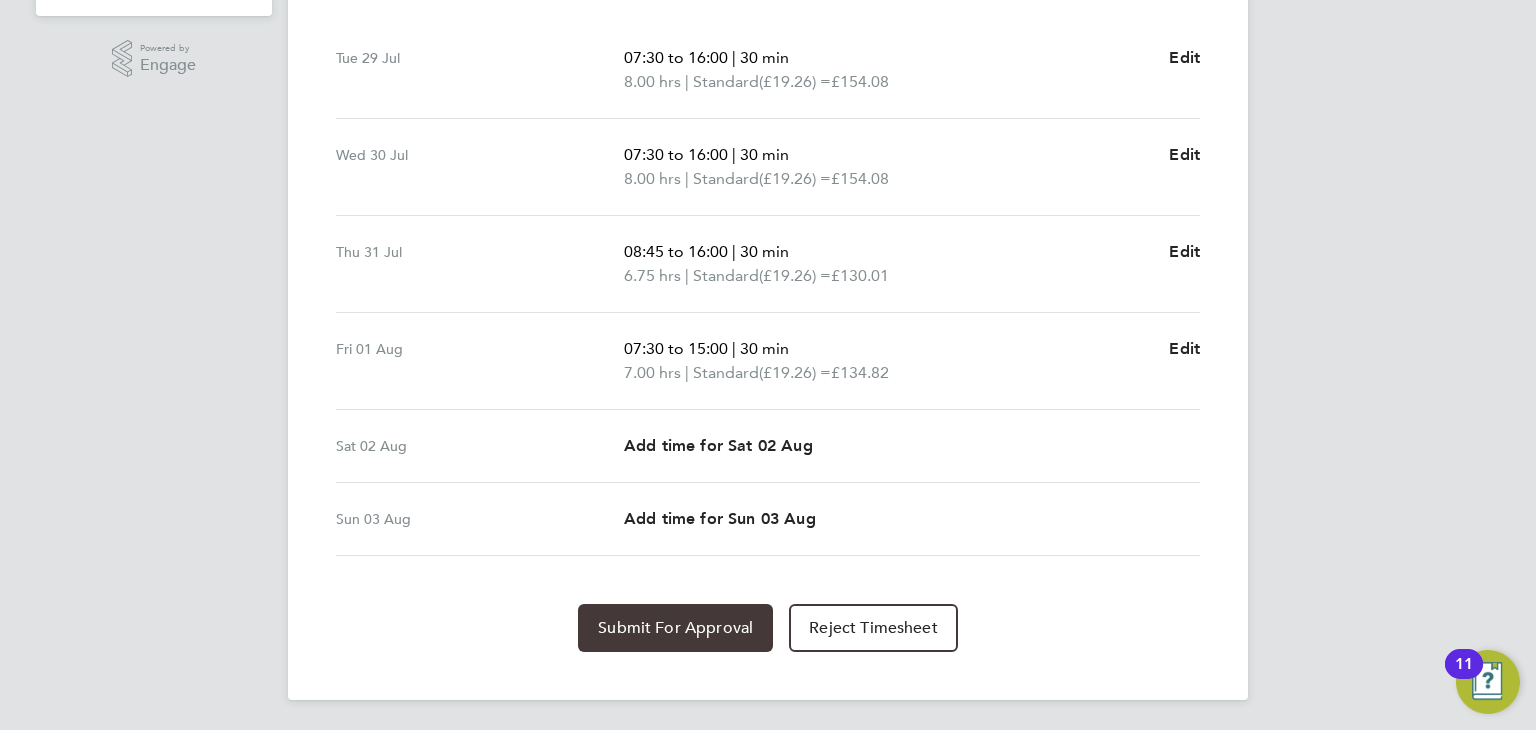 click on "Submit For Approval" 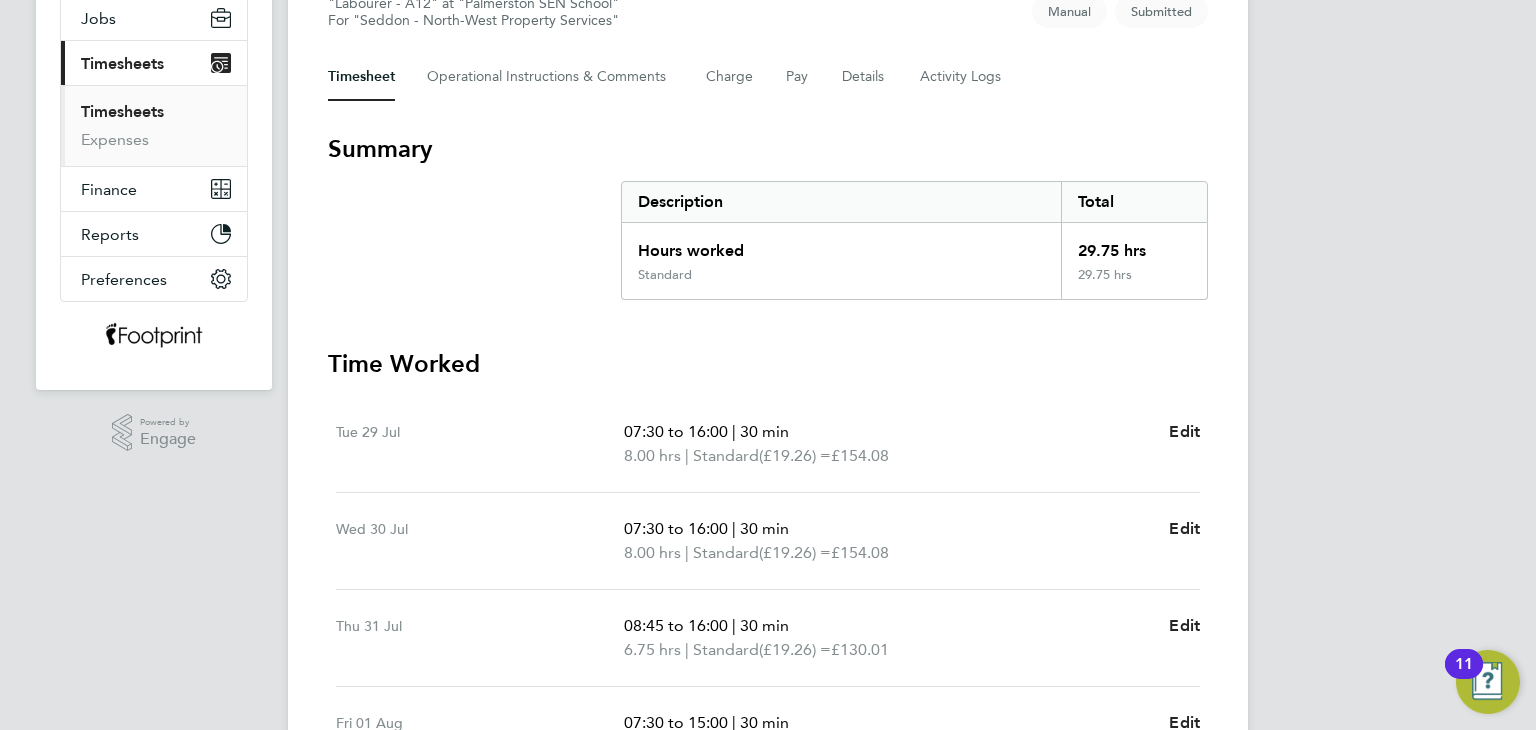 scroll, scrollTop: 0, scrollLeft: 0, axis: both 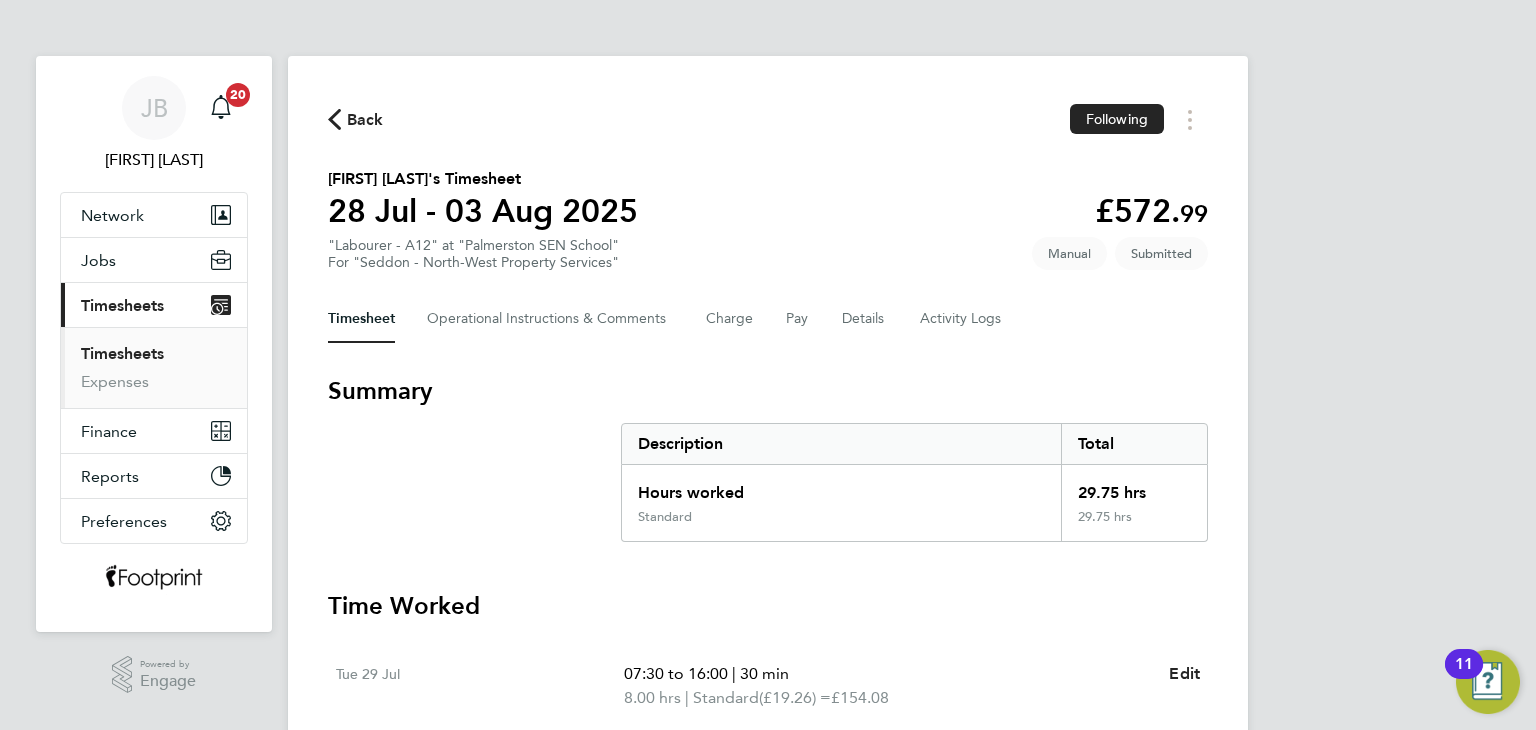 click on "Timesheets" at bounding box center (122, 353) 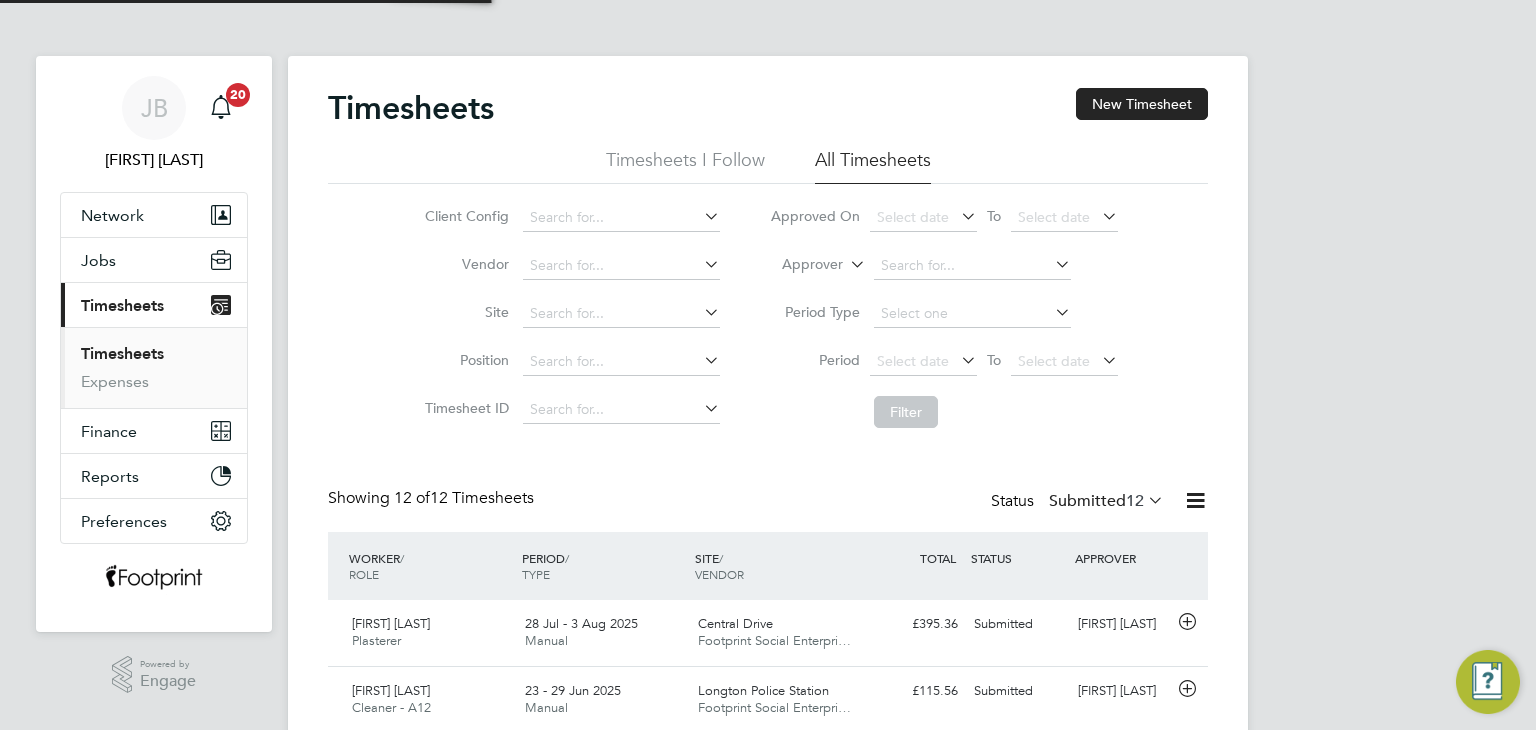 scroll, scrollTop: 9, scrollLeft: 10, axis: both 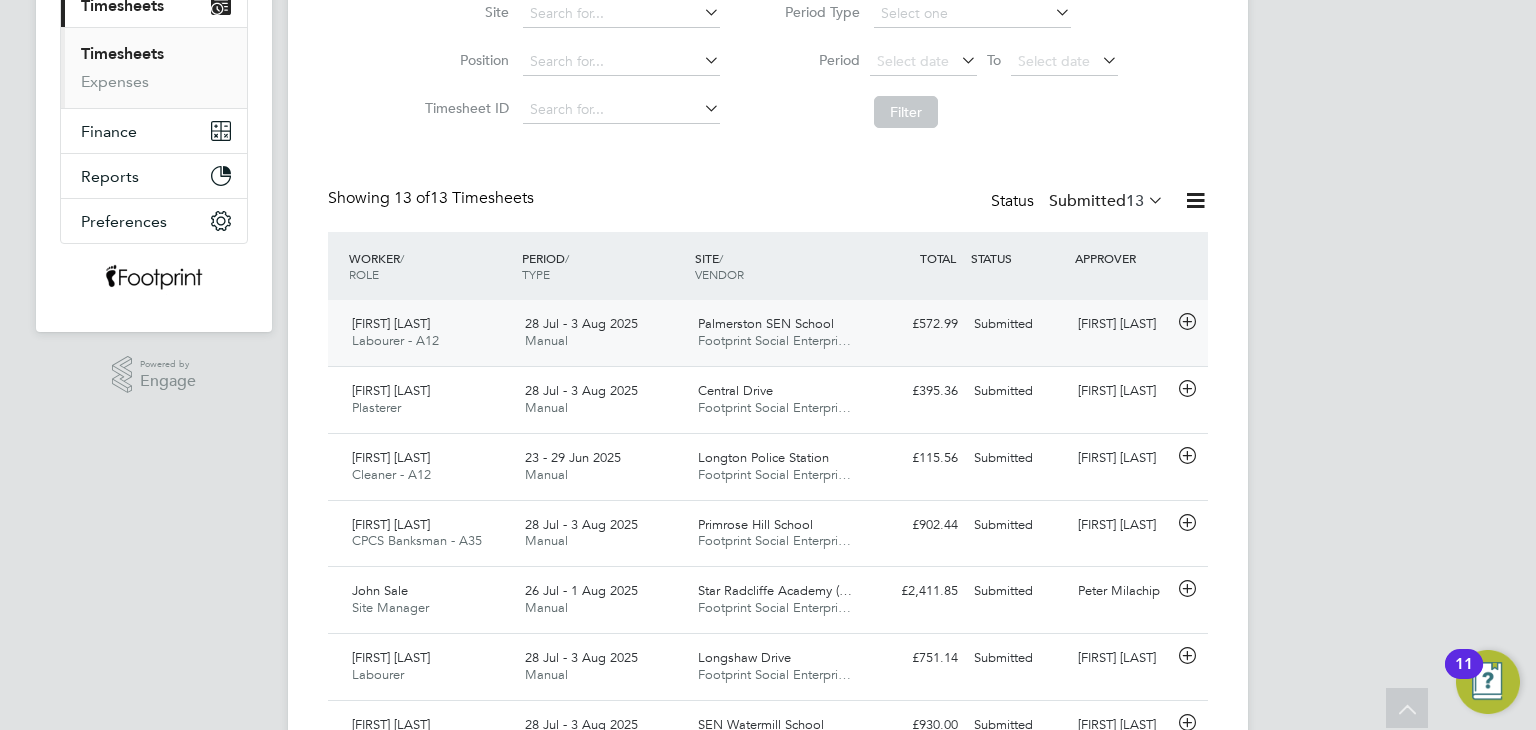 click on "[FIRST] [LAST]" 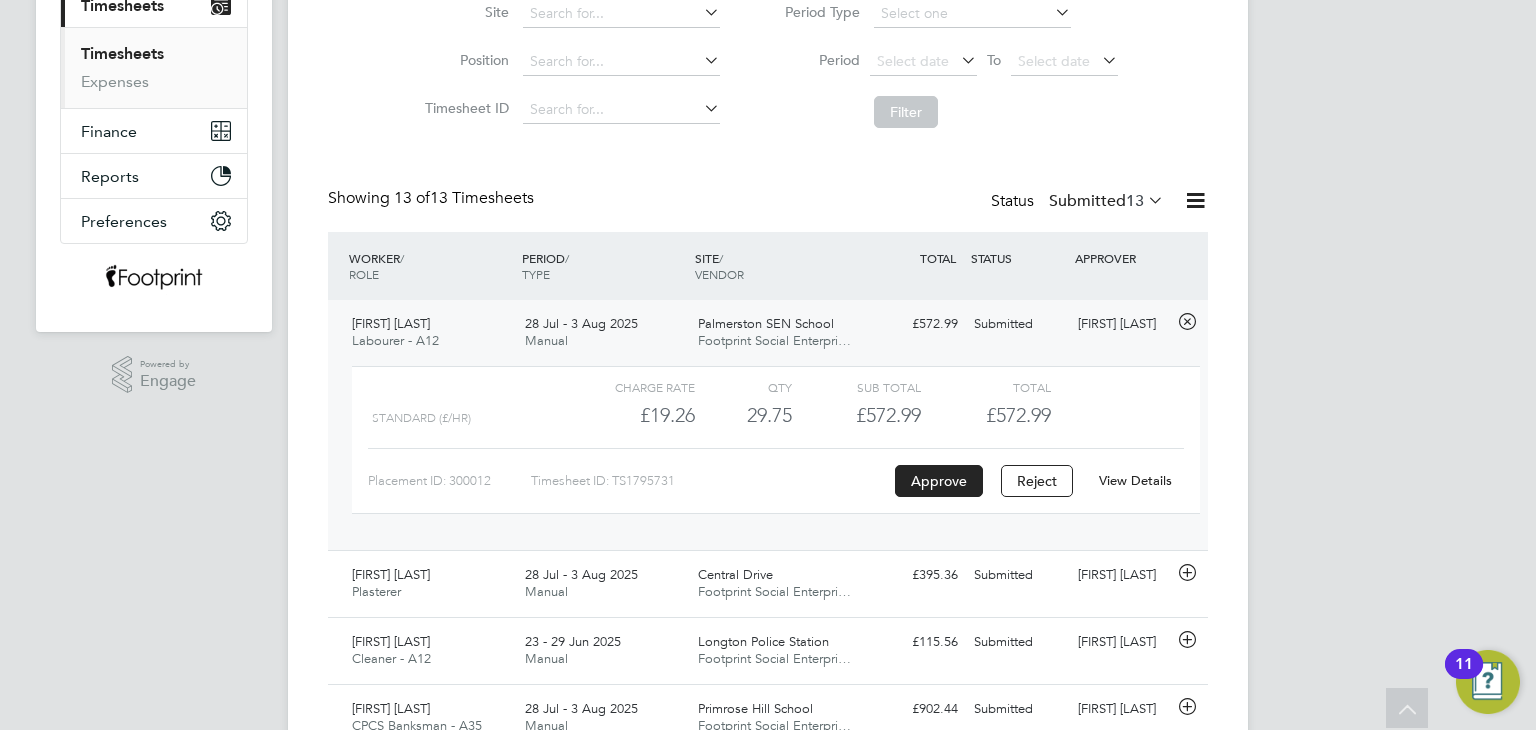 click on "View Details" 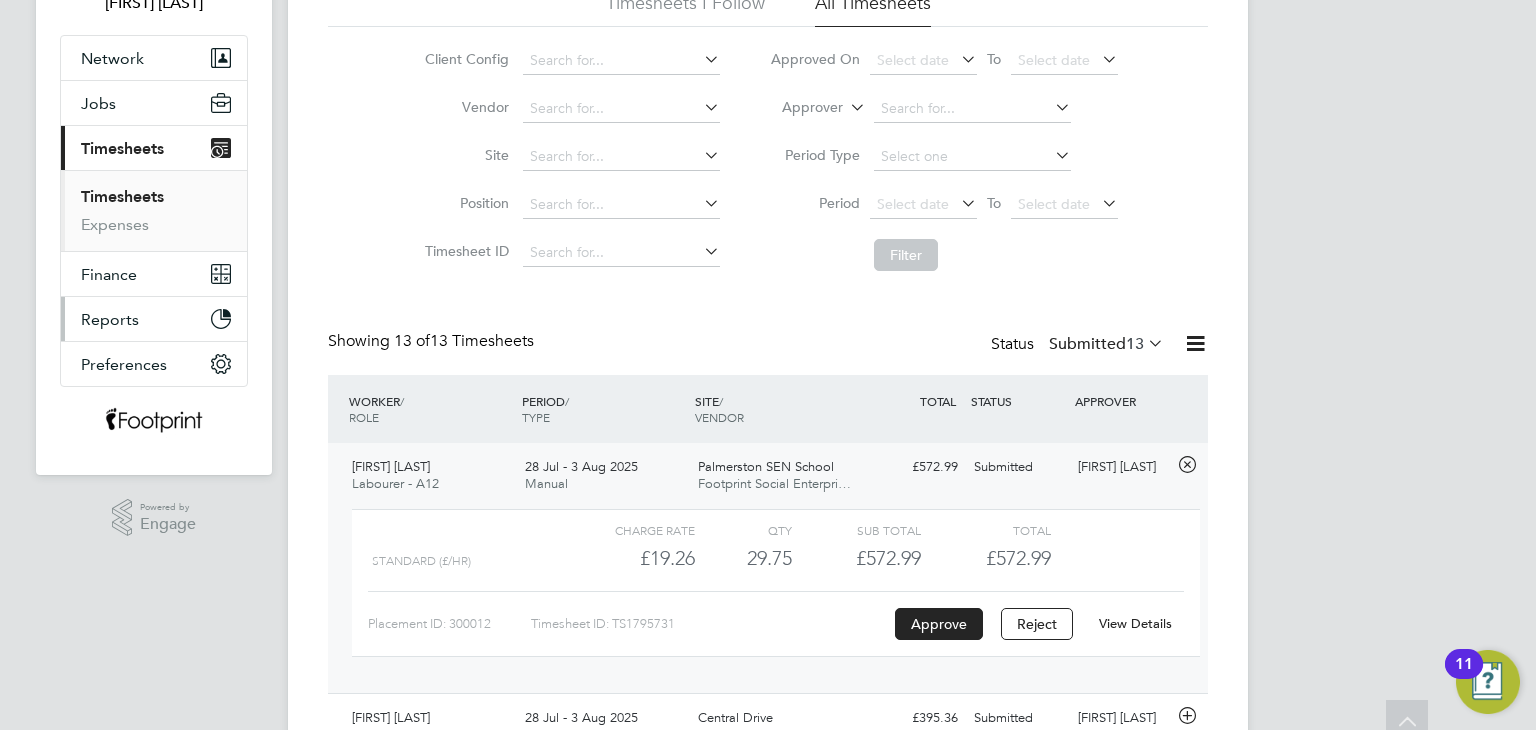 scroll, scrollTop: 0, scrollLeft: 0, axis: both 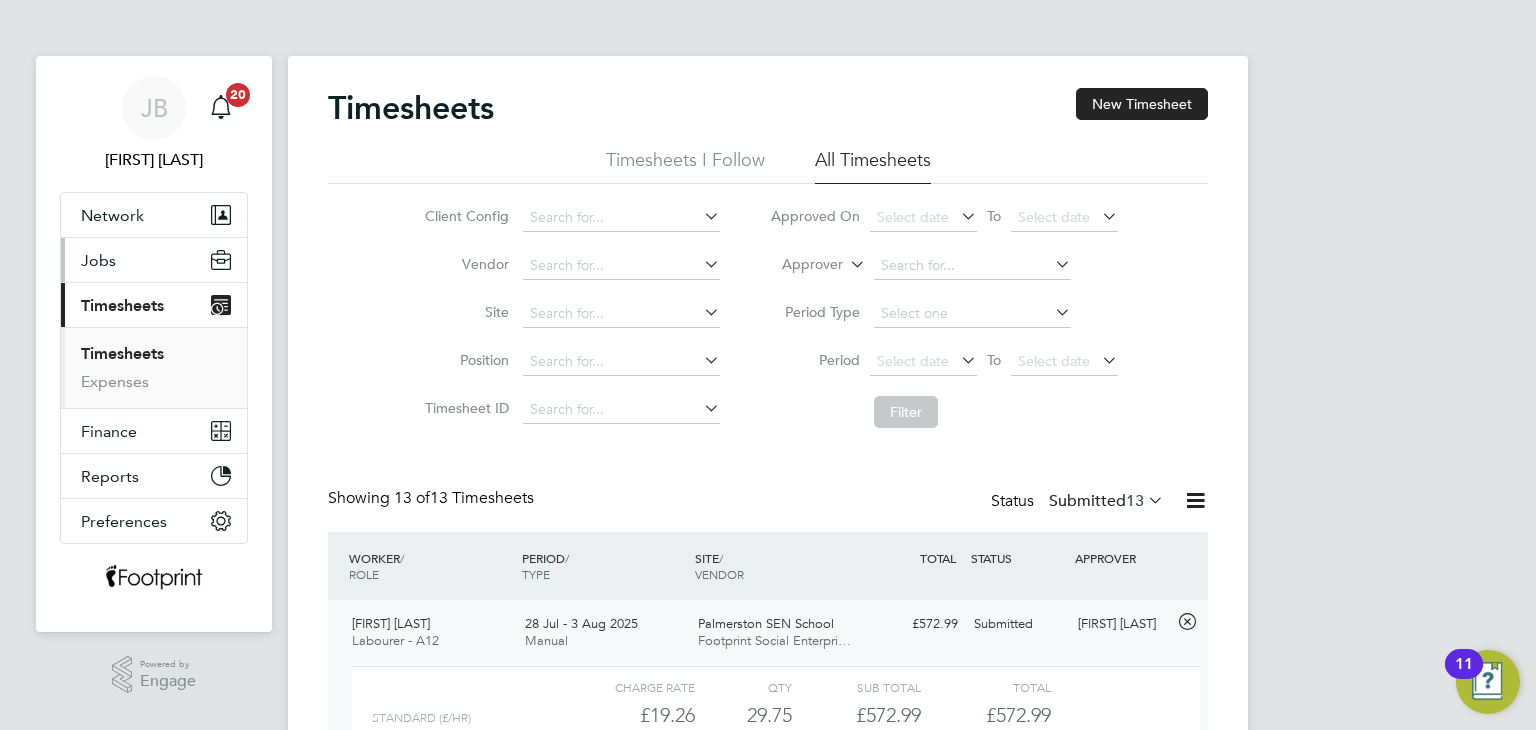 click on "Jobs" at bounding box center (154, 260) 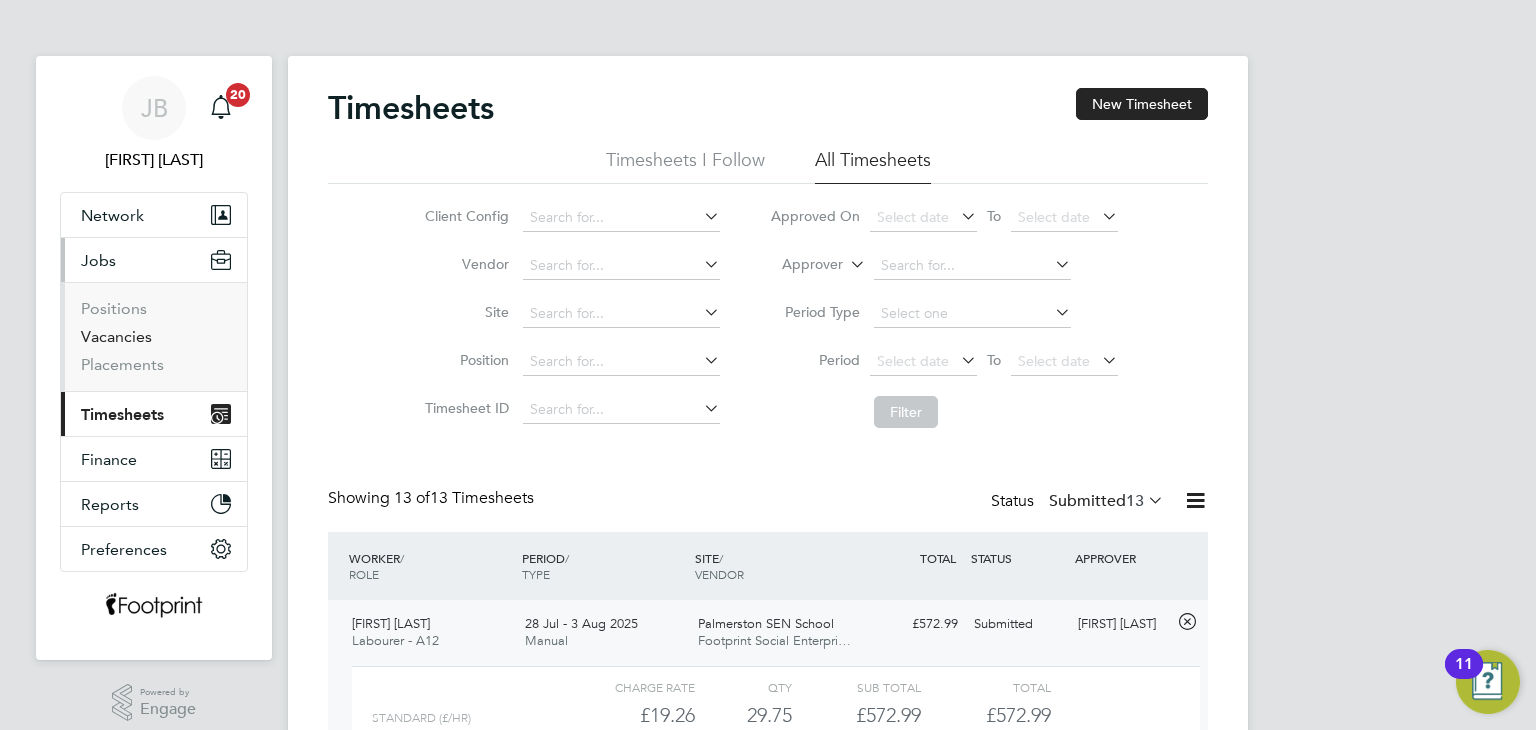 click on "Vacancies" at bounding box center (116, 336) 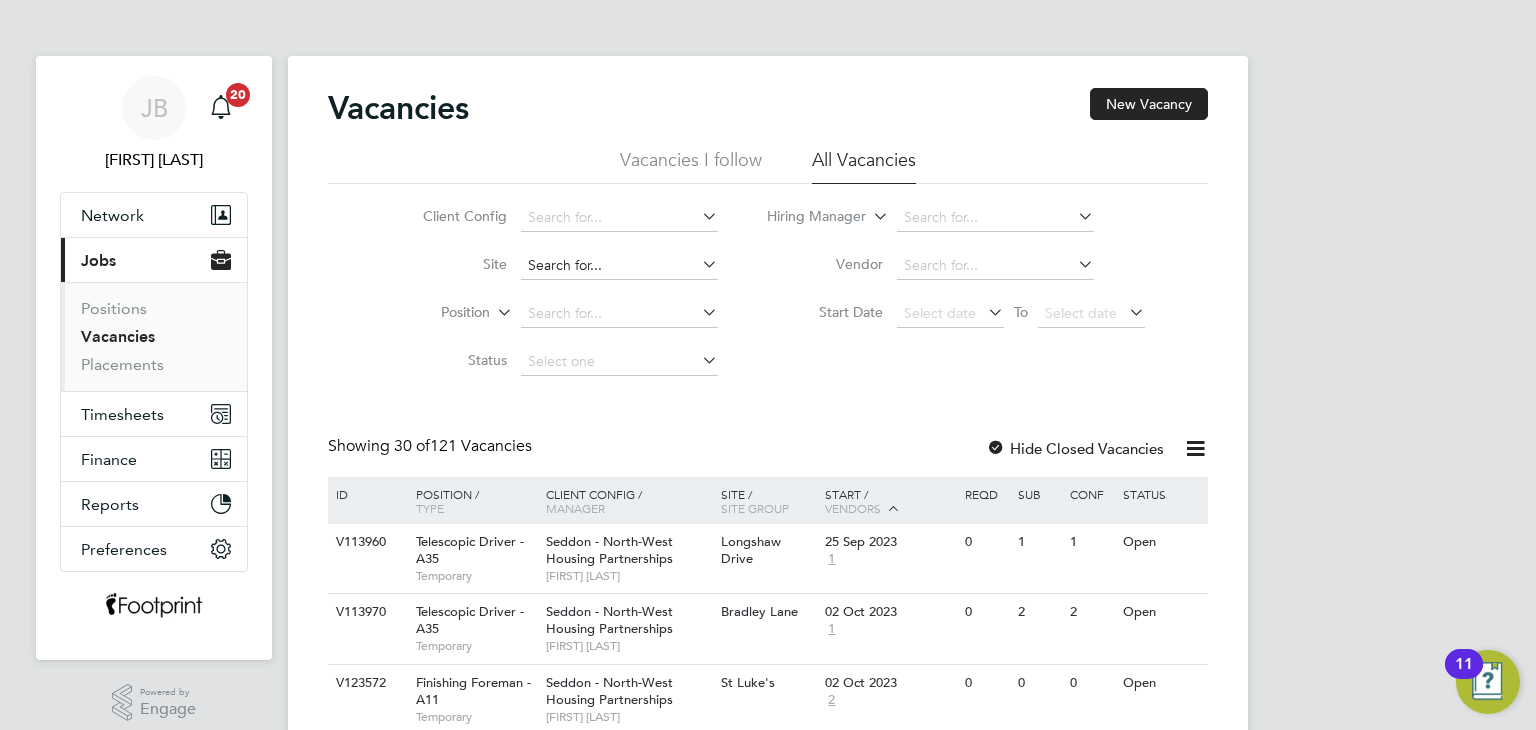 click 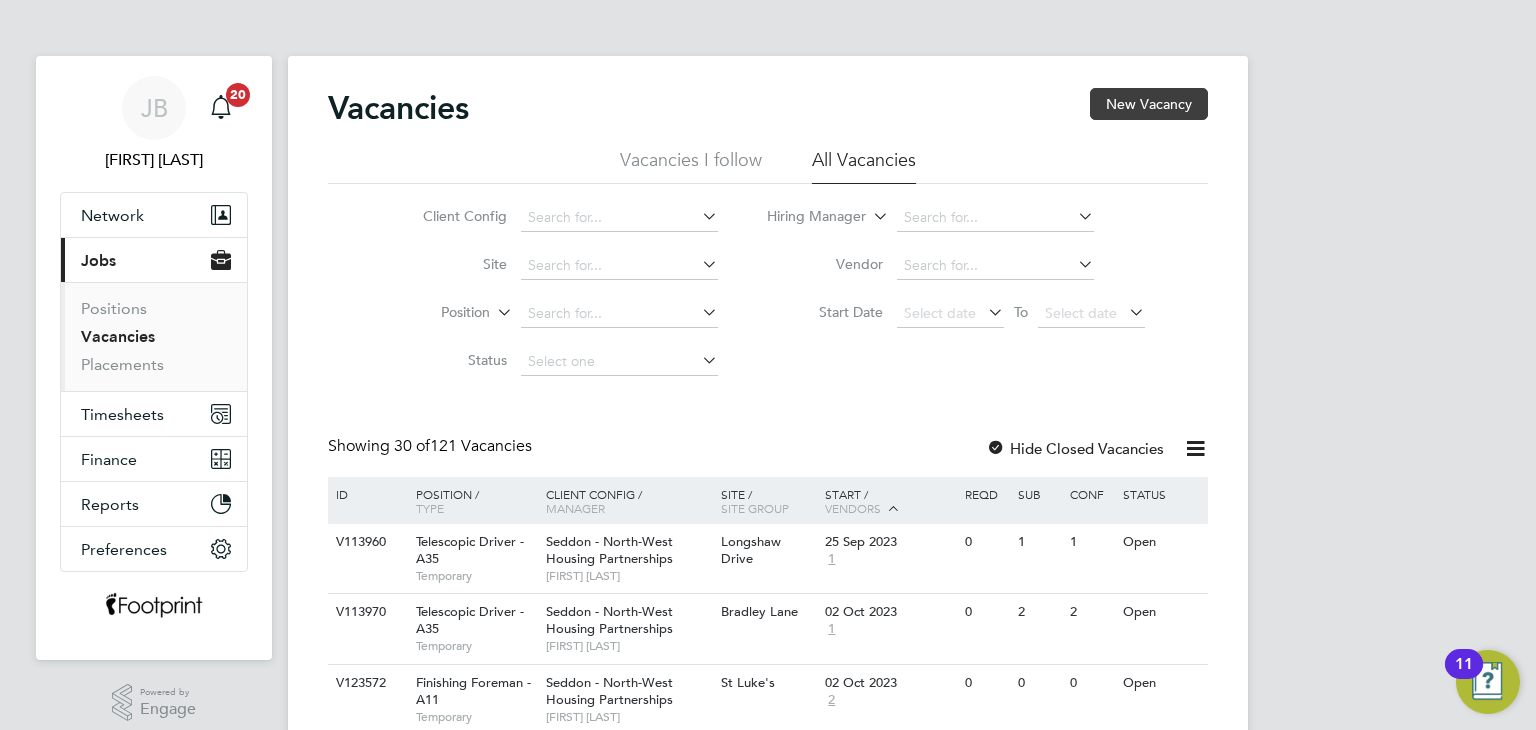 click on "New Vacancy" 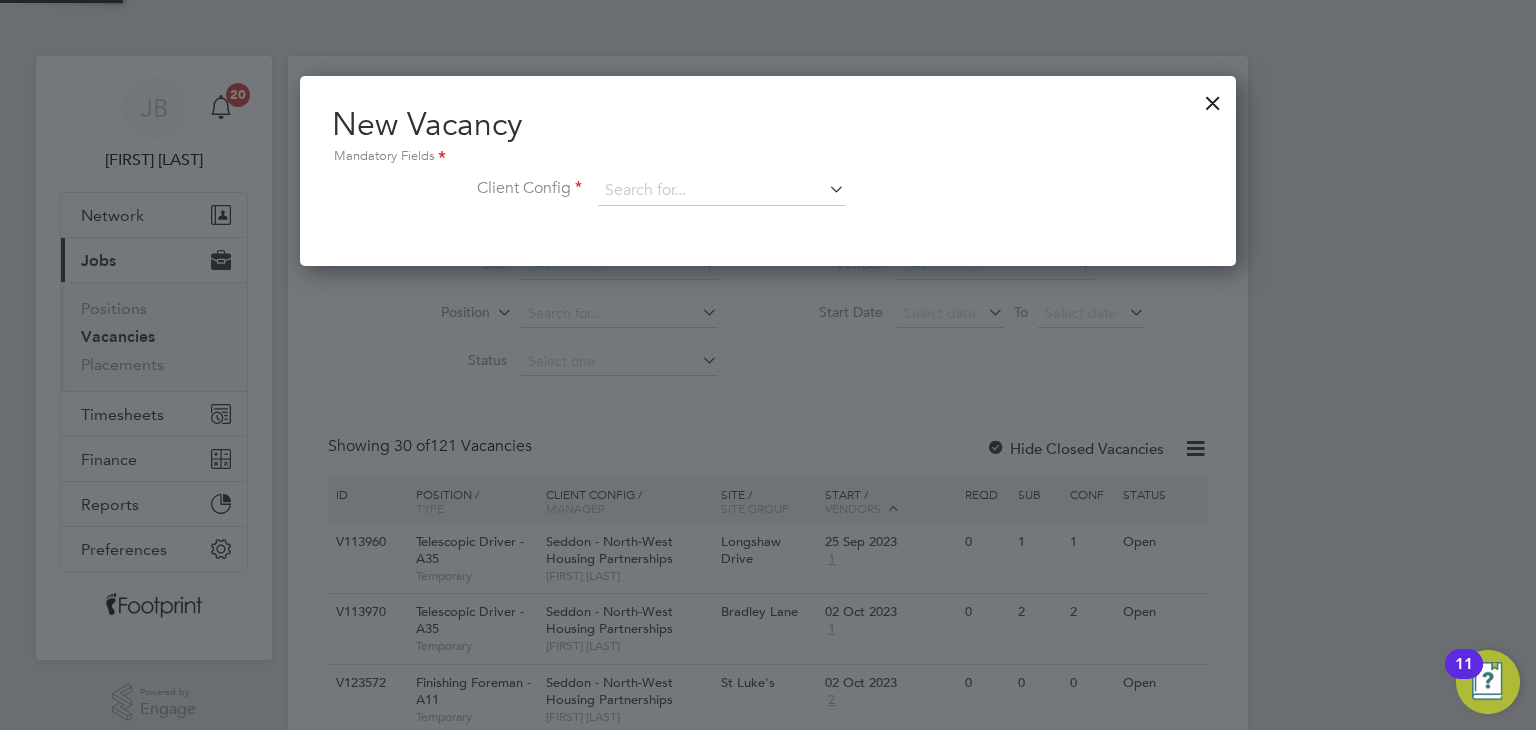 scroll, scrollTop: 10, scrollLeft: 10, axis: both 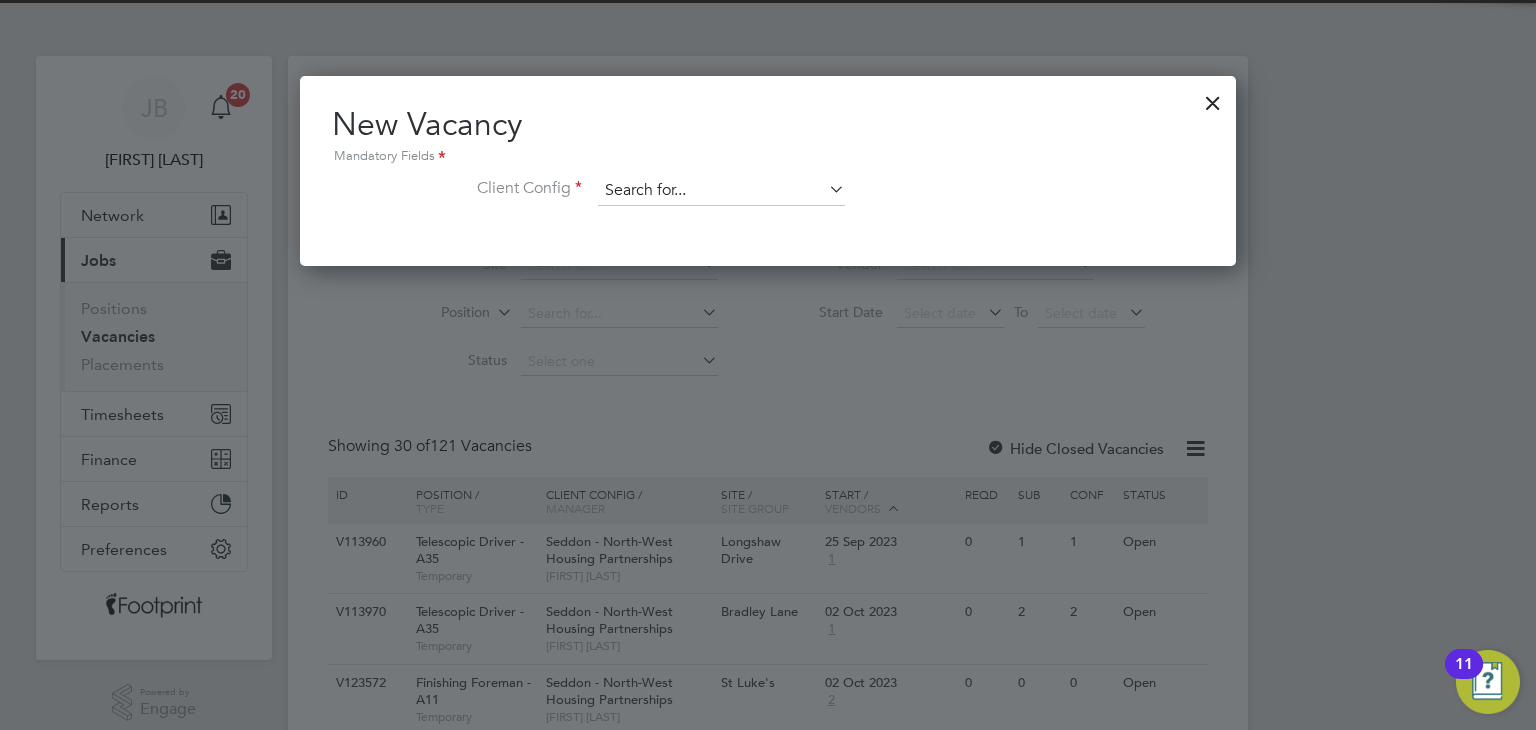 click at bounding box center [721, 191] 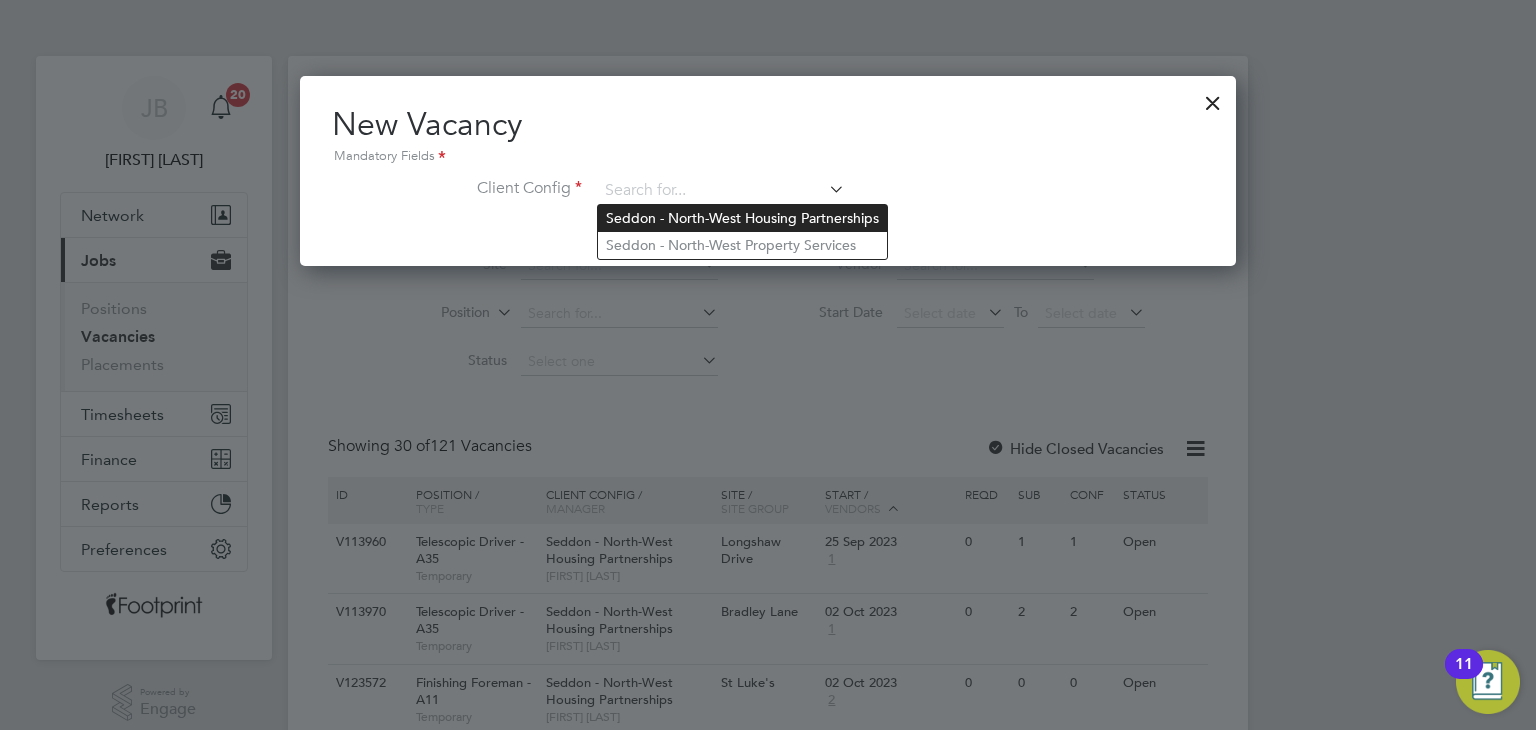 click on "Seddon - North-West Housing Partnerships" 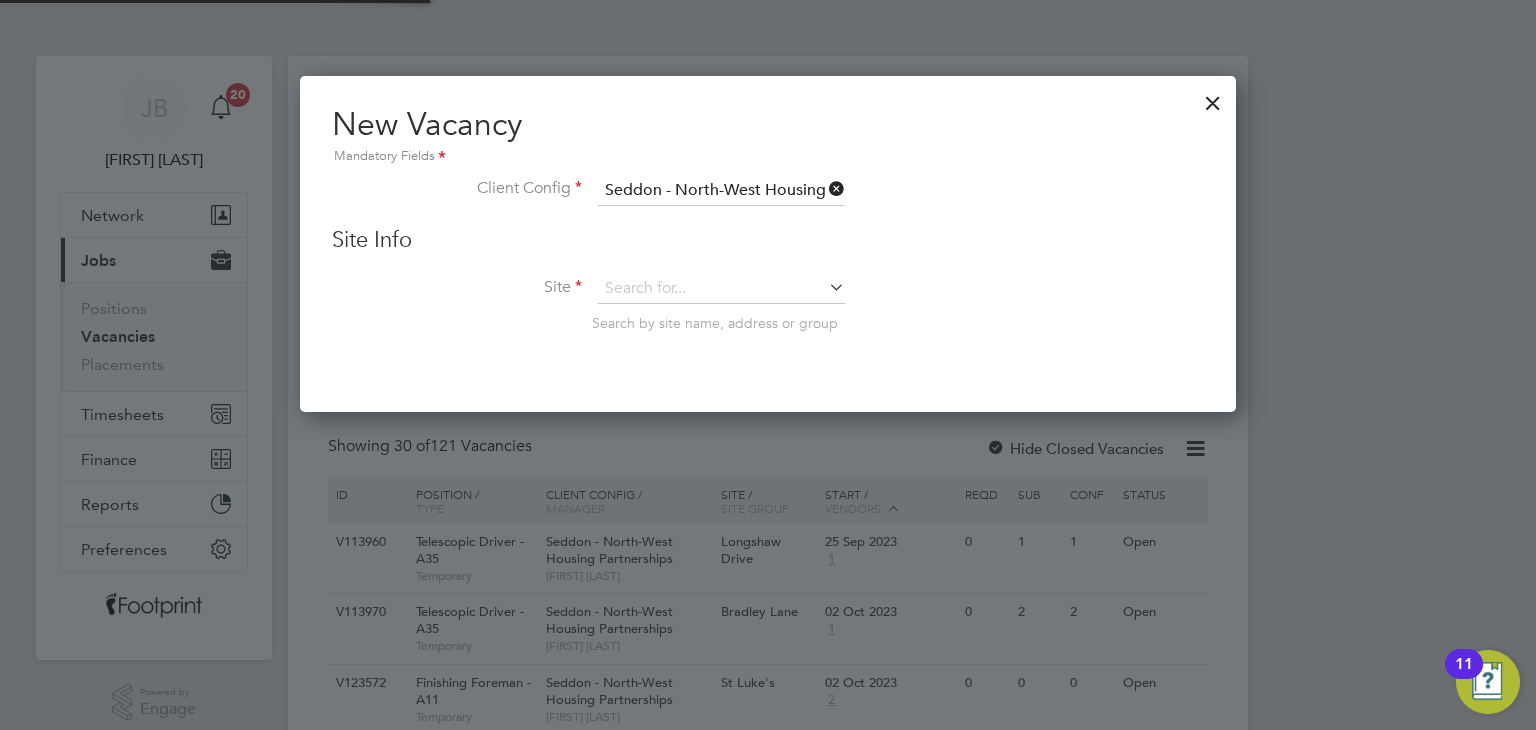 scroll, scrollTop: 11, scrollLeft: 10, axis: both 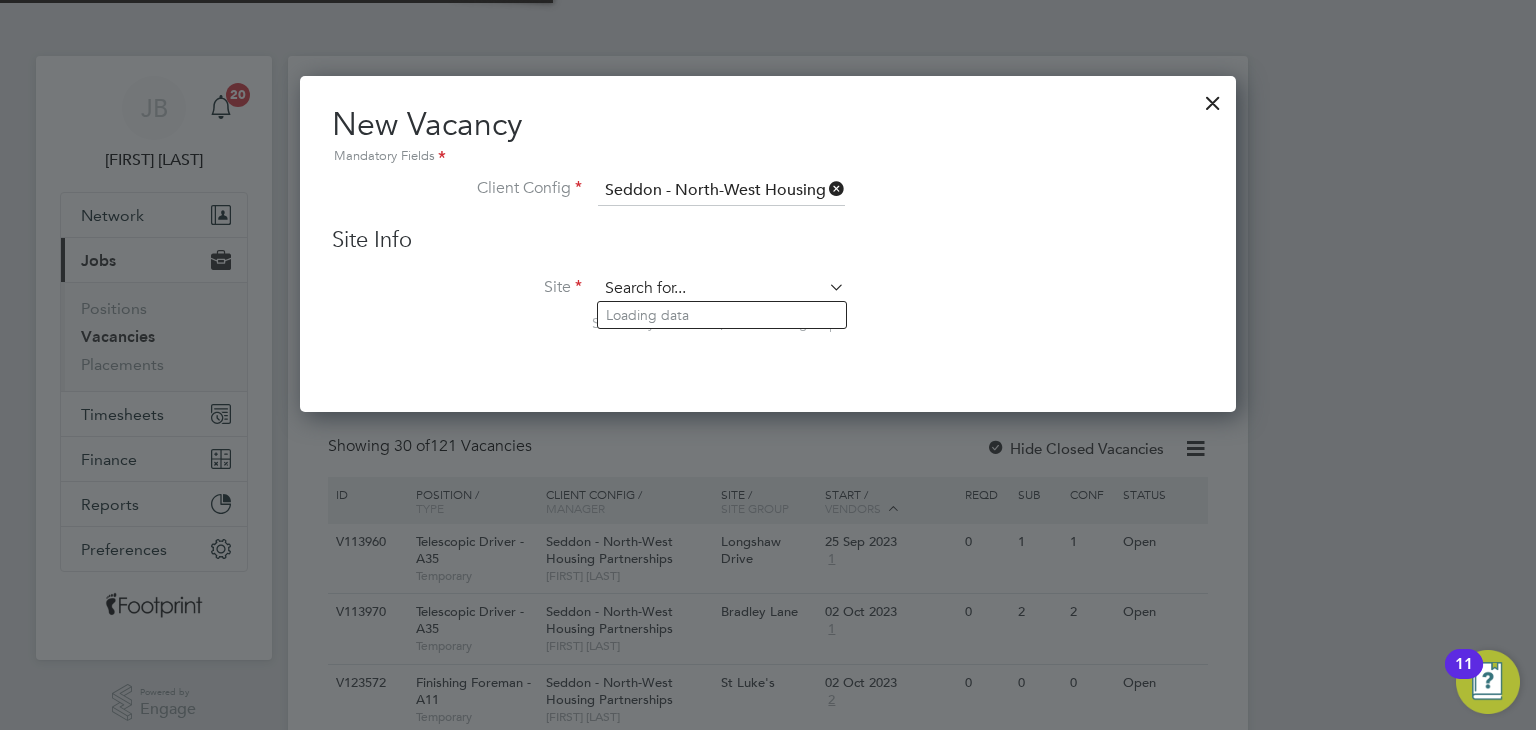 click at bounding box center (721, 289) 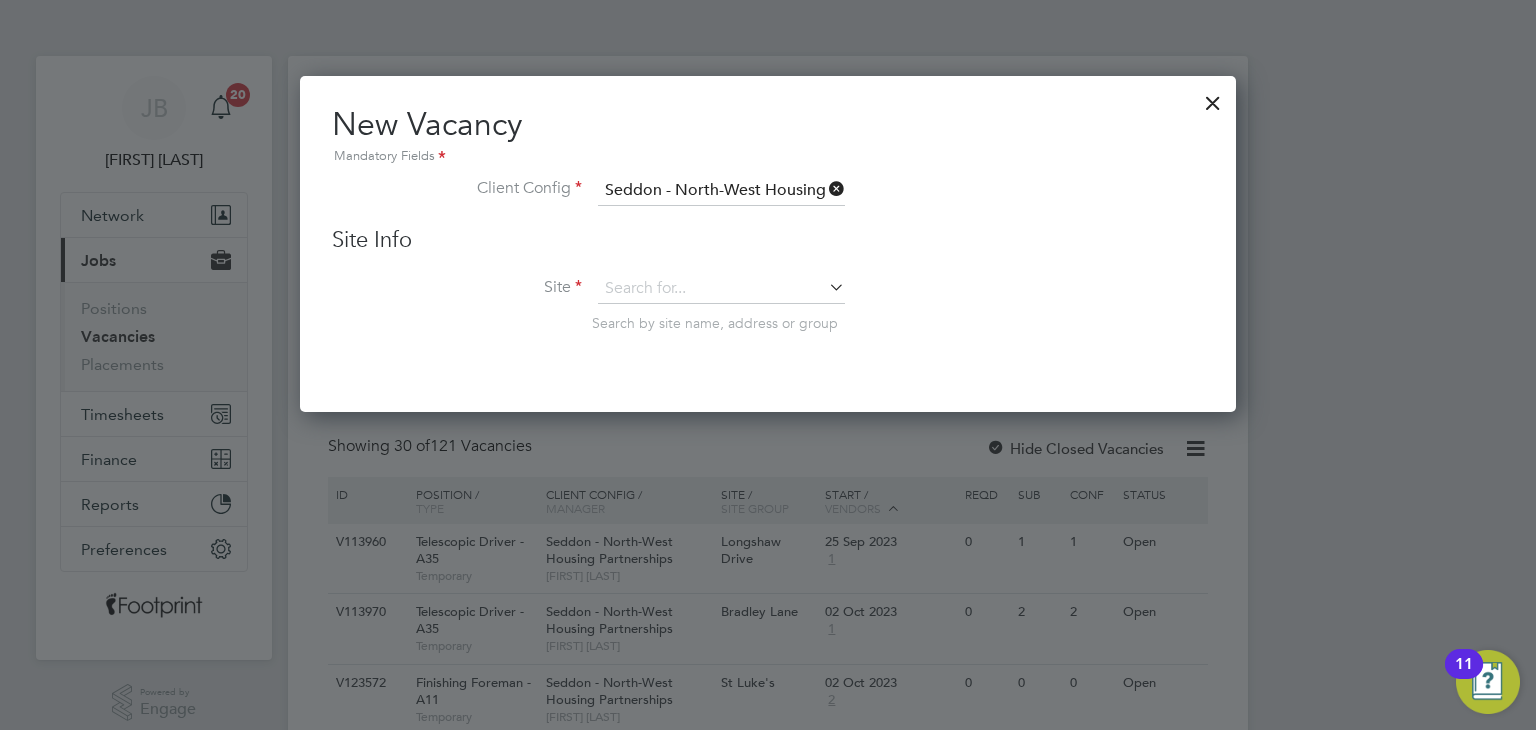 click on "3 Sales Point" 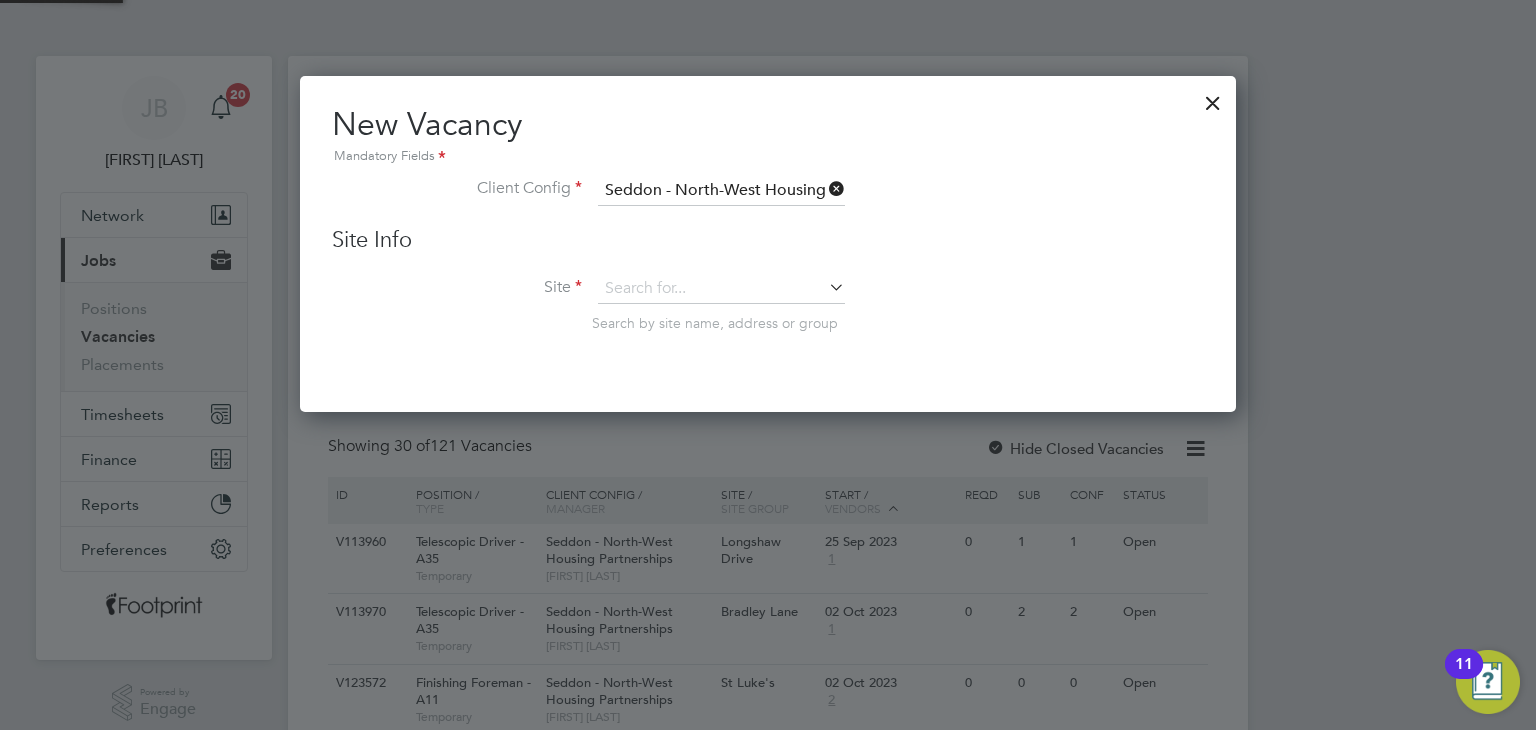 type on "3 Sales Point" 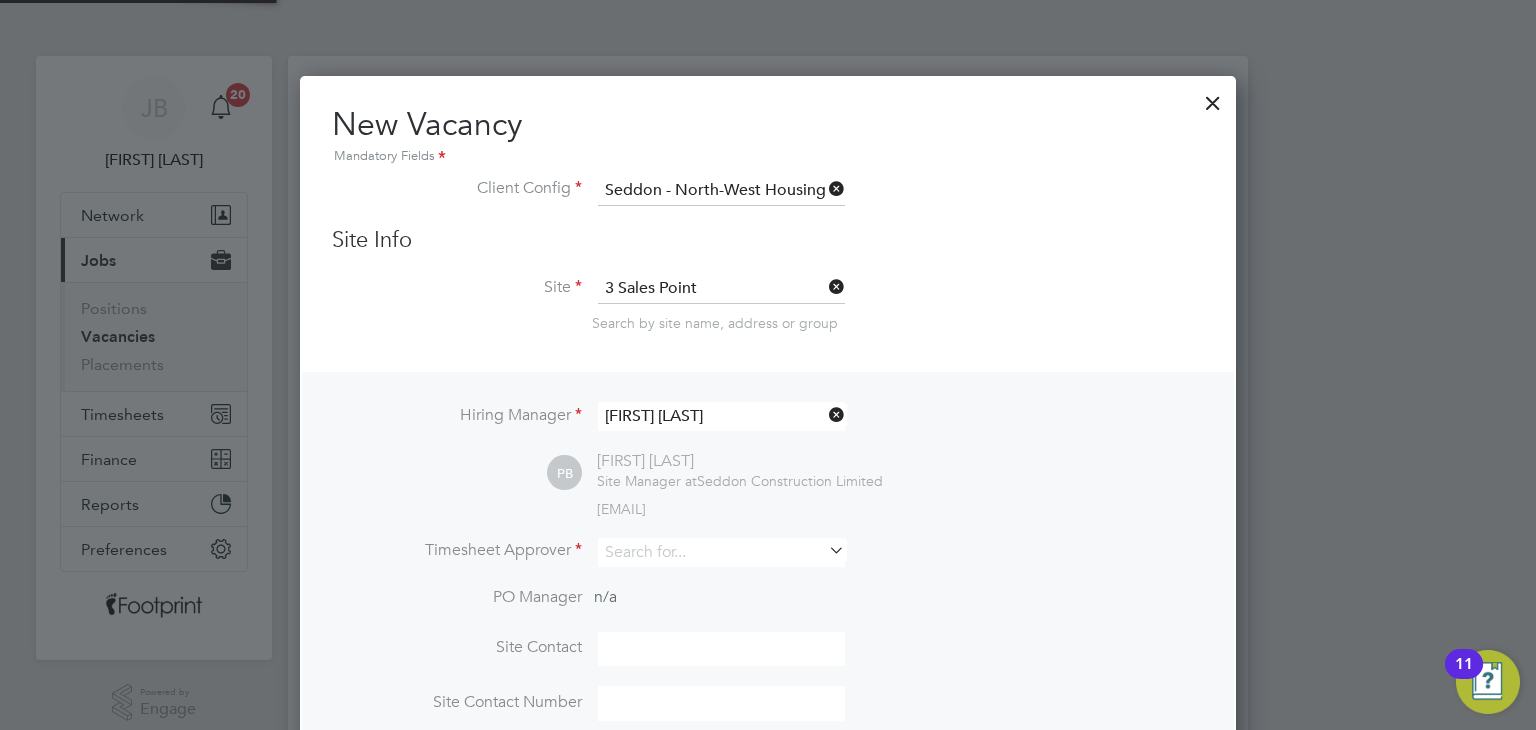 scroll, scrollTop: 11, scrollLeft: 10, axis: both 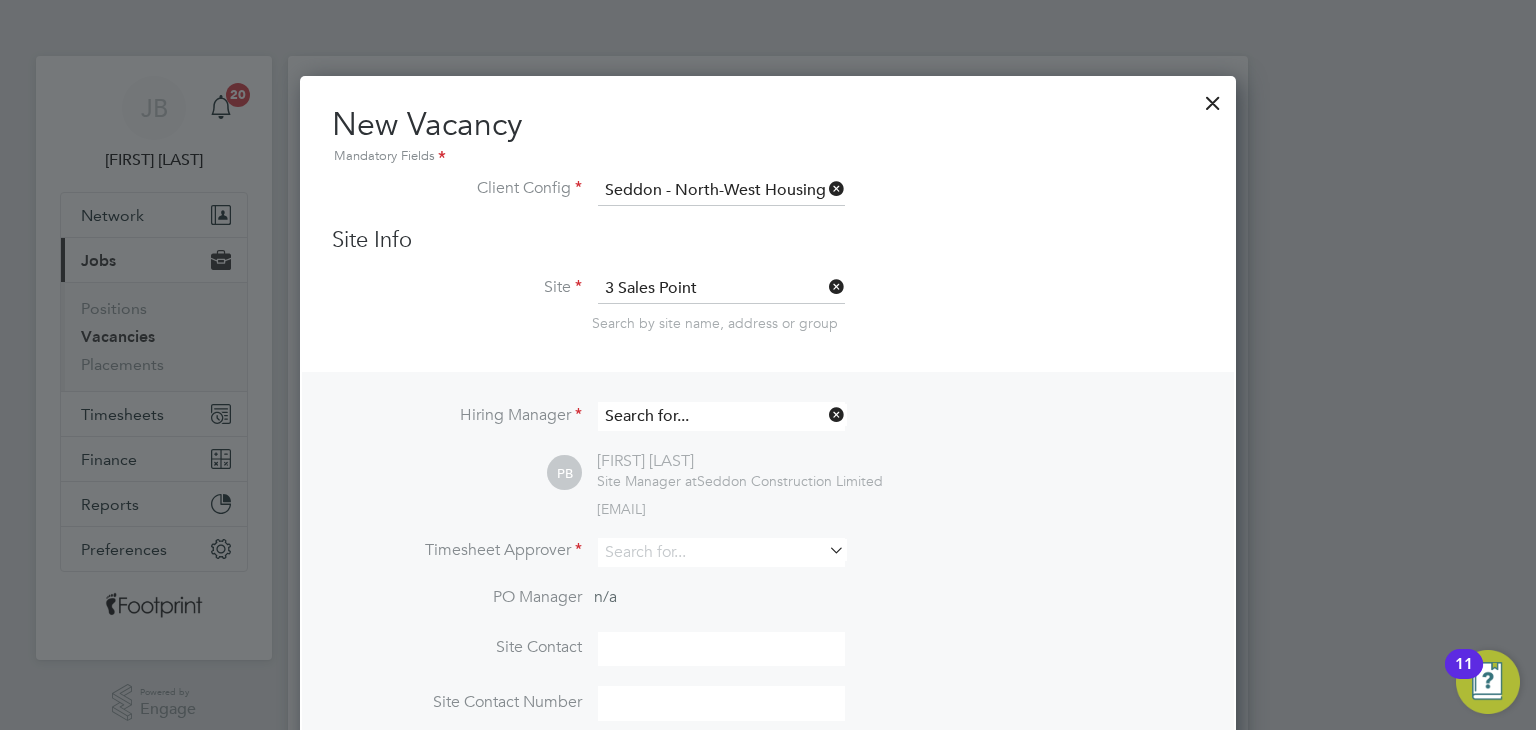 click at bounding box center [721, 416] 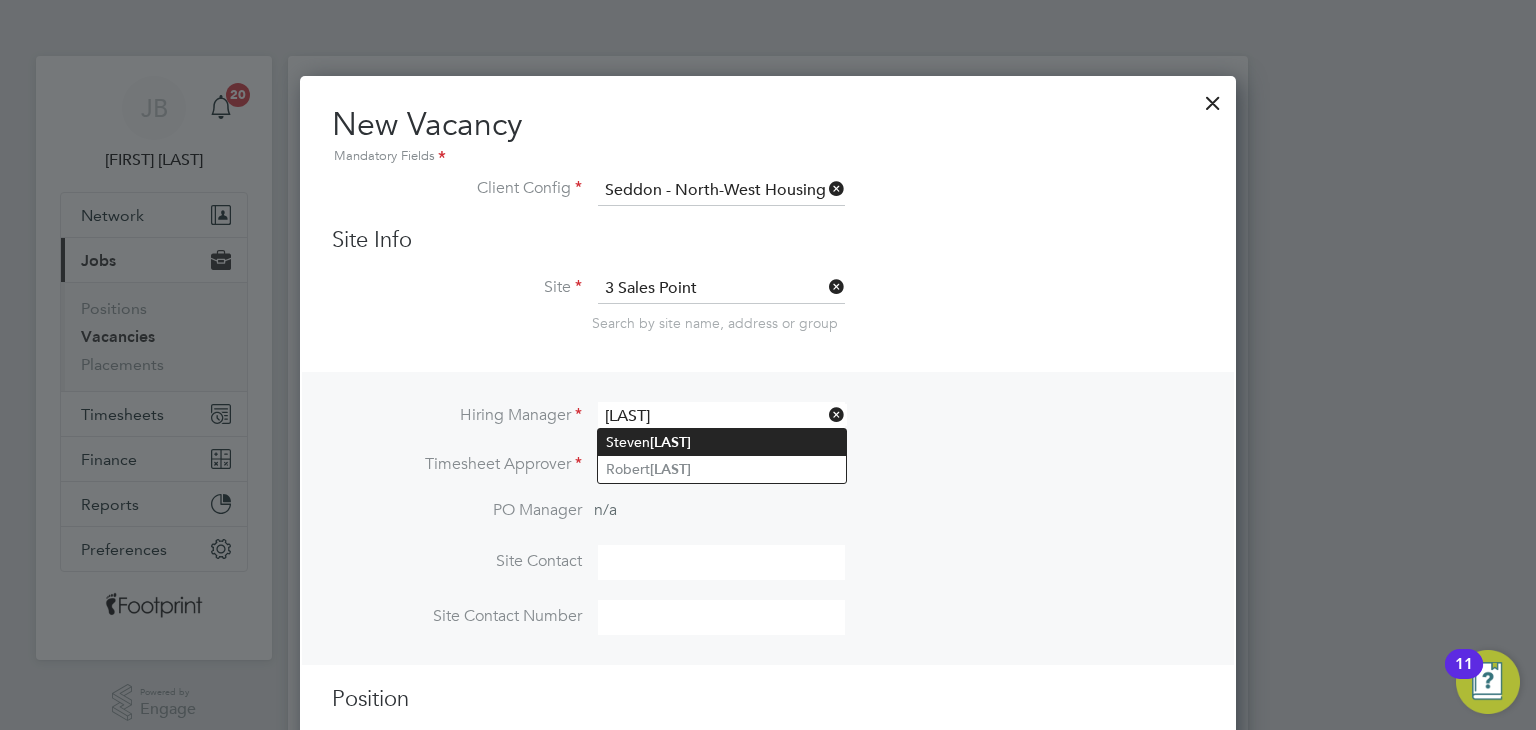 click on "Moss" 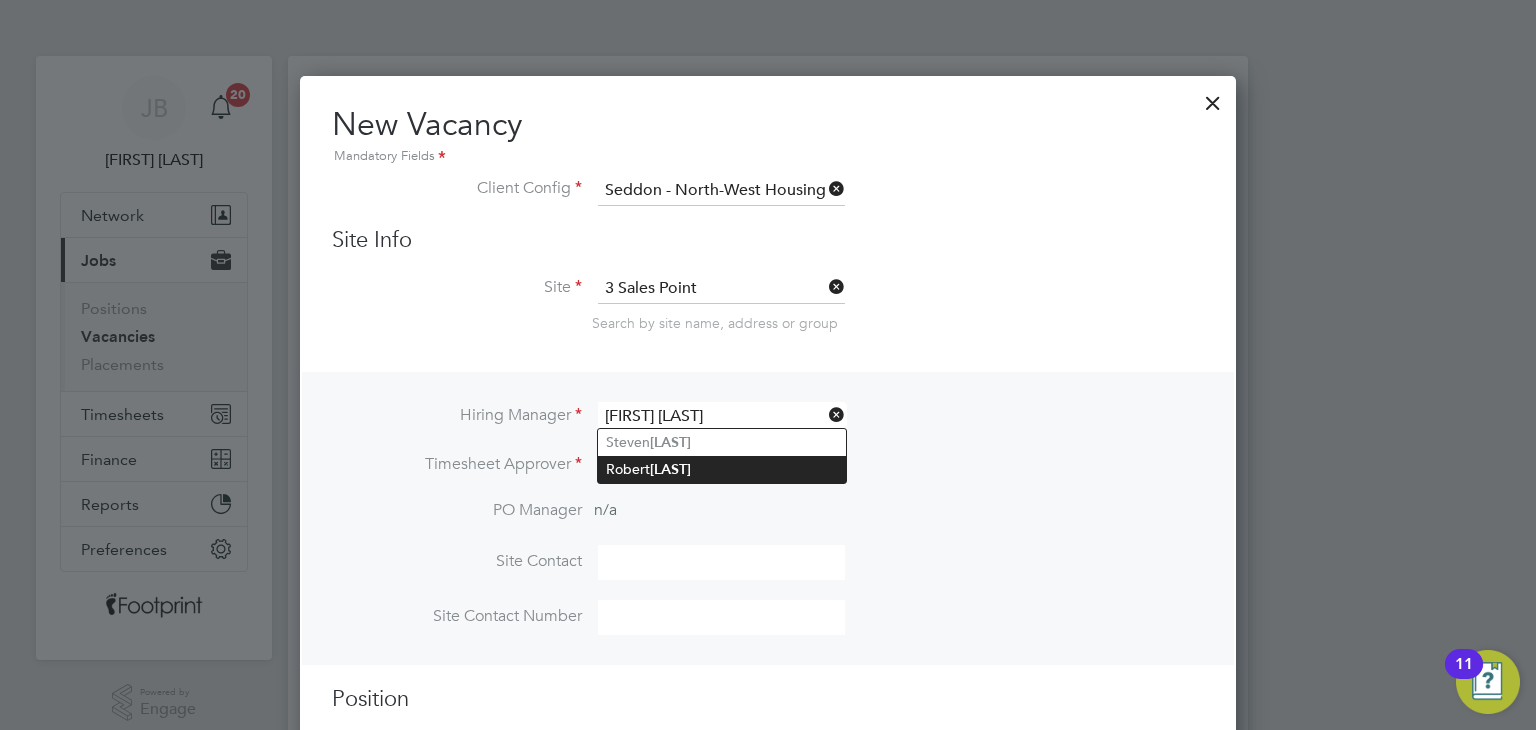 scroll, scrollTop: 11, scrollLeft: 10, axis: both 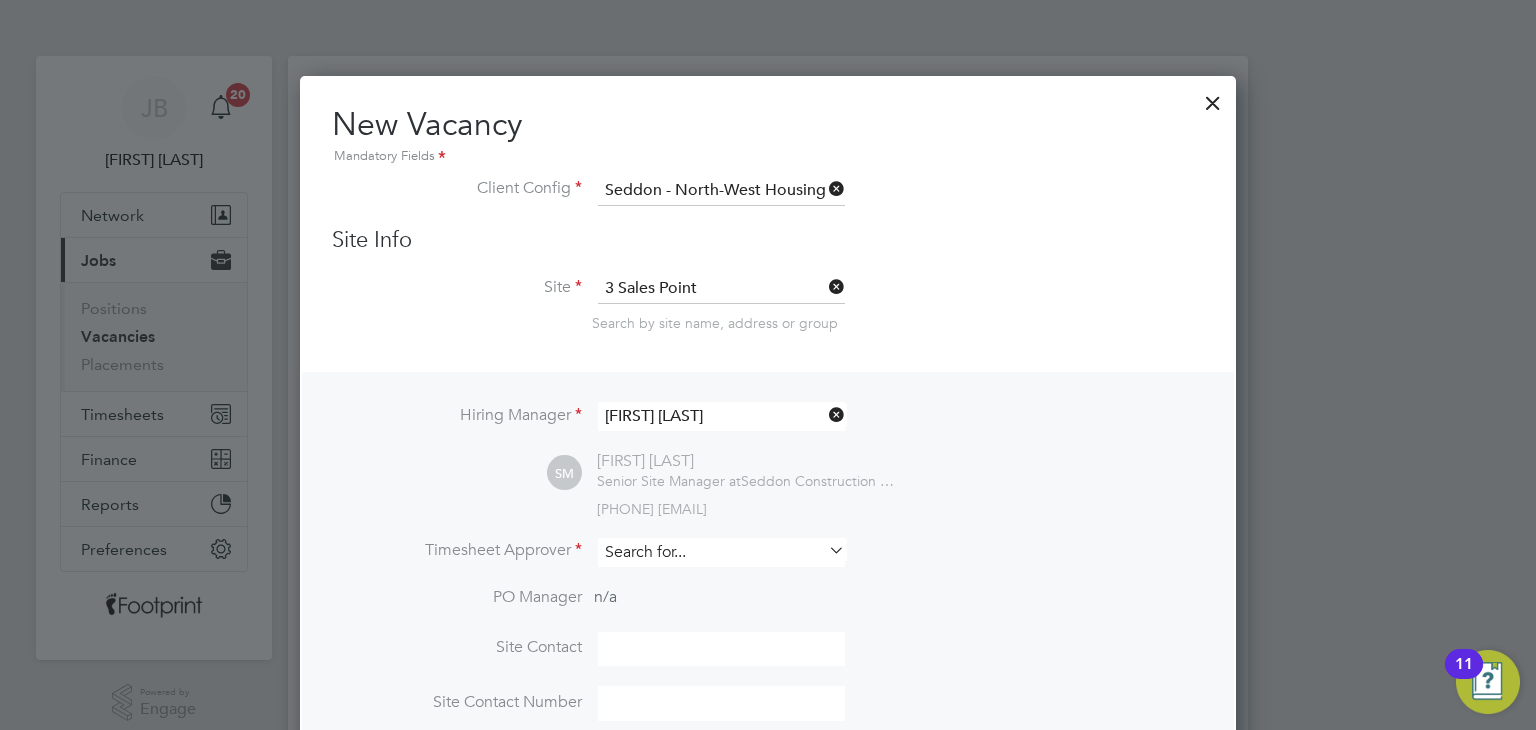 click at bounding box center (721, 552) 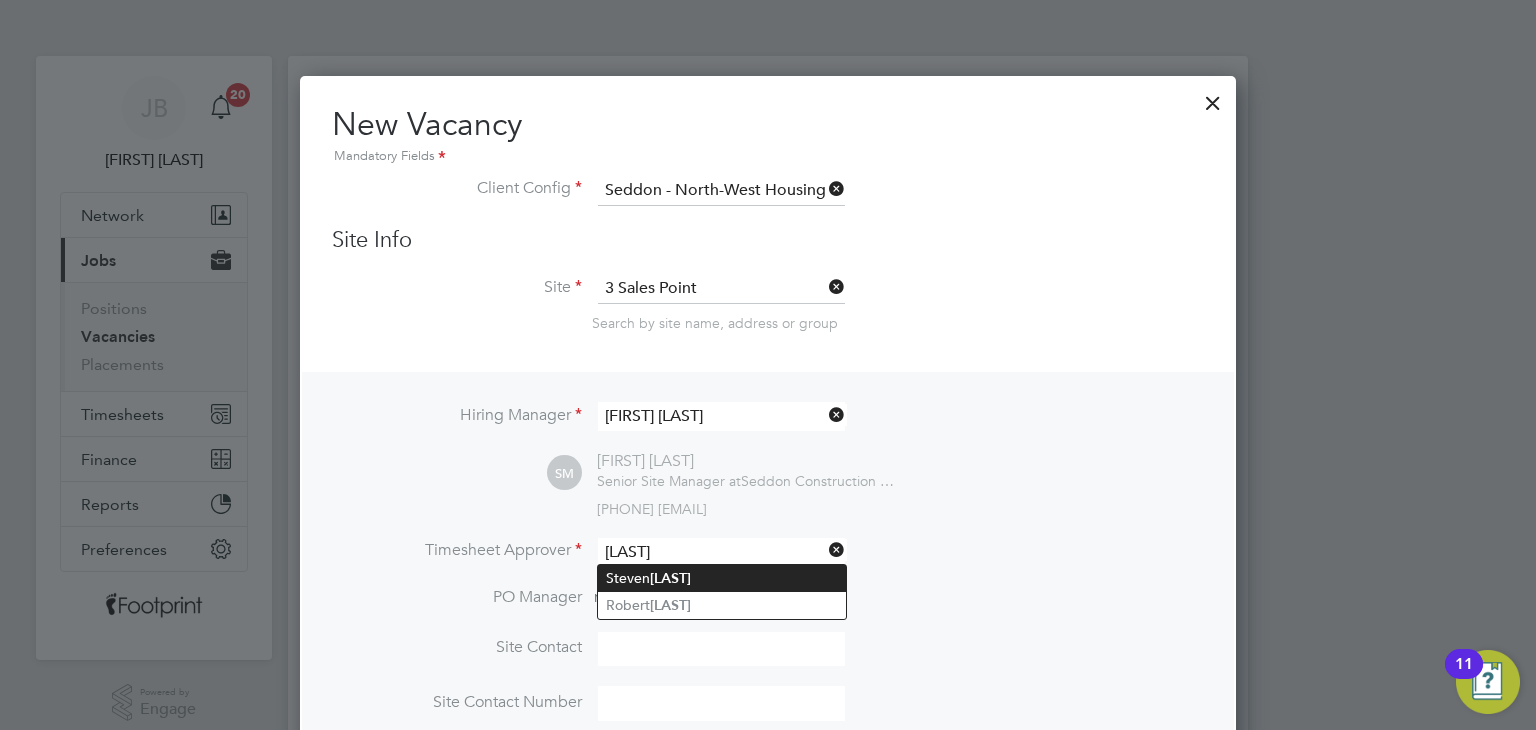 click on "Moss" 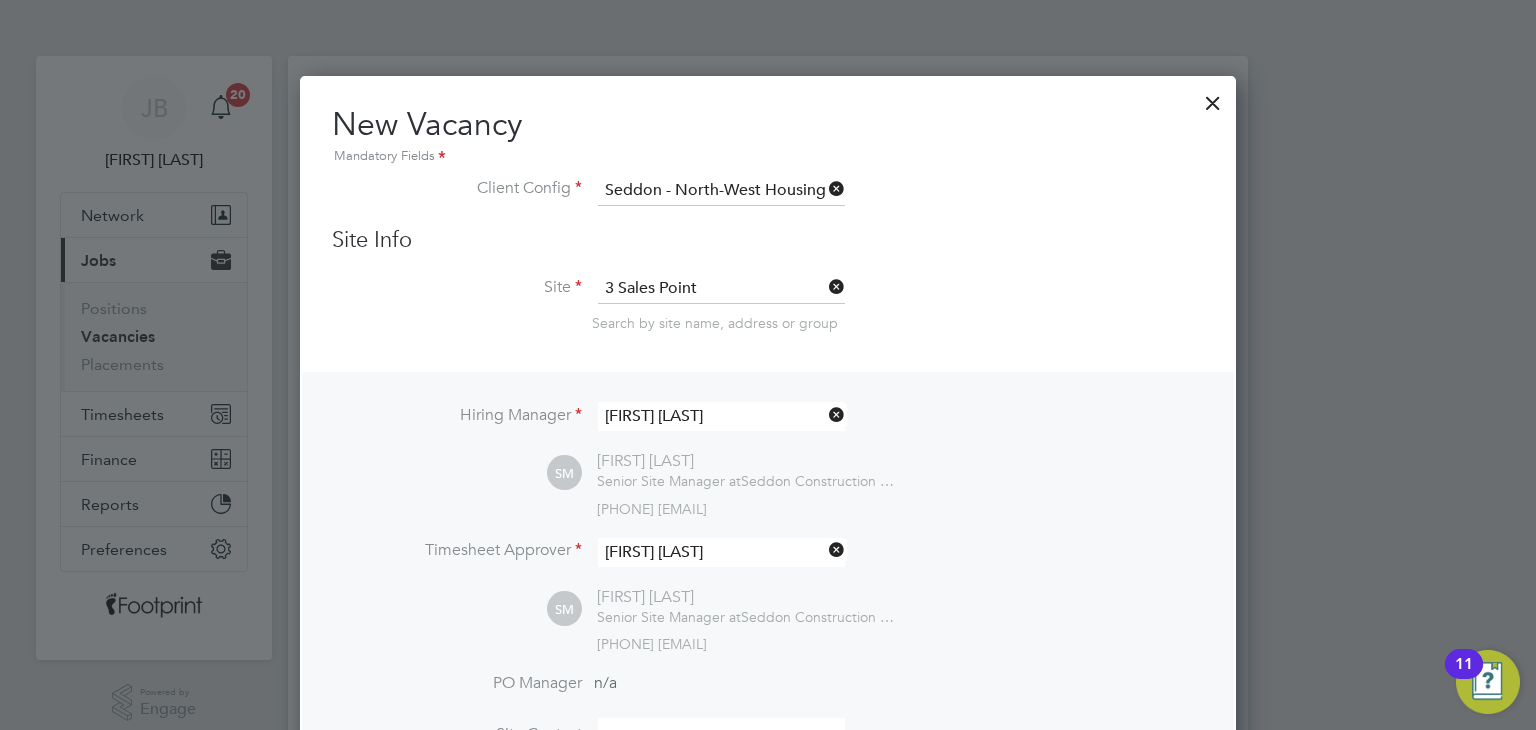 scroll, scrollTop: 9, scrollLeft: 10, axis: both 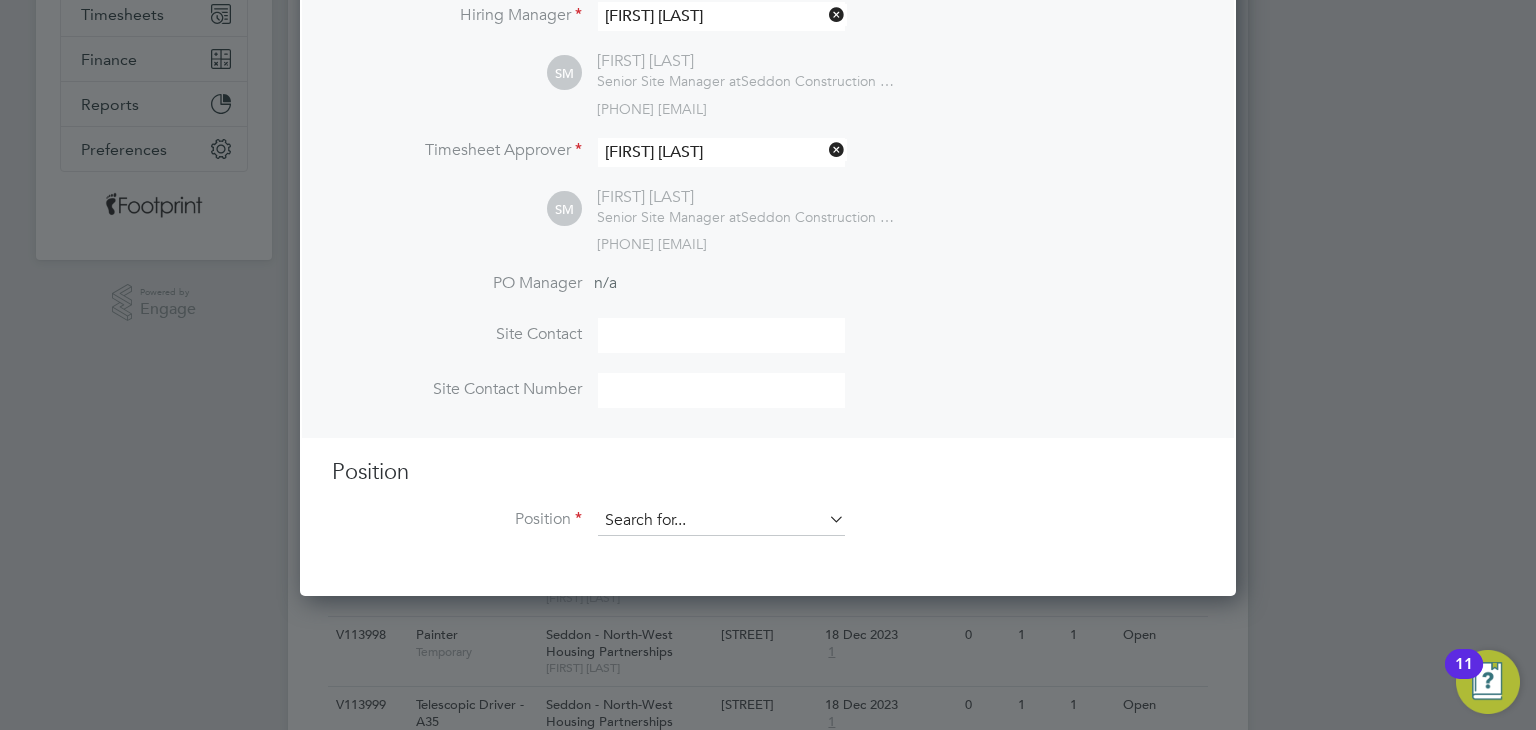 click at bounding box center [721, 521] 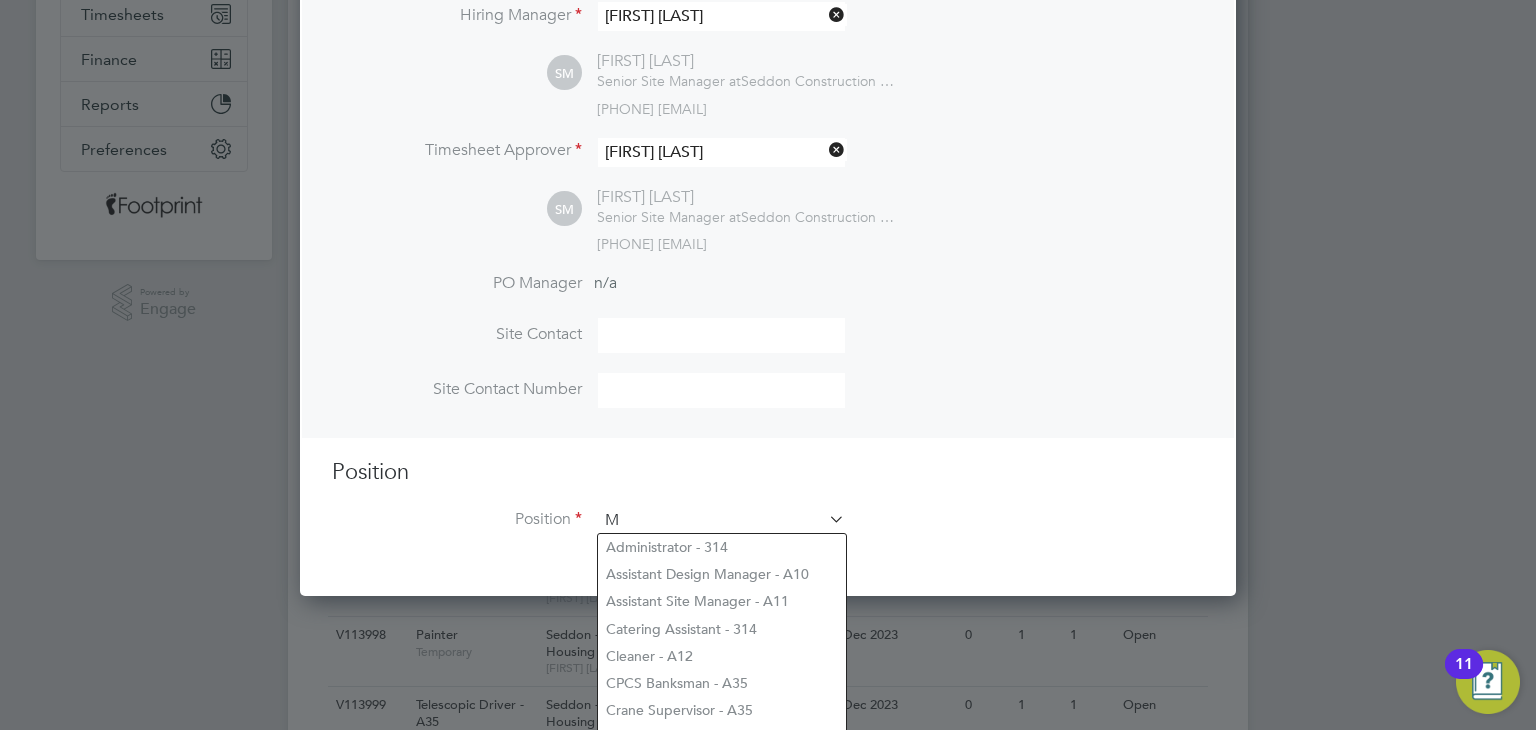 scroll, scrollTop: 9, scrollLeft: 10, axis: both 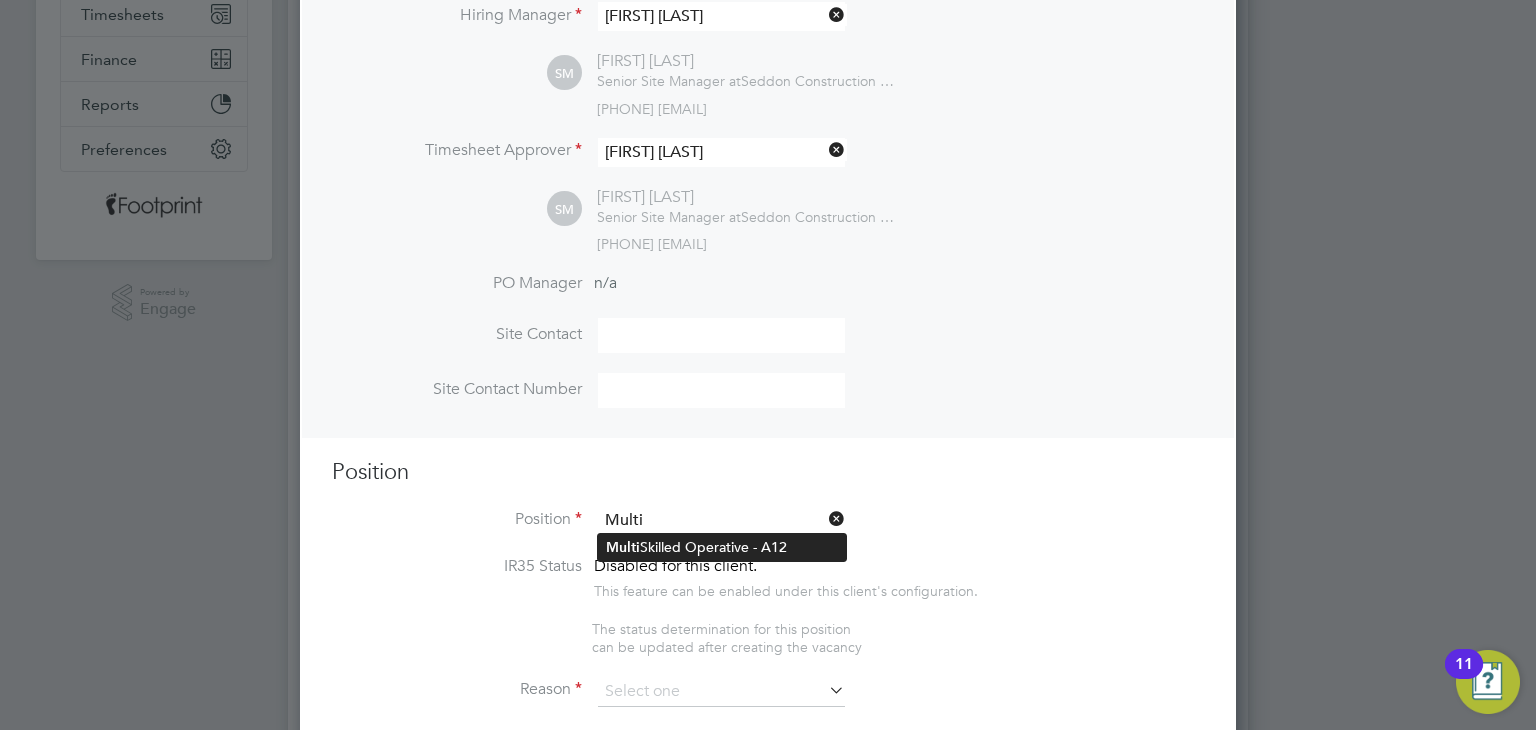click on "Multi  Skilled Operative - A12" 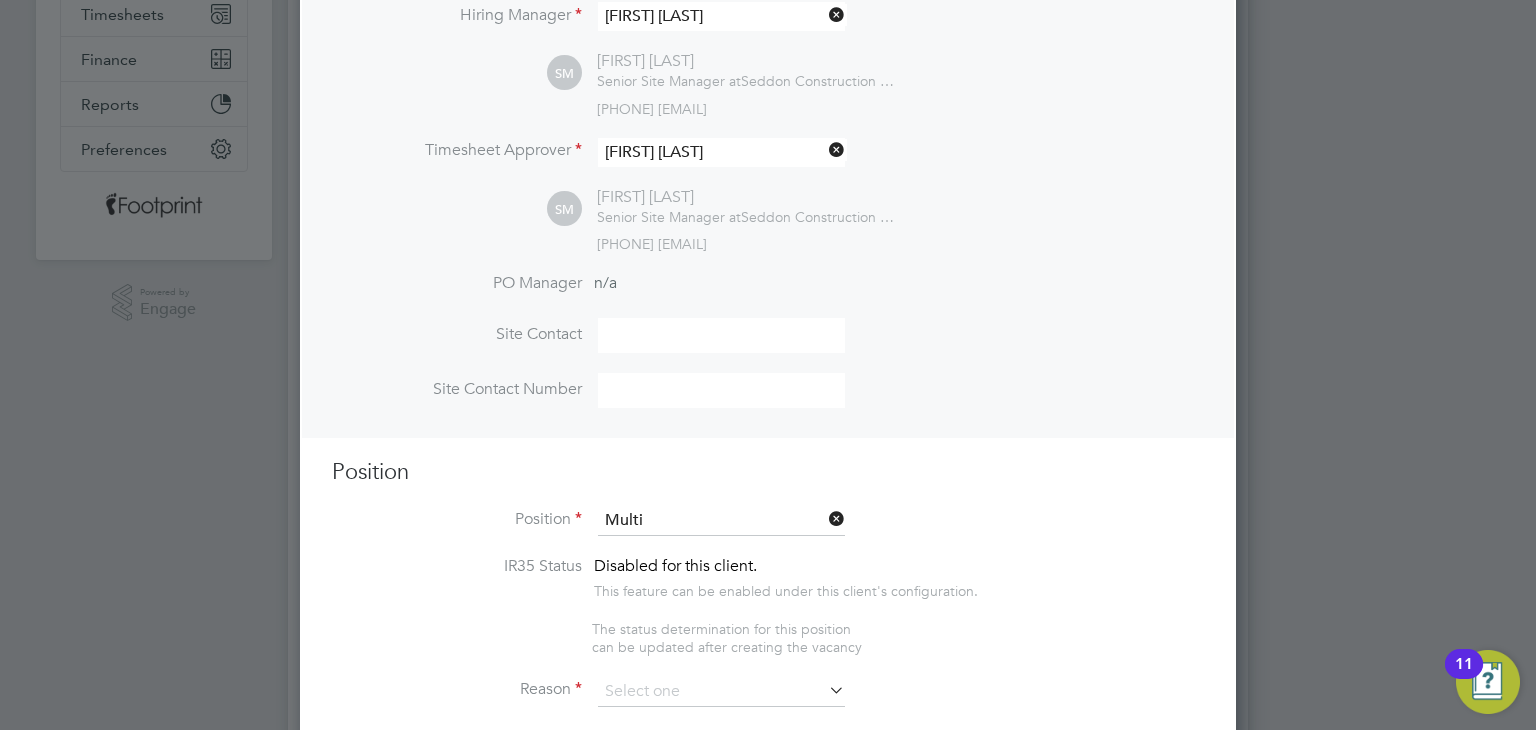 type on "Multi Skilled Operative - A12" 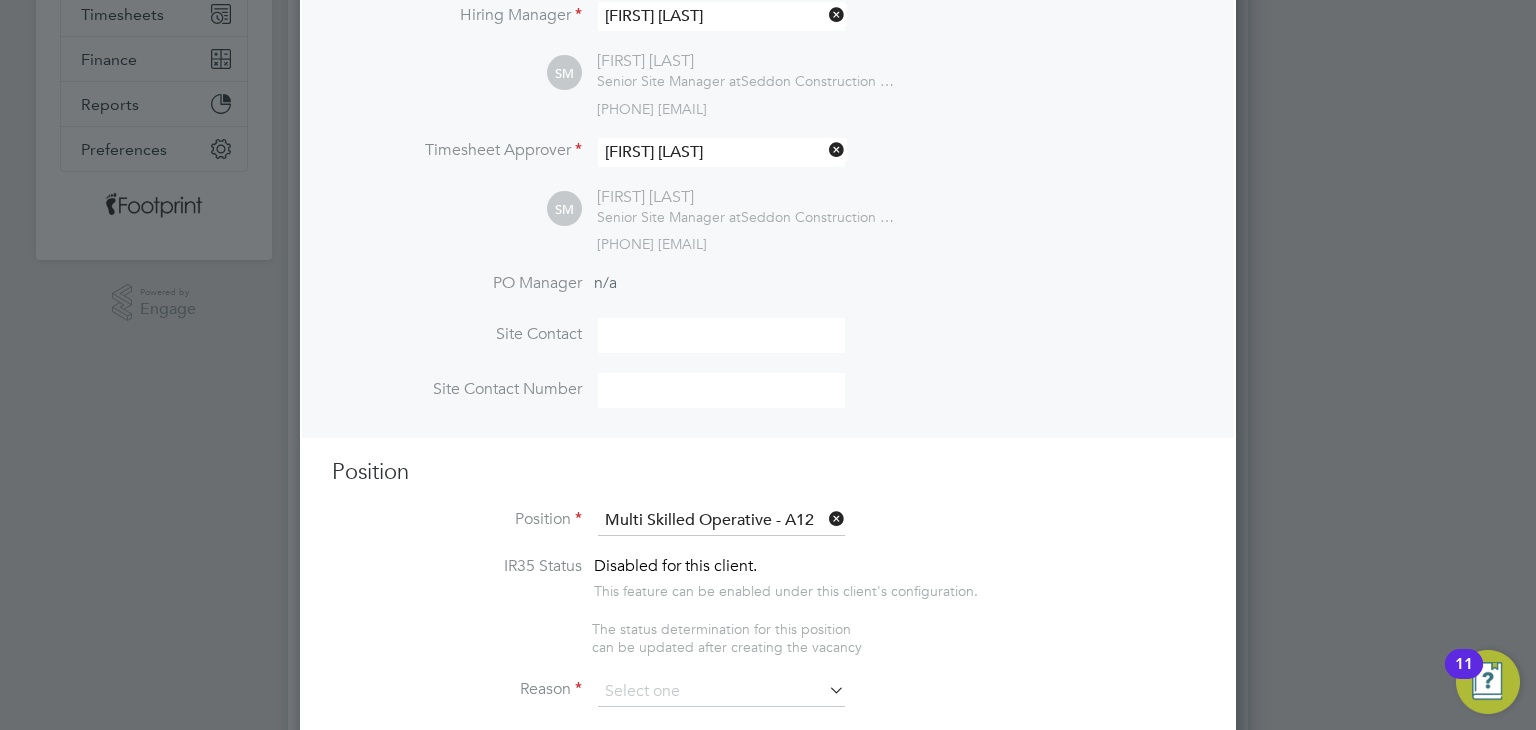type on "Working alongside trades on commercial & housing projects. Ideally need experience in joinery and plastering backgrounds." 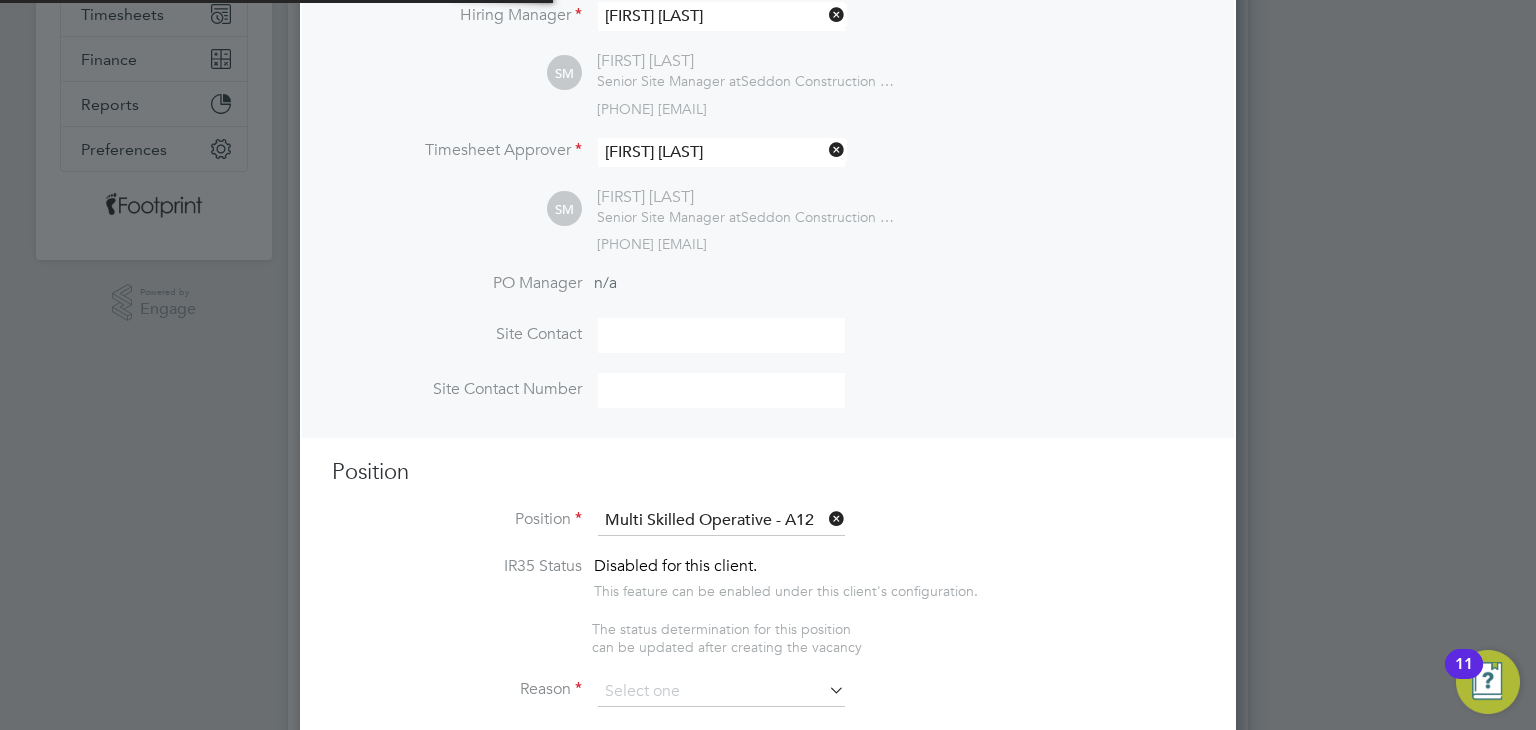 scroll, scrollTop: 10, scrollLeft: 10, axis: both 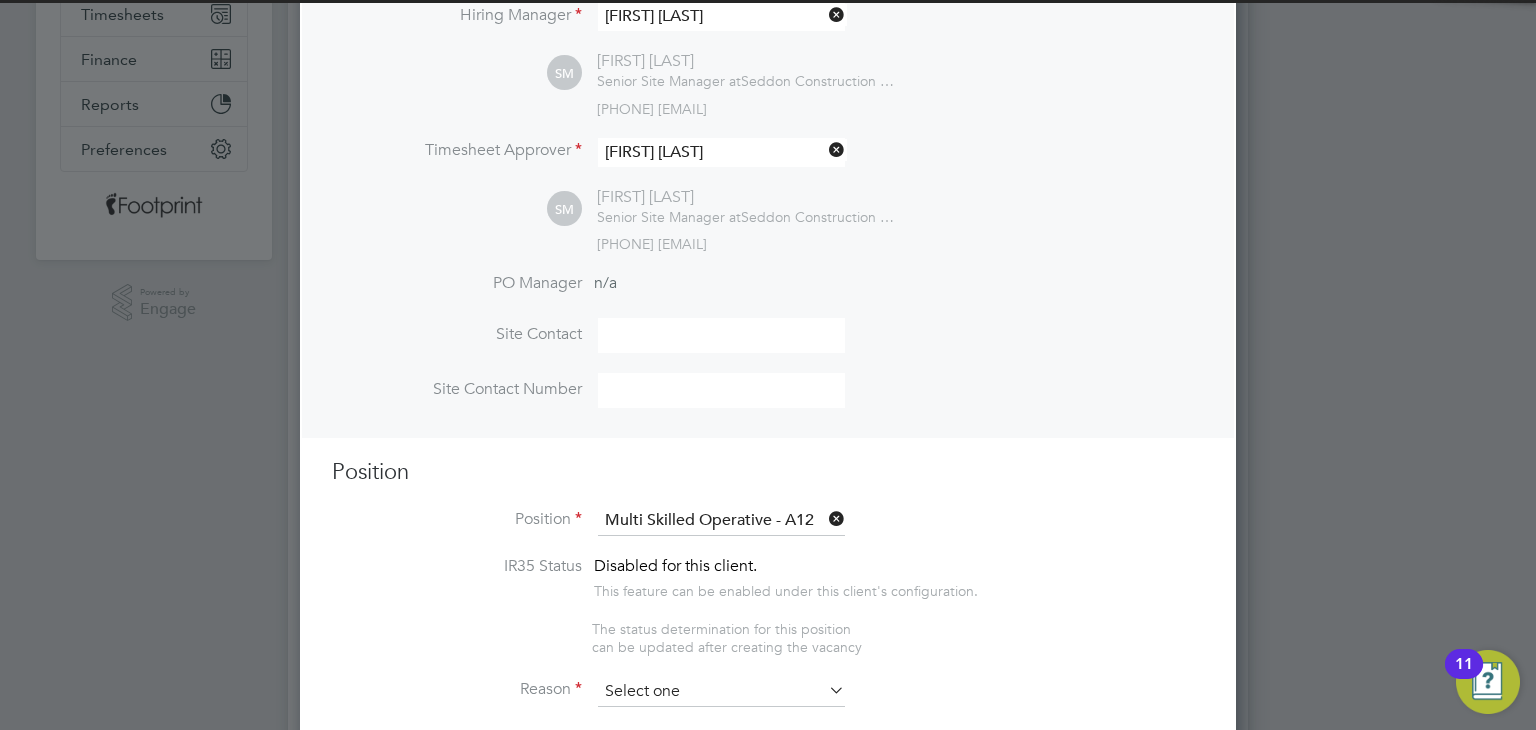 click at bounding box center [721, 692] 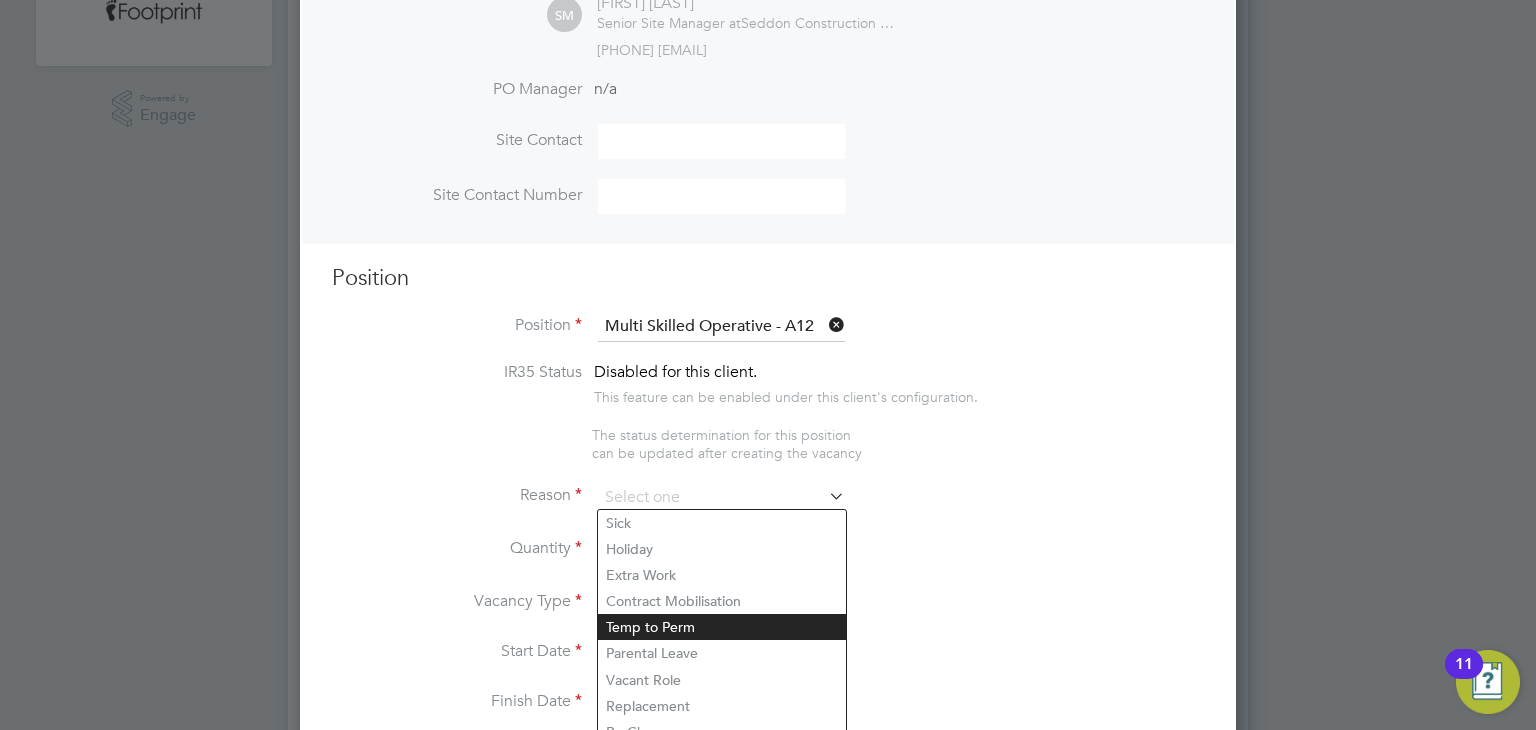 scroll, scrollTop: 600, scrollLeft: 0, axis: vertical 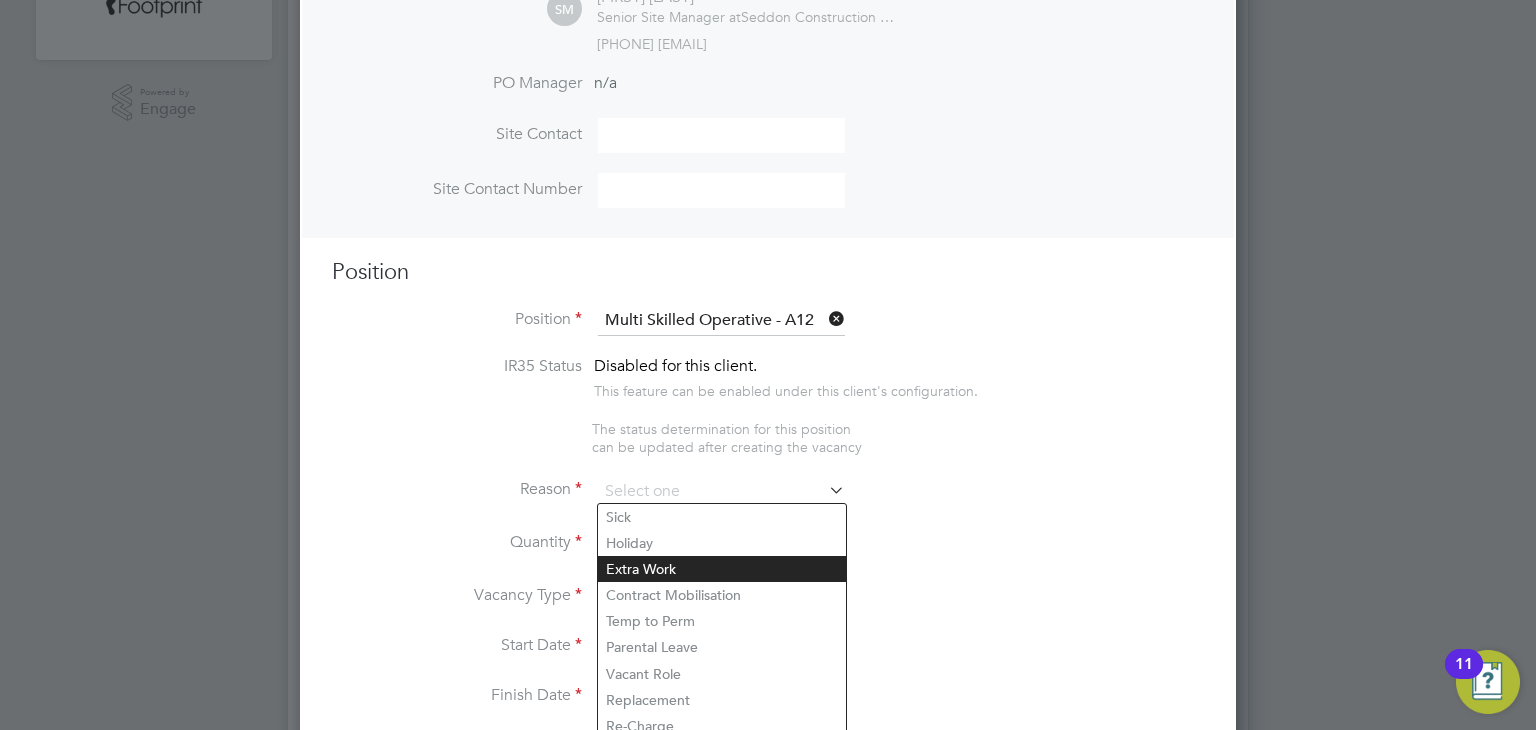 click on "Extra Work" 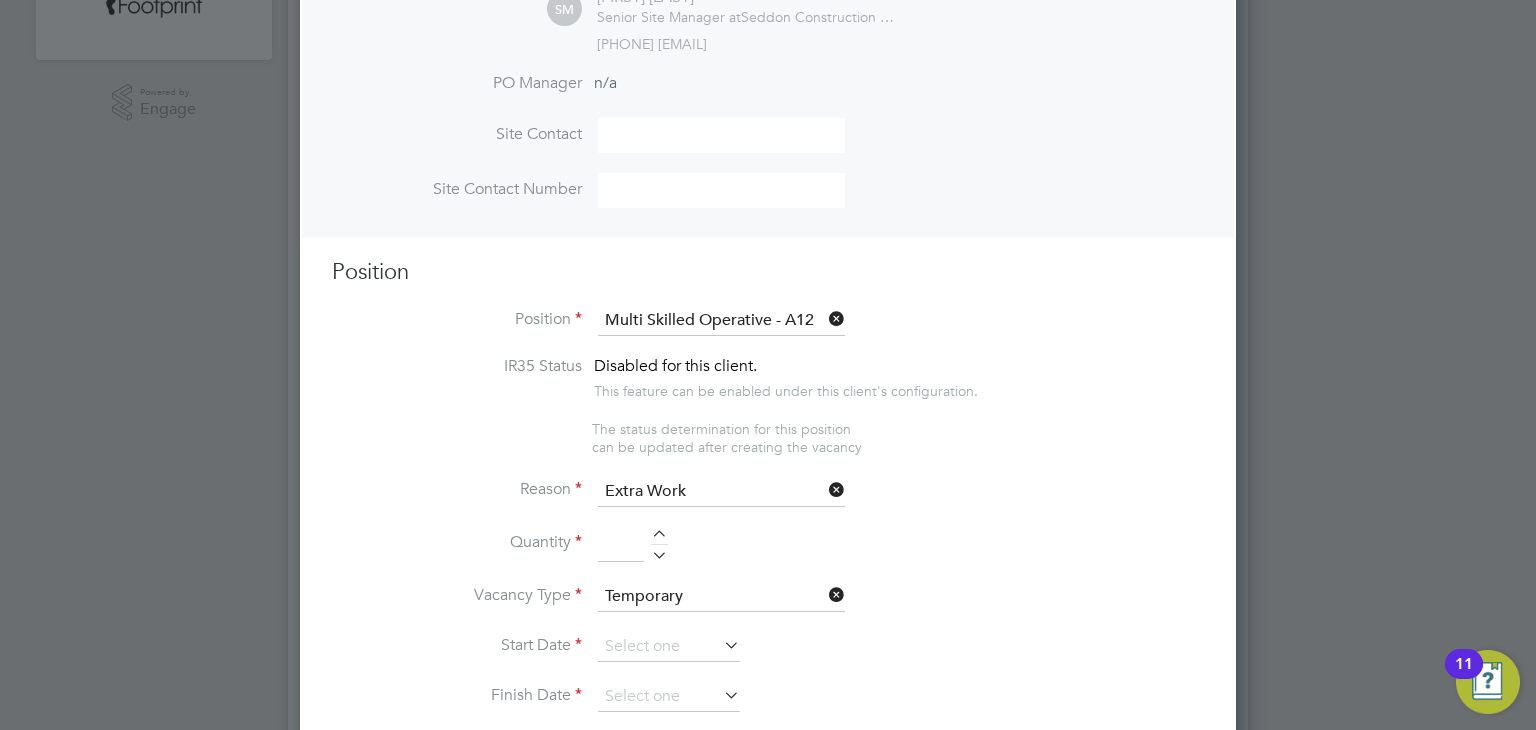 click at bounding box center [659, 537] 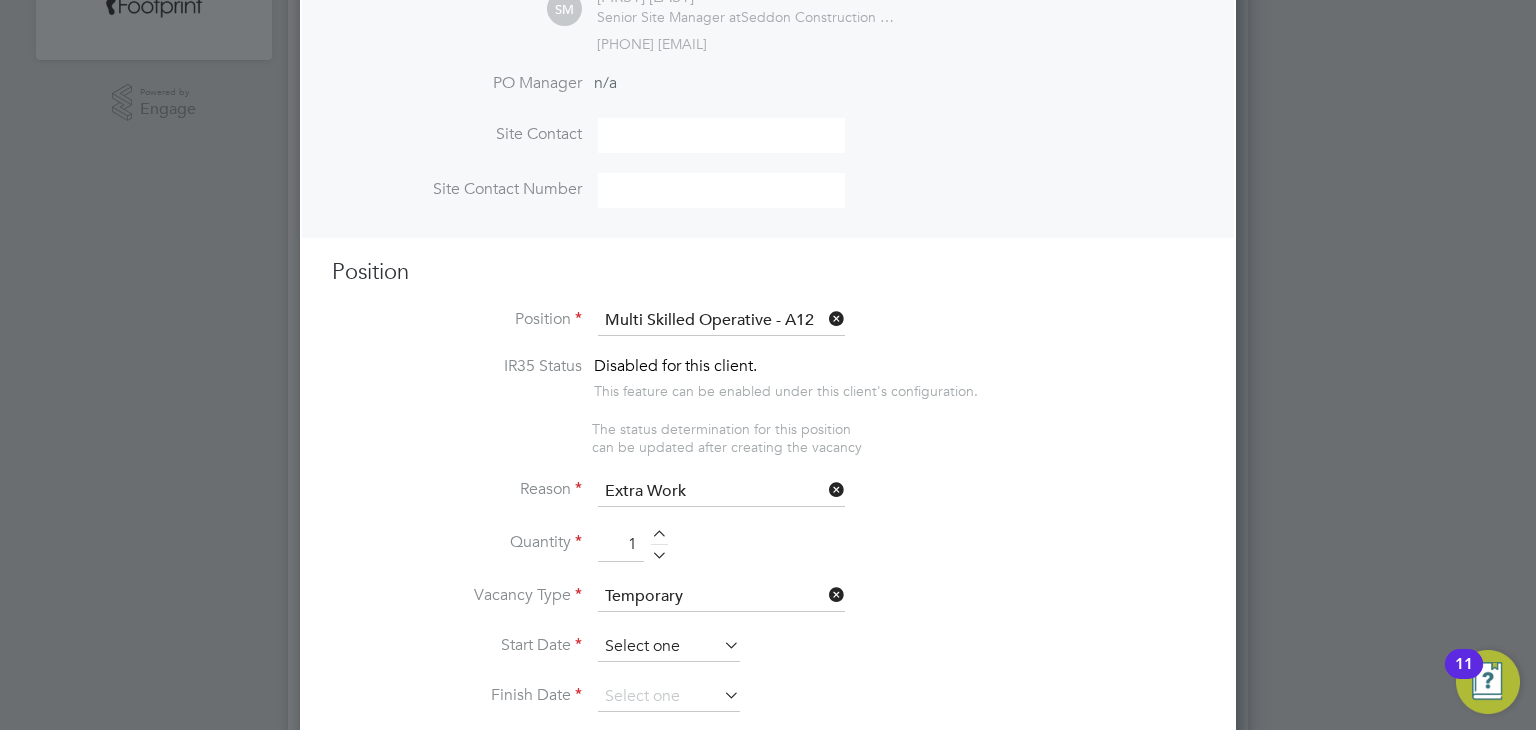 click at bounding box center (669, 647) 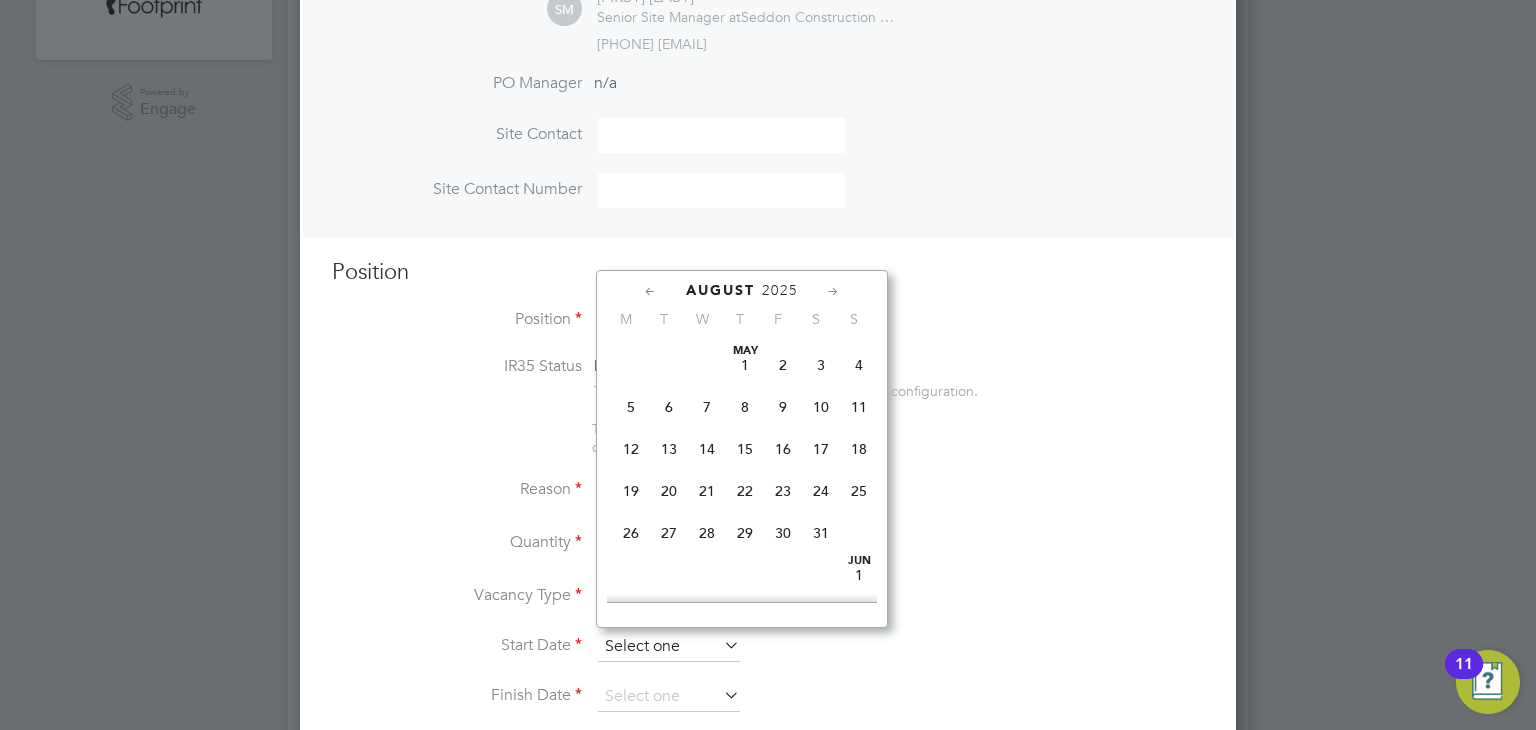 scroll, scrollTop: 652, scrollLeft: 0, axis: vertical 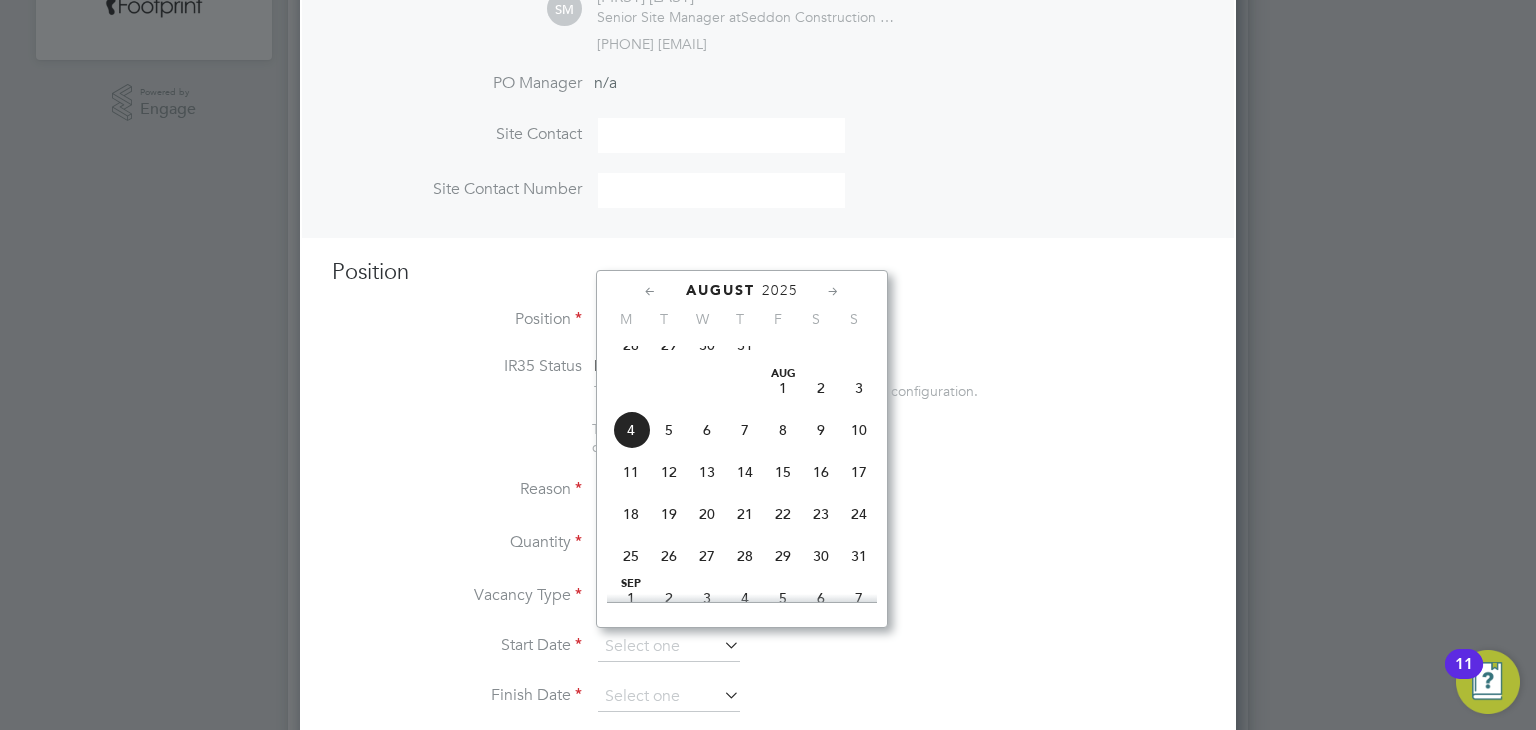 click on "28" 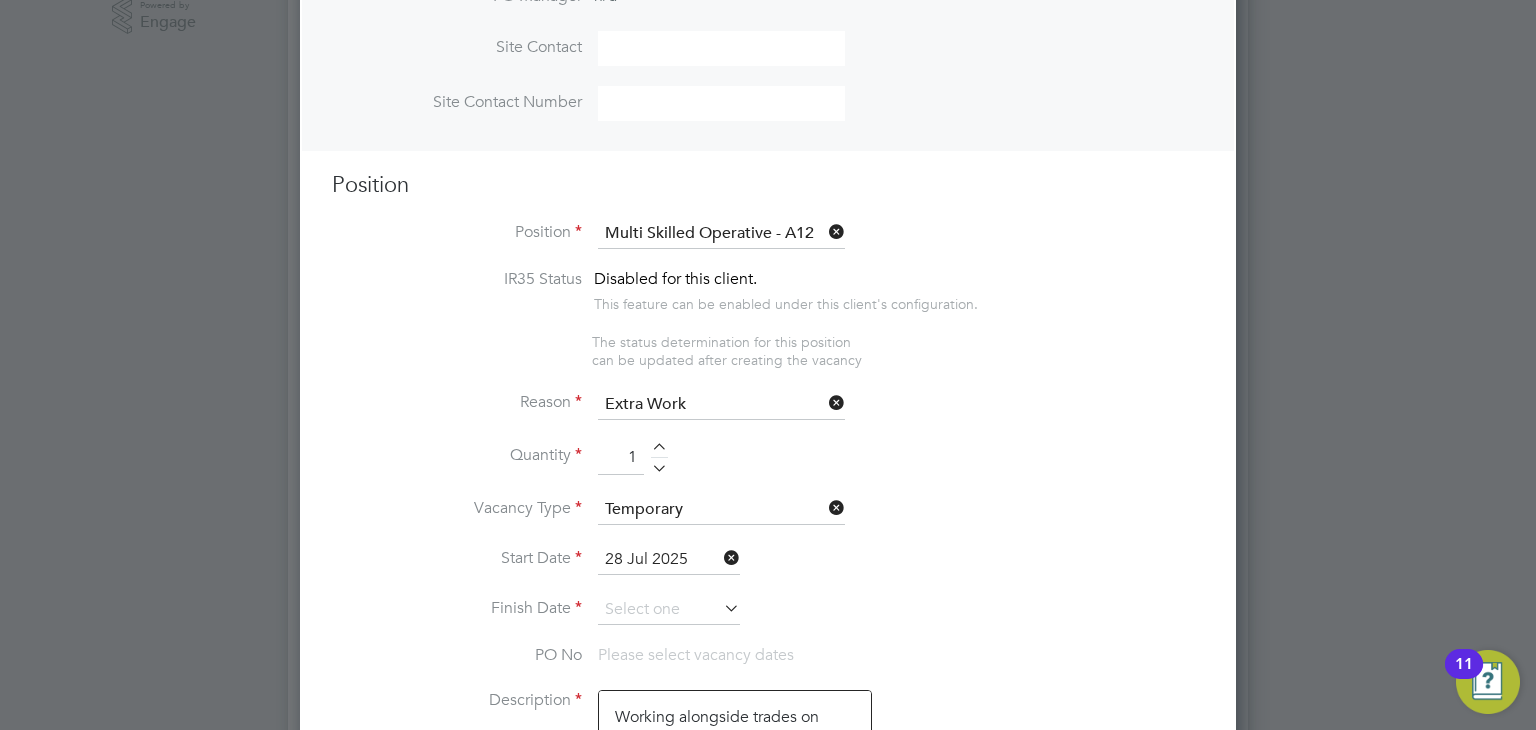 scroll, scrollTop: 900, scrollLeft: 0, axis: vertical 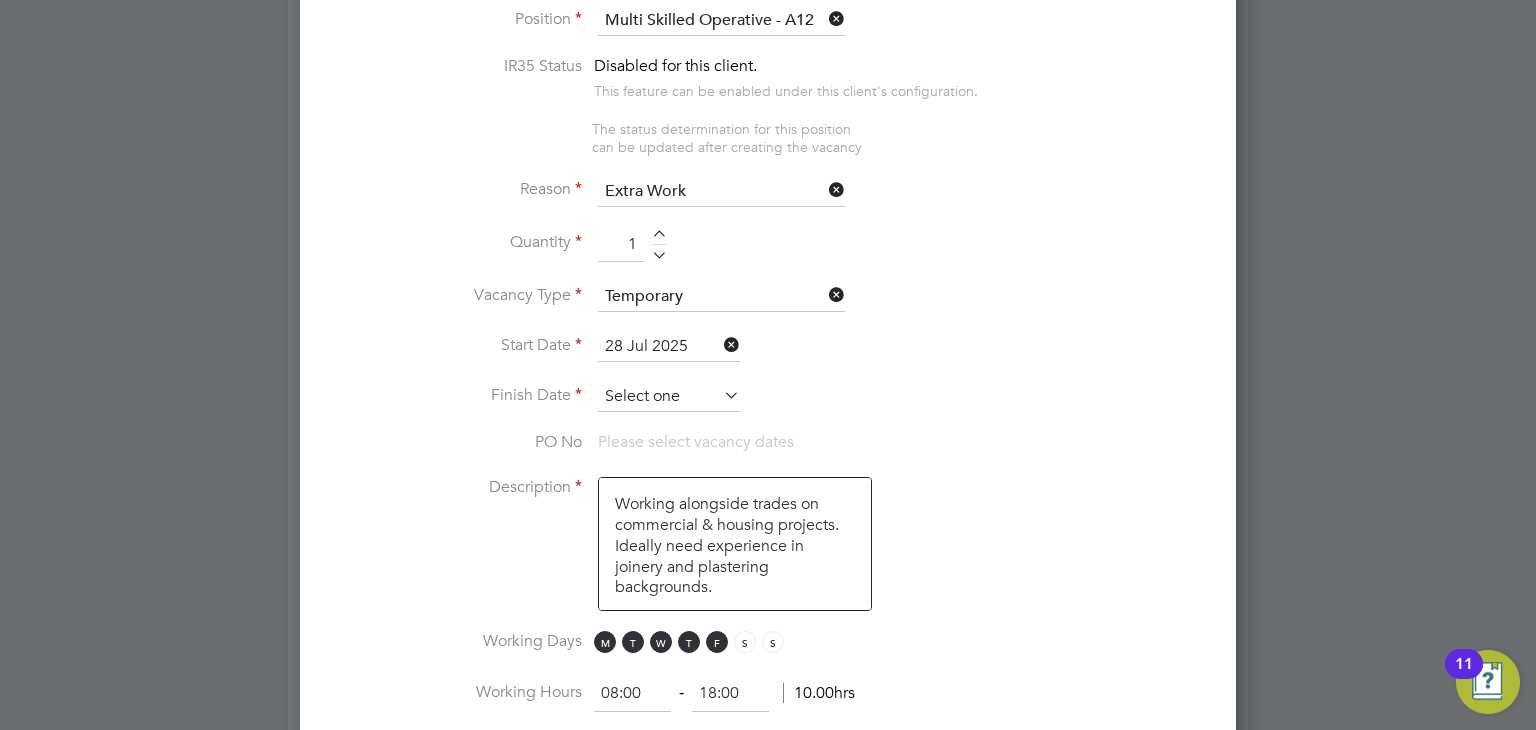 click at bounding box center (669, 397) 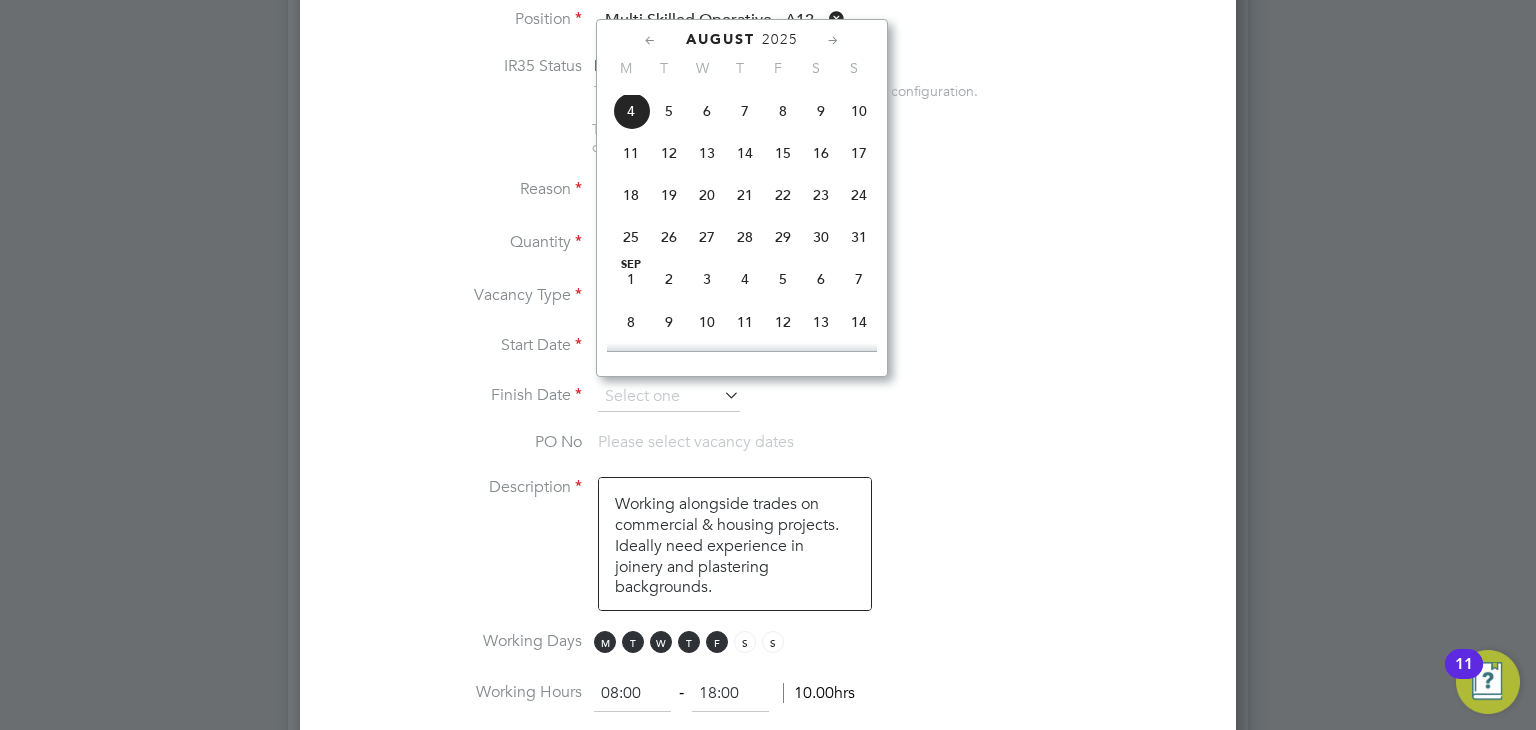 scroll, scrollTop: 952, scrollLeft: 0, axis: vertical 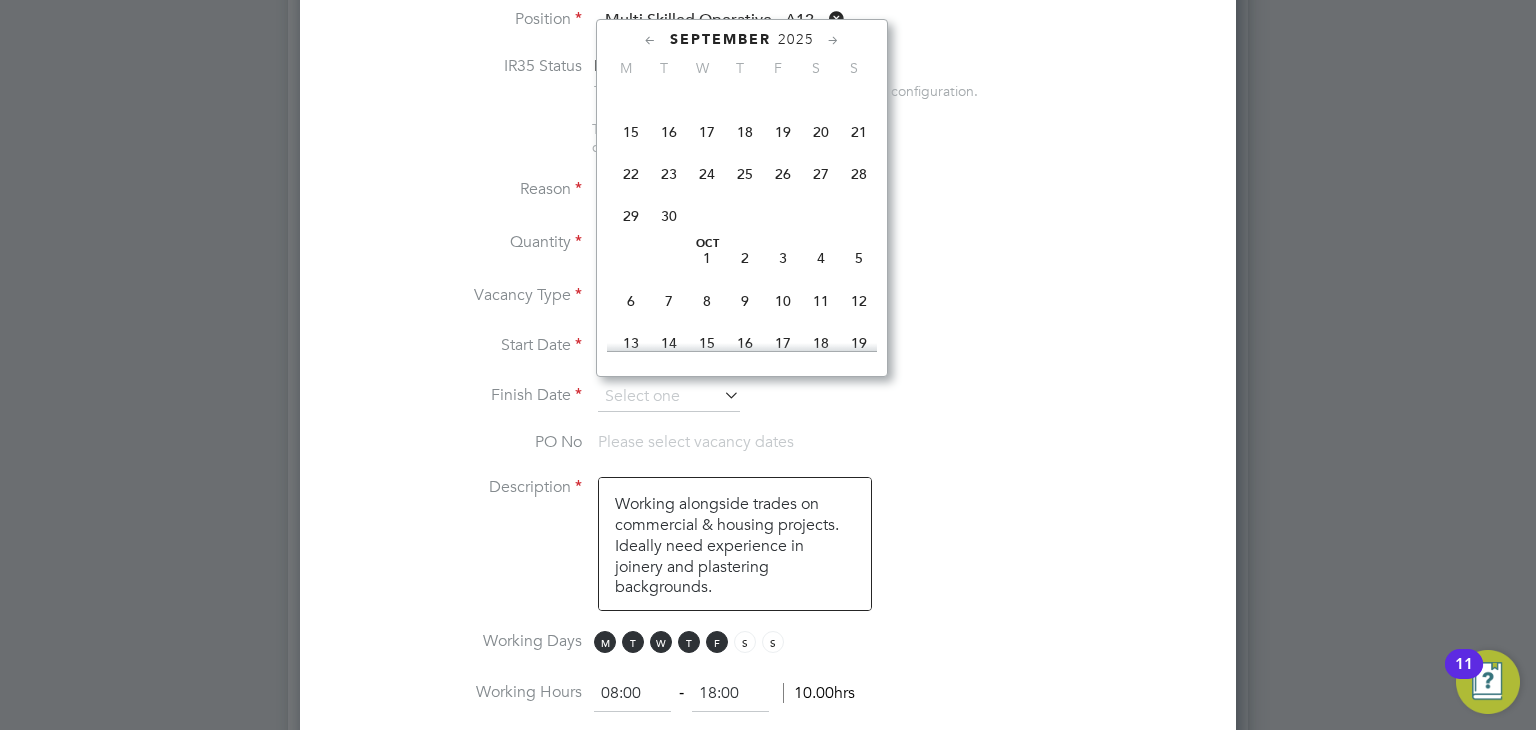 click on "28" 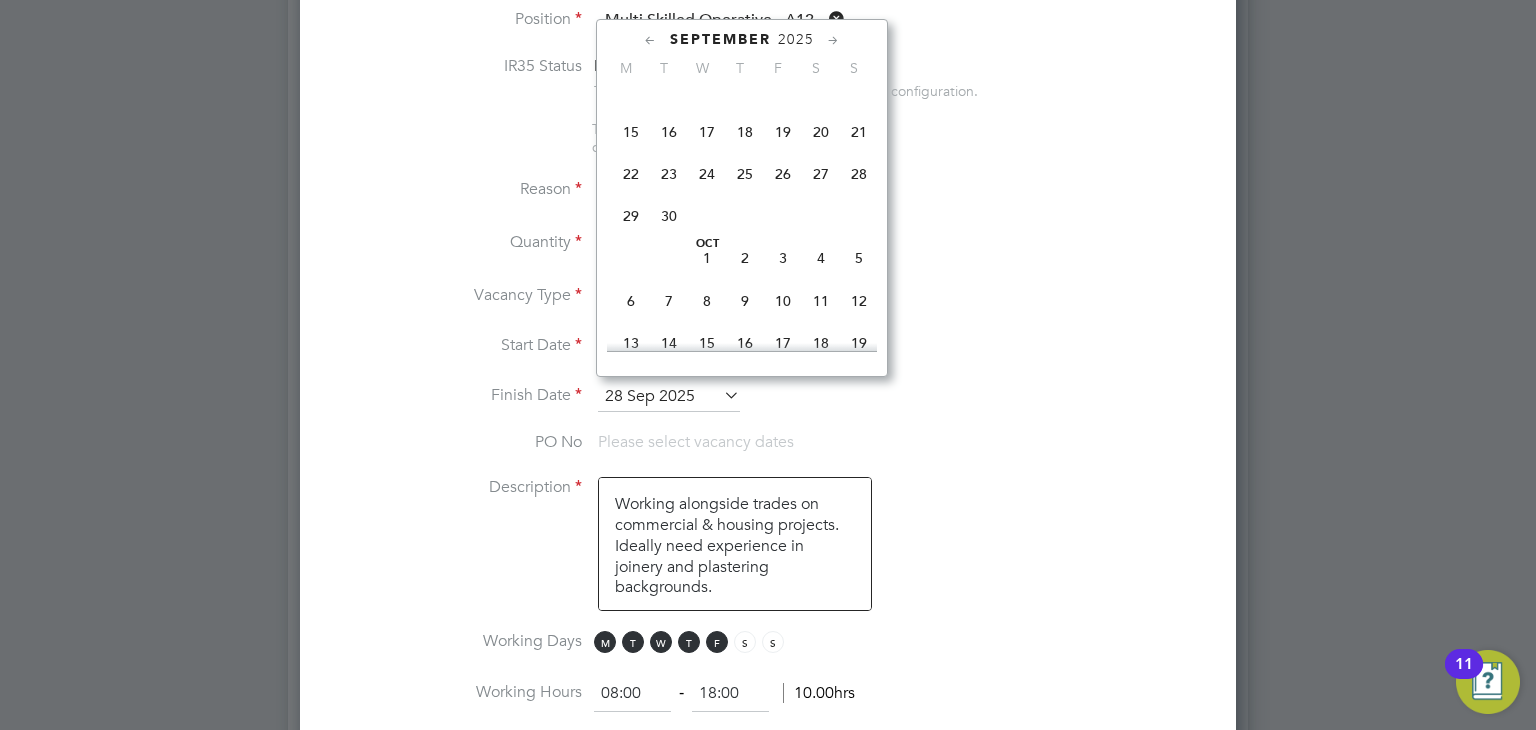 scroll, scrollTop: 10, scrollLeft: 10, axis: both 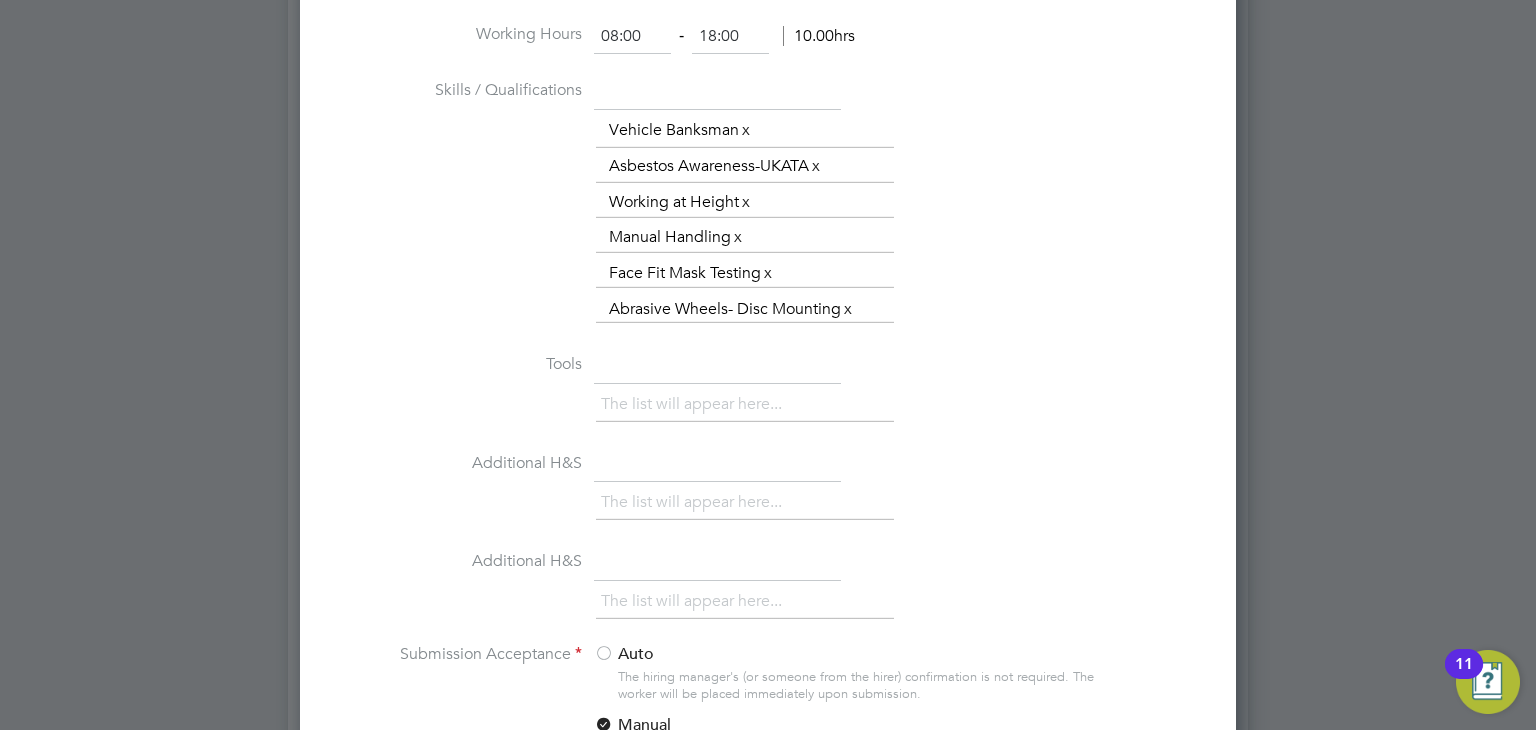 click on "Auto" at bounding box center (719, 654) 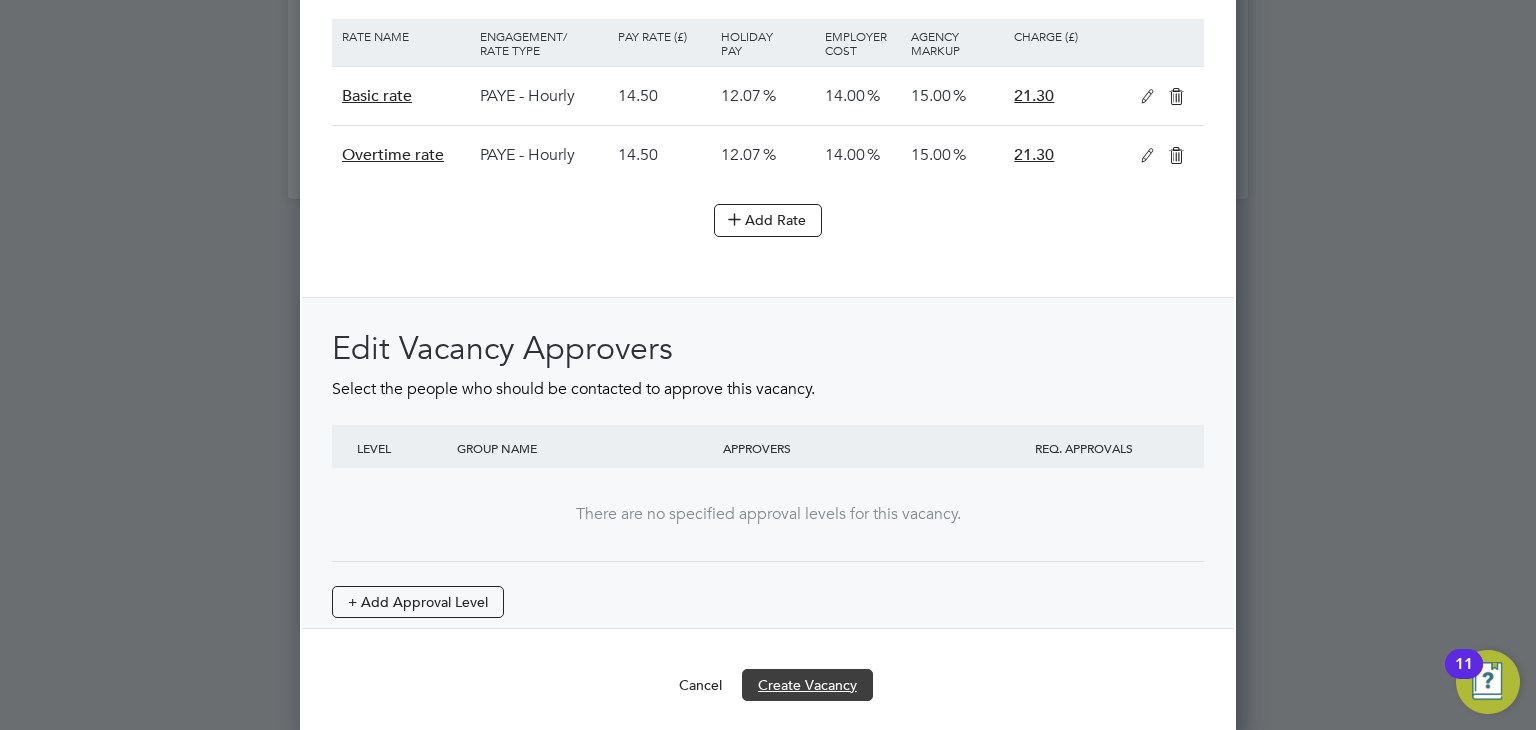 click on "Create Vacancy" at bounding box center [807, 685] 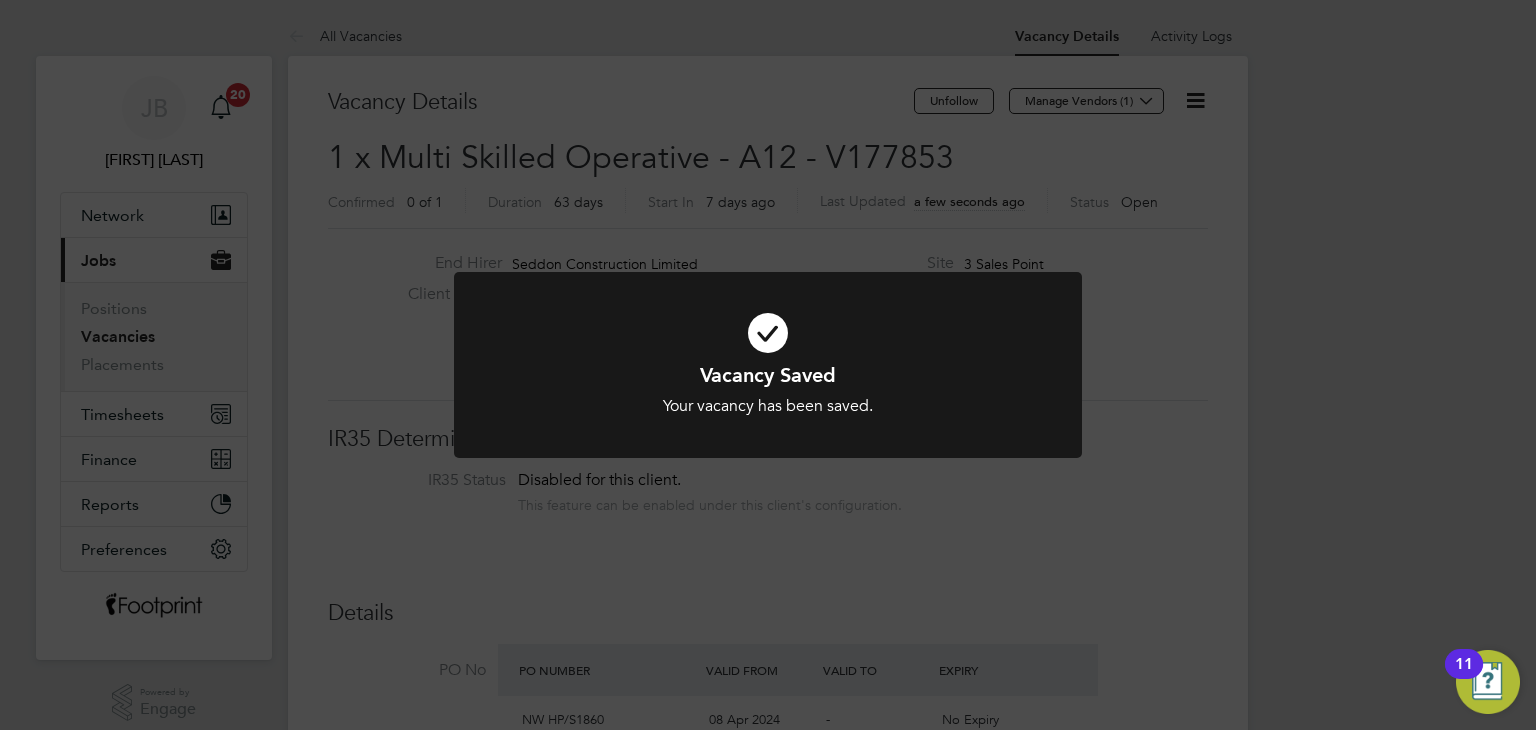 click on "Vacancy Saved Your vacancy has been saved. Cancel Okay" 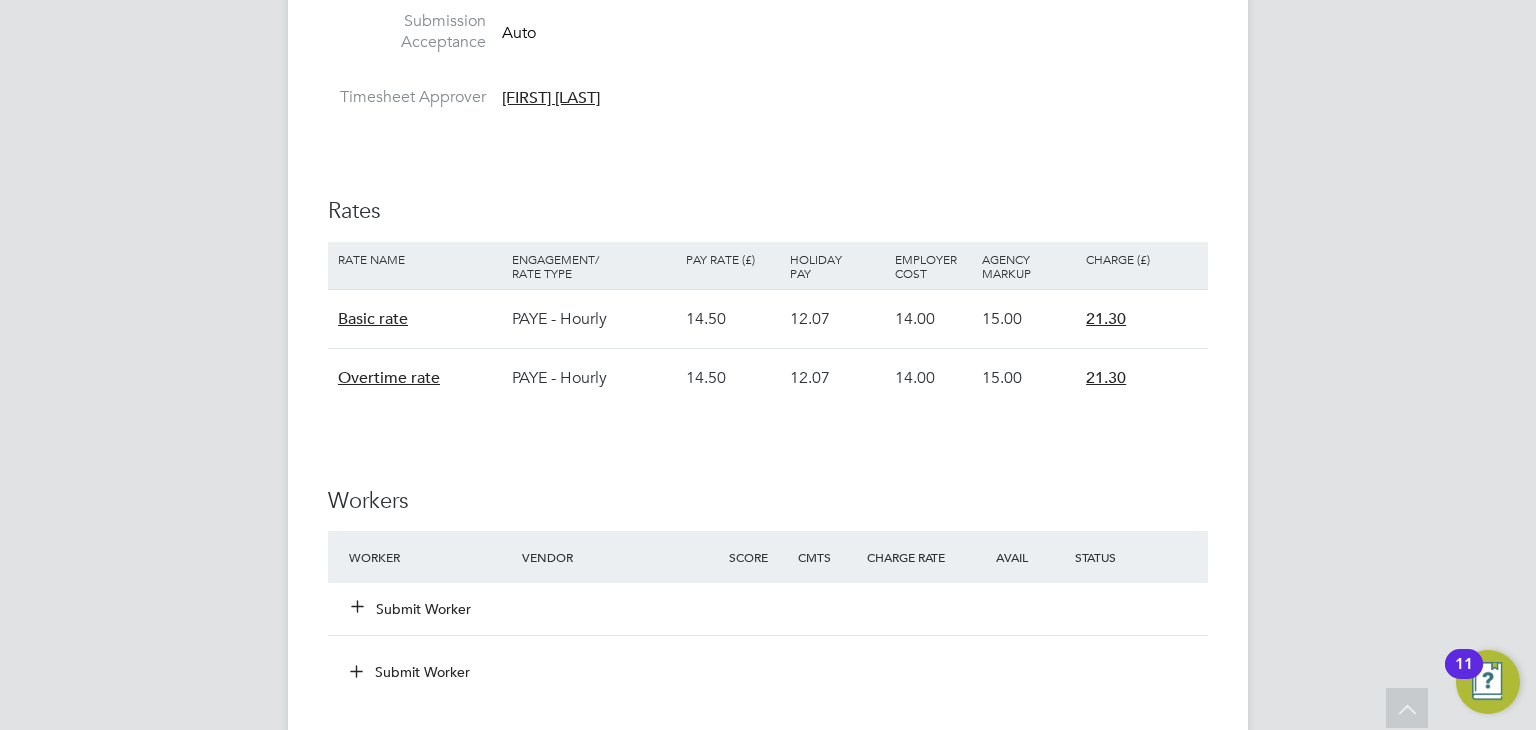drag, startPoint x: 410, startPoint y: 609, endPoint x: 438, endPoint y: 614, distance: 28.442924 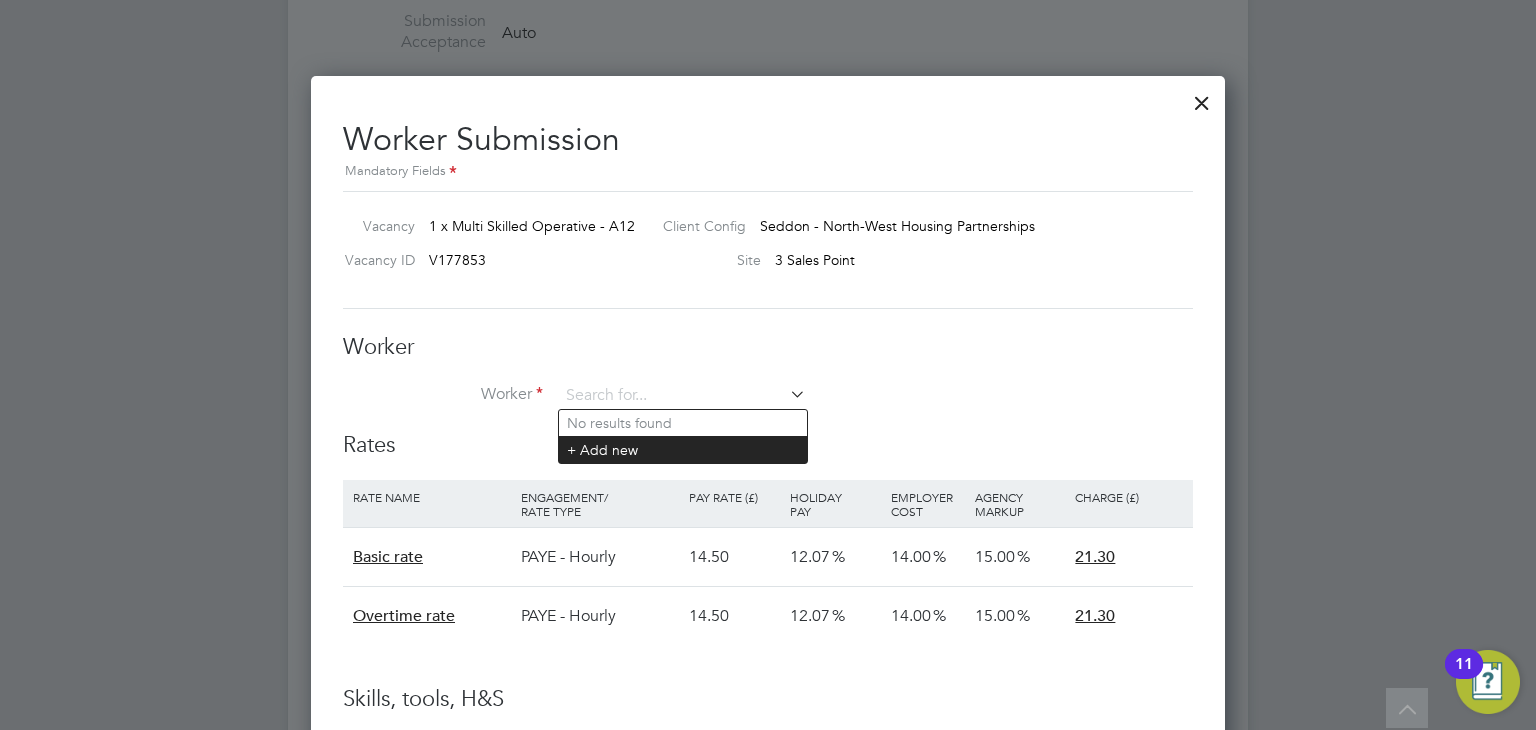 click on "+ Add new" 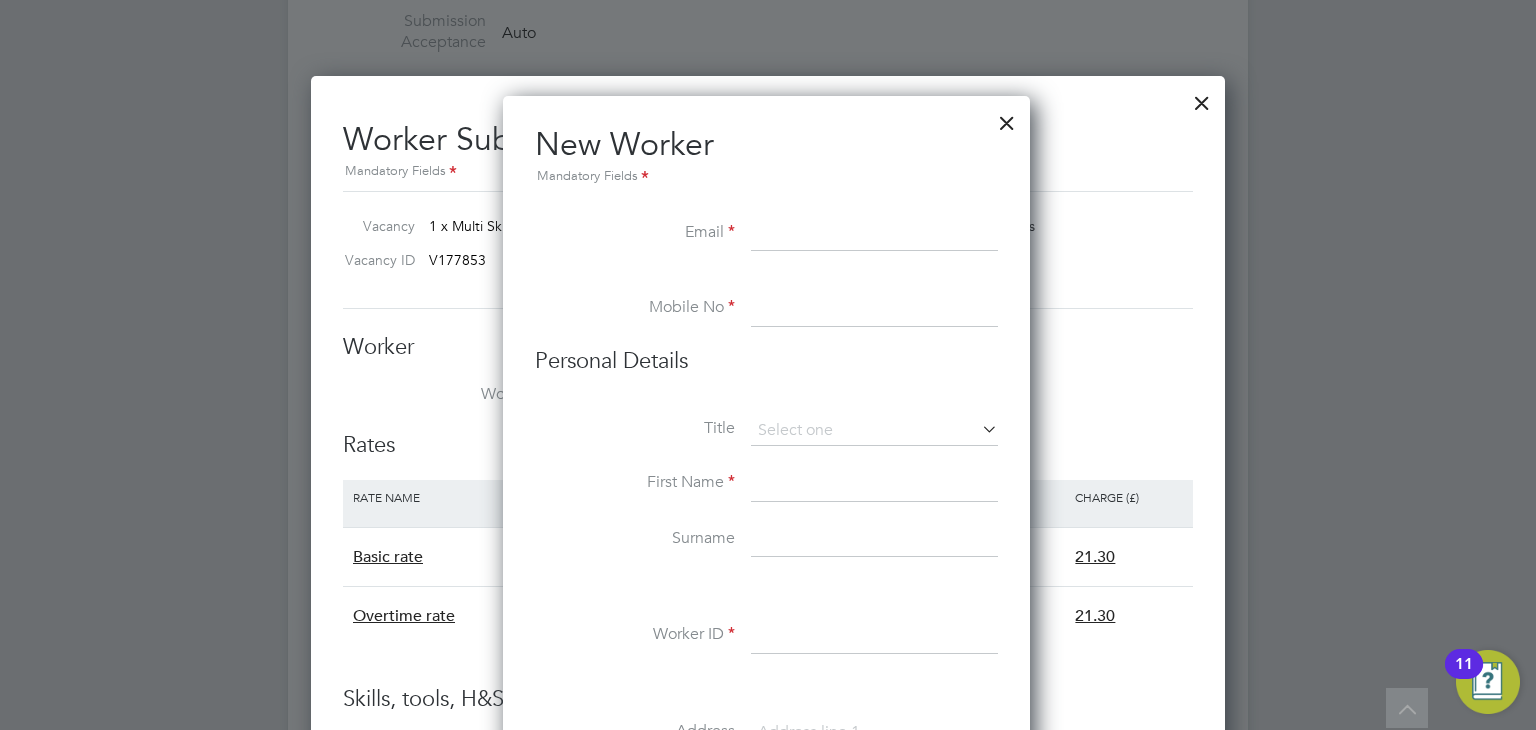 paste on "jordandpod17@icloud.com" 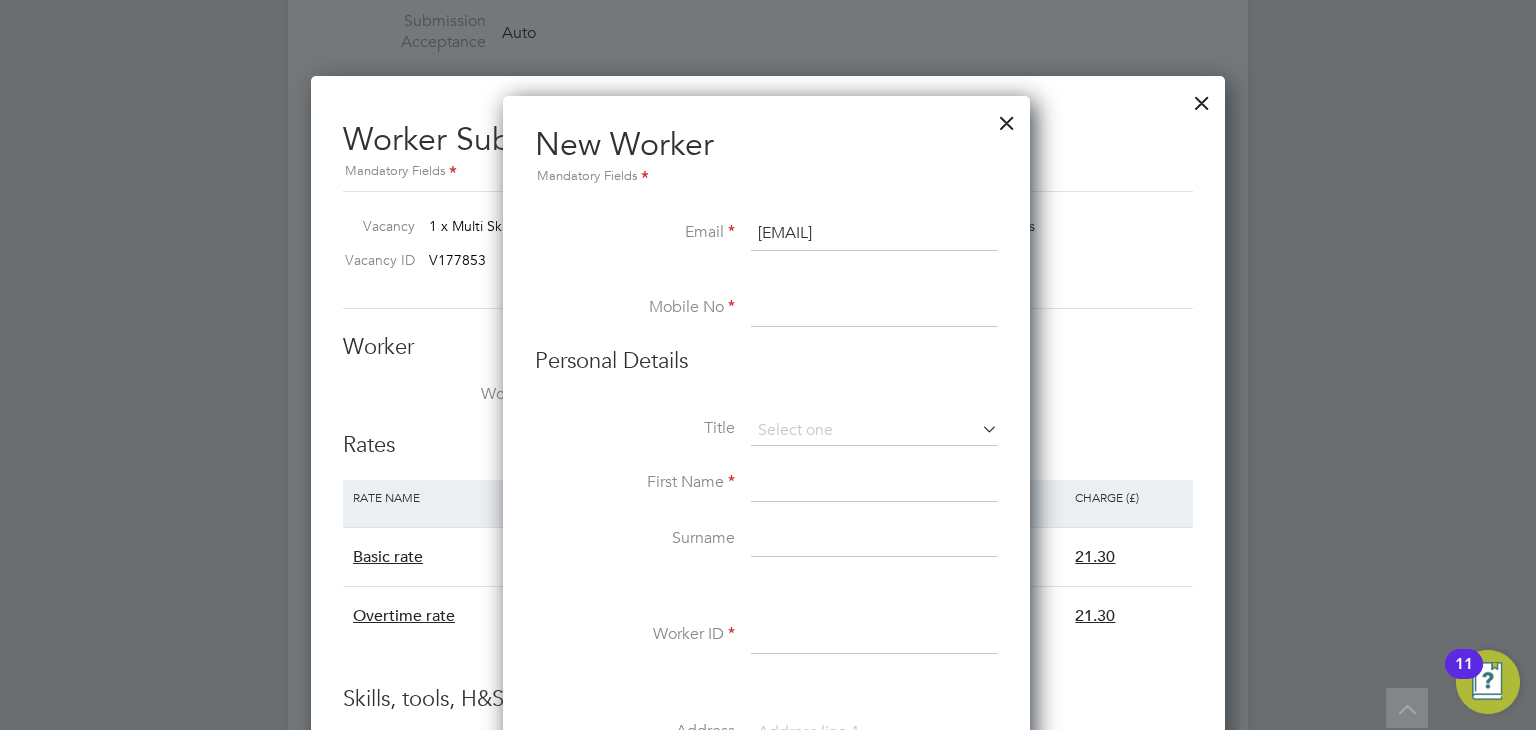 type on "jordandpod17@icloud.com" 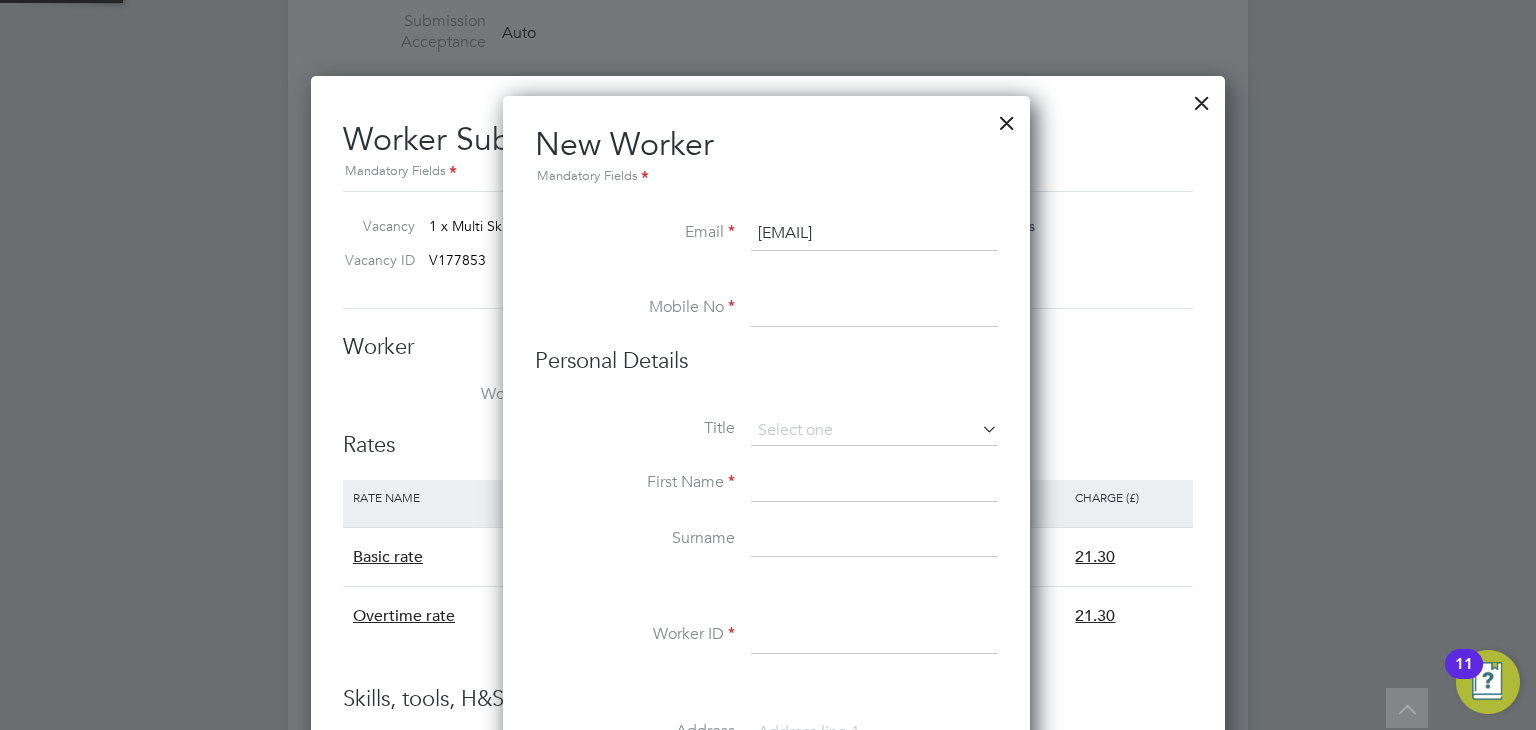 paste on "07592 197615" 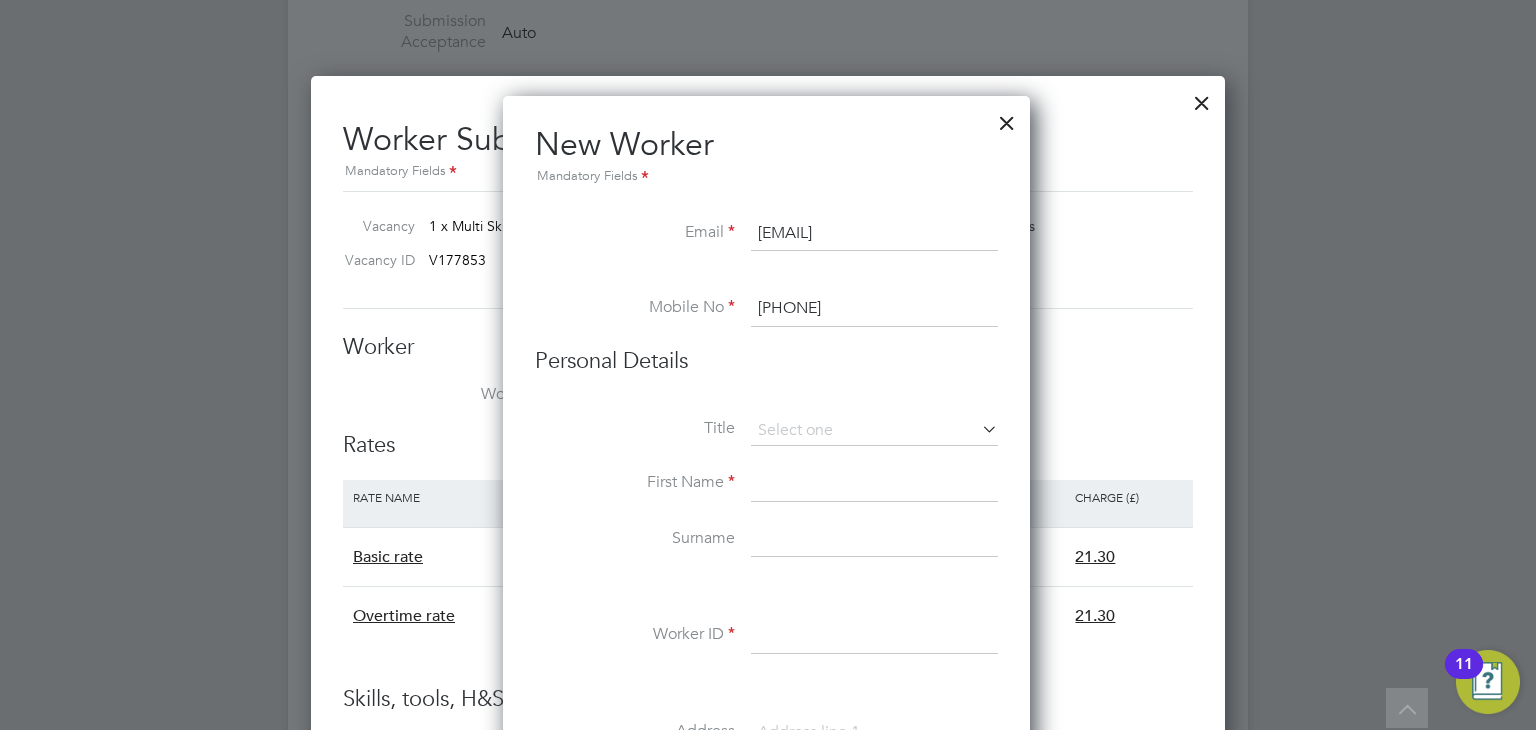 type on "07592 197615" 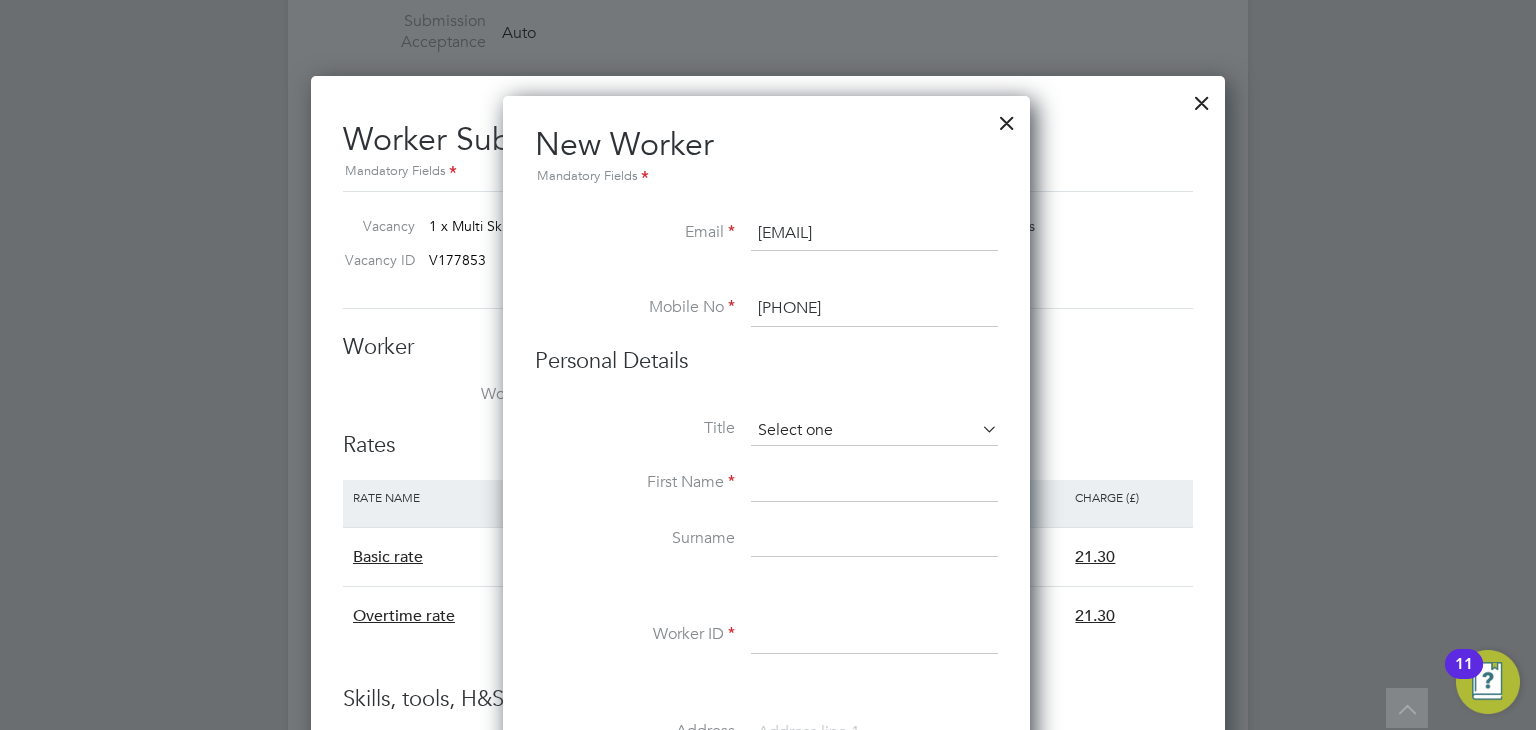 click at bounding box center [874, 431] 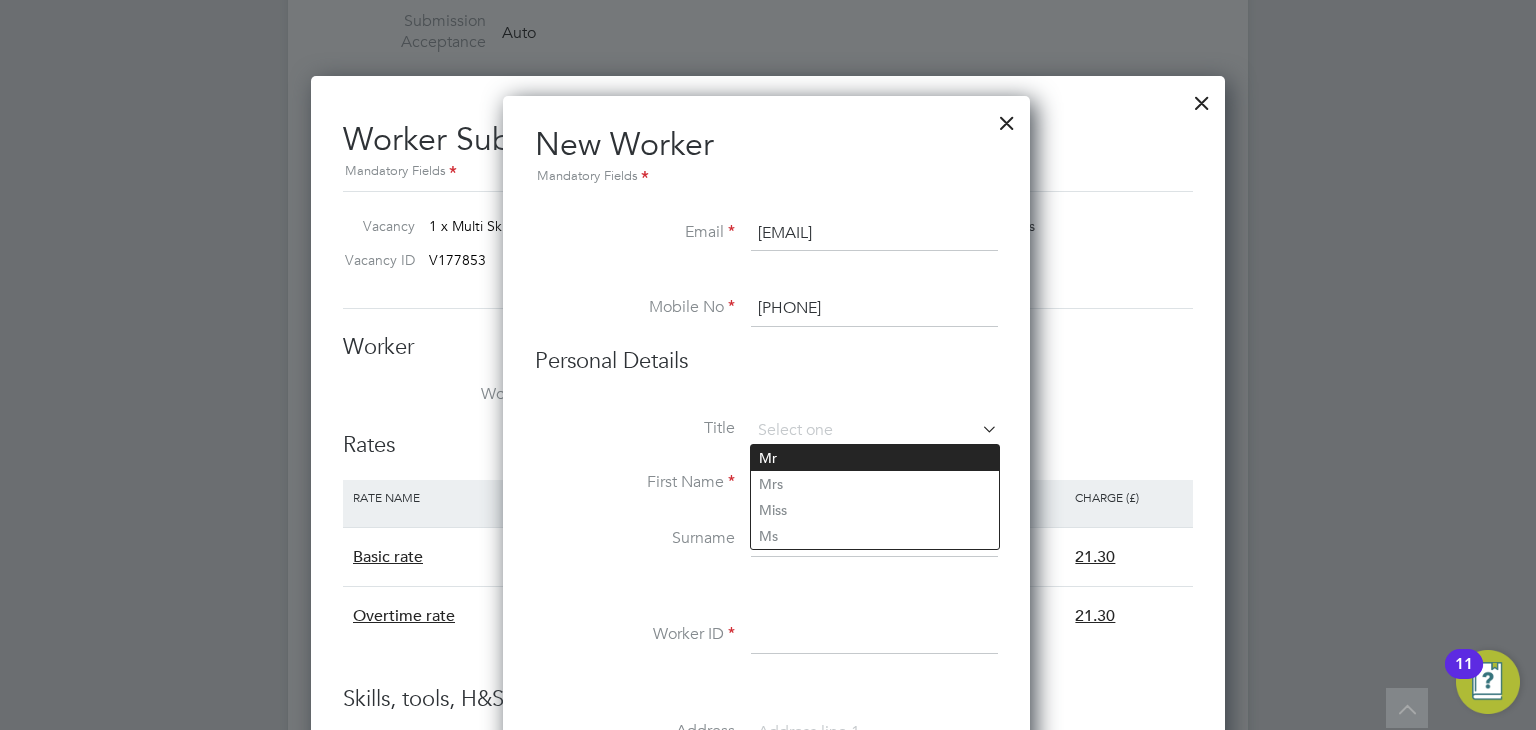 click on "Mr" 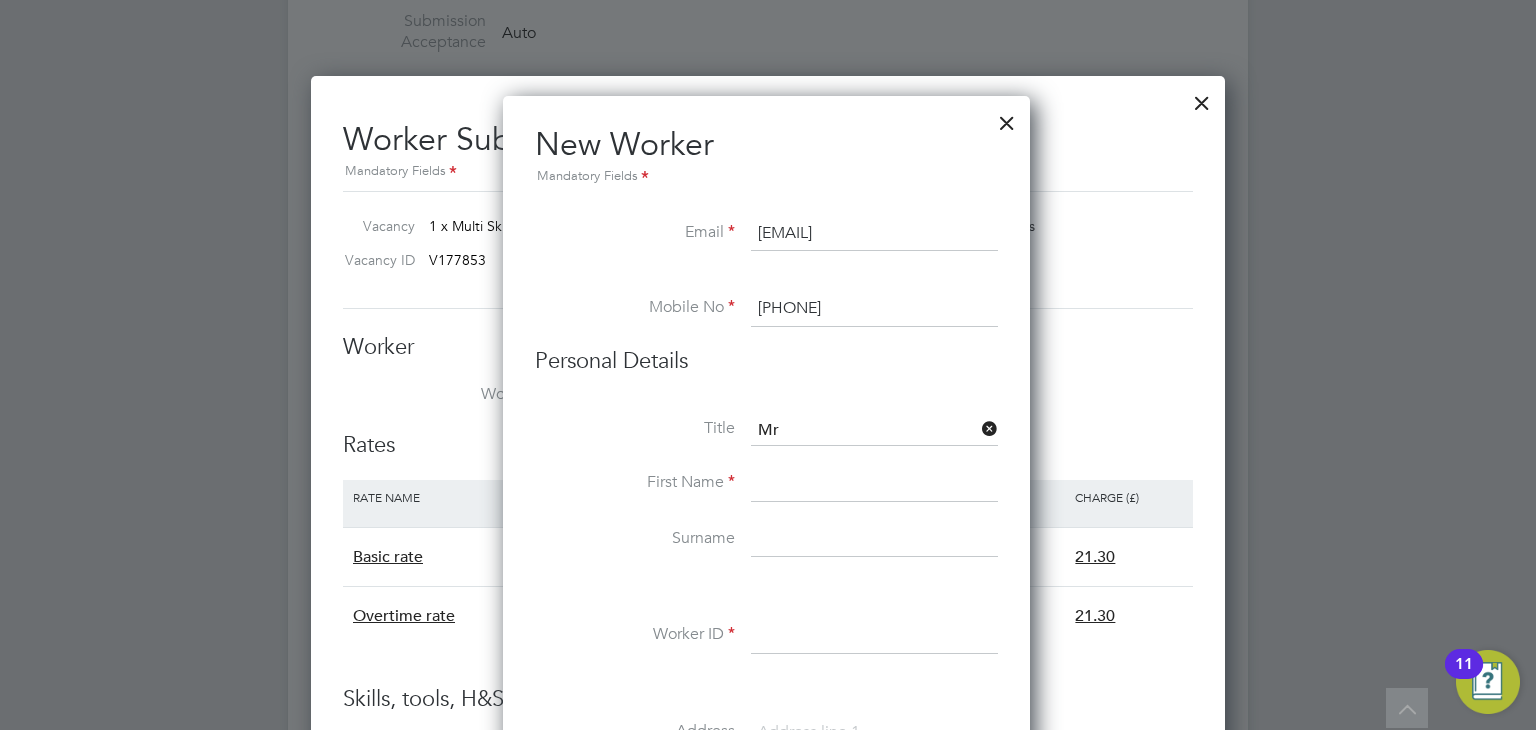 click at bounding box center [874, 636] 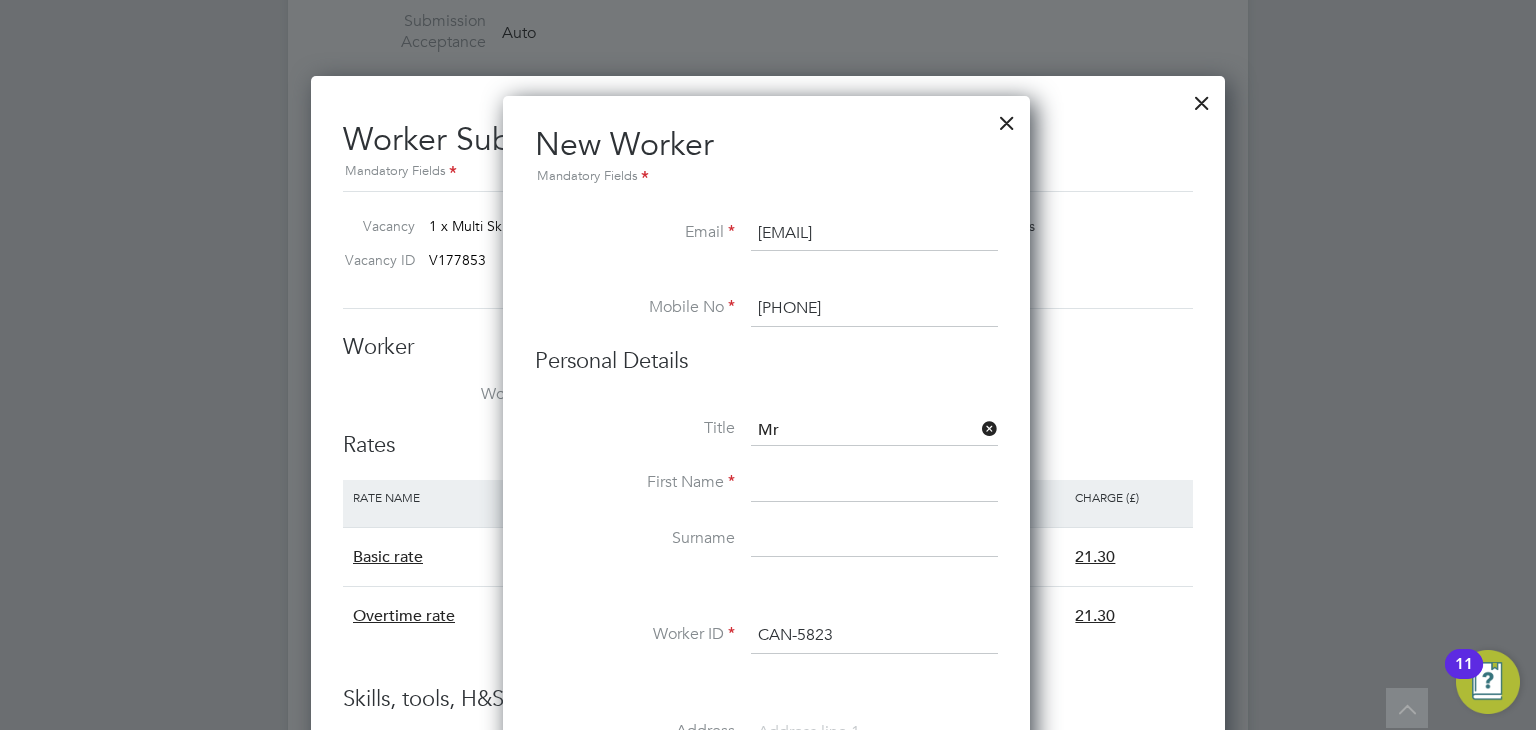 type on "CAN-5823" 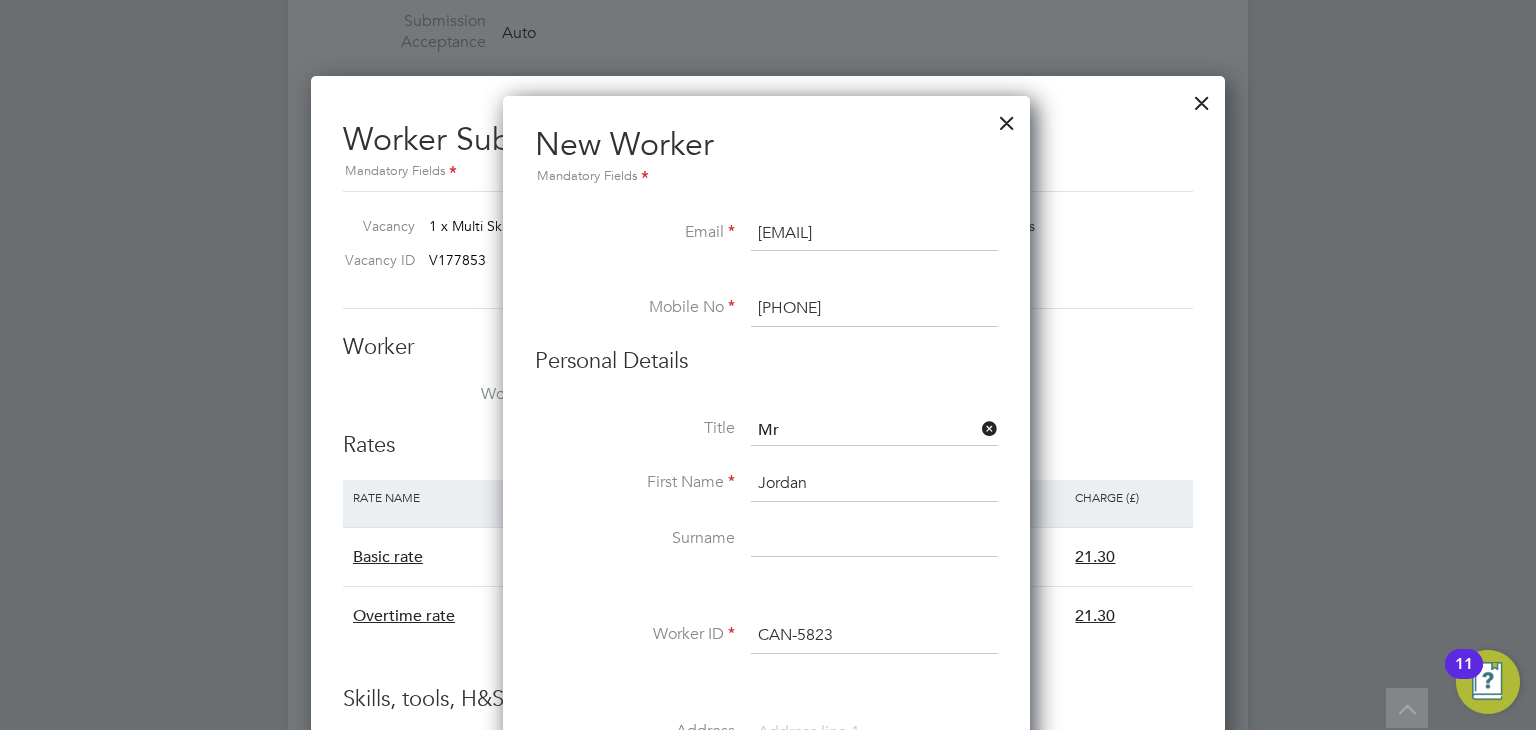 type on "Jordan" 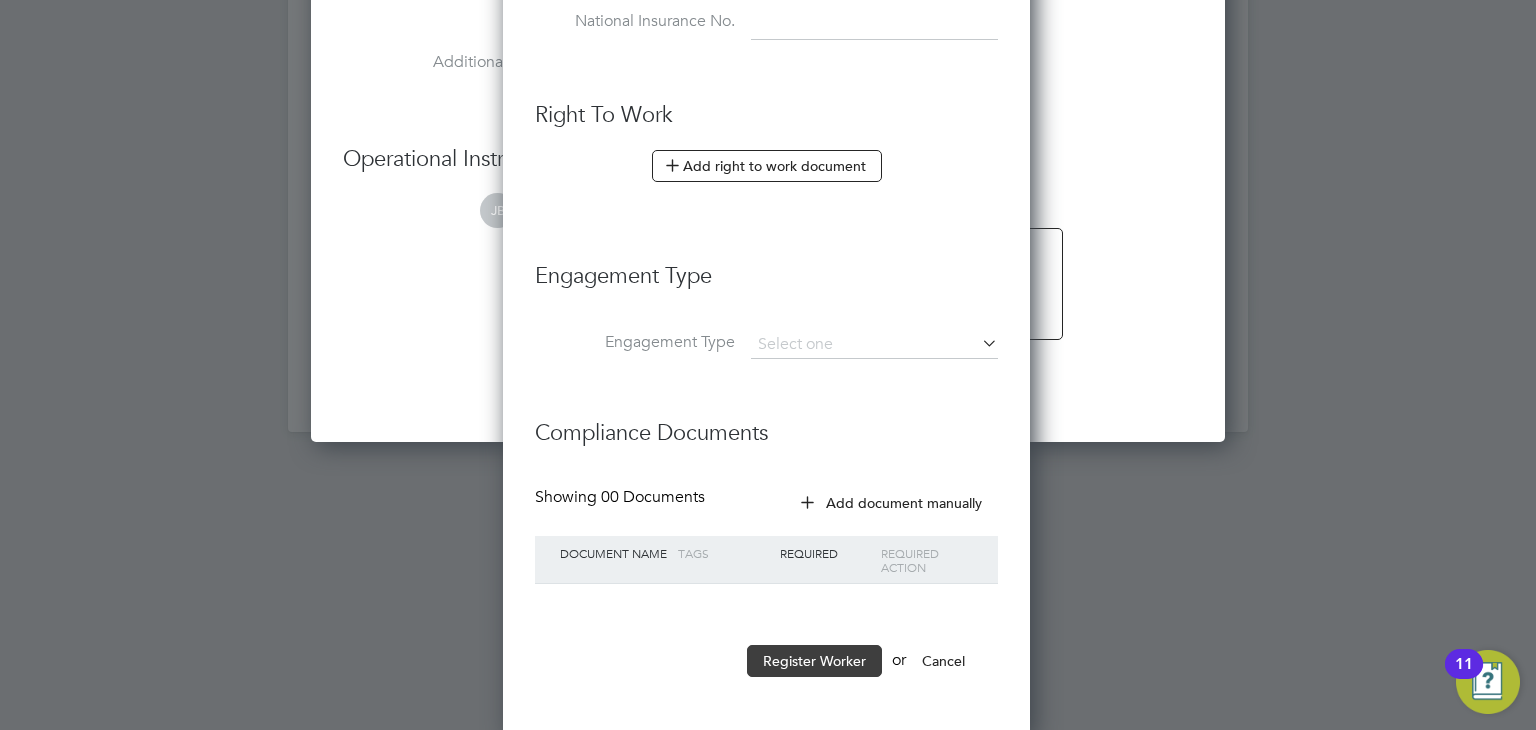 type on "O'Donnell" 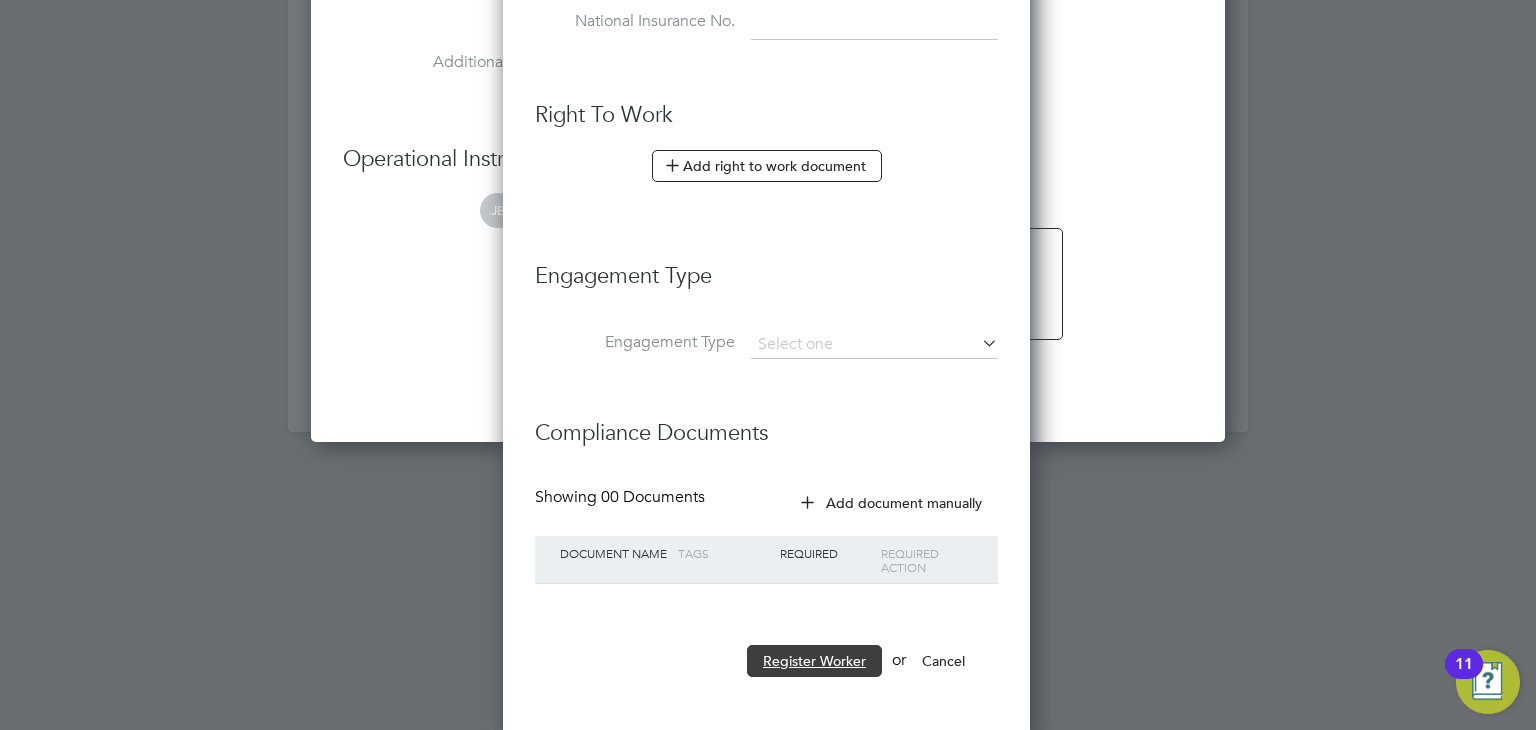 click on "Register Worker" at bounding box center (814, 661) 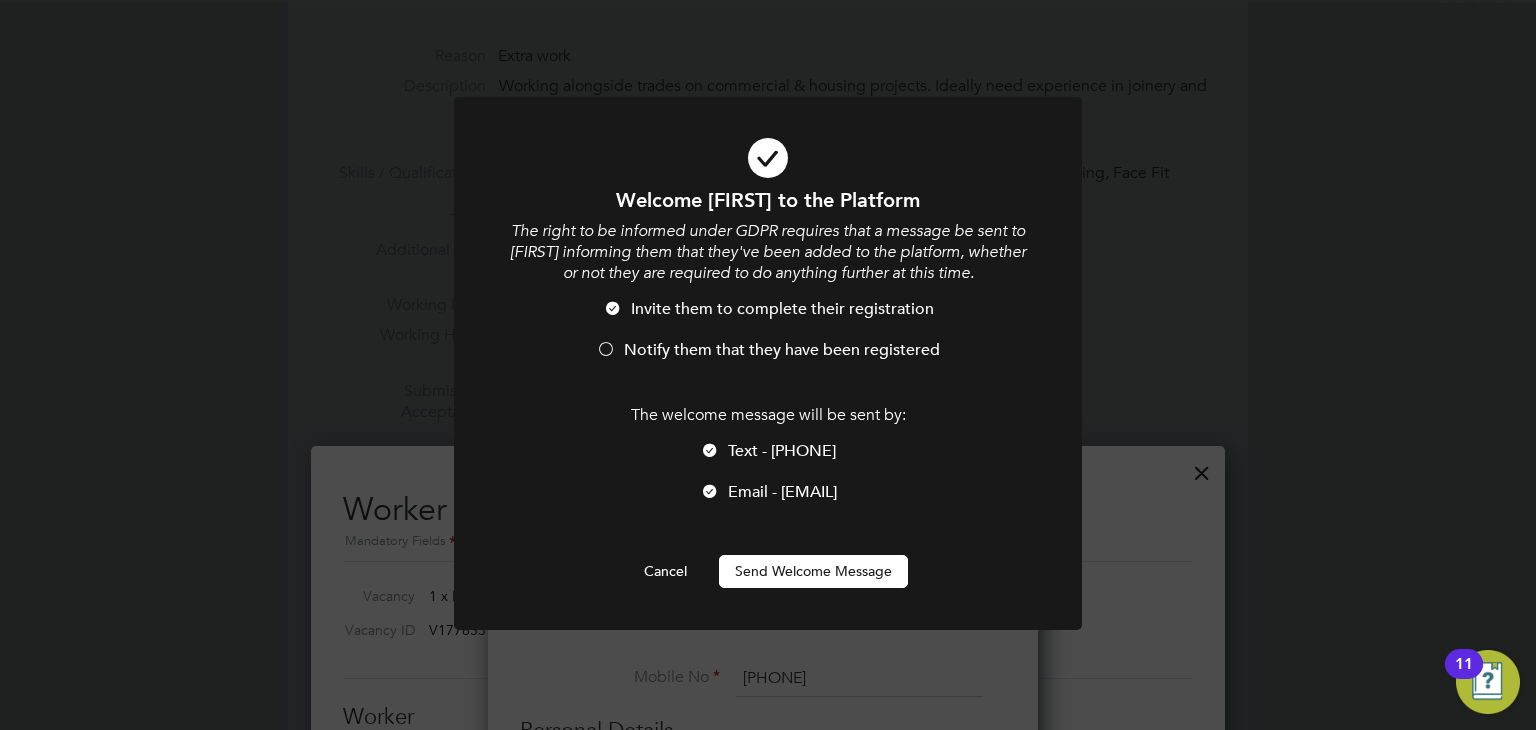 click on "Send Welcome Message" at bounding box center [813, 571] 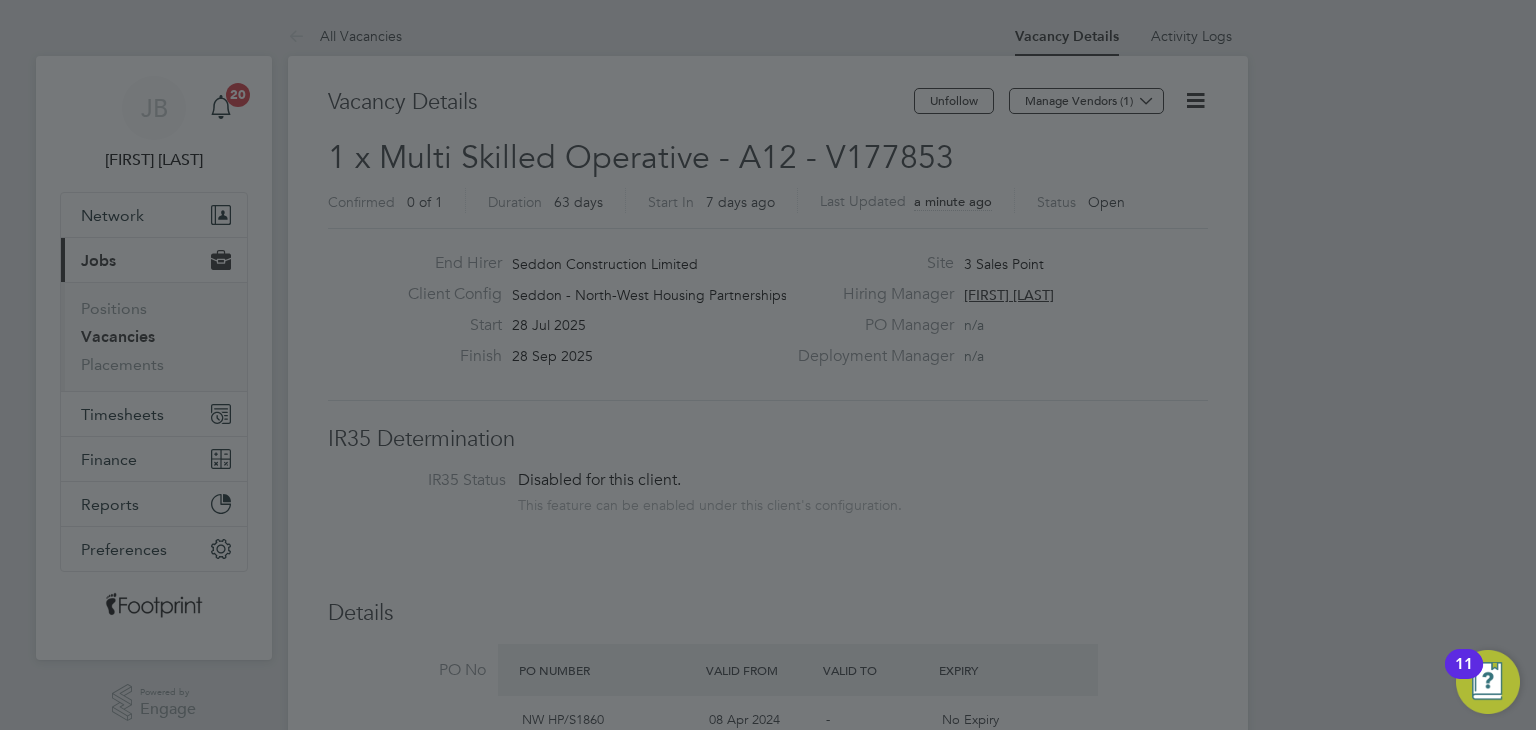 scroll, scrollTop: 730, scrollLeft: 0, axis: vertical 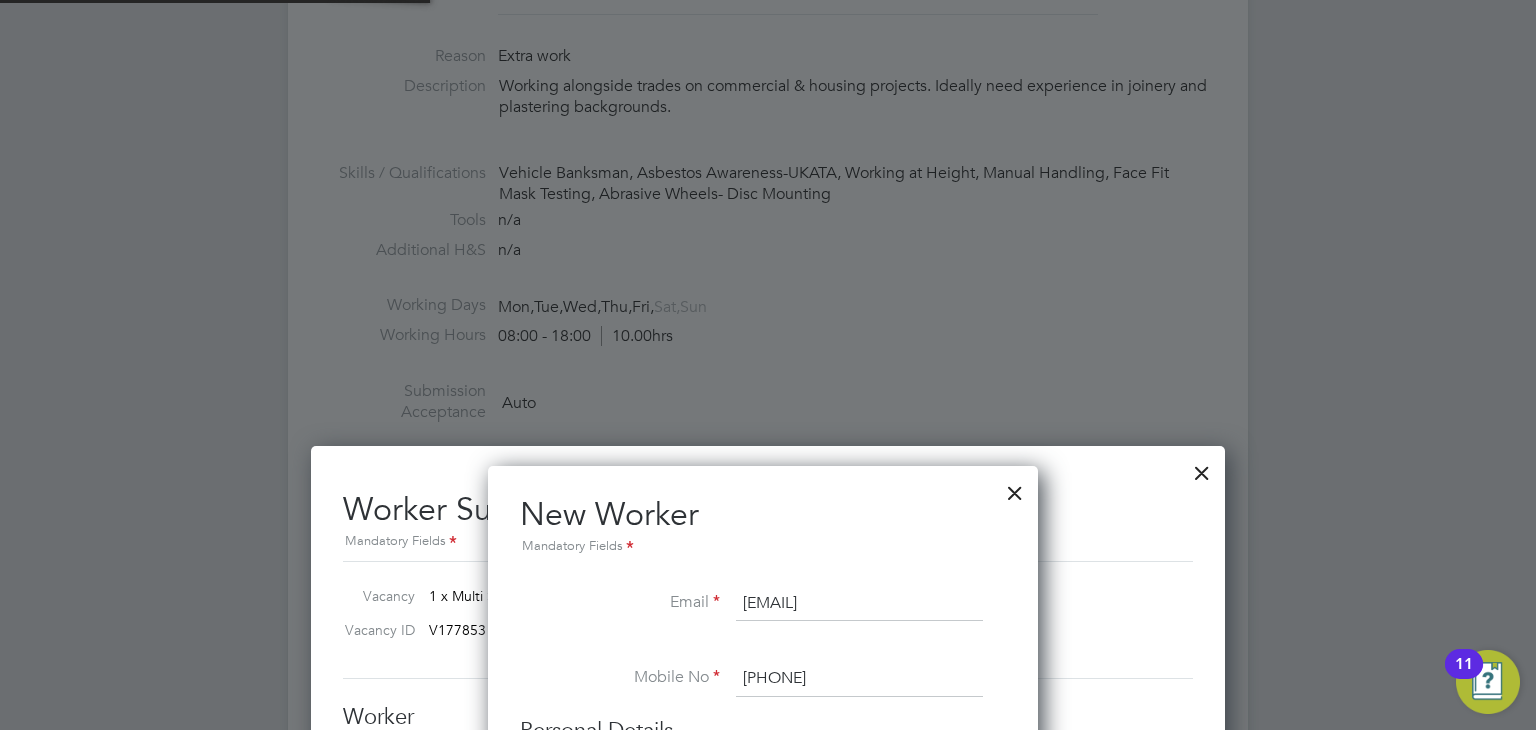 type on "Jordan O'Donnell (CAN-5823)" 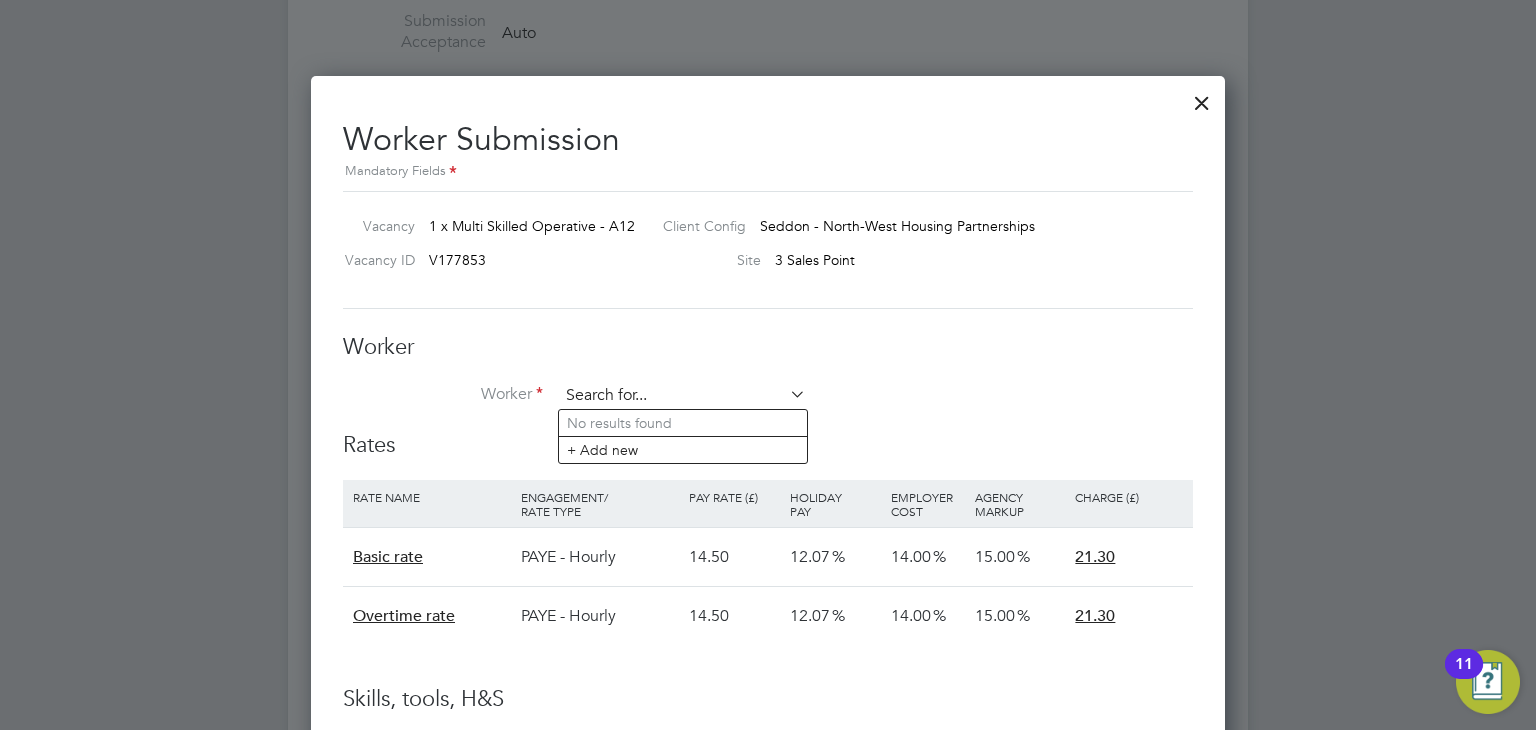 click at bounding box center (682, 396) 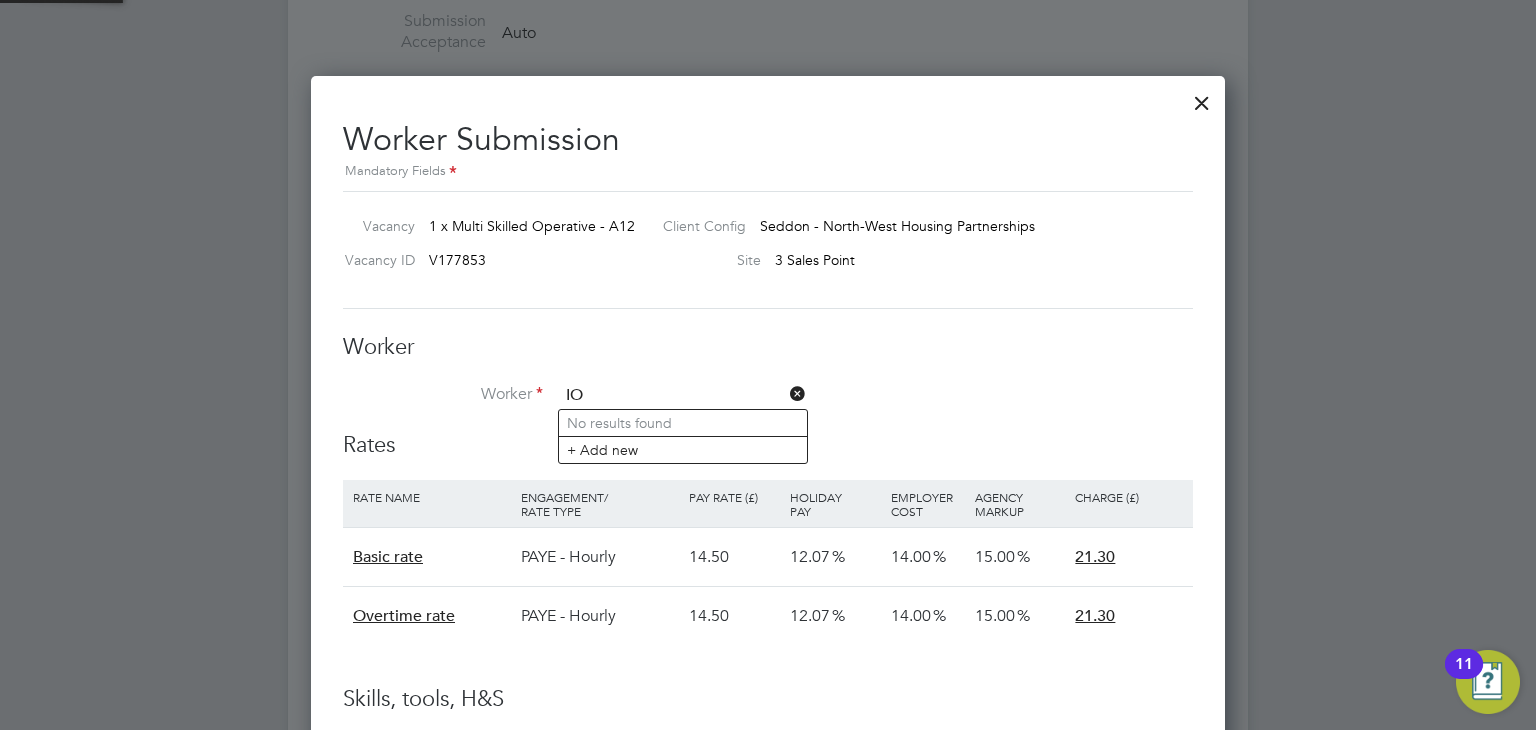 type on "I" 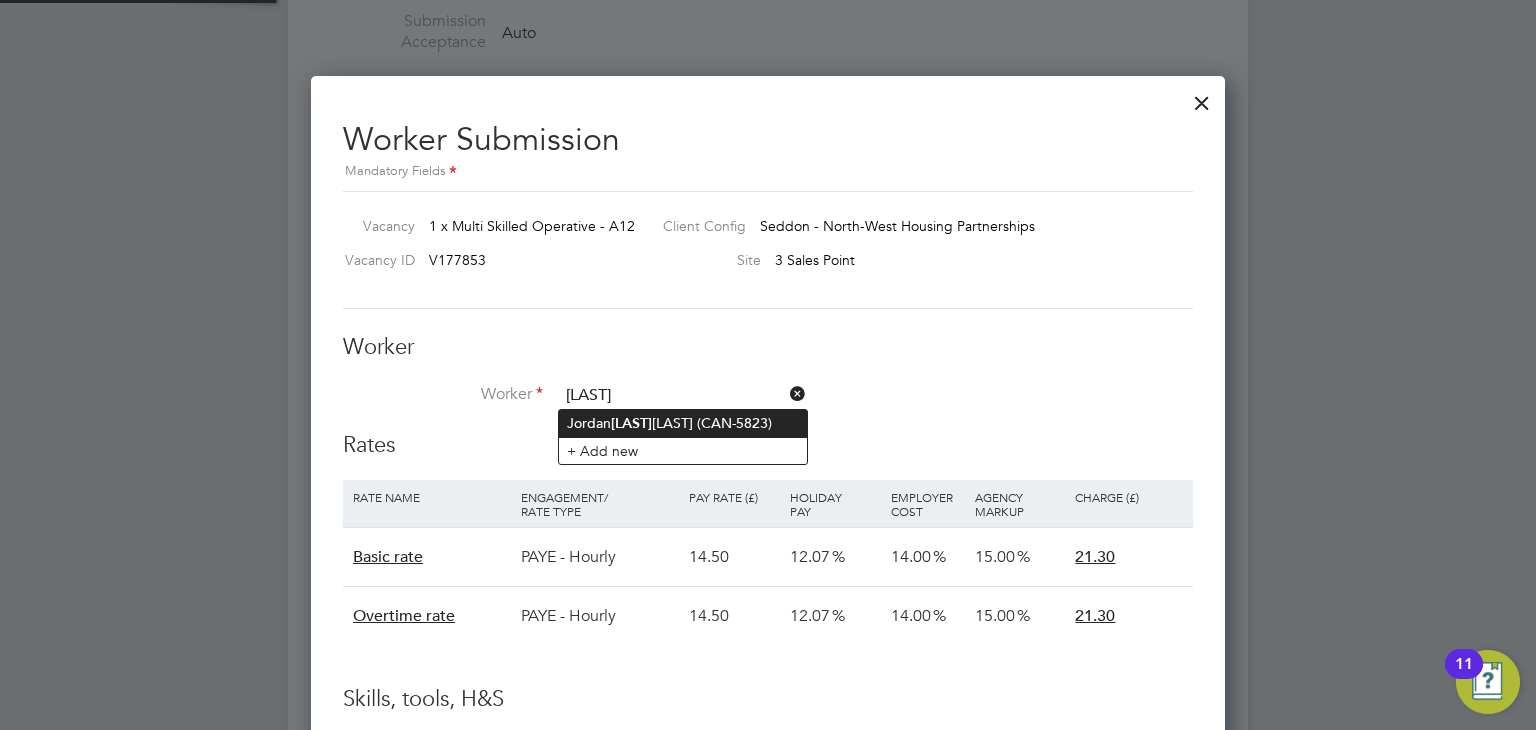 click on "Jordan  O'D onnell (CAN-5823)" 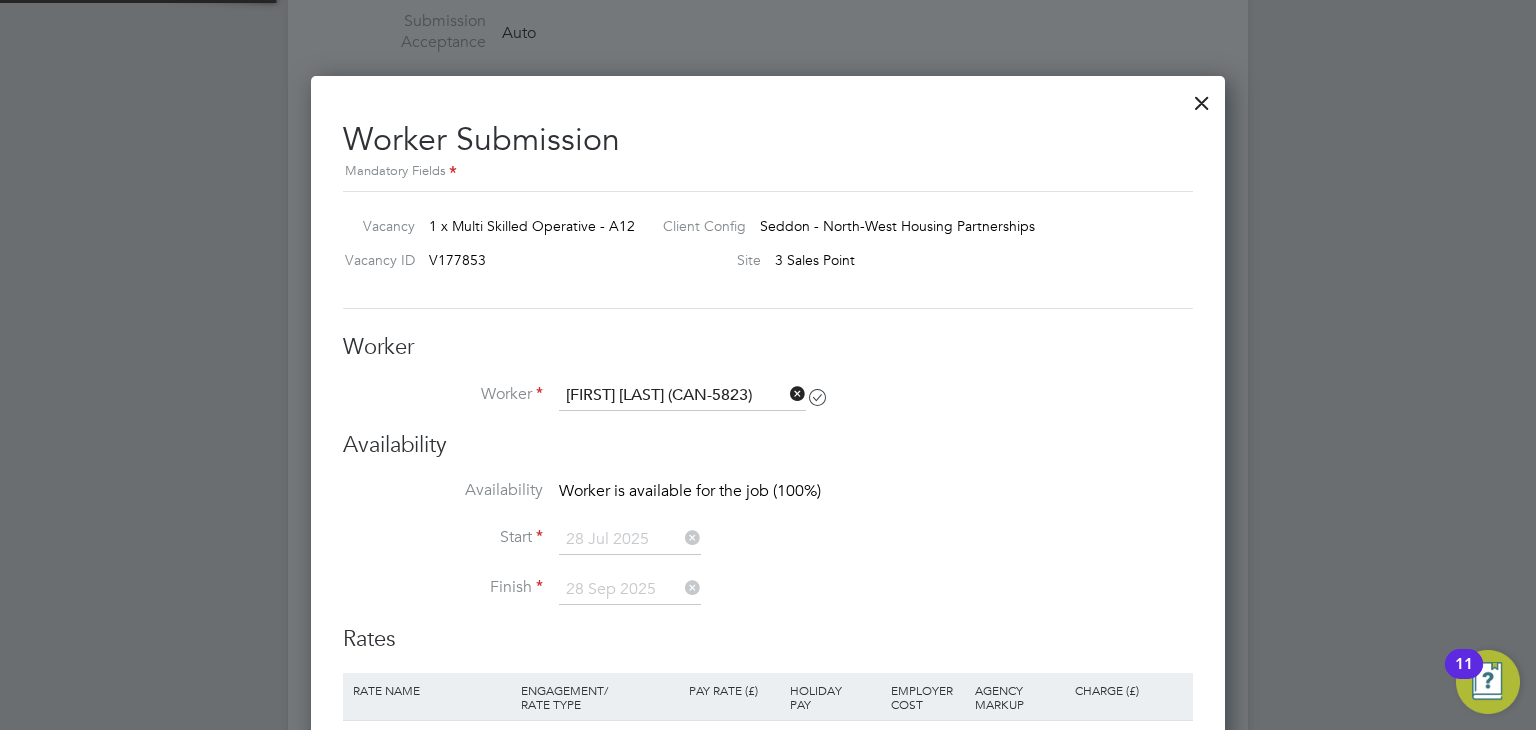 scroll, scrollTop: 10, scrollLeft: 9, axis: both 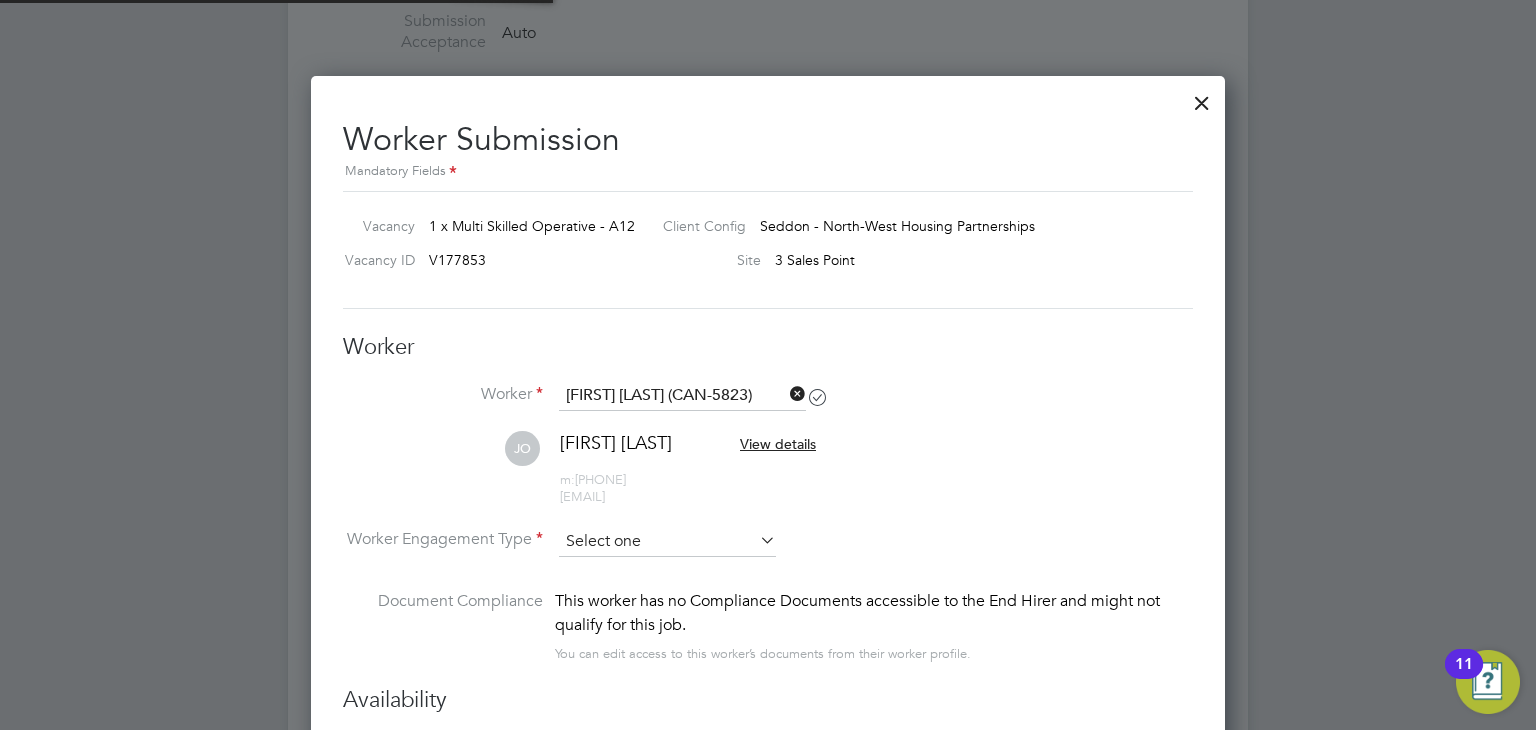 click at bounding box center [667, 542] 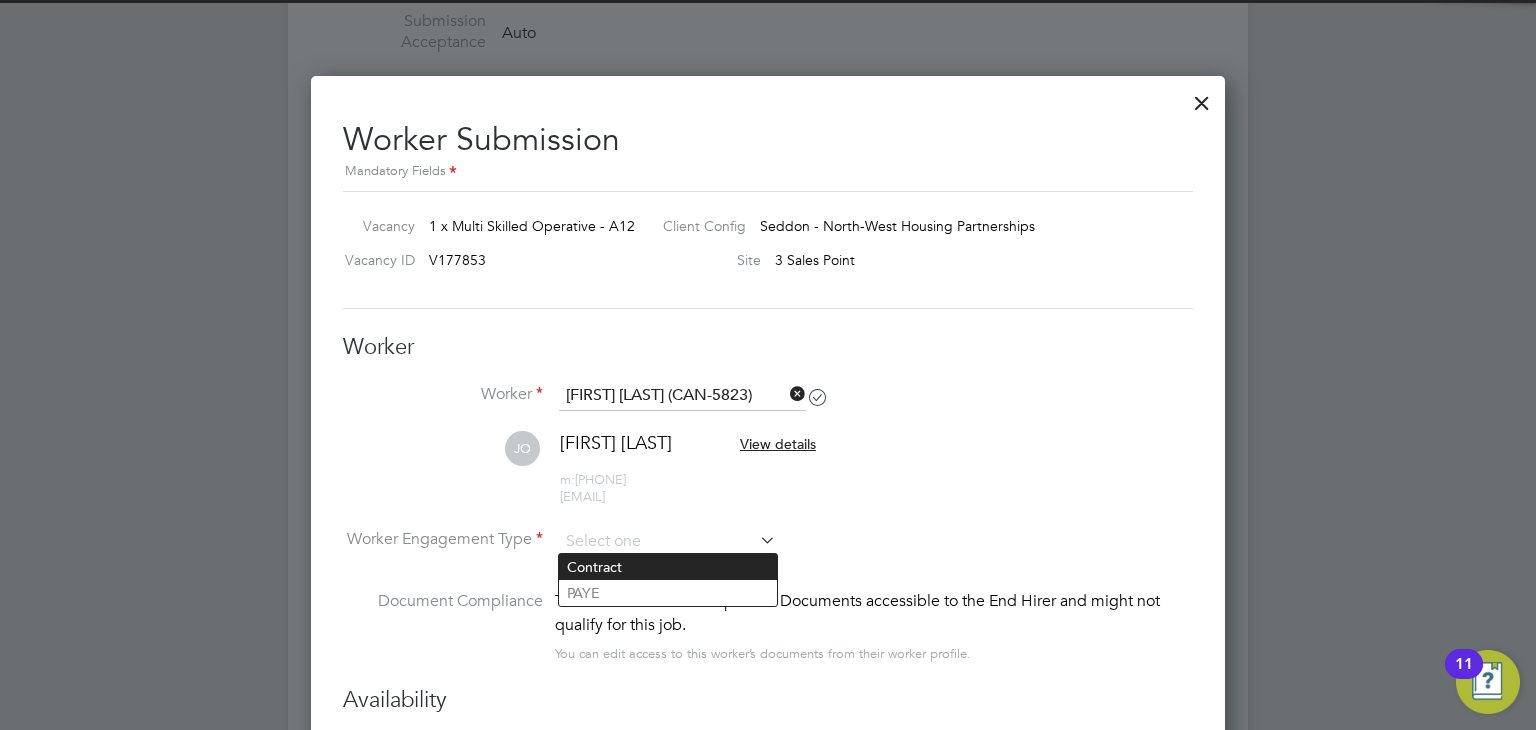 click on "Contract" 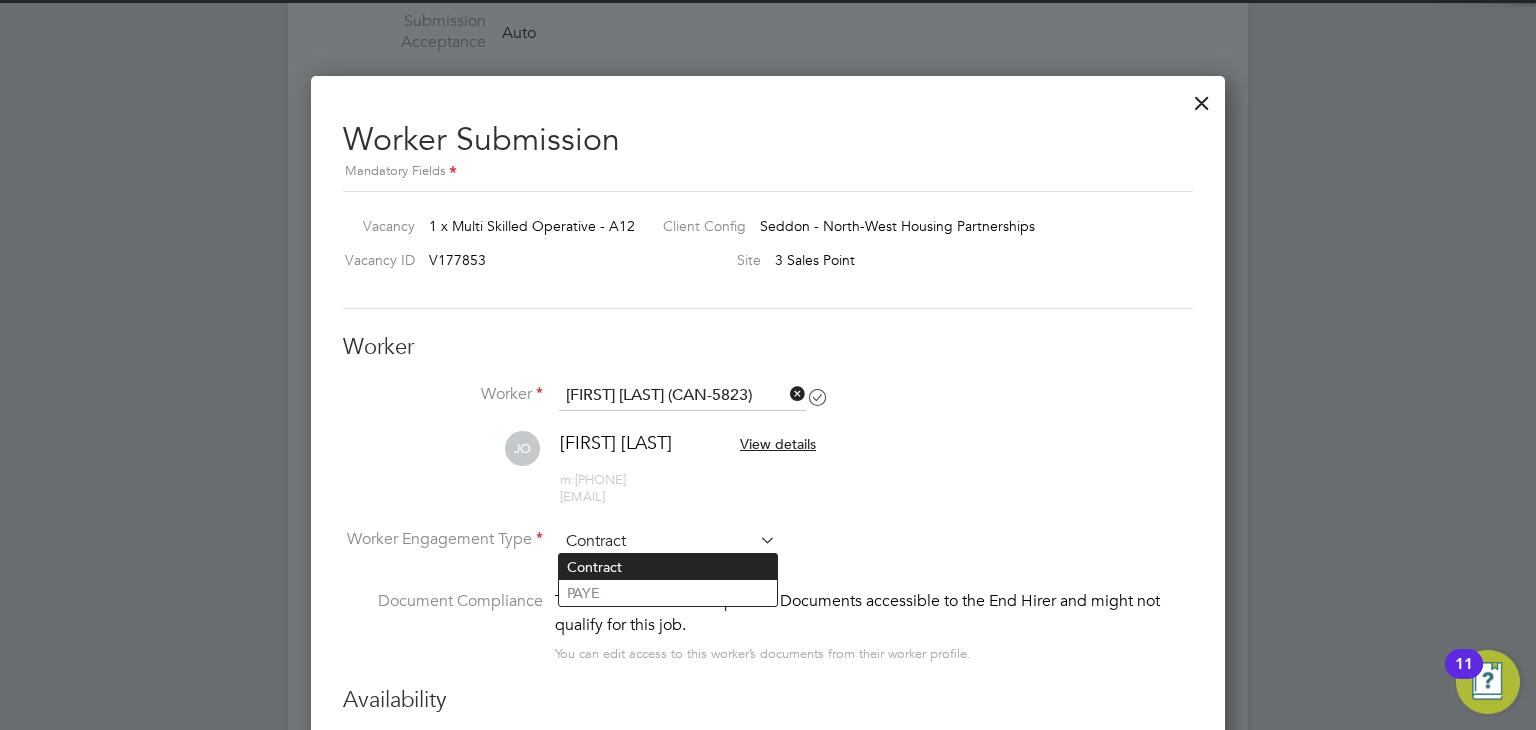 scroll, scrollTop: 9, scrollLeft: 9, axis: both 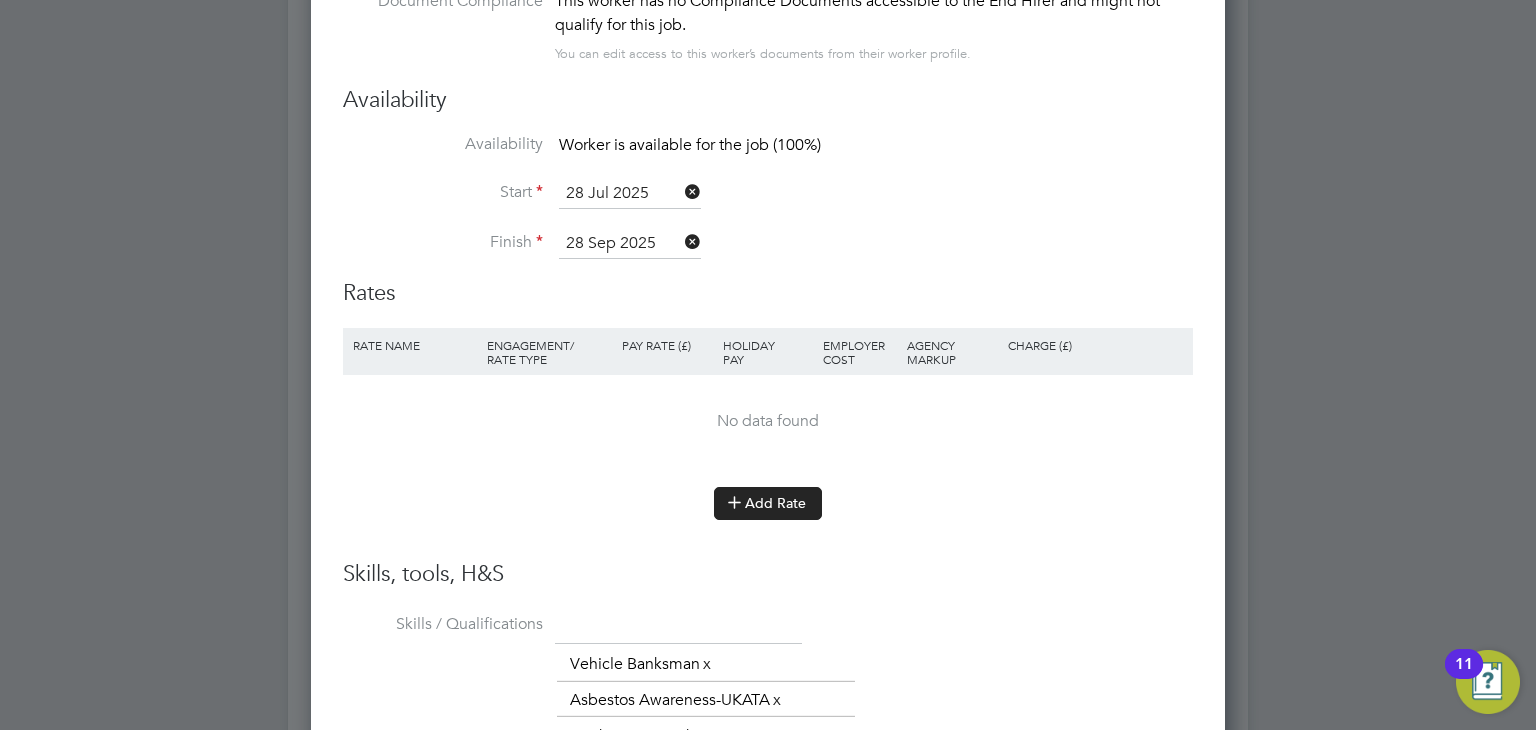 click on "Add Rate" at bounding box center (768, 503) 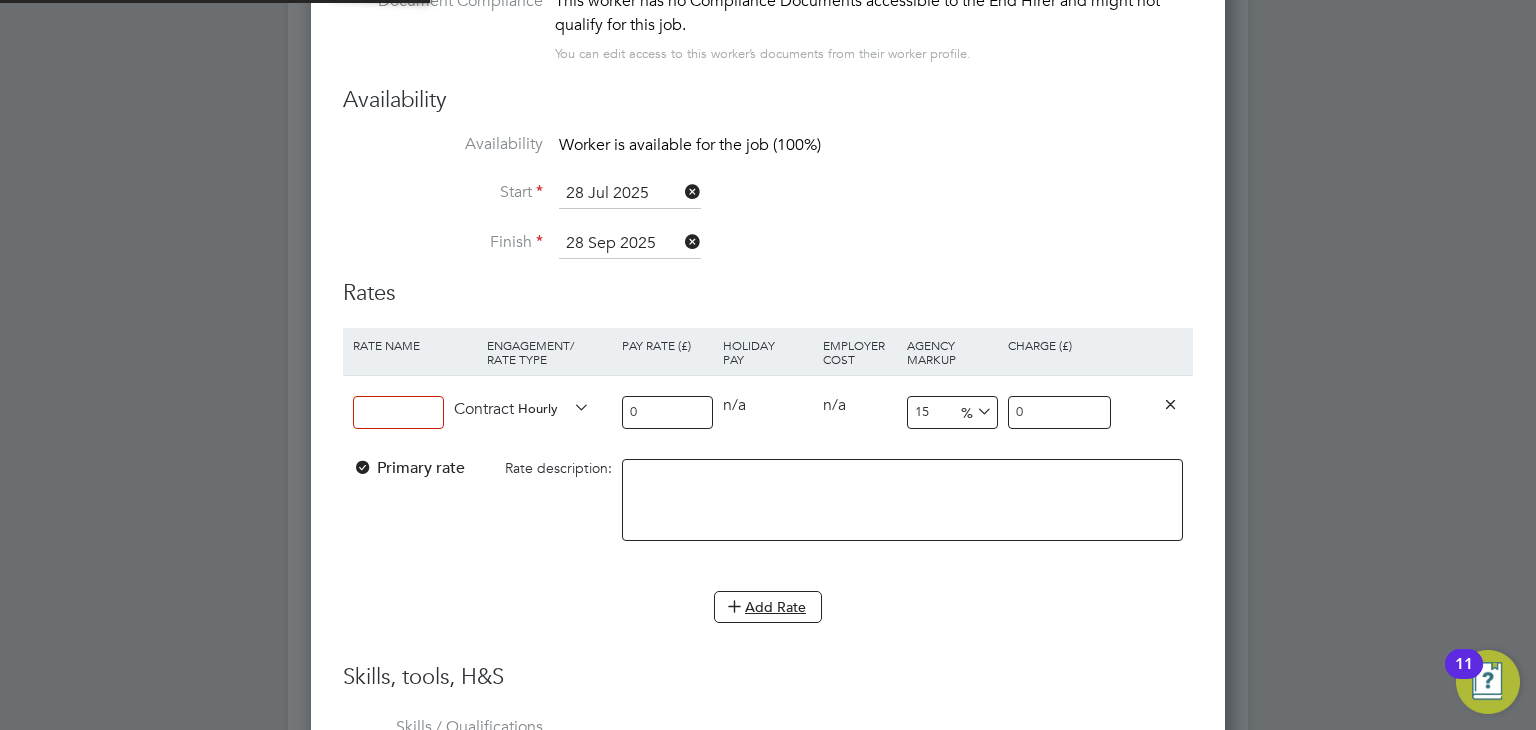 scroll, scrollTop: 9, scrollLeft: 9, axis: both 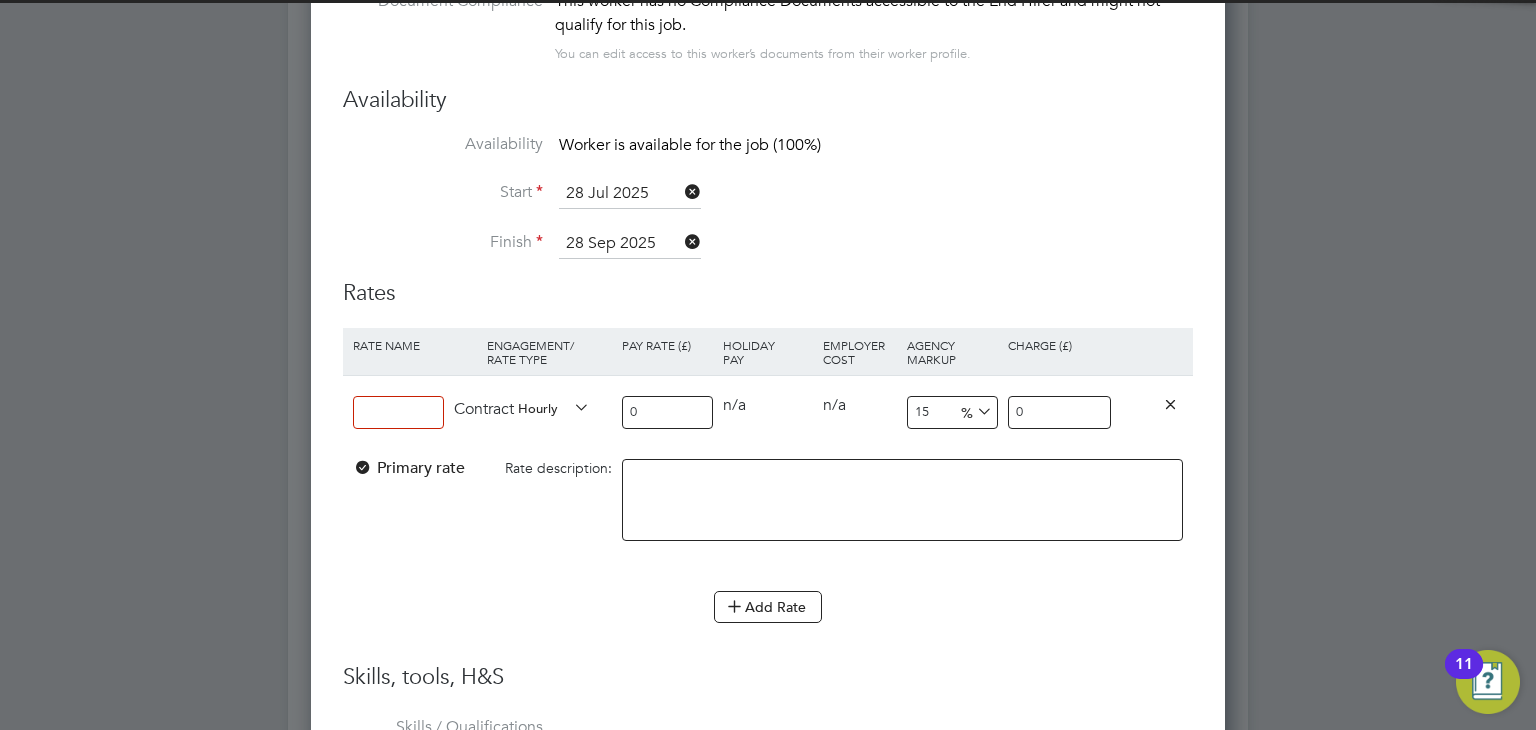 drag, startPoint x: 412, startPoint y: 413, endPoint x: 432, endPoint y: 422, distance: 21.931713 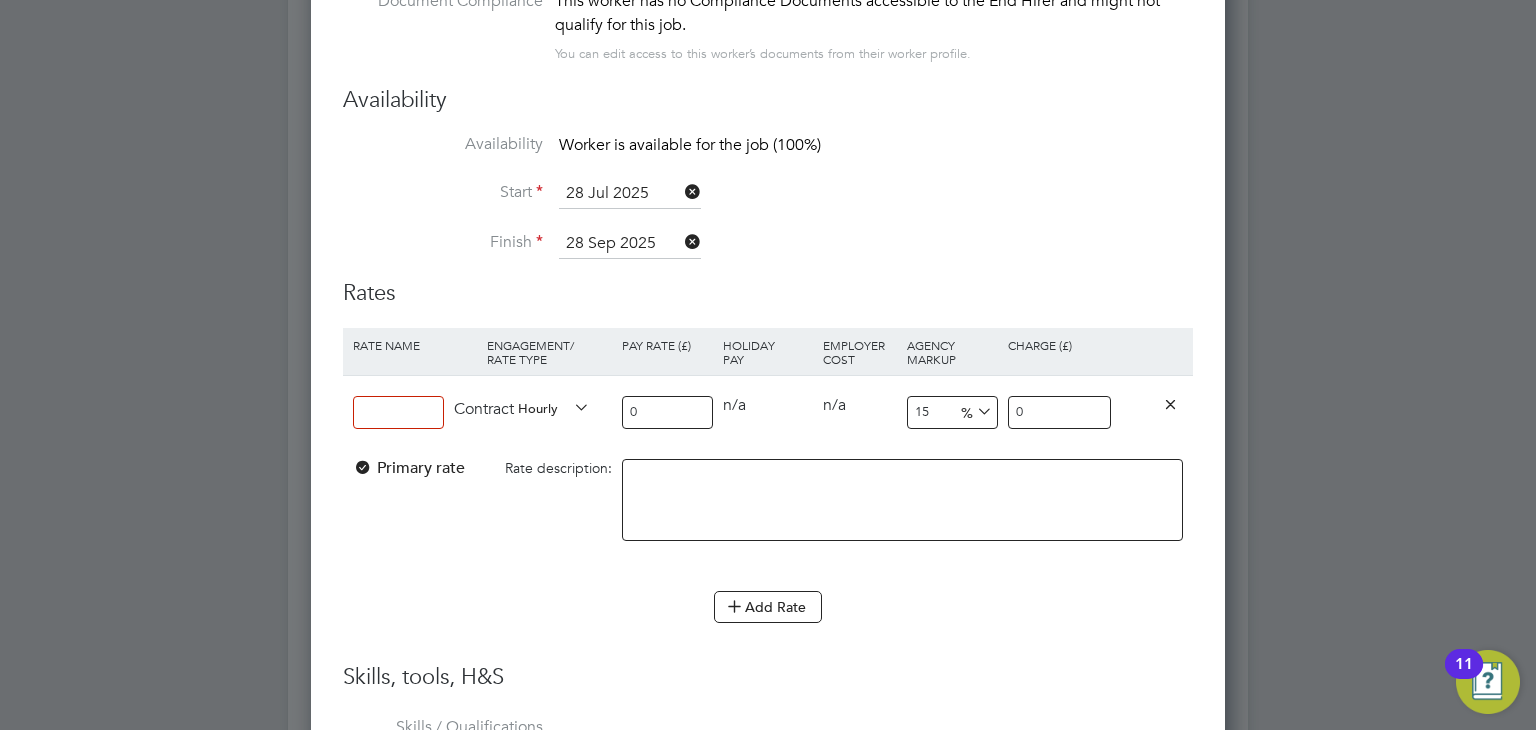 type on "Standard" 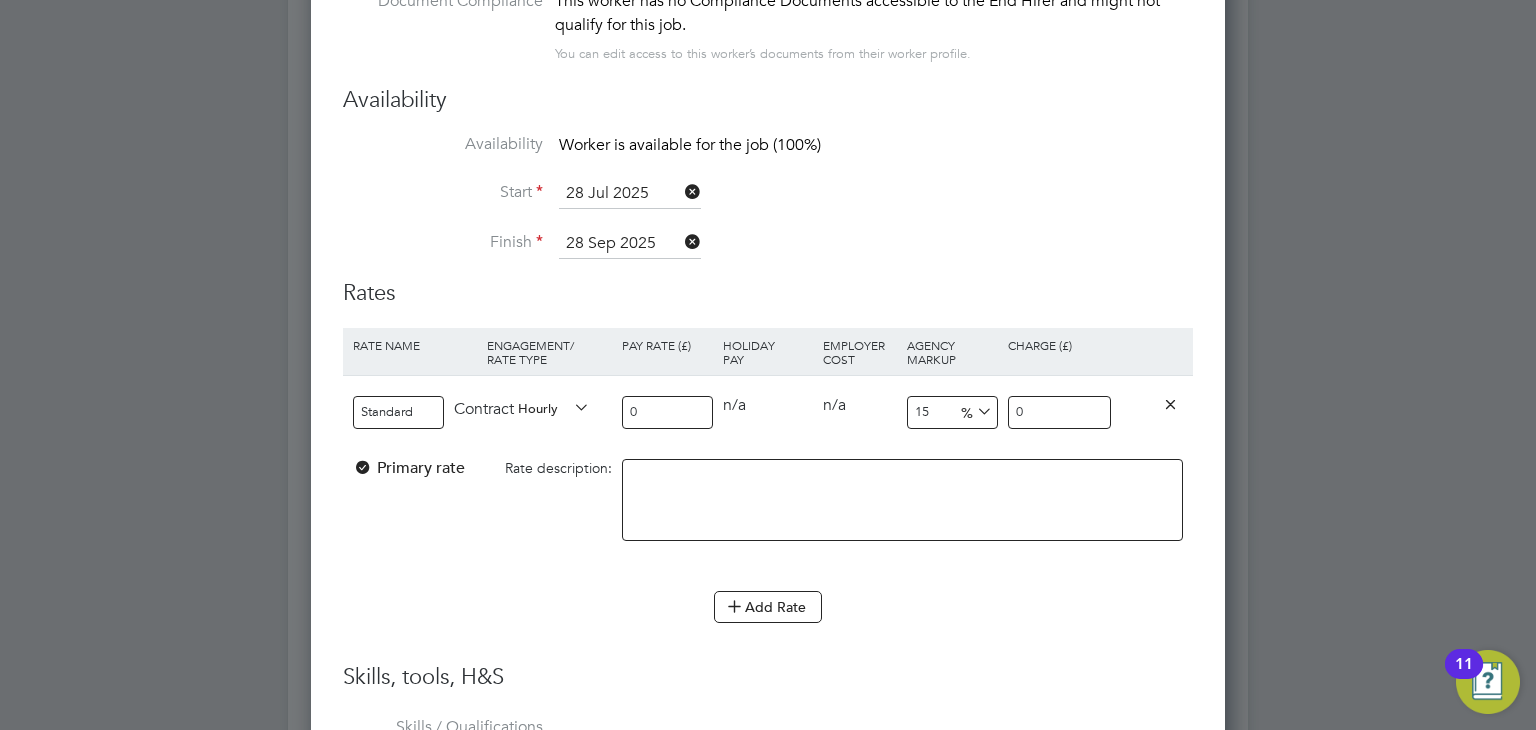 drag, startPoint x: 648, startPoint y: 402, endPoint x: 550, endPoint y: 409, distance: 98.24968 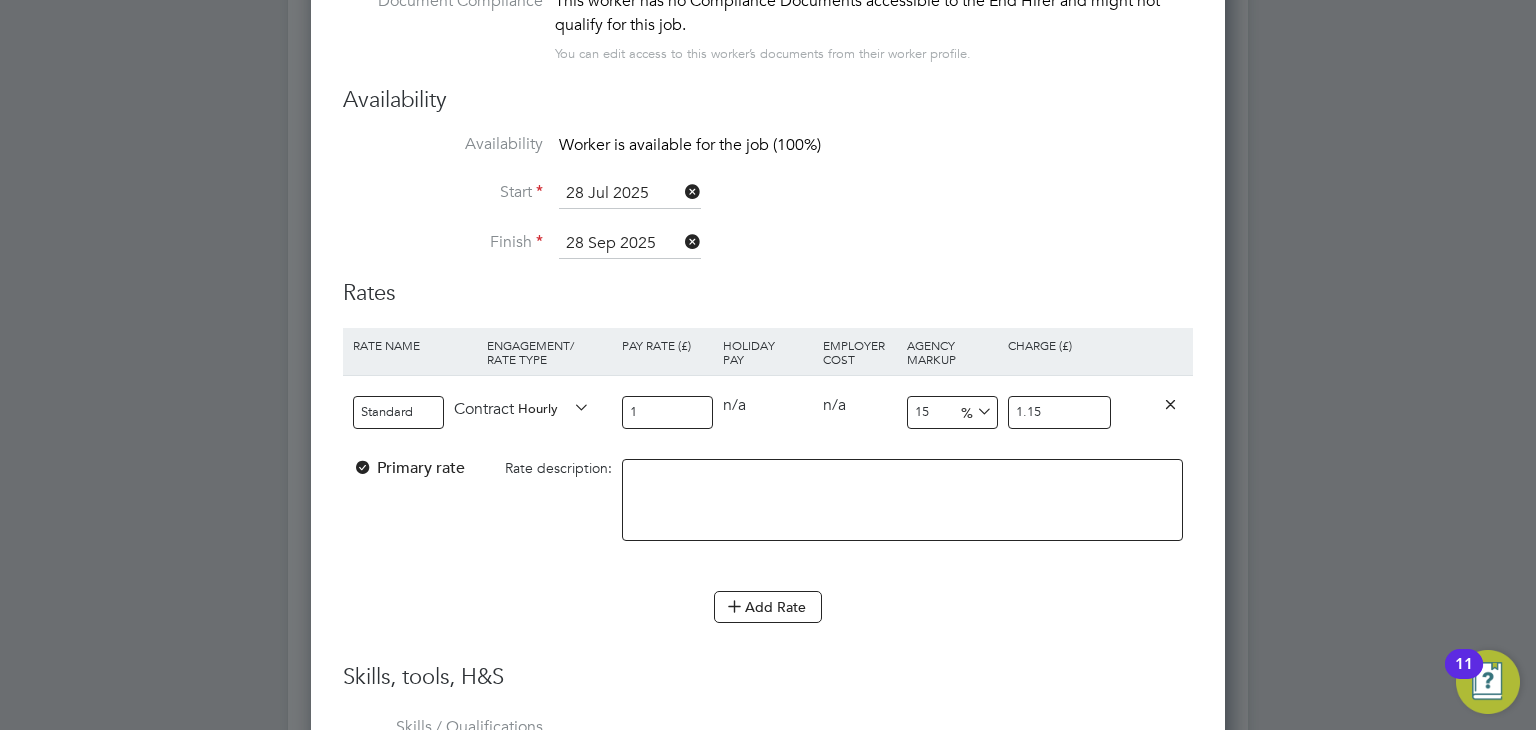 type on "17" 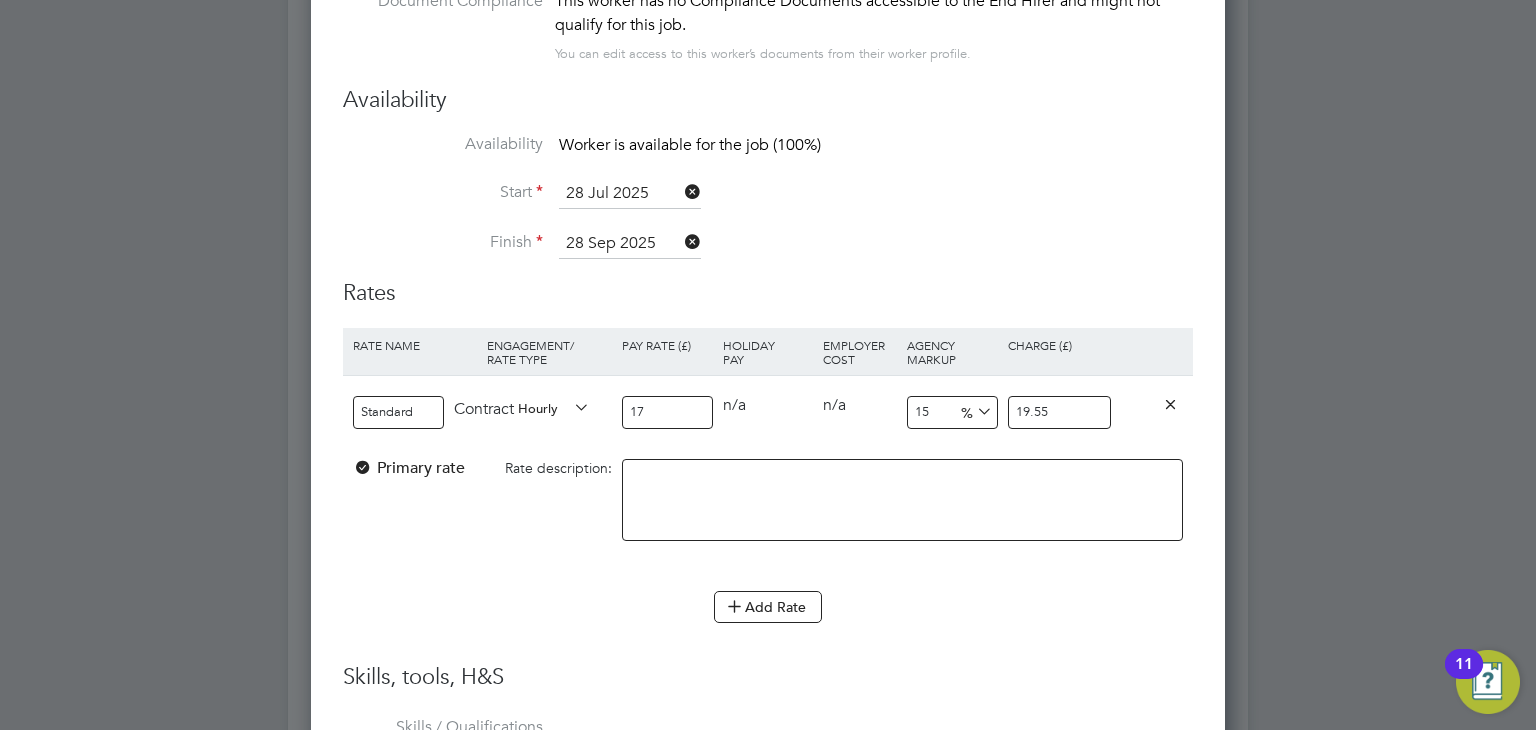 type on "17" 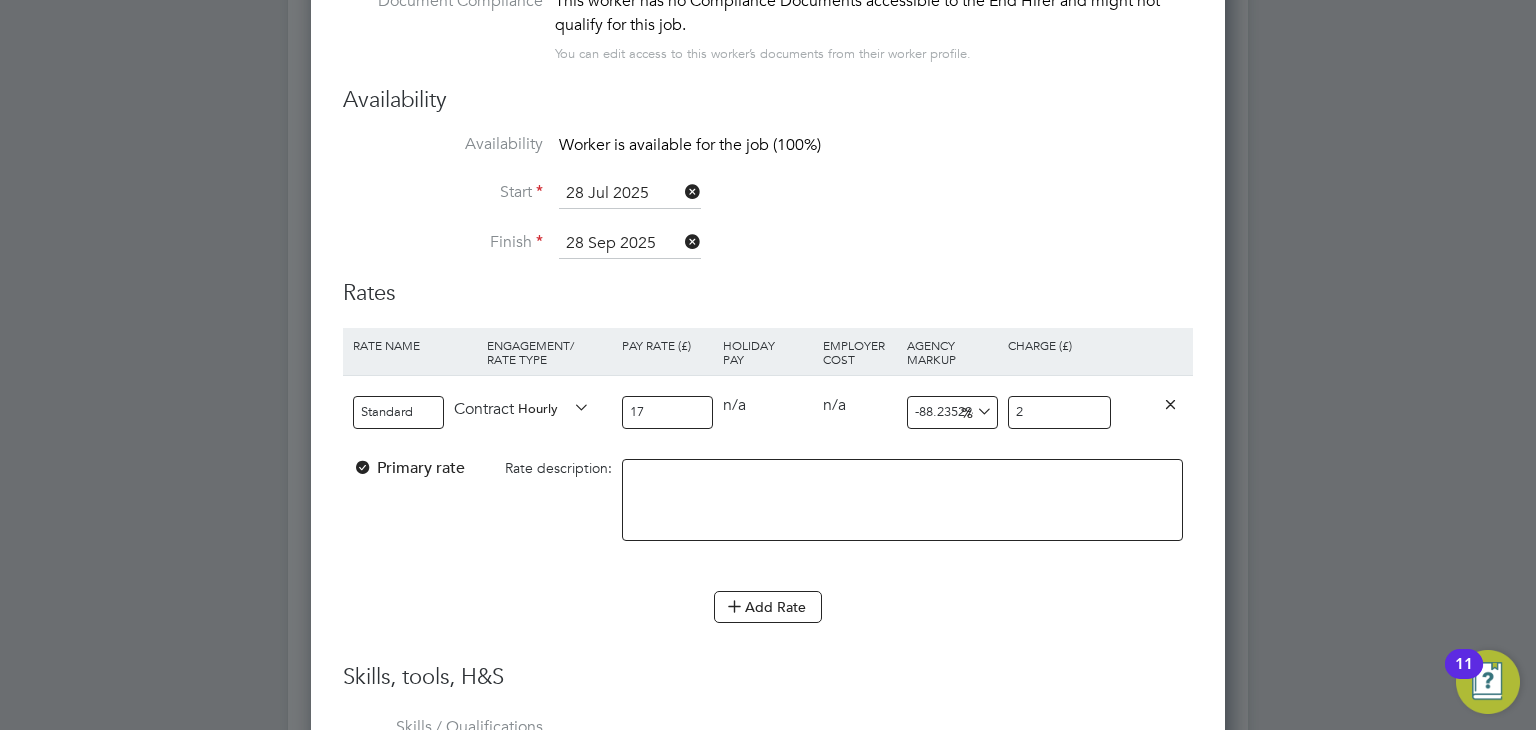 type on "17.647058823529413" 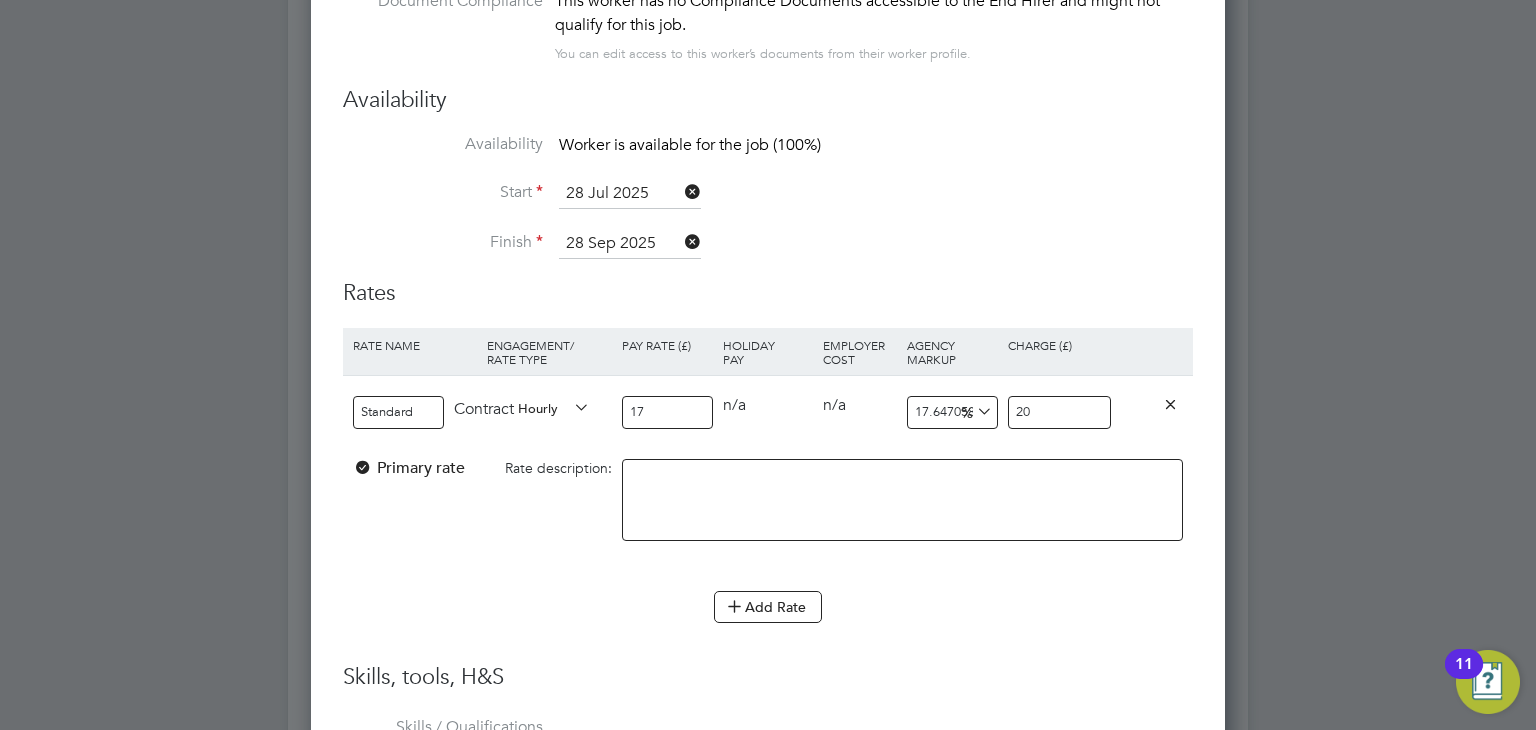 type on "20" 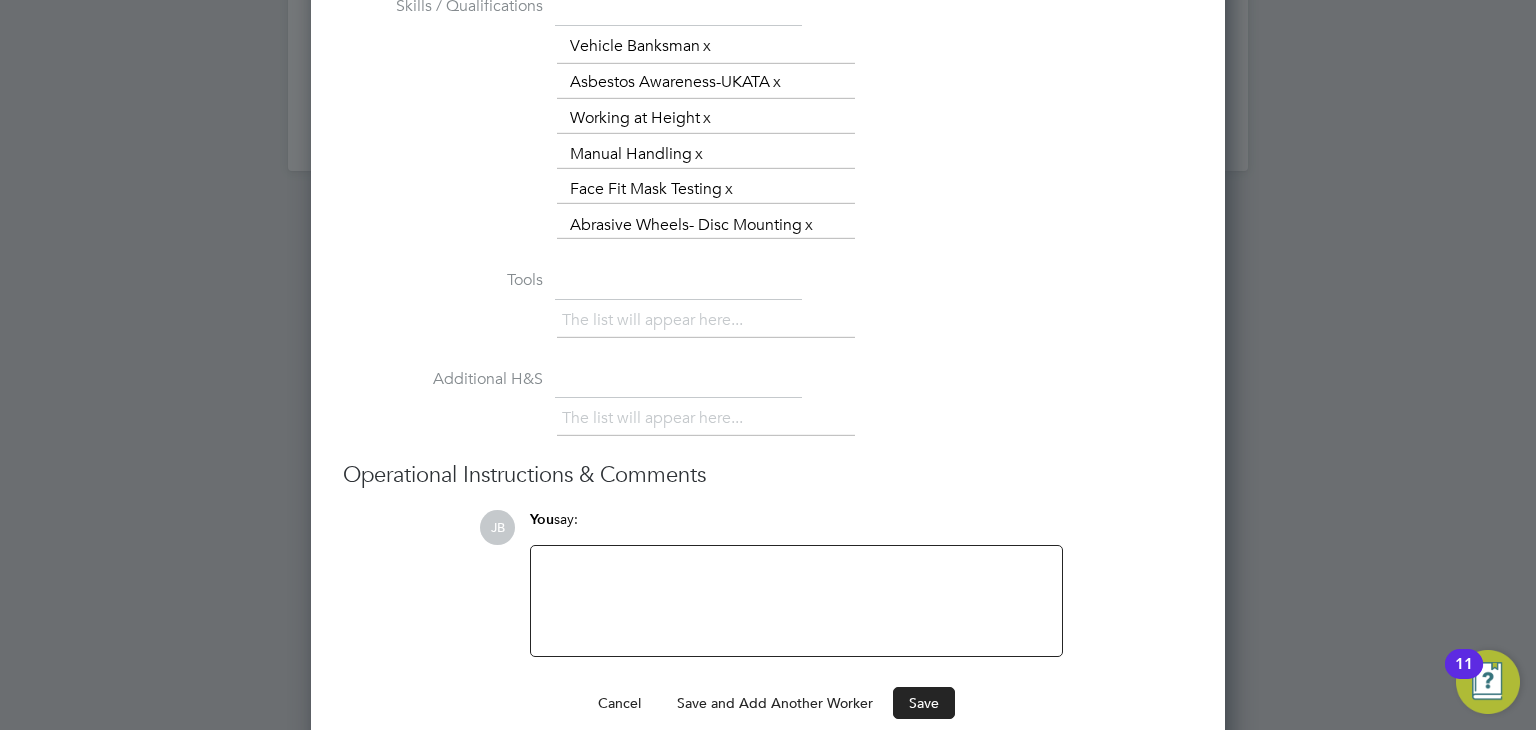 scroll, scrollTop: 2443, scrollLeft: 0, axis: vertical 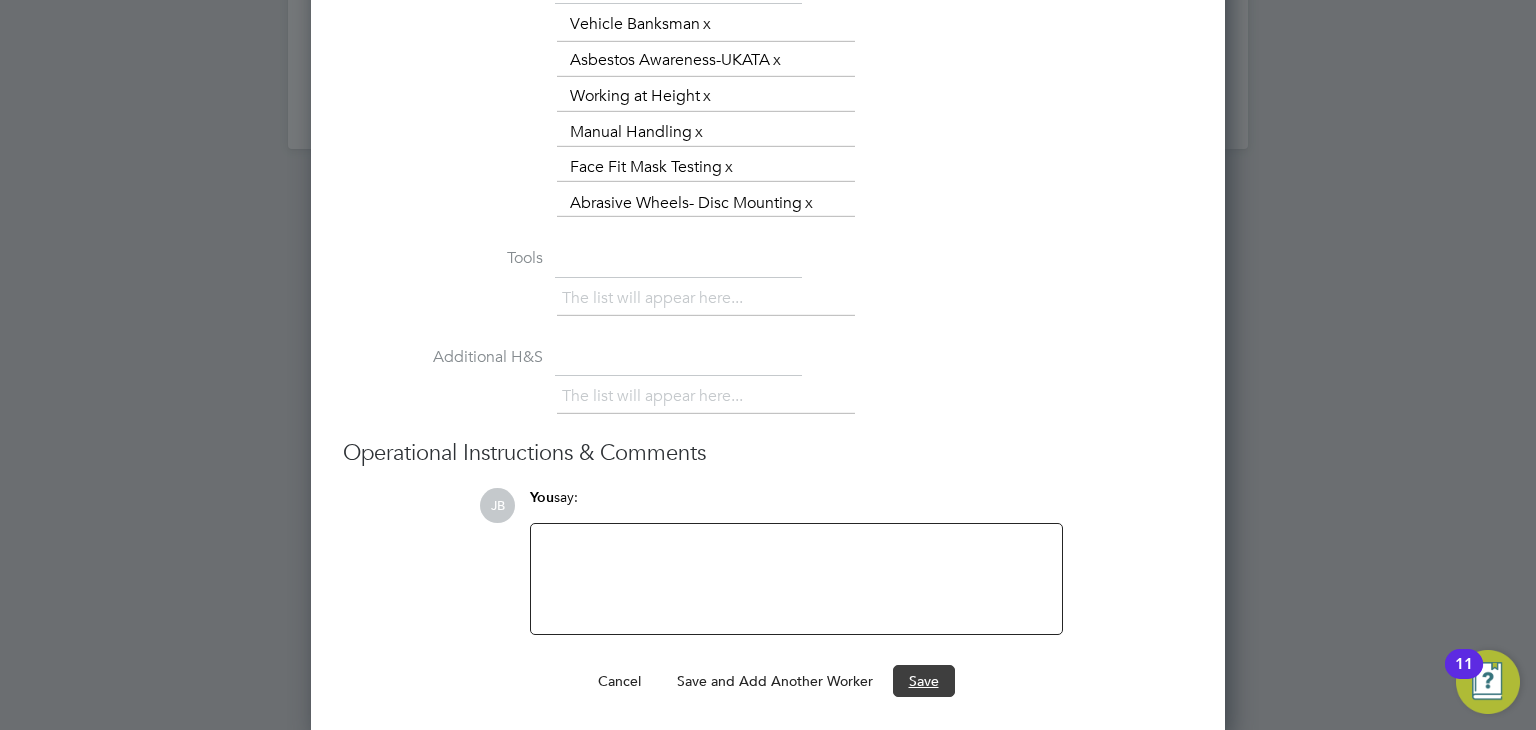 click on "Save" at bounding box center [924, 681] 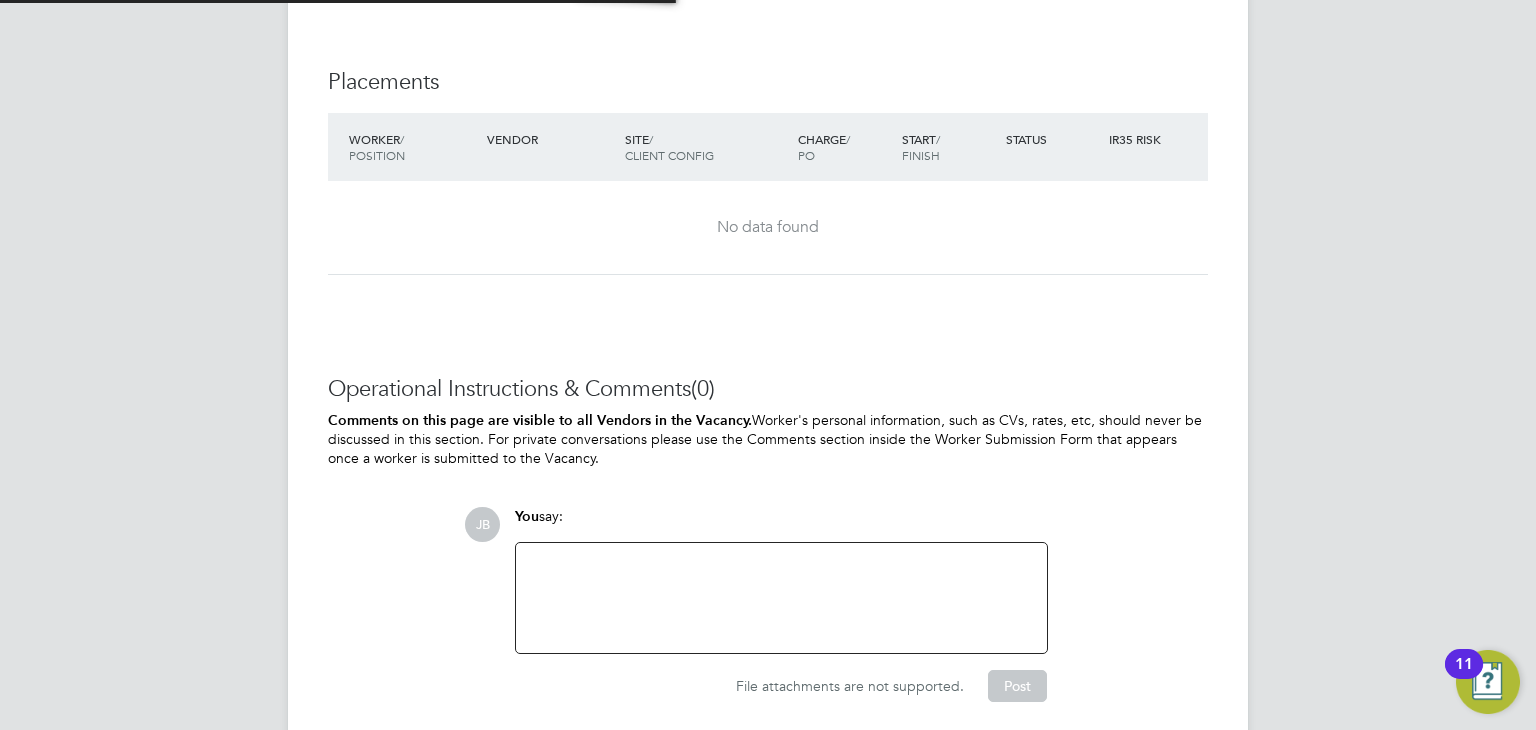 scroll, scrollTop: 1130, scrollLeft: 0, axis: vertical 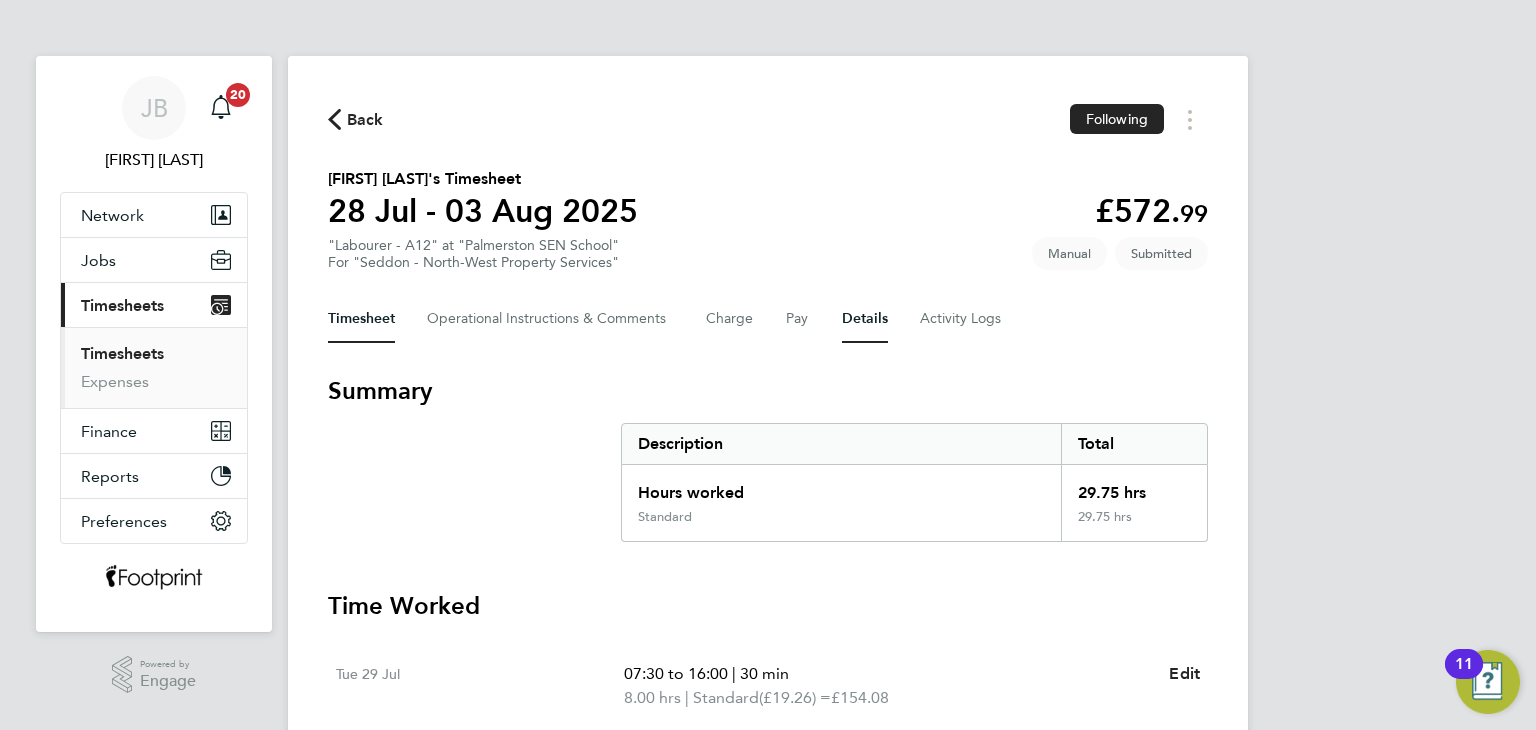 click on "Details" at bounding box center [865, 319] 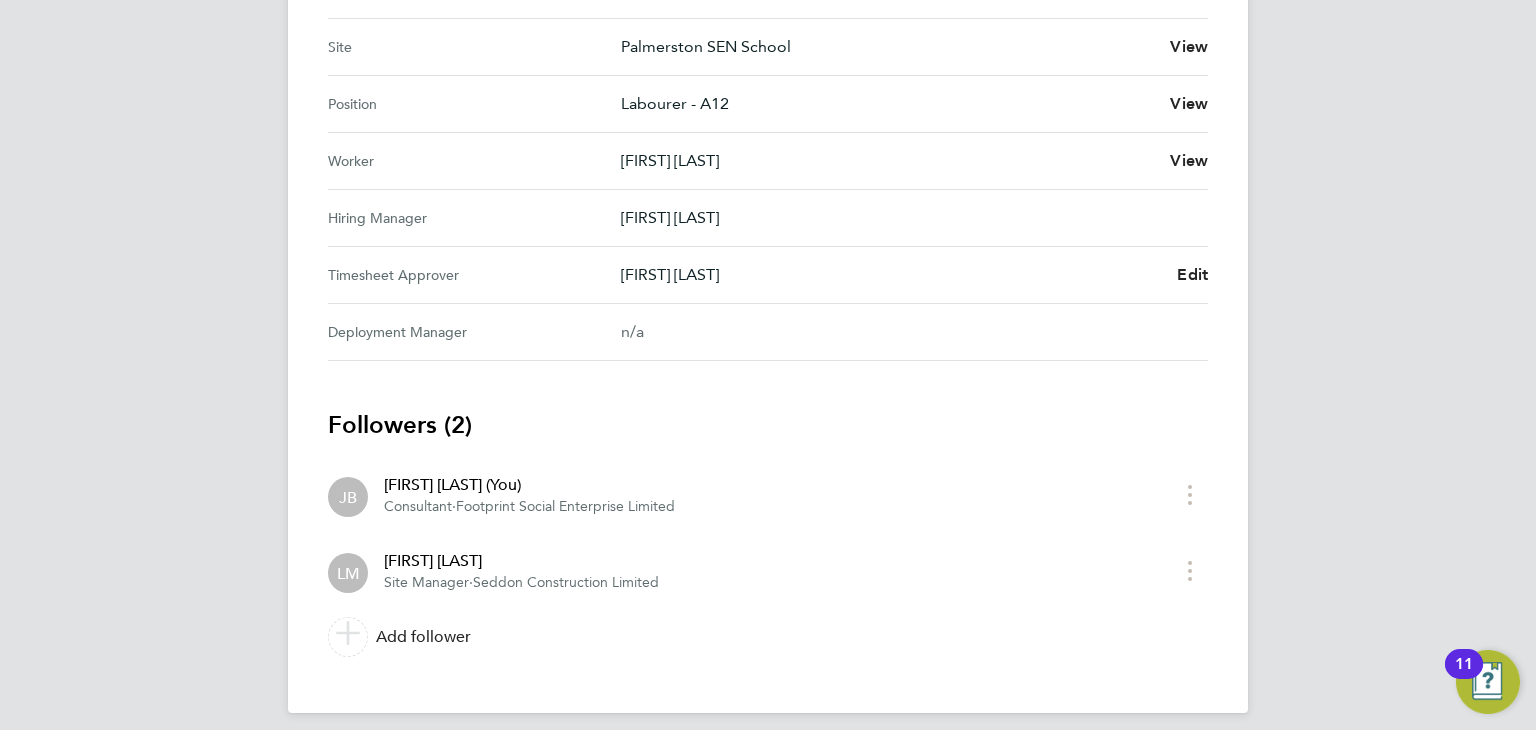 scroll, scrollTop: 797, scrollLeft: 0, axis: vertical 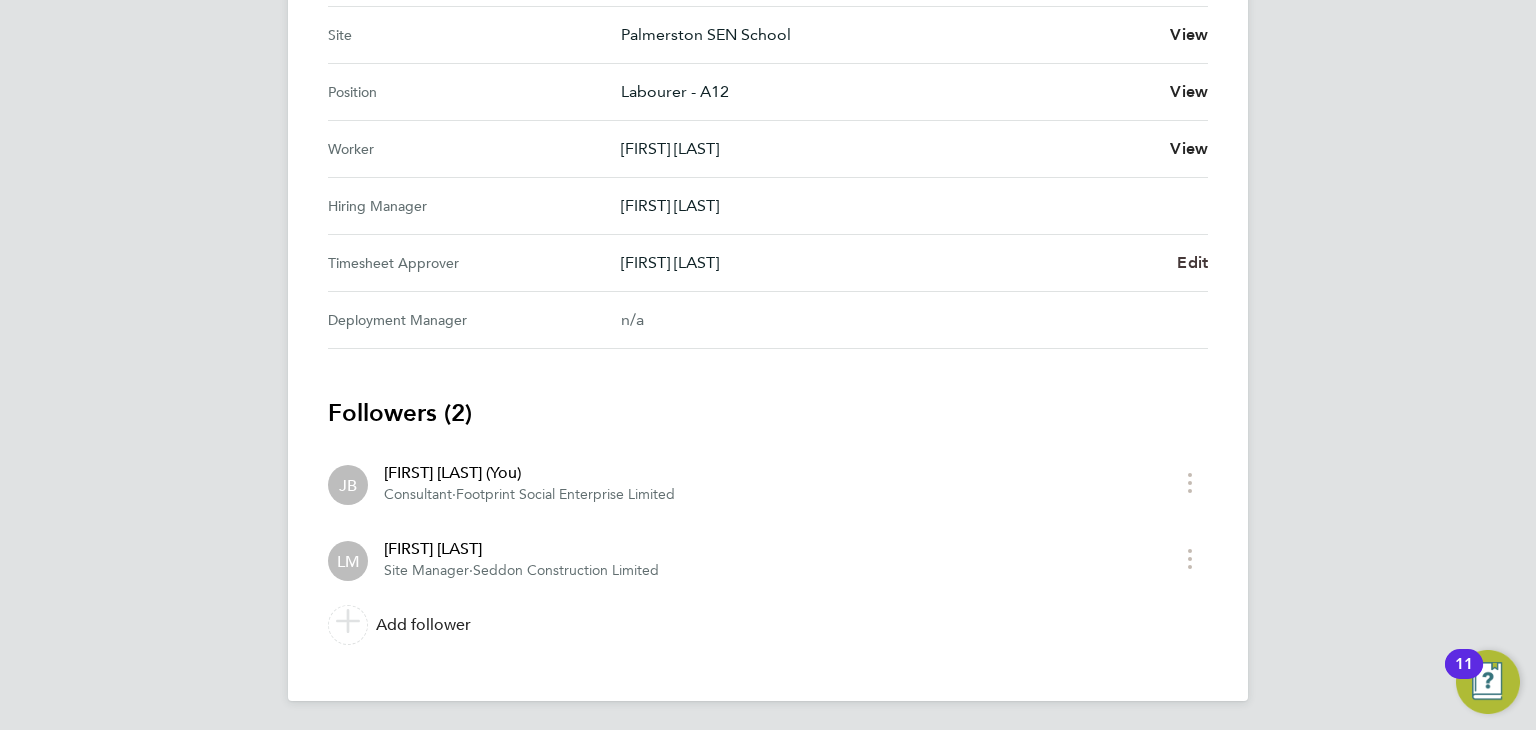 click on "Edit" at bounding box center [1192, 262] 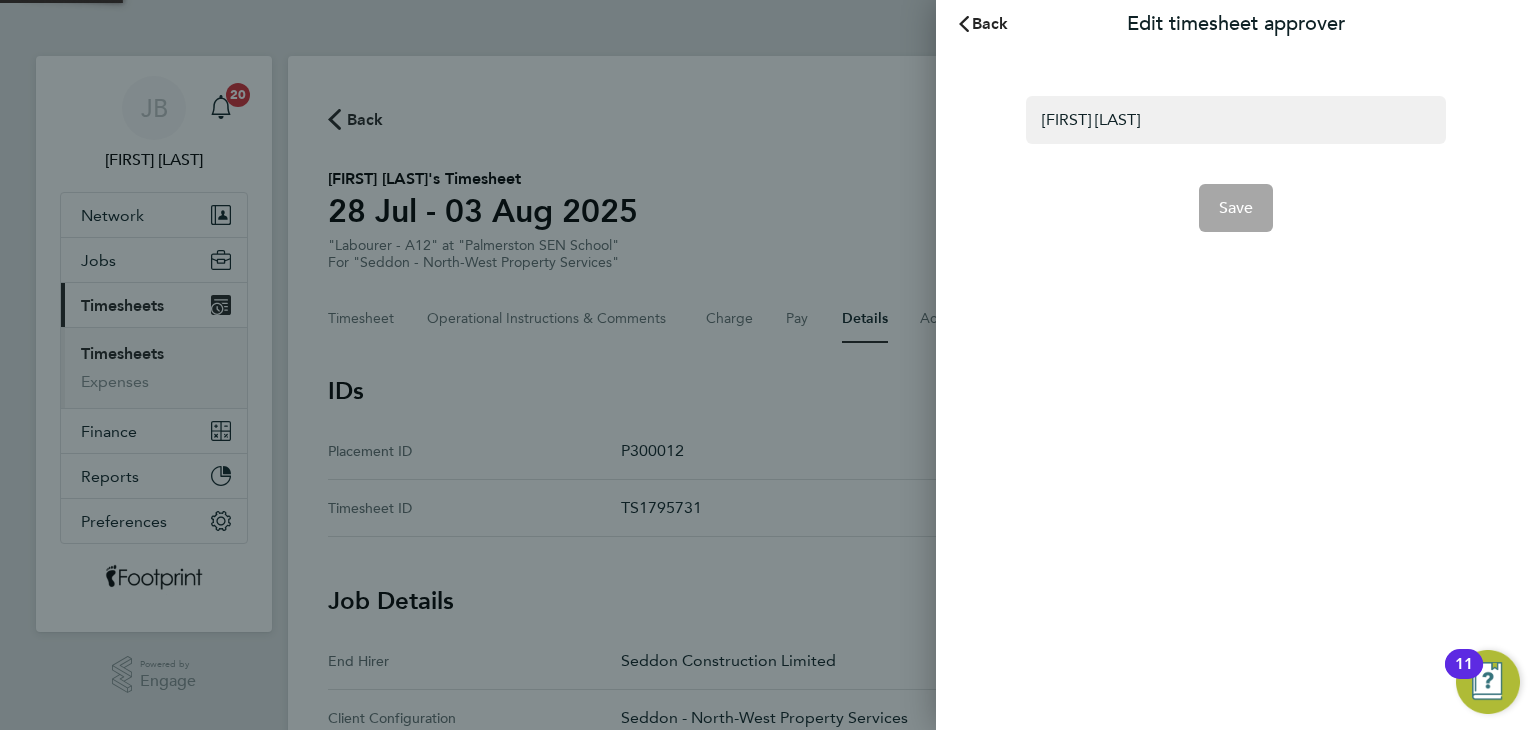 scroll, scrollTop: 0, scrollLeft: 0, axis: both 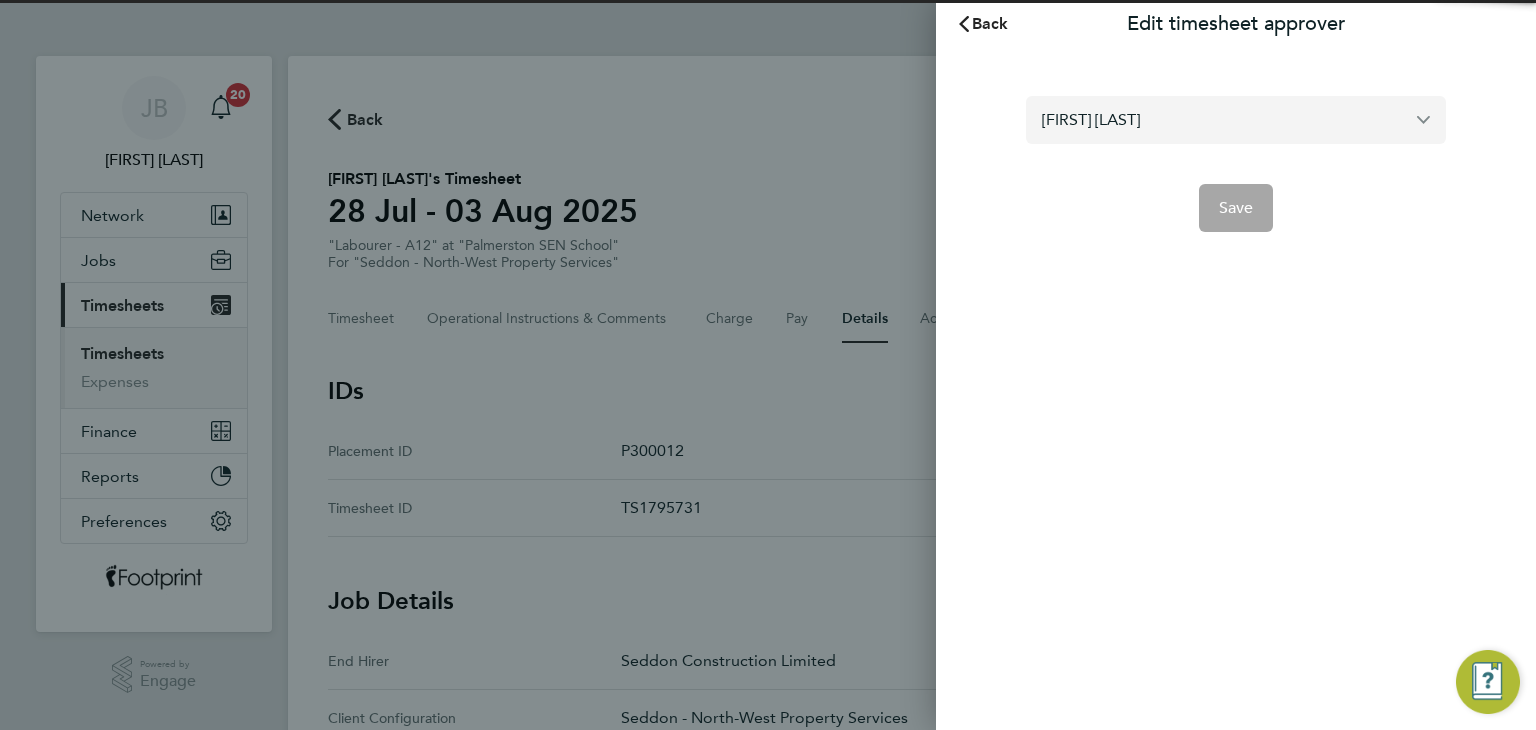 click on "Luke McLoughlin" at bounding box center (1236, 119) 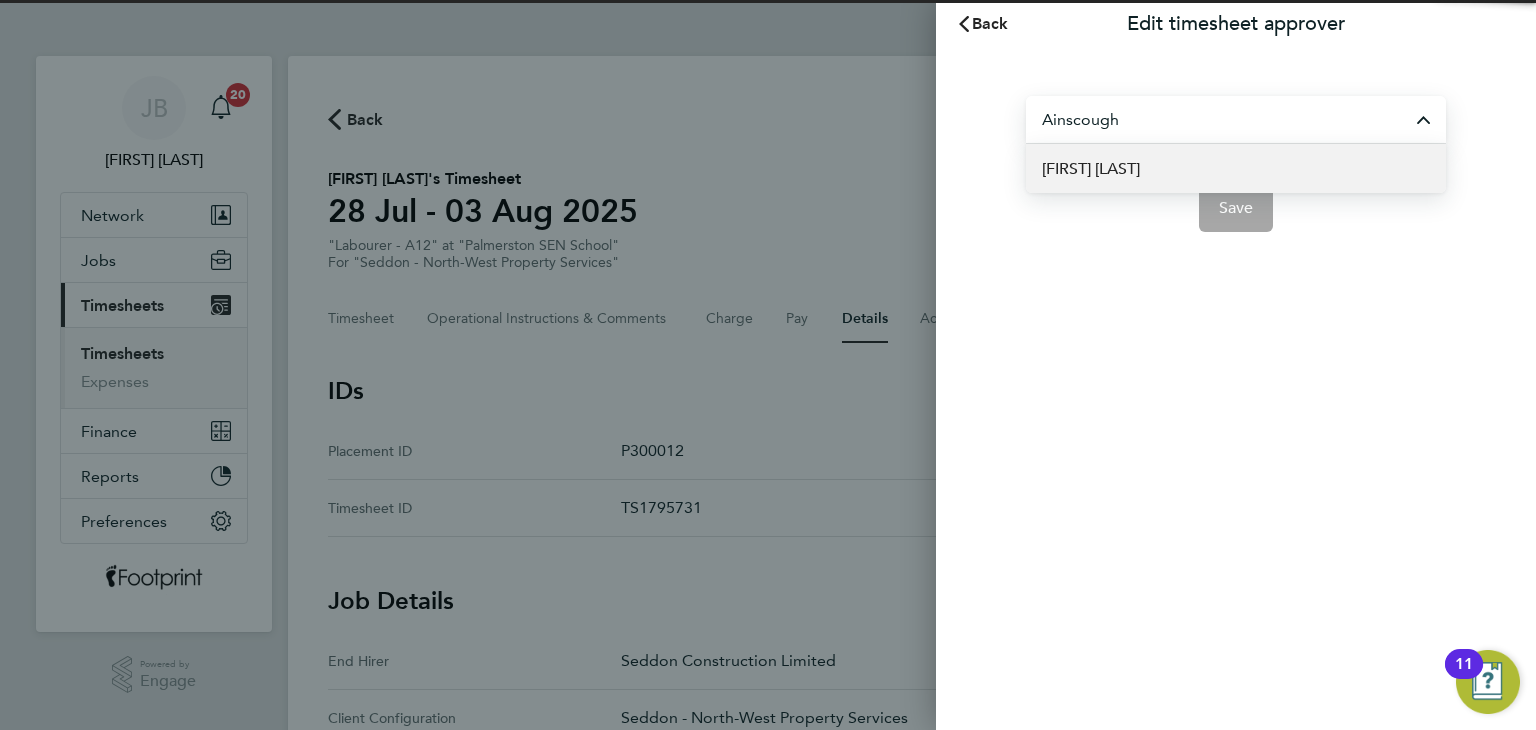 click on "[FIRST] [LAST]" at bounding box center [1091, 169] 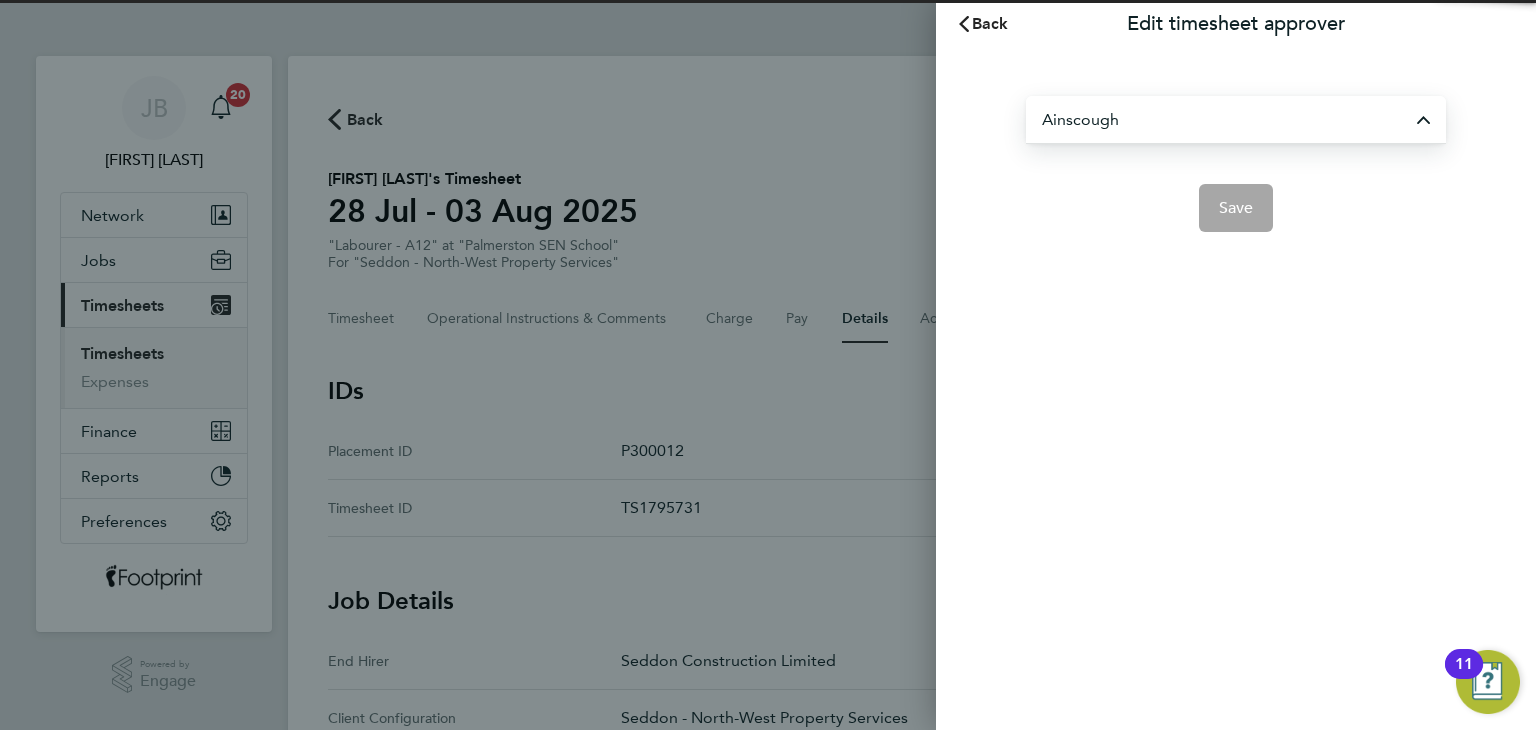 type on "David Ainscough" 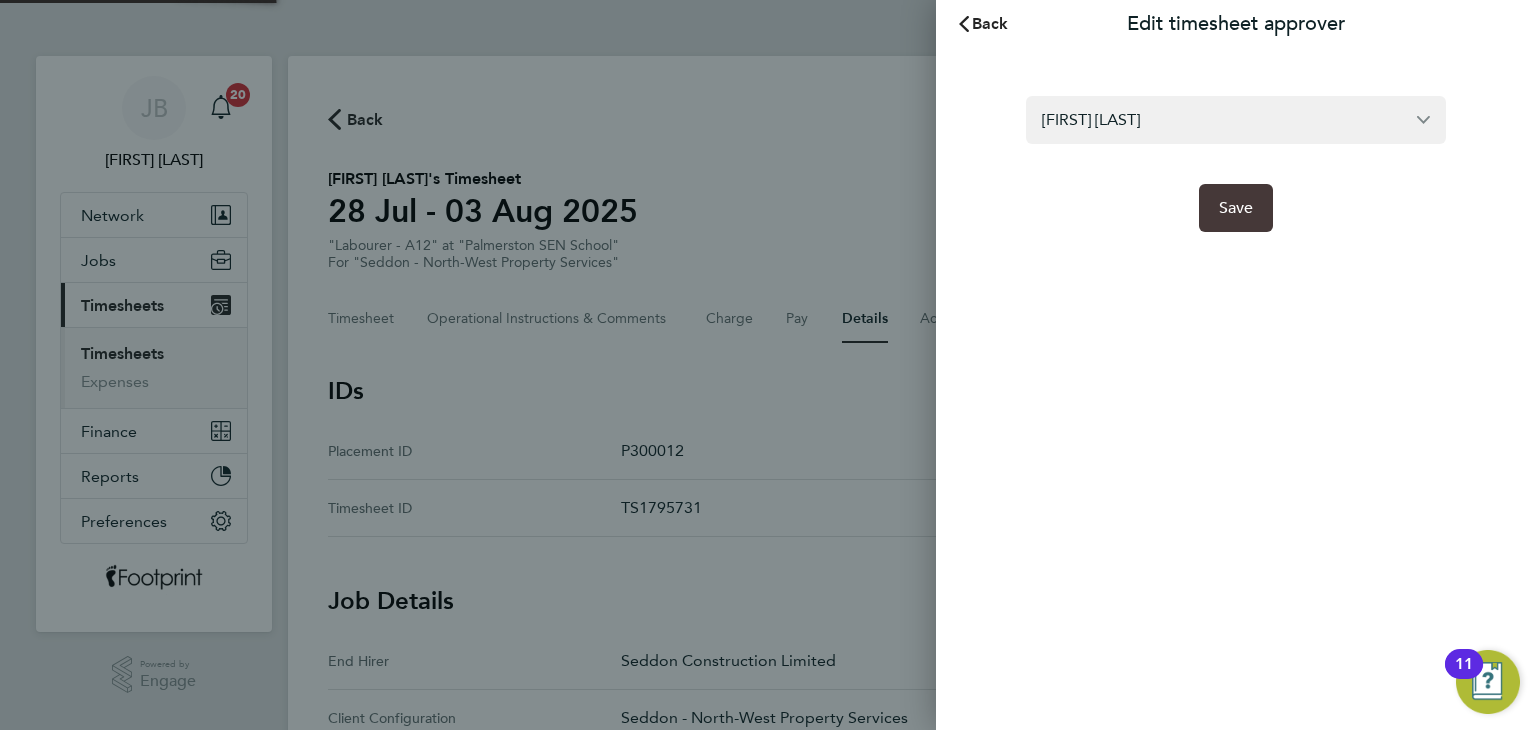 click on "Save" 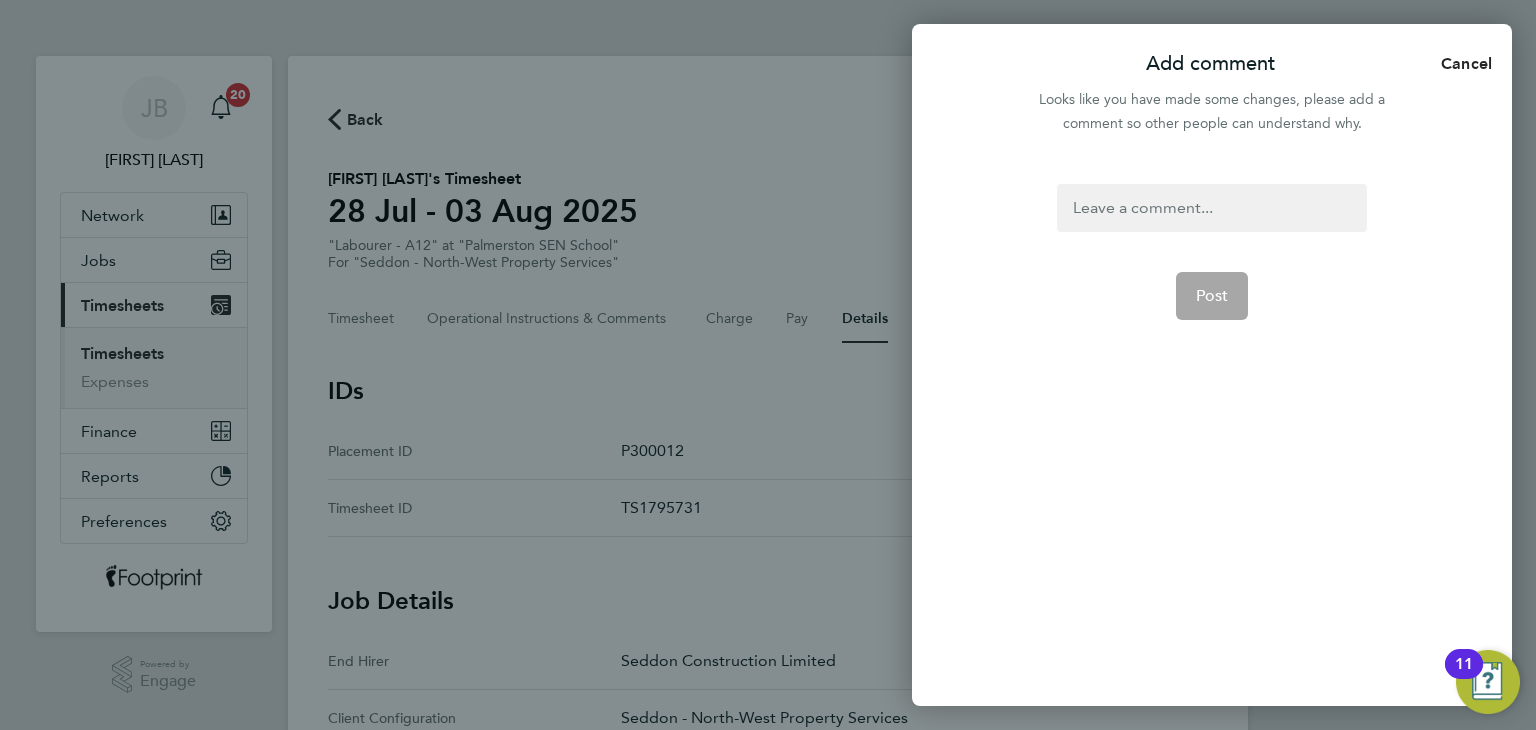 click at bounding box center [1211, 208] 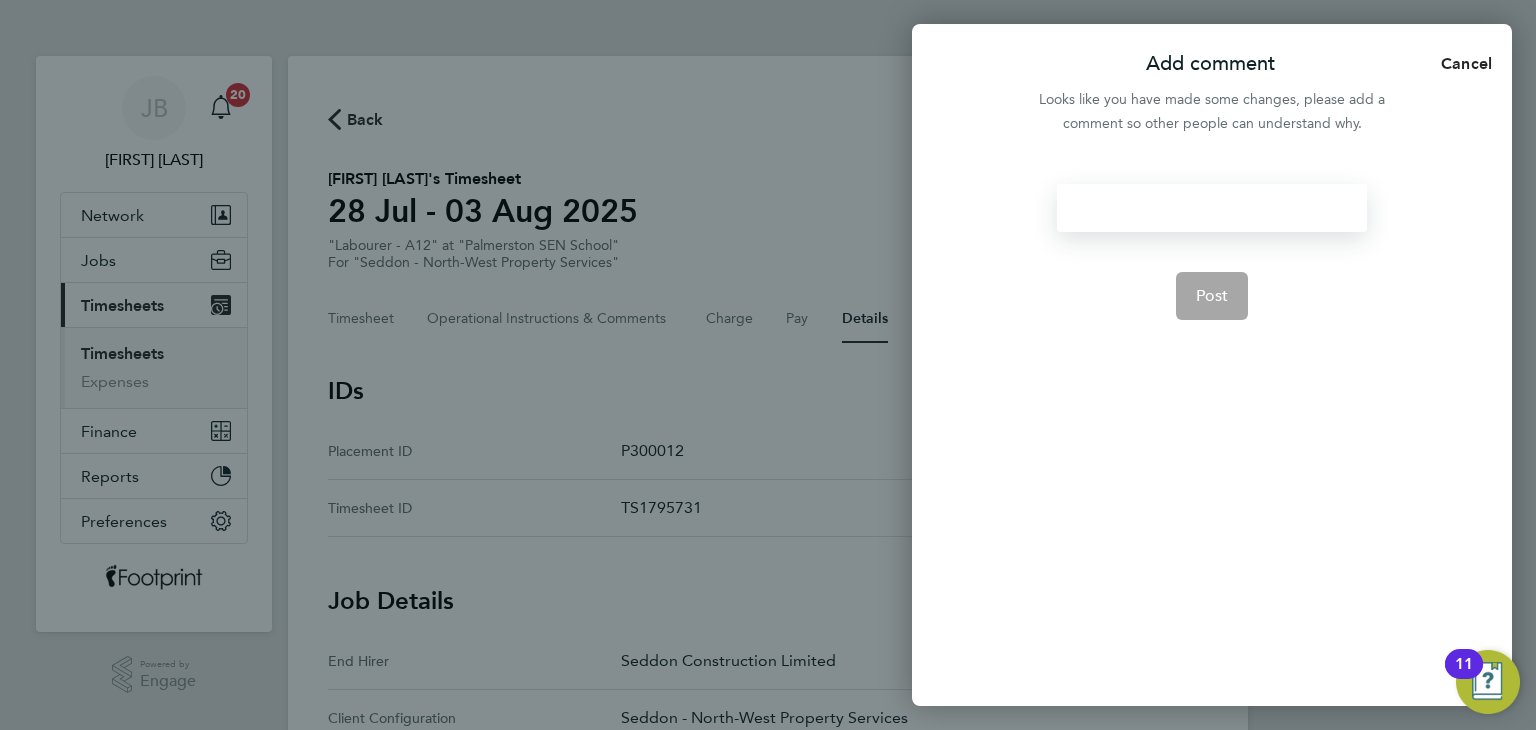 click at bounding box center [1211, 208] 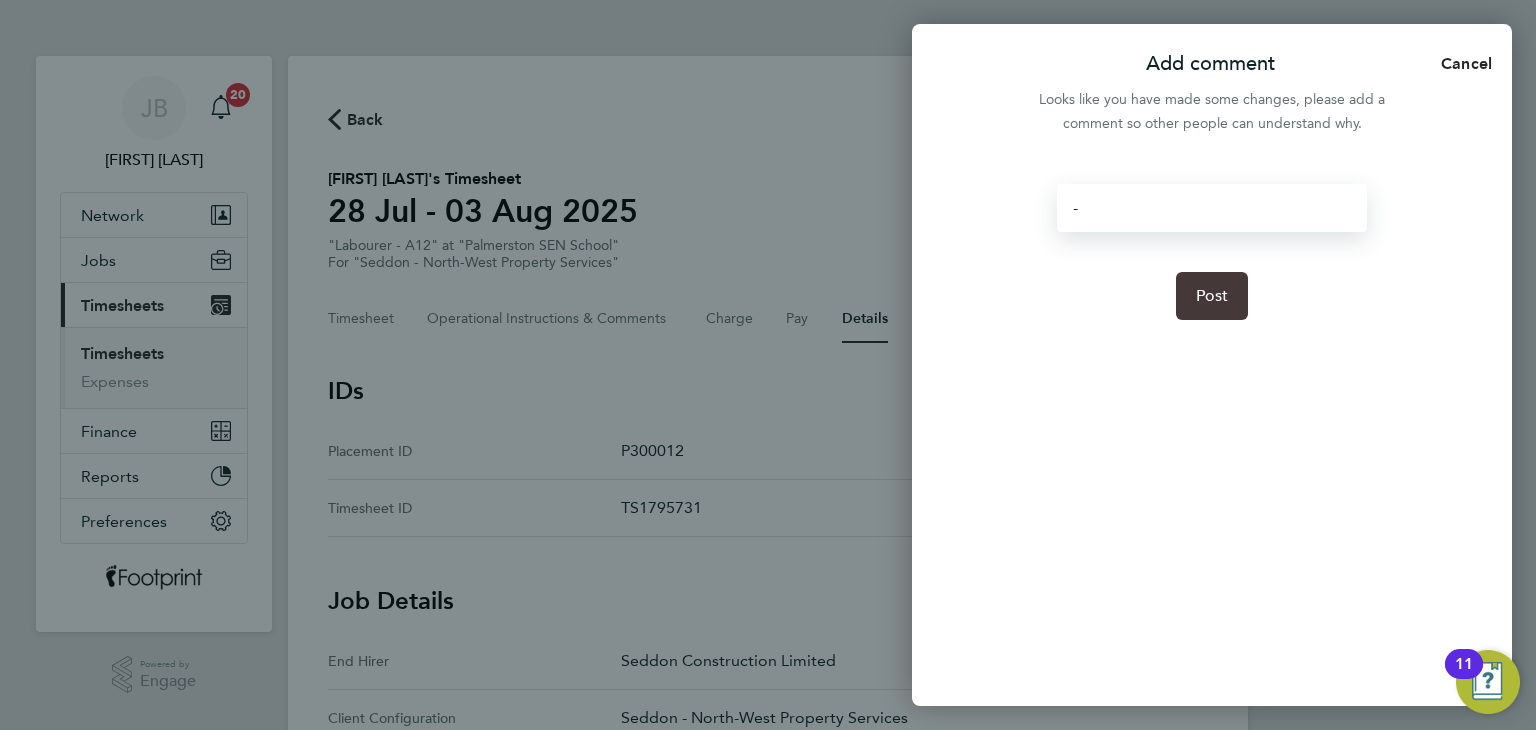 click on "Post" 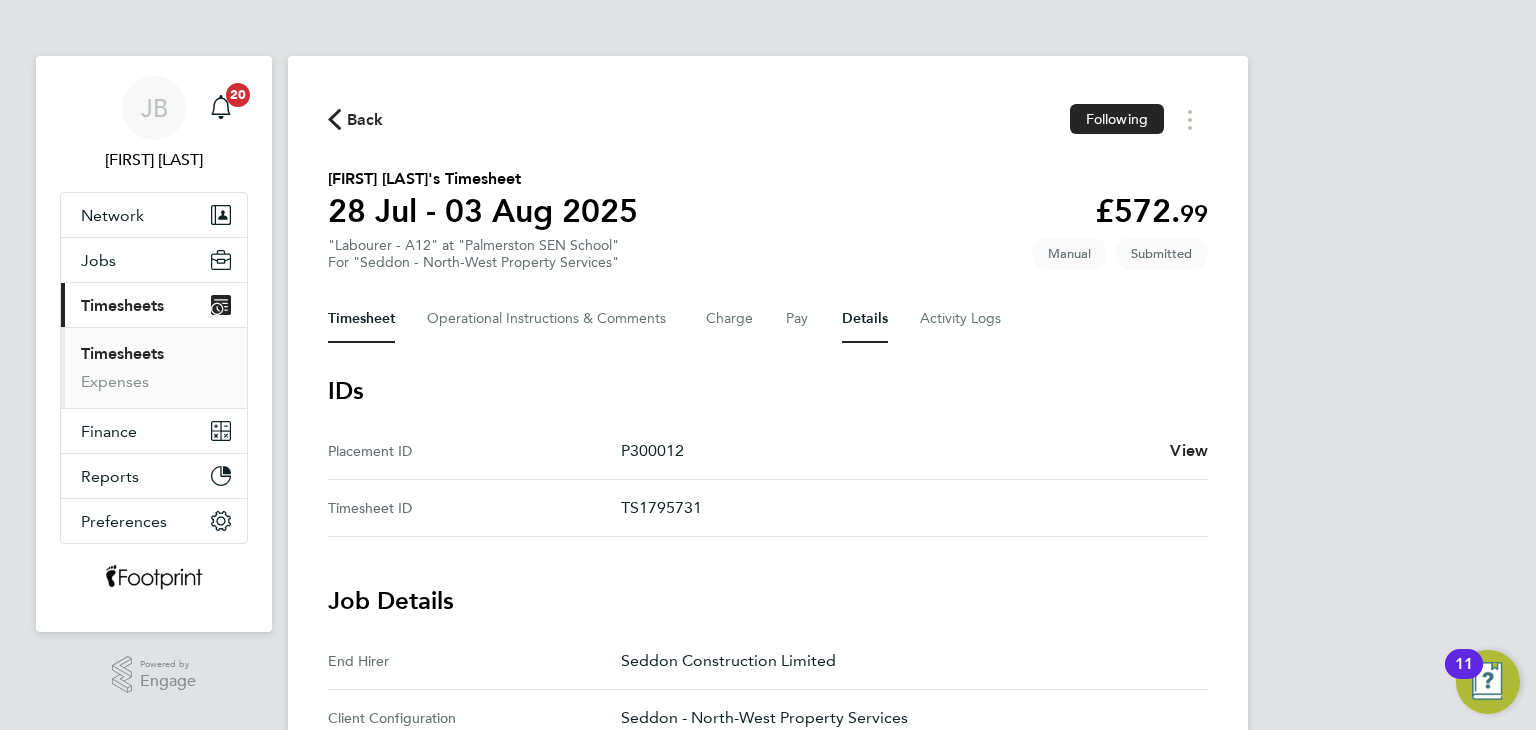 click on "Timesheet" at bounding box center [361, 319] 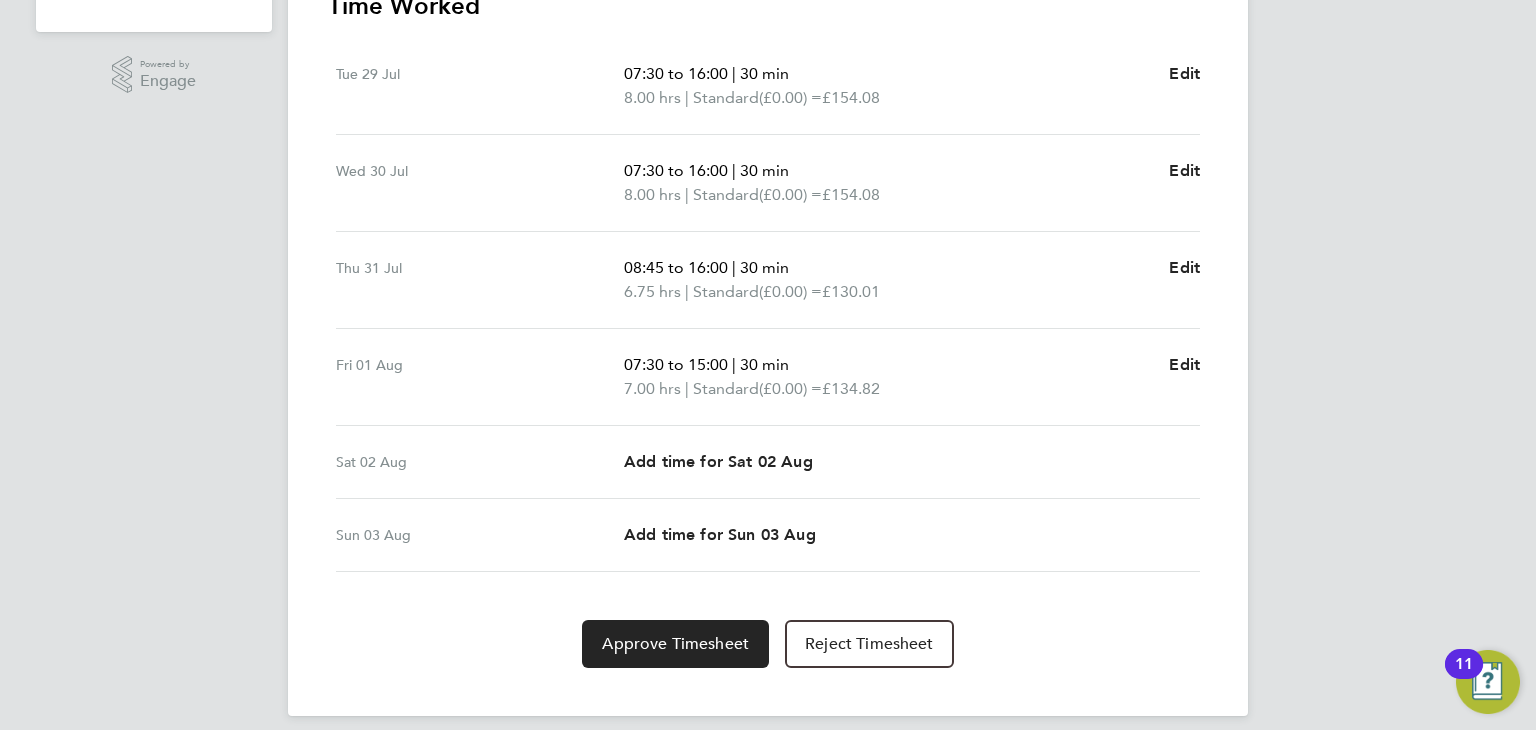 scroll, scrollTop: 0, scrollLeft: 0, axis: both 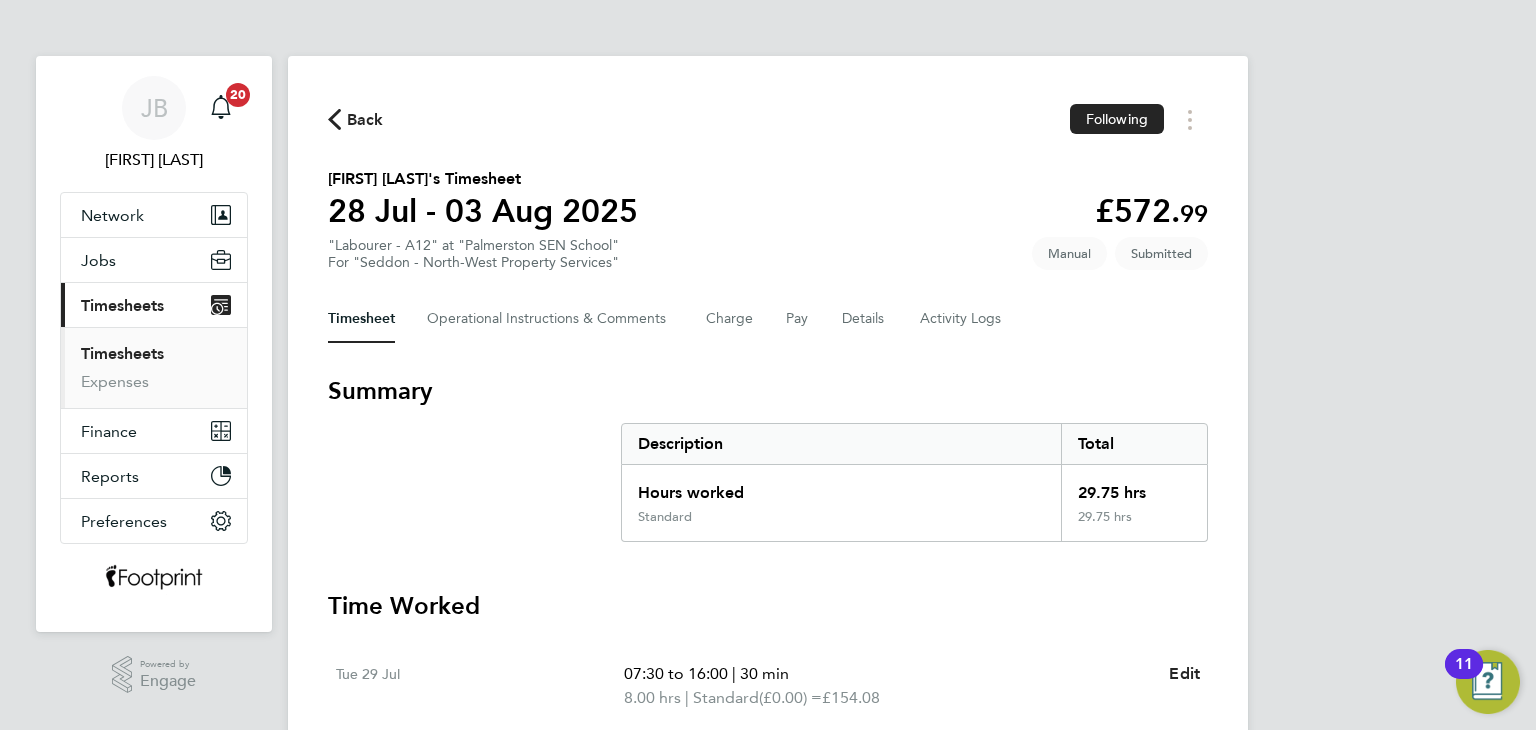 click on "Timesheets" at bounding box center (122, 353) 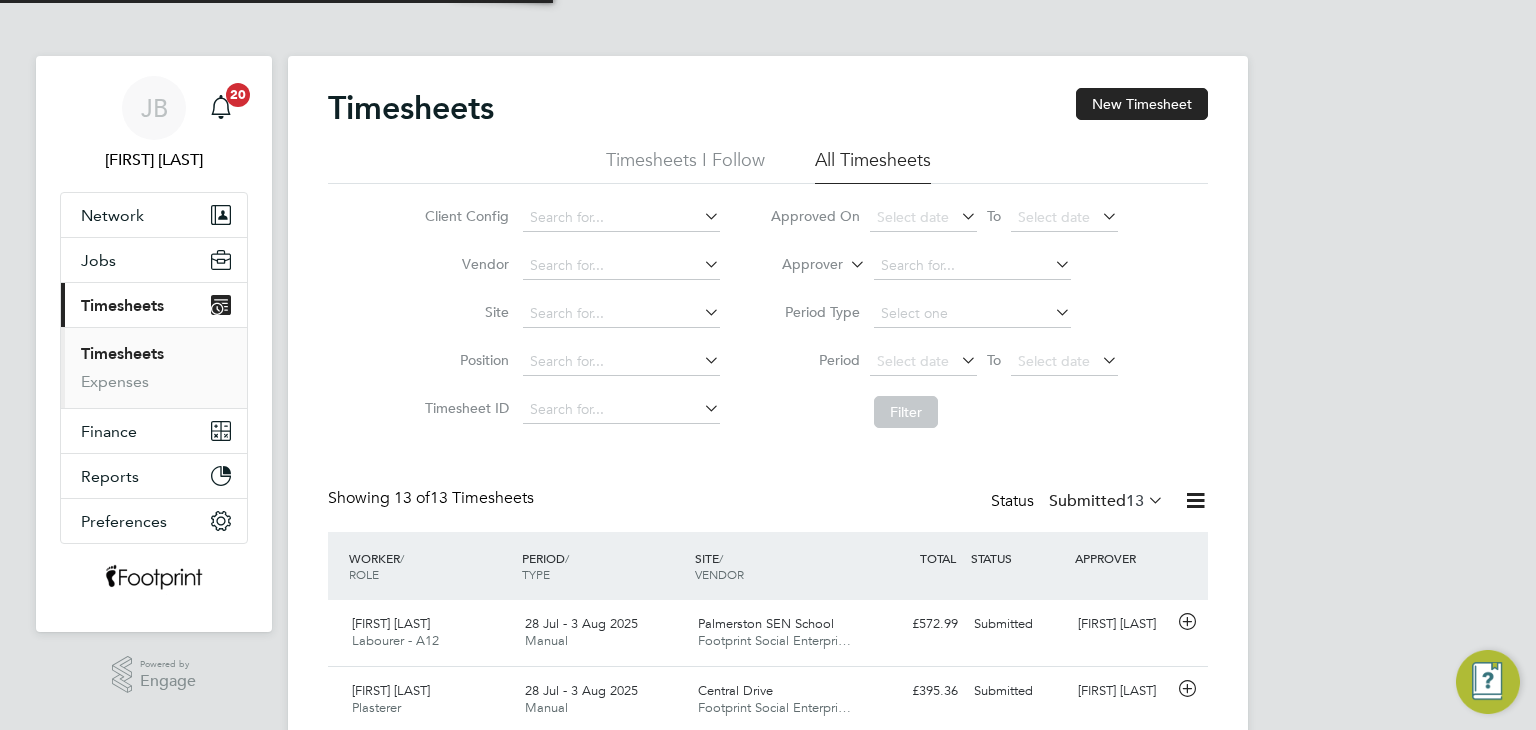 scroll, scrollTop: 9, scrollLeft: 10, axis: both 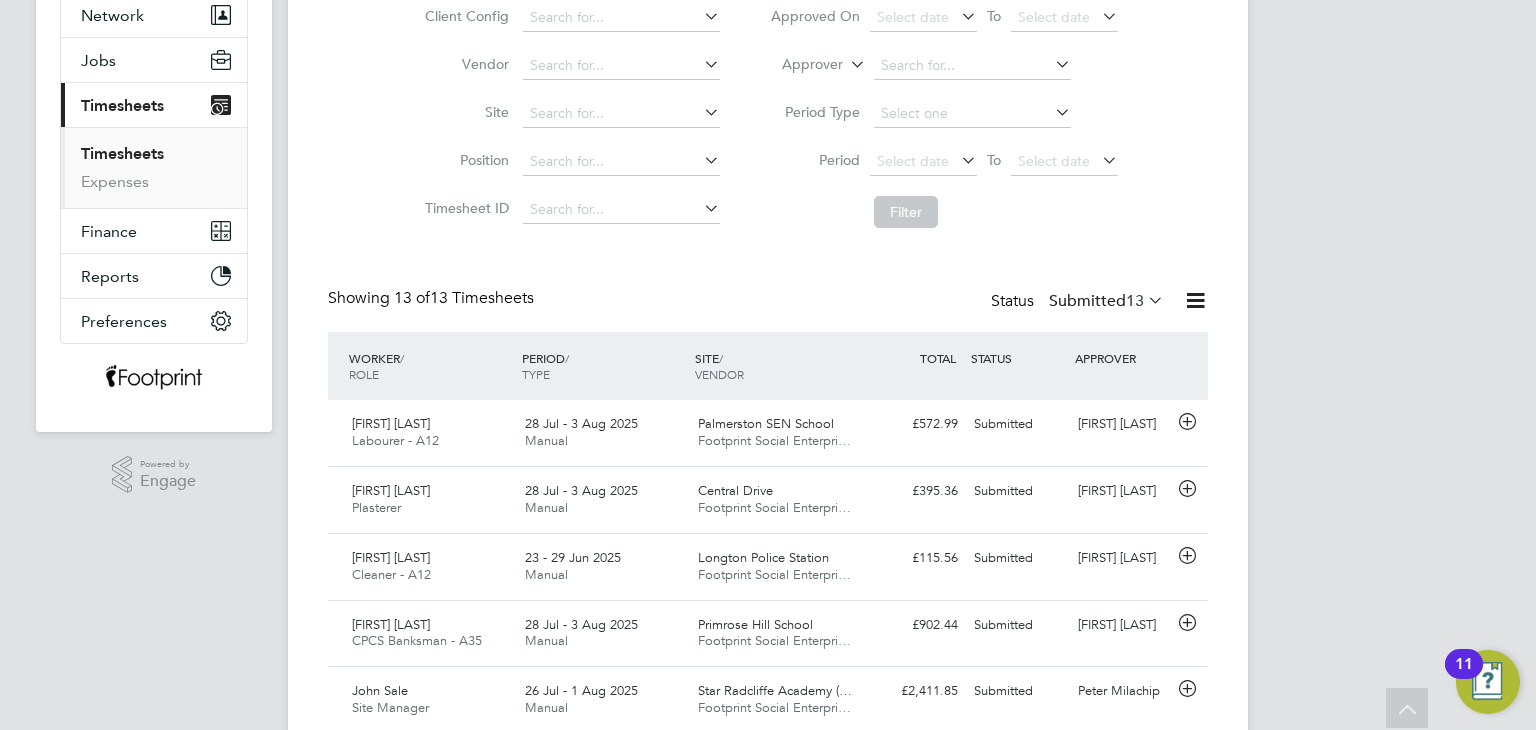 click on "Status  Submitted  13" 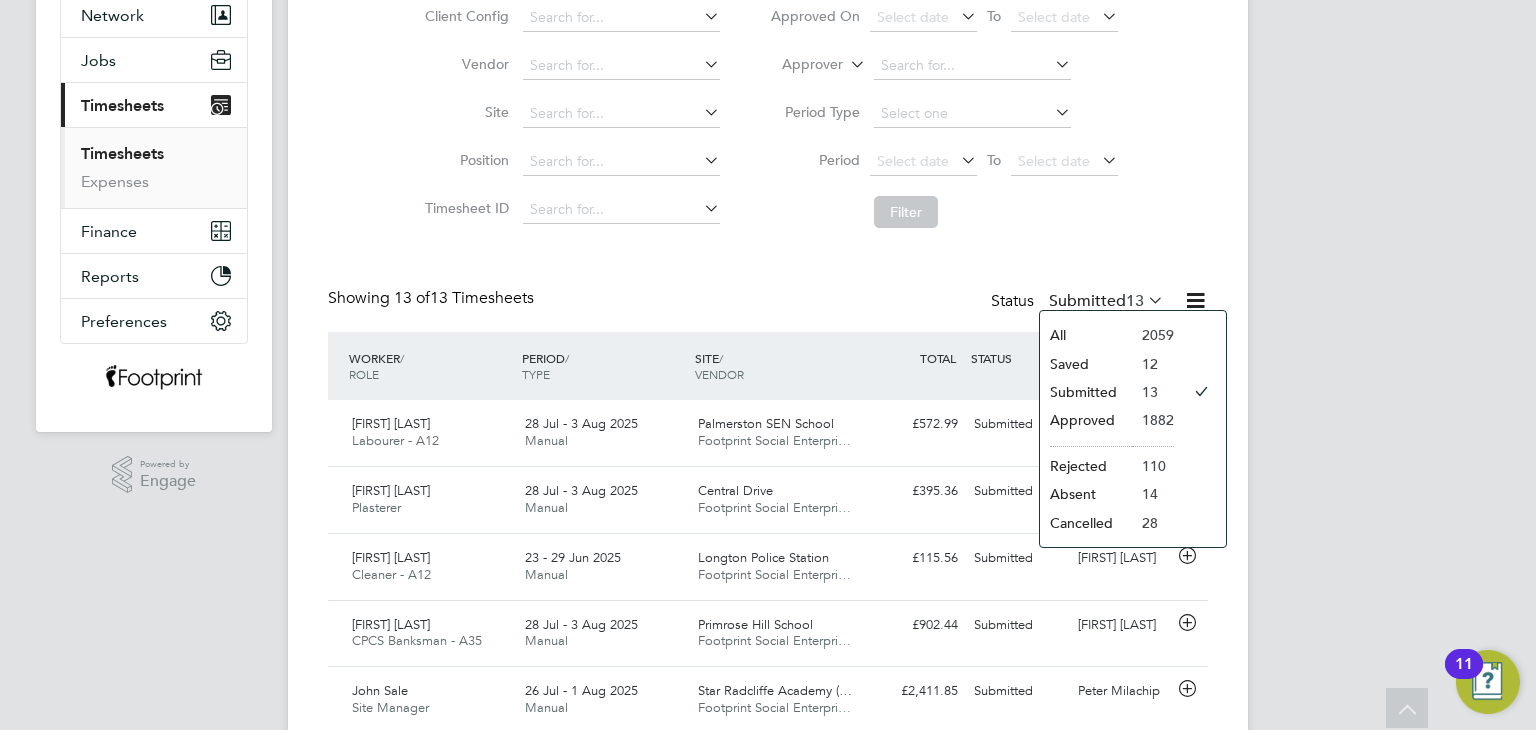 click on "Approved" 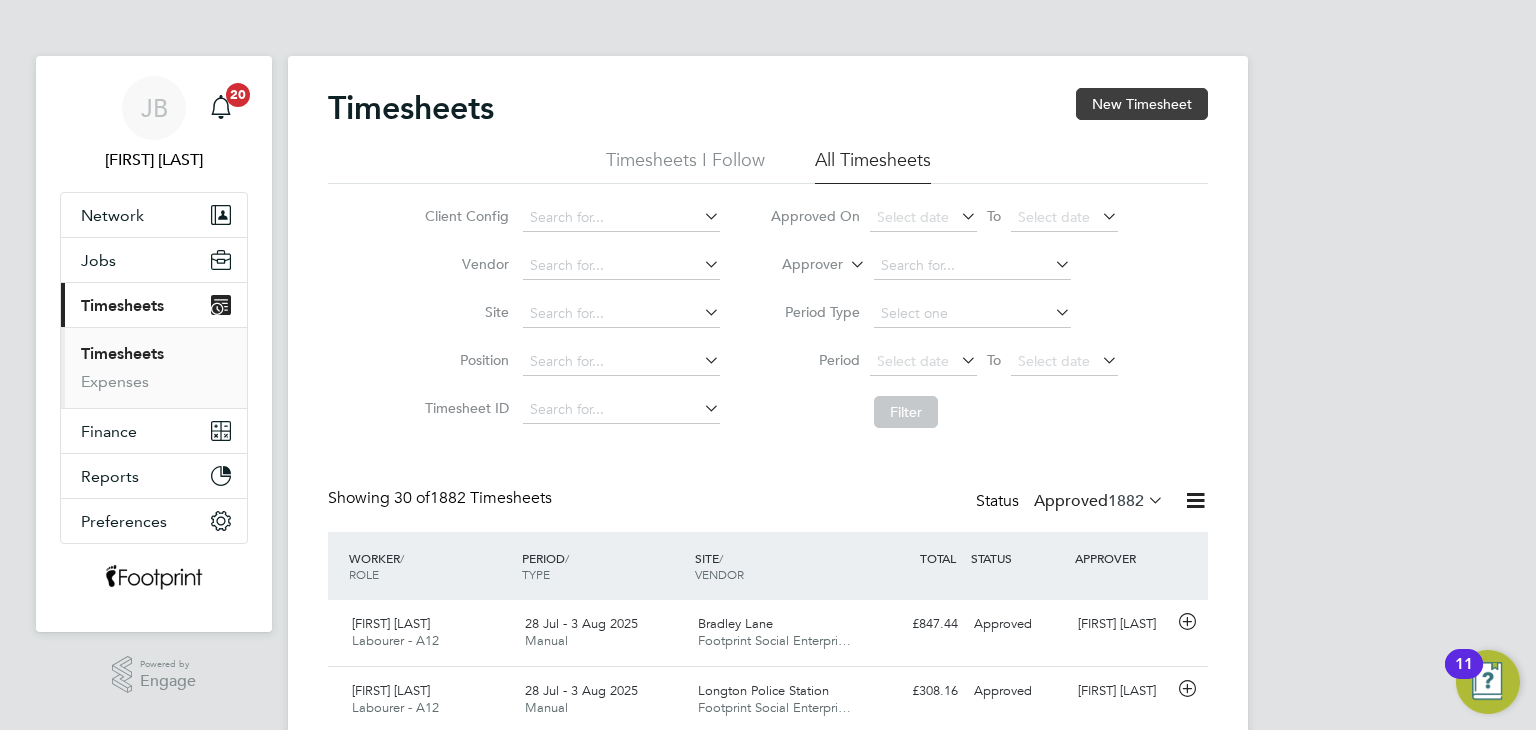 click on "New Timesheet" 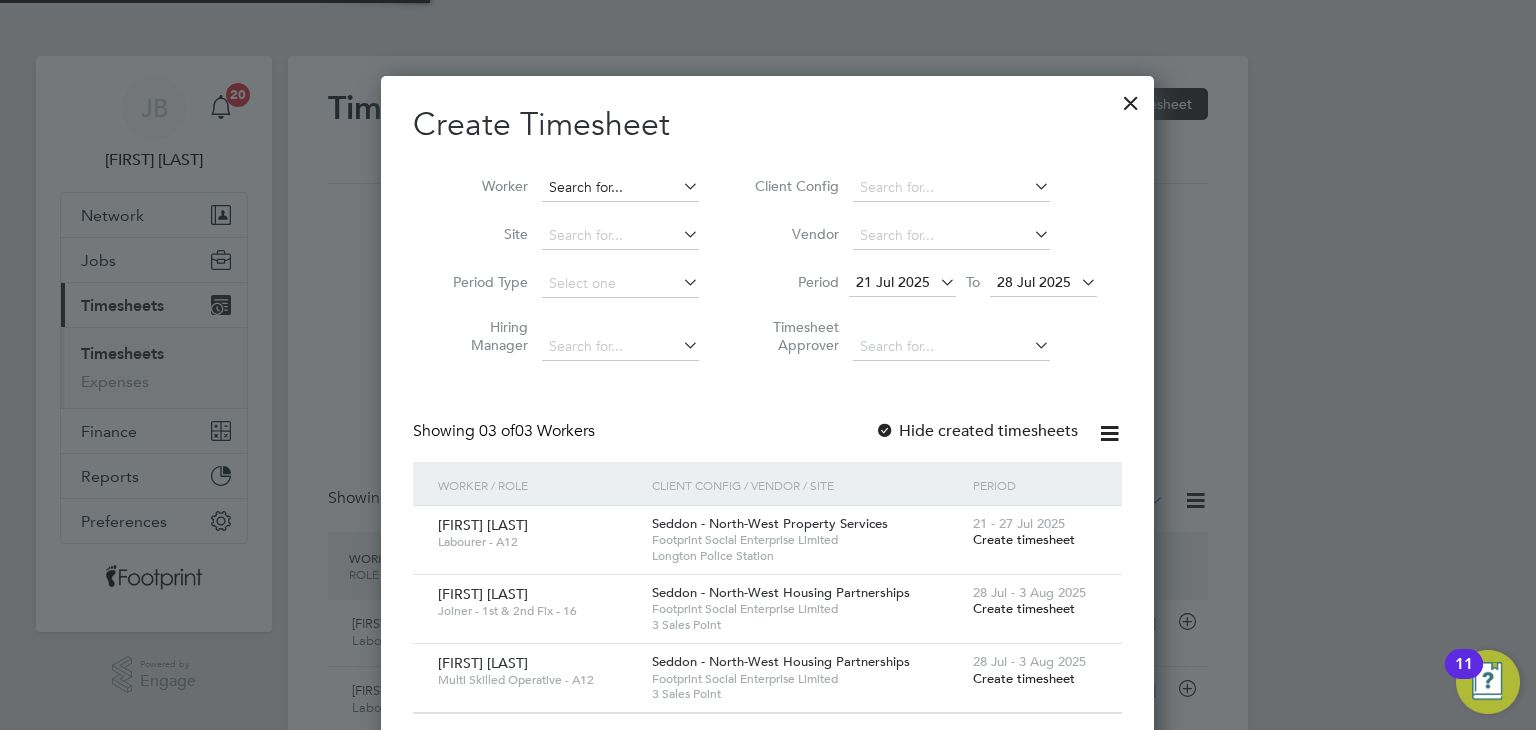 click at bounding box center [620, 188] 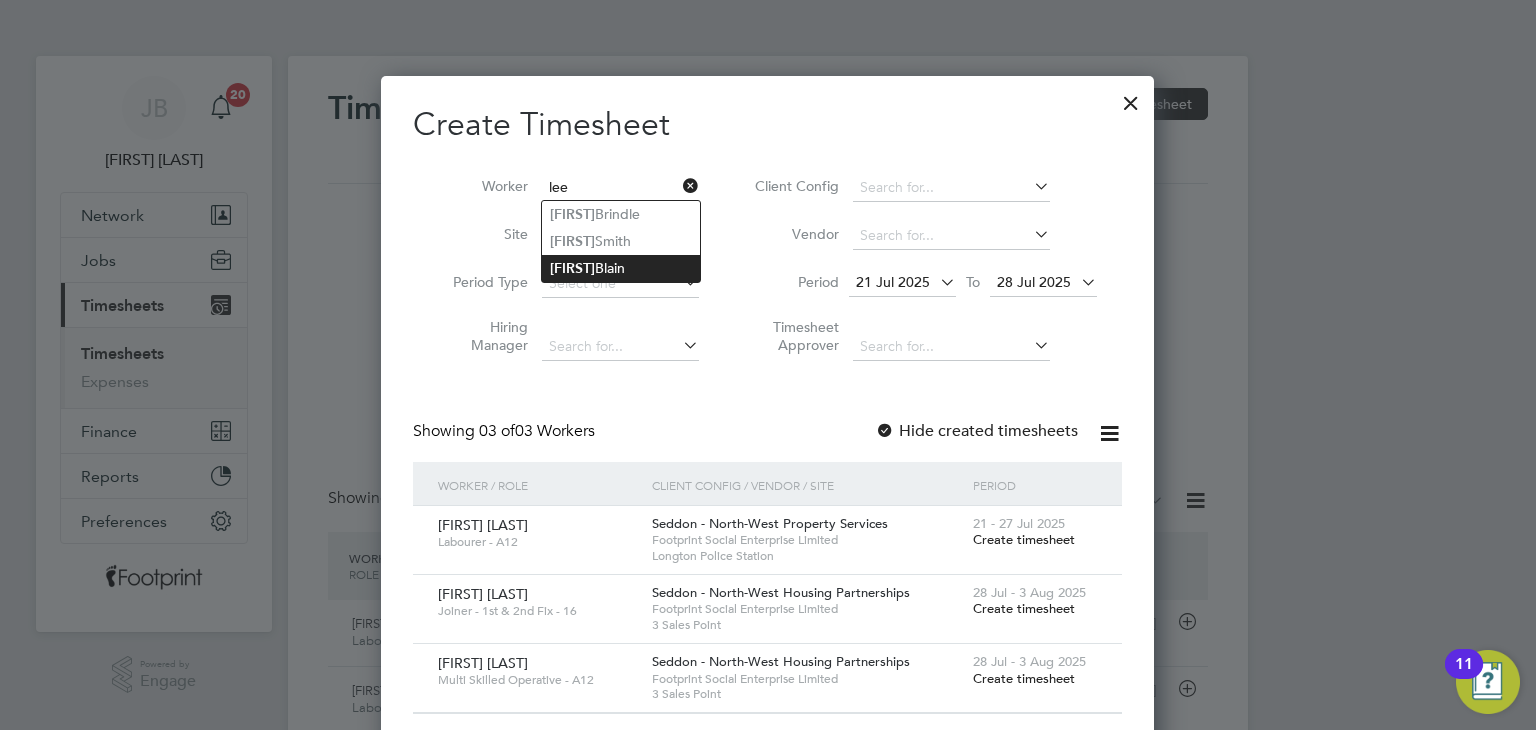 click on "Lee  Blain" 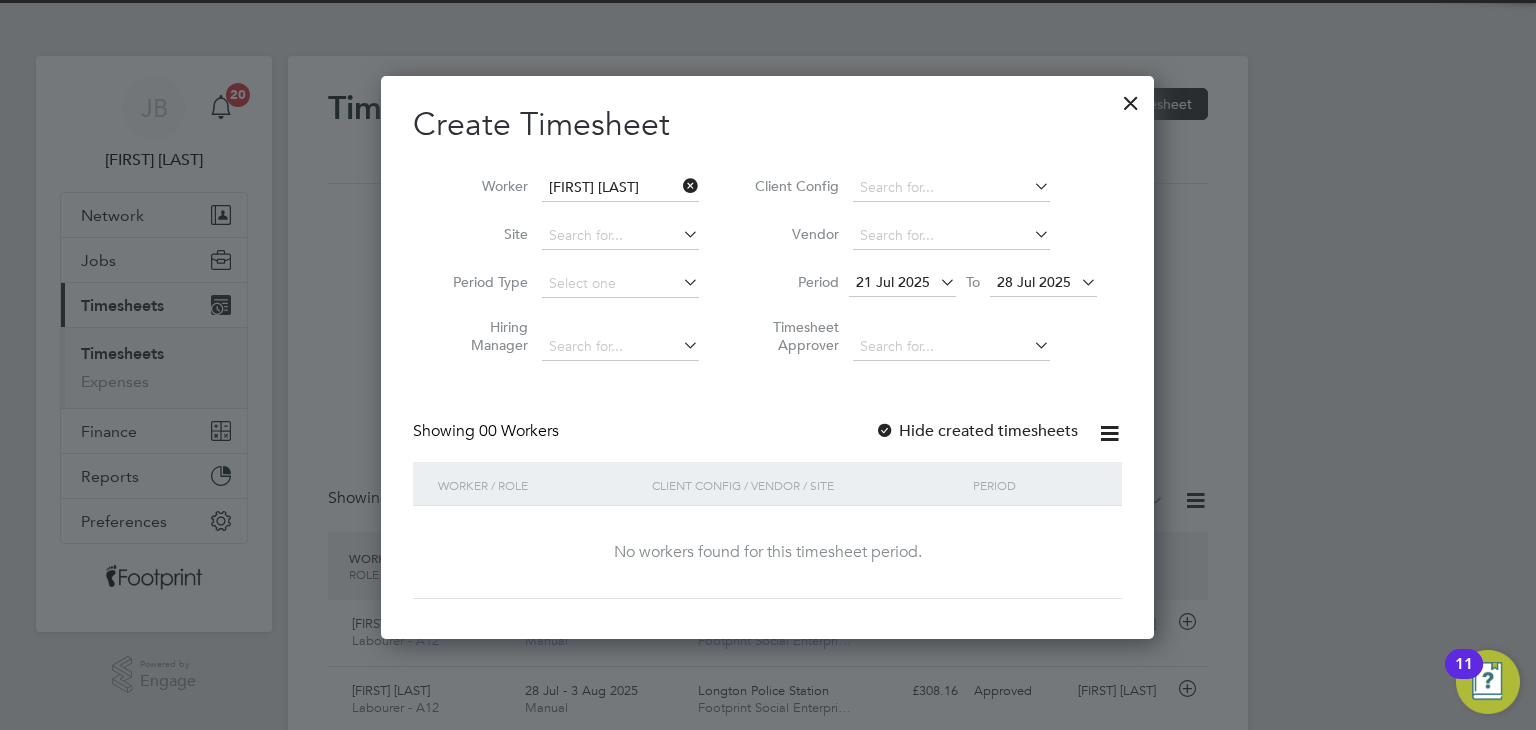 click on "Hide created timesheets" at bounding box center (976, 431) 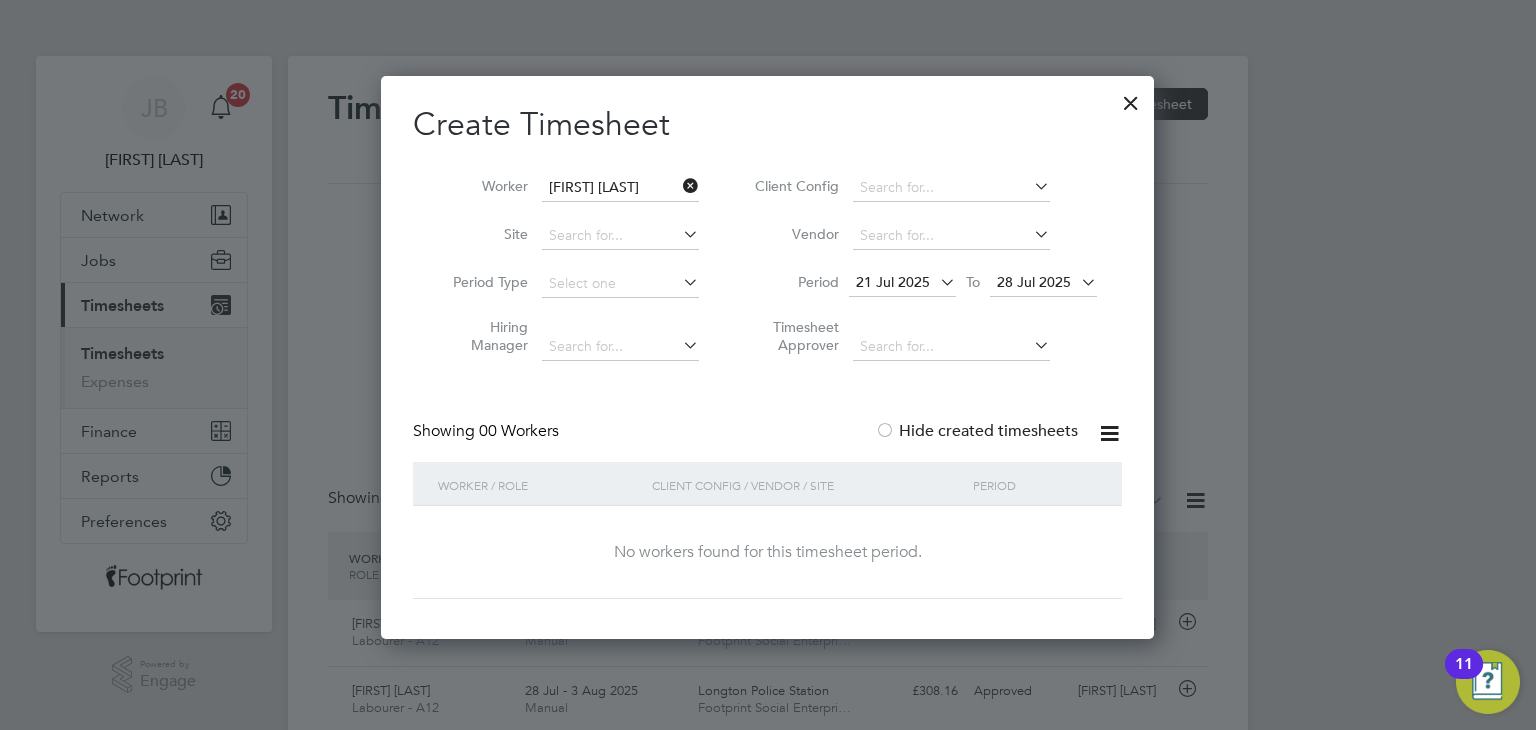 click on "28 Jul 2025" at bounding box center [1034, 282] 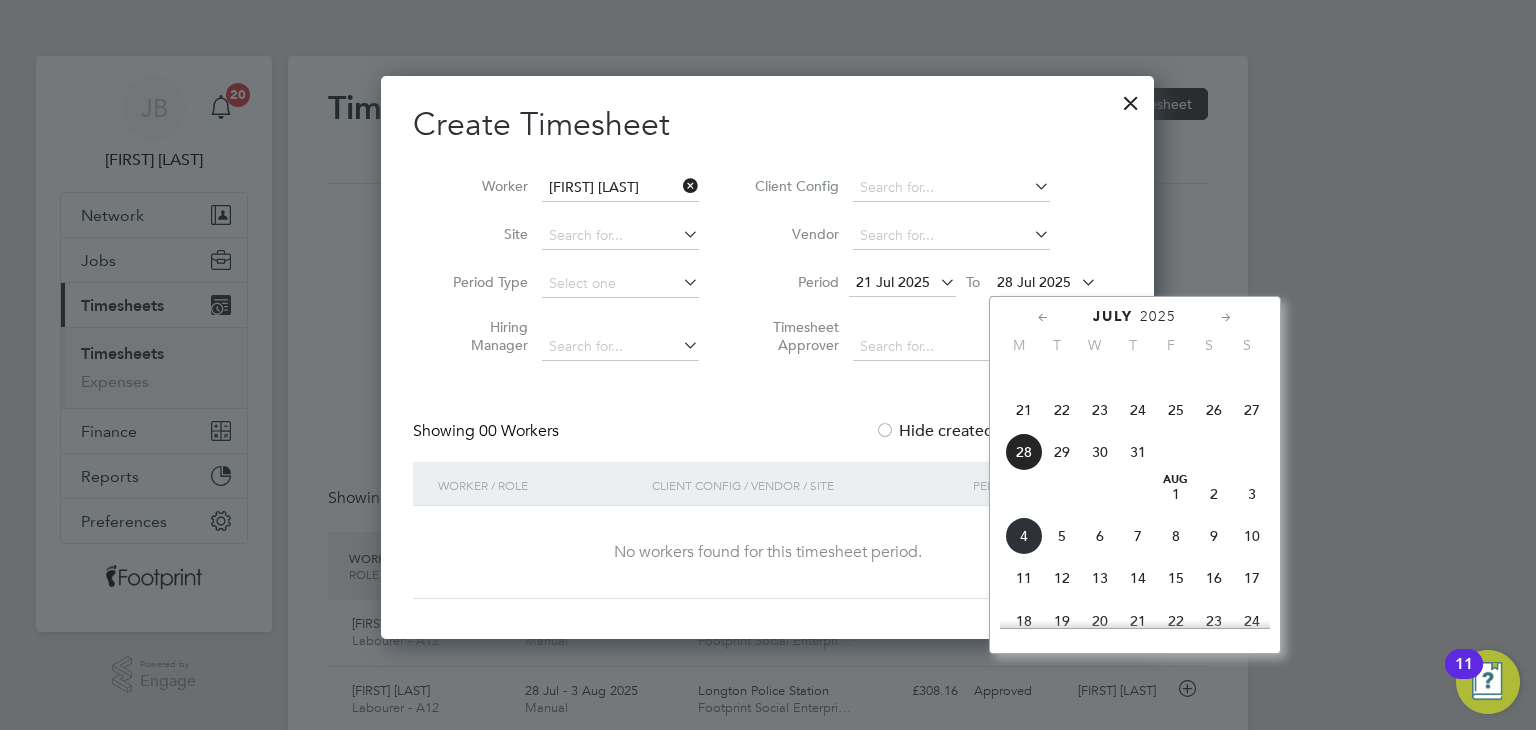 click on "29" 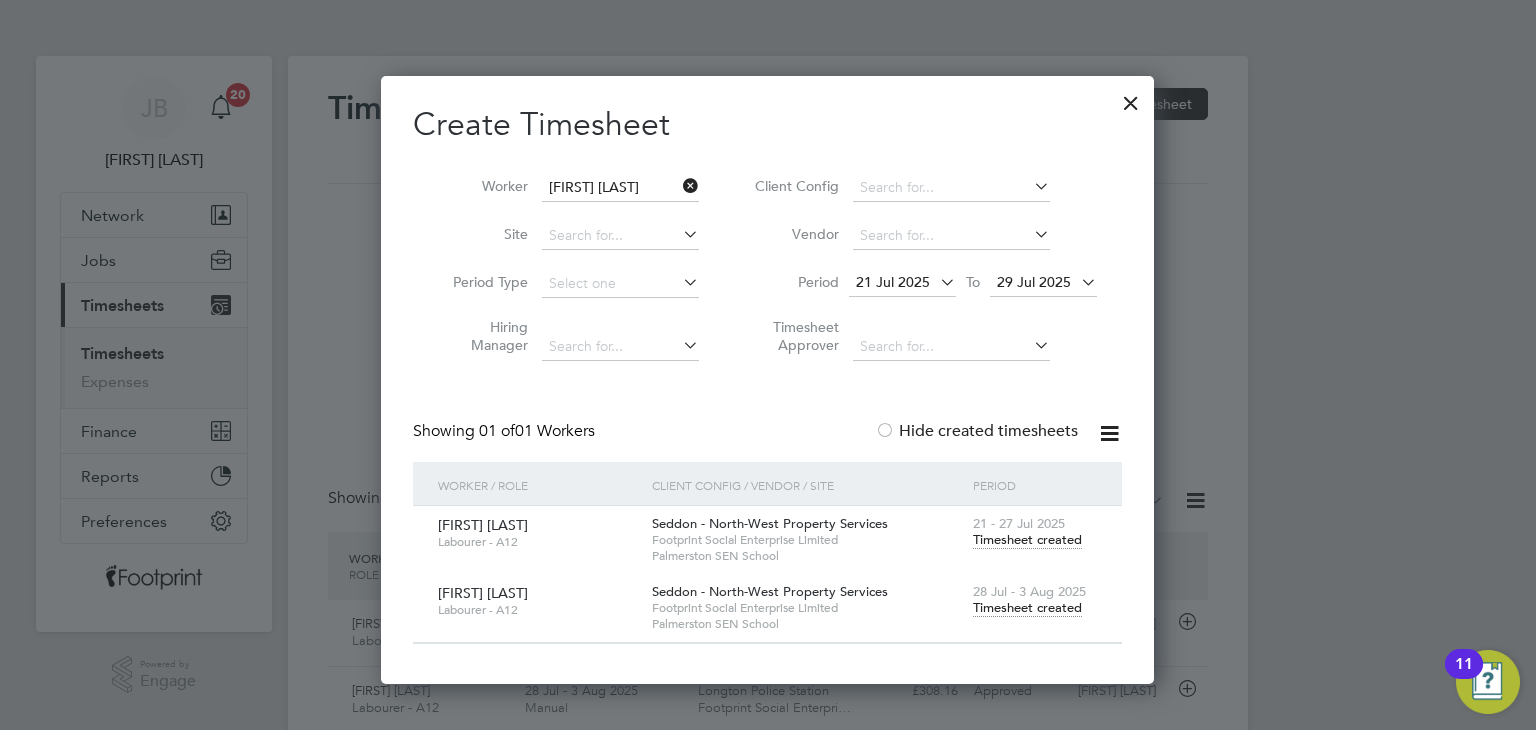 click on "Timesheet created" at bounding box center [1027, 608] 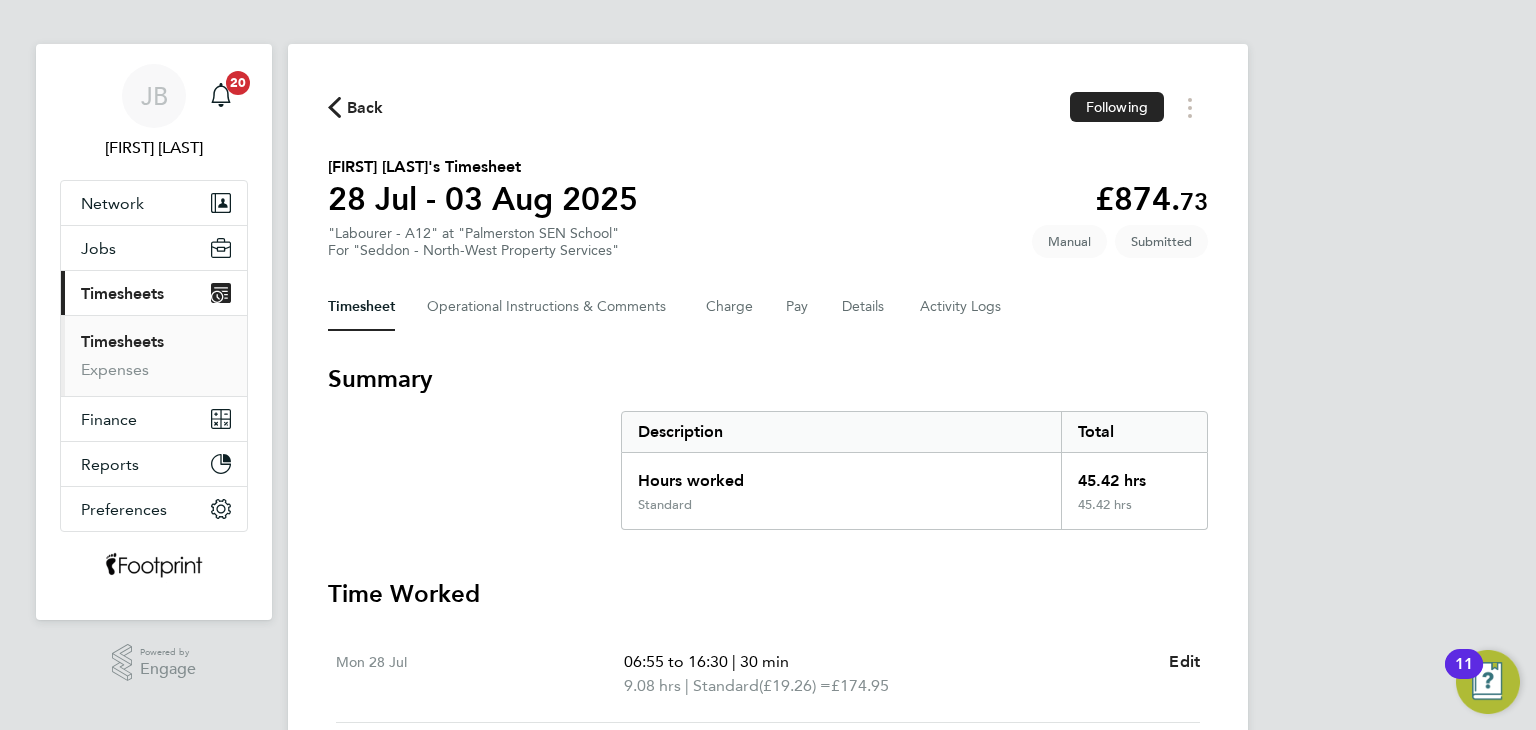 click on "Timesheets" at bounding box center [122, 341] 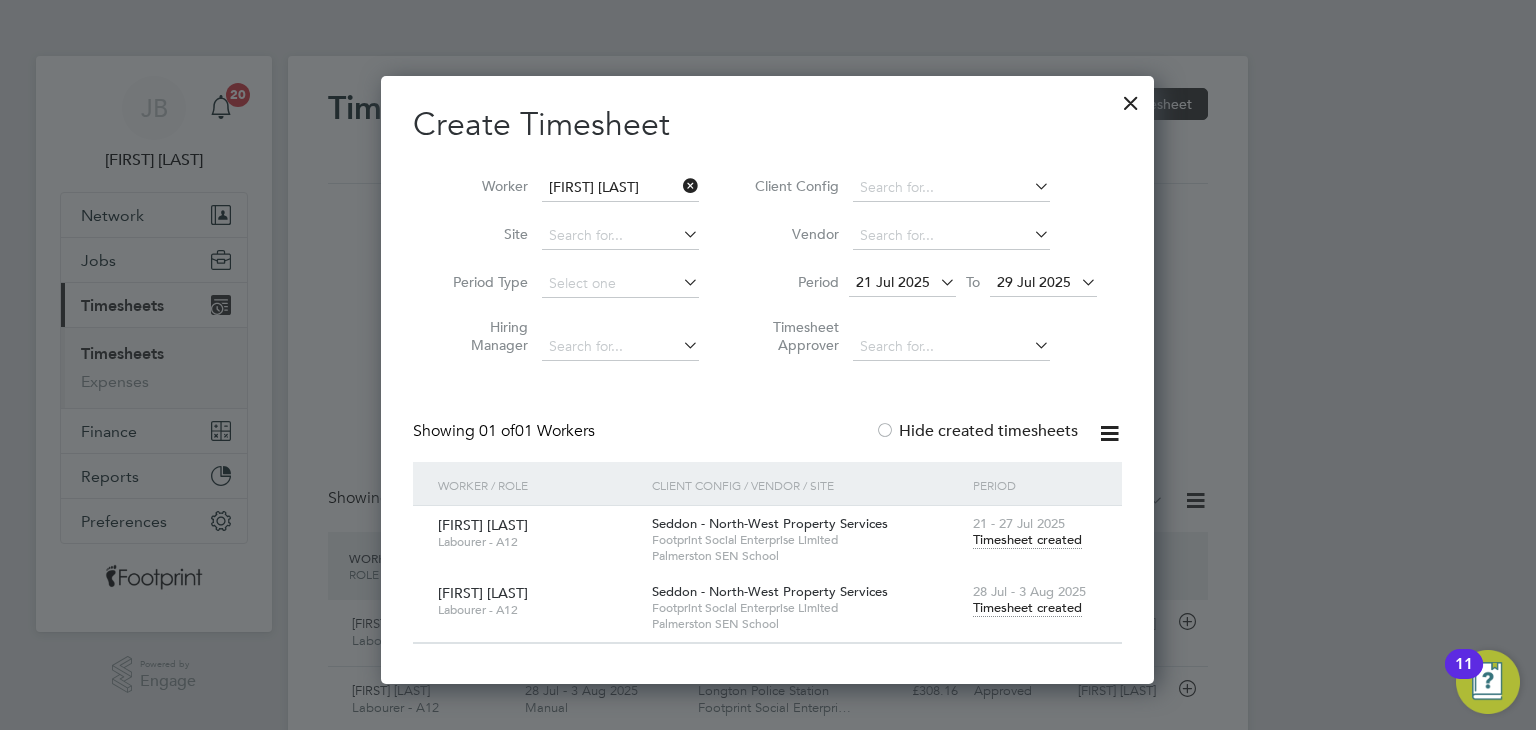 click on "Create Timesheet" at bounding box center (767, 125) 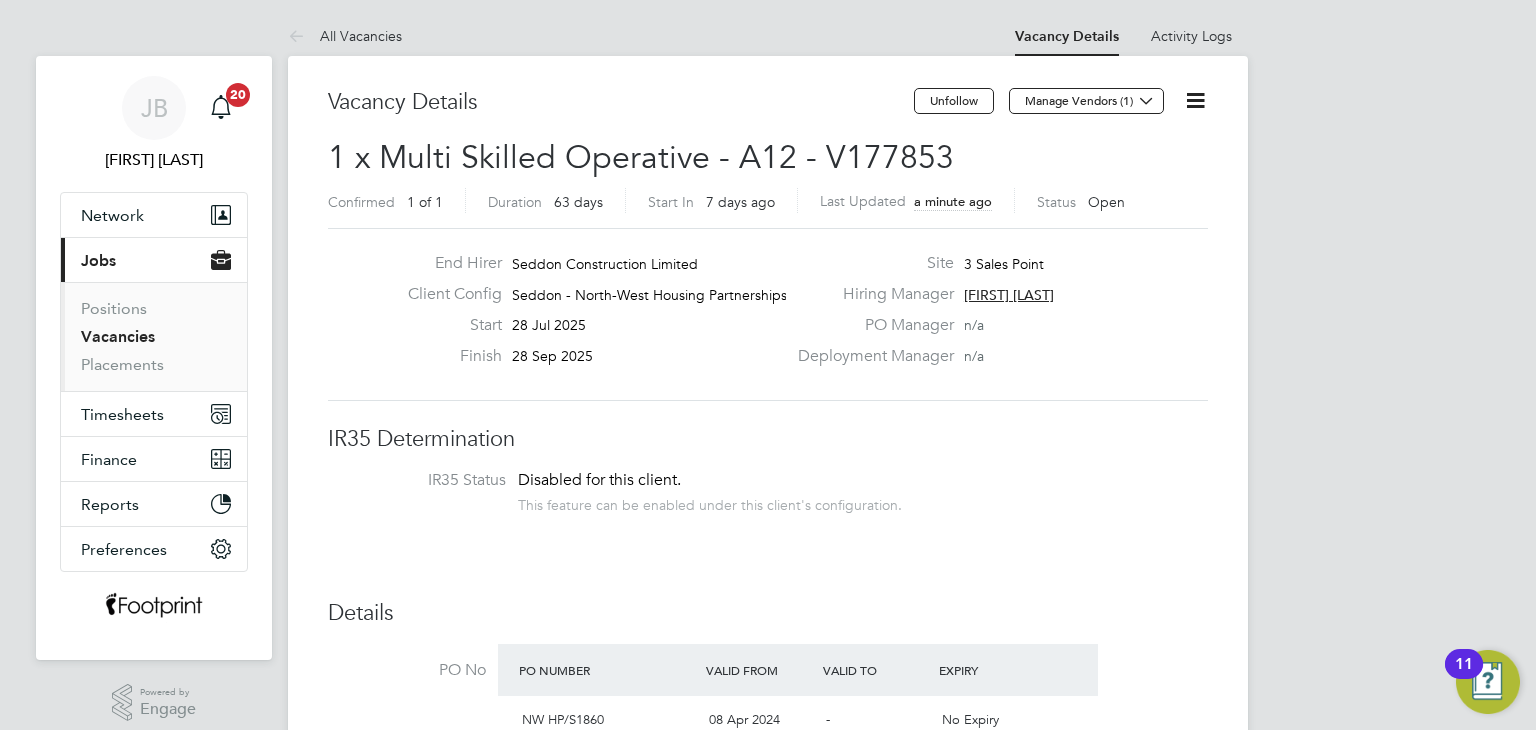 scroll, scrollTop: 0, scrollLeft: 0, axis: both 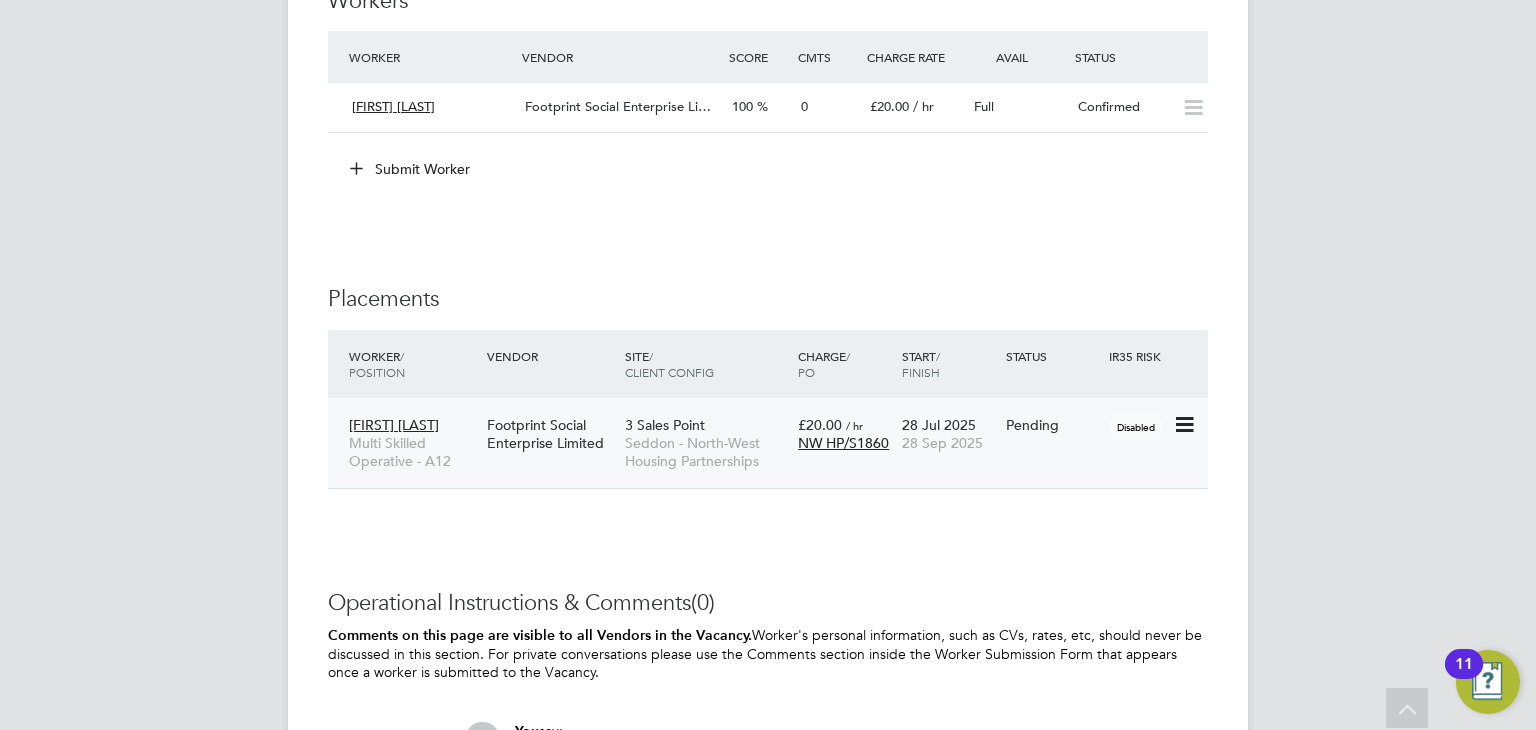 click on "Disabled" 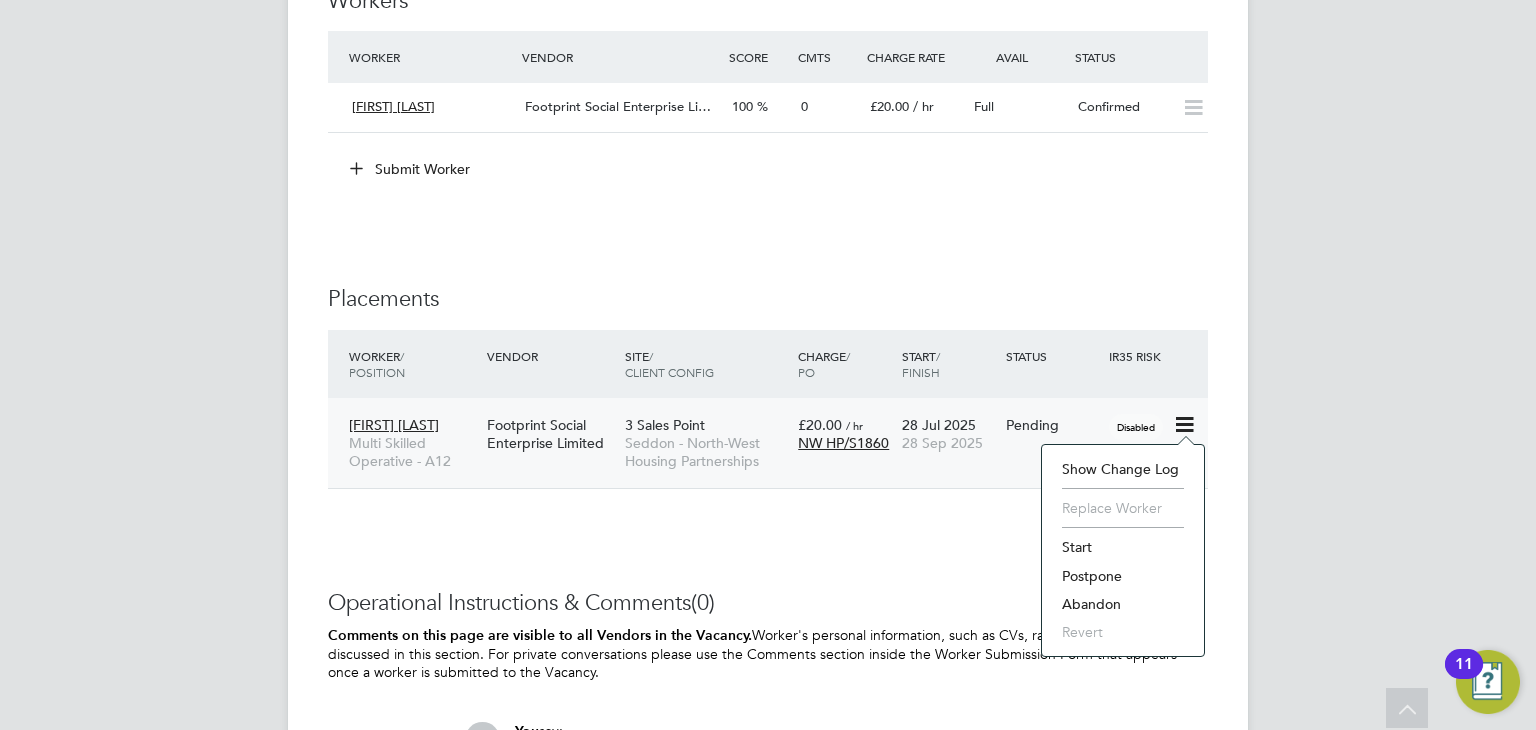 click on "Start" 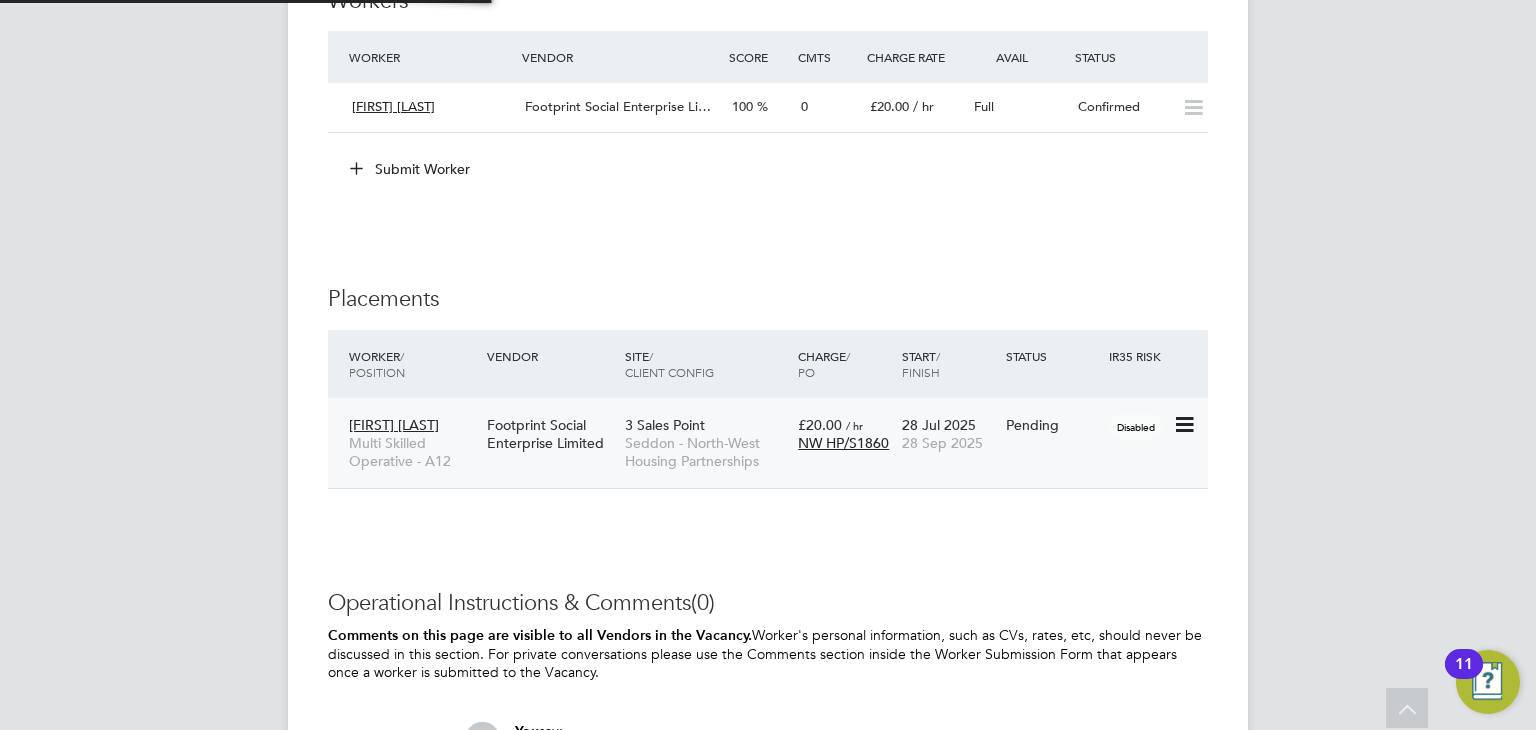 type on "[FIRST] [LAST]" 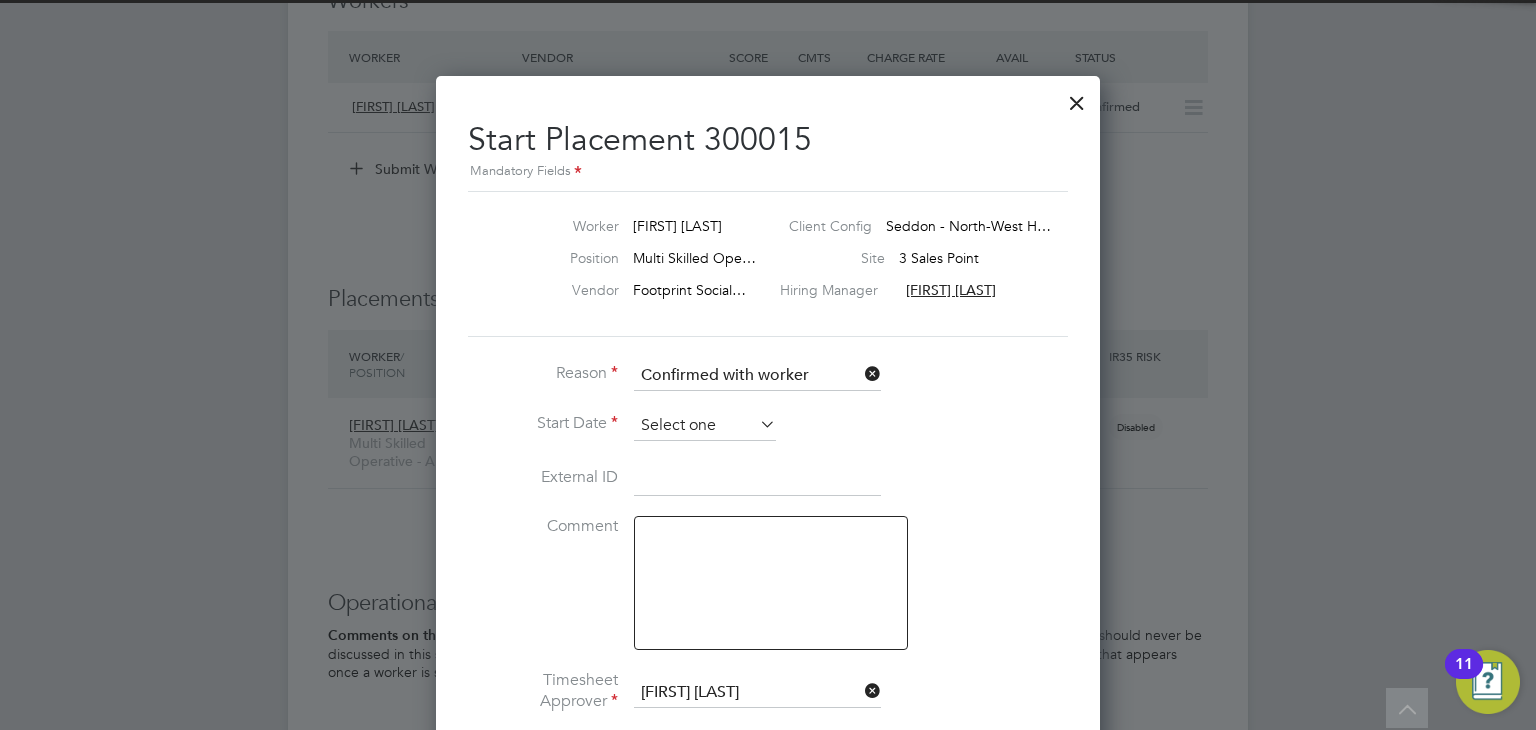 click 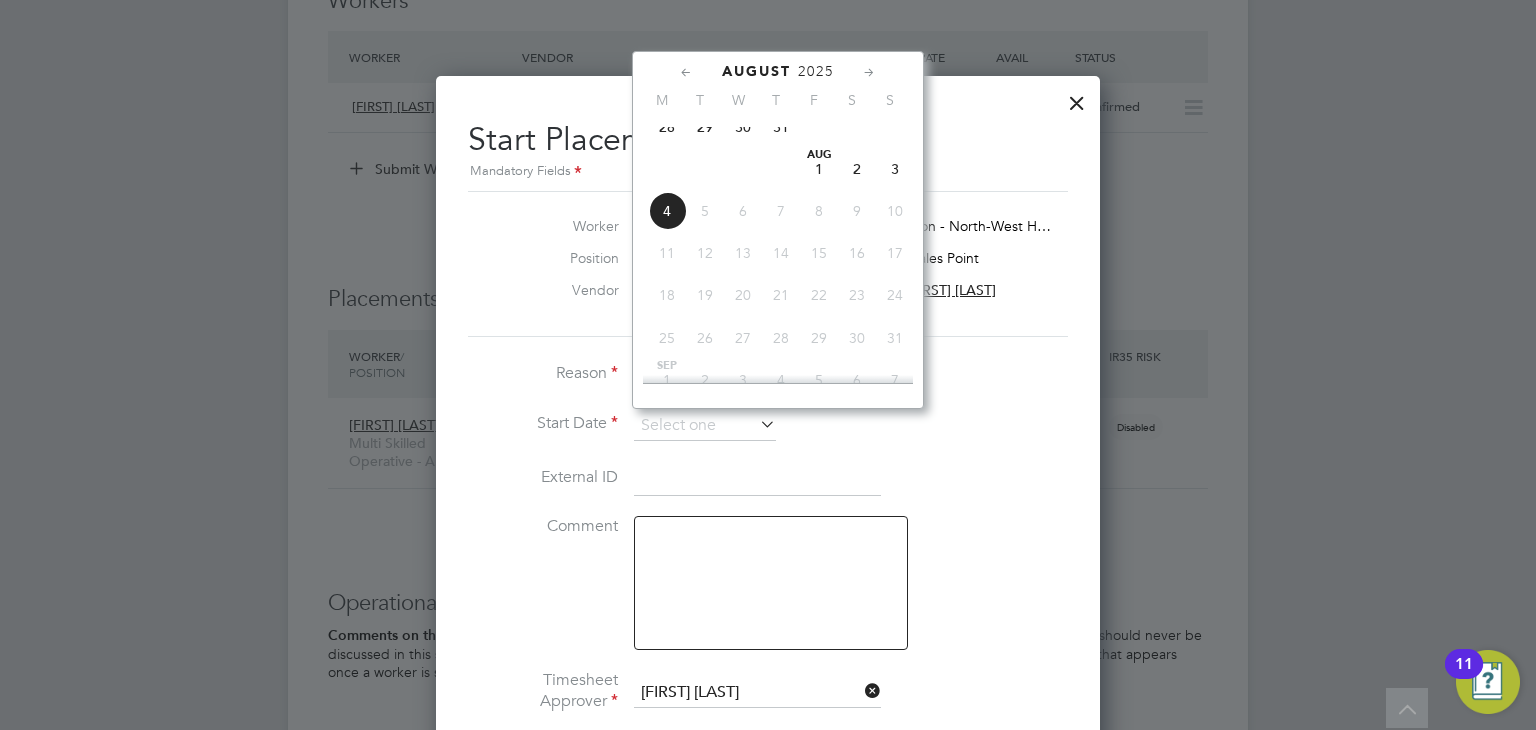 click on "28" 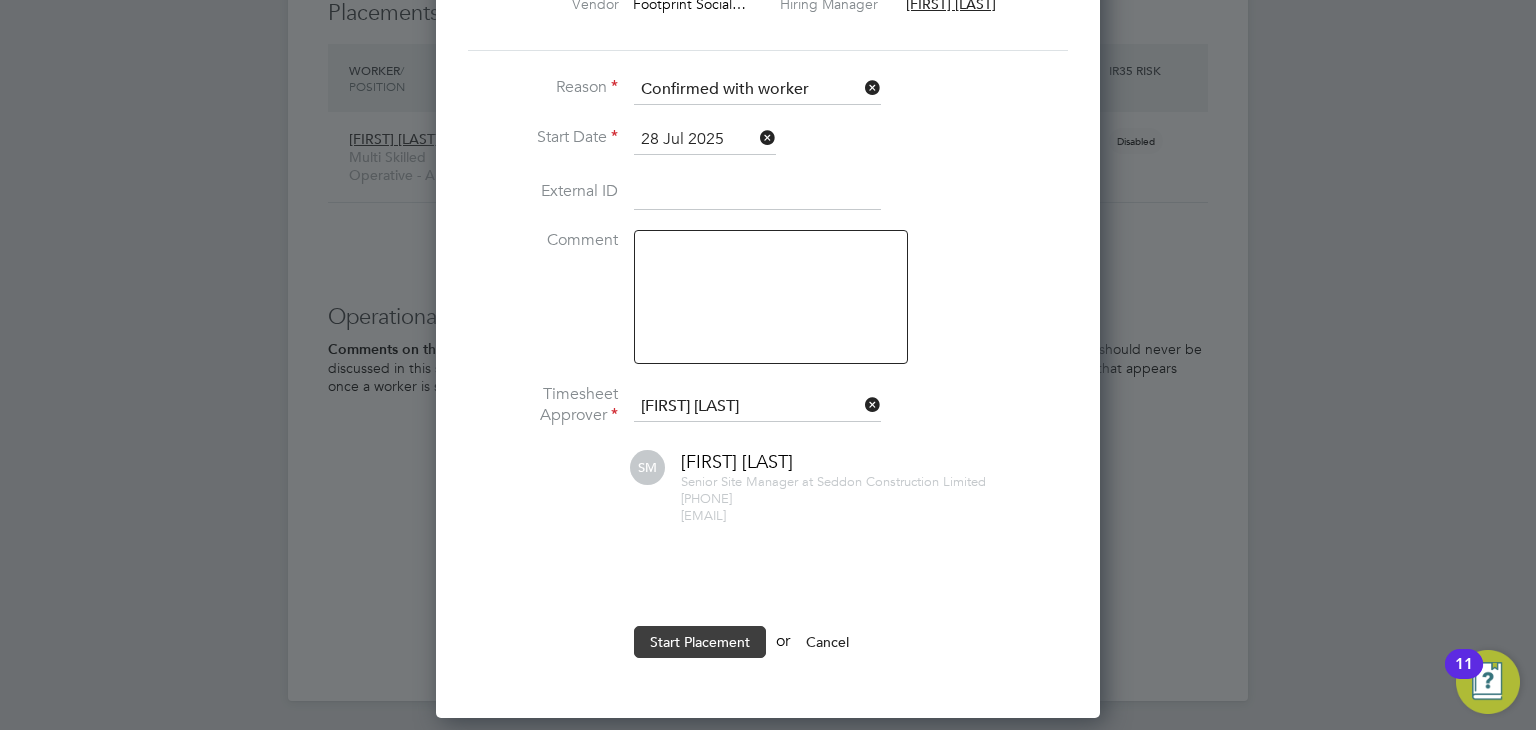 click on "Start Placement" 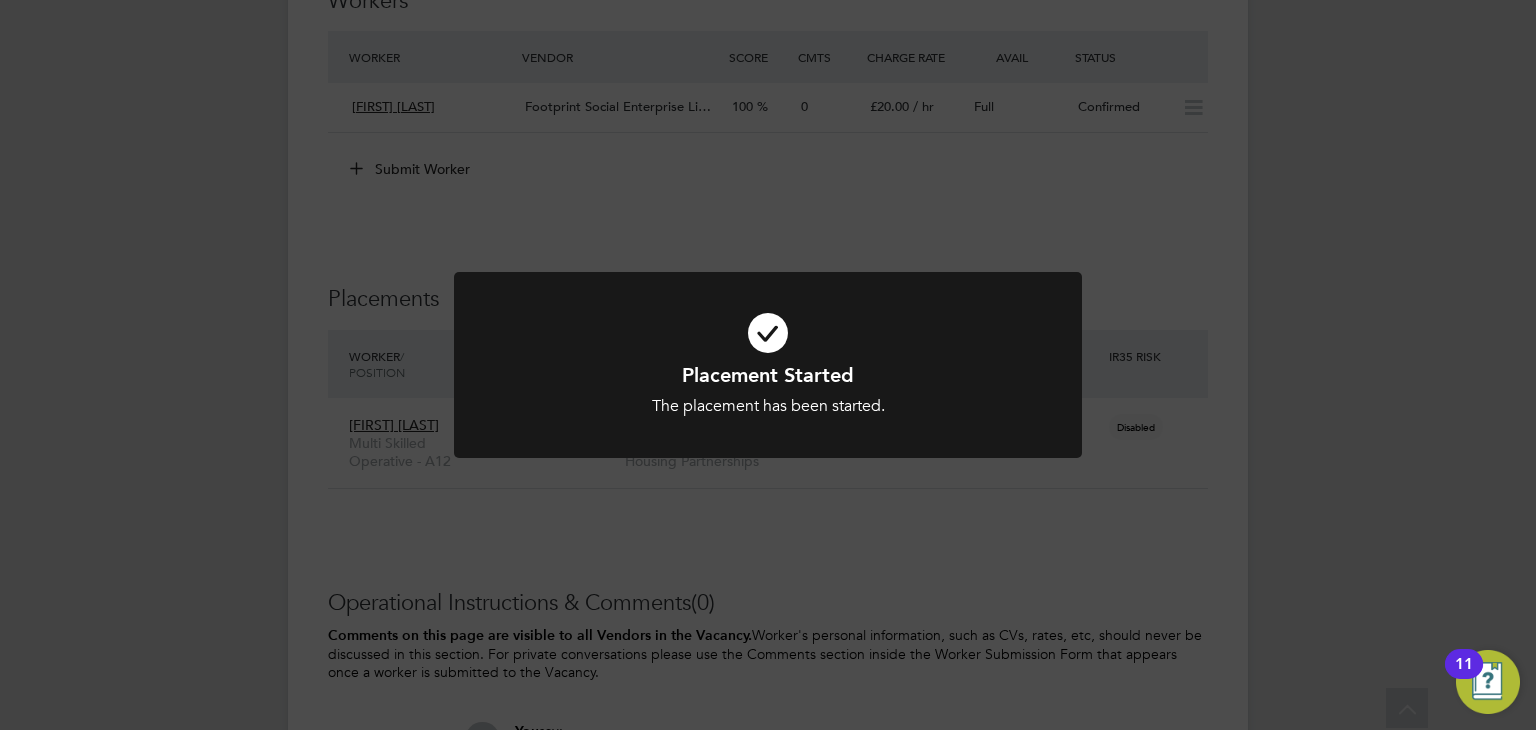 drag, startPoint x: 788, startPoint y: 573, endPoint x: 777, endPoint y: 566, distance: 13.038404 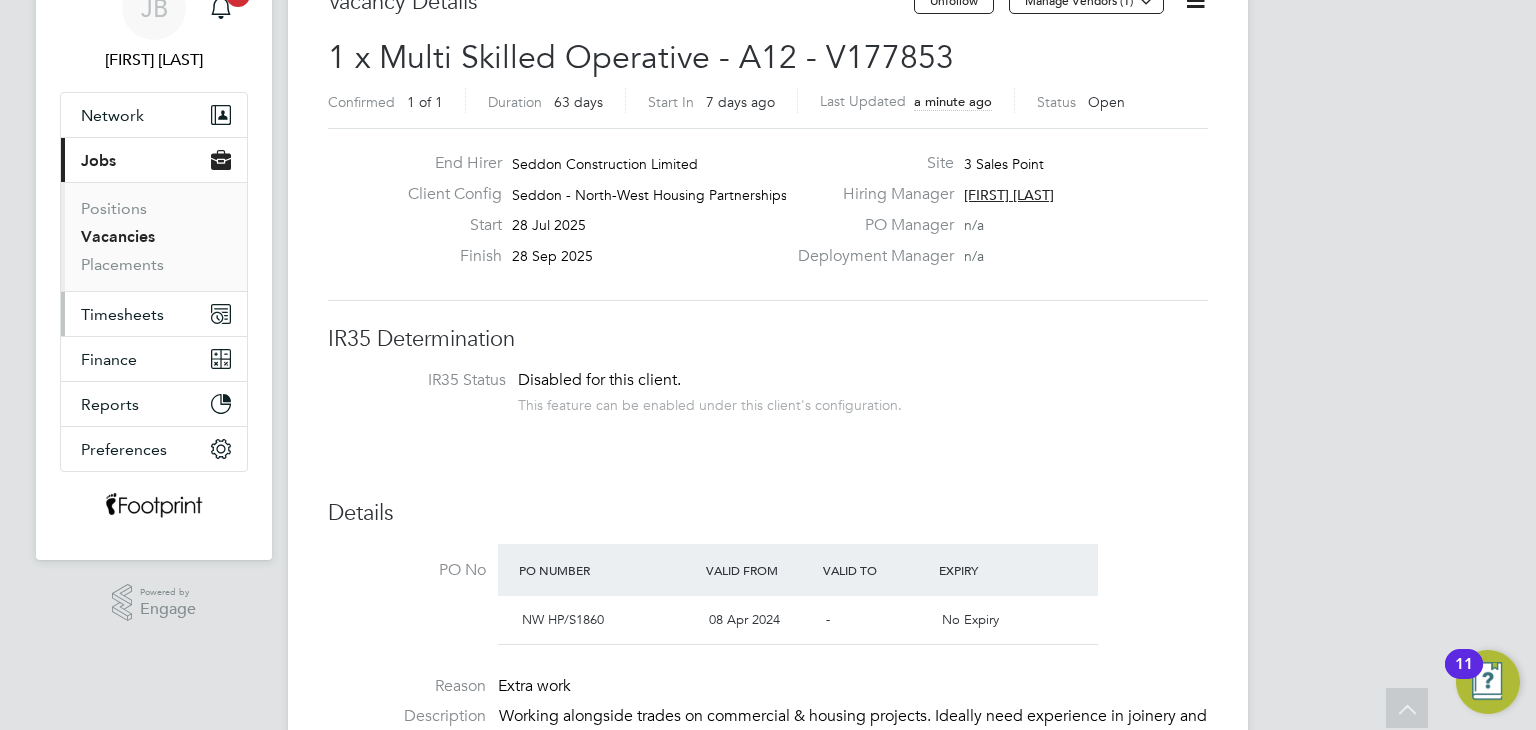 drag, startPoint x: 115, startPoint y: 295, endPoint x: 120, endPoint y: 305, distance: 11.18034 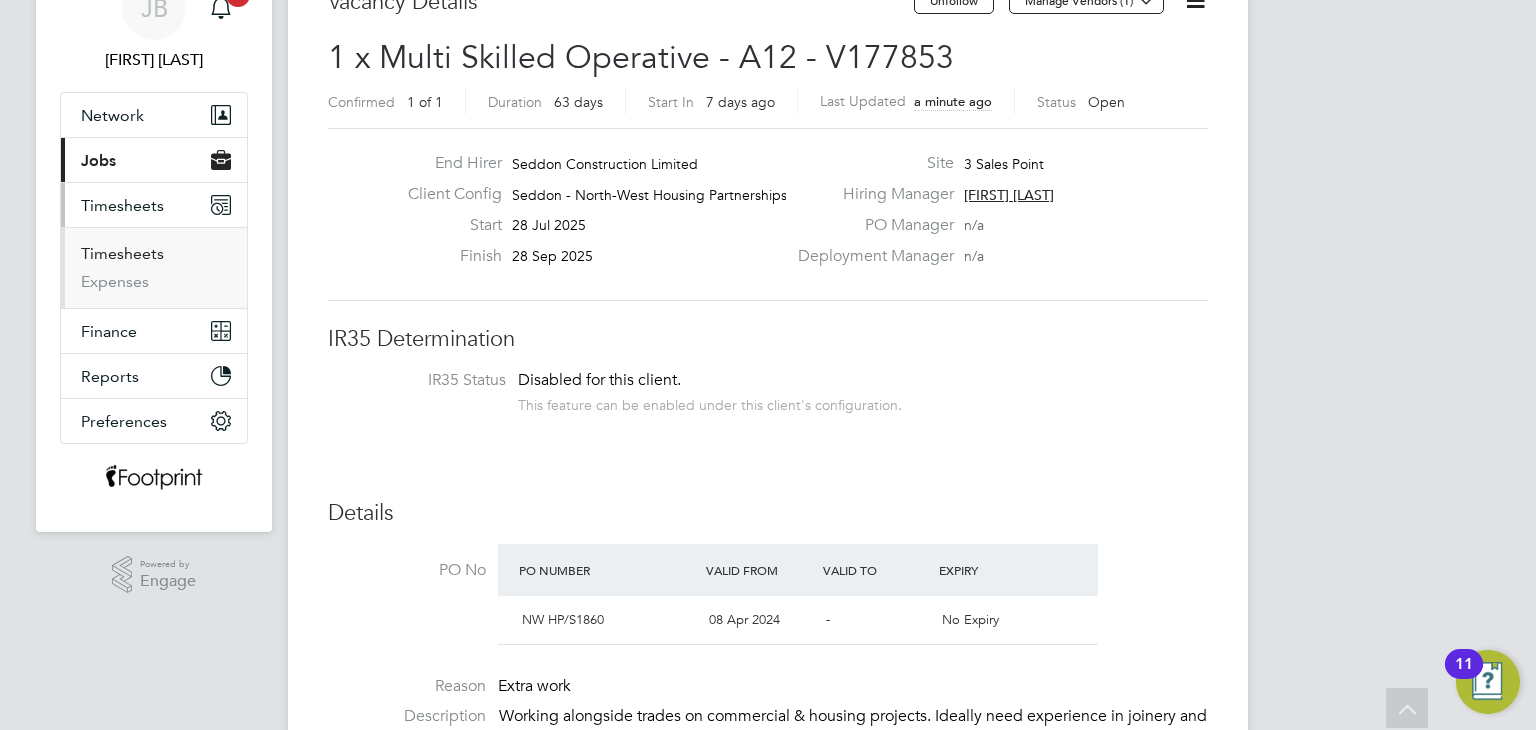 click on "Timesheets" at bounding box center (122, 253) 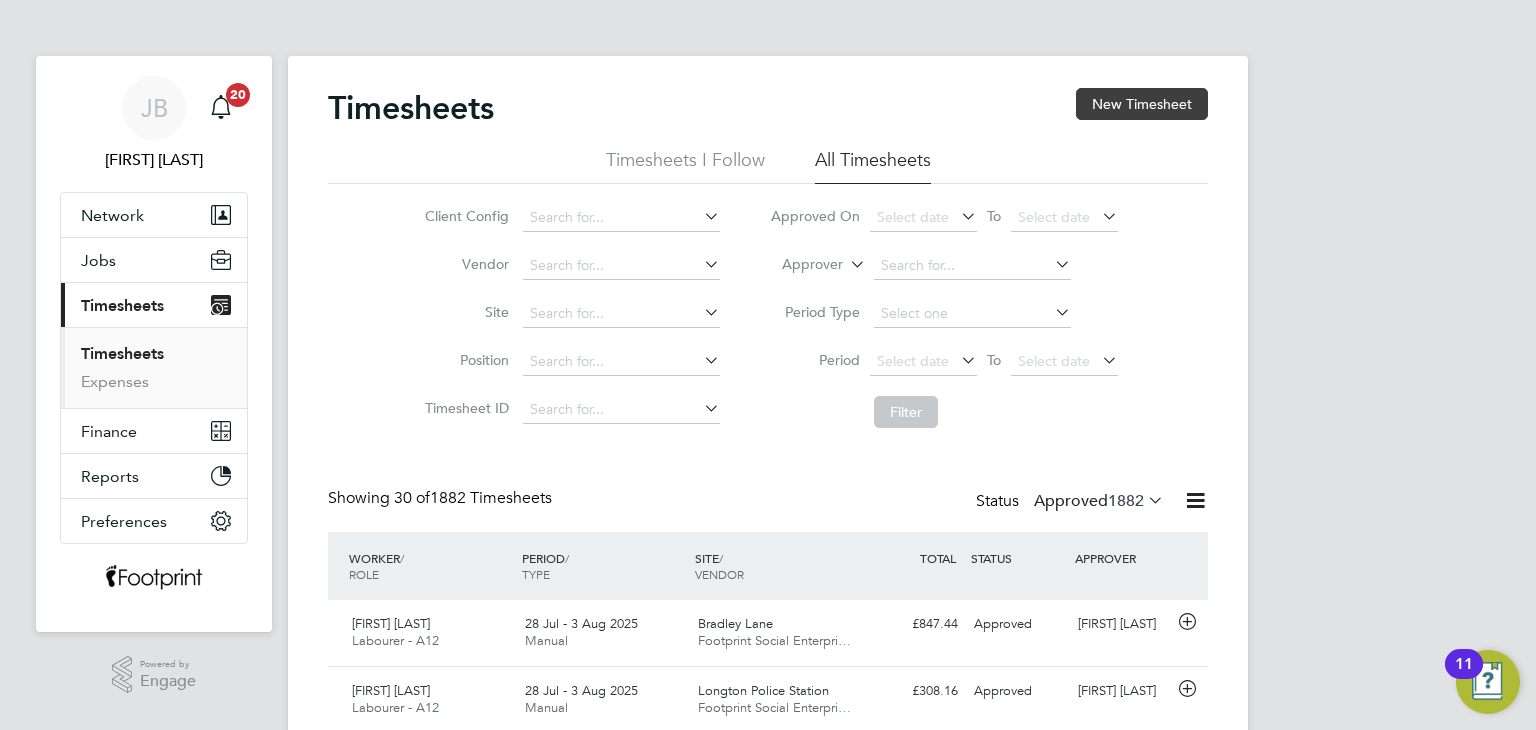 click on "New Timesheet" 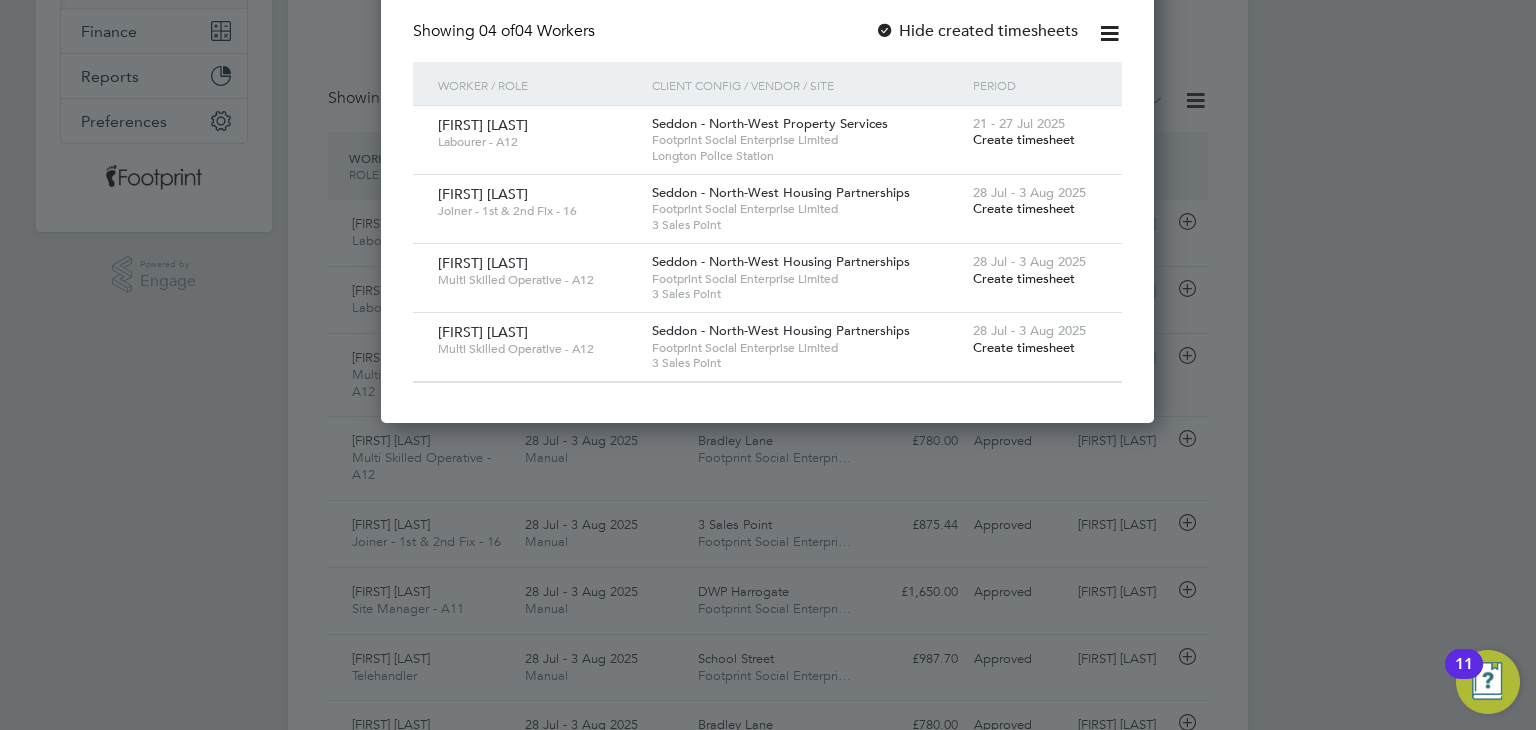 click on "Create timesheet" at bounding box center [1024, 347] 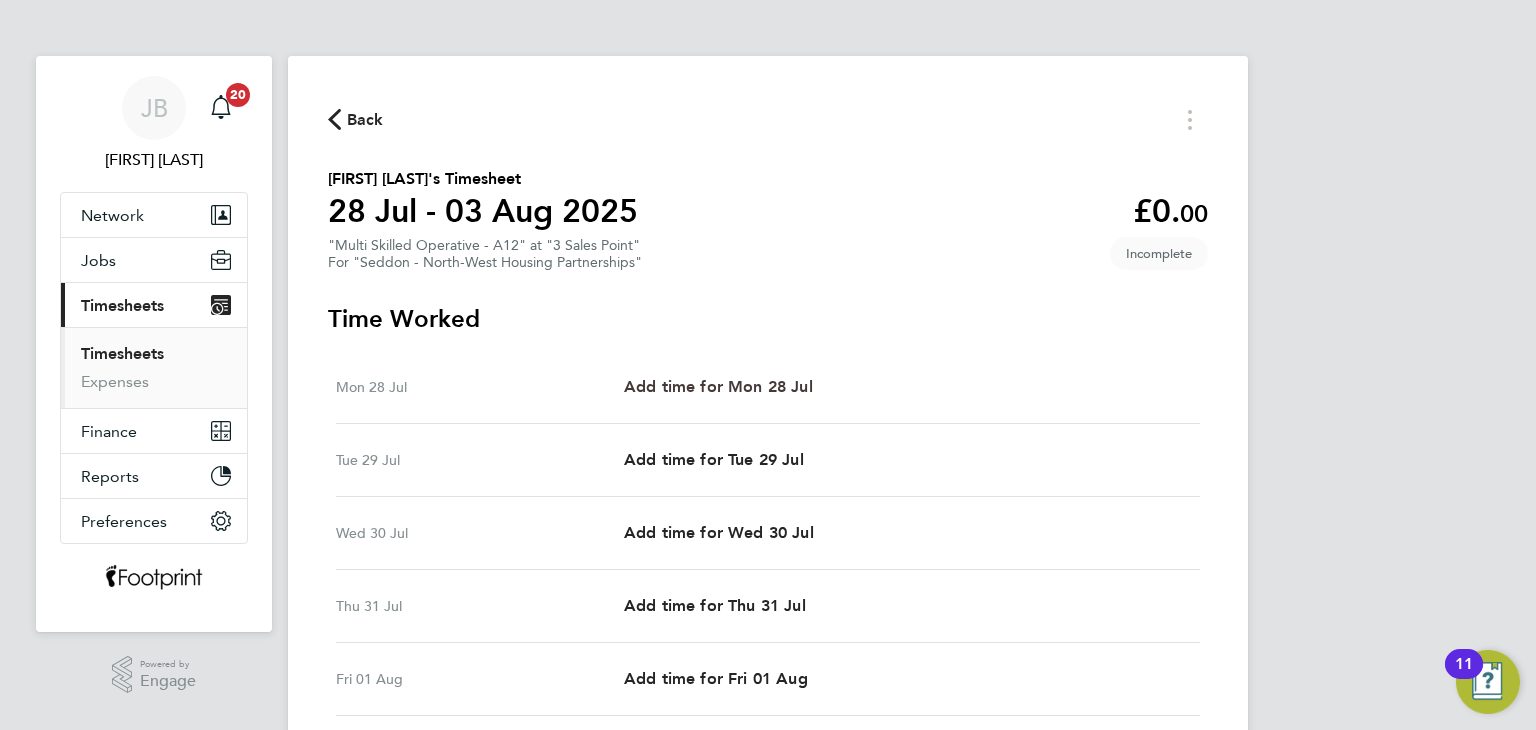 click on "Add time for Mon 28 Jul" at bounding box center (718, 386) 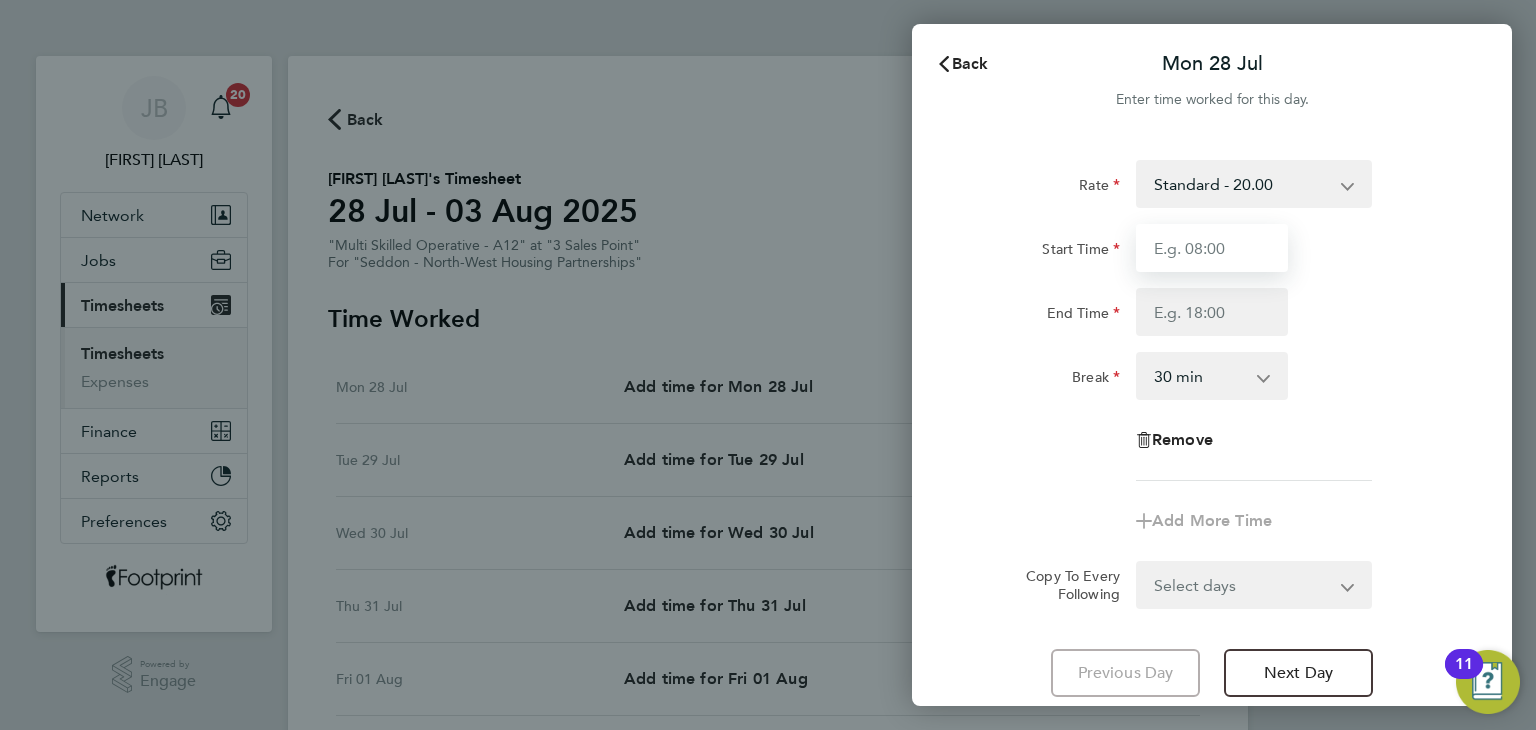 drag, startPoint x: 1186, startPoint y: 251, endPoint x: 1204, endPoint y: 272, distance: 27.658634 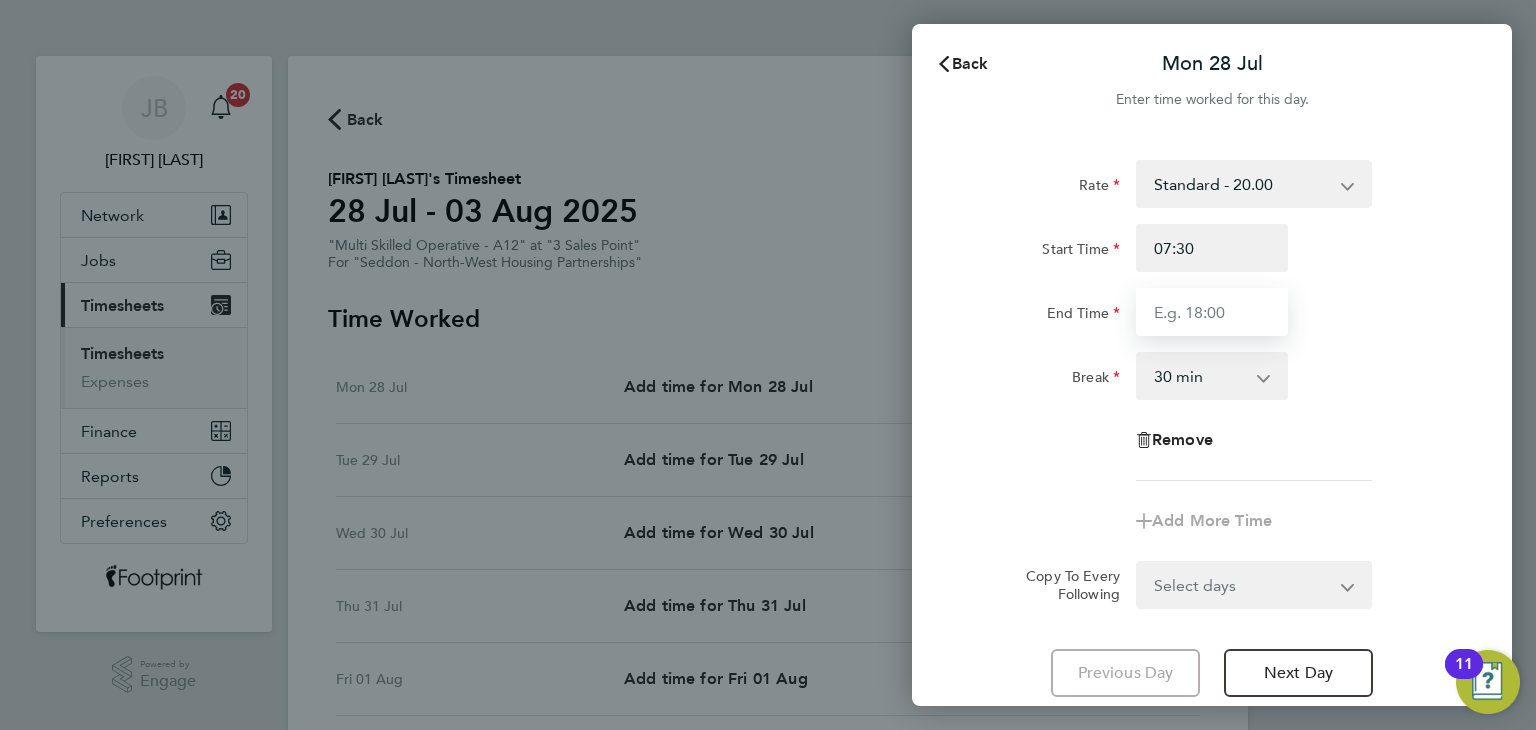 click on "End Time" at bounding box center [1212, 312] 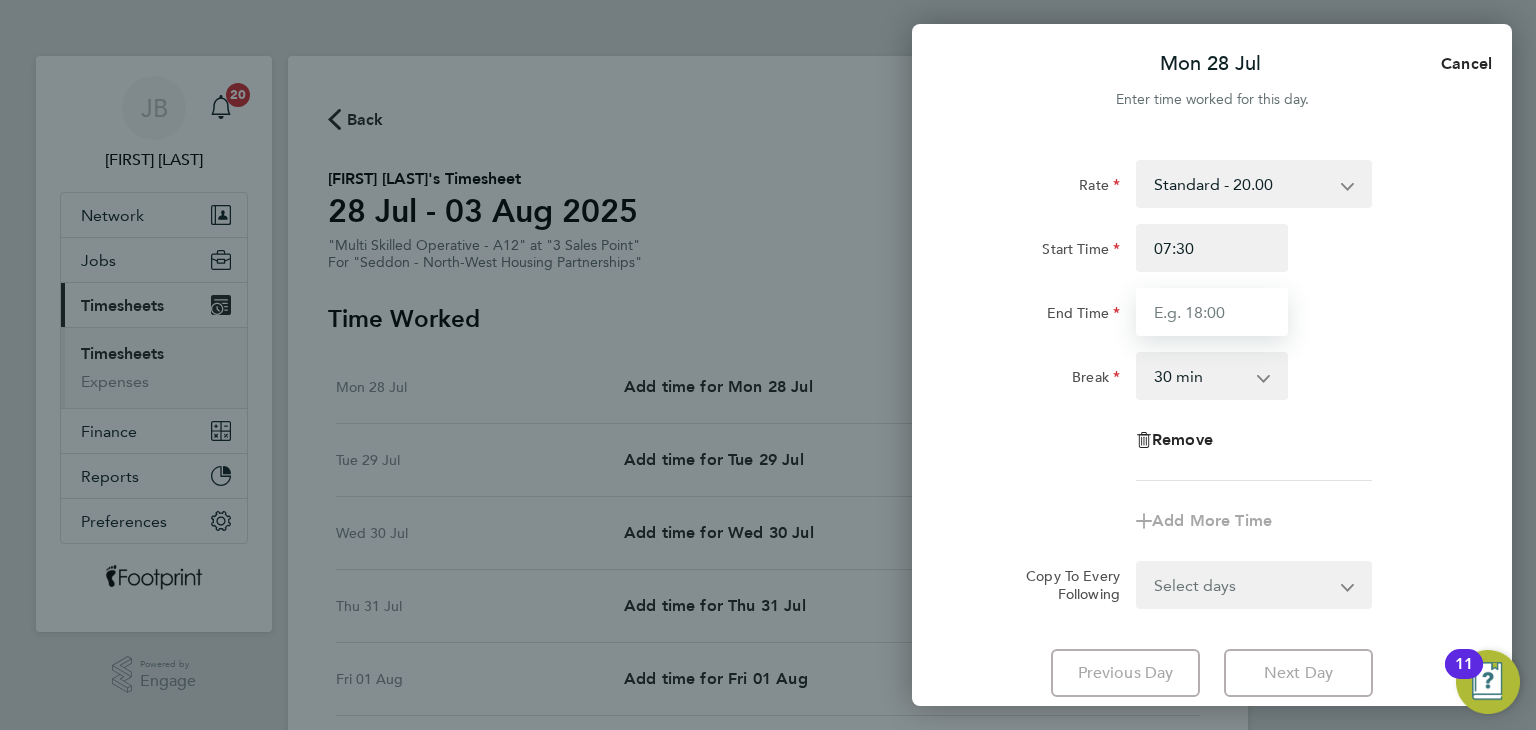 type on "16:00" 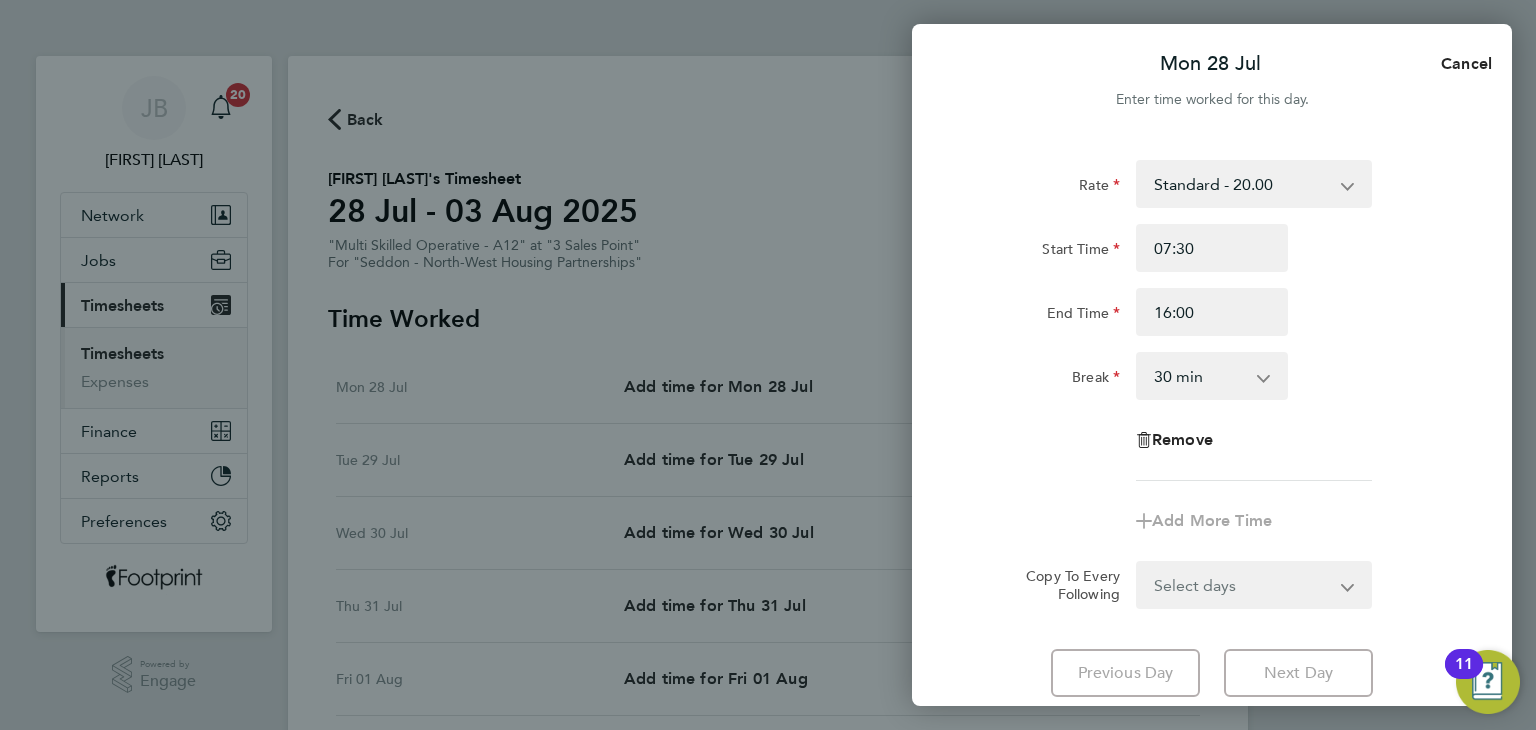drag, startPoint x: 1219, startPoint y: 607, endPoint x: 1222, endPoint y: 592, distance: 15.297058 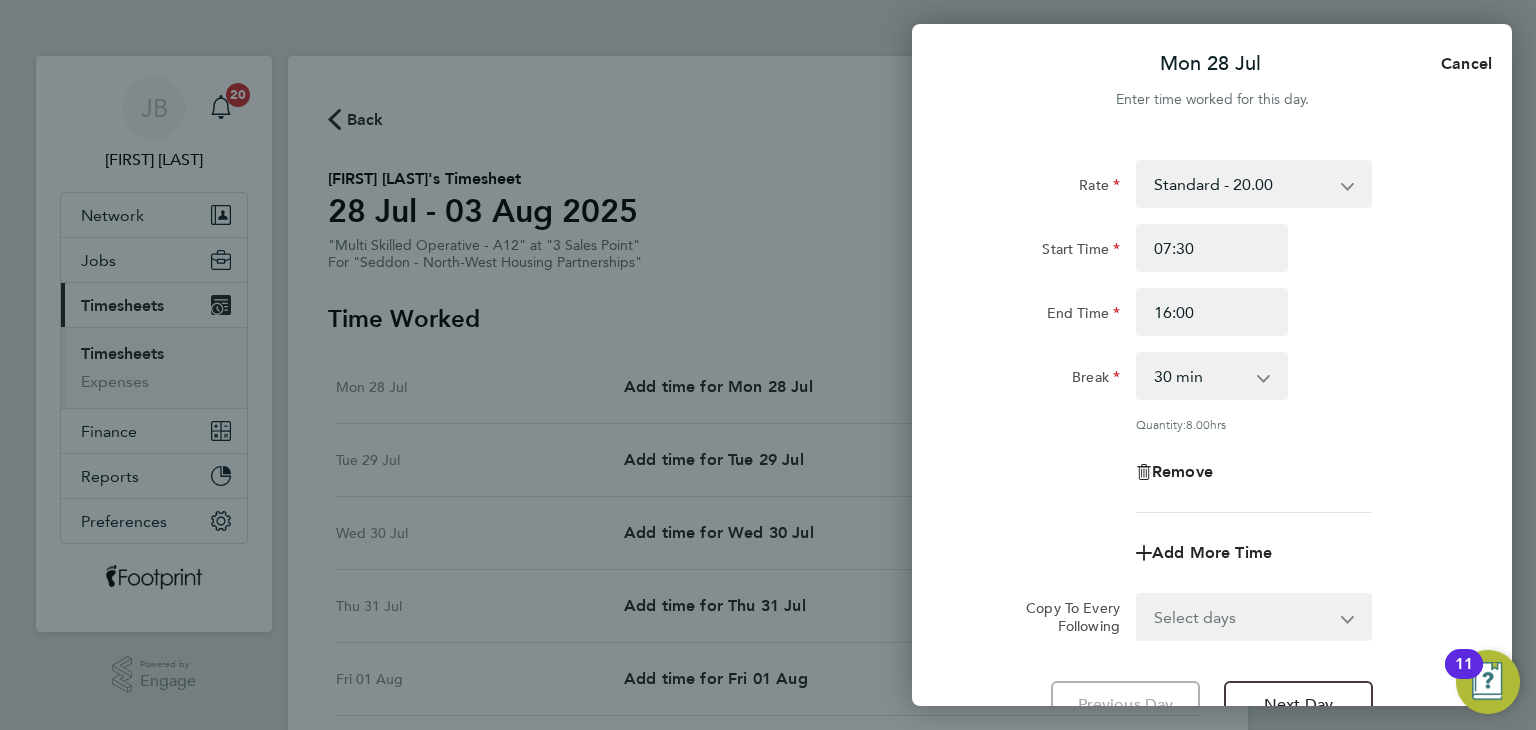 click on "Select days   Day   Weekday (Mon-Fri)   Weekend (Sat-Sun)   Tuesday   Wednesday   Thursday   Friday   Saturday   Sunday" at bounding box center (1243, 617) 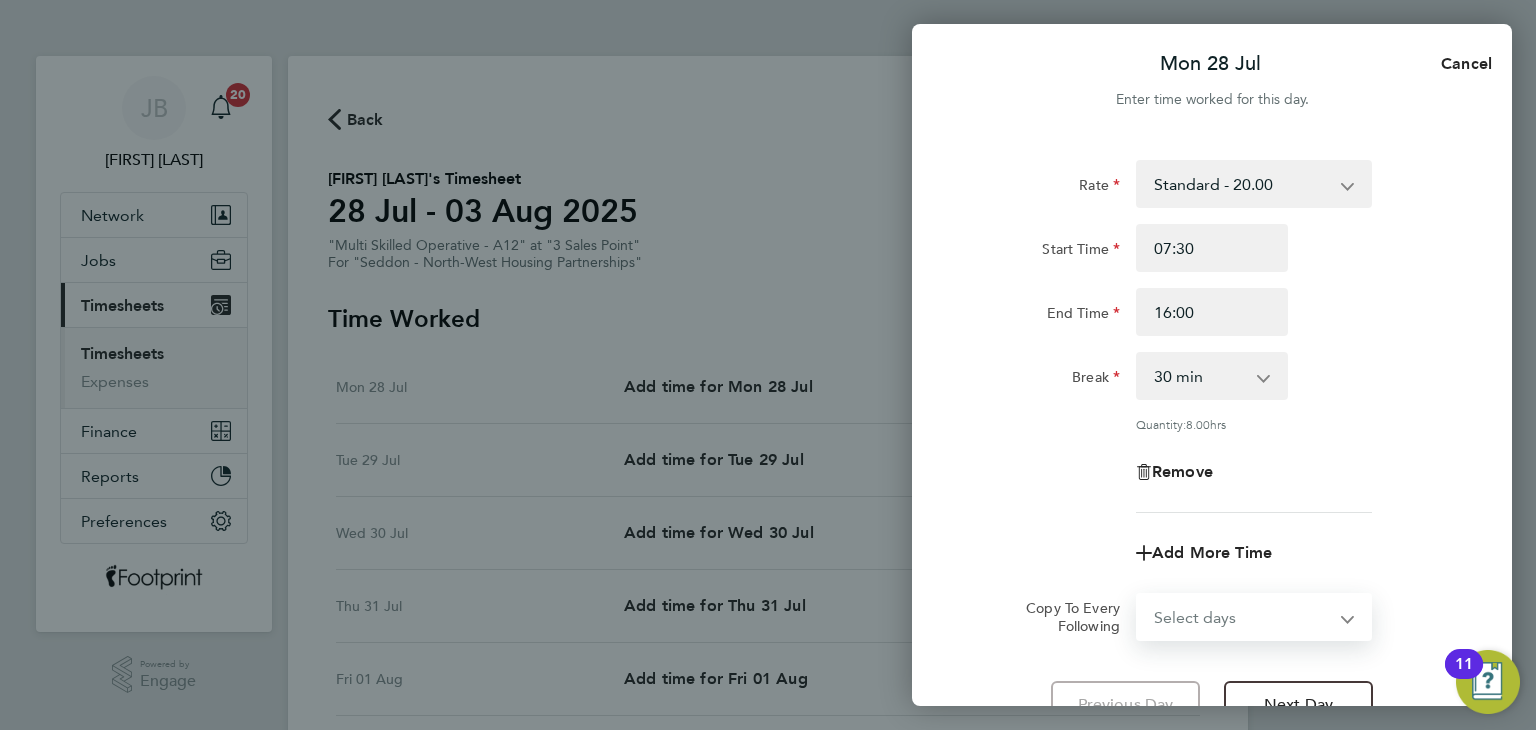 select on "WEEKDAY" 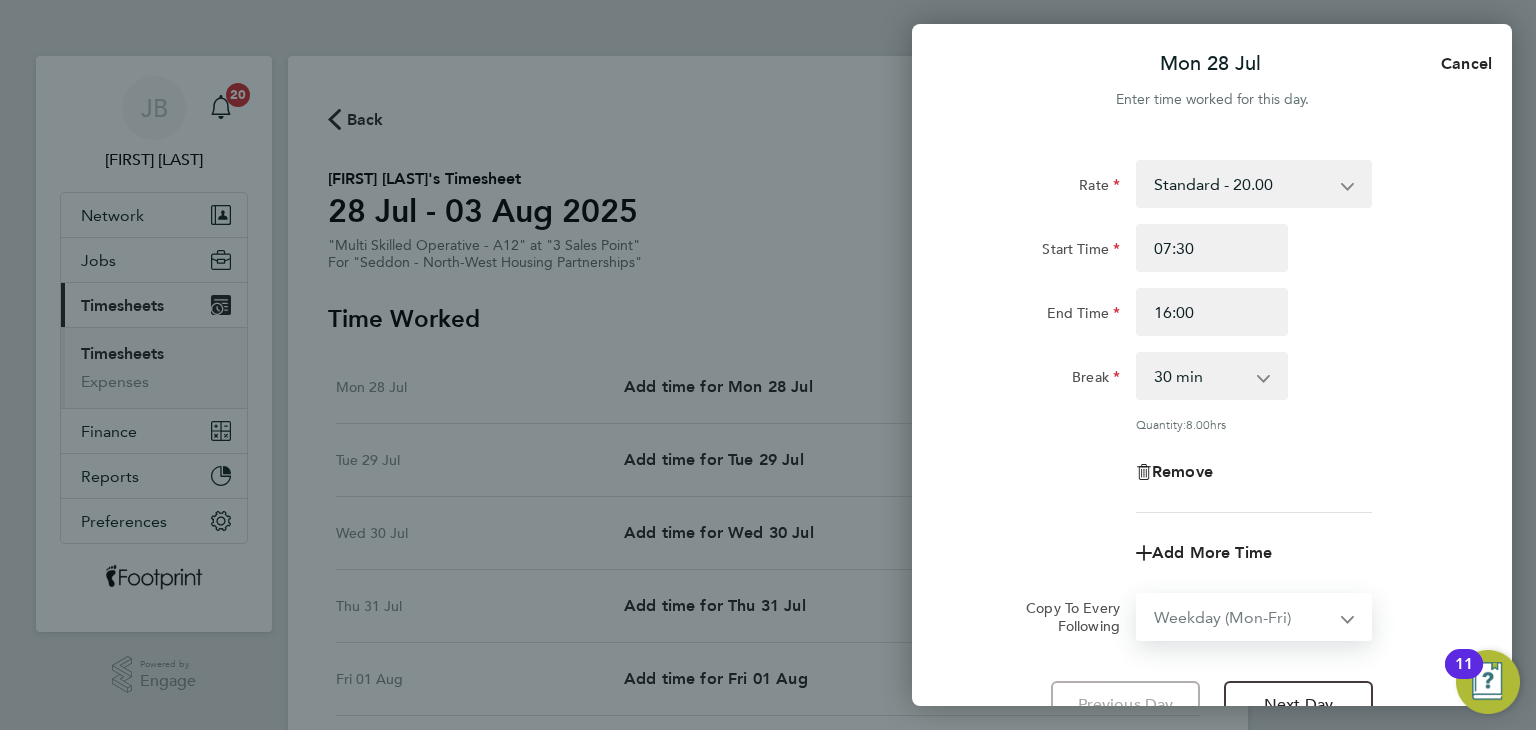 click on "Select days   Day   Weekday (Mon-Fri)   Weekend (Sat-Sun)   Tuesday   Wednesday   Thursday   Friday   Saturday   Sunday" at bounding box center [1243, 617] 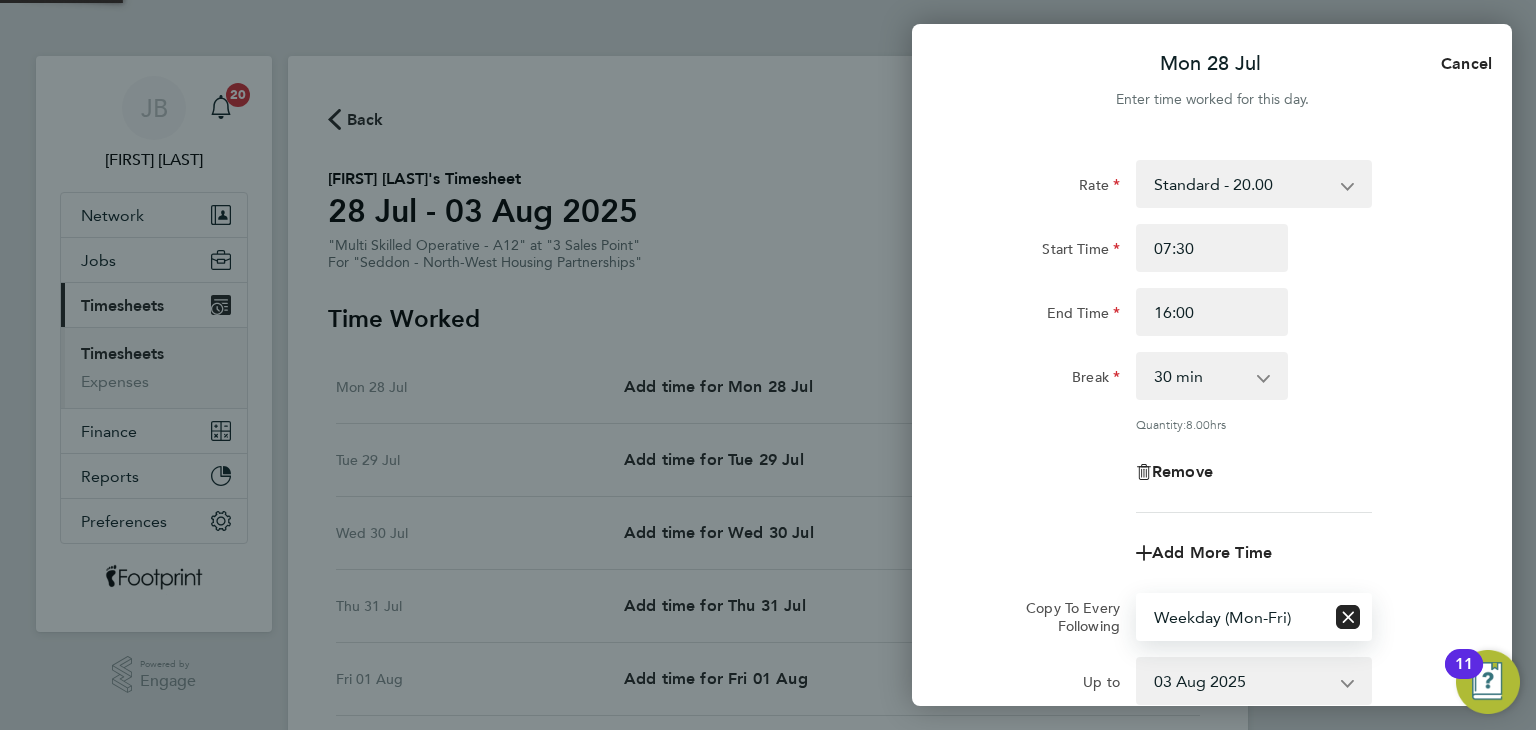 click on "Rate  Standard - 20.00
Start Time 07:30 End Time 16:00 Break  0 min   15 min   30 min   45 min   60 min   75 min   90 min
Quantity:  8.00  hrs
Remove" 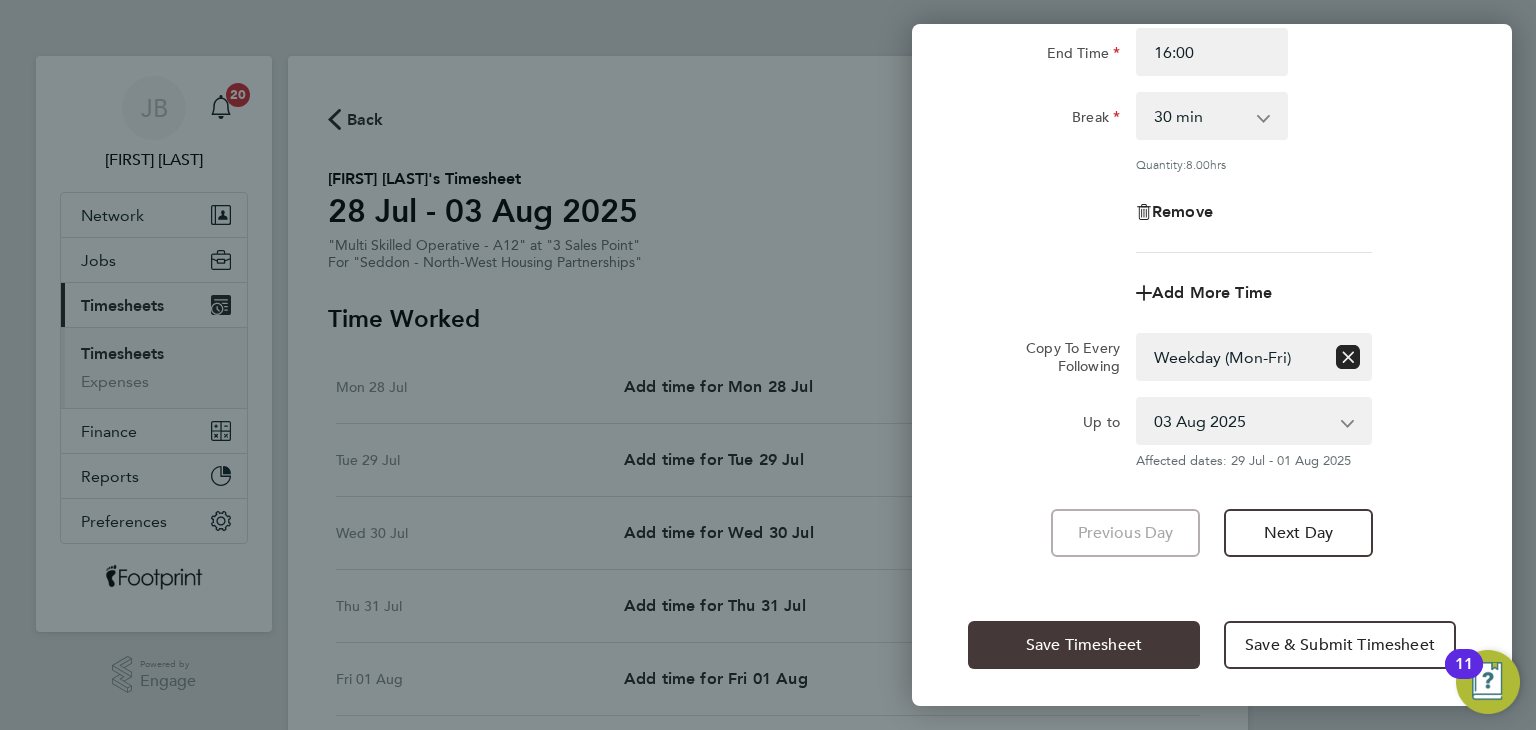 click on "Save Timesheet" 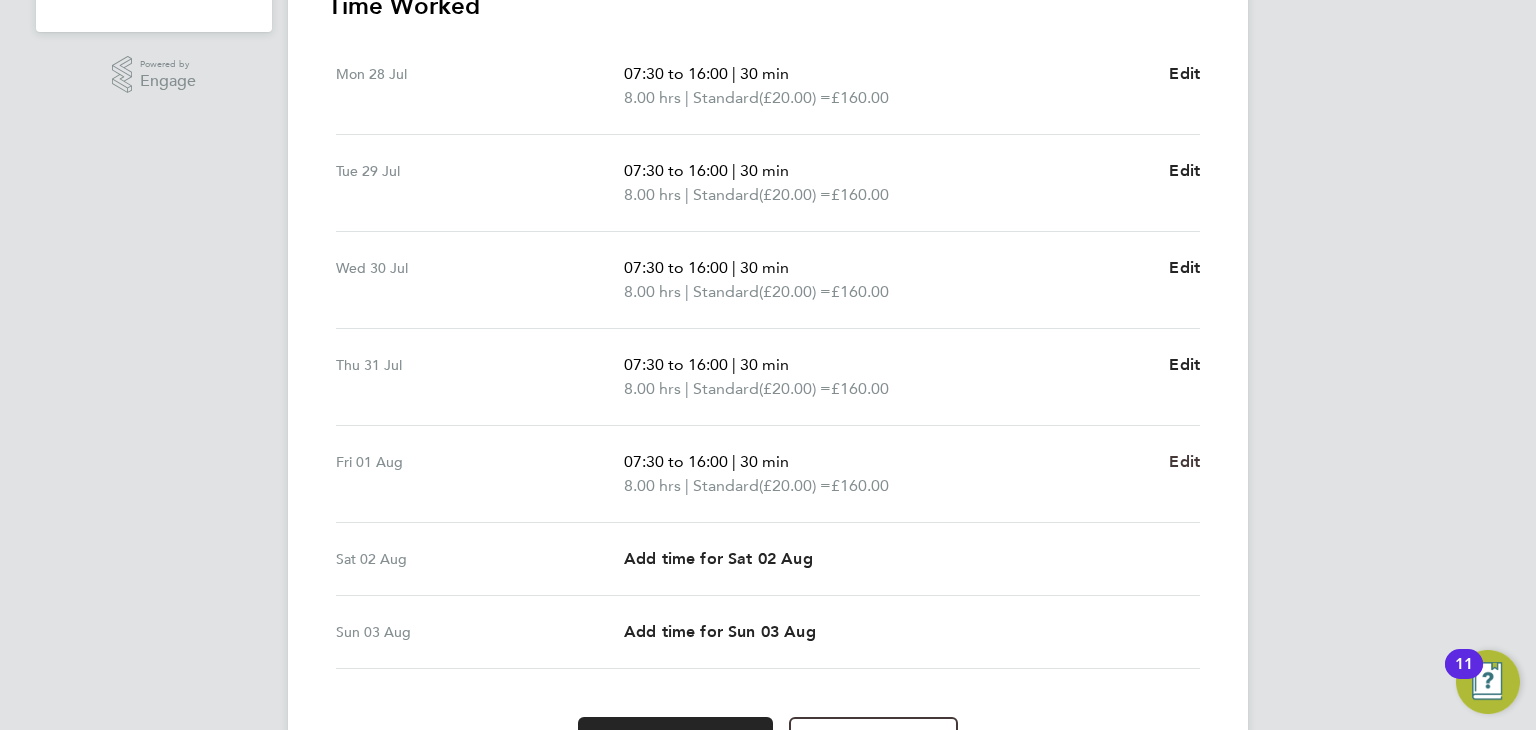 click on "Edit" at bounding box center [1184, 461] 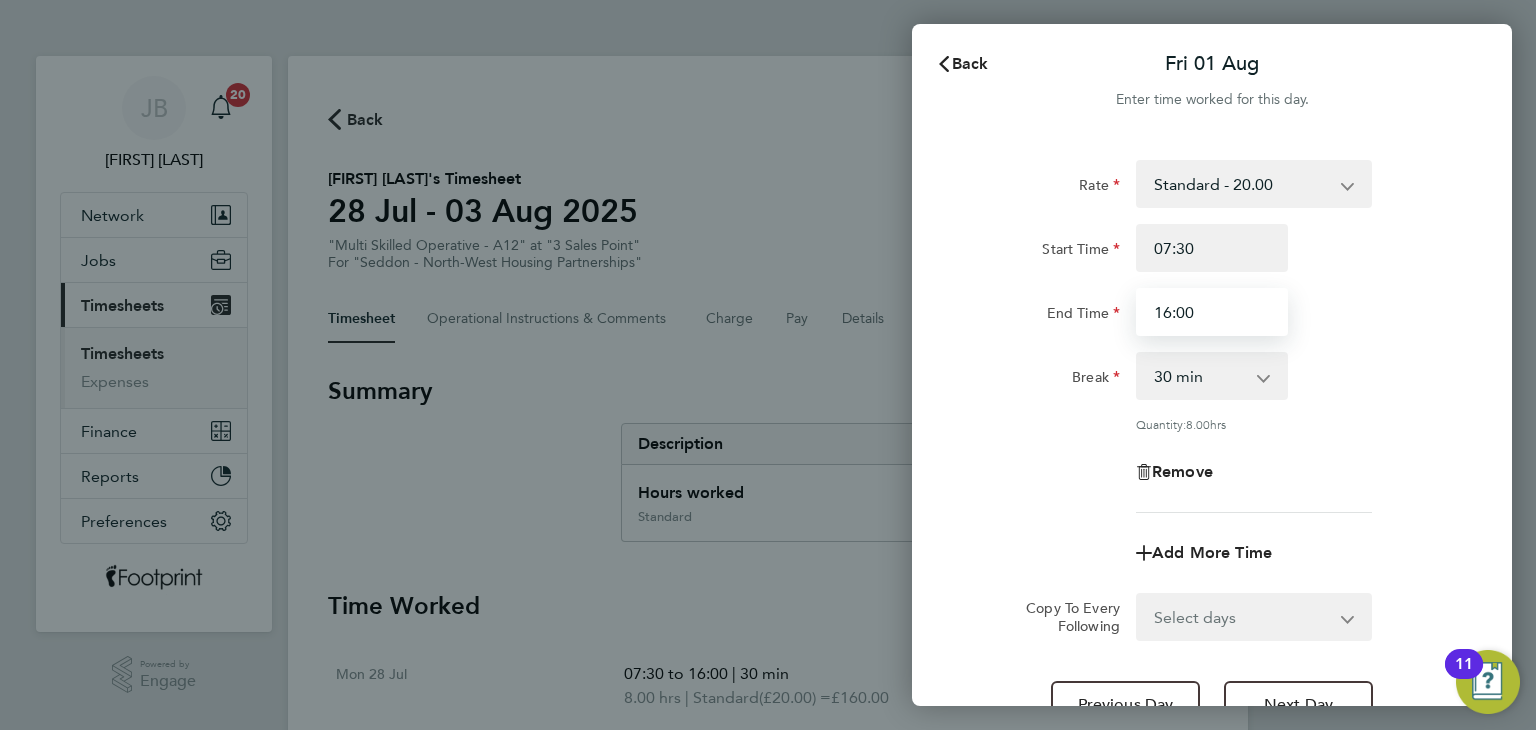 drag, startPoint x: 1180, startPoint y: 305, endPoint x: 1005, endPoint y: 301, distance: 175.04572 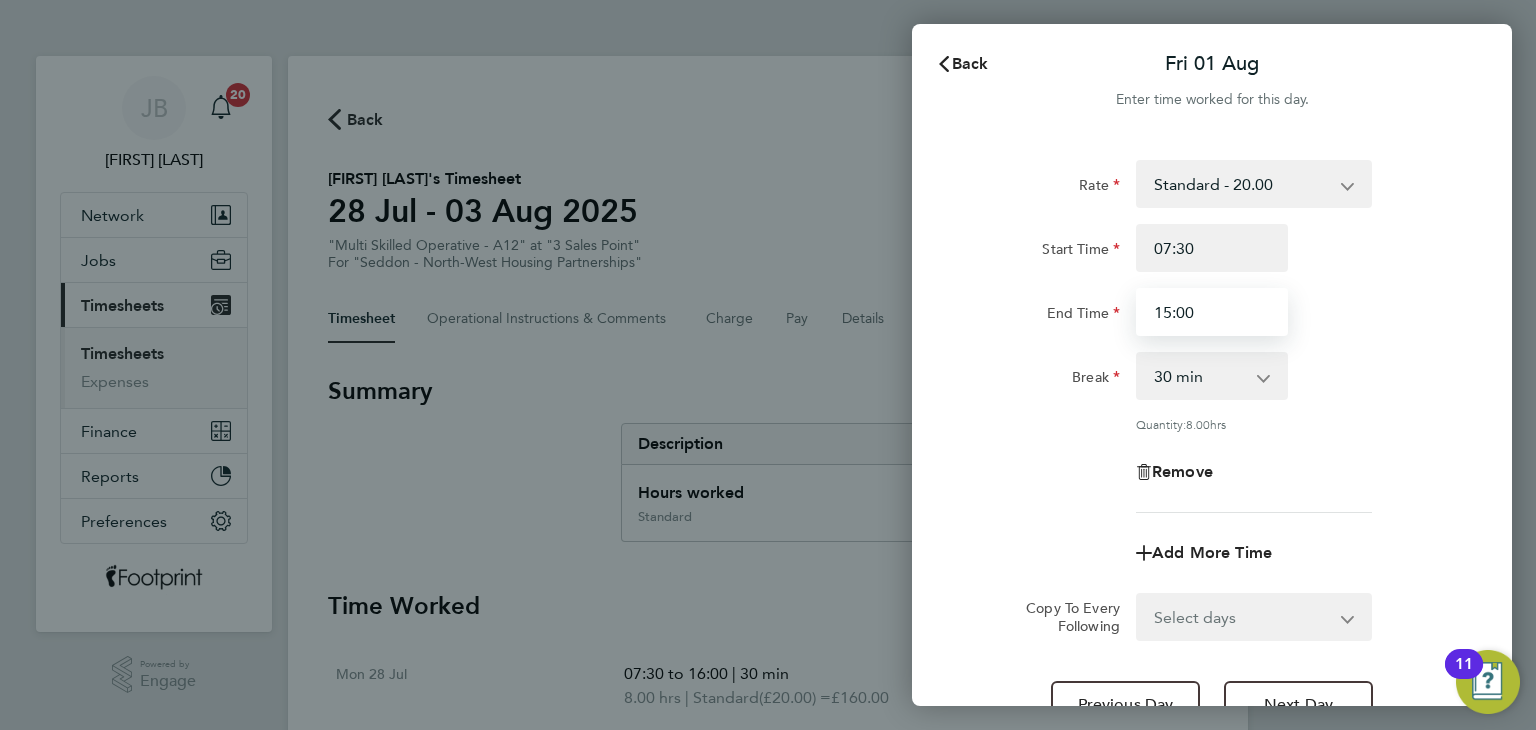 type on "15:00" 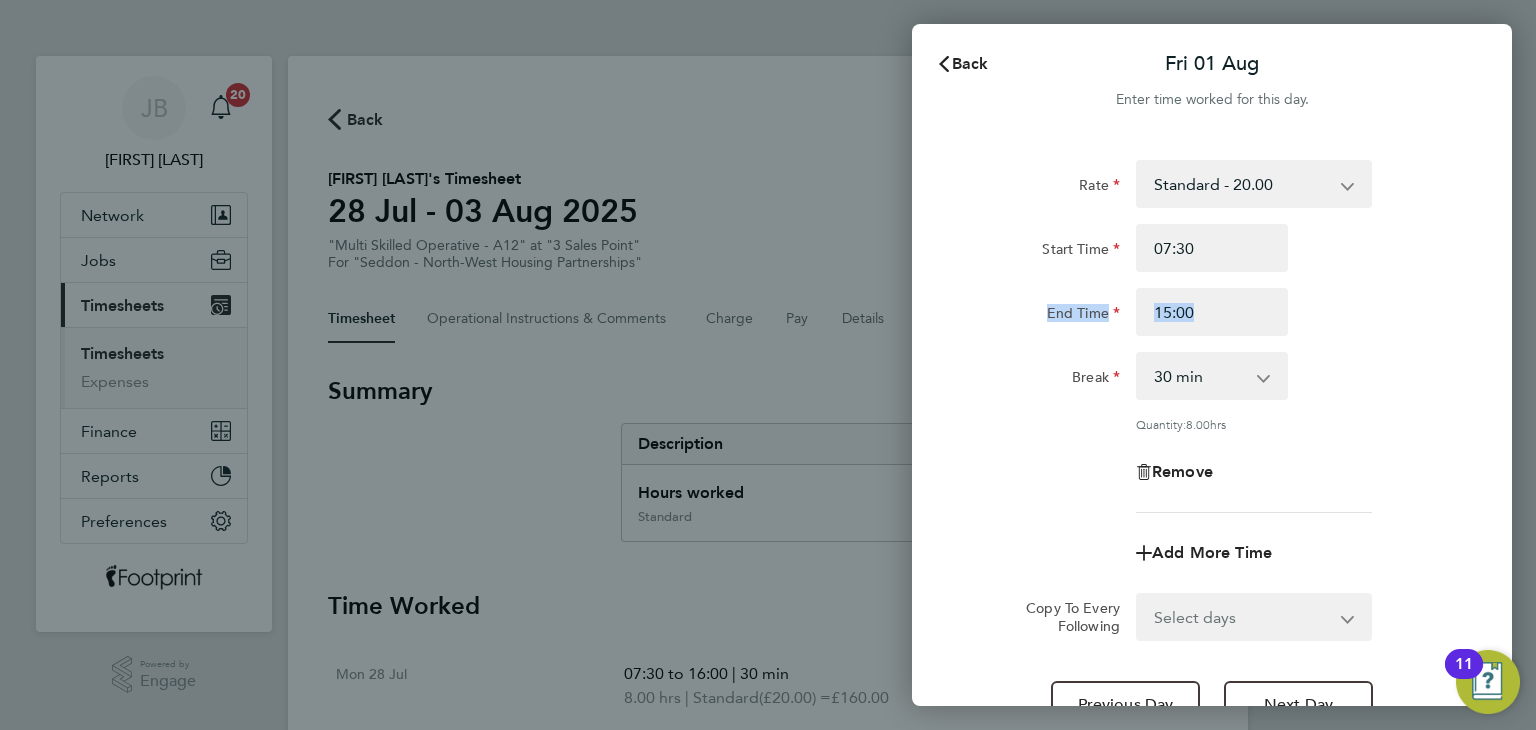 click on "Rate  Standard - 20.00
Start Time 07:30 End Time 15:00 Break  0 min   15 min   30 min   45 min   60 min   75 min   90 min
Quantity:  8.00  hrs
Remove" 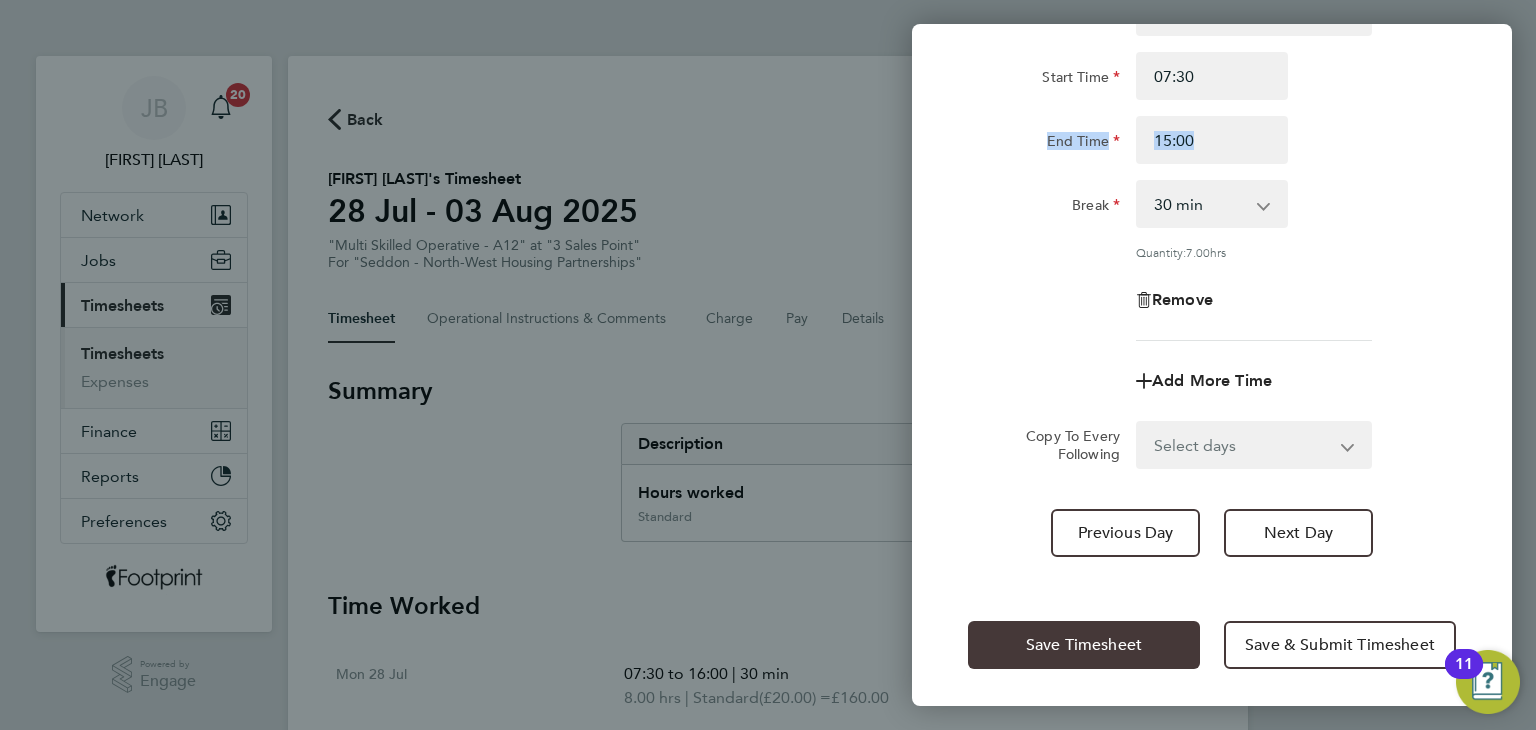 drag, startPoint x: 1016, startPoint y: 639, endPoint x: 964, endPoint y: 620, distance: 55.362442 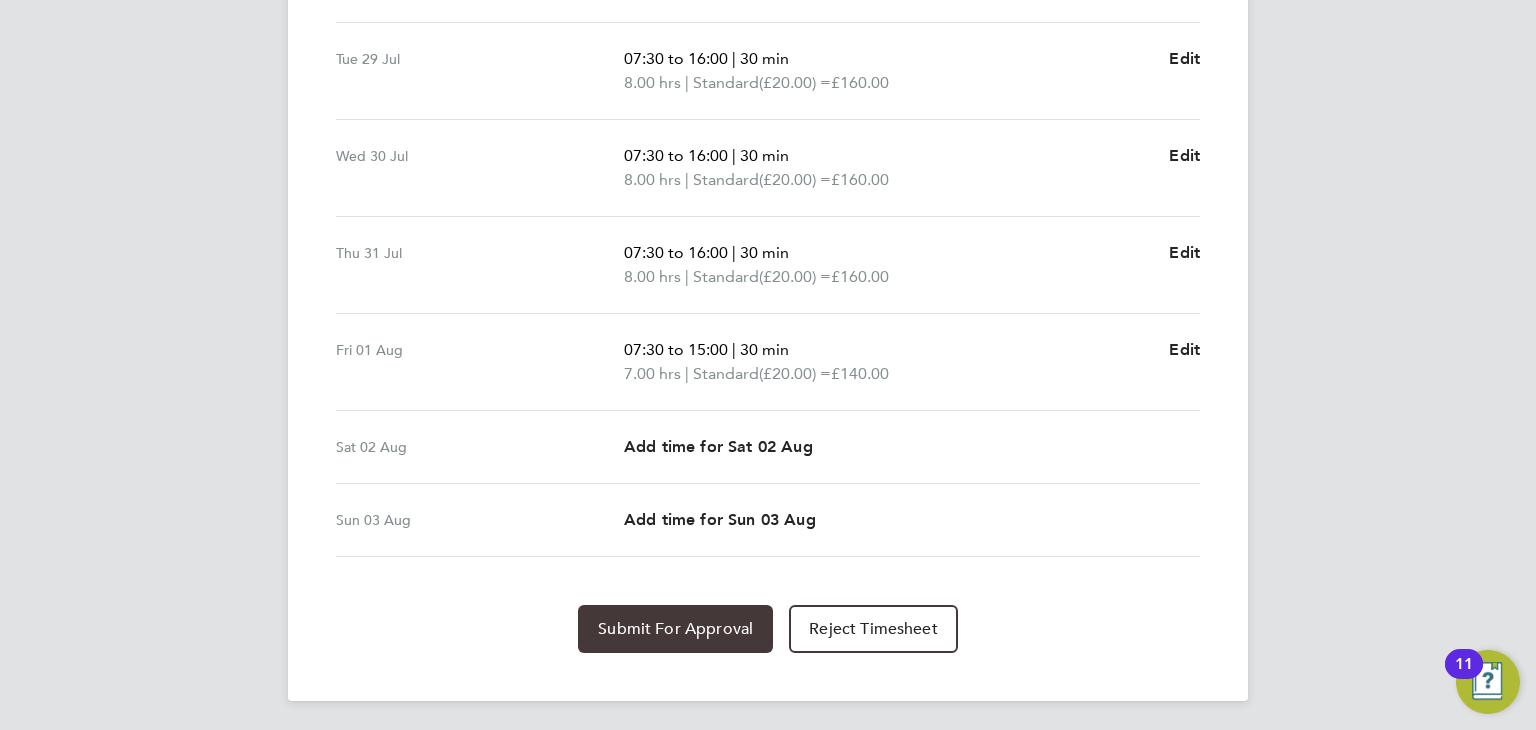 click on "Submit For Approval" 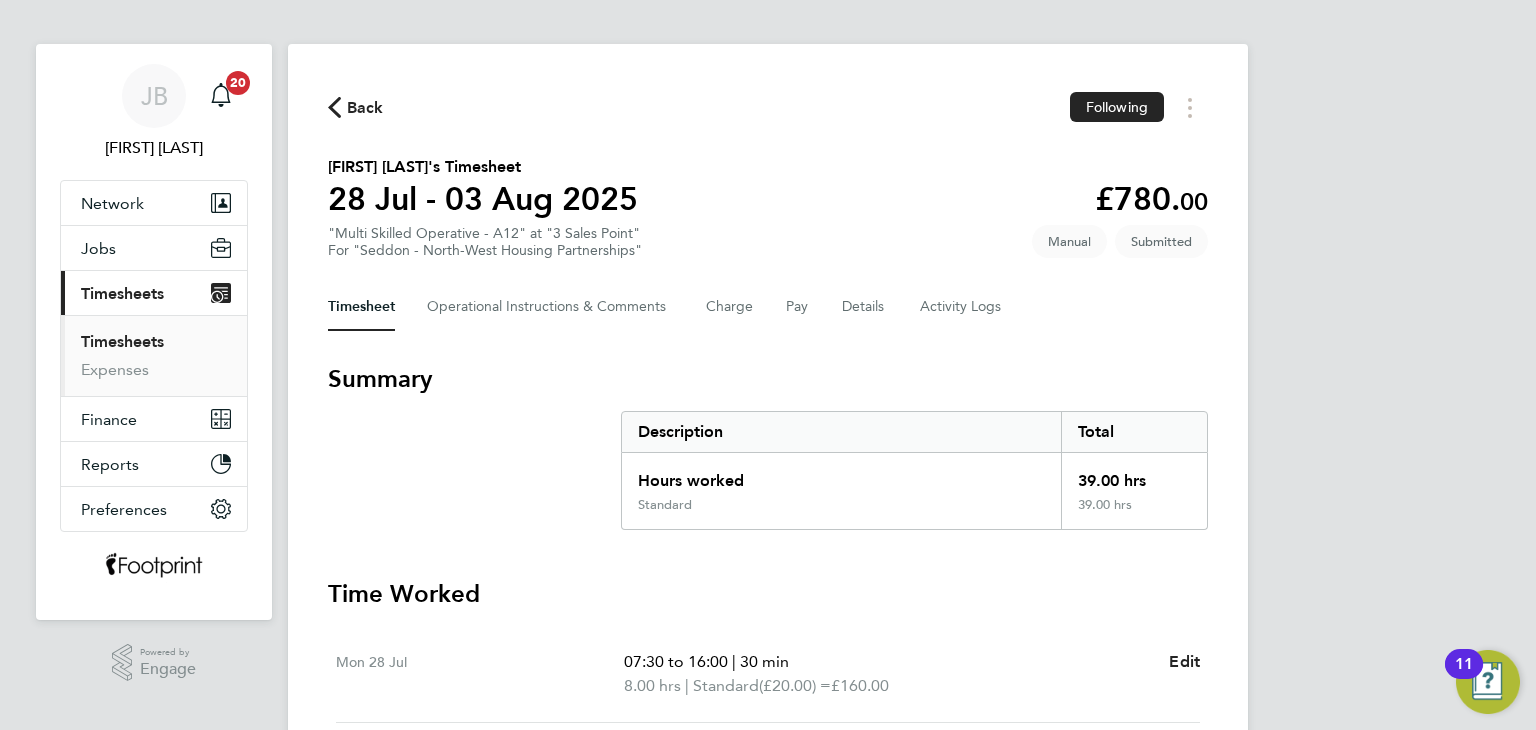click on "Timesheets" at bounding box center (122, 341) 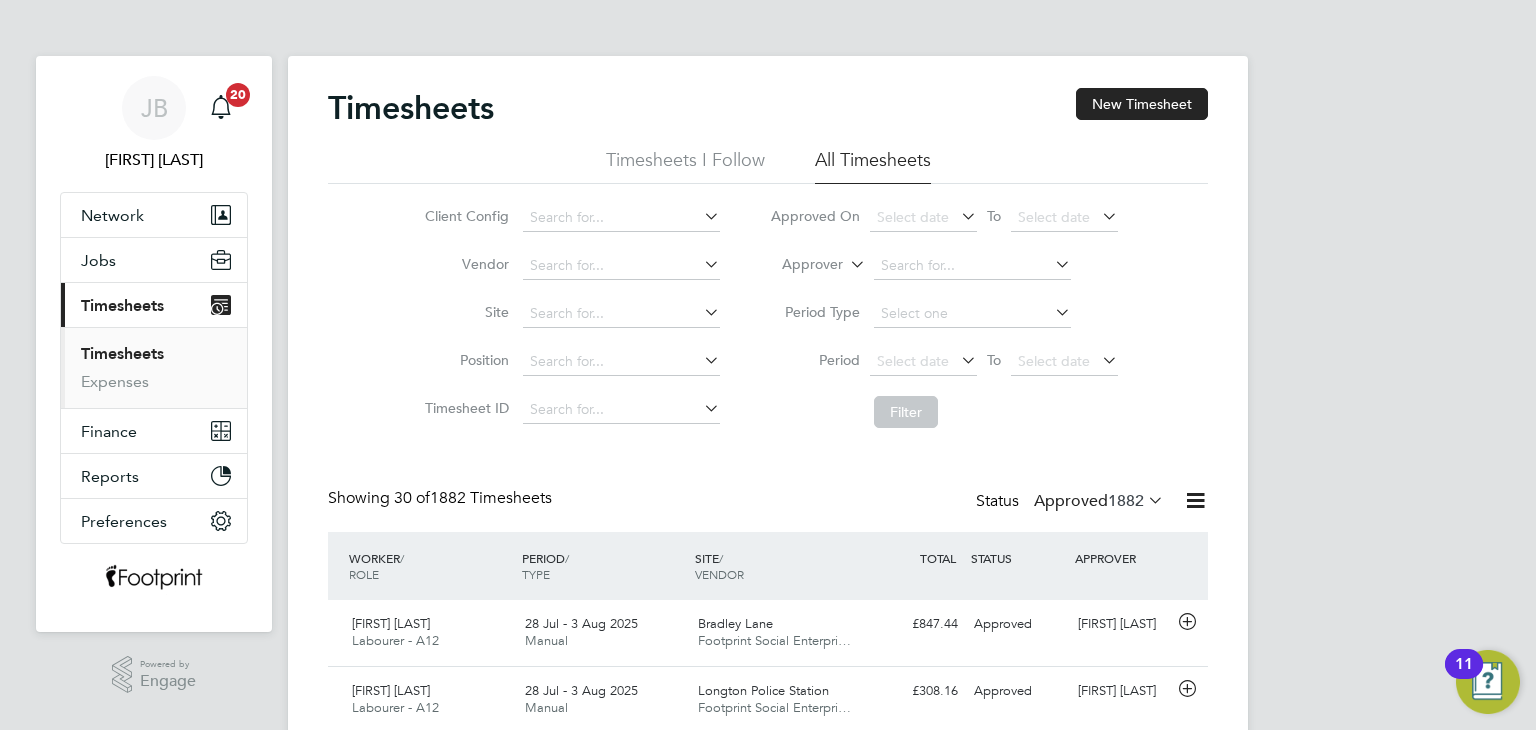 scroll, scrollTop: 400, scrollLeft: 0, axis: vertical 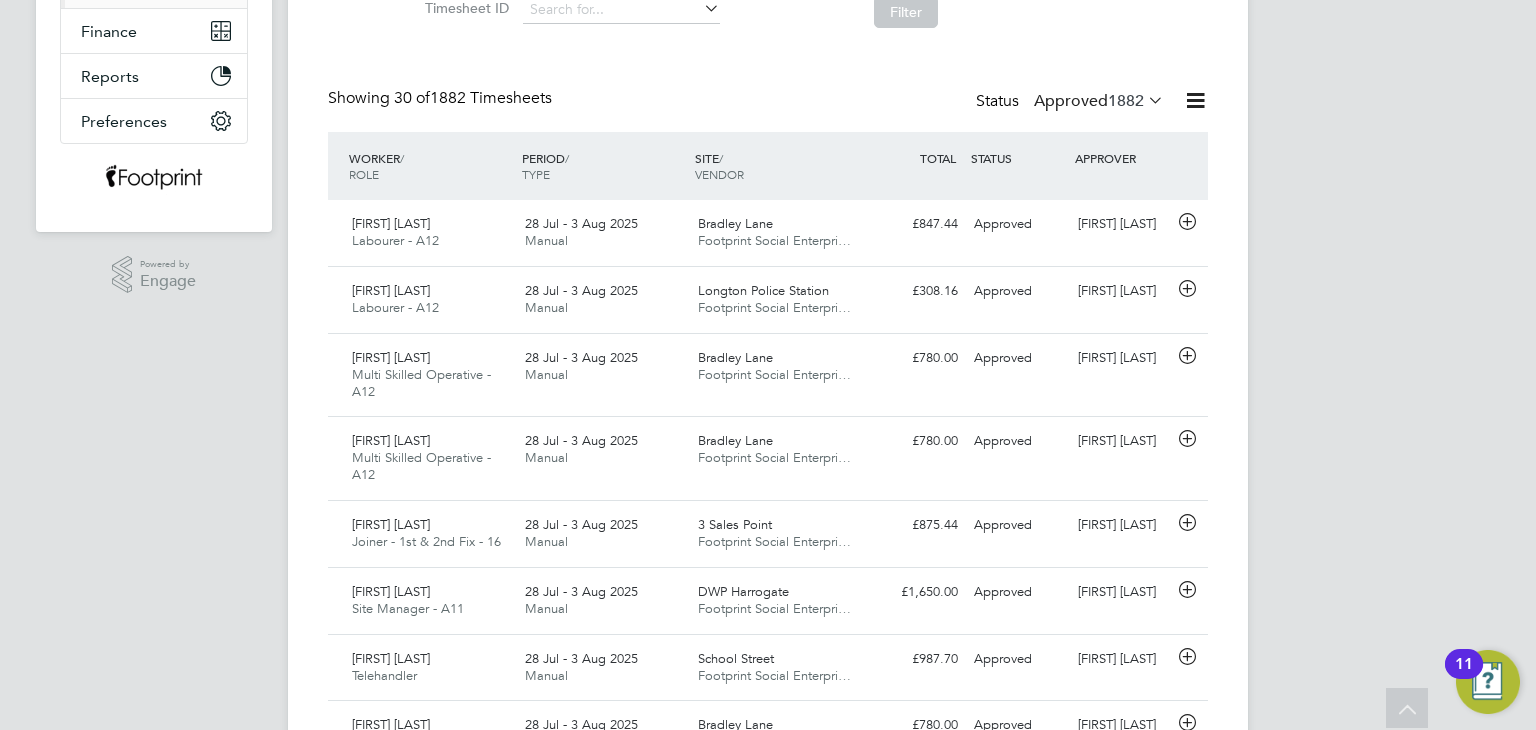 click on "Approved  1882" 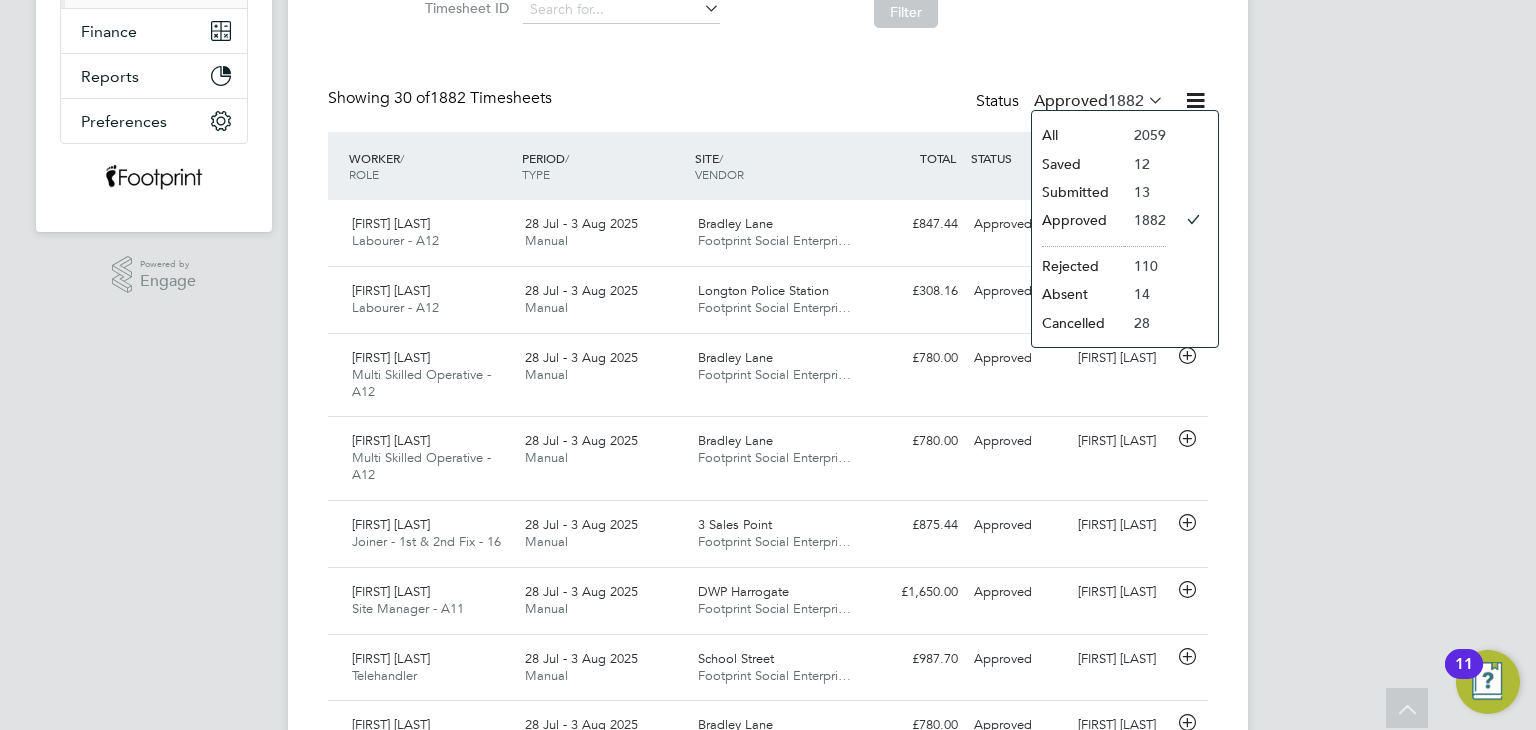 click on "Submitted" 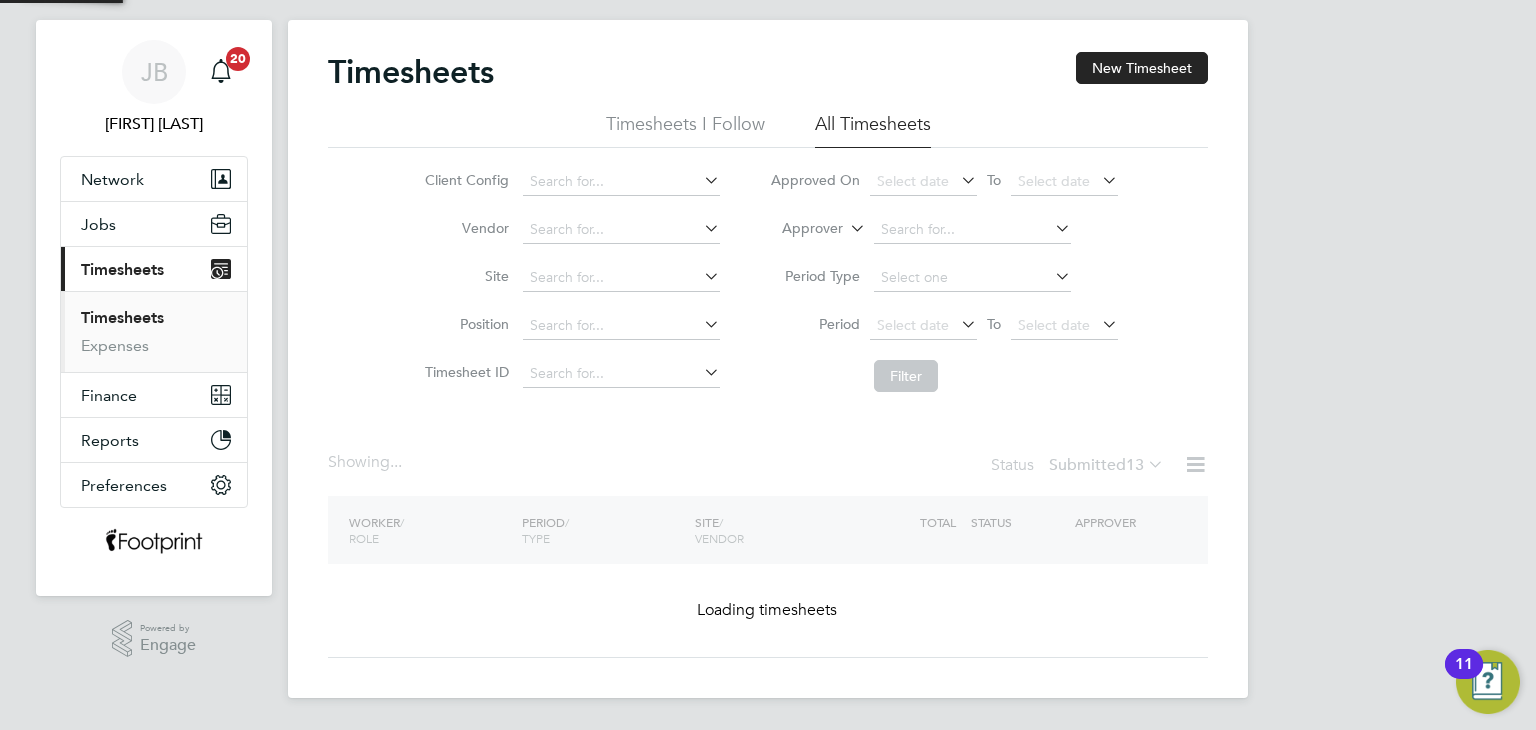 scroll, scrollTop: 400, scrollLeft: 0, axis: vertical 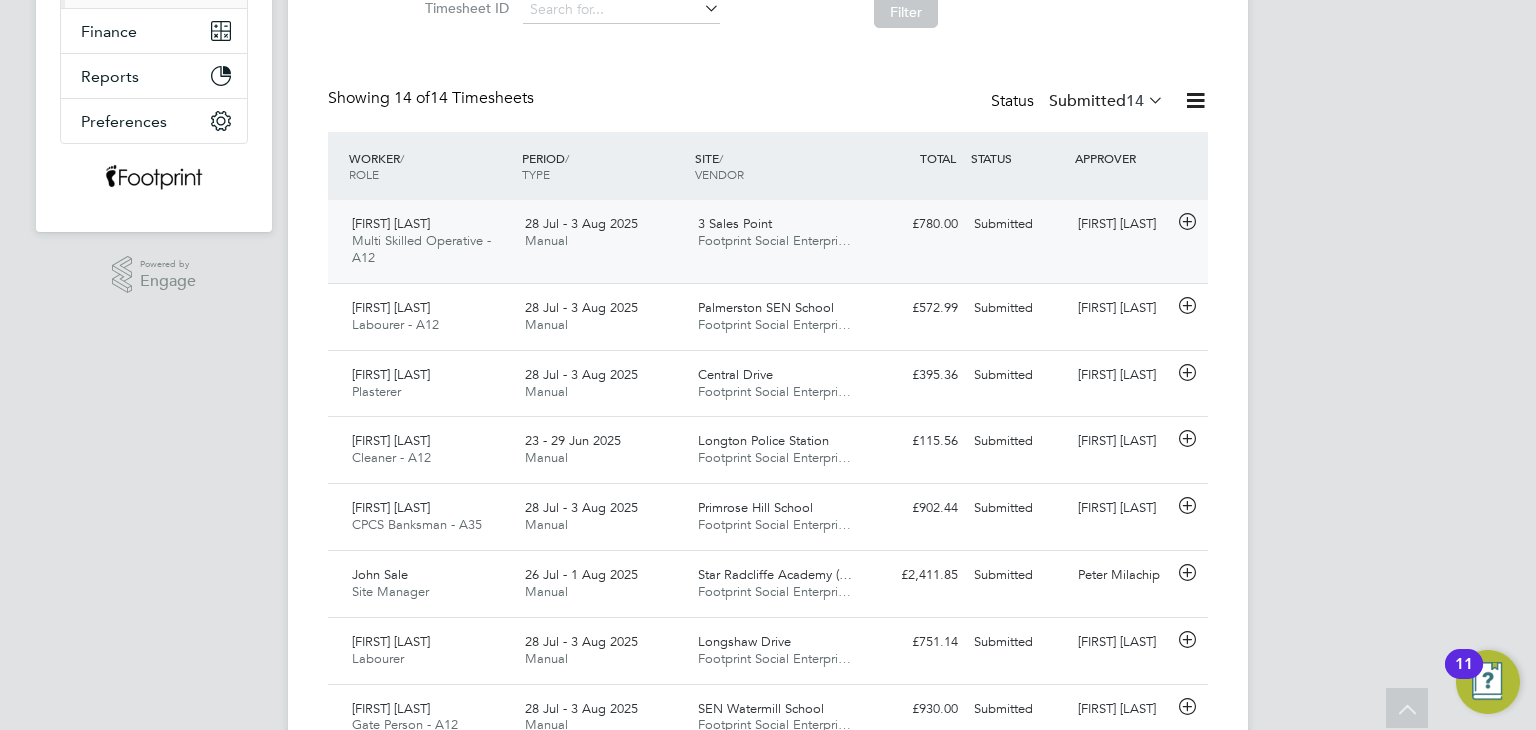 click on "Steven Moss" 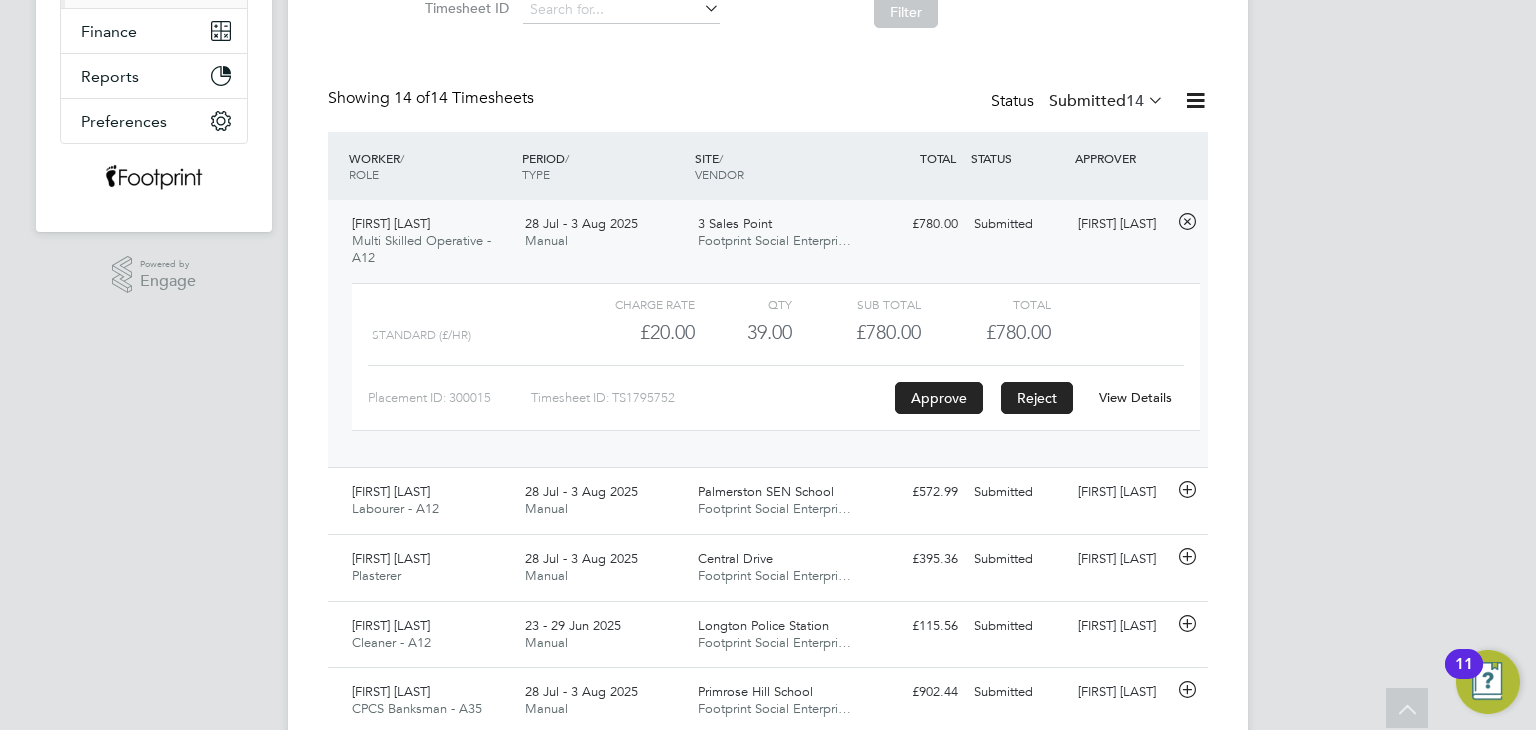 click on "Reject" 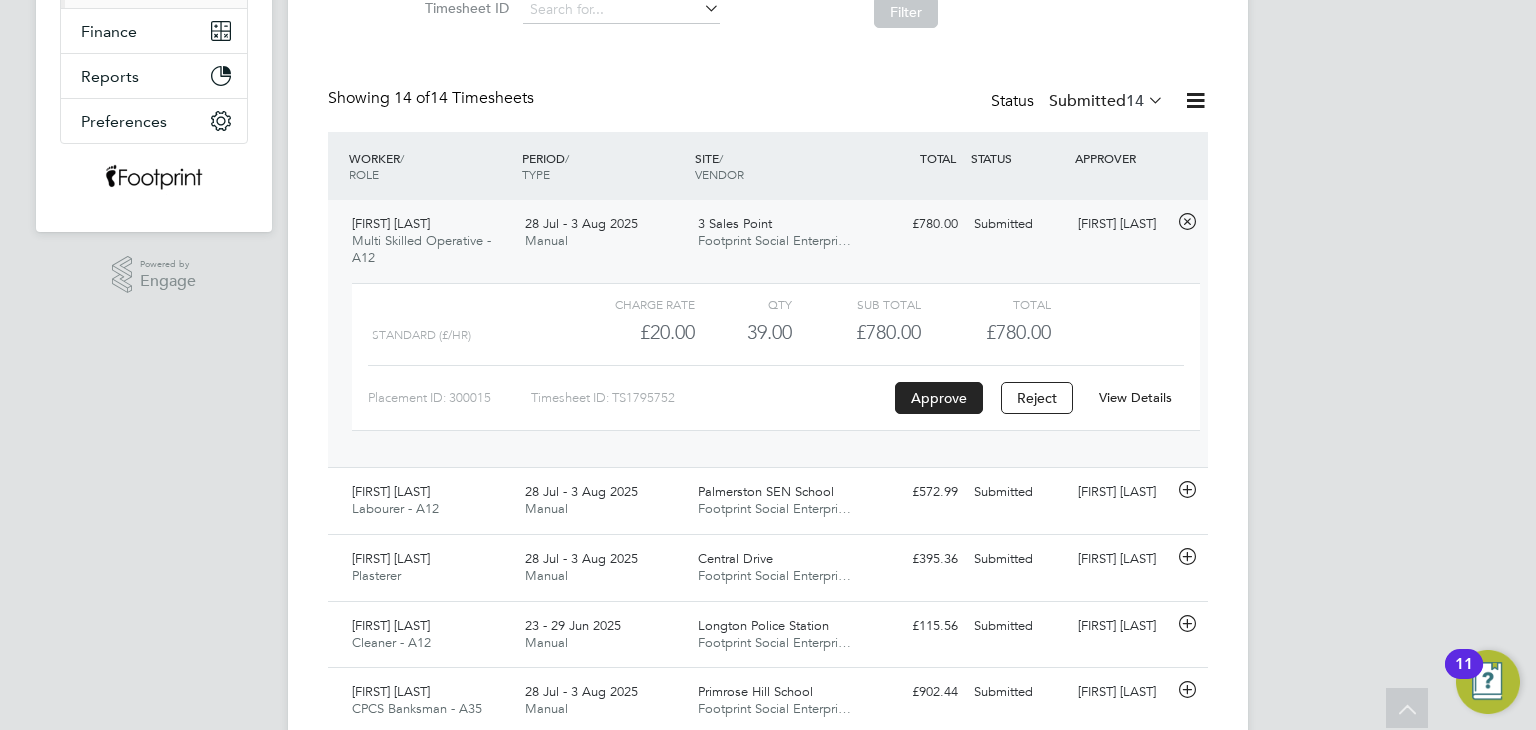 drag, startPoint x: 597, startPoint y: 235, endPoint x: 587, endPoint y: 223, distance: 15.6205 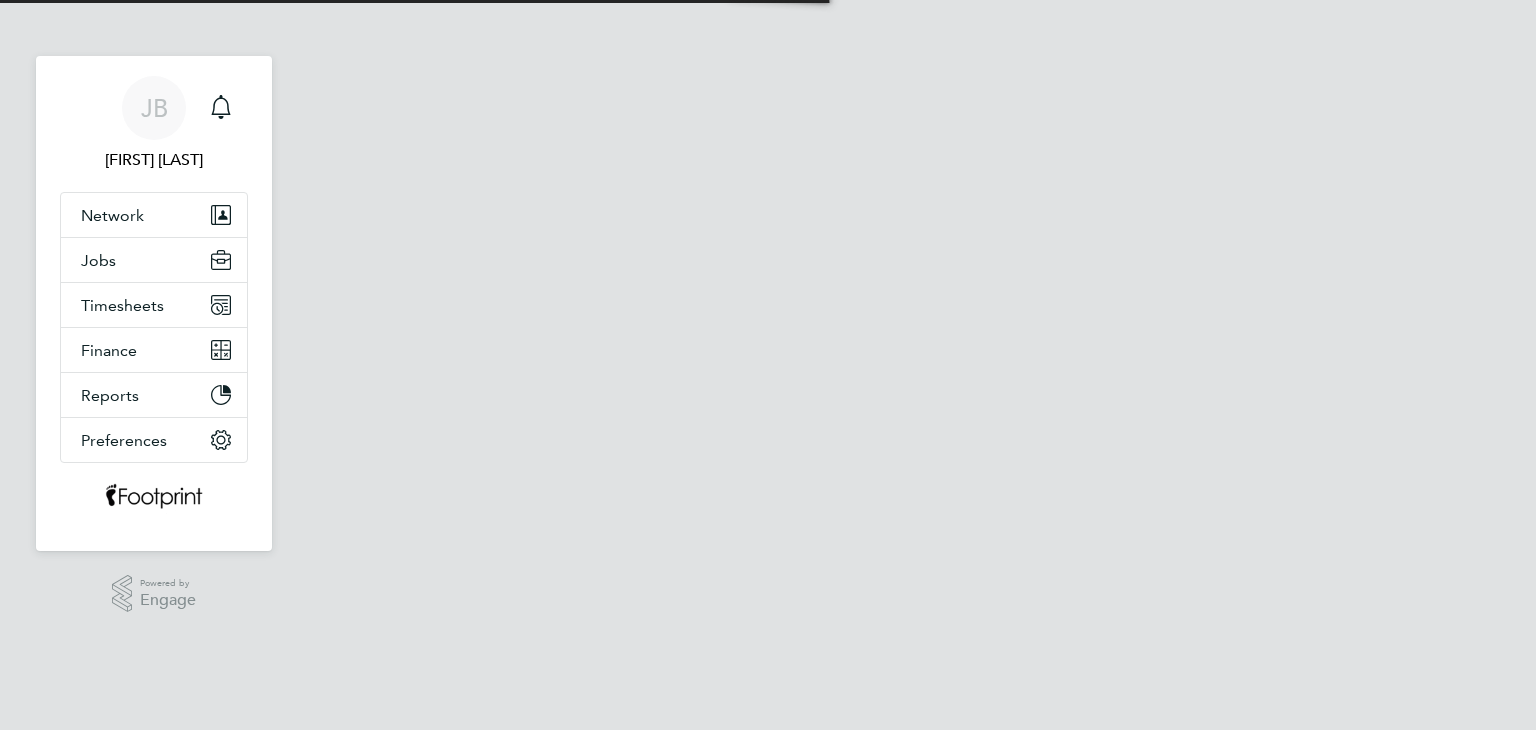 scroll, scrollTop: 0, scrollLeft: 0, axis: both 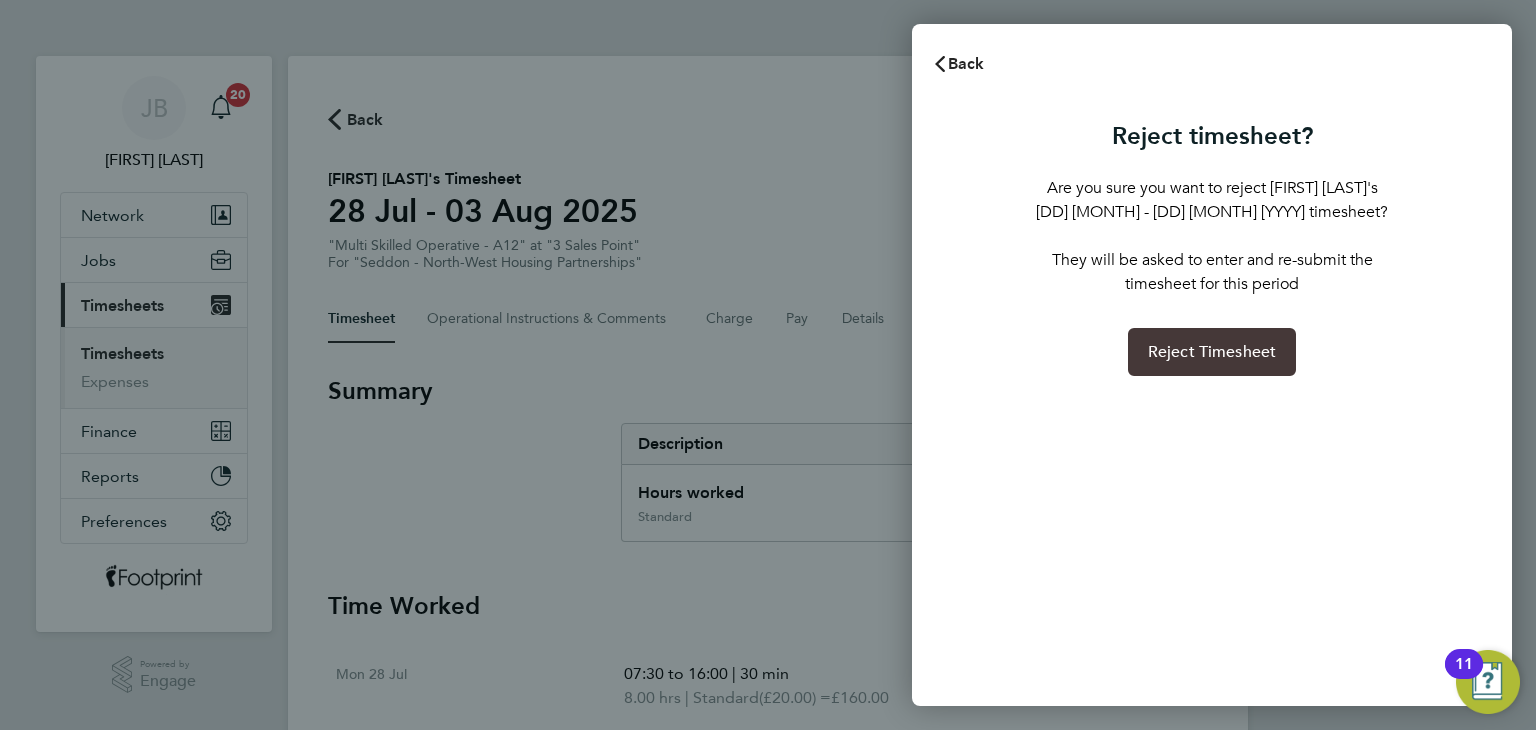 click on "Reject Timesheet" 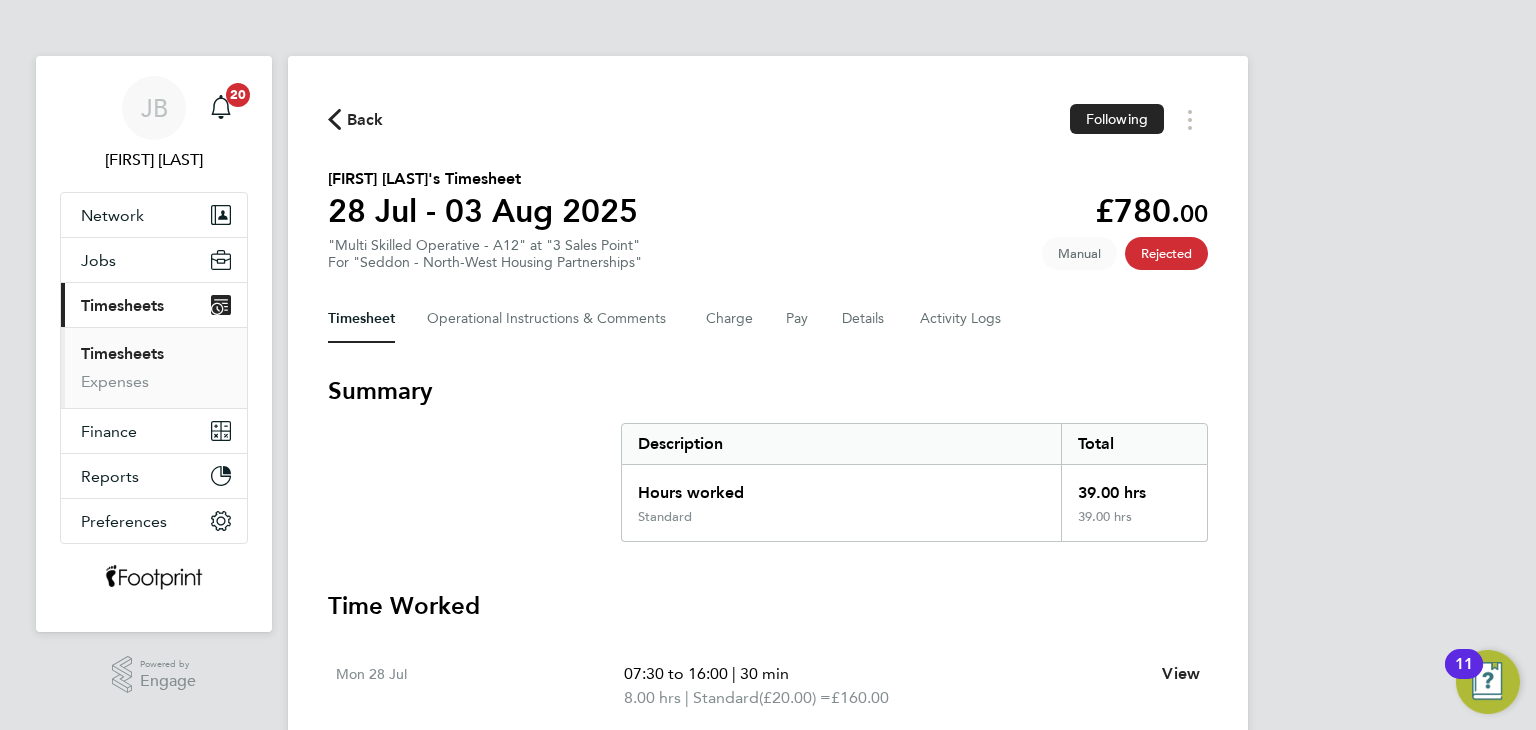 click on "Back" 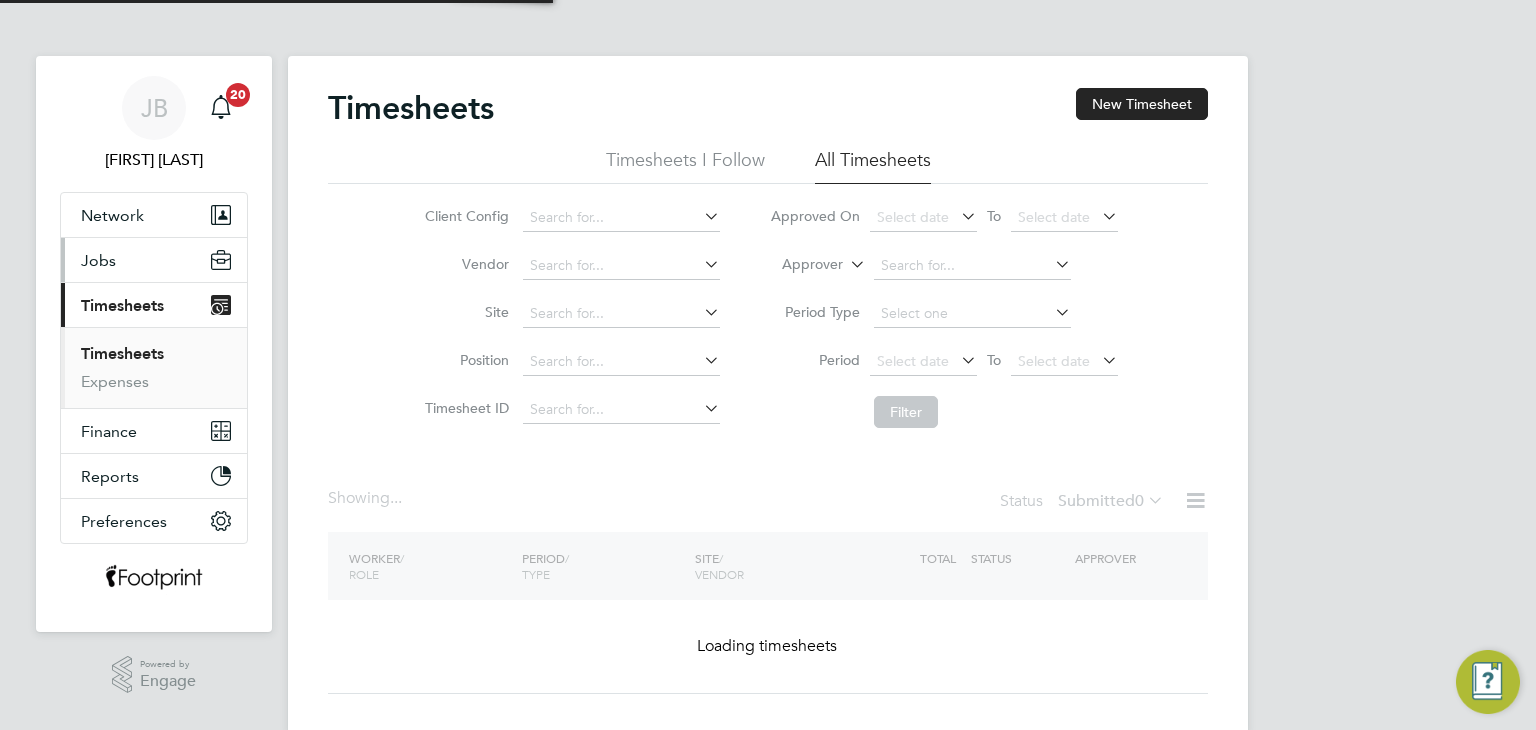 click on "Jobs" at bounding box center (154, 260) 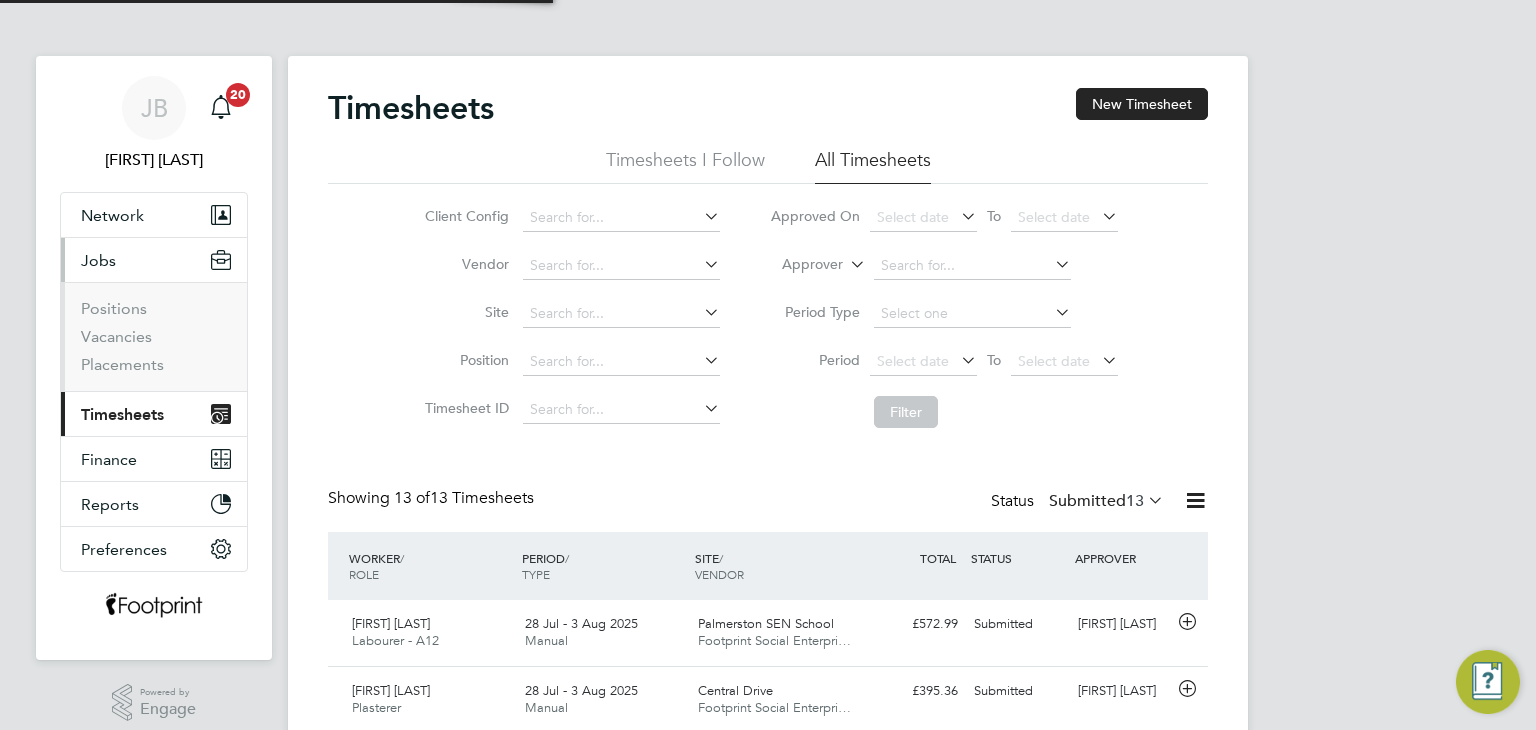 scroll, scrollTop: 9, scrollLeft: 10, axis: both 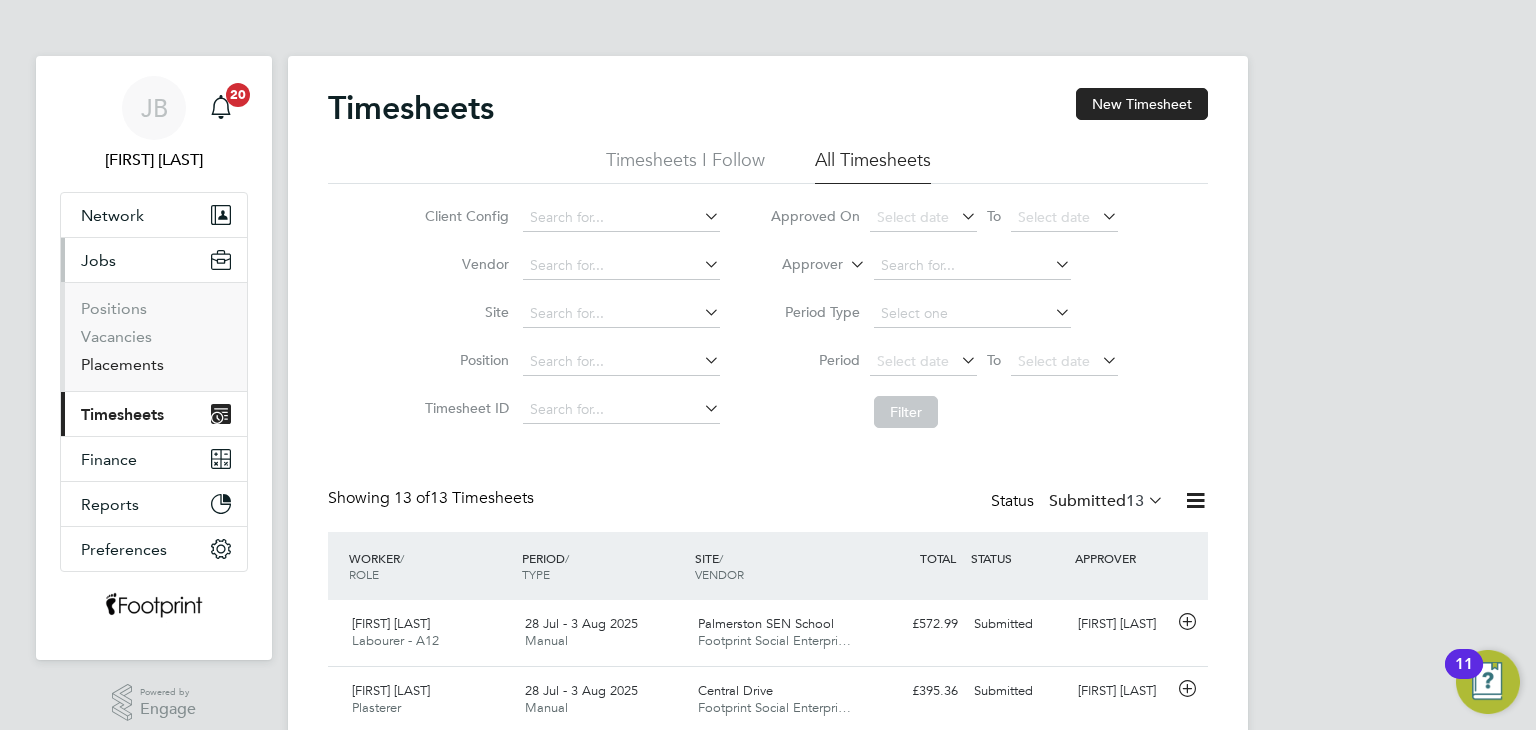 click on "Placements" at bounding box center (122, 364) 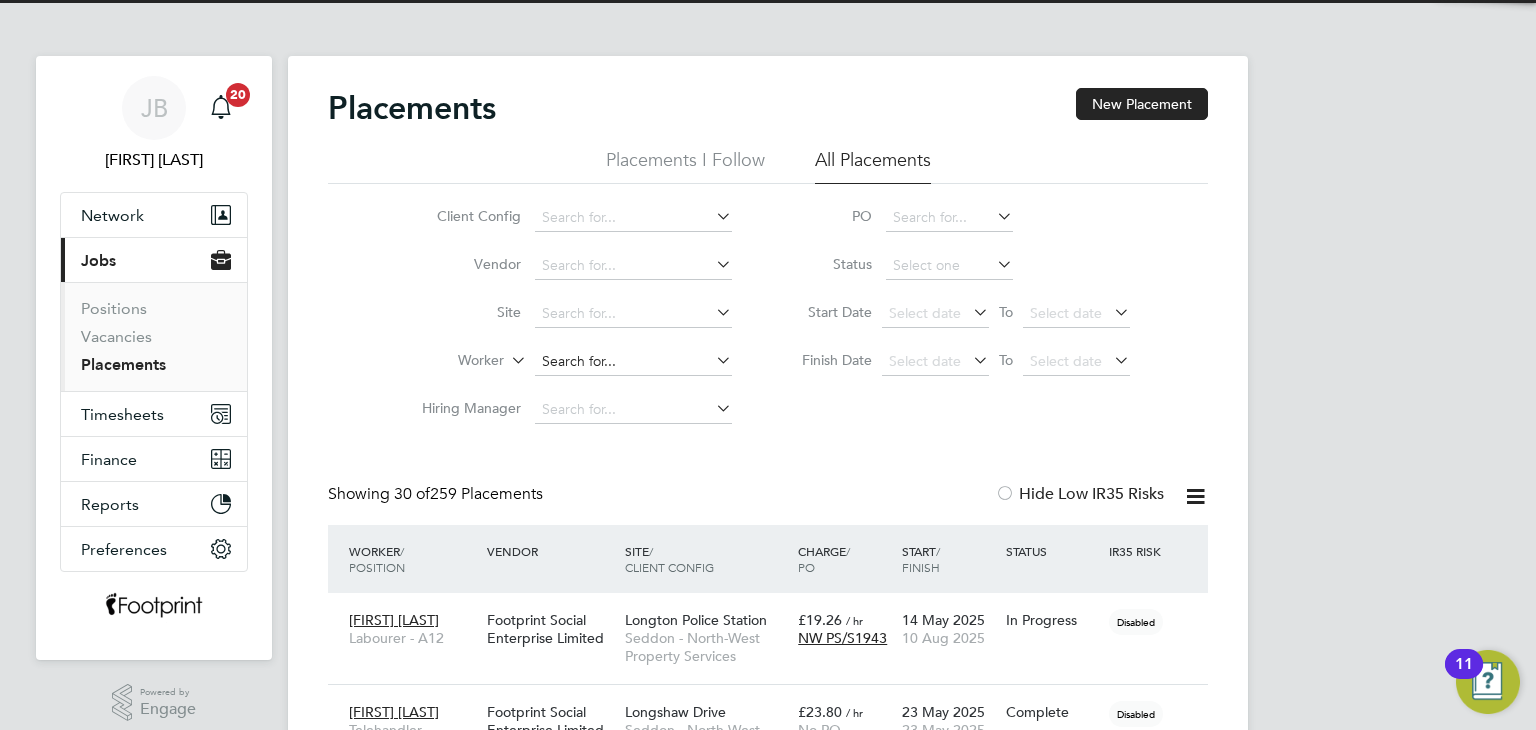 click 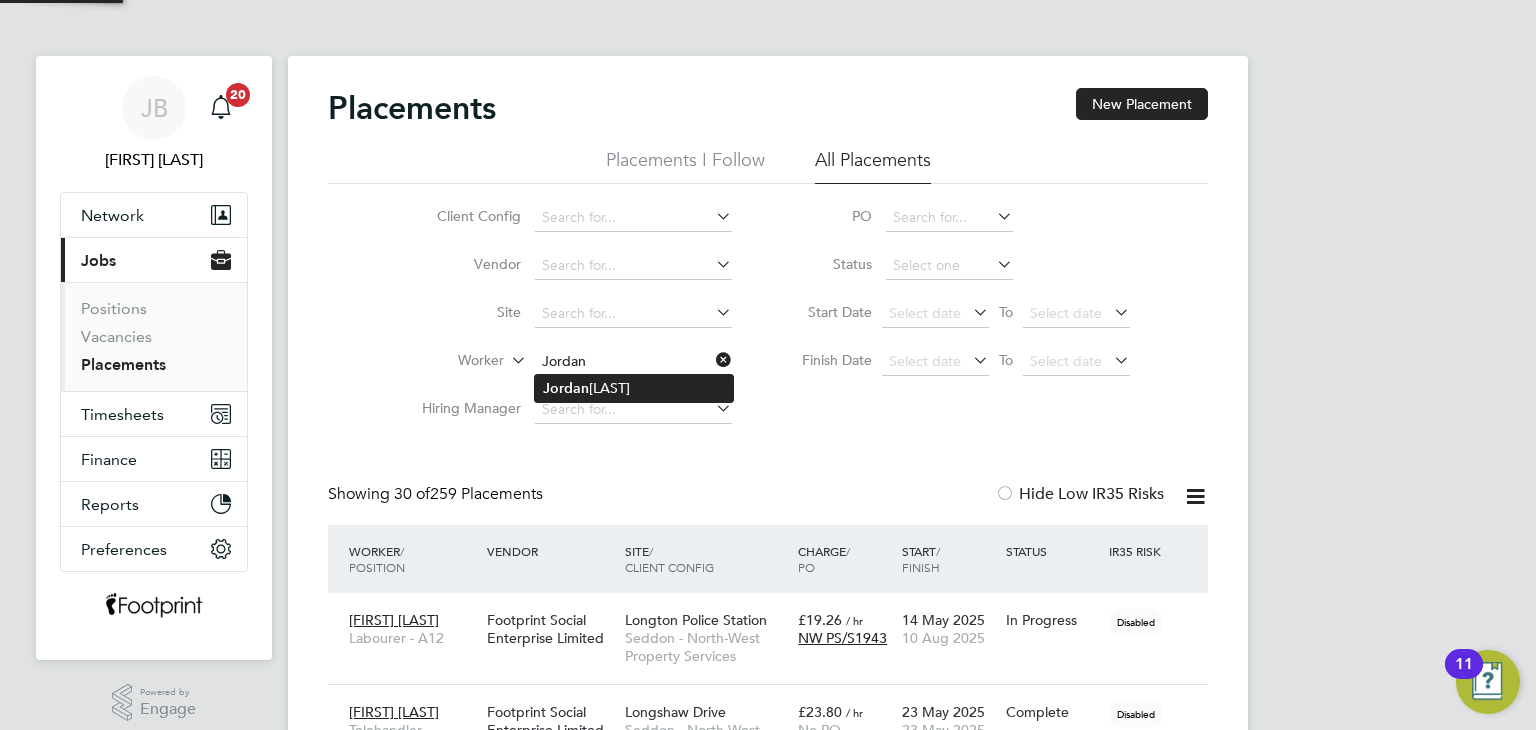 click on "Jordan  O'Donnell" 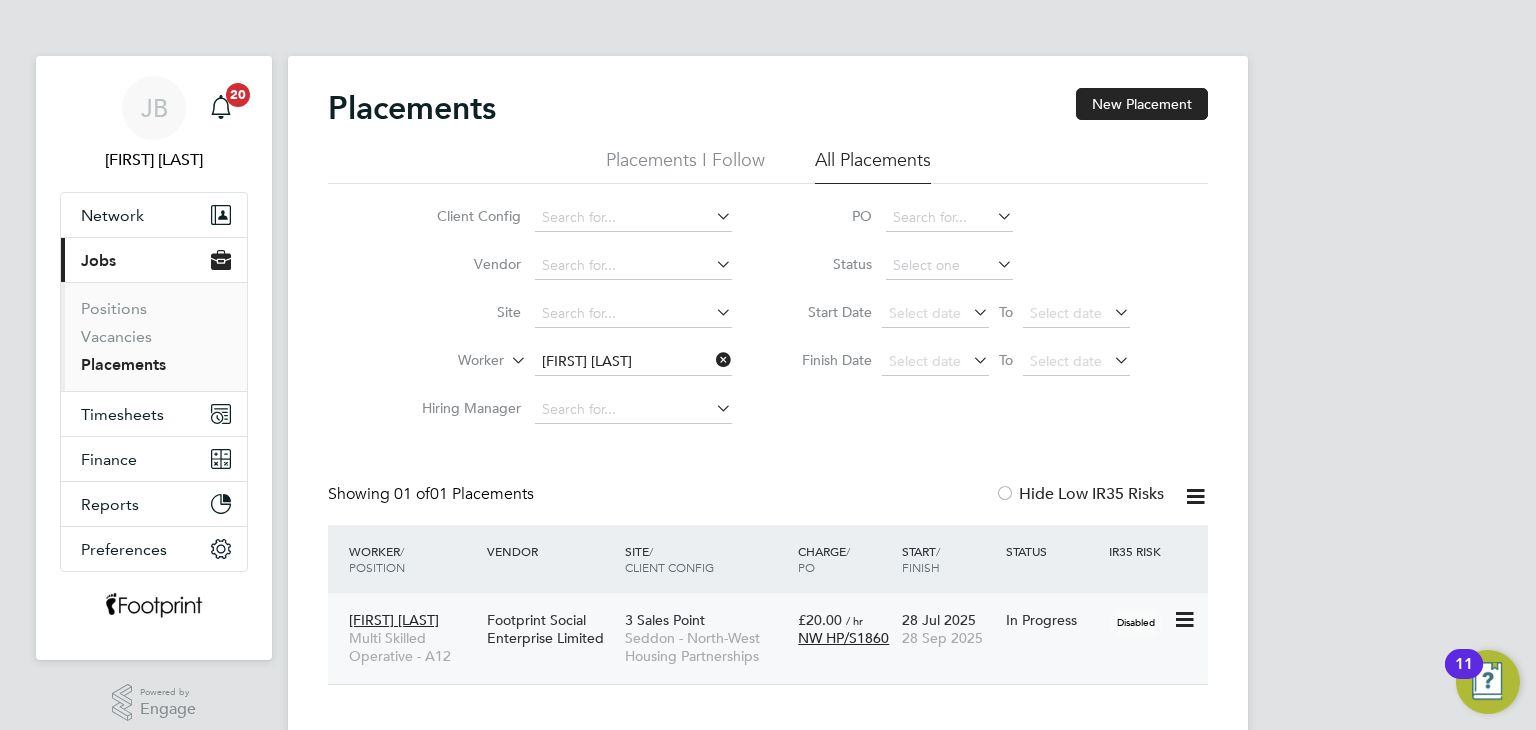 click on "28 Jul 2025 28 Sep 2025" 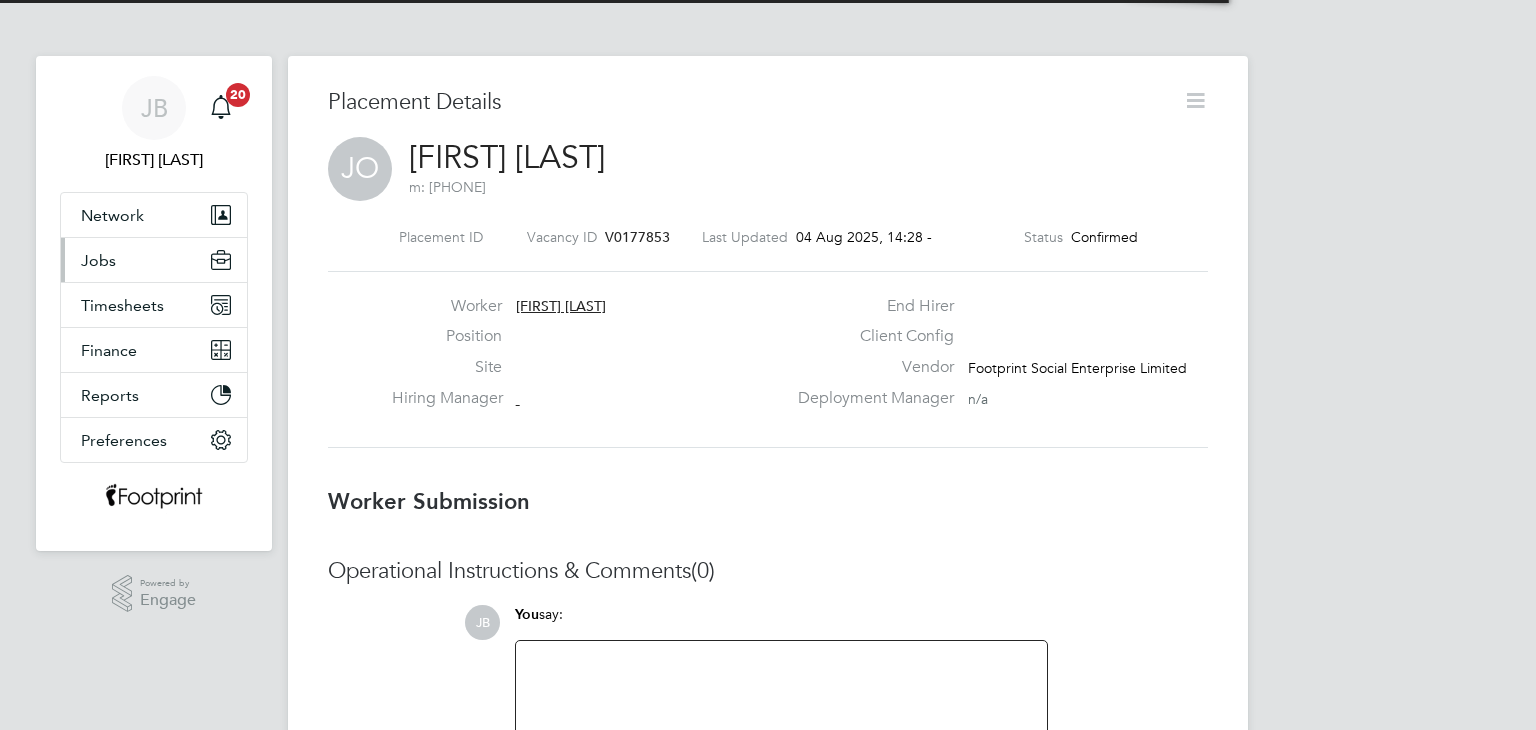scroll, scrollTop: 0, scrollLeft: 0, axis: both 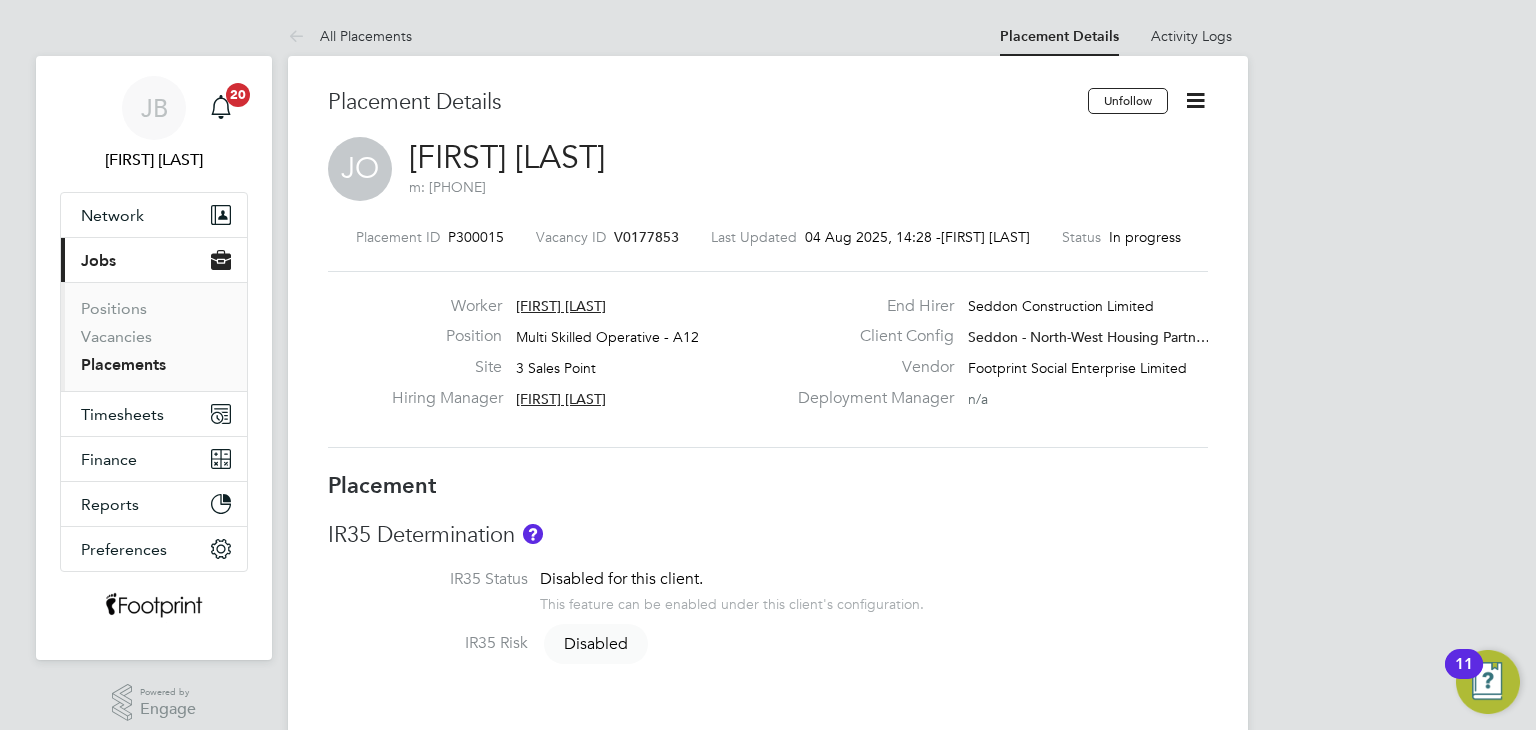 click 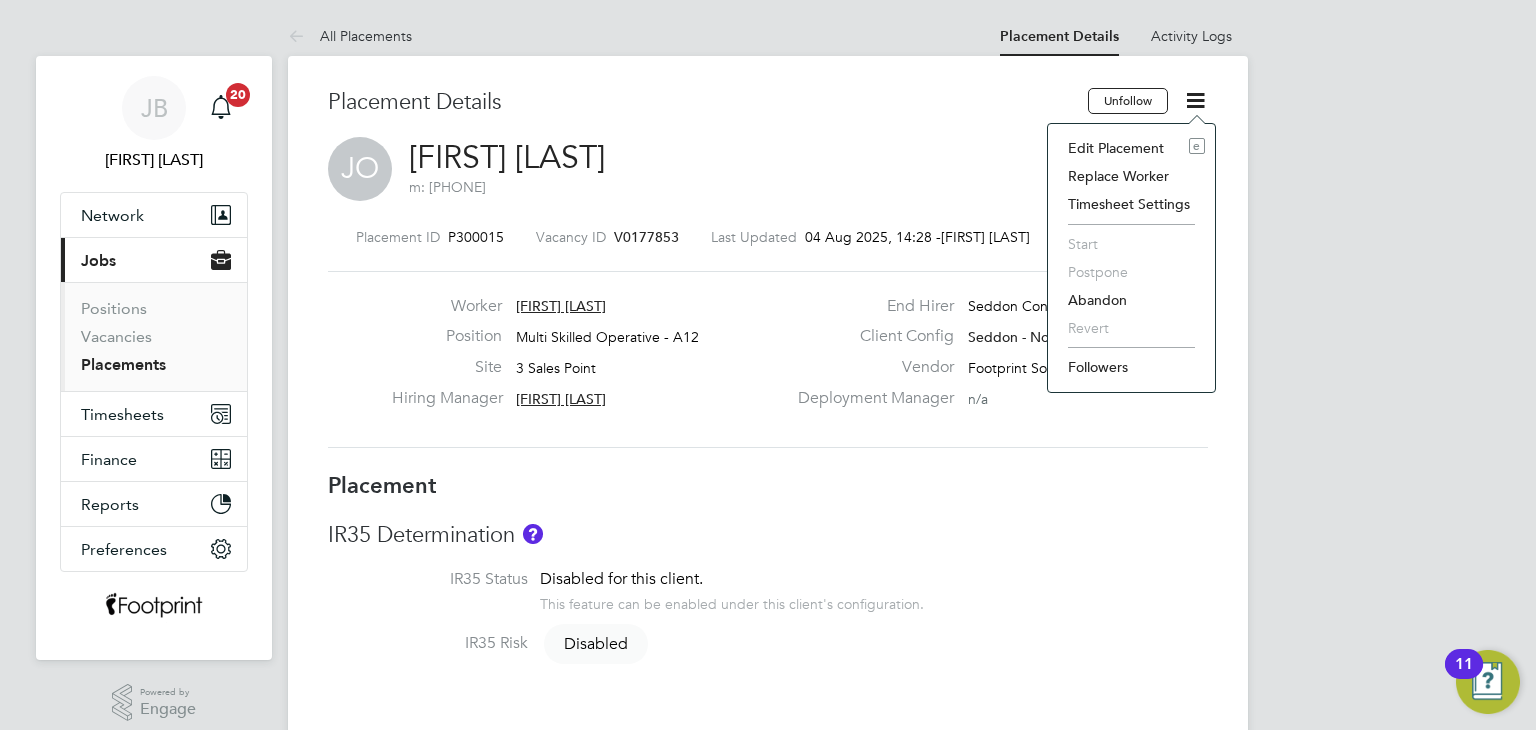 click on "Edit Placement e" 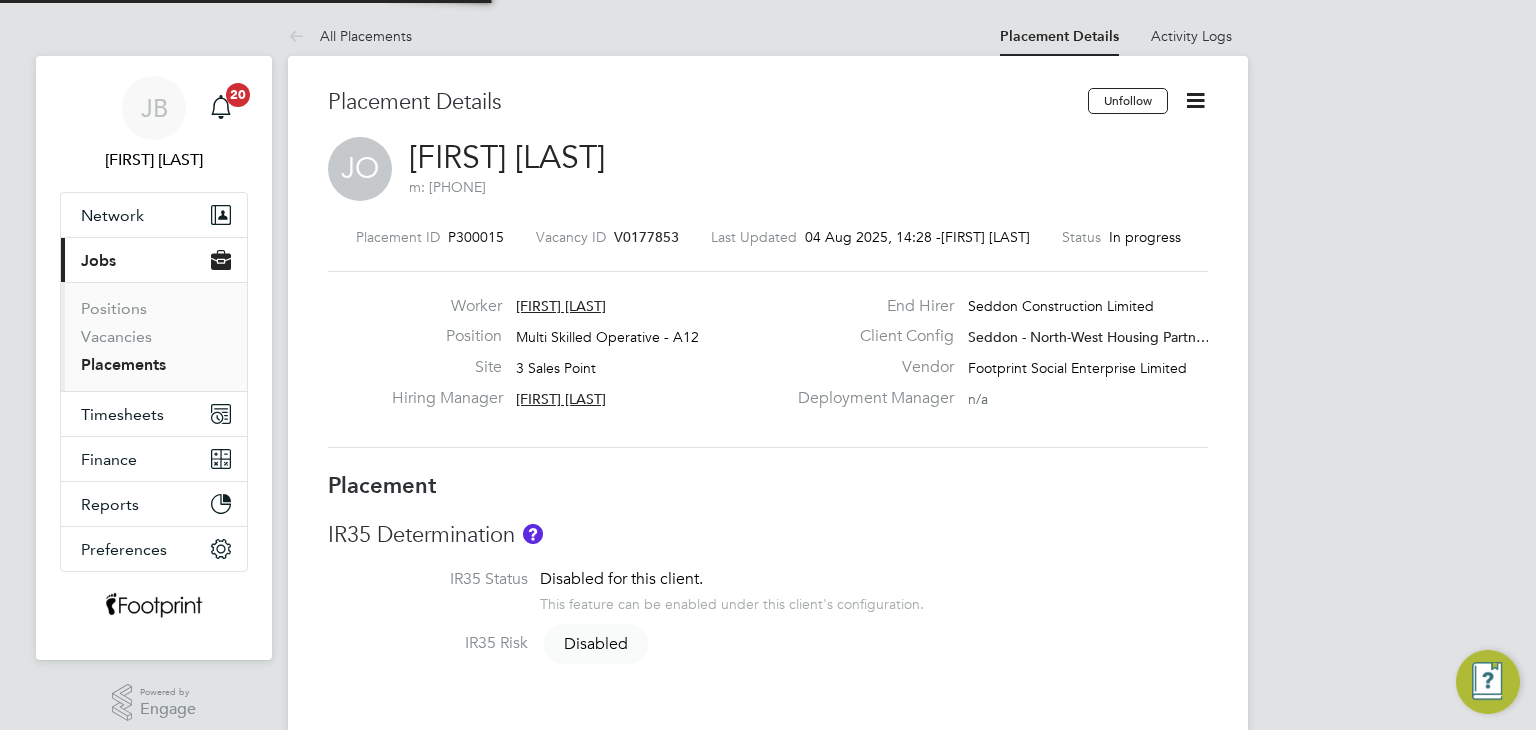 type on "[FIRST] [LAST]" 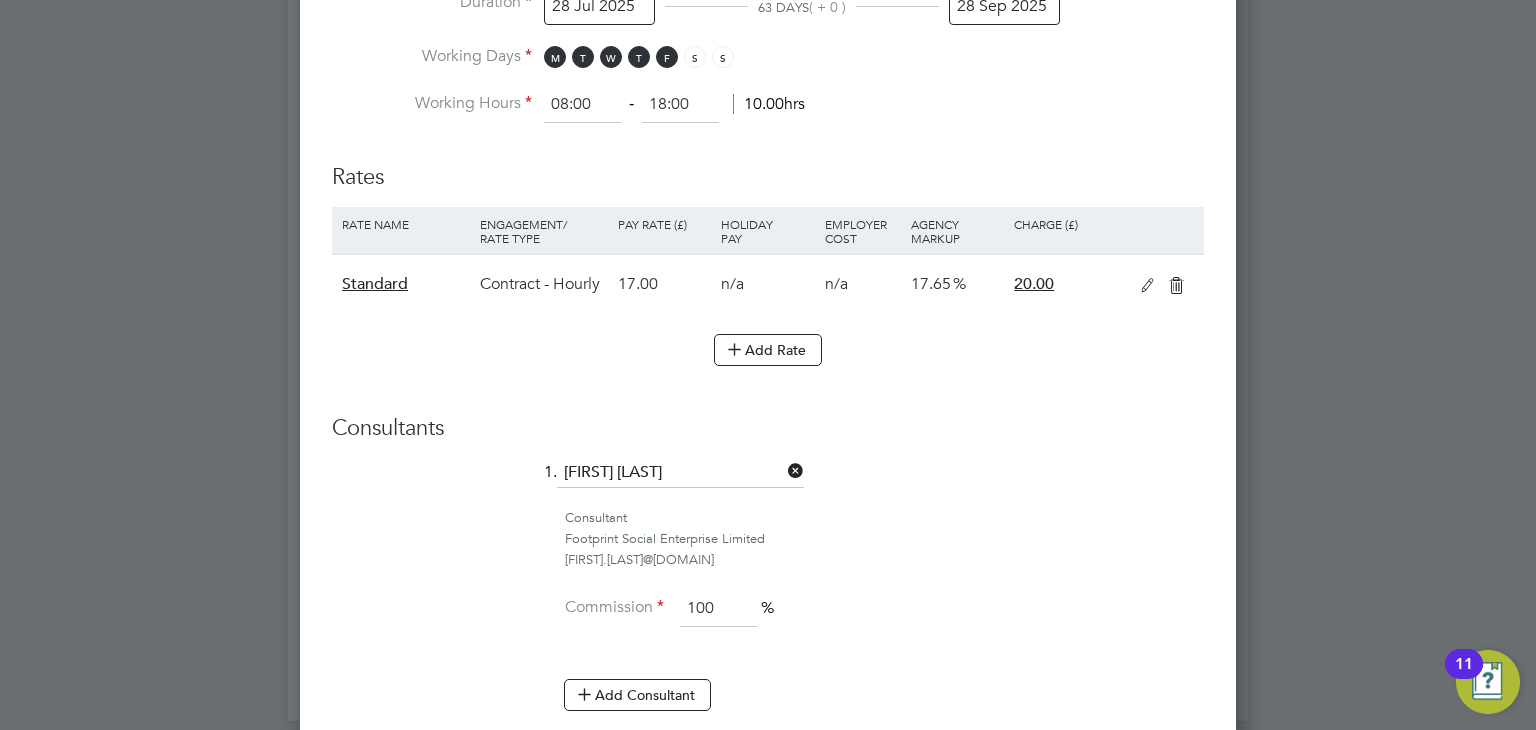 click at bounding box center [1147, 286] 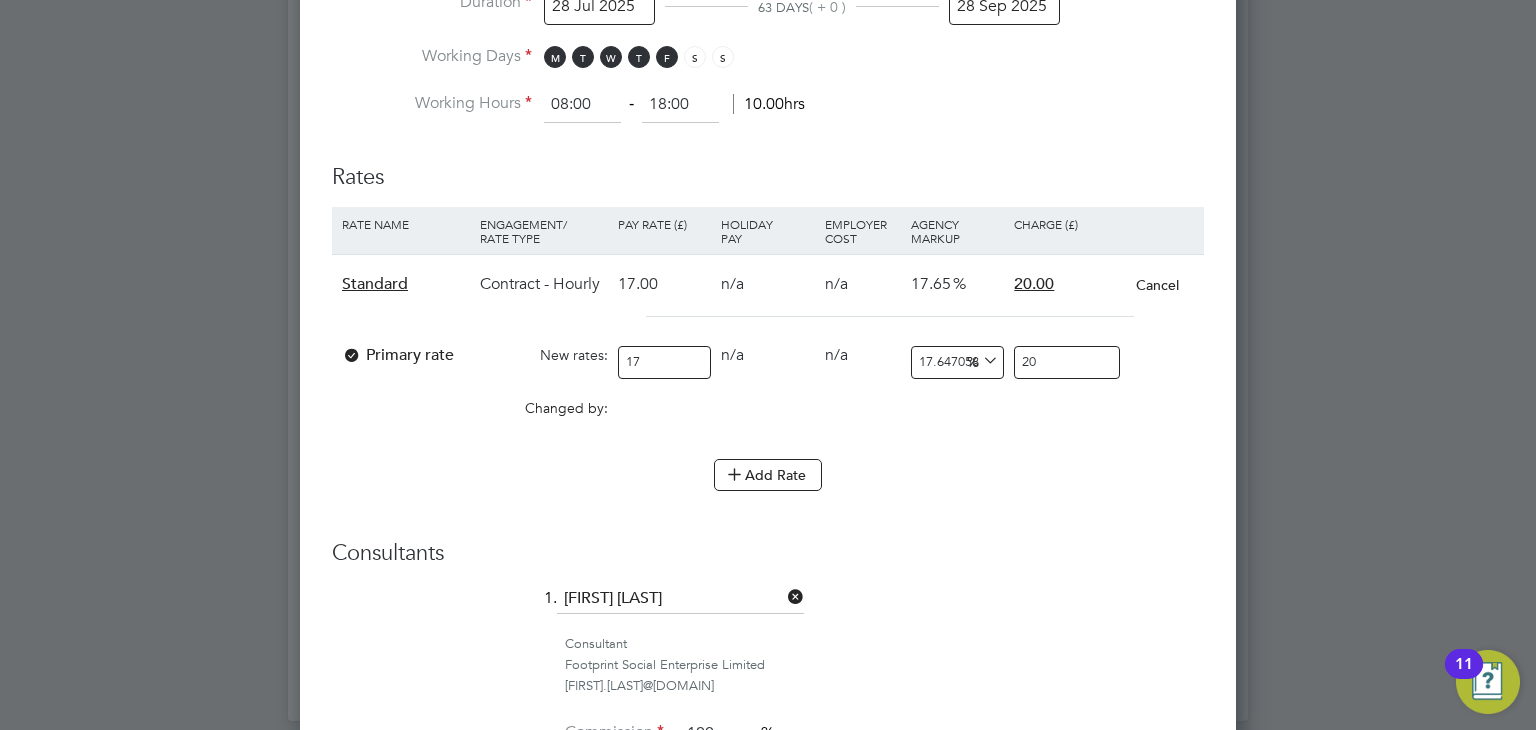 click on "17" at bounding box center (664, 362) 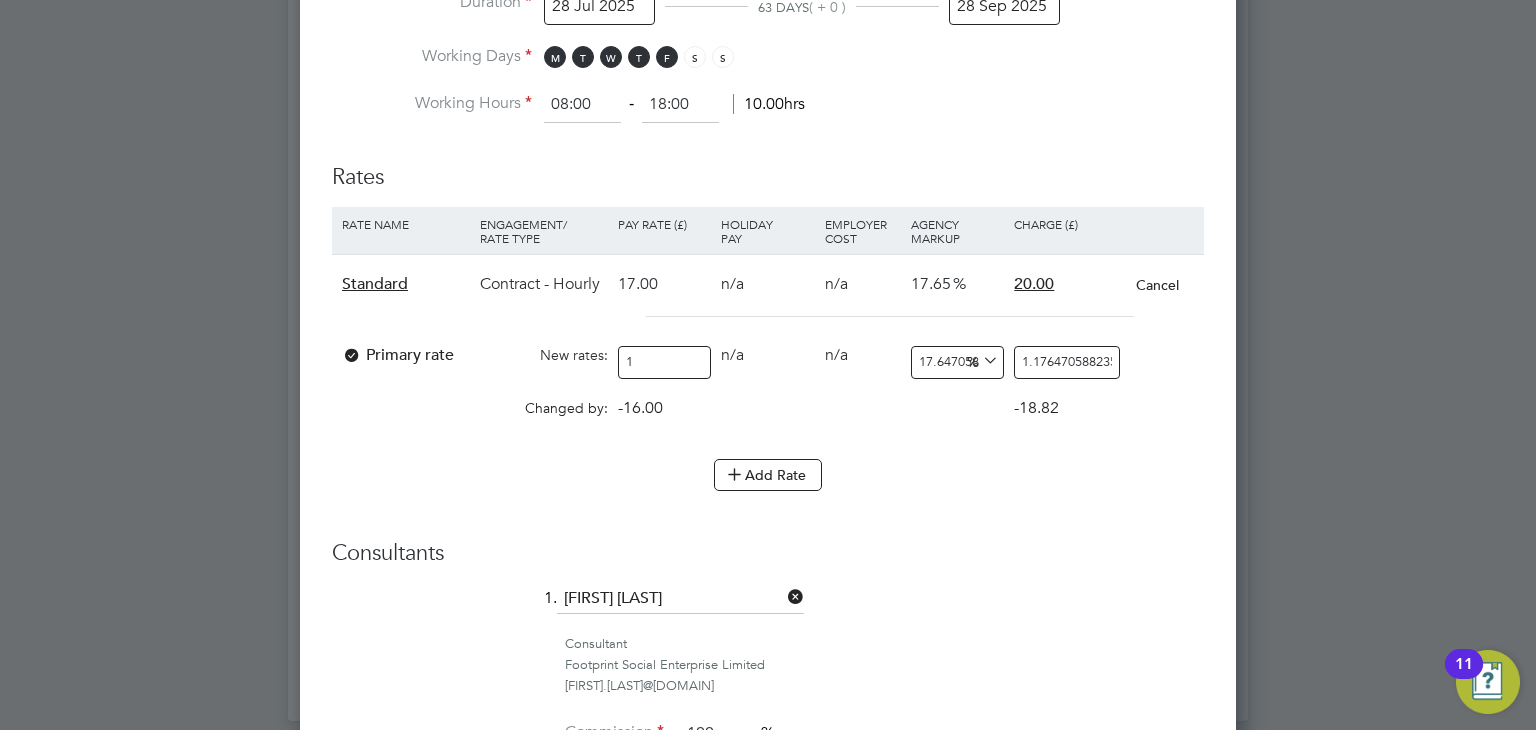 type on "18" 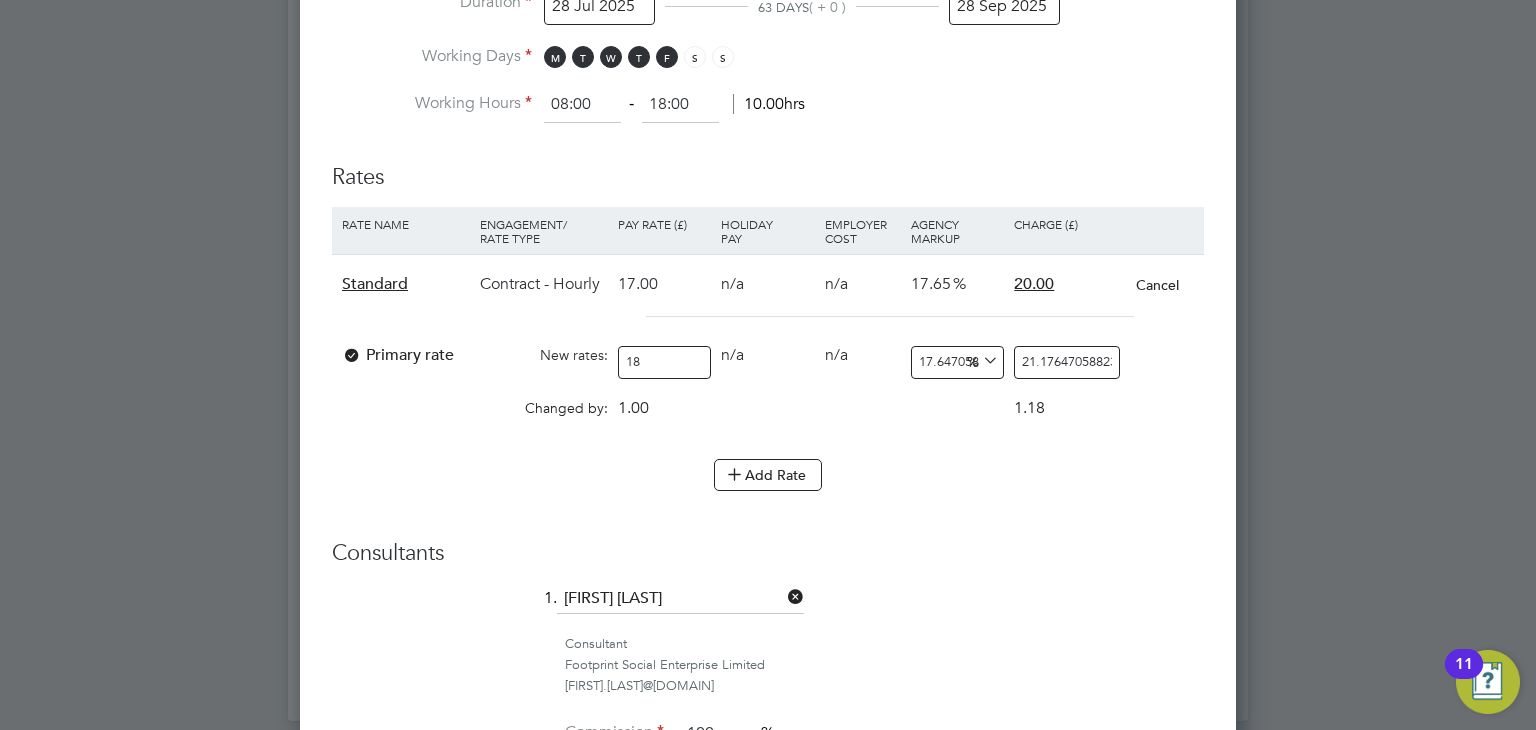 type on "18" 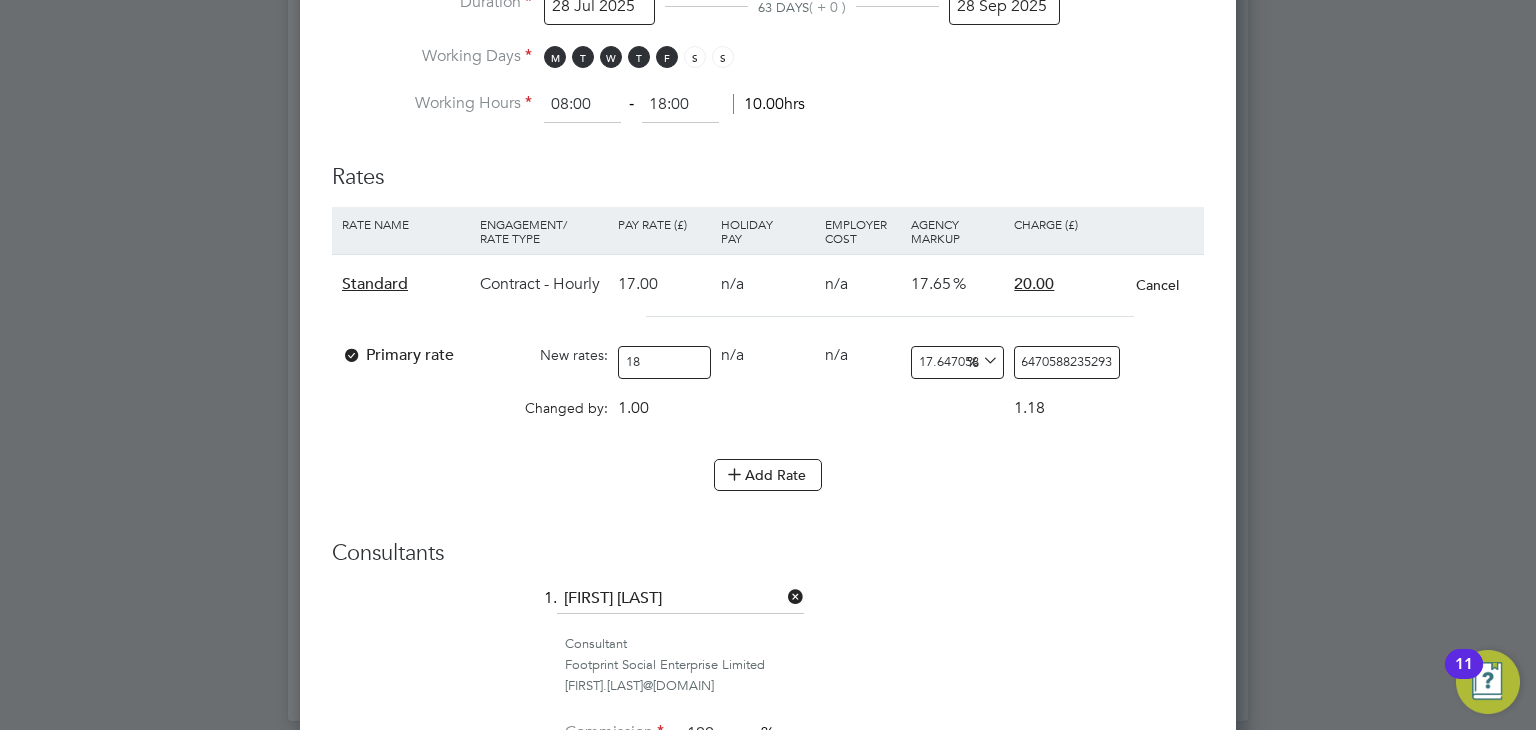 drag, startPoint x: 1100, startPoint y: 352, endPoint x: 1279, endPoint y: 321, distance: 181.66452 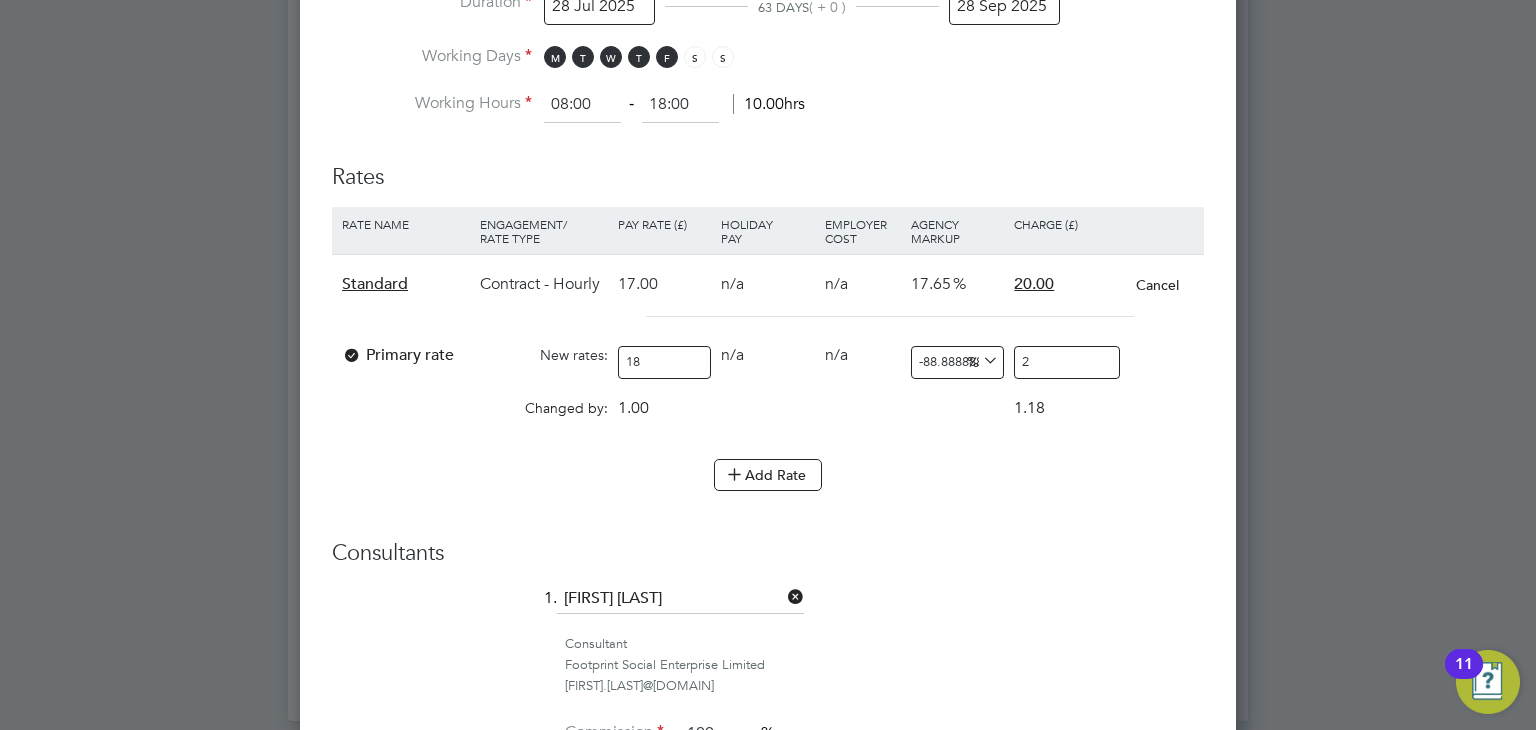 type on "16.666666666666668" 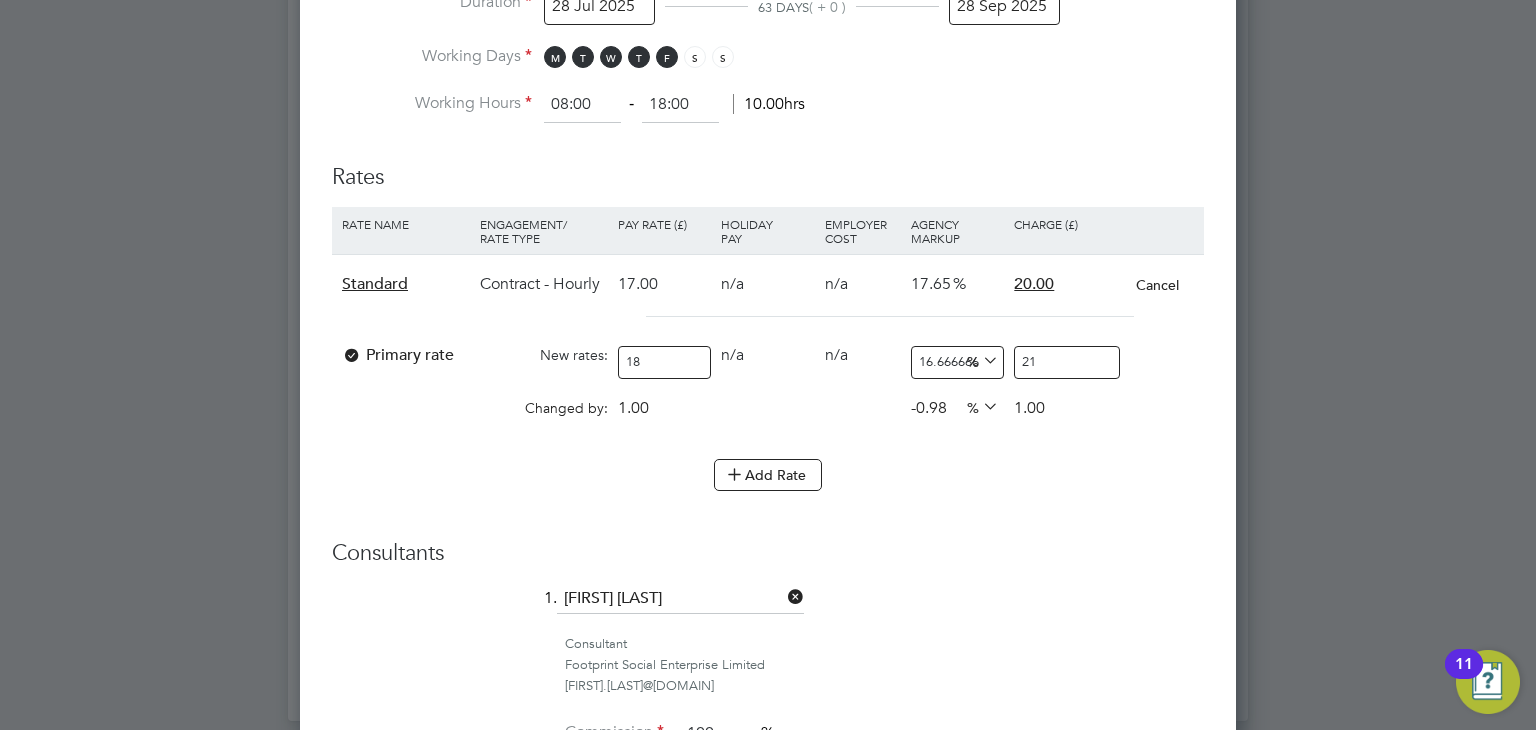 type on "17.22222222222222" 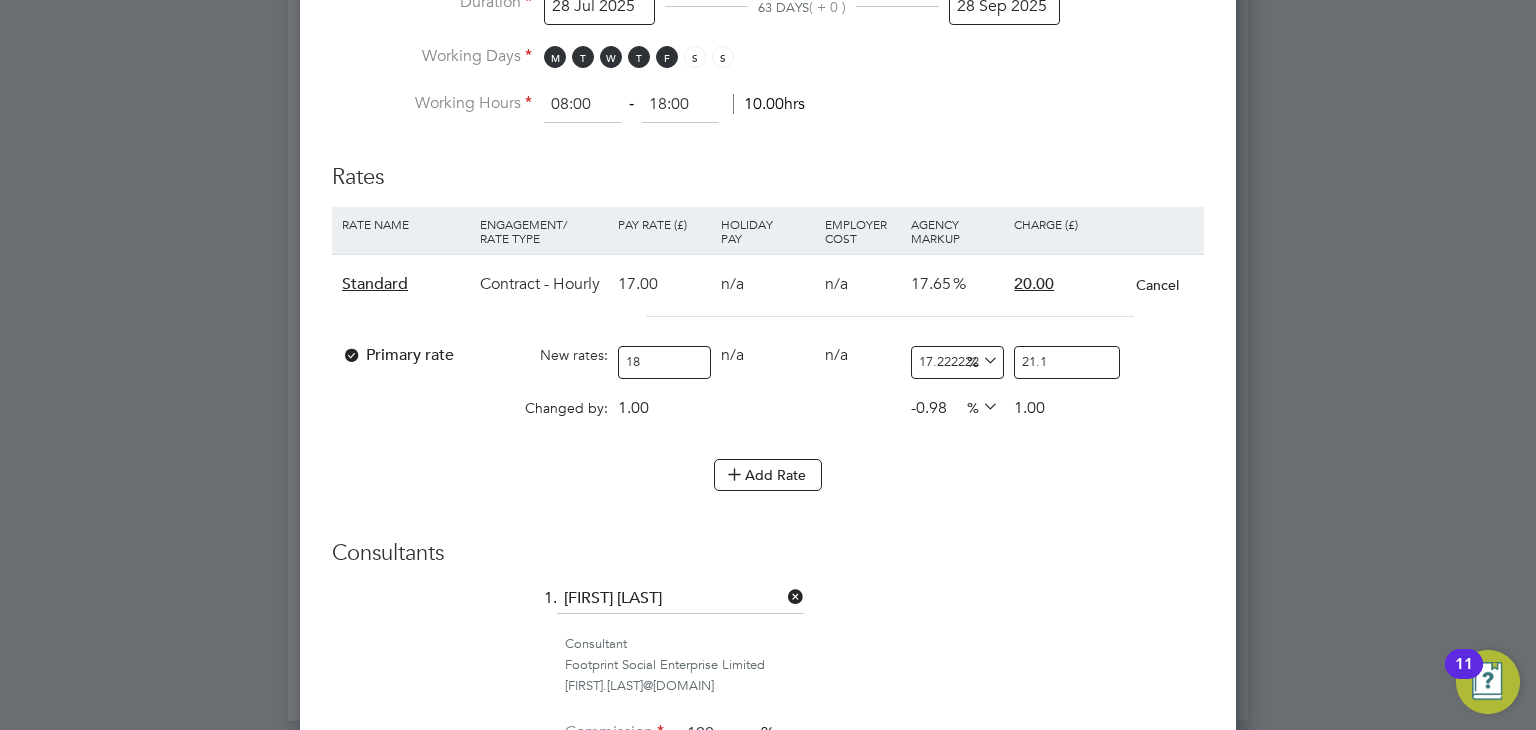type on "17.666666666666668" 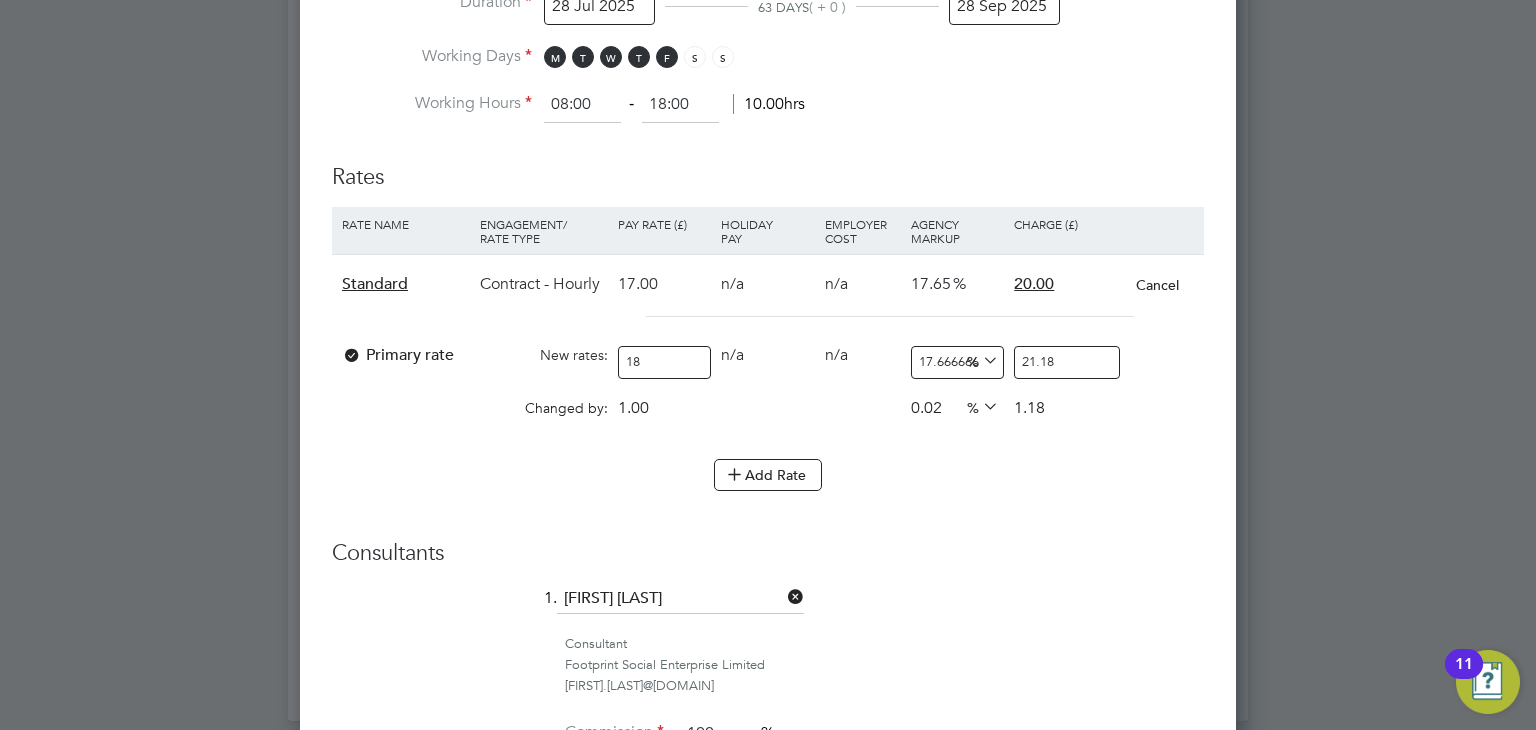 type on "21.18" 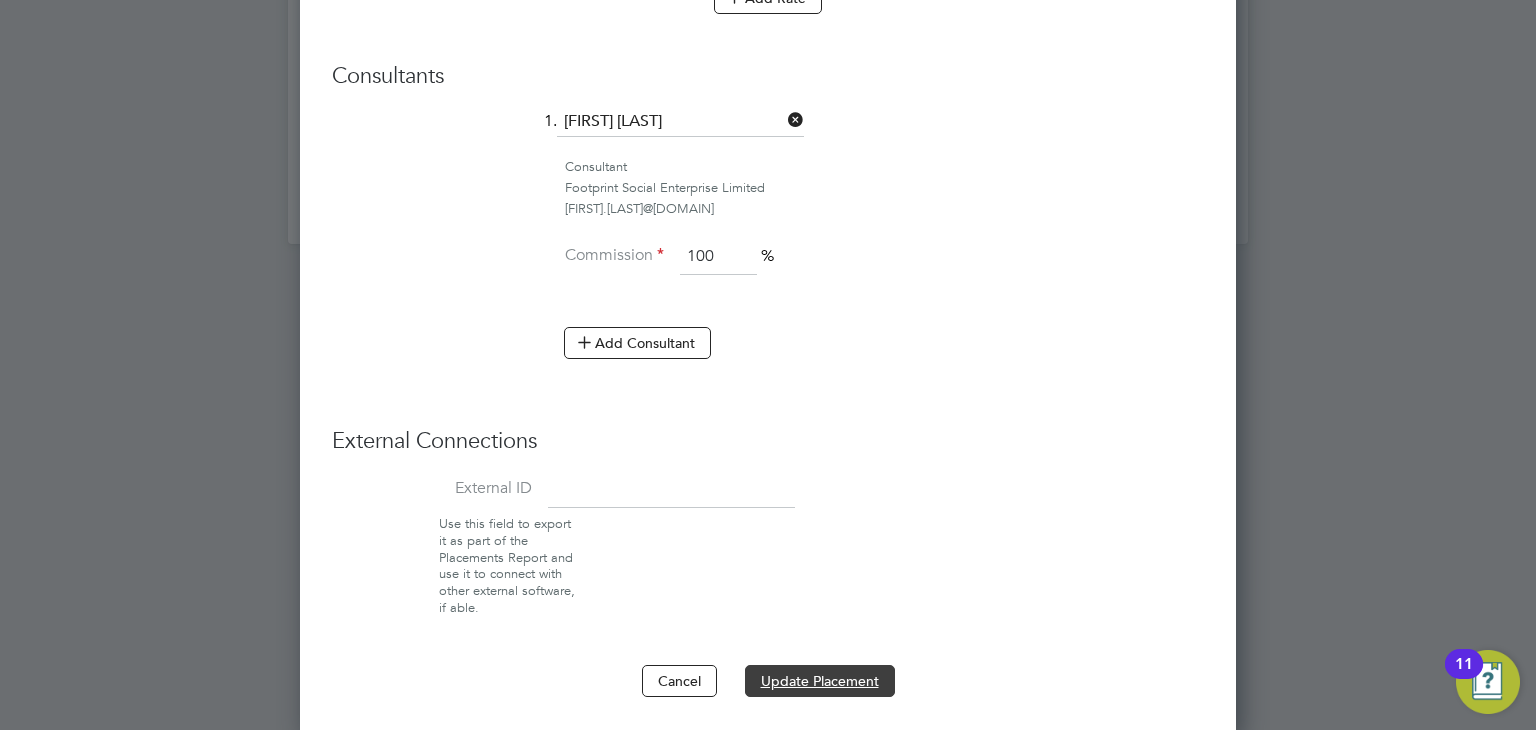 click on "Update Placement" at bounding box center (820, 681) 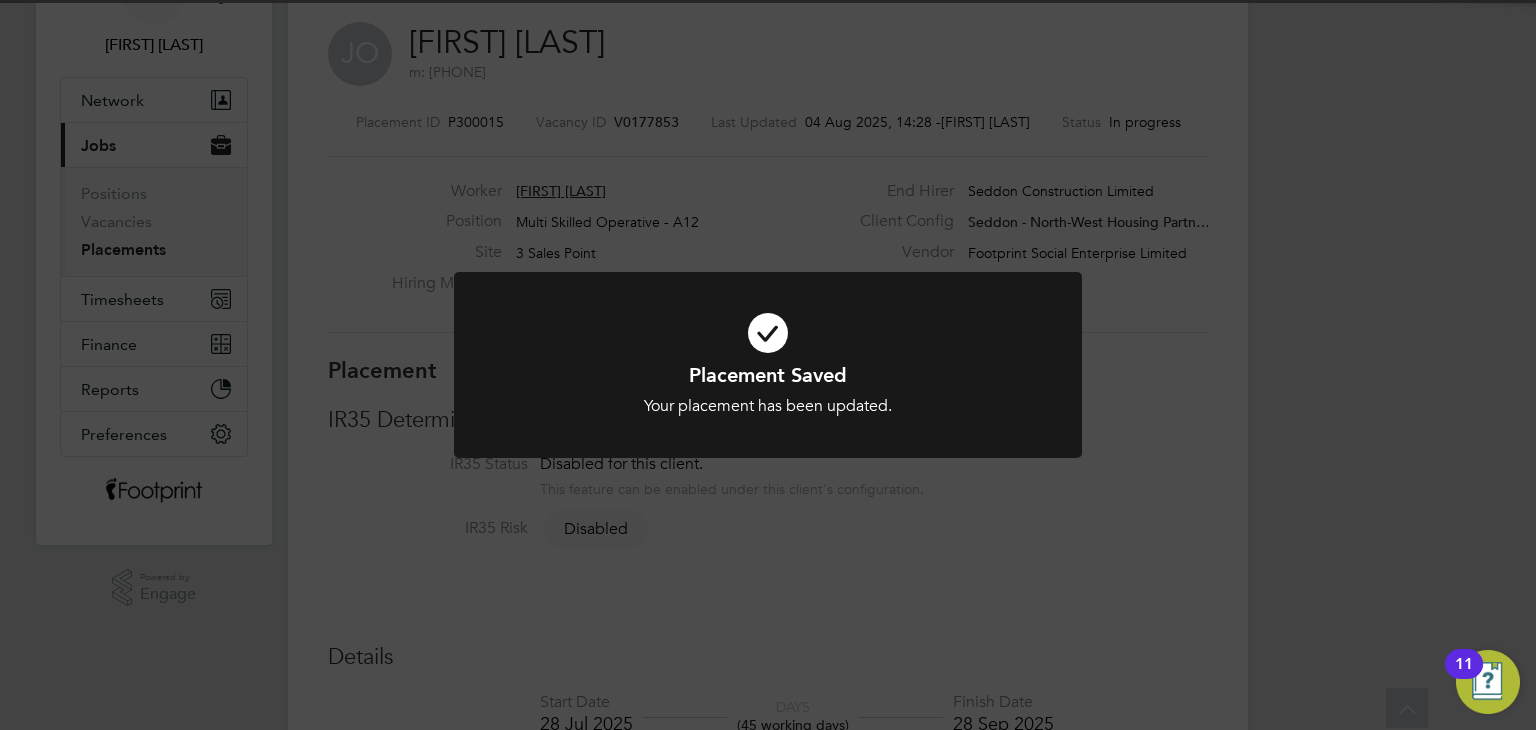 click on "Placement Saved Your placement has been updated. Cancel Okay" 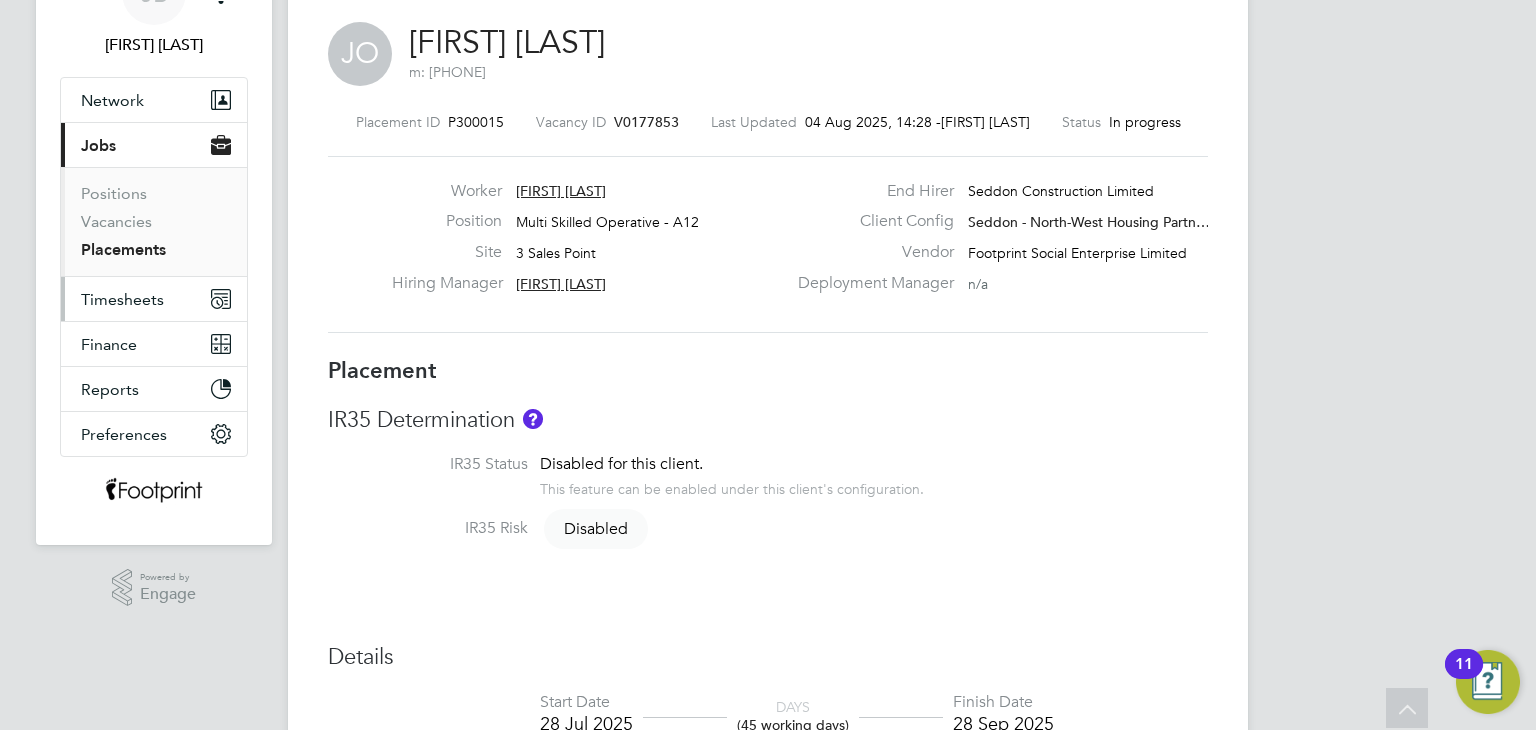click on "Timesheets" at bounding box center [122, 299] 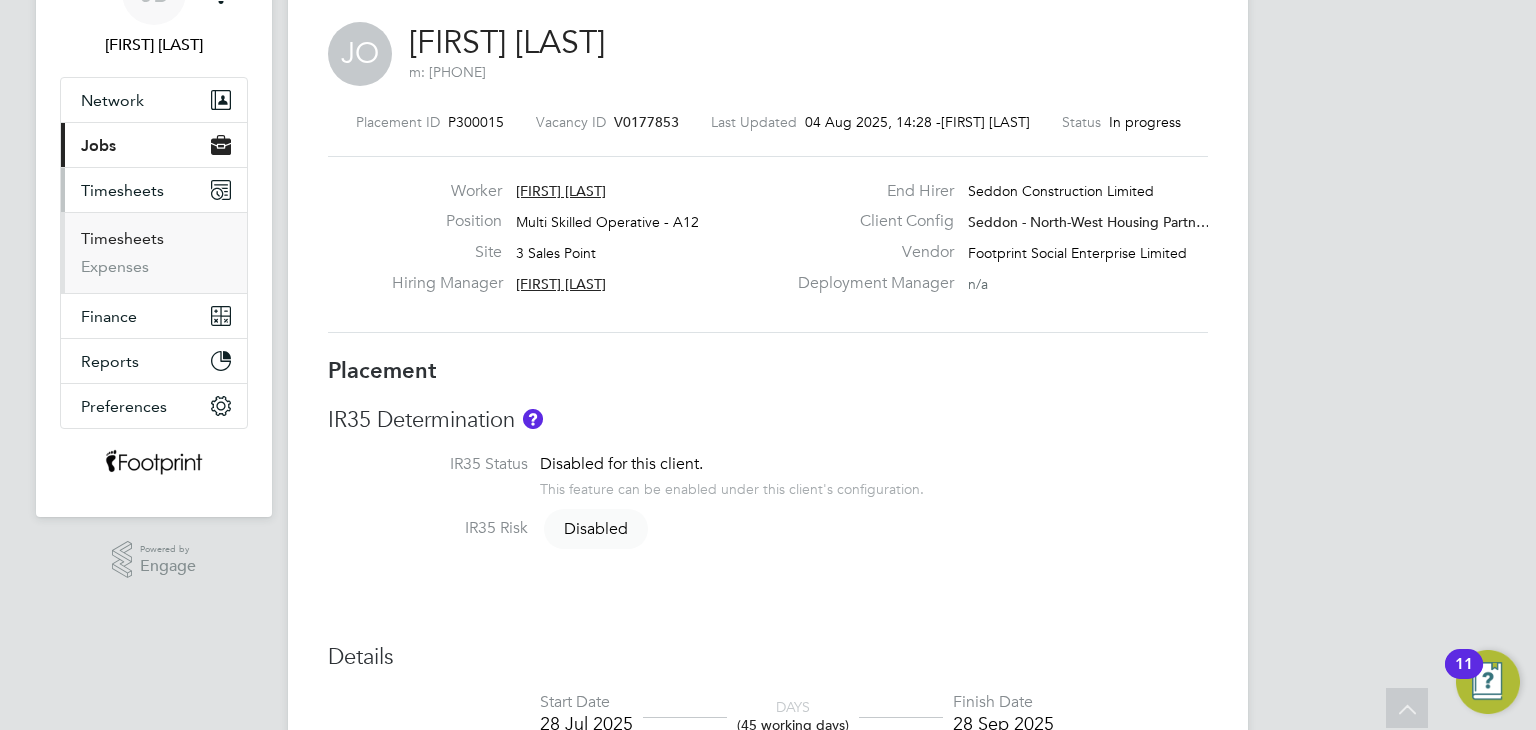 click on "Timesheets" at bounding box center (122, 238) 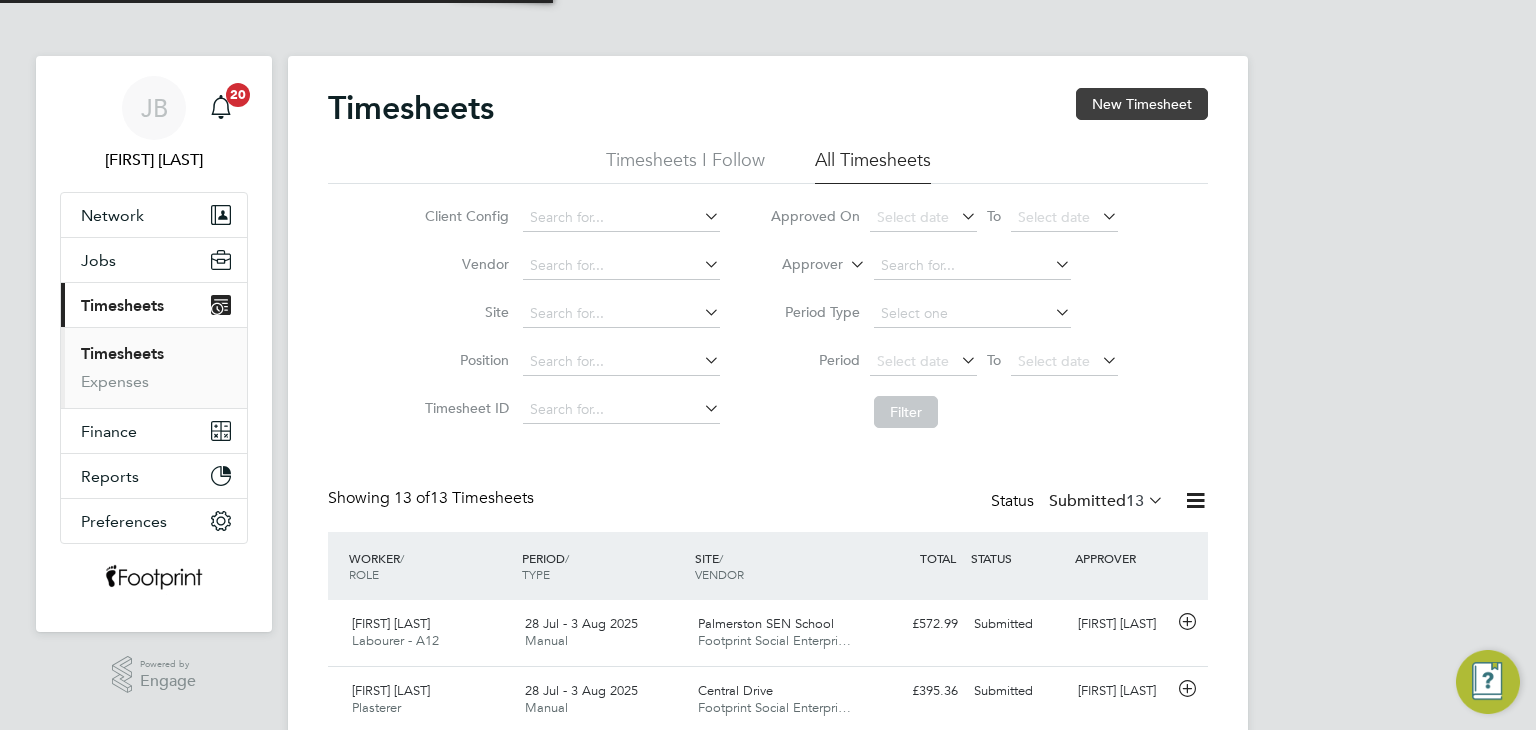 click on "New Timesheet" 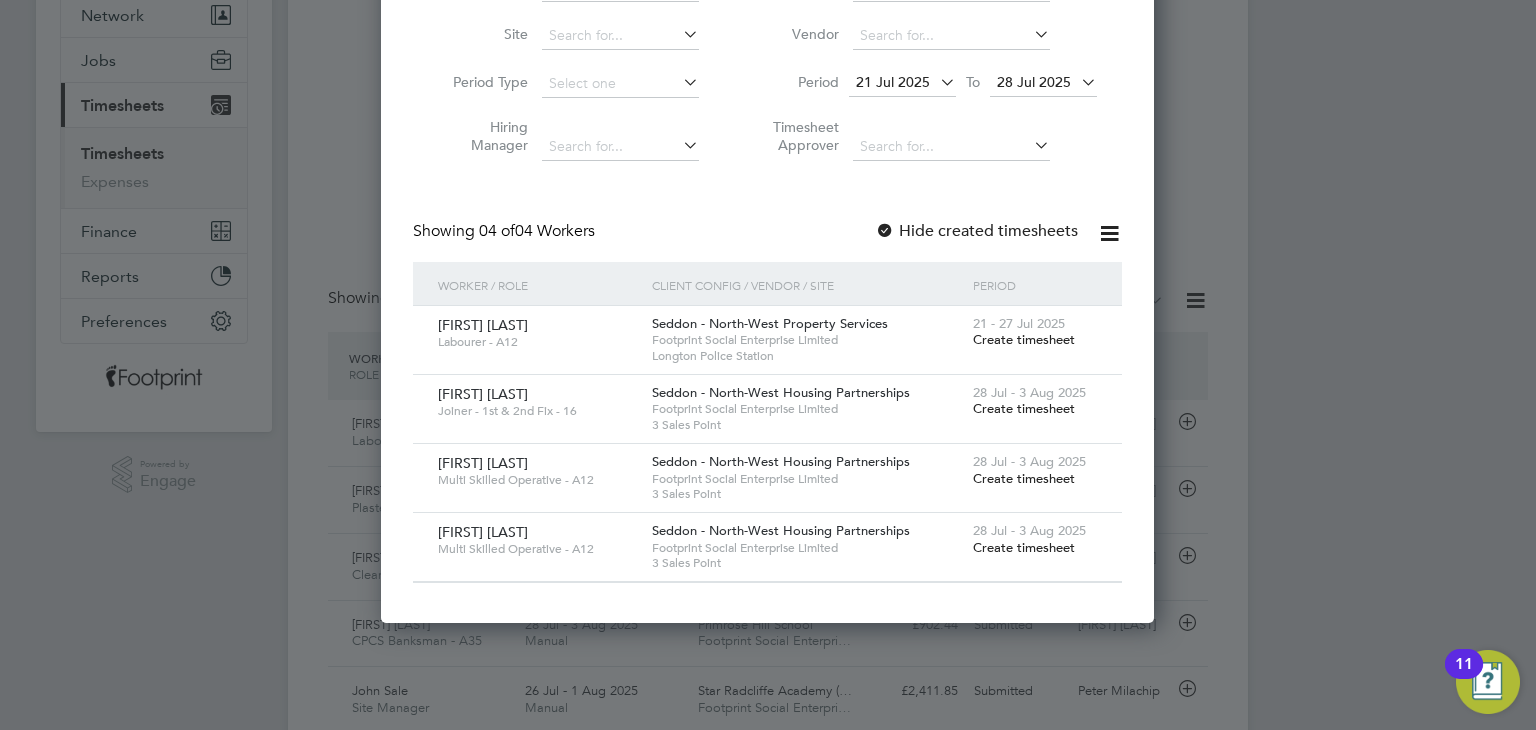 click on "Create timesheet" at bounding box center (1024, 547) 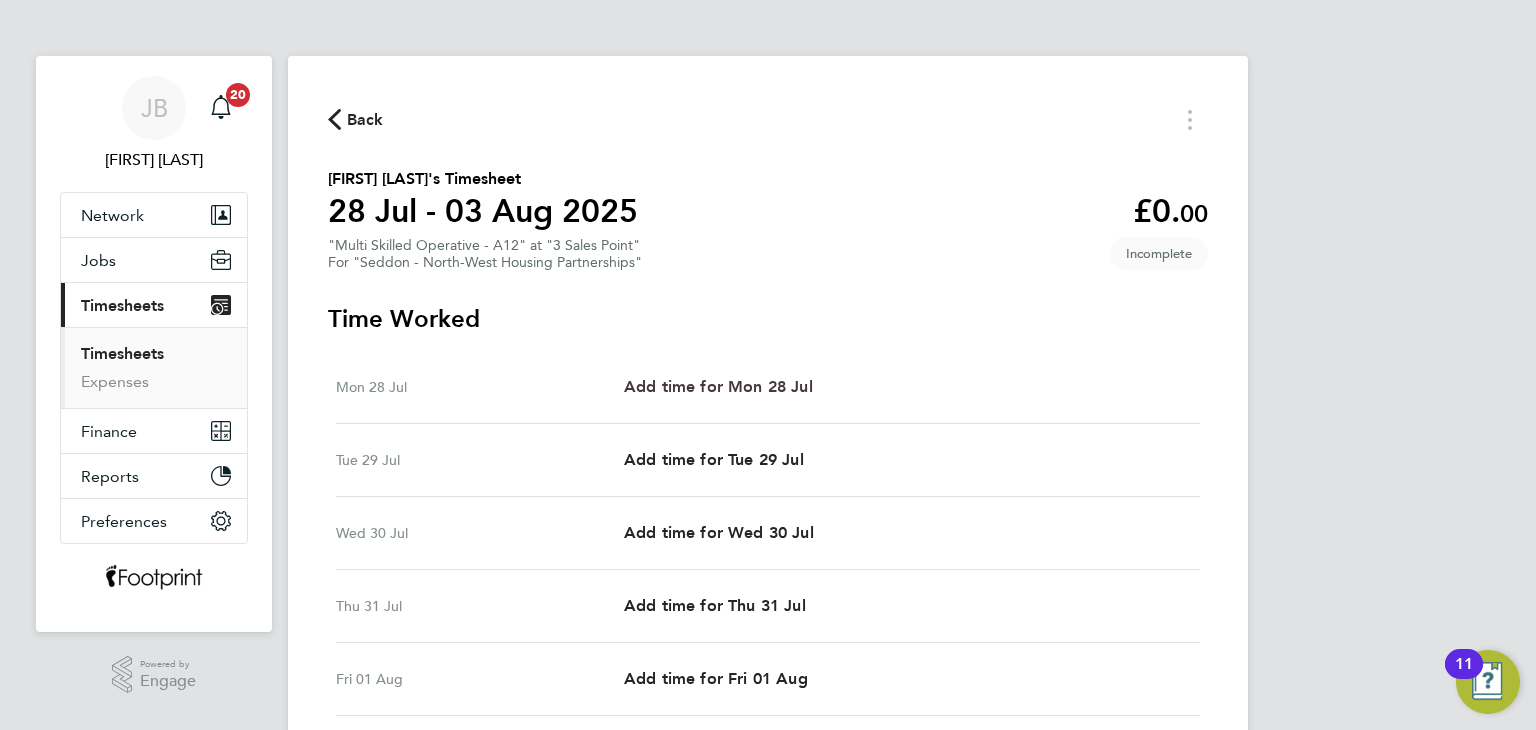 click on "Add time for Mon 28 Jul" at bounding box center (718, 386) 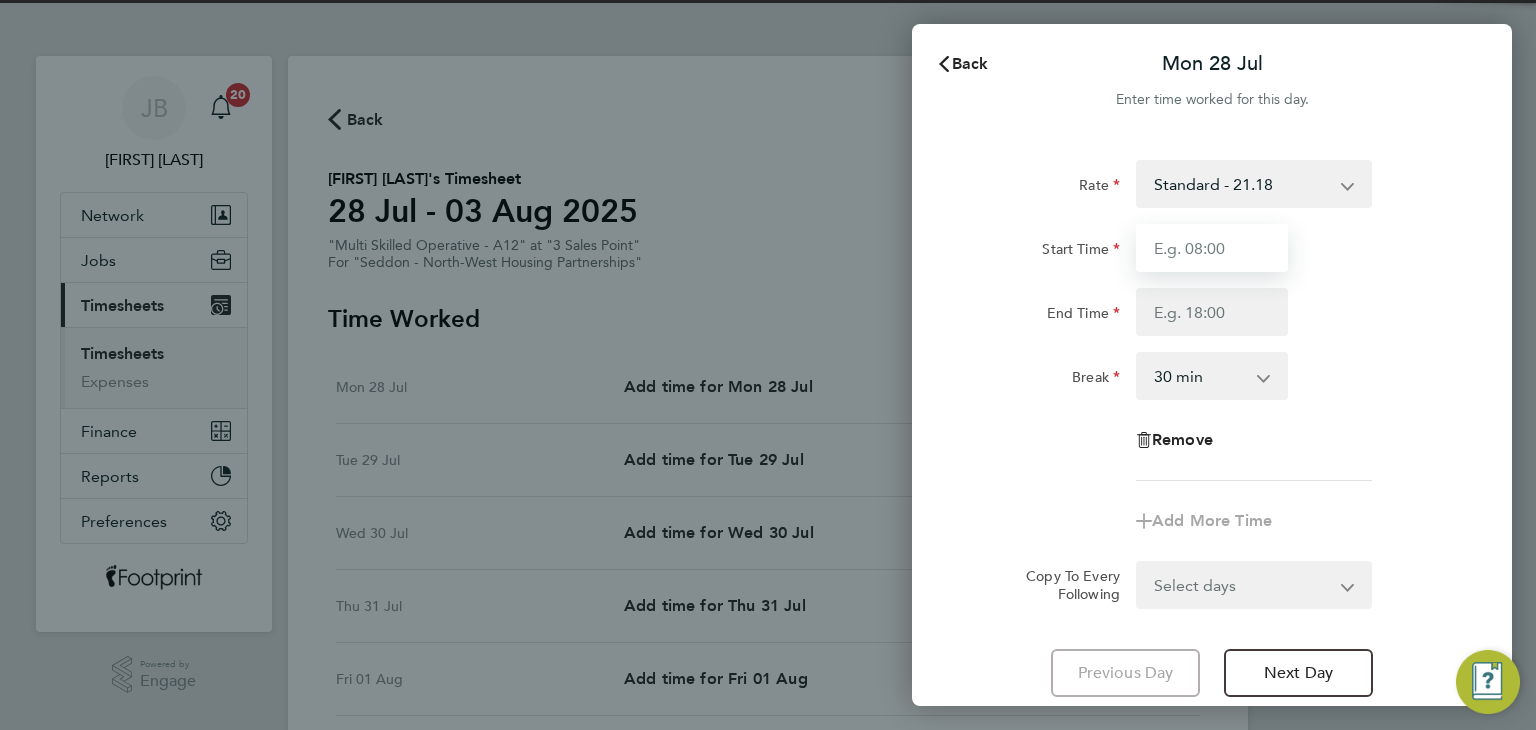click on "Start Time" at bounding box center (1212, 248) 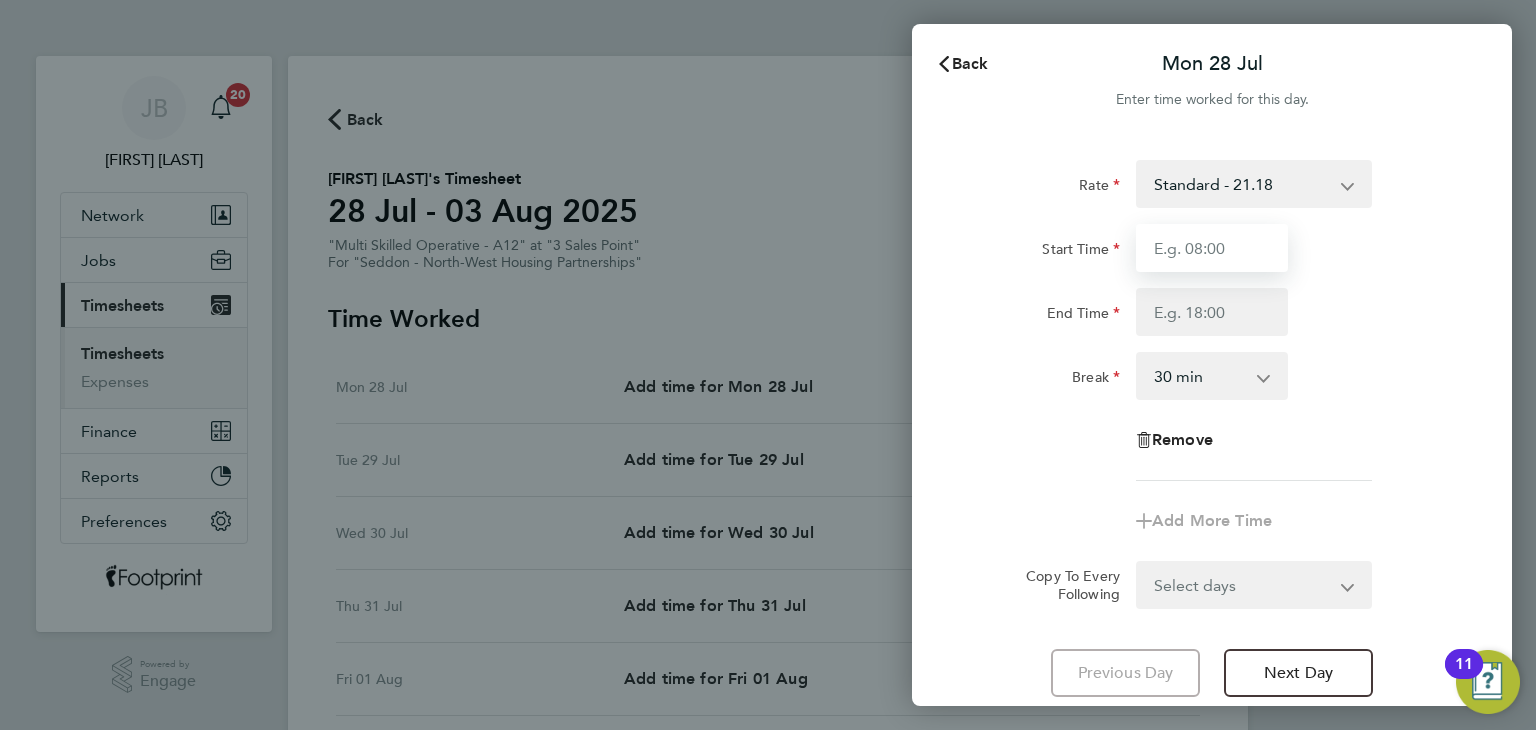 type on "07:30" 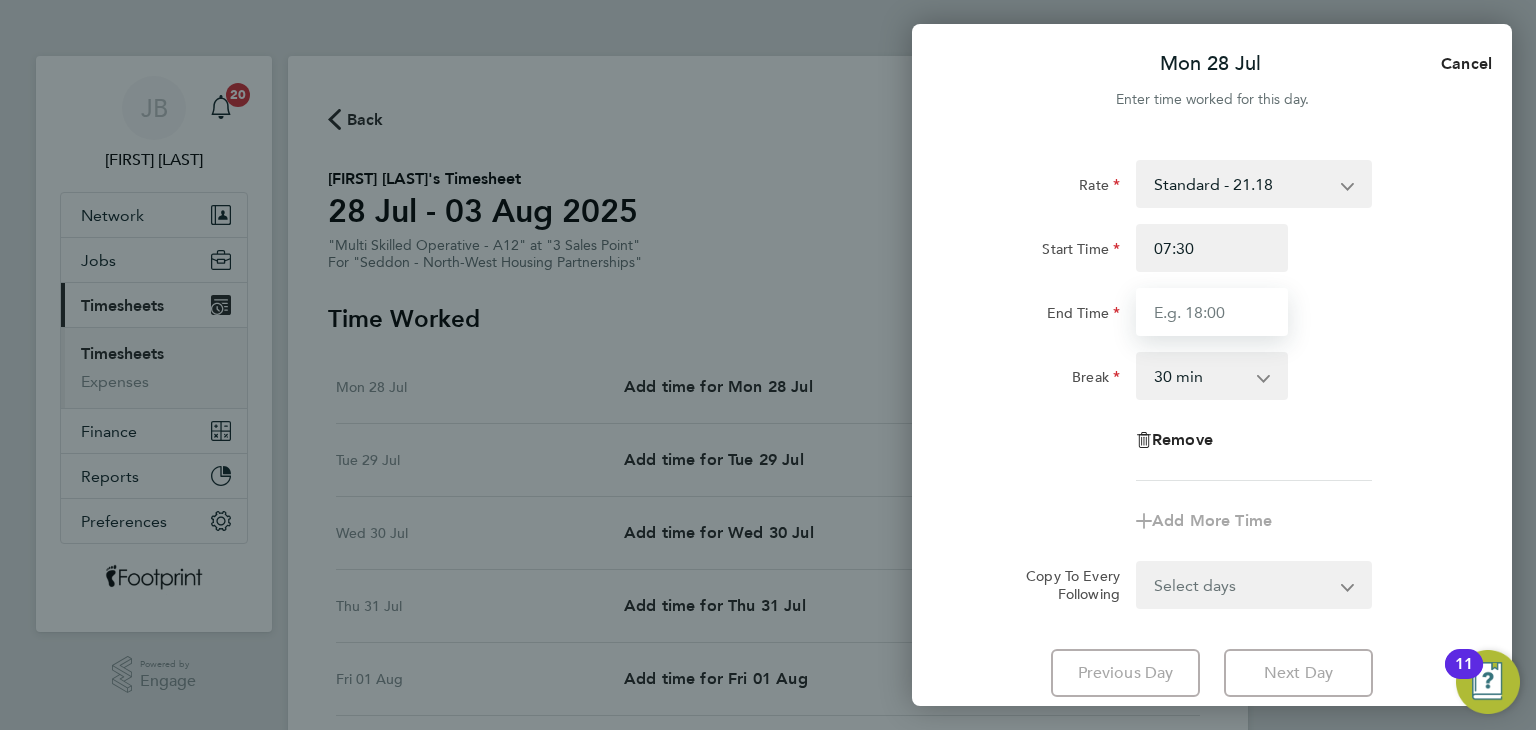 drag, startPoint x: 1210, startPoint y: 317, endPoint x: 1212, endPoint y: 331, distance: 14.142136 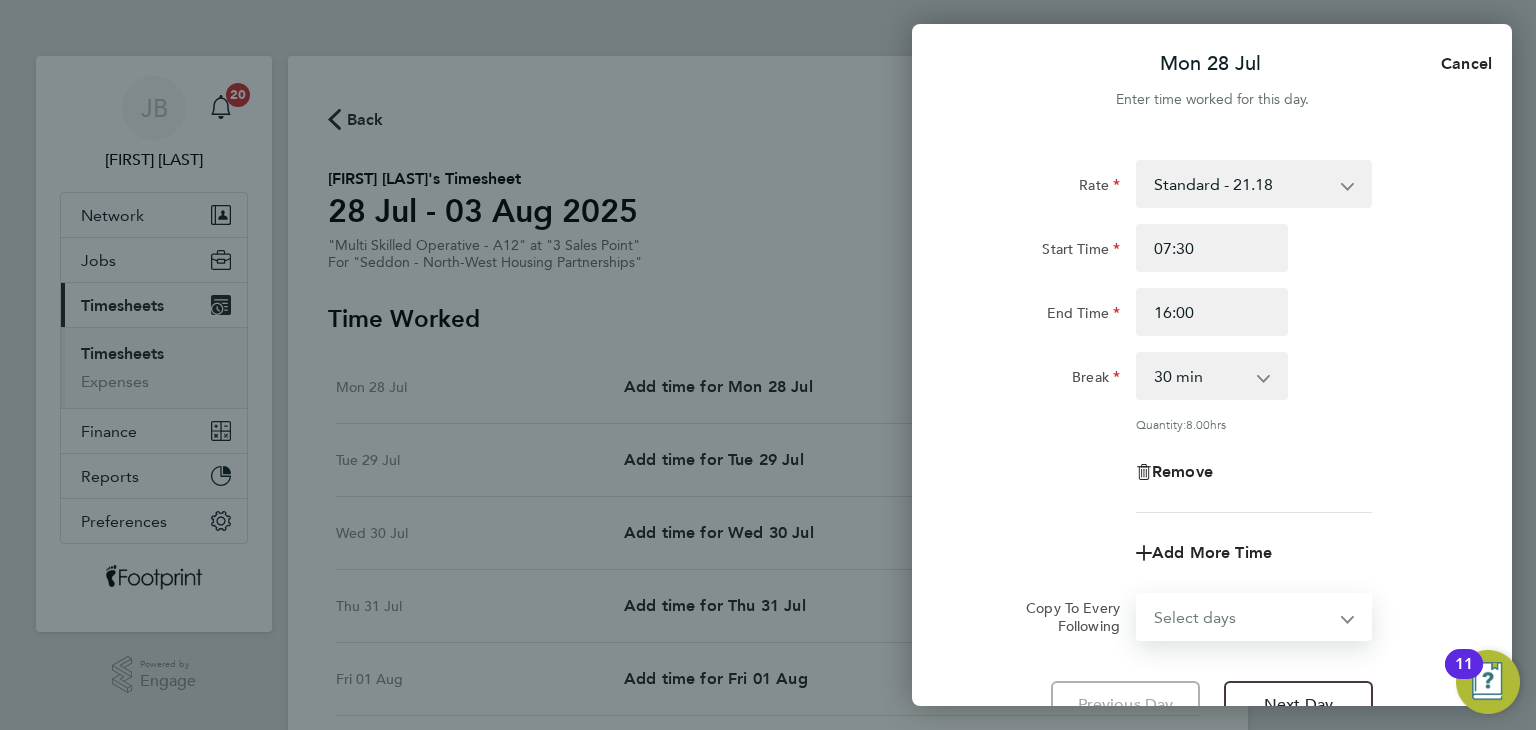 click on "Rate  Standard - 21.18
Start Time 07:30 End Time 16:00 Break  0 min   15 min   30 min   45 min   60 min   75 min   90 min
Quantity:  8.00  hrs
Remove
Add More Time  Copy To Every Following  Select days   Day   Weekday (Mon-Fri)   Weekend (Sat-Sun)   Tuesday   Wednesday   Thursday   Friday   Saturday   Sunday" 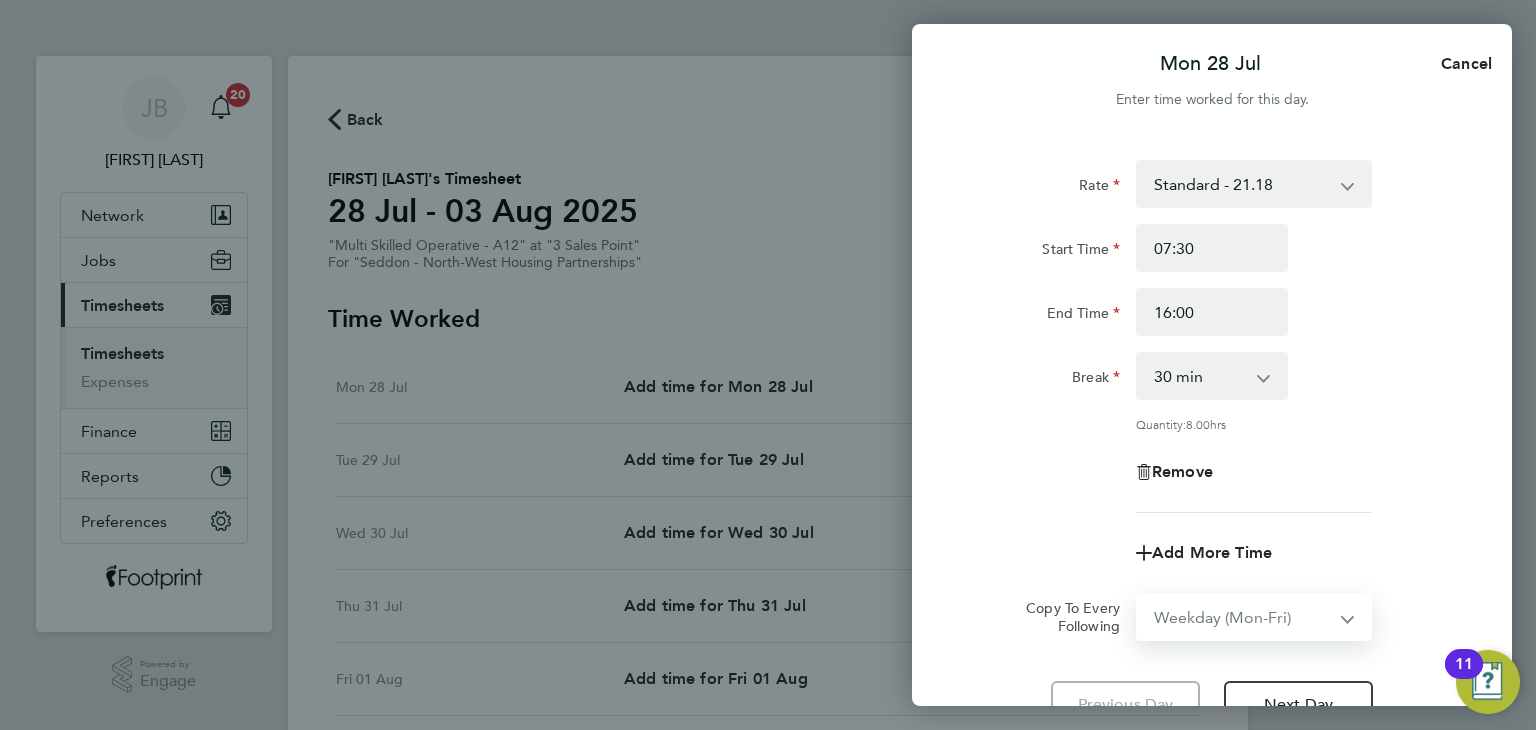 click on "Select days   Day   Weekday (Mon-Fri)   Weekend (Sat-Sun)   Tuesday   Wednesday   Thursday   Friday   Saturday   Sunday" at bounding box center (1243, 617) 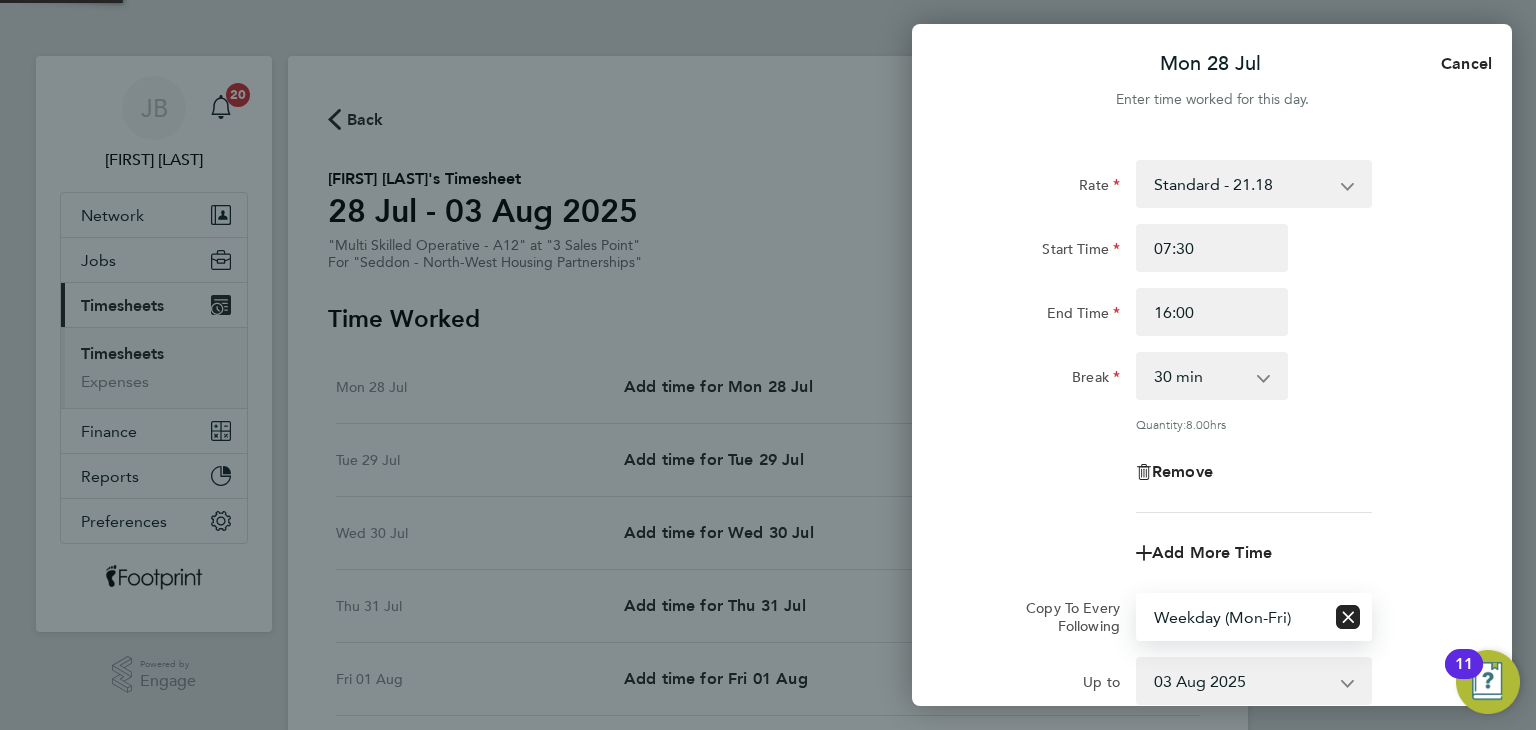 click on "Remove" 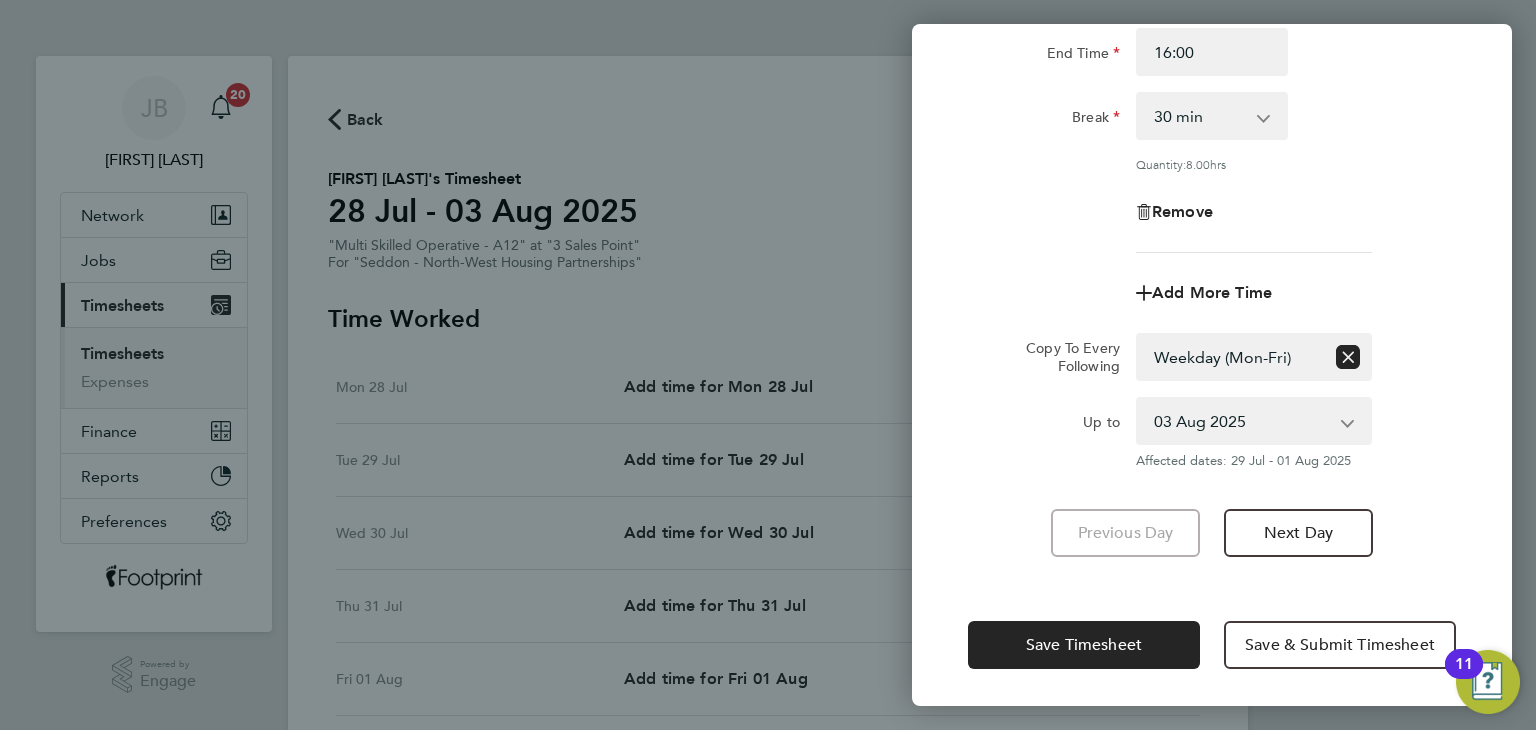 click on "Save Timesheet   Save & Submit Timesheet" 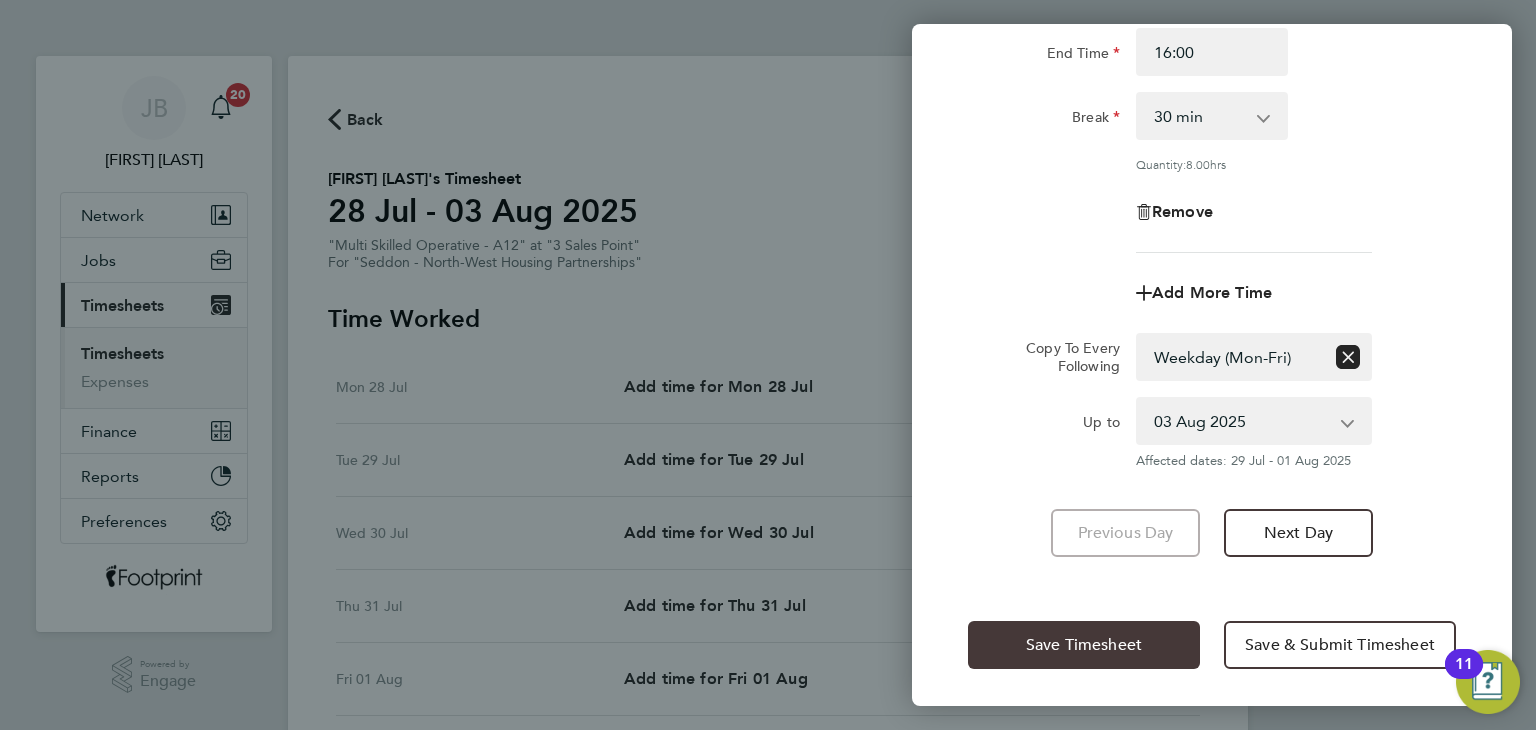 click on "Save Timesheet" 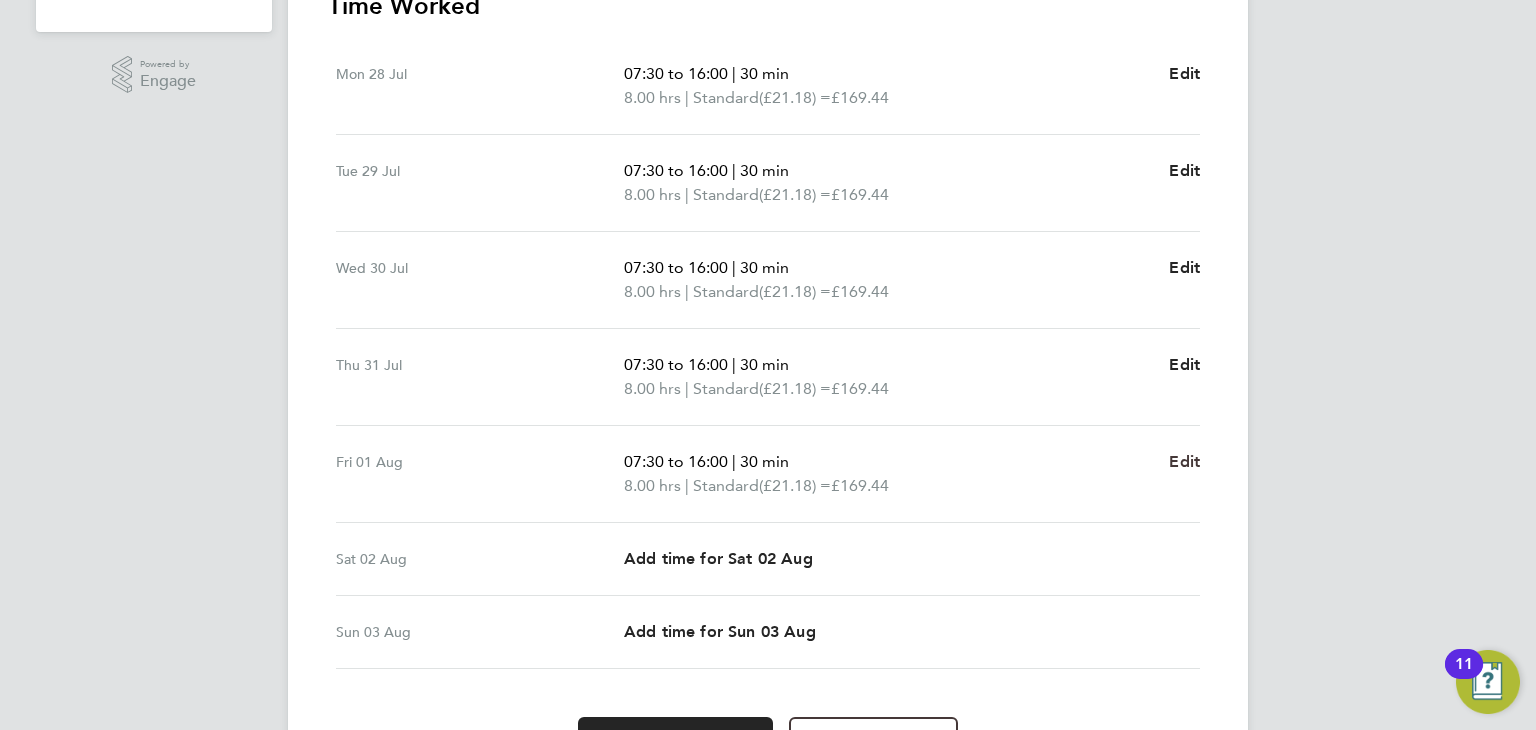 click on "Edit" at bounding box center (1184, 461) 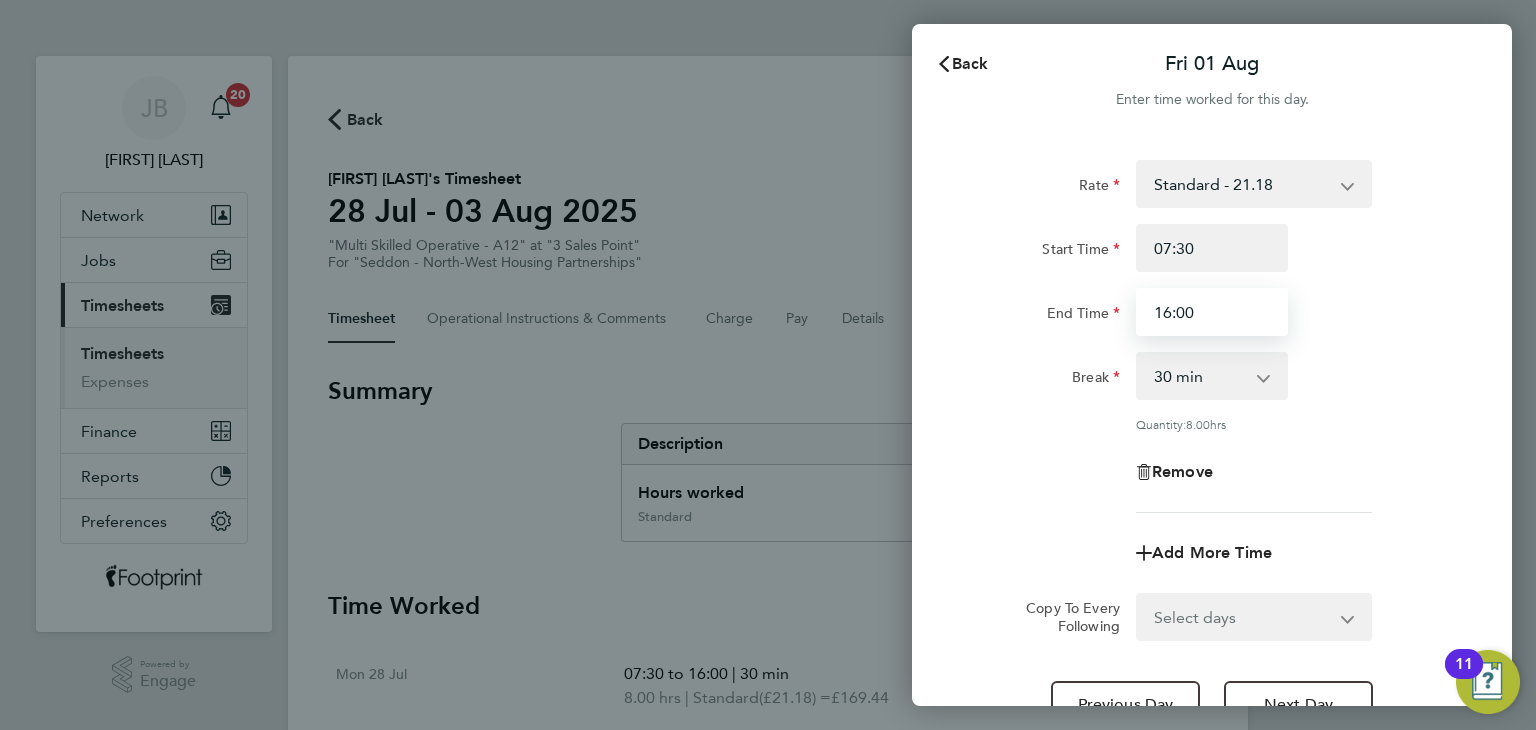 drag, startPoint x: 1210, startPoint y: 295, endPoint x: 993, endPoint y: 324, distance: 218.92921 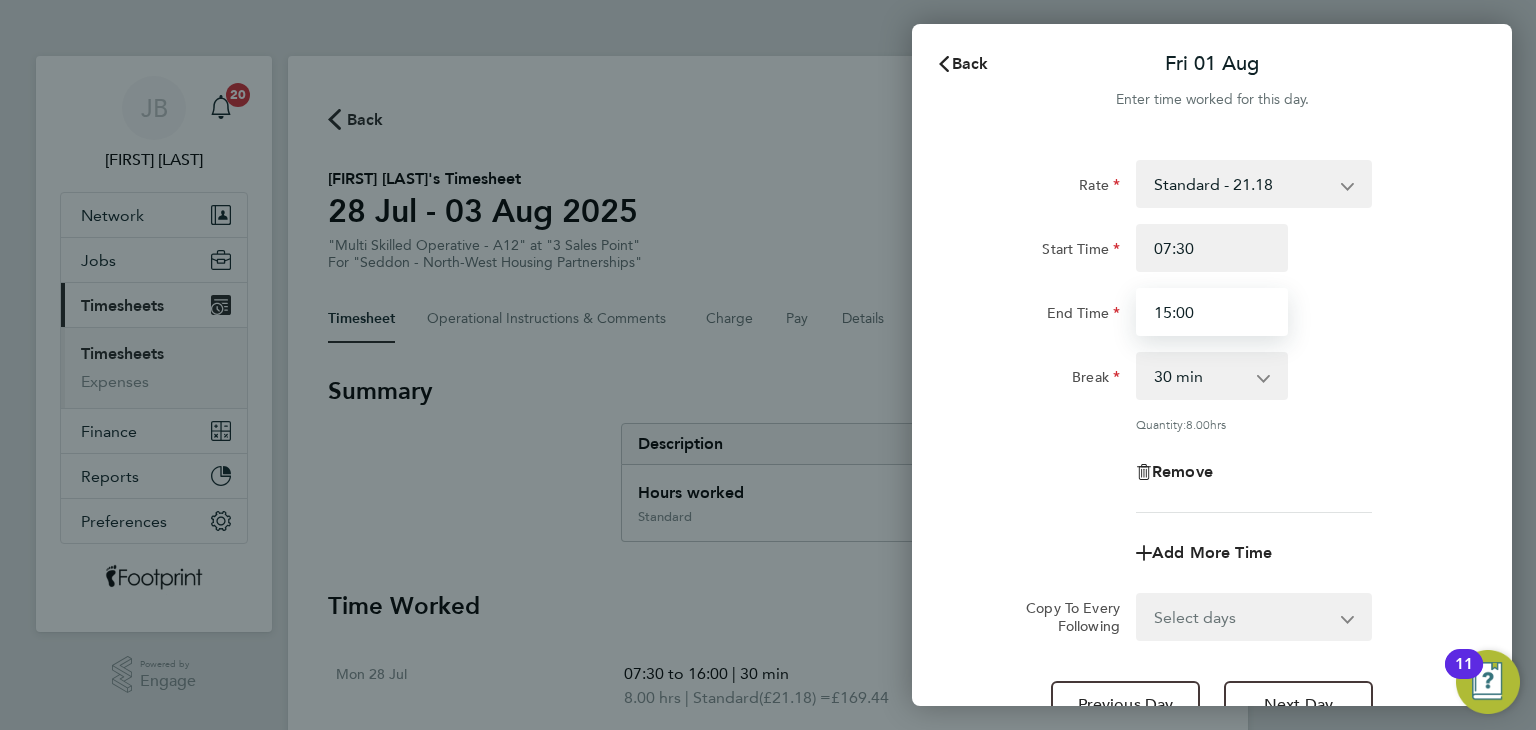 type on "15:00" 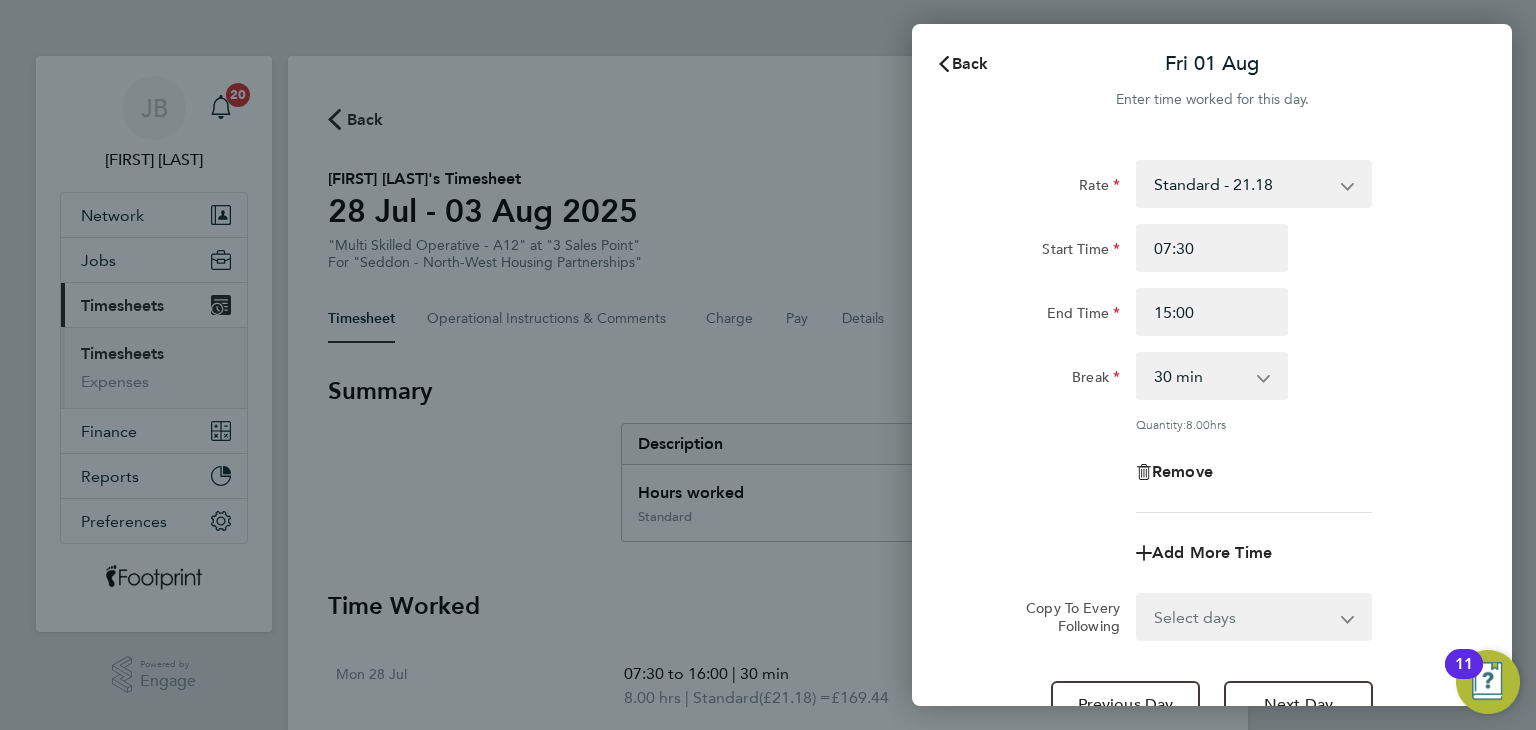 click on "End Time" 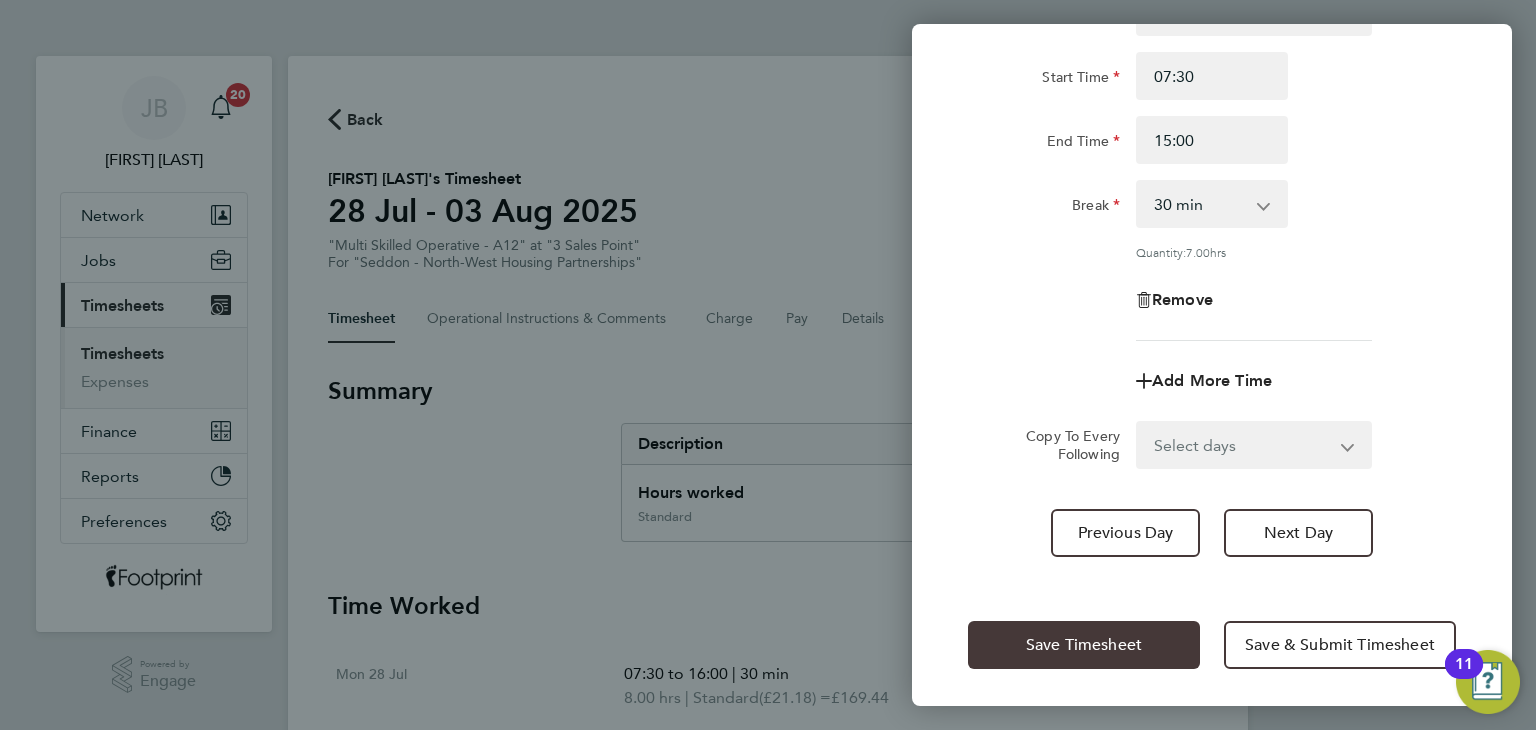 click on "Save Timesheet" 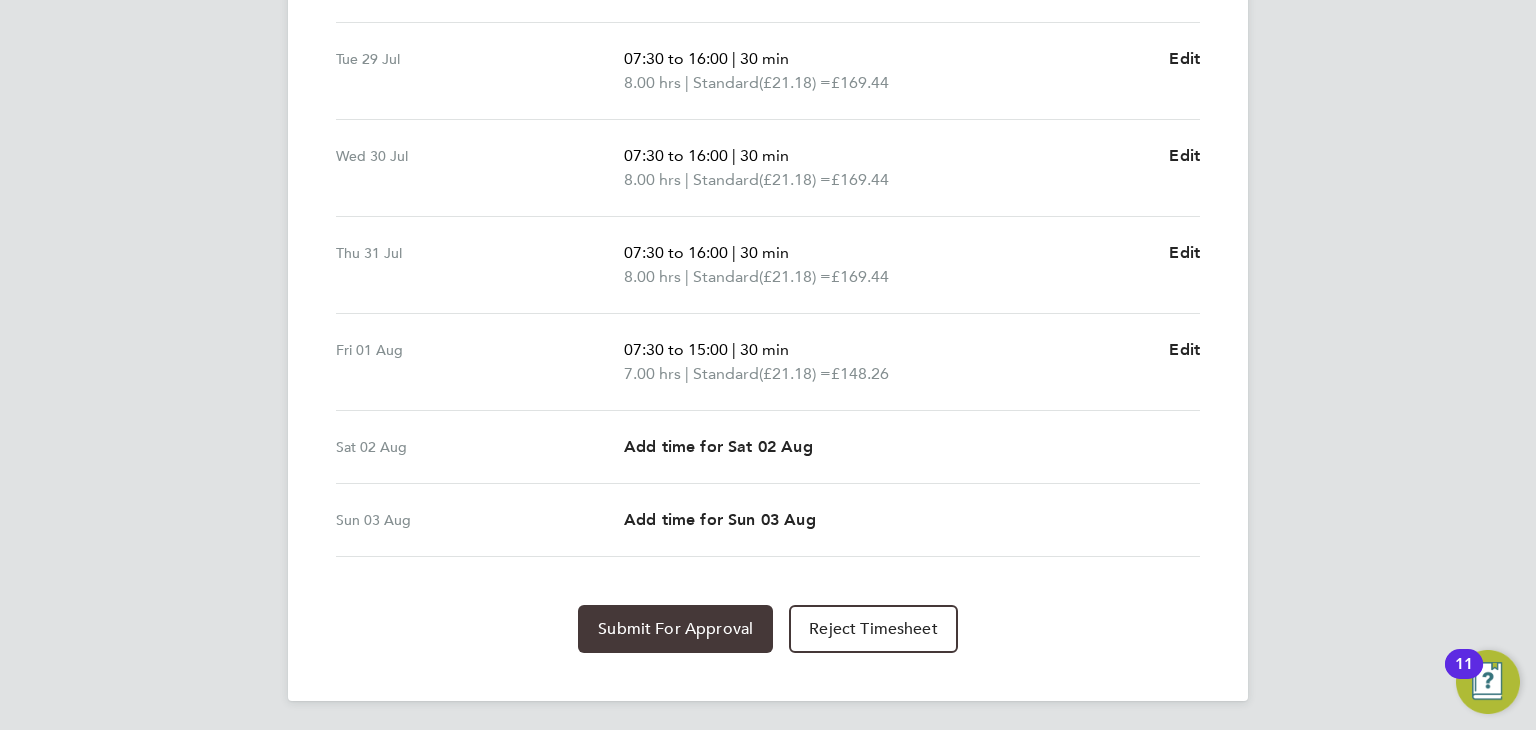 drag, startPoint x: 615, startPoint y: 624, endPoint x: 692, endPoint y: 648, distance: 80.65358 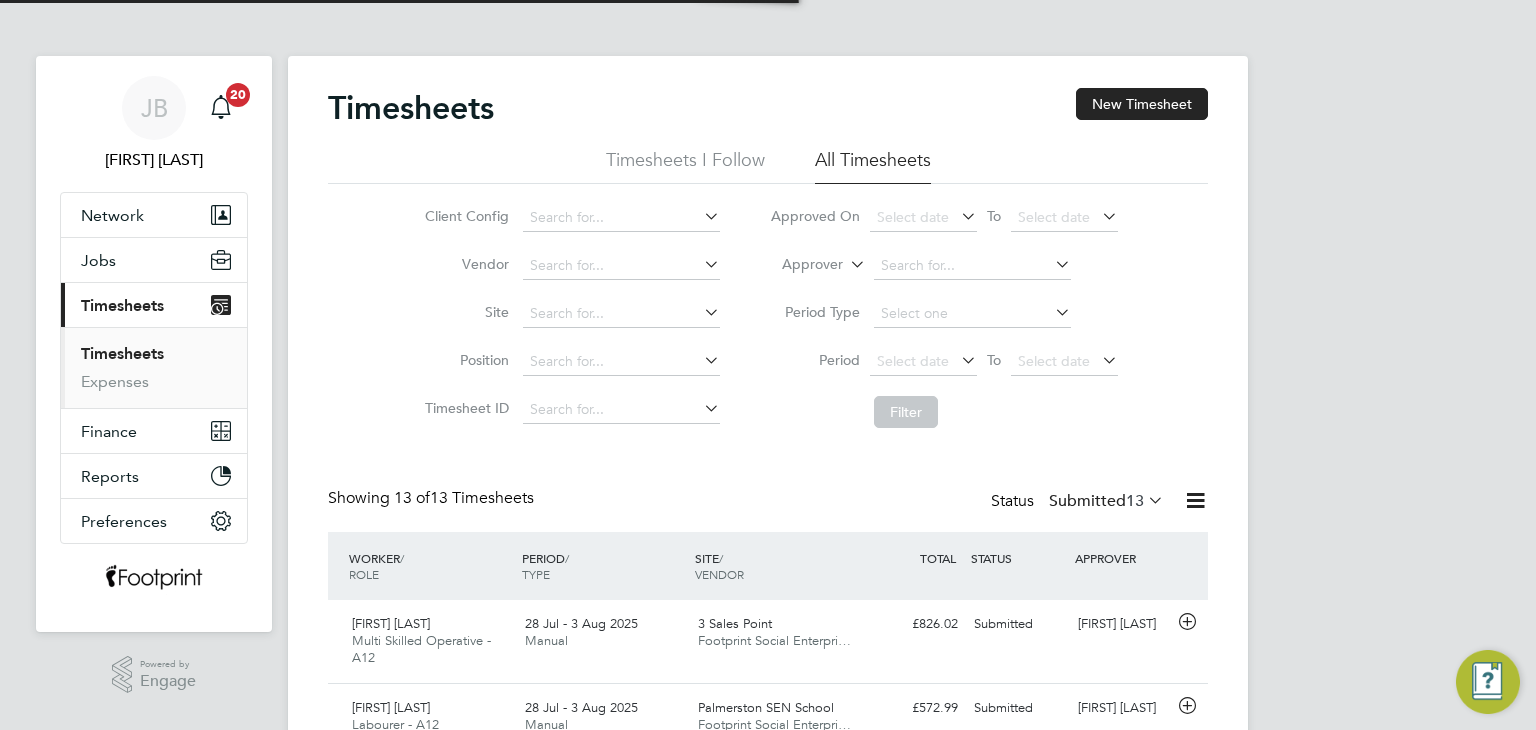 scroll, scrollTop: 0, scrollLeft: 0, axis: both 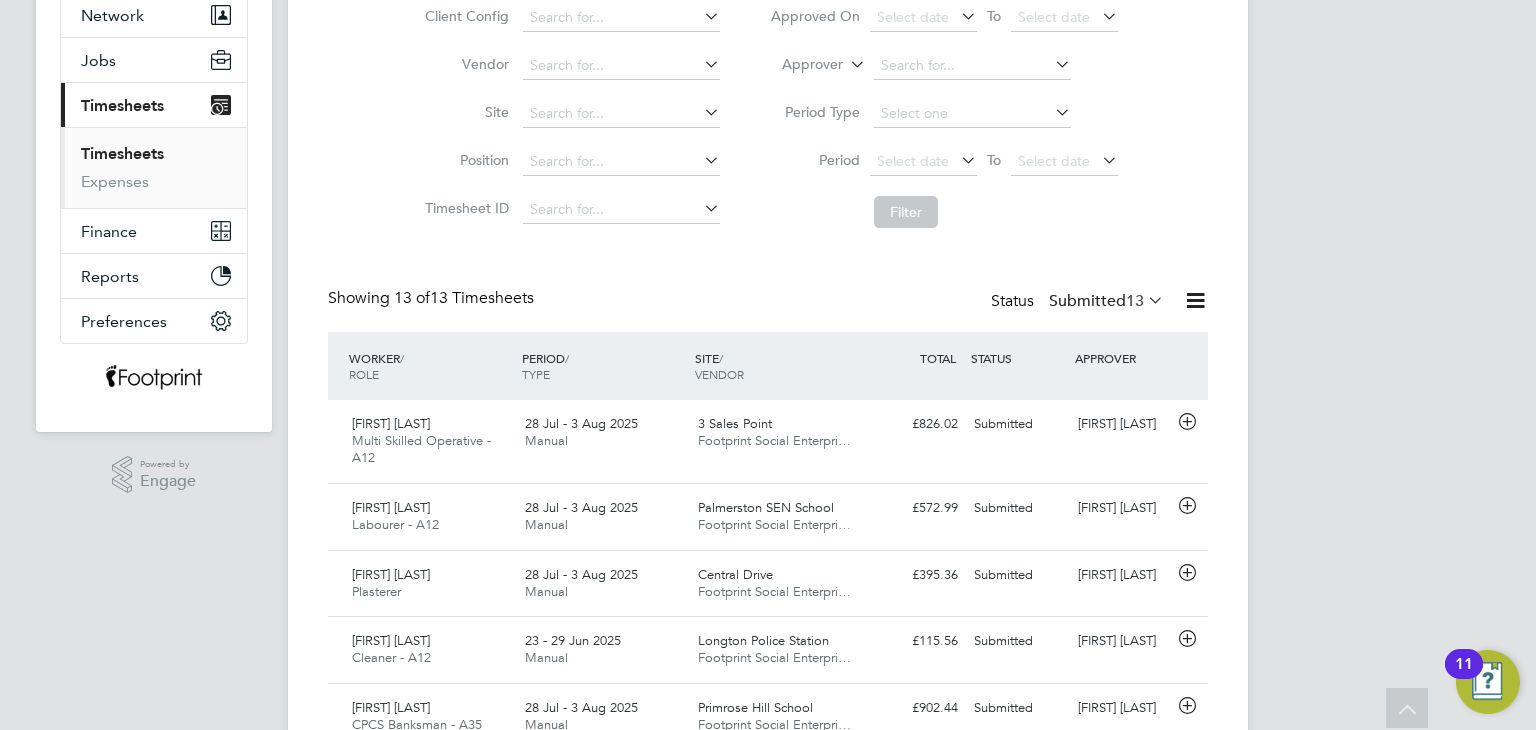 click on "Status  Submitted  13" 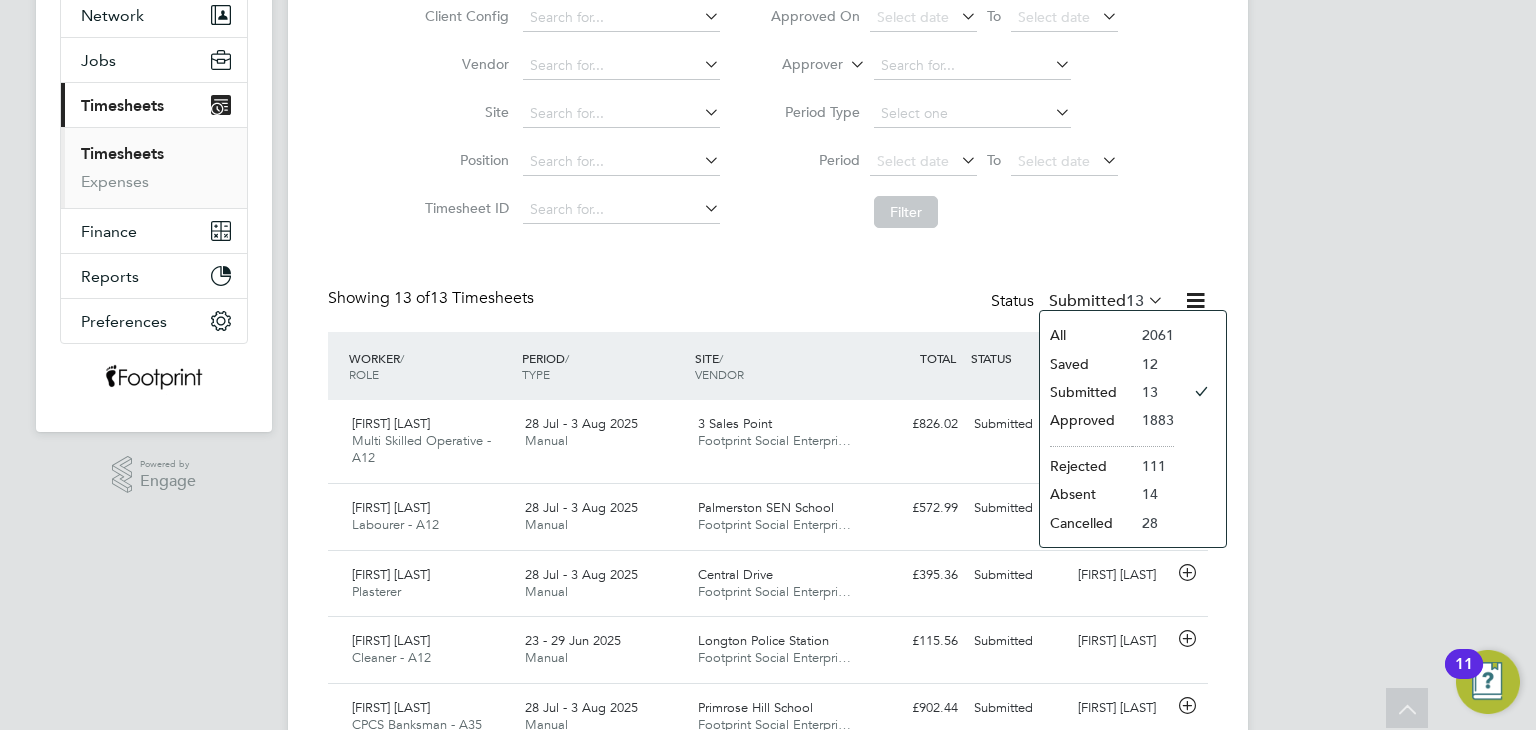 click on "Approved" 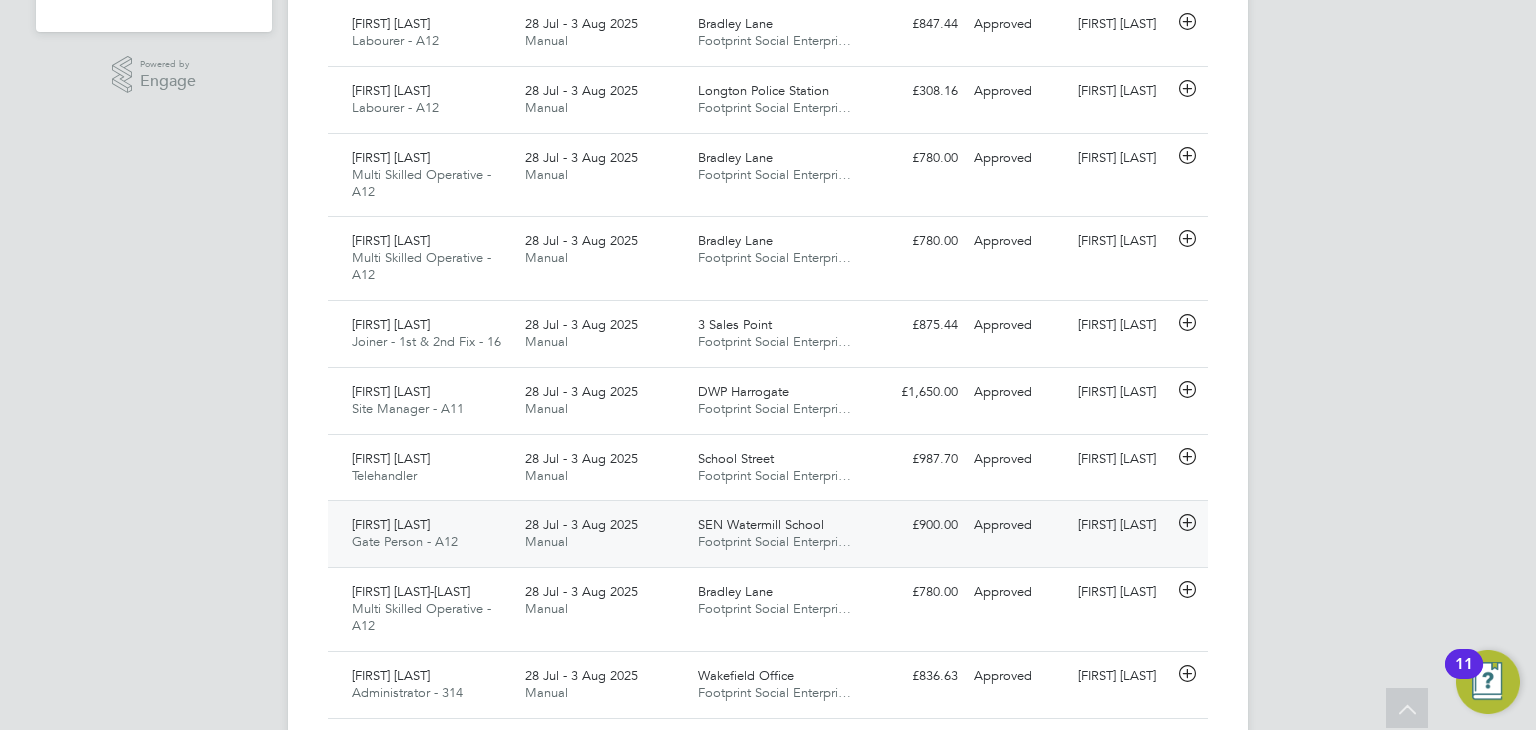 click on "Approved" 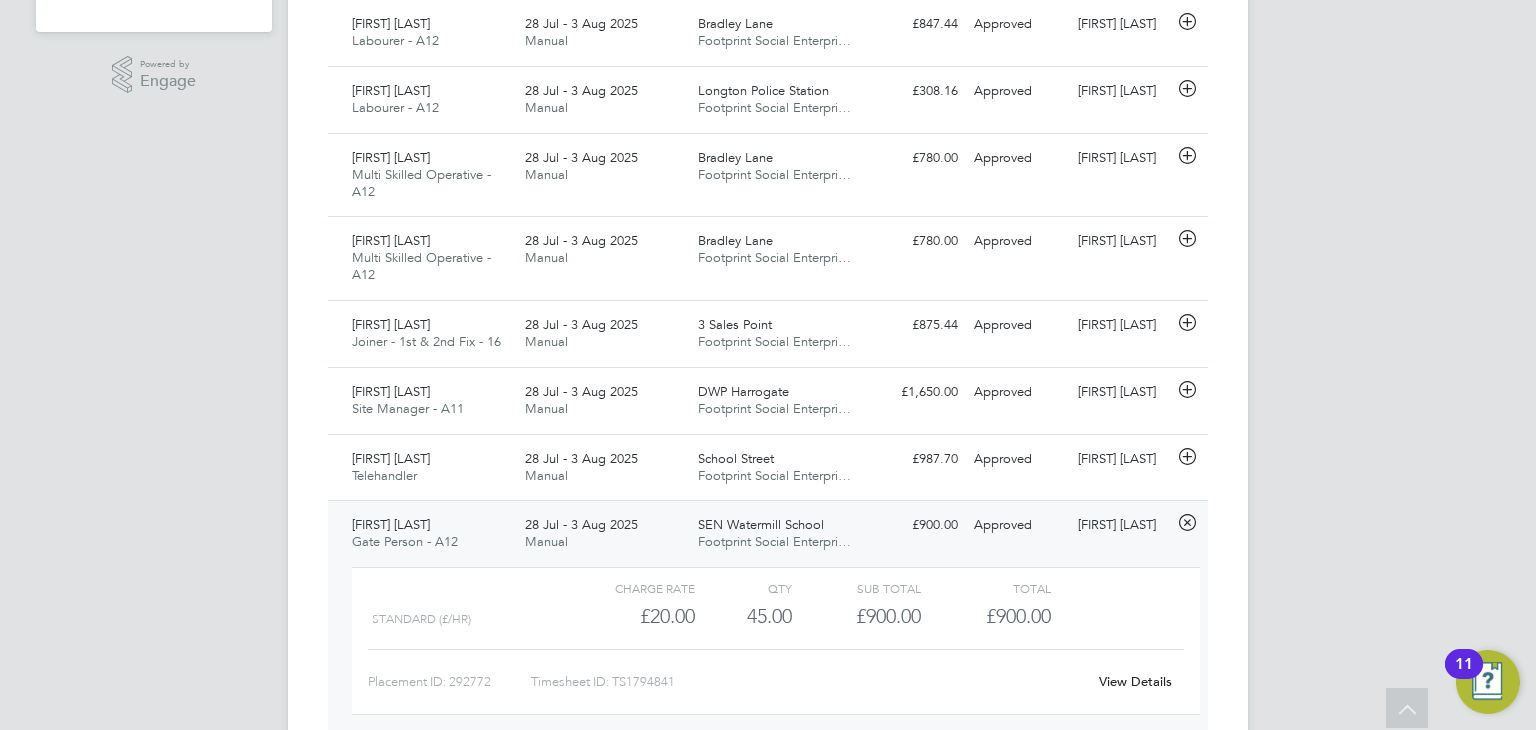 click on "View Details" 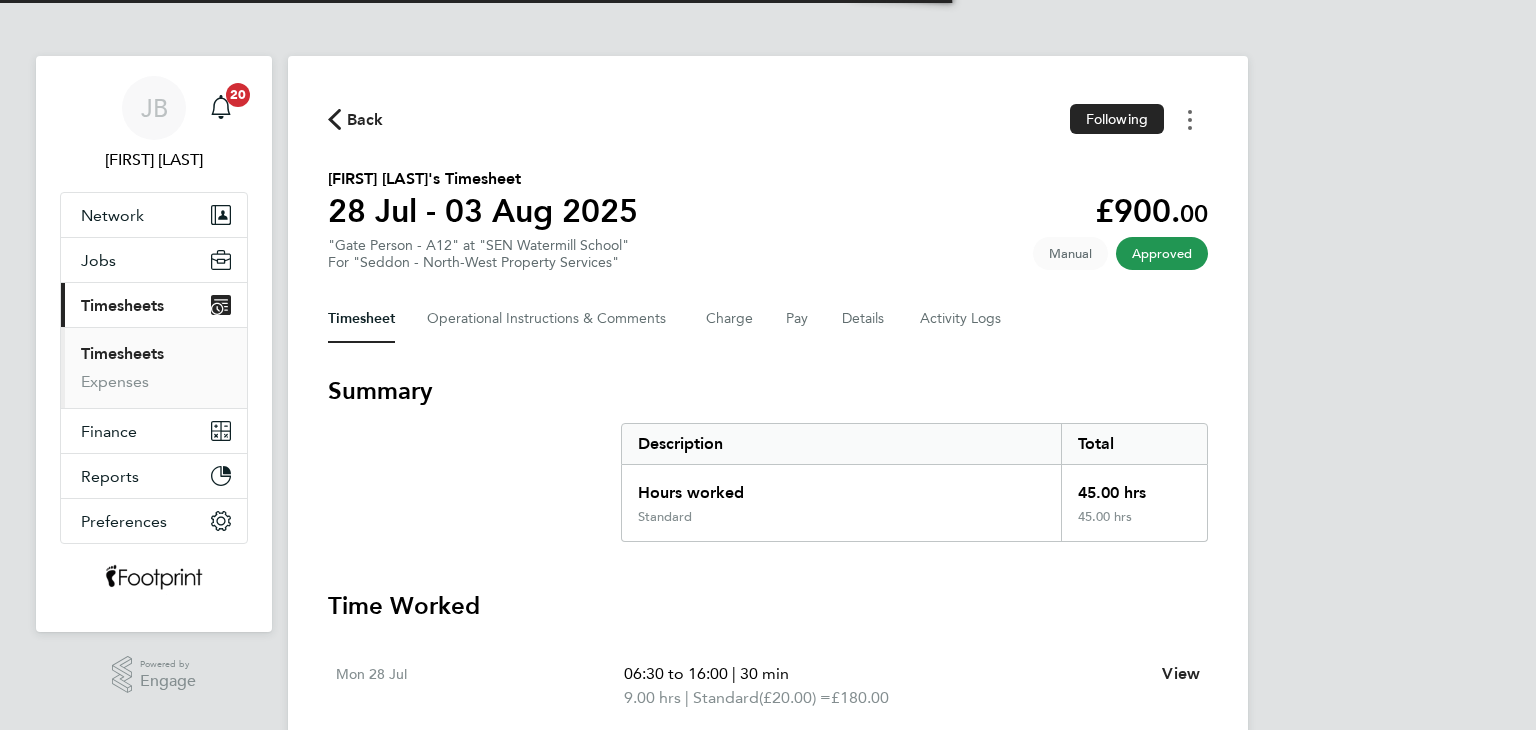 scroll, scrollTop: 0, scrollLeft: 0, axis: both 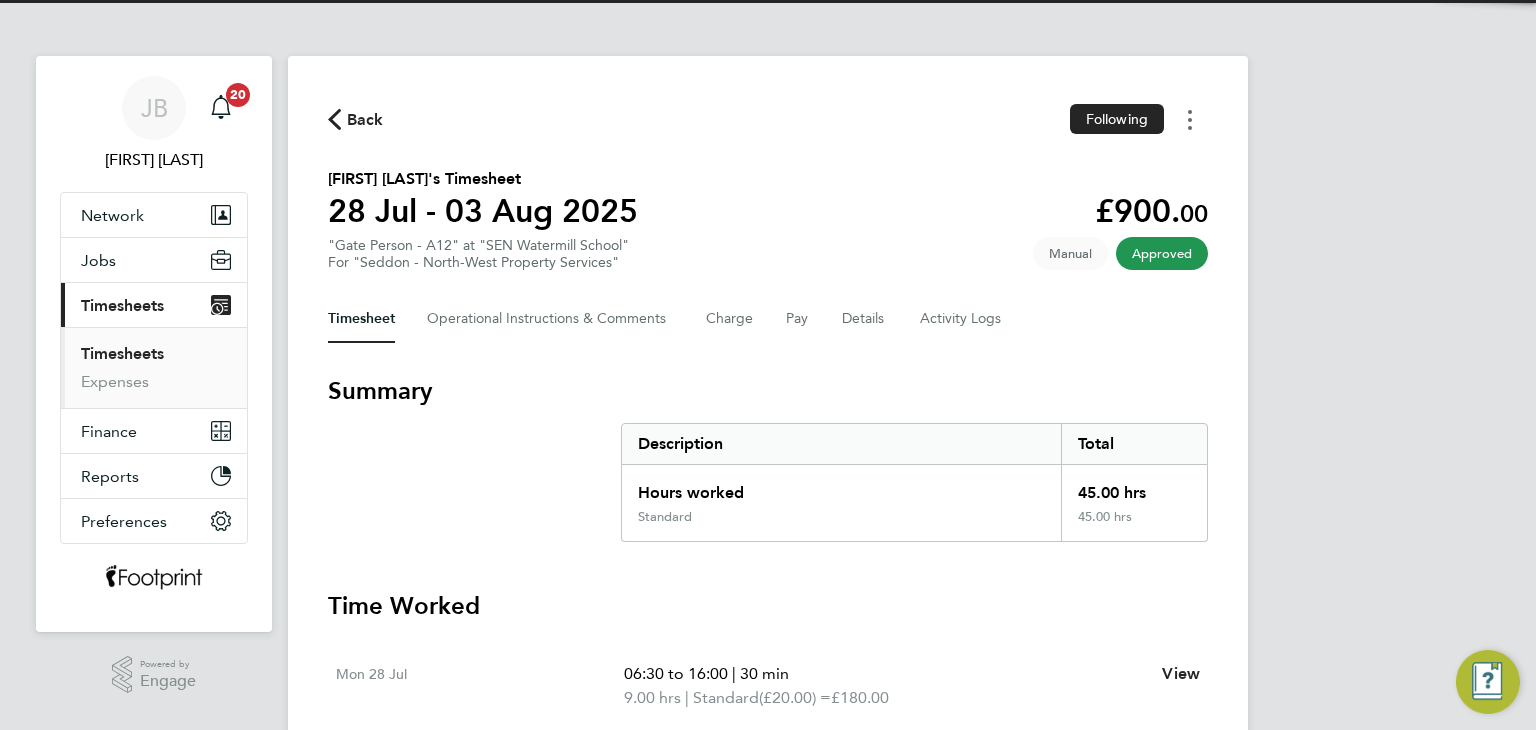 click 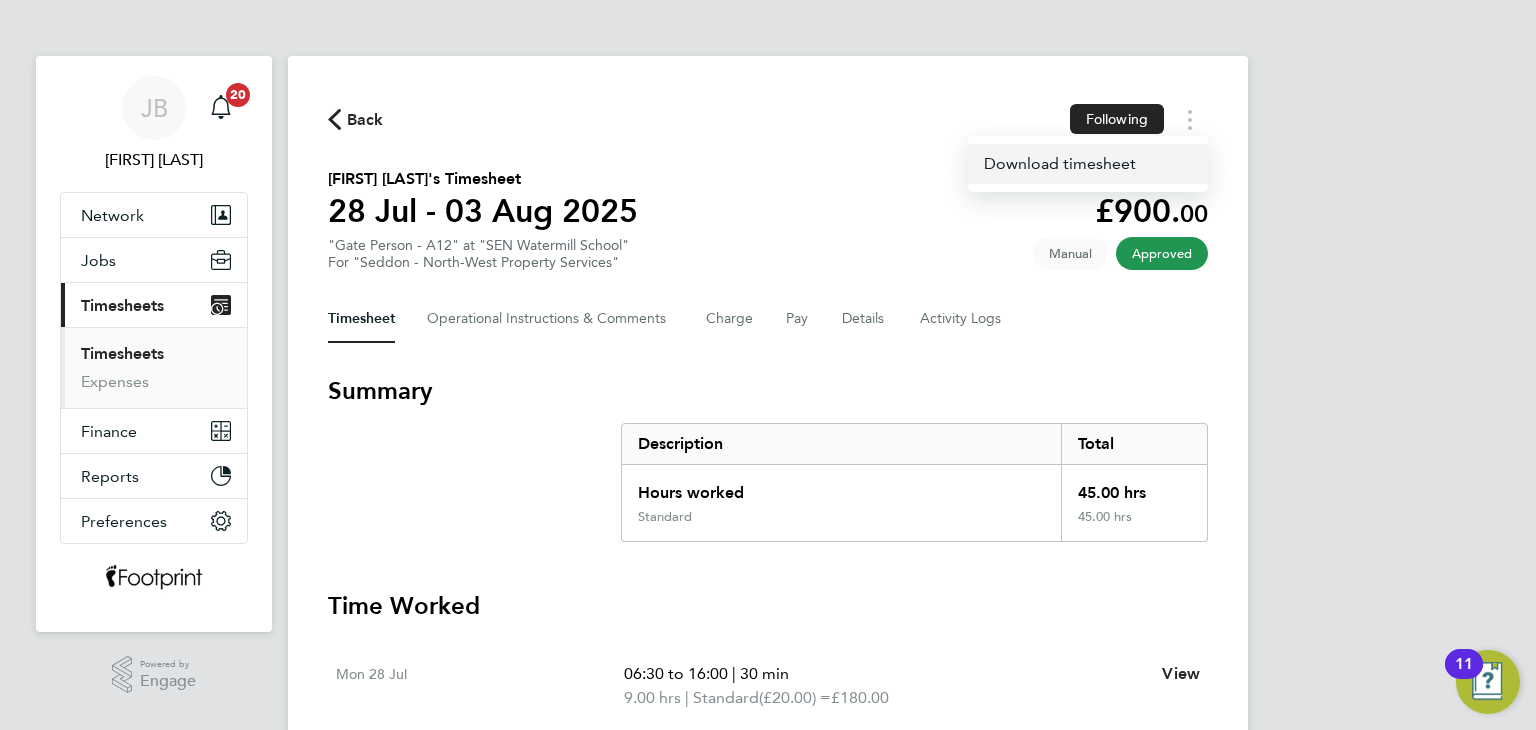 click on "Download timesheet" 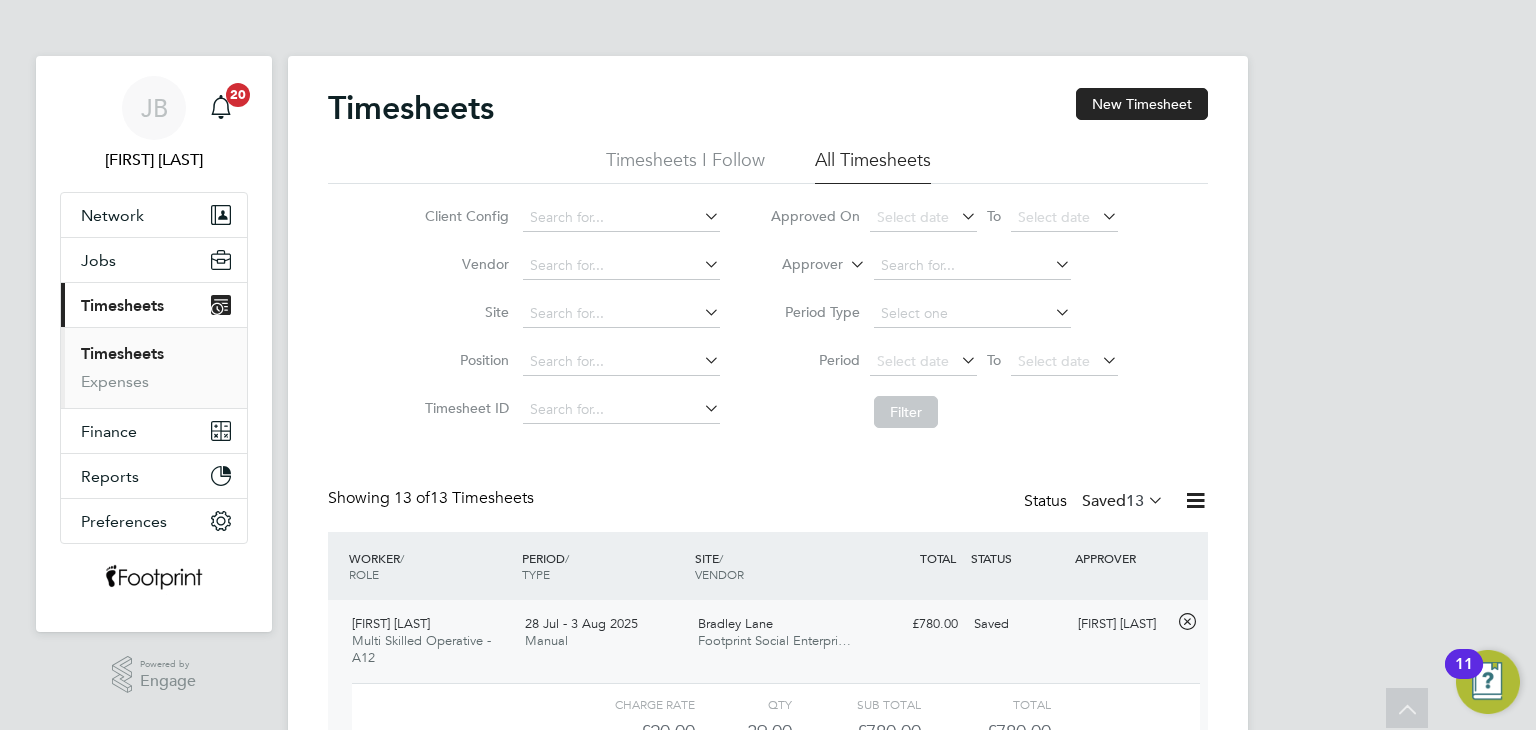 scroll, scrollTop: 100, scrollLeft: 0, axis: vertical 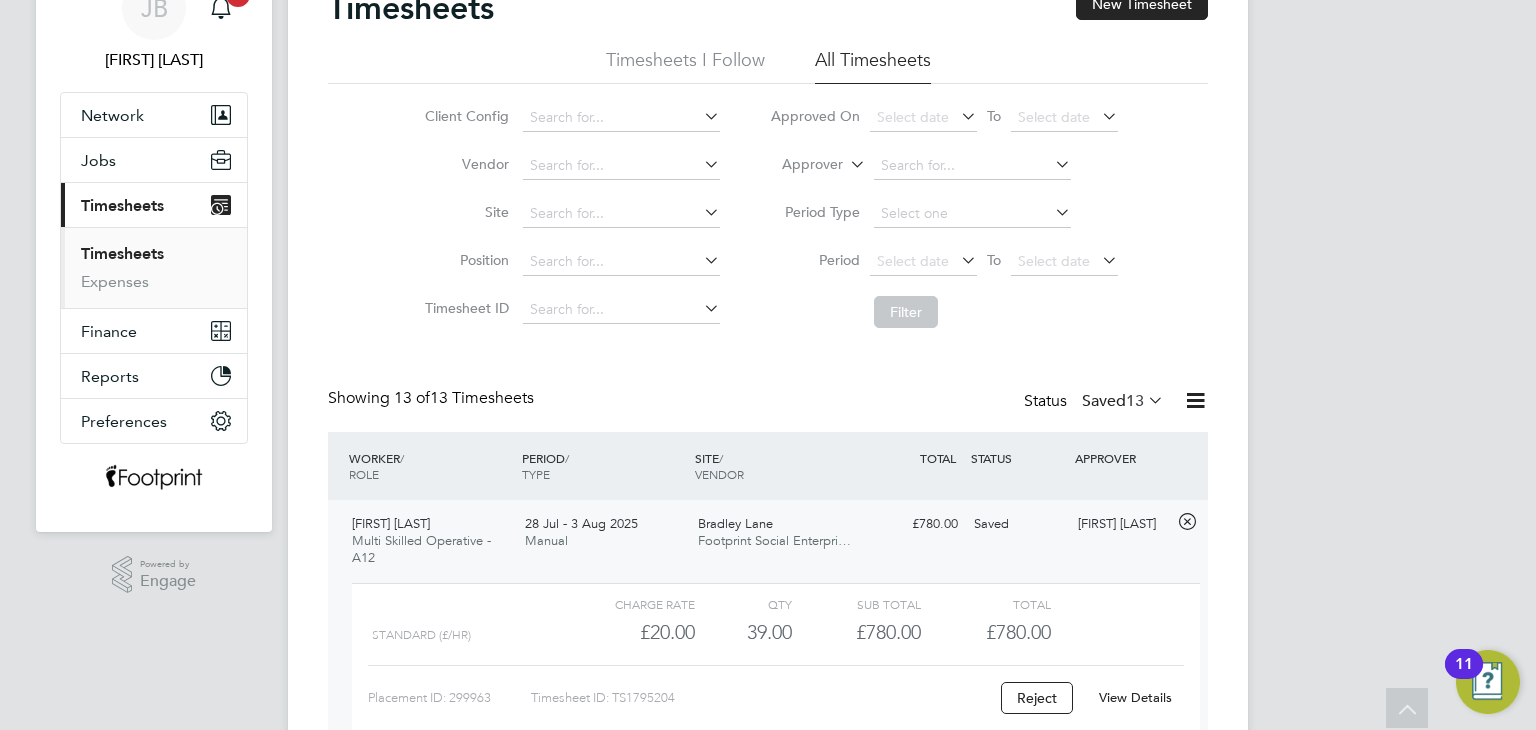 click on "Saved  13" 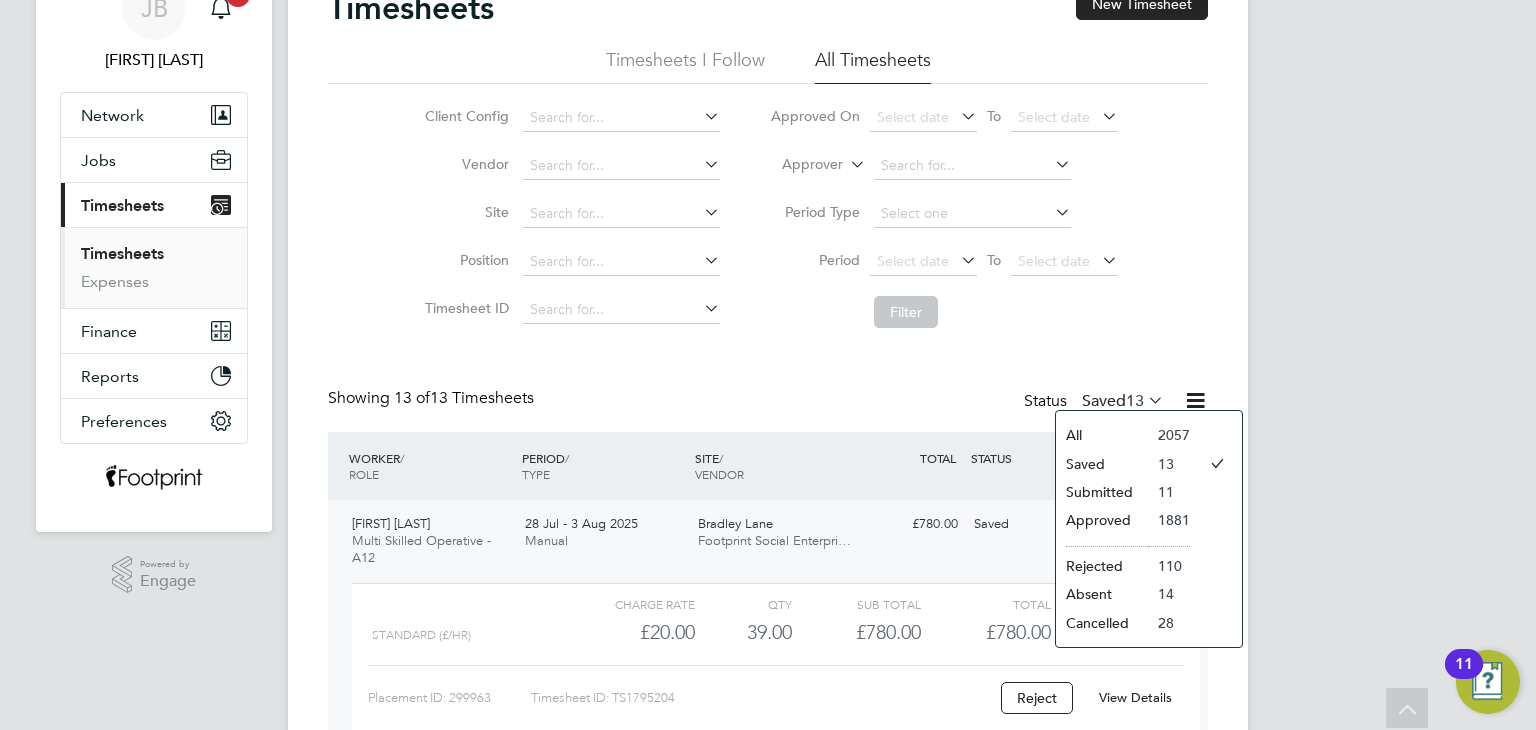 click on "Approved" 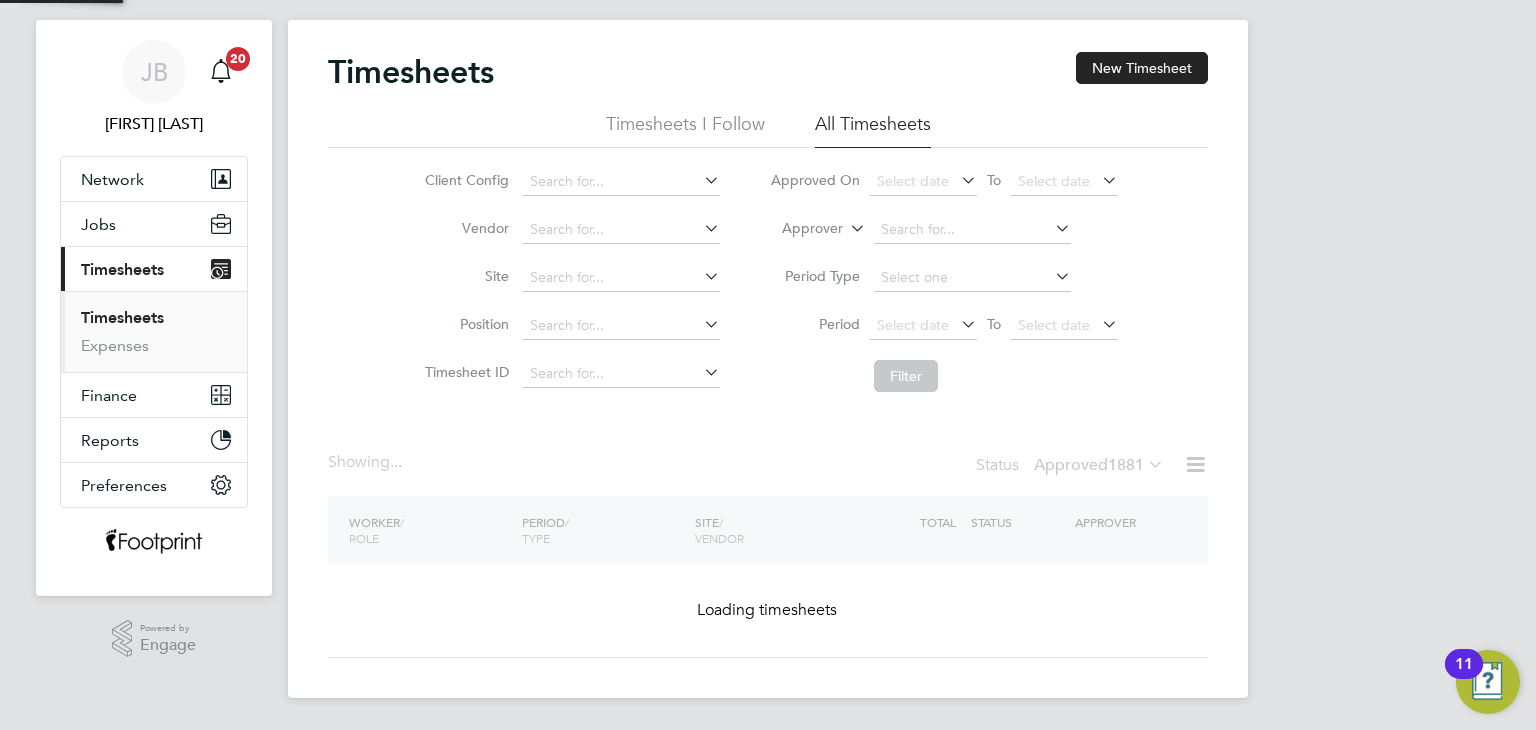 click on "1881" 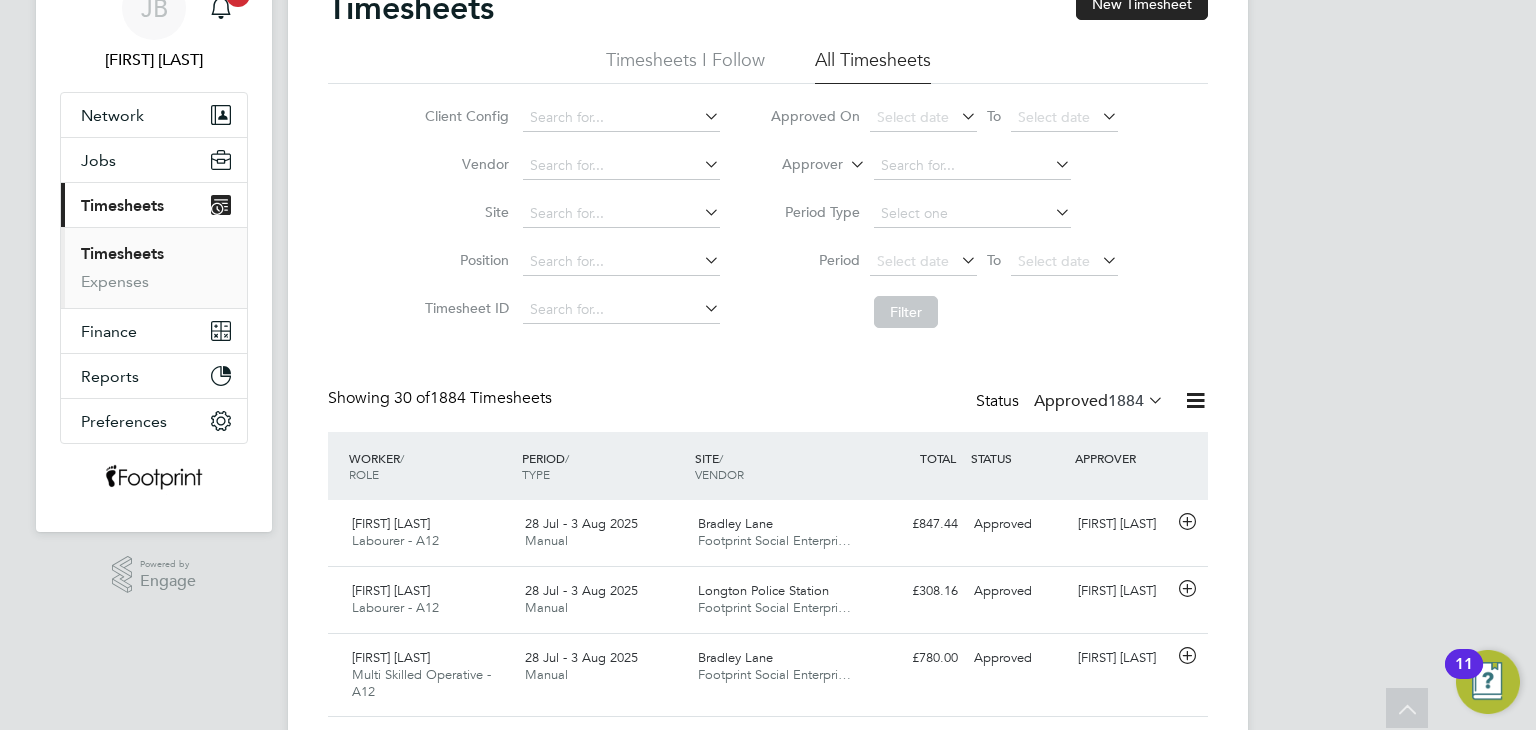 click on "Approved  1884" 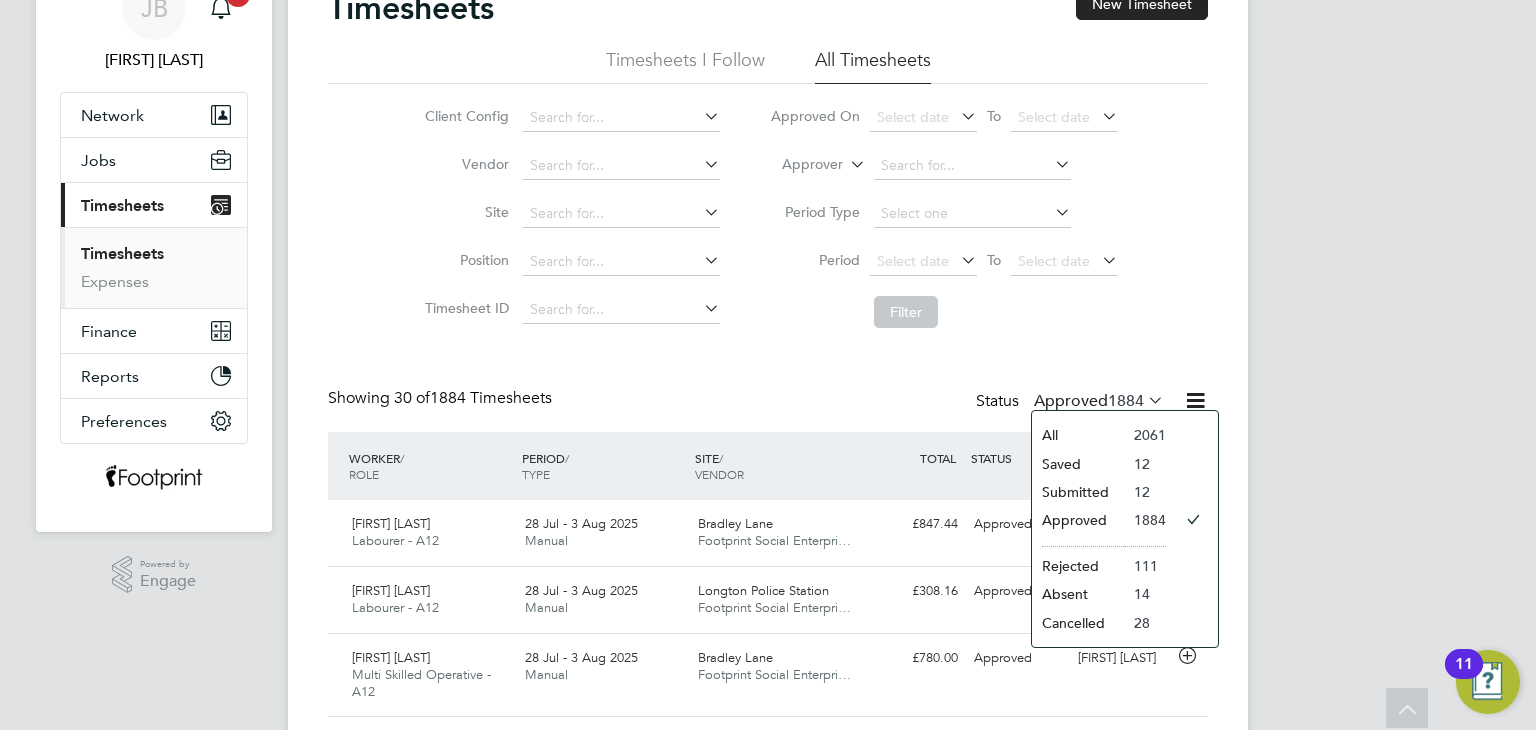 click on "Submitted" 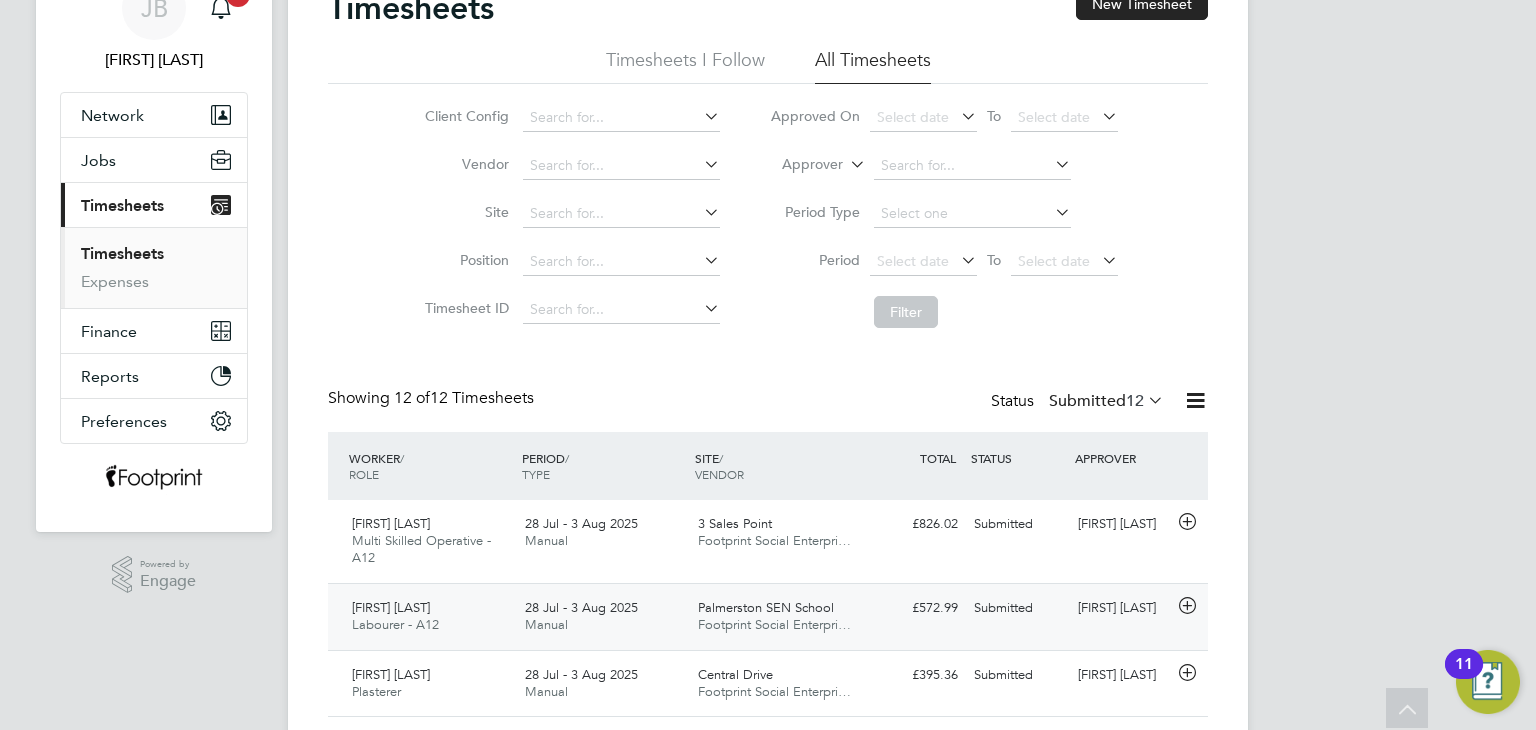 click on "Mohammed Mohammed Labourer - A12   28 Jul - 3 Aug 2025 28 Jul - 3 Aug 2025 Manual Palmerston SEN School Footprint Social Enterpri… £572.99 Submitted Submitted David Ainscough" 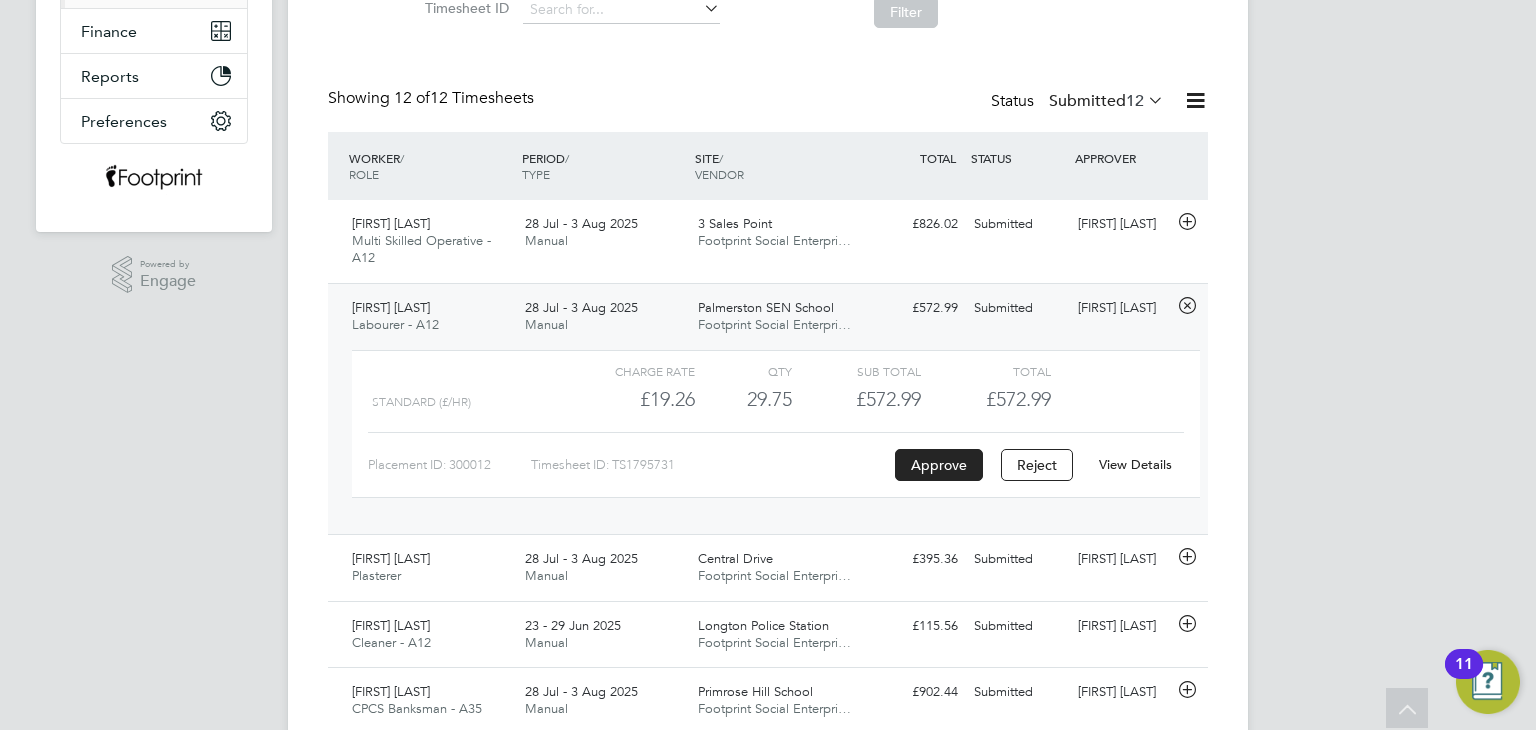 click on "View Details" 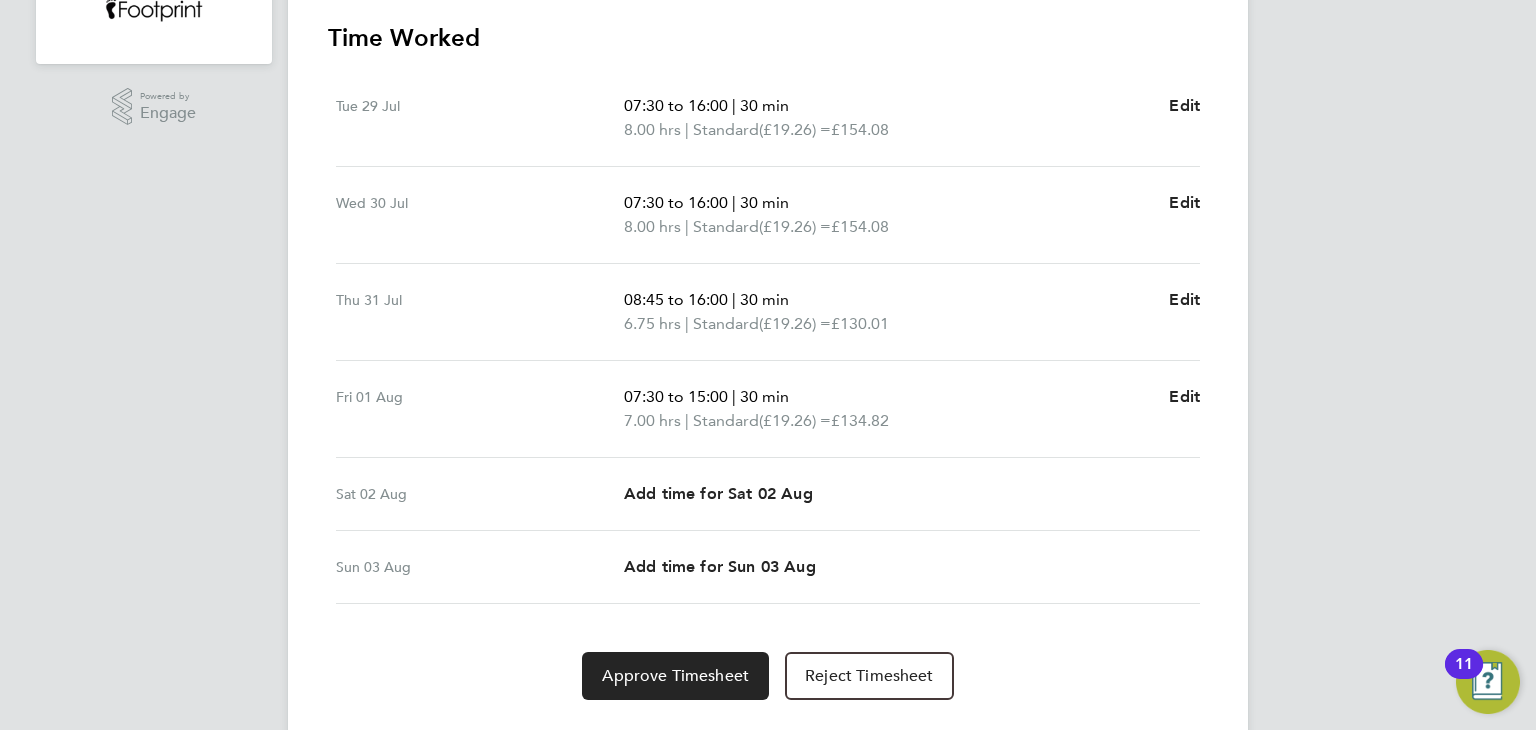 scroll, scrollTop: 616, scrollLeft: 0, axis: vertical 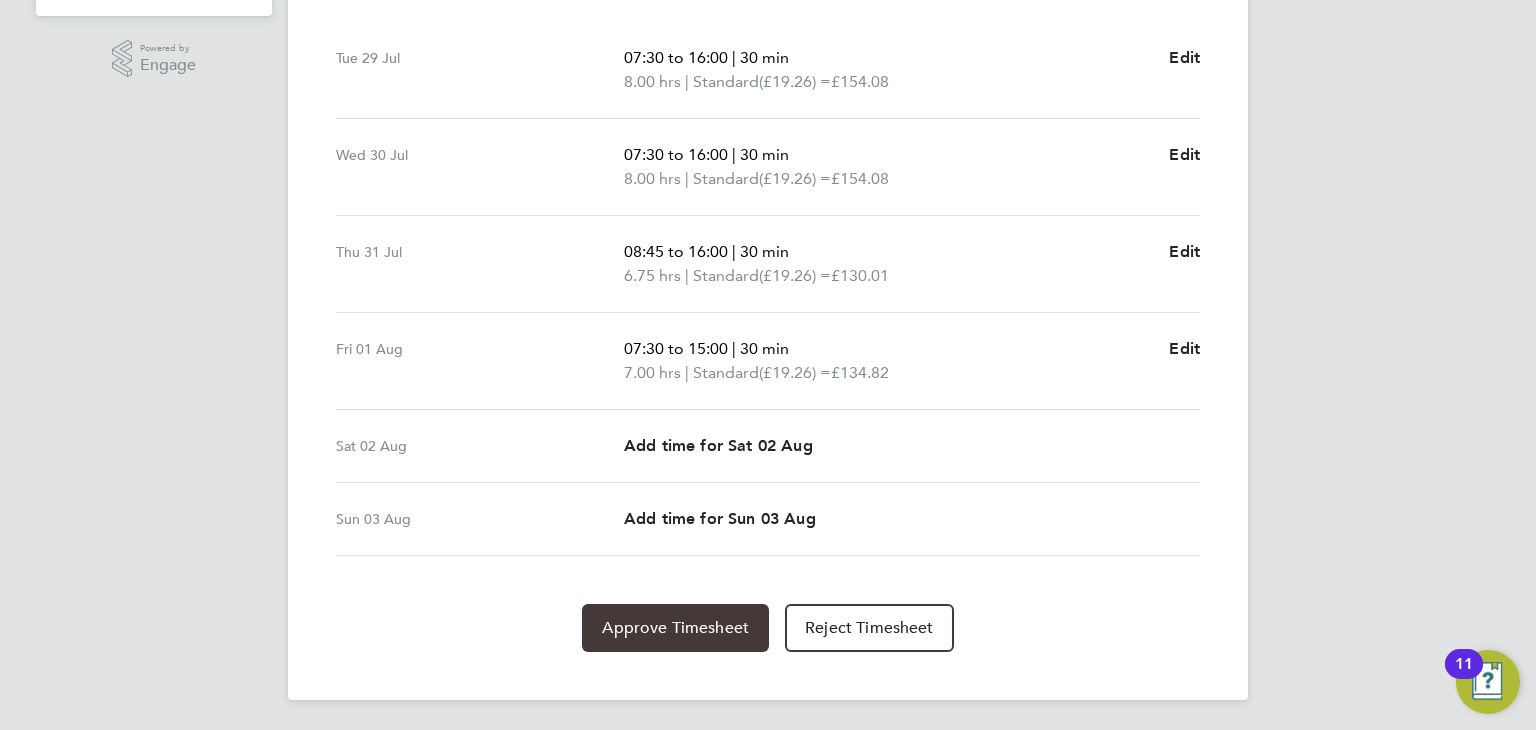 click on "Approve Timesheet" 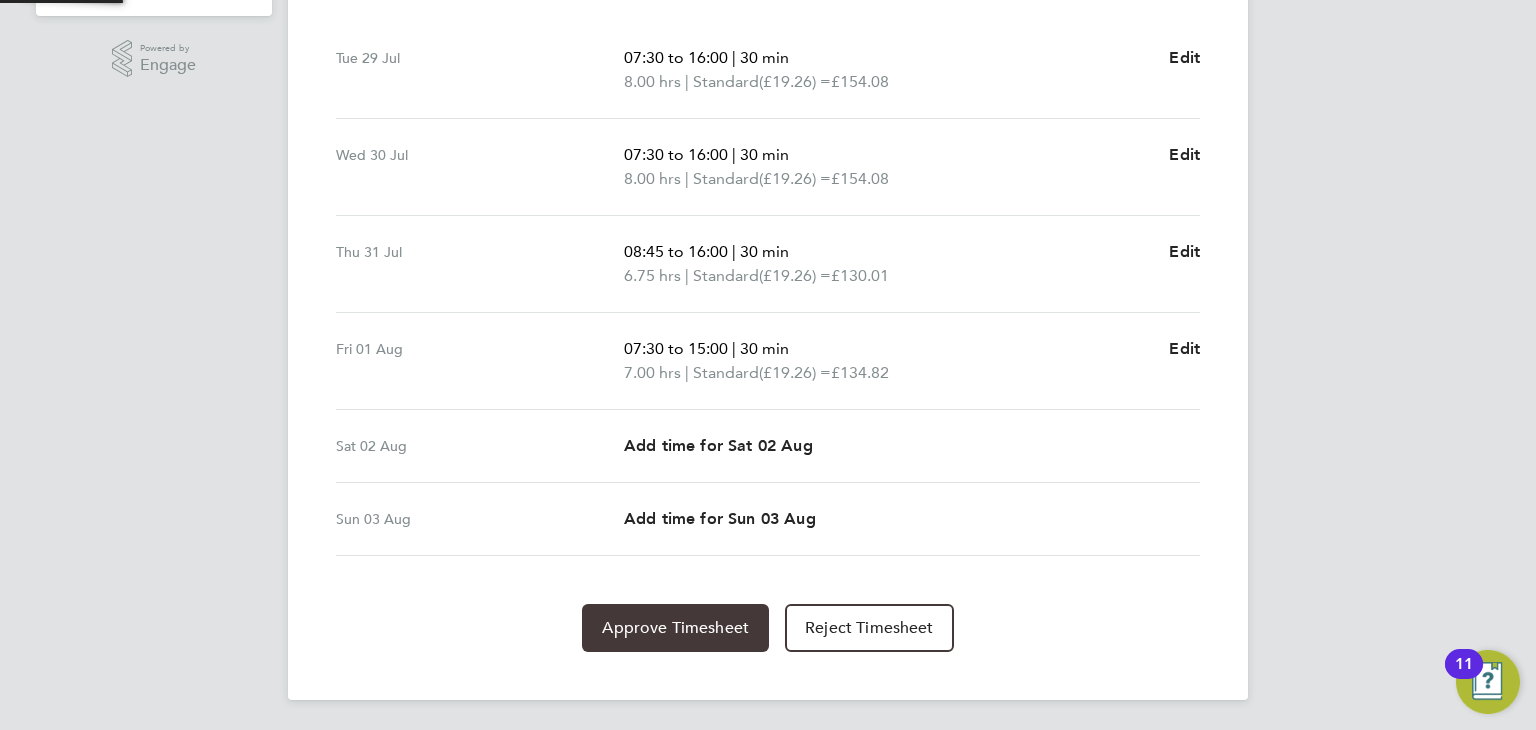 scroll, scrollTop: 0, scrollLeft: 0, axis: both 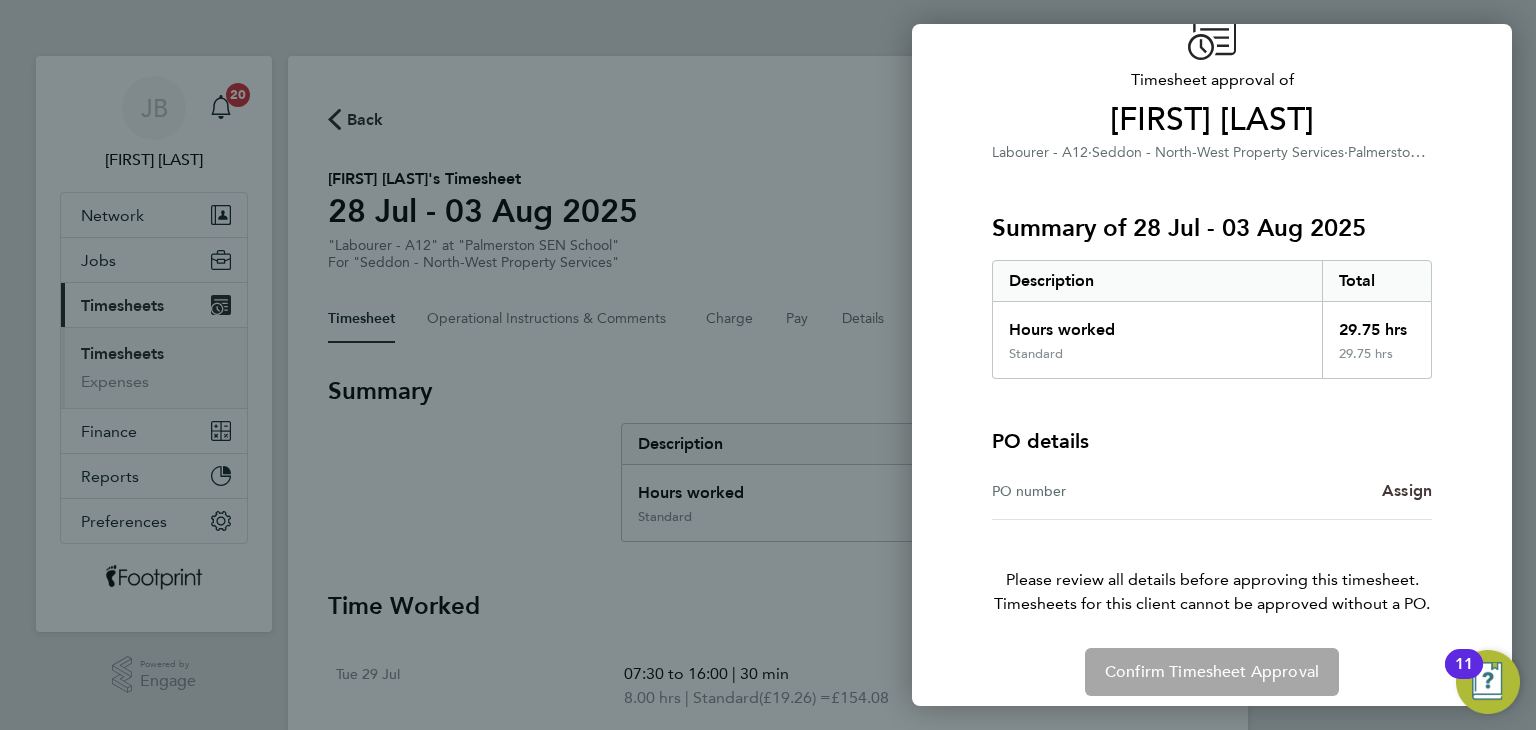 click on "Assign" at bounding box center [1407, 490] 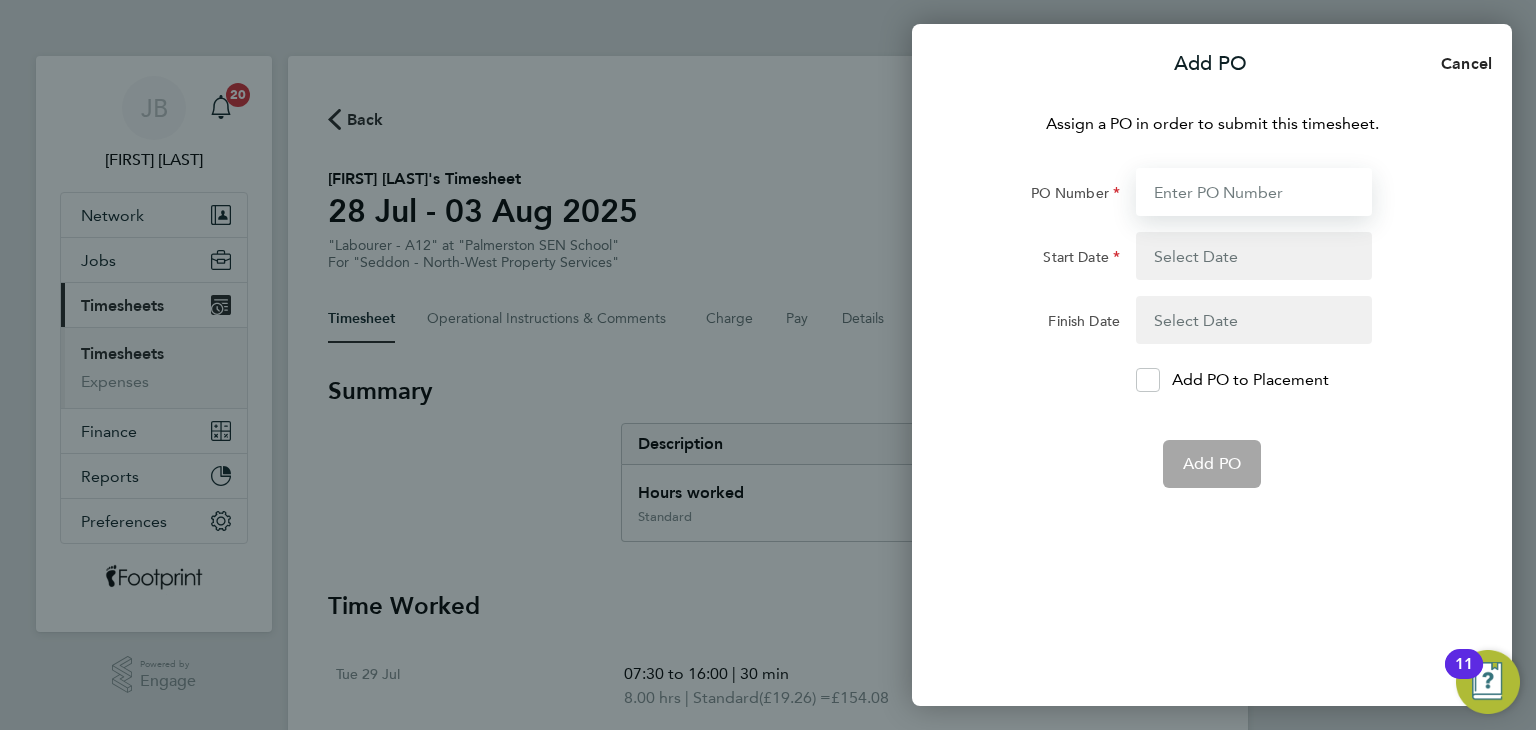 click on "PO Number" at bounding box center [1254, 192] 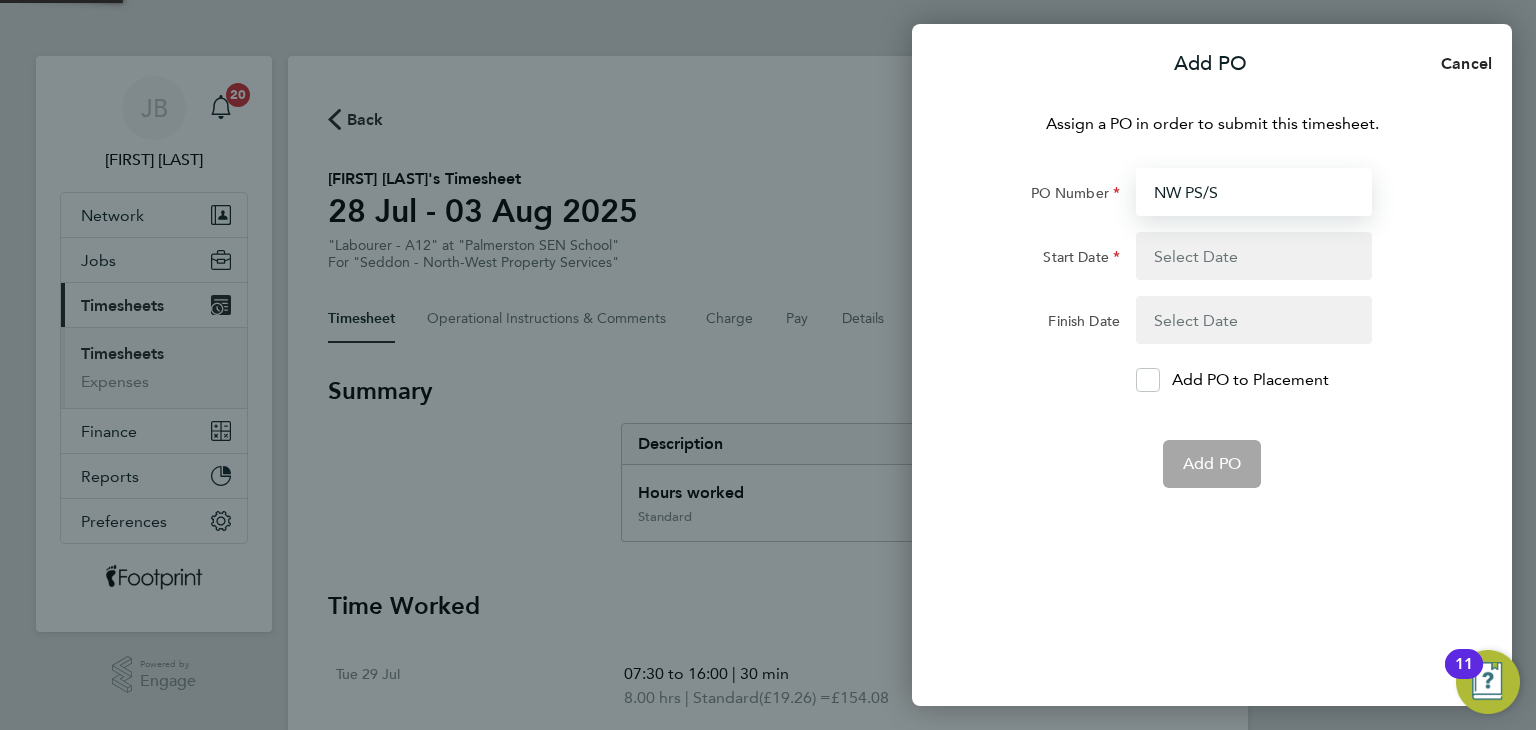 type on "10 Jun 24" 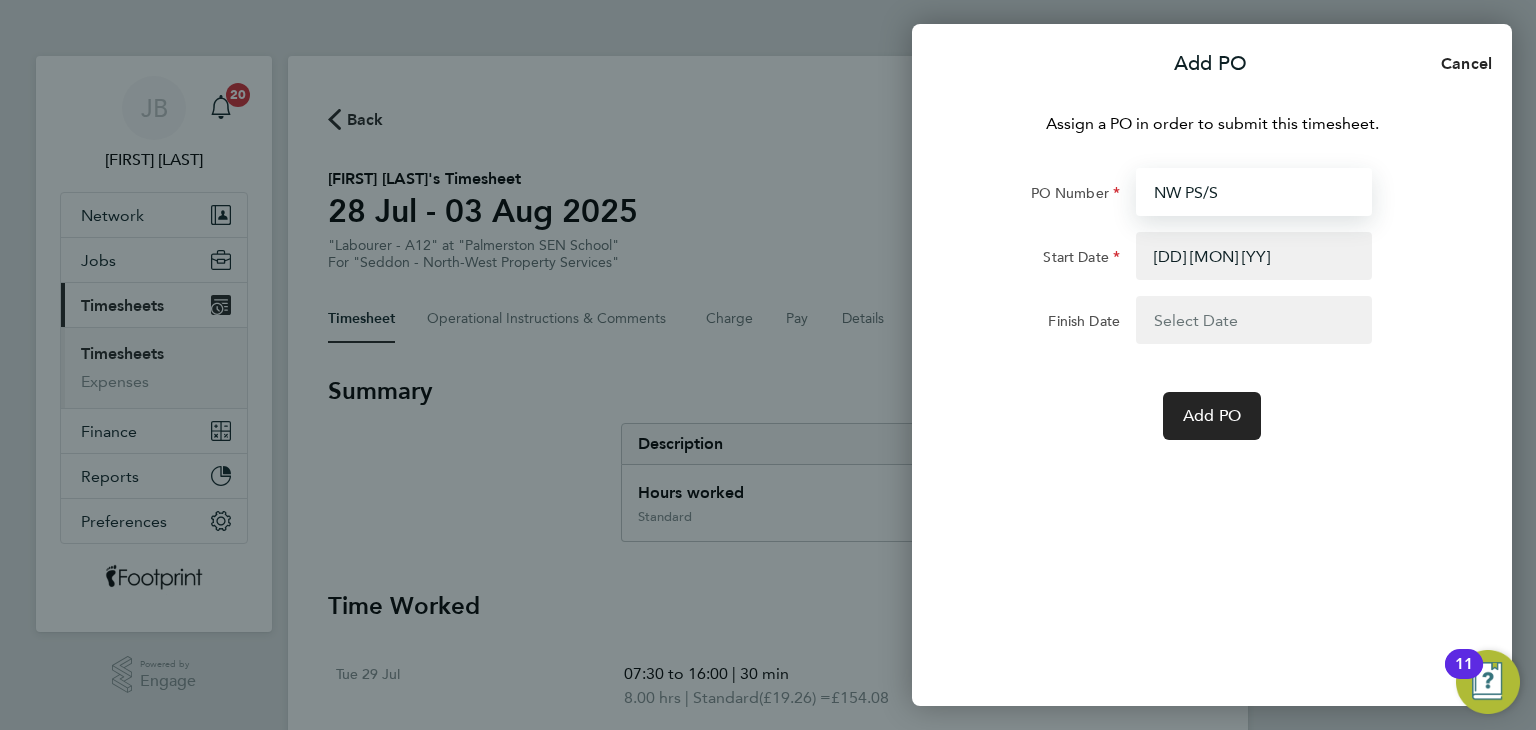 click on "NW PS/S" at bounding box center (1254, 192) 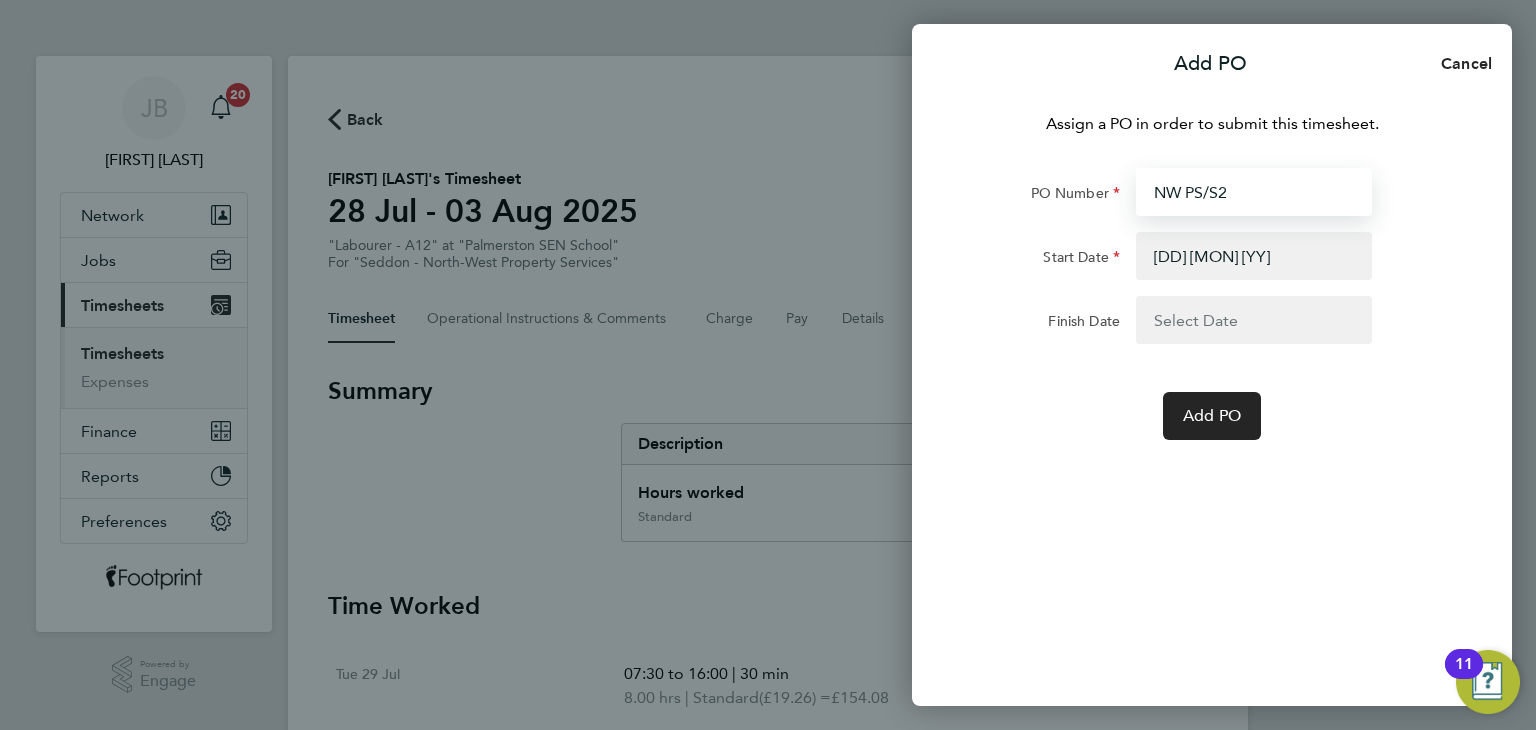type 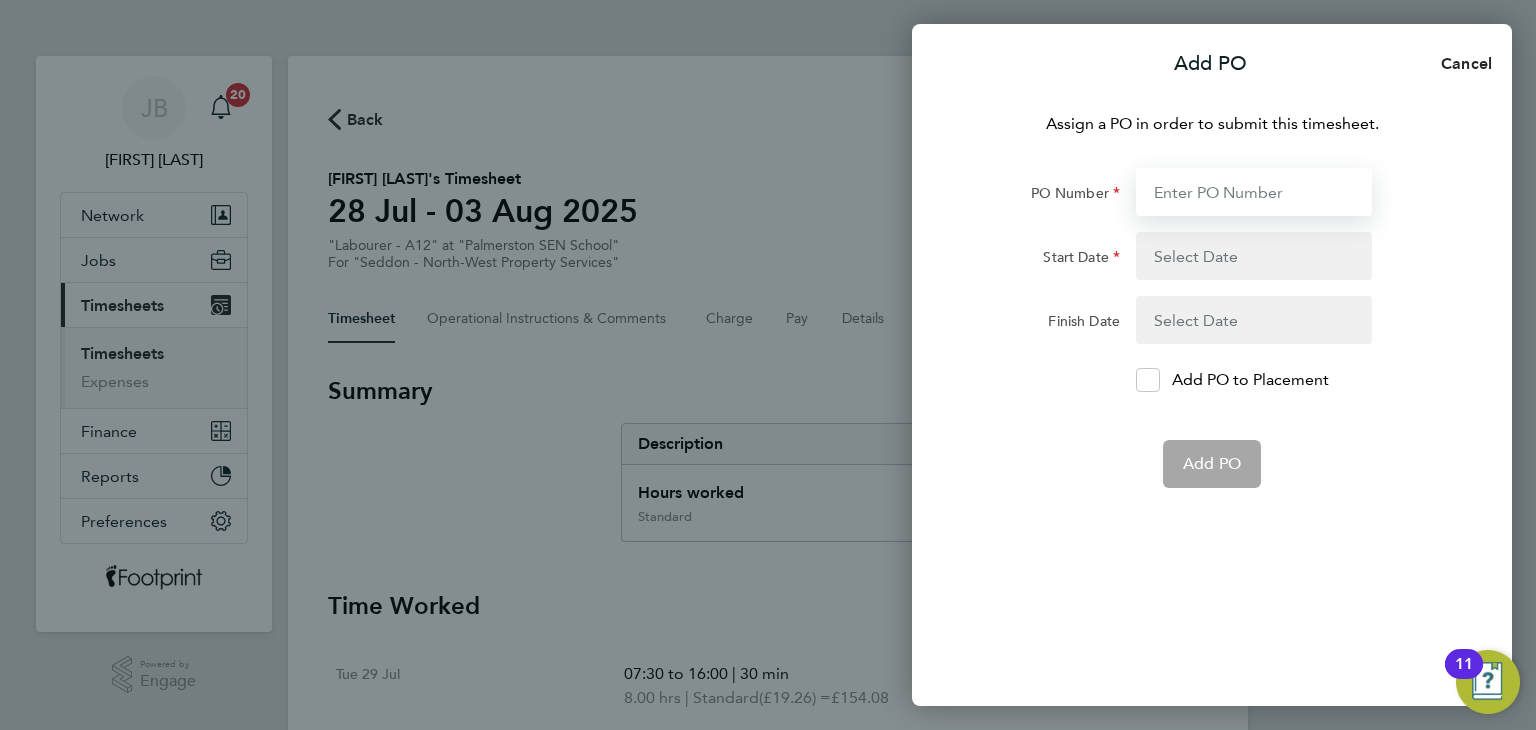 click on "PO Number" at bounding box center [1254, 192] 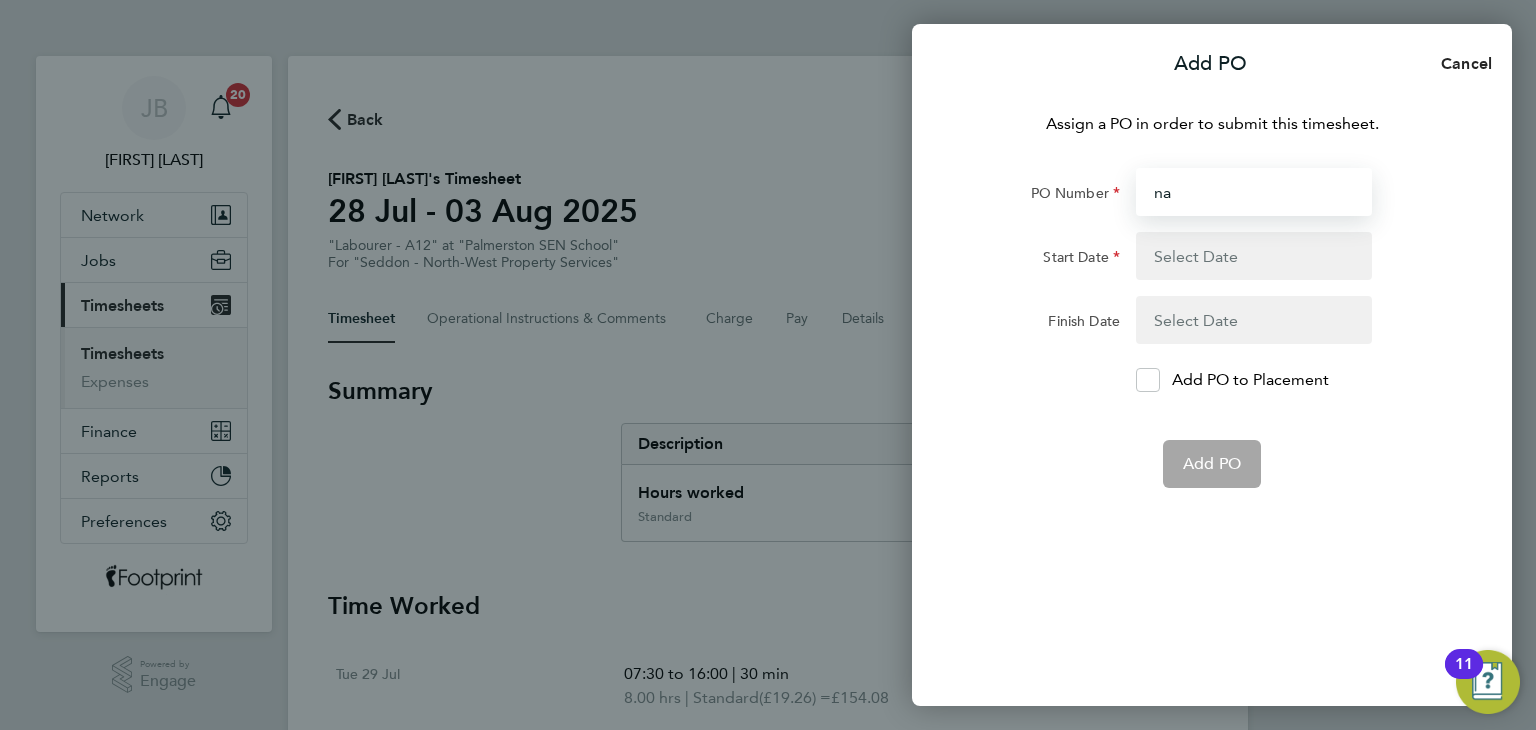 type on "n" 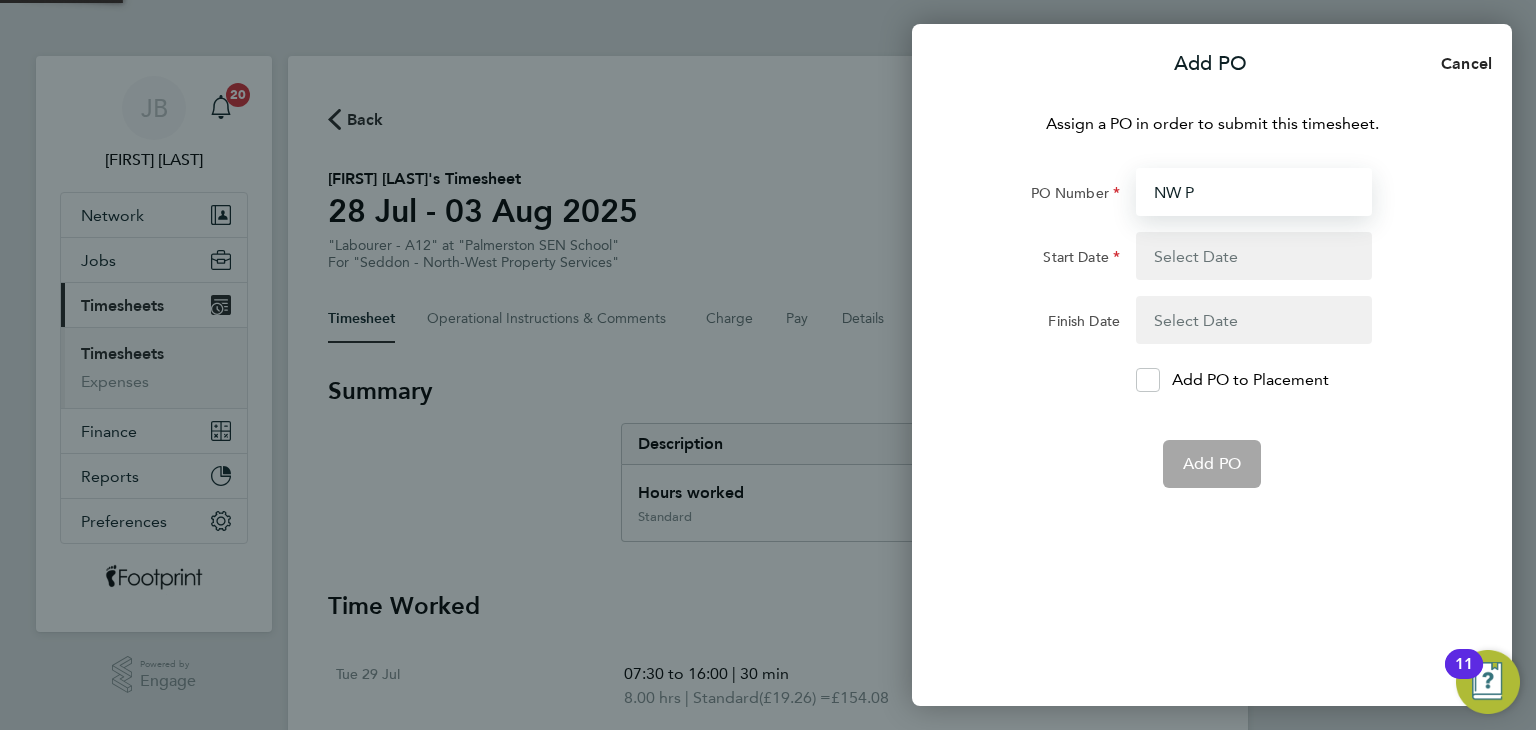 type on "NW PS" 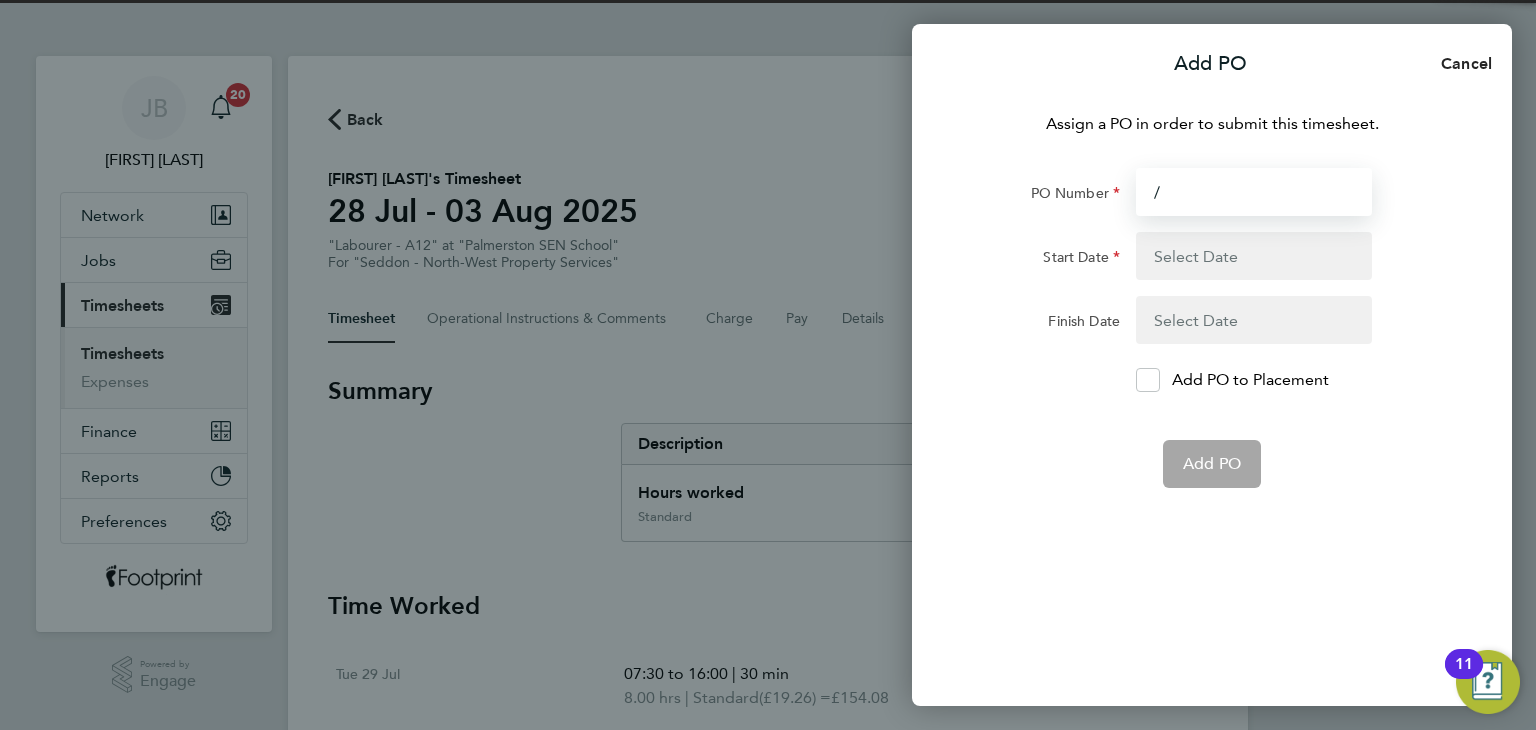 type on "/2" 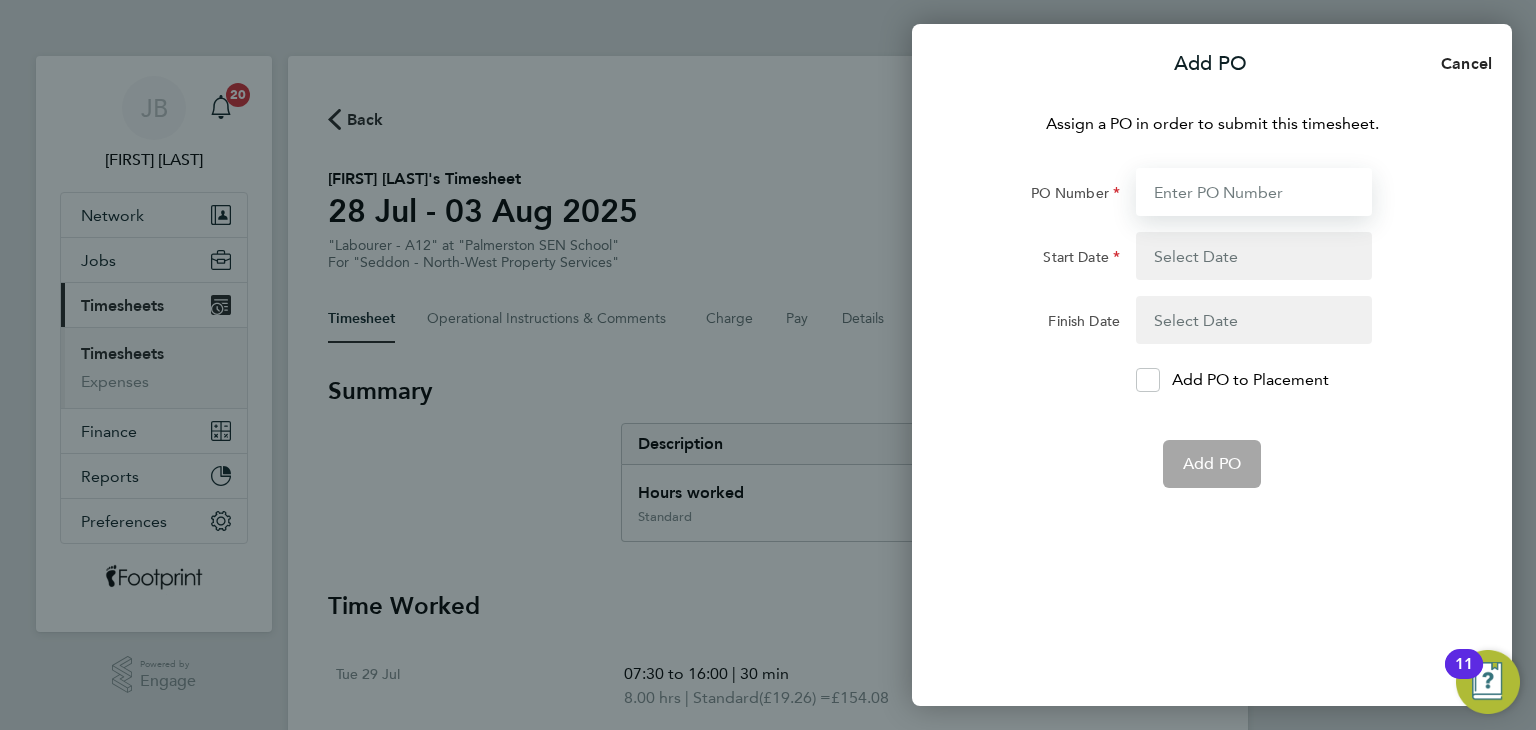 drag, startPoint x: 1248, startPoint y: 174, endPoint x: 1231, endPoint y: 174, distance: 17 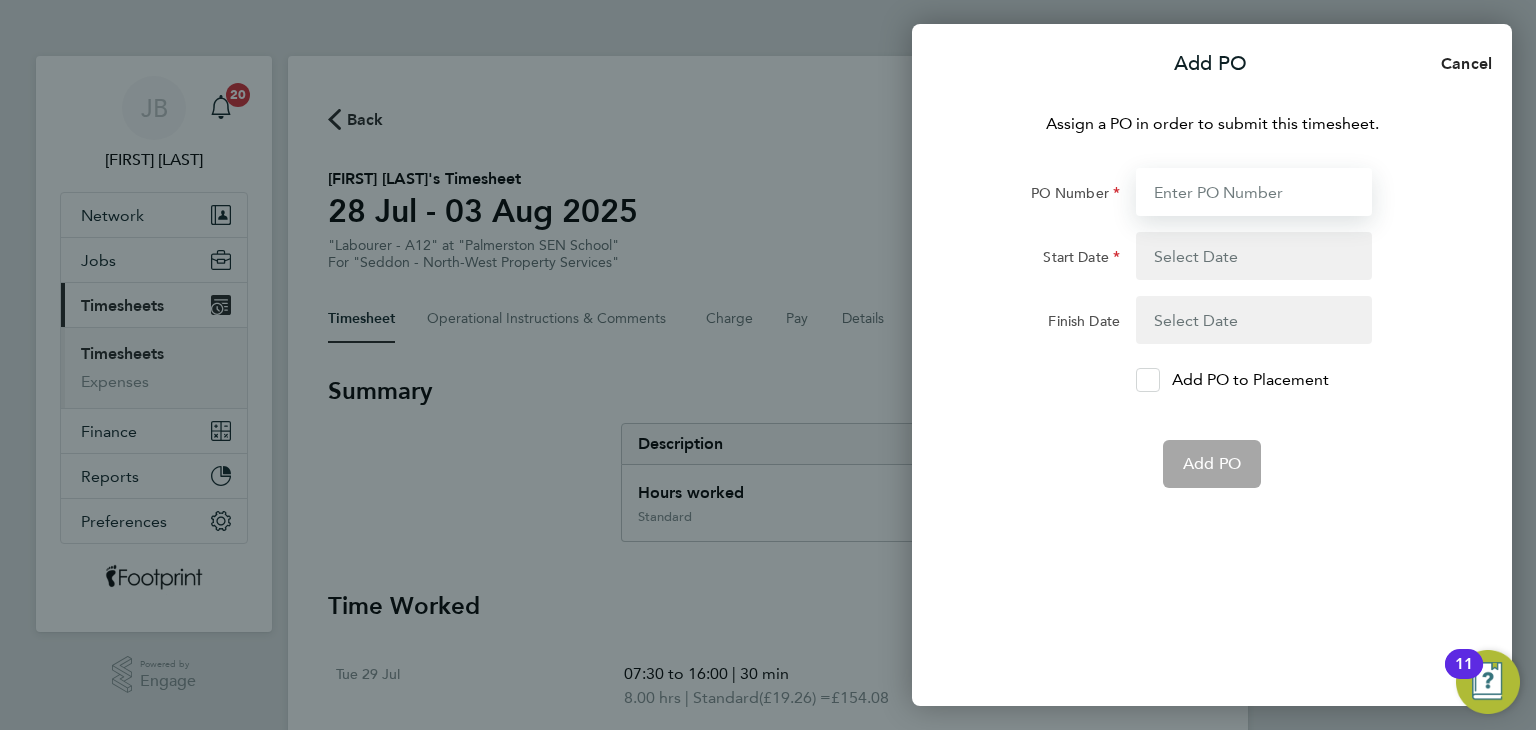 type 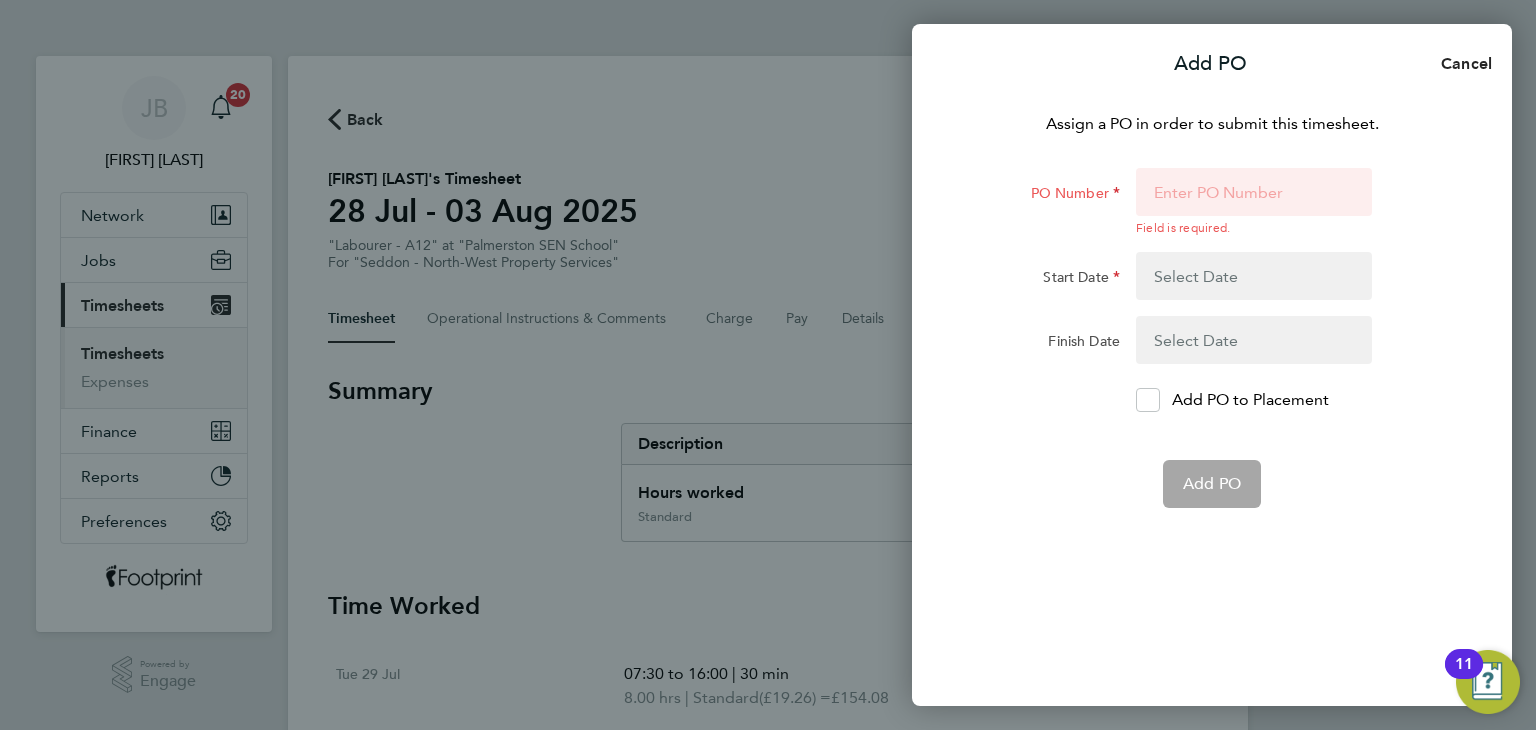 click on "PO Number  Field is required.  Start Date Finish Date
Add PO to Placement   Add PO" 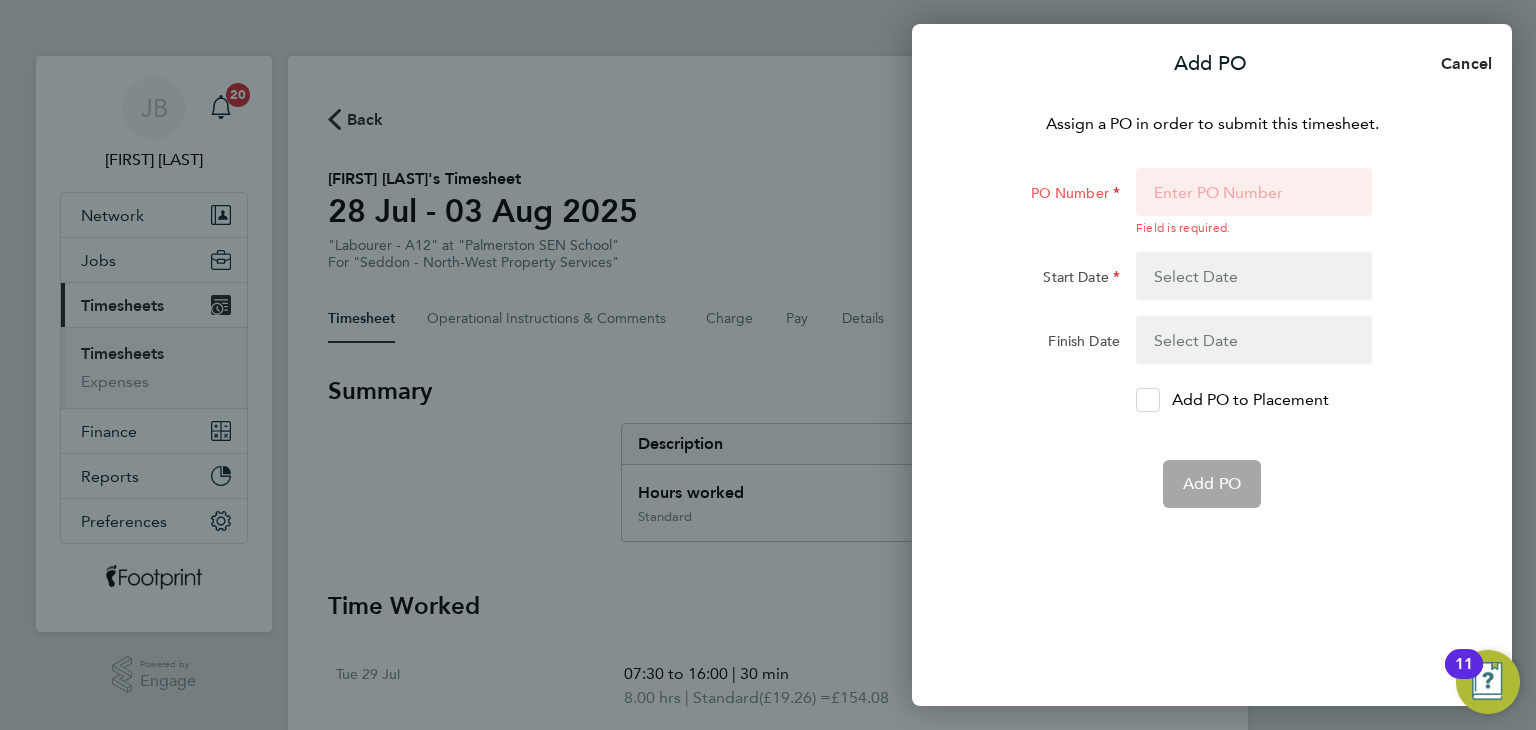 click 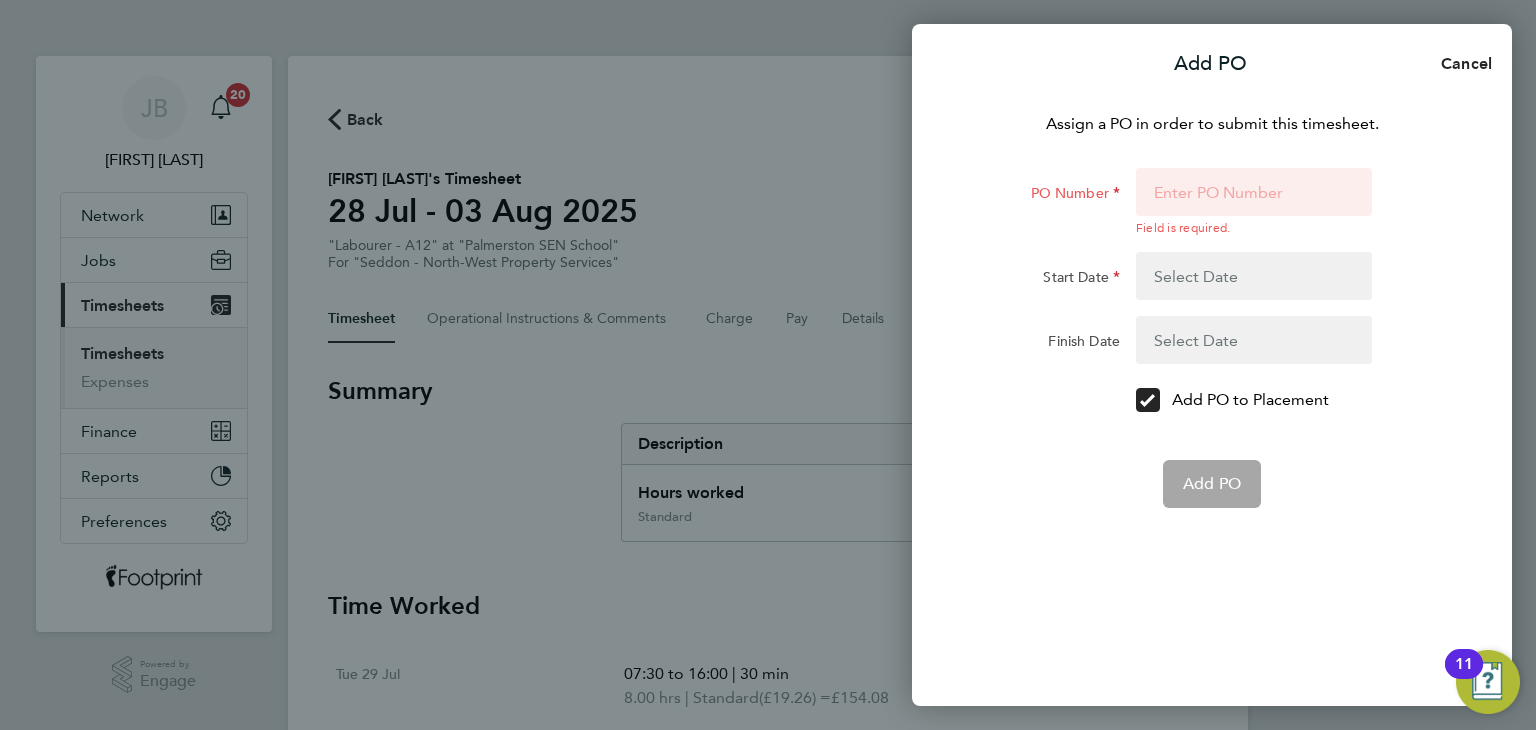click 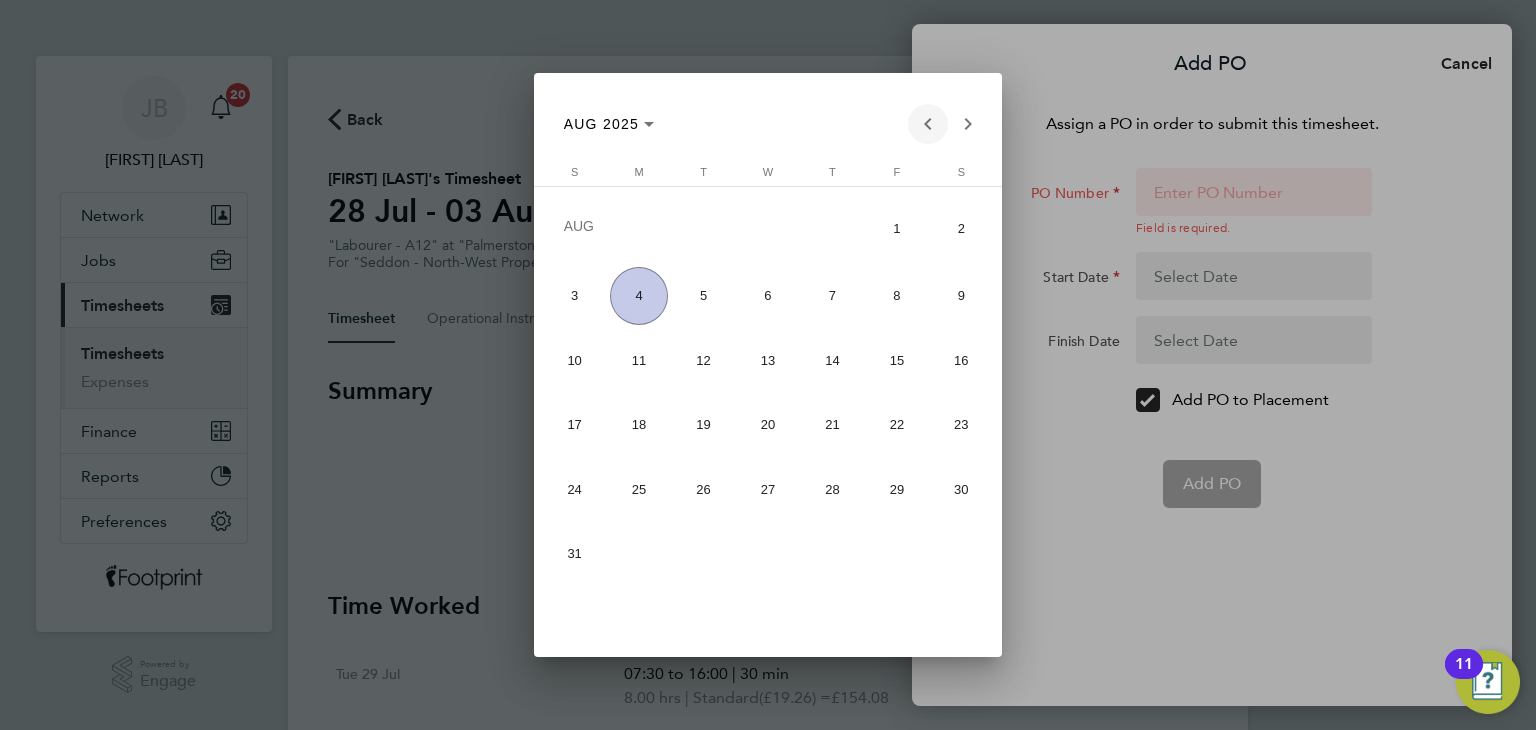 click 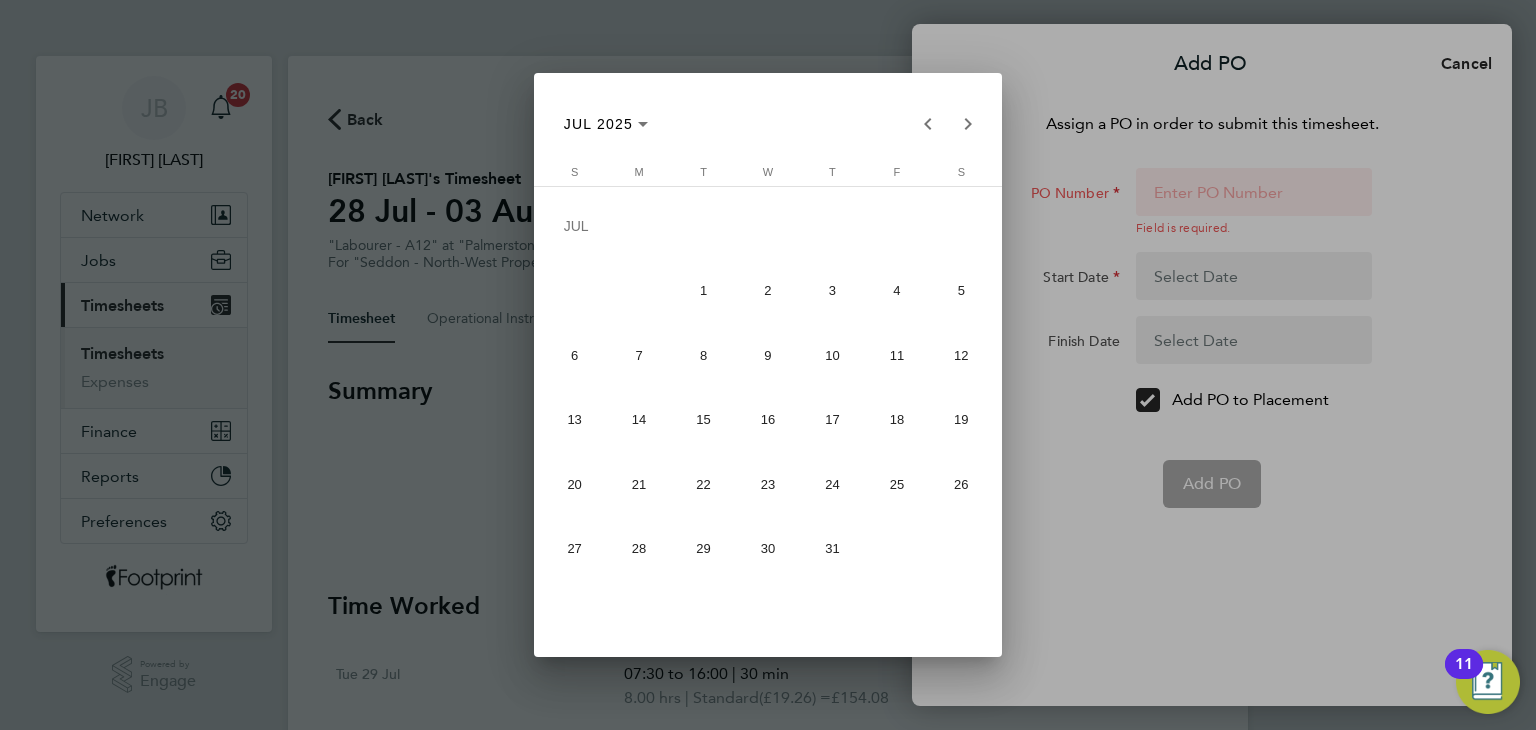 click on "27" 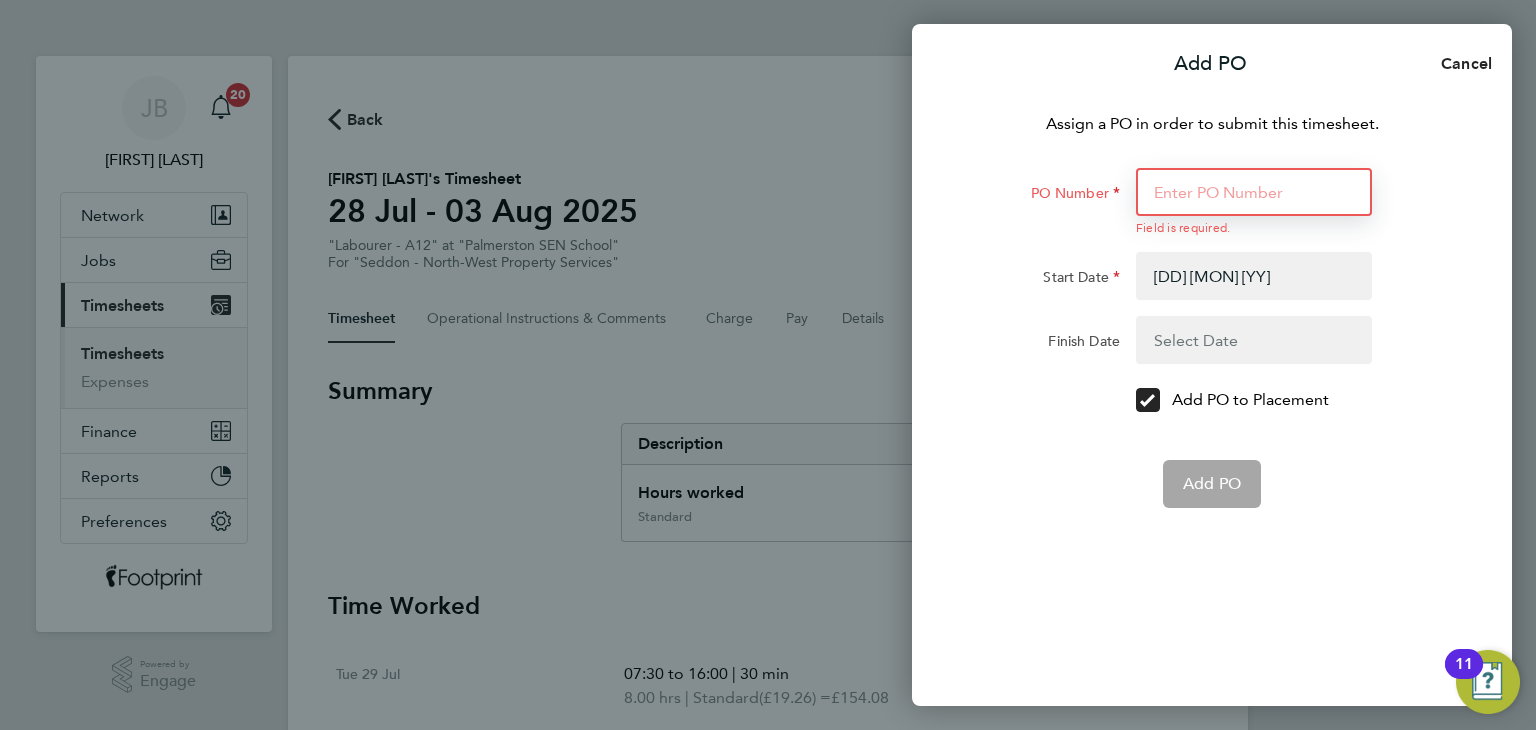 click on "PO Number" 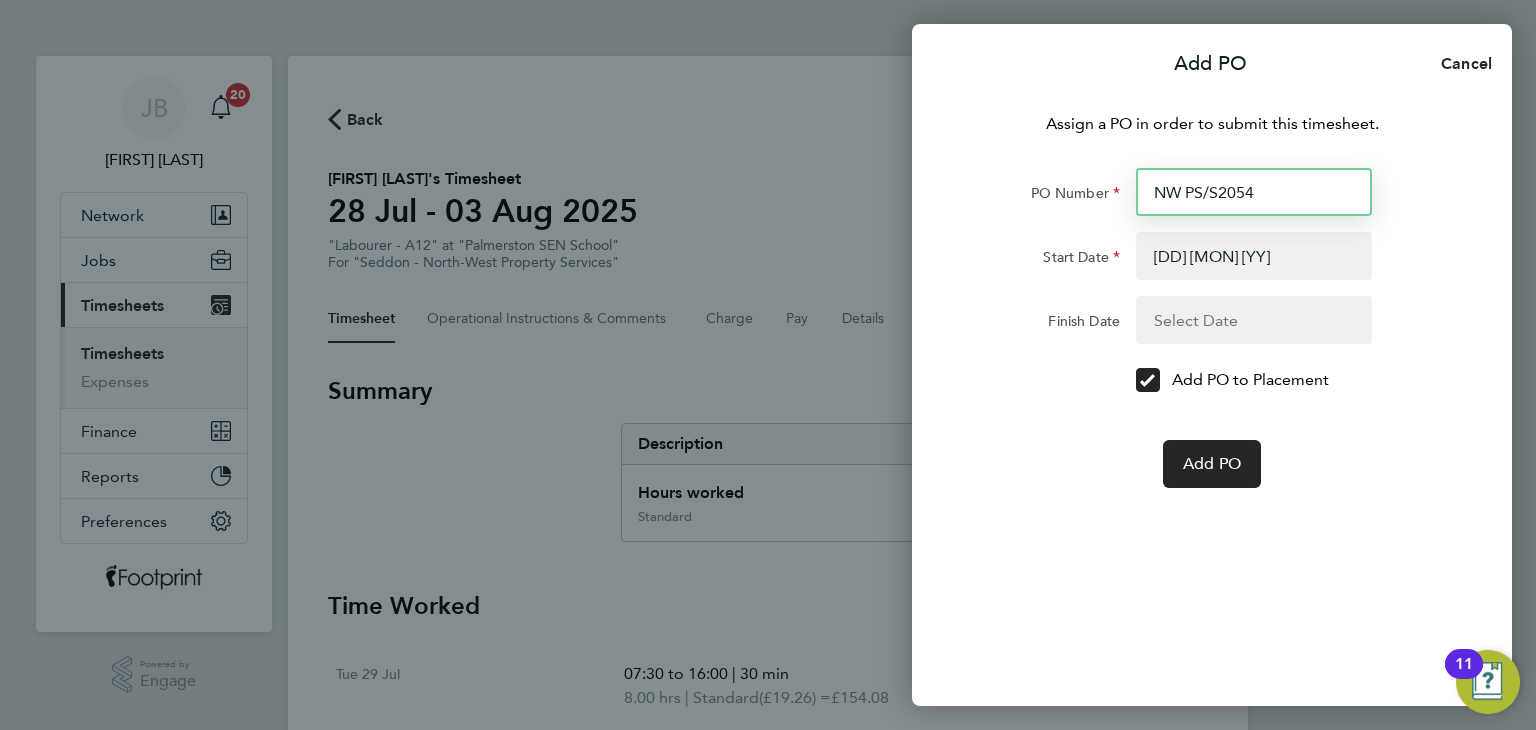 type on "16 Feb 25" 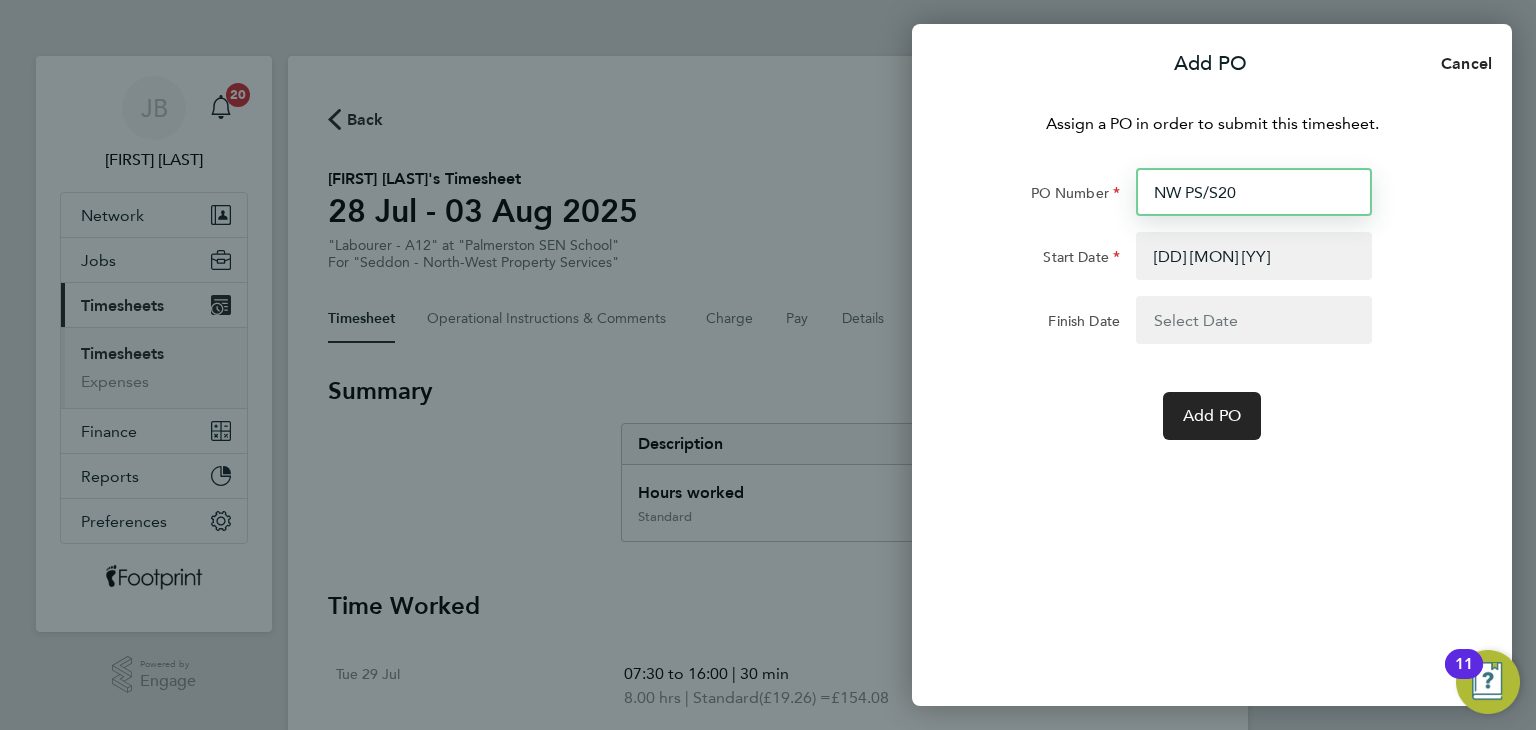 type on "NW PS/S2" 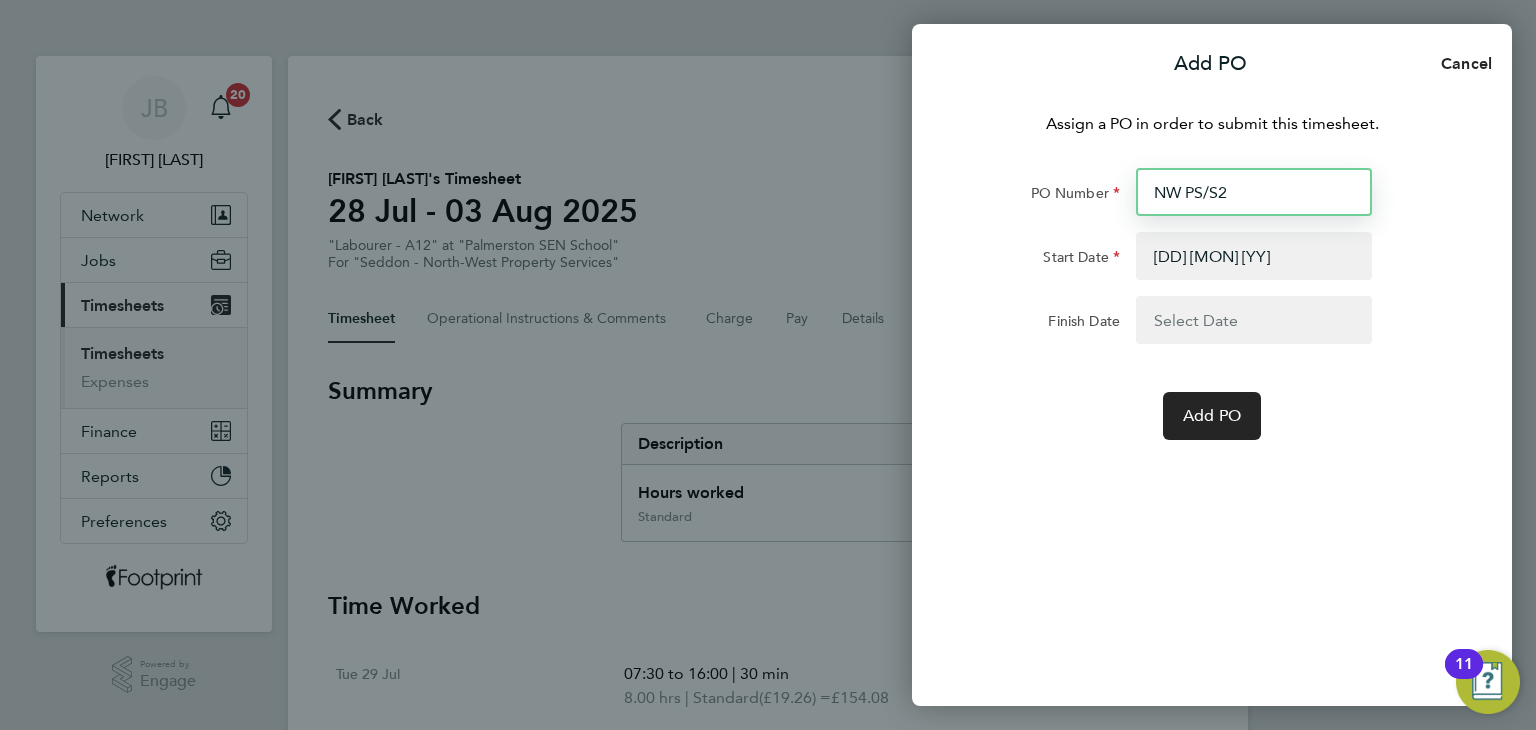 type 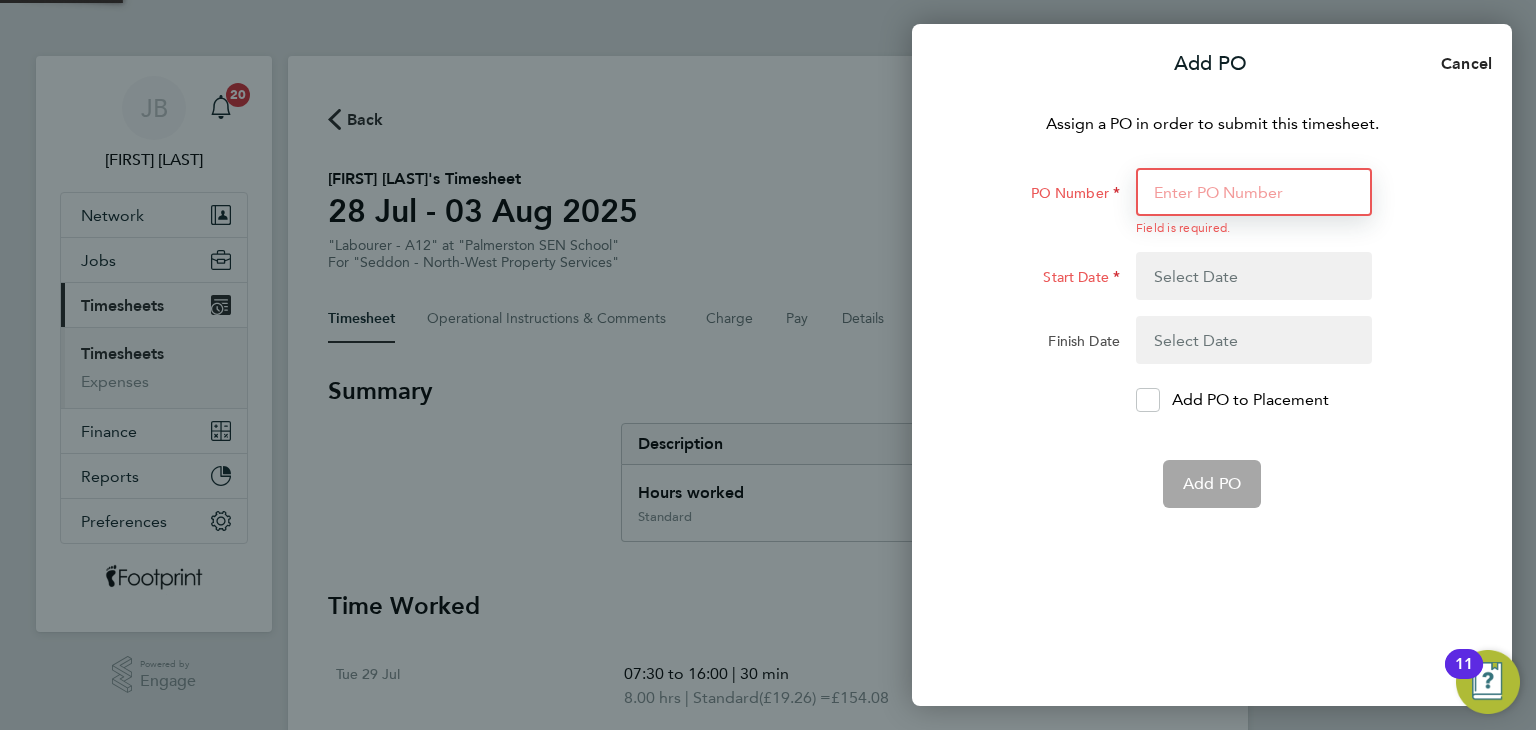 type on "1" 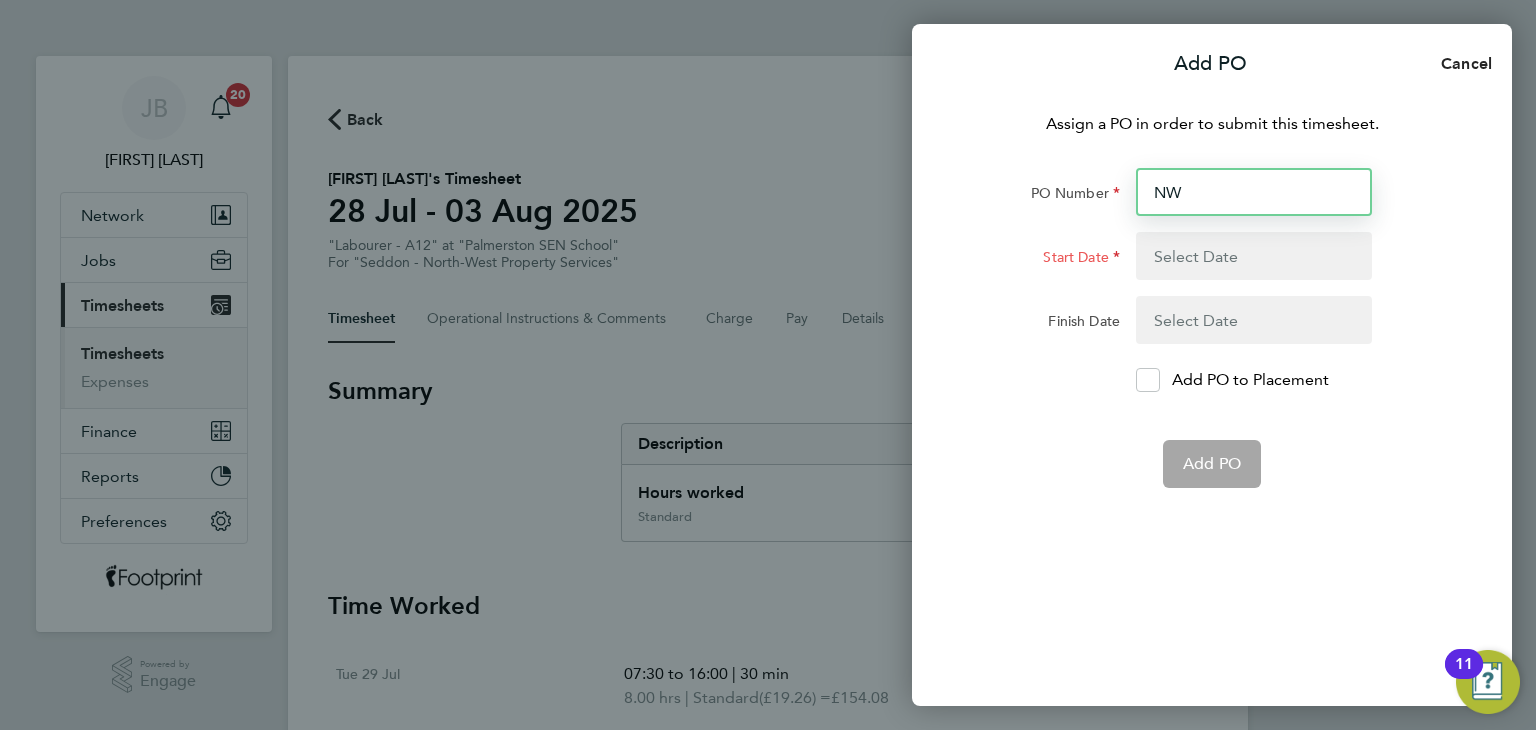 type on "NW" 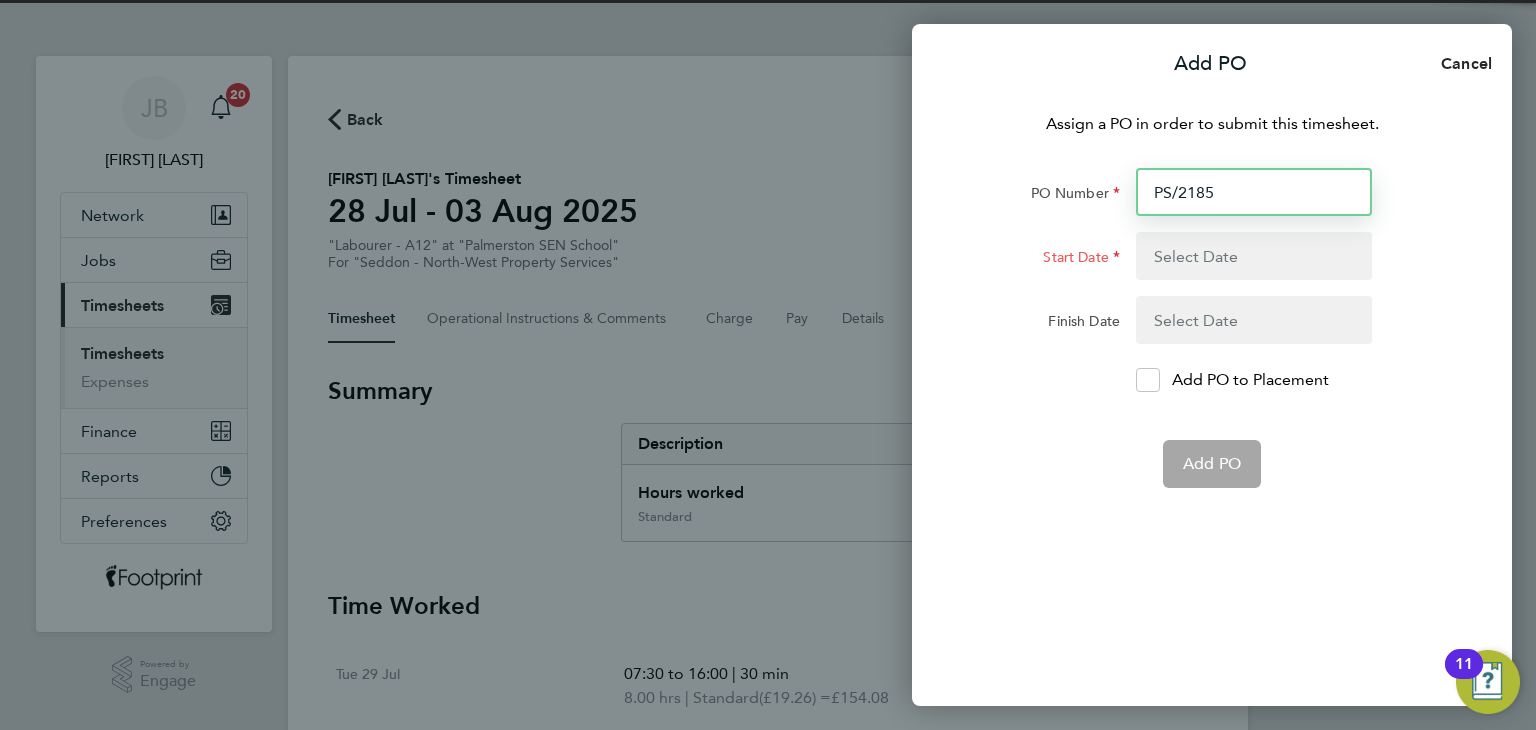type on "PS/2185" 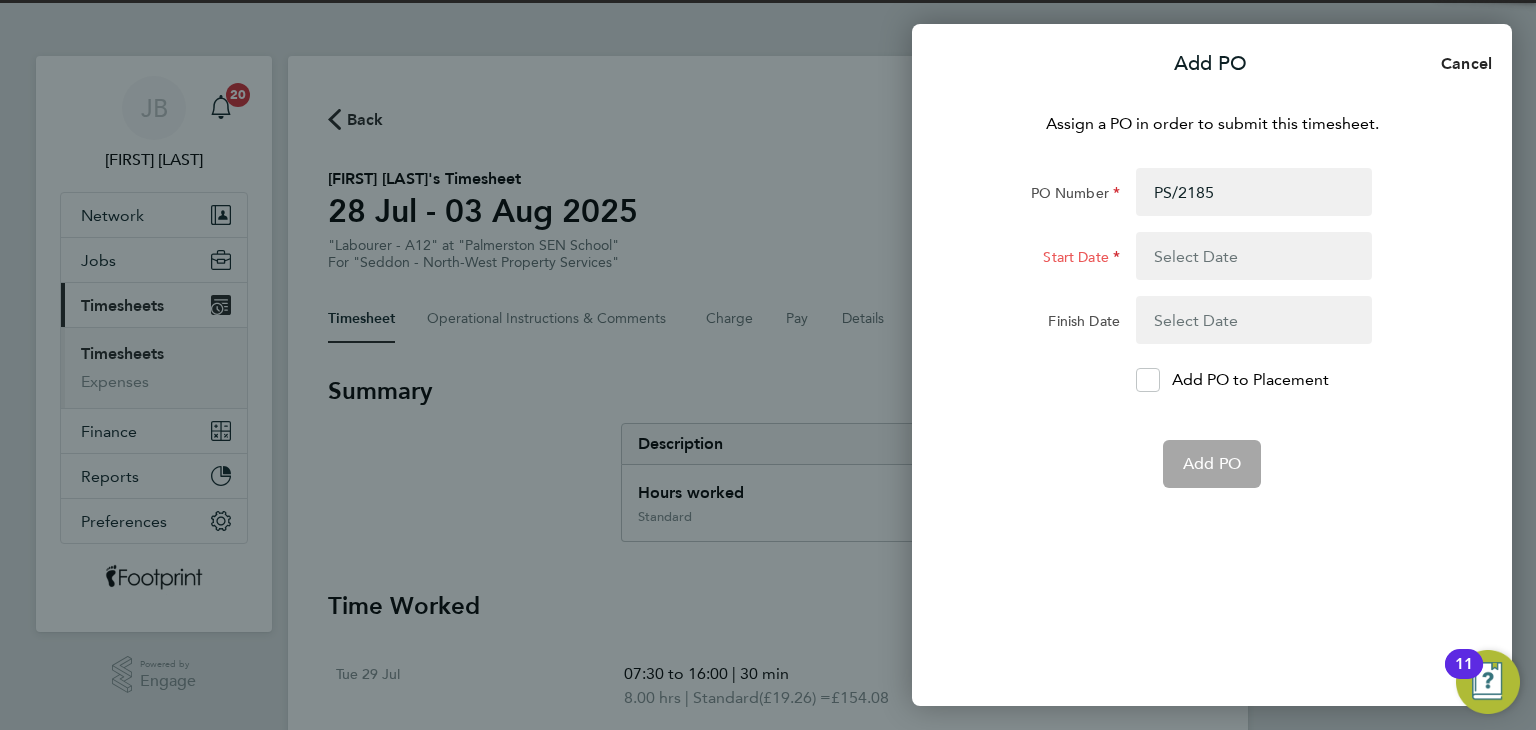 click 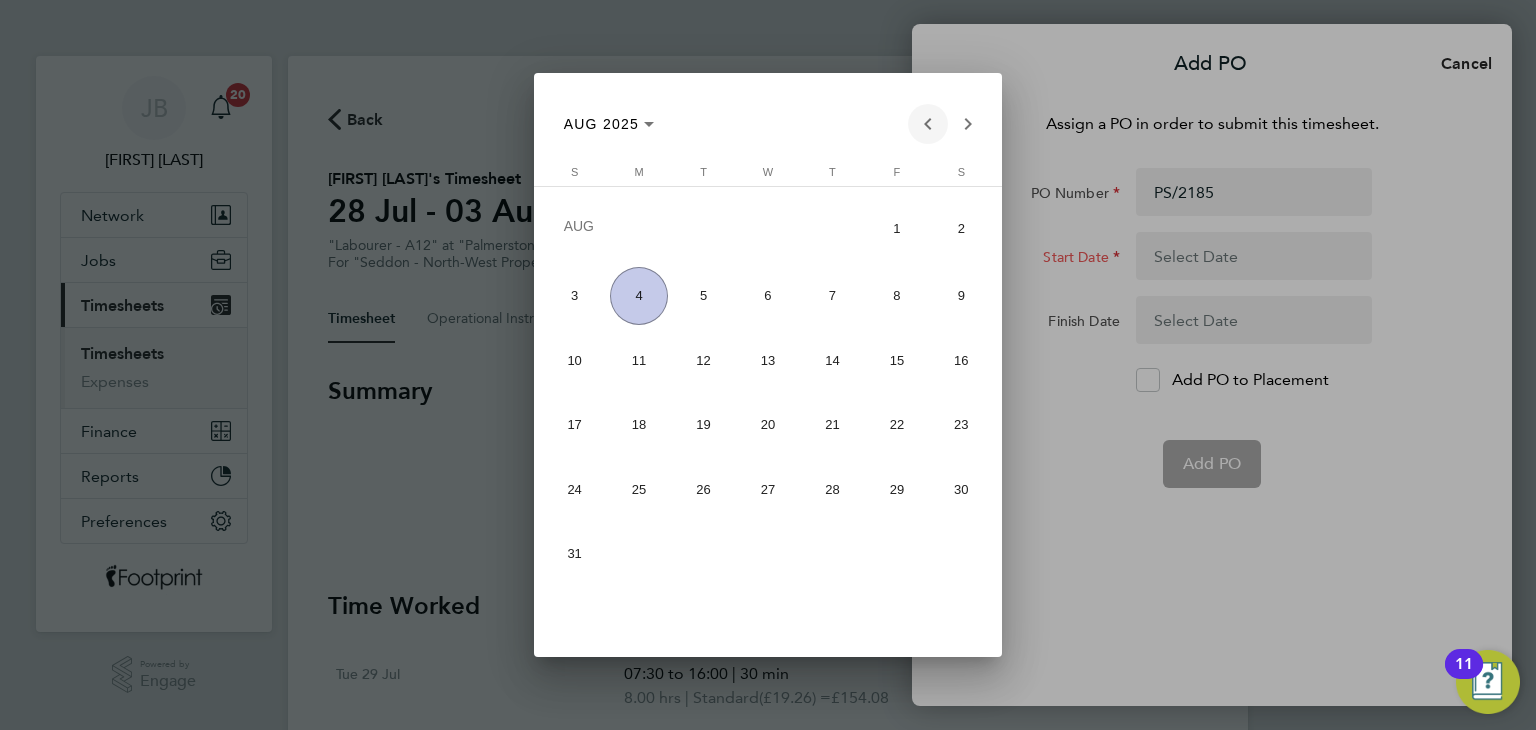 click 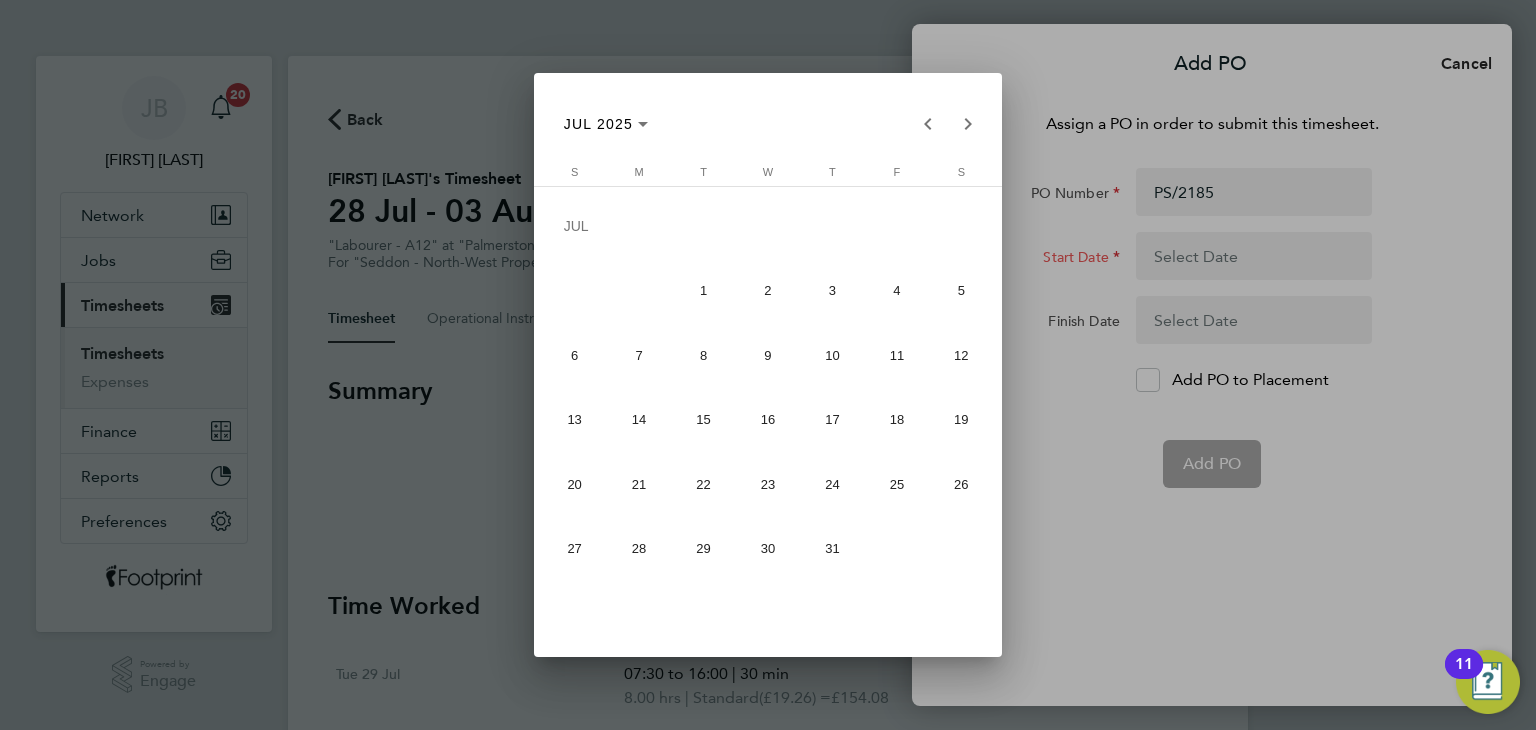 click on "27" 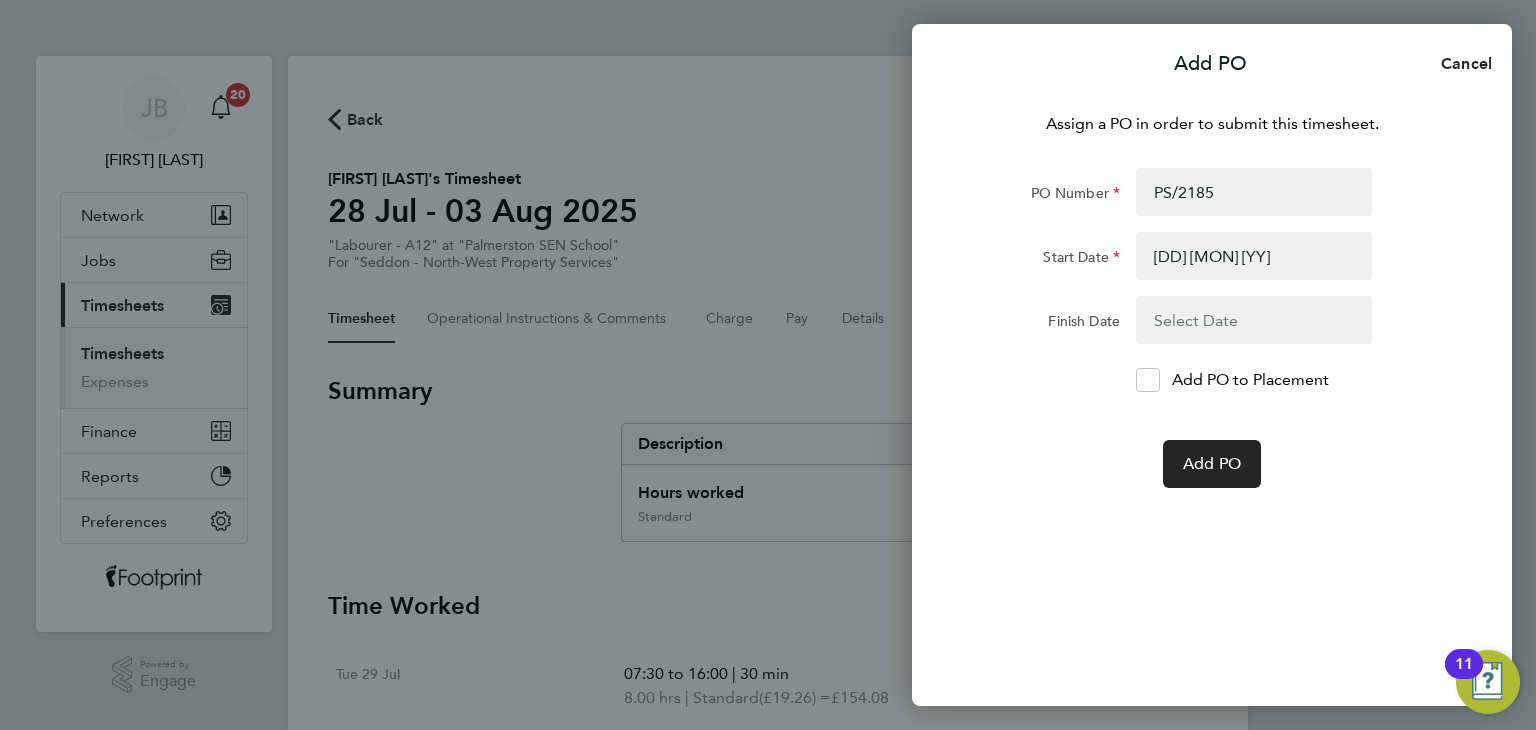 click 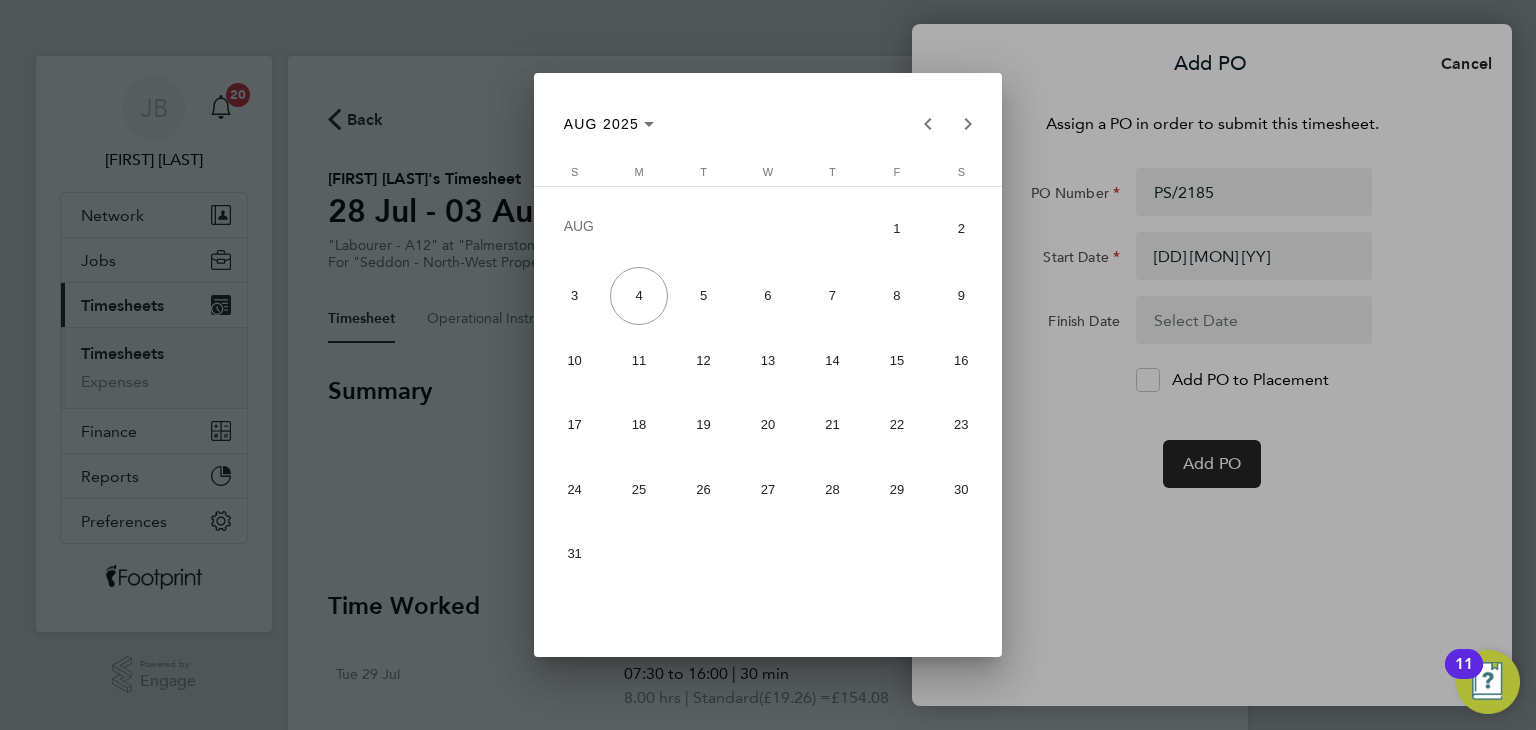 click on "30" 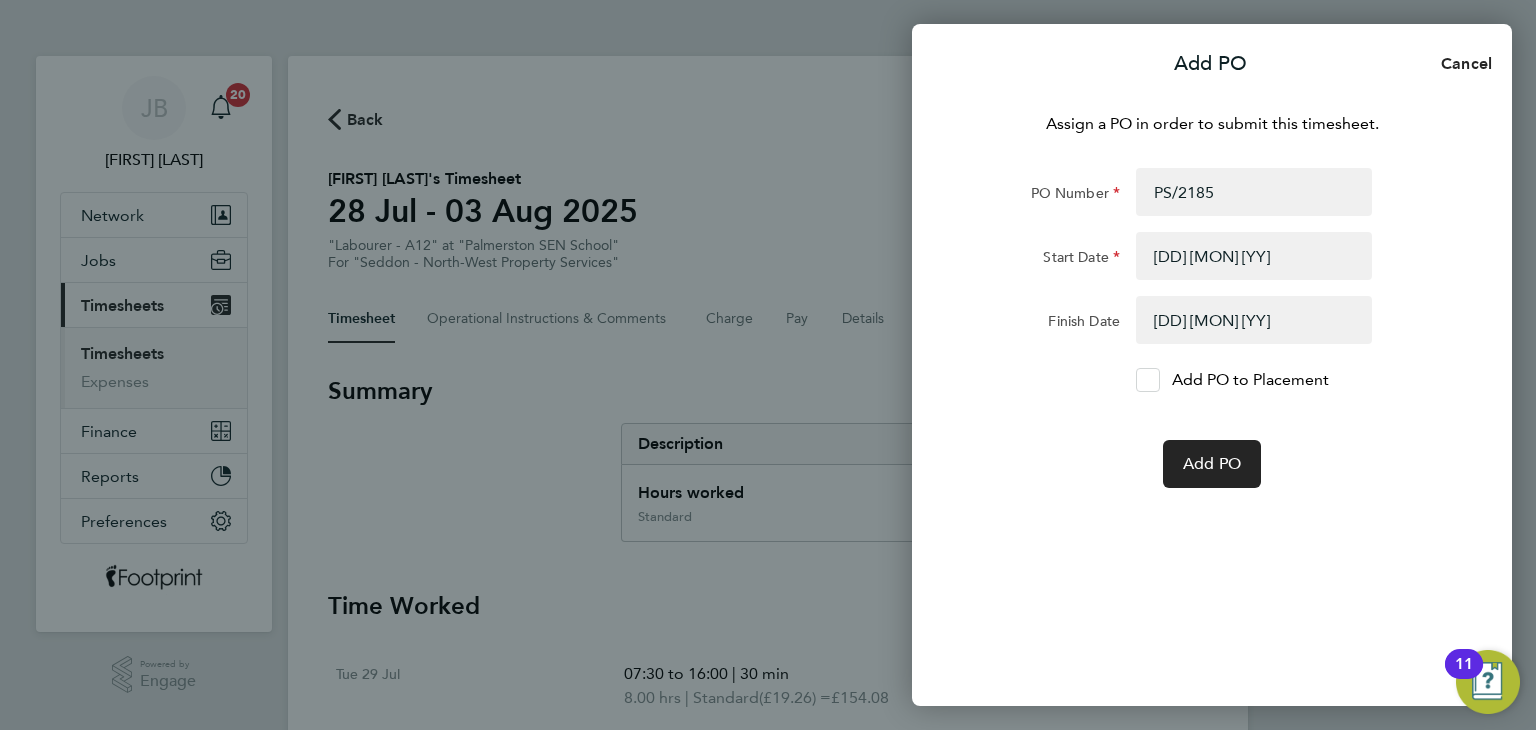 click 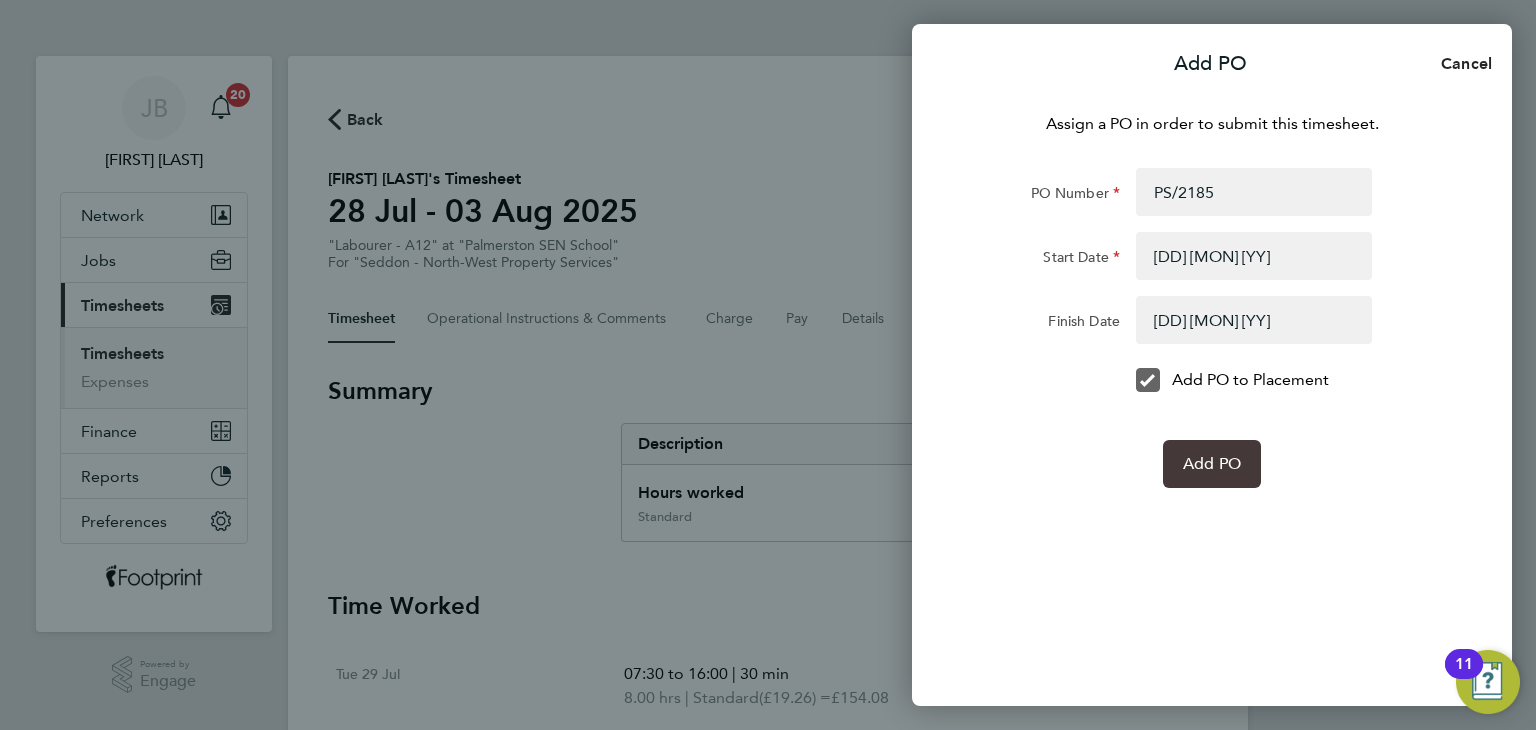 click on "Add PO" 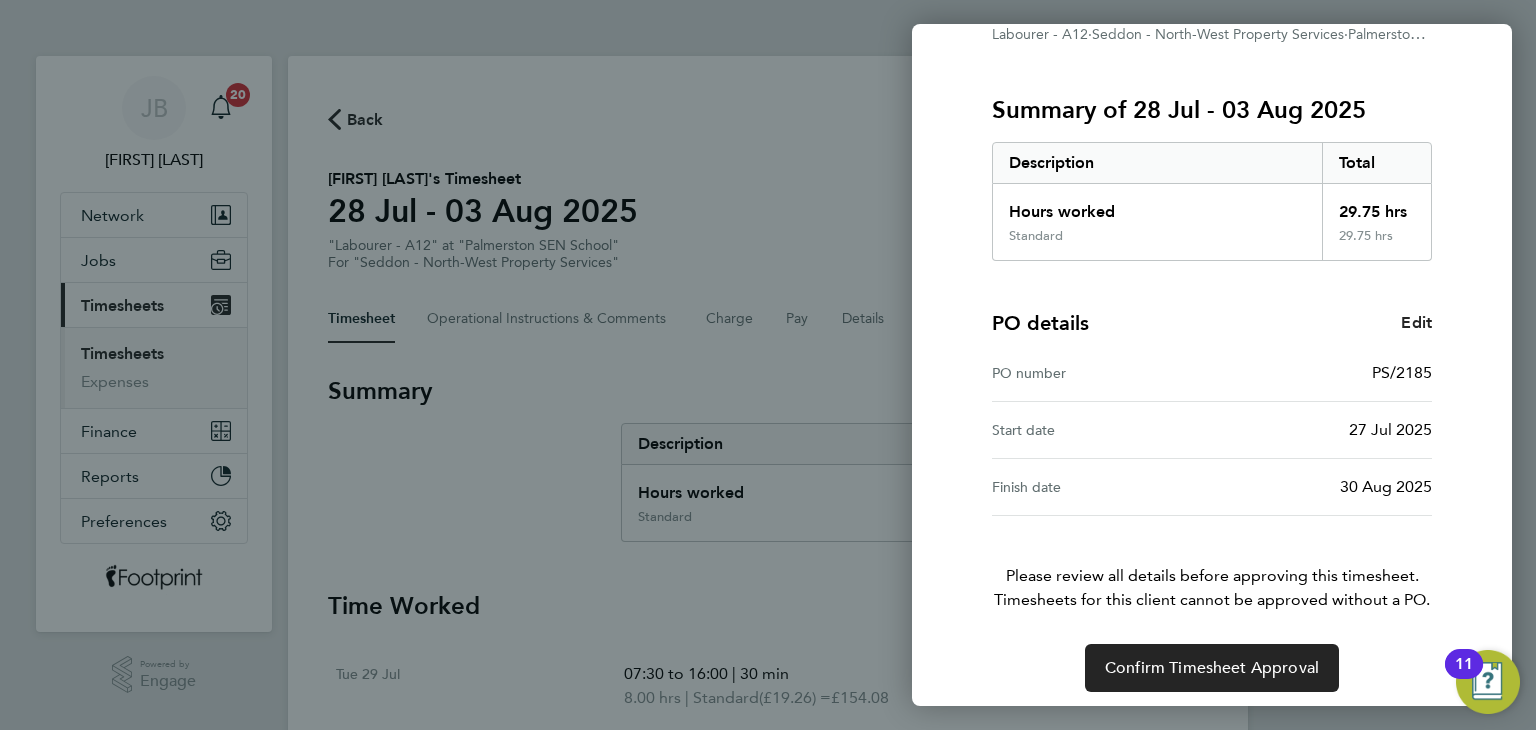 scroll, scrollTop: 227, scrollLeft: 0, axis: vertical 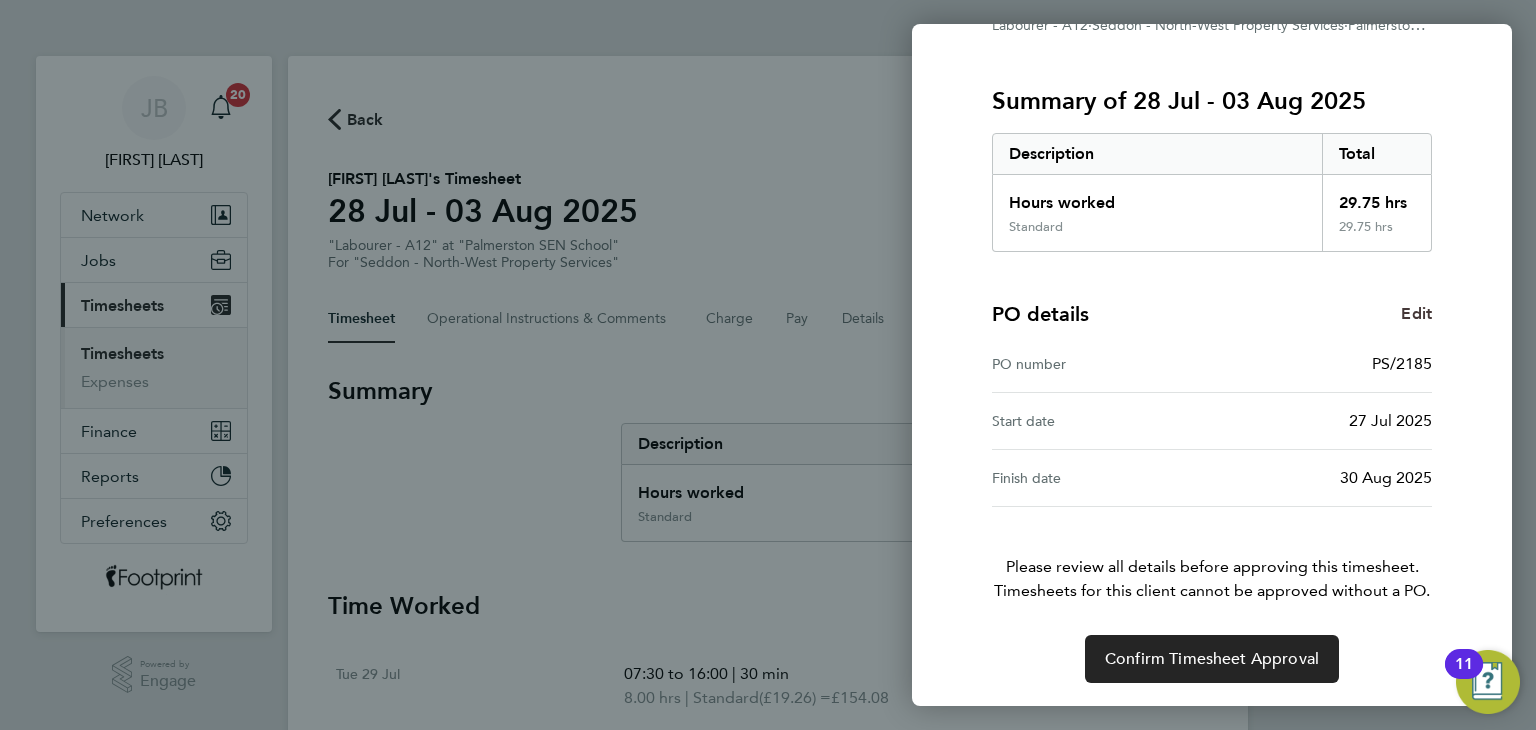 click on "Edit" 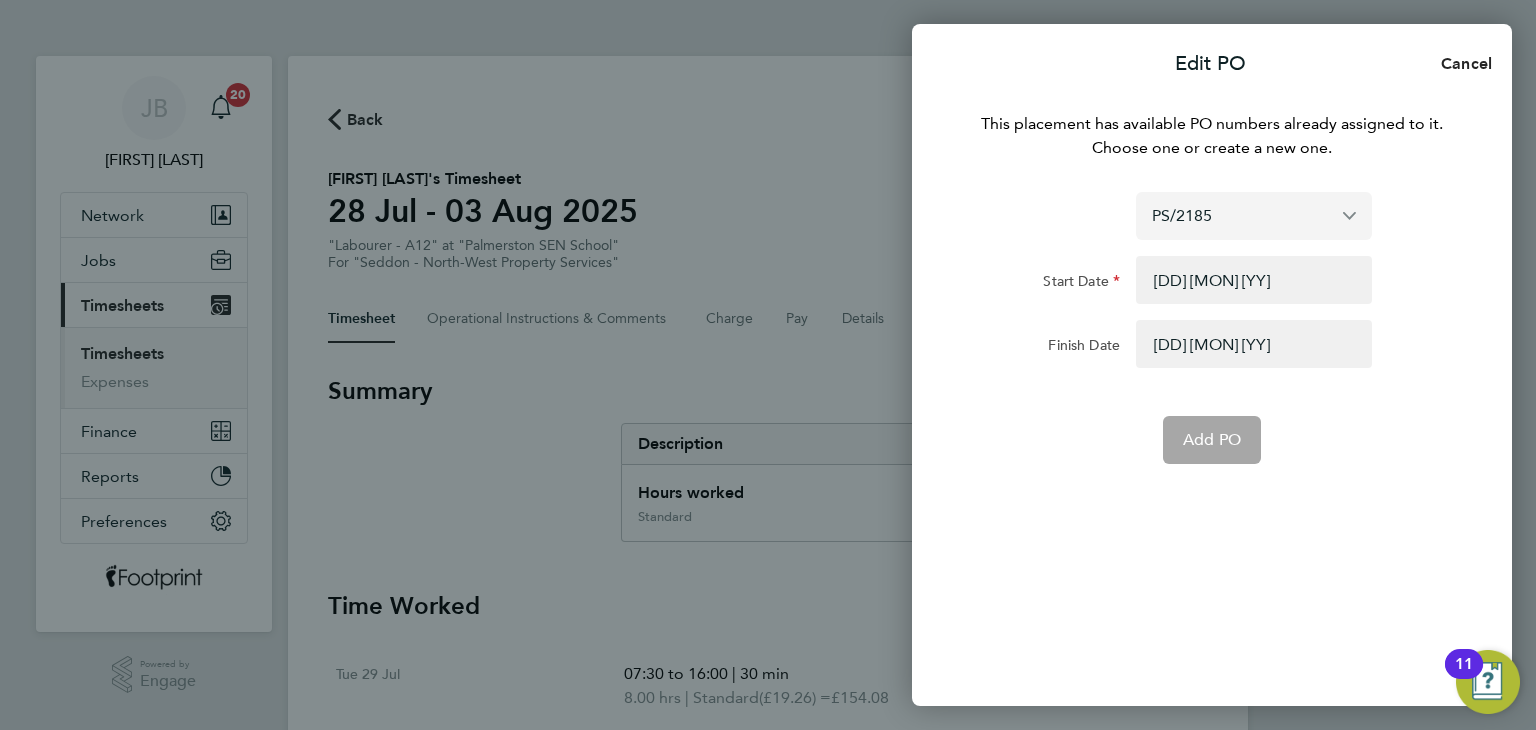 click on "PS/2185" 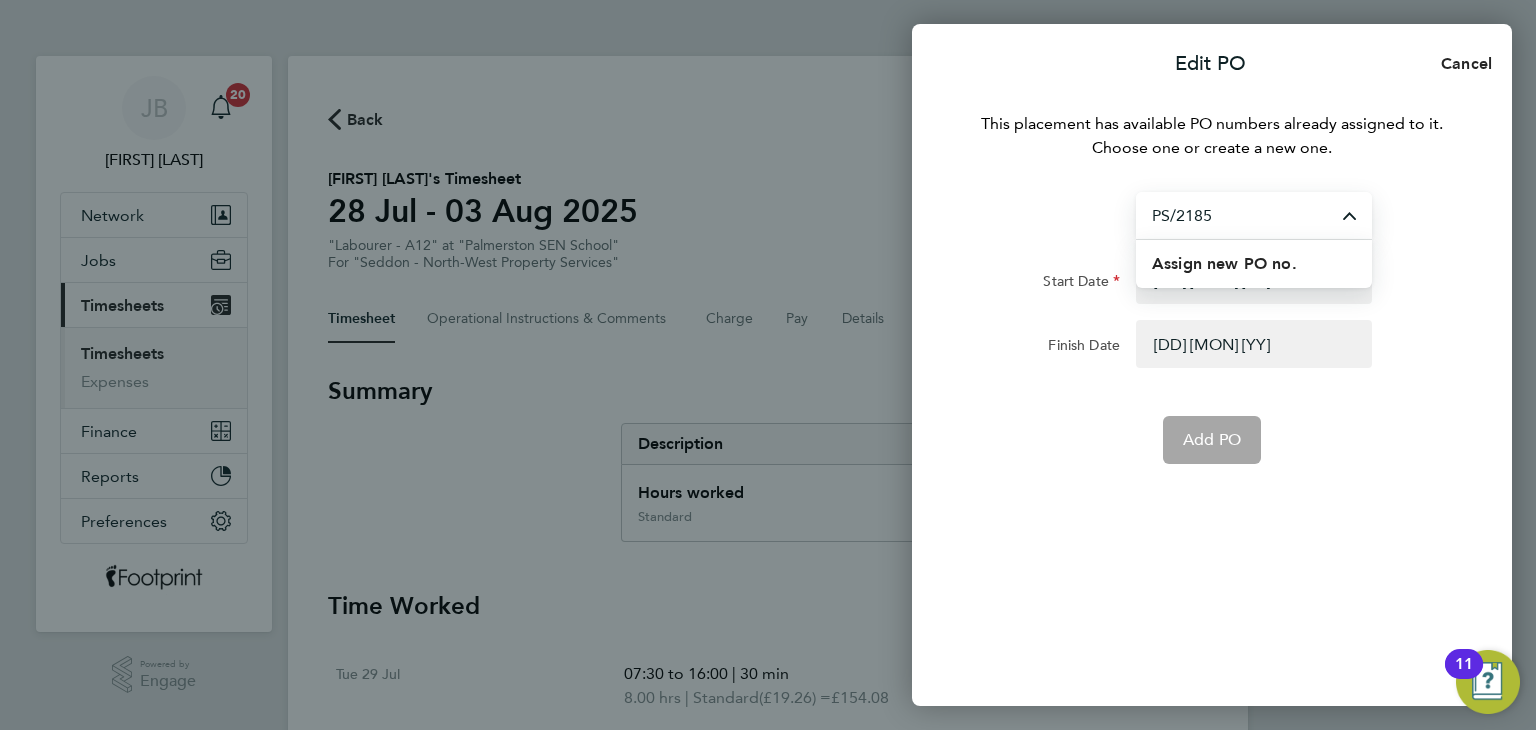 click on "PS/2185" 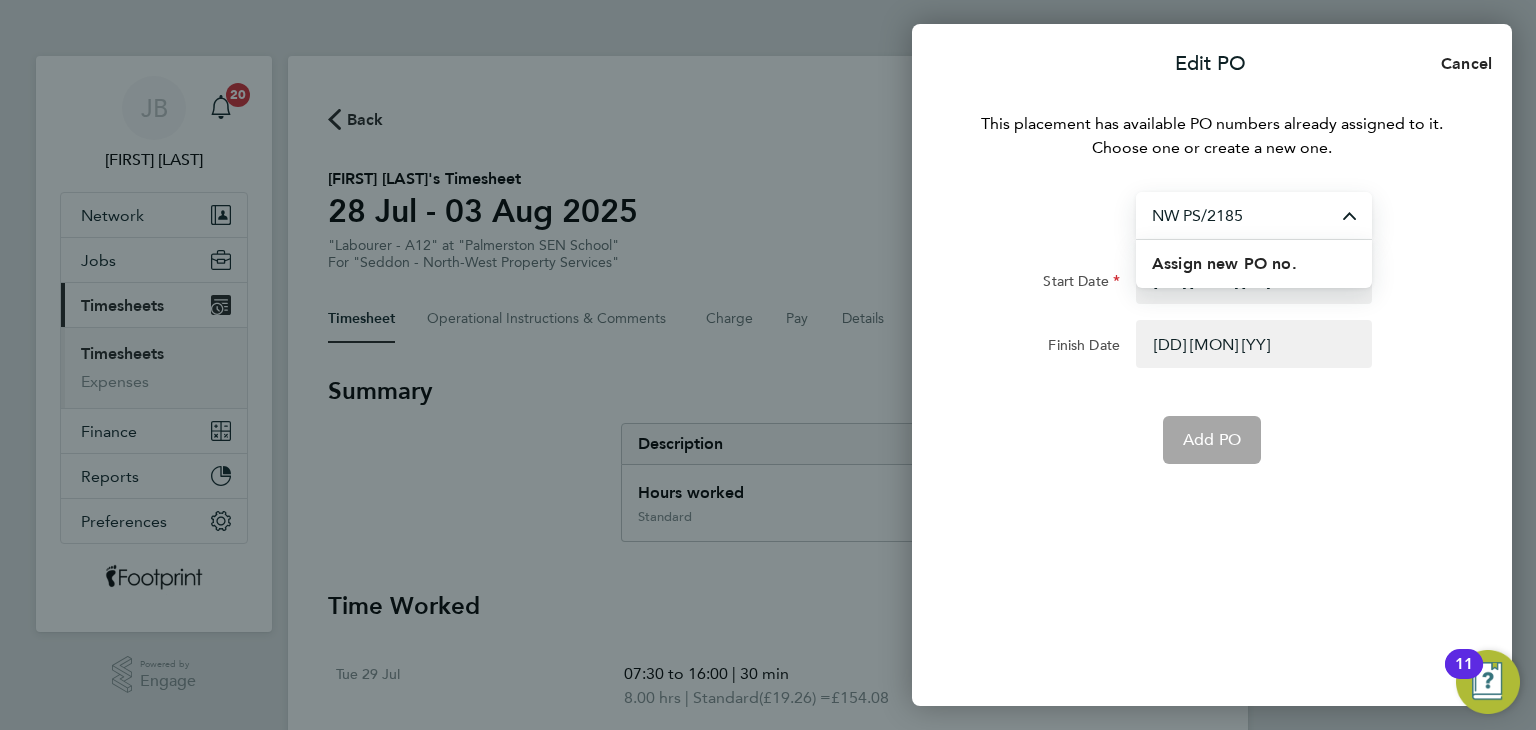 click on "NW PS/2185
Assign new PO no." 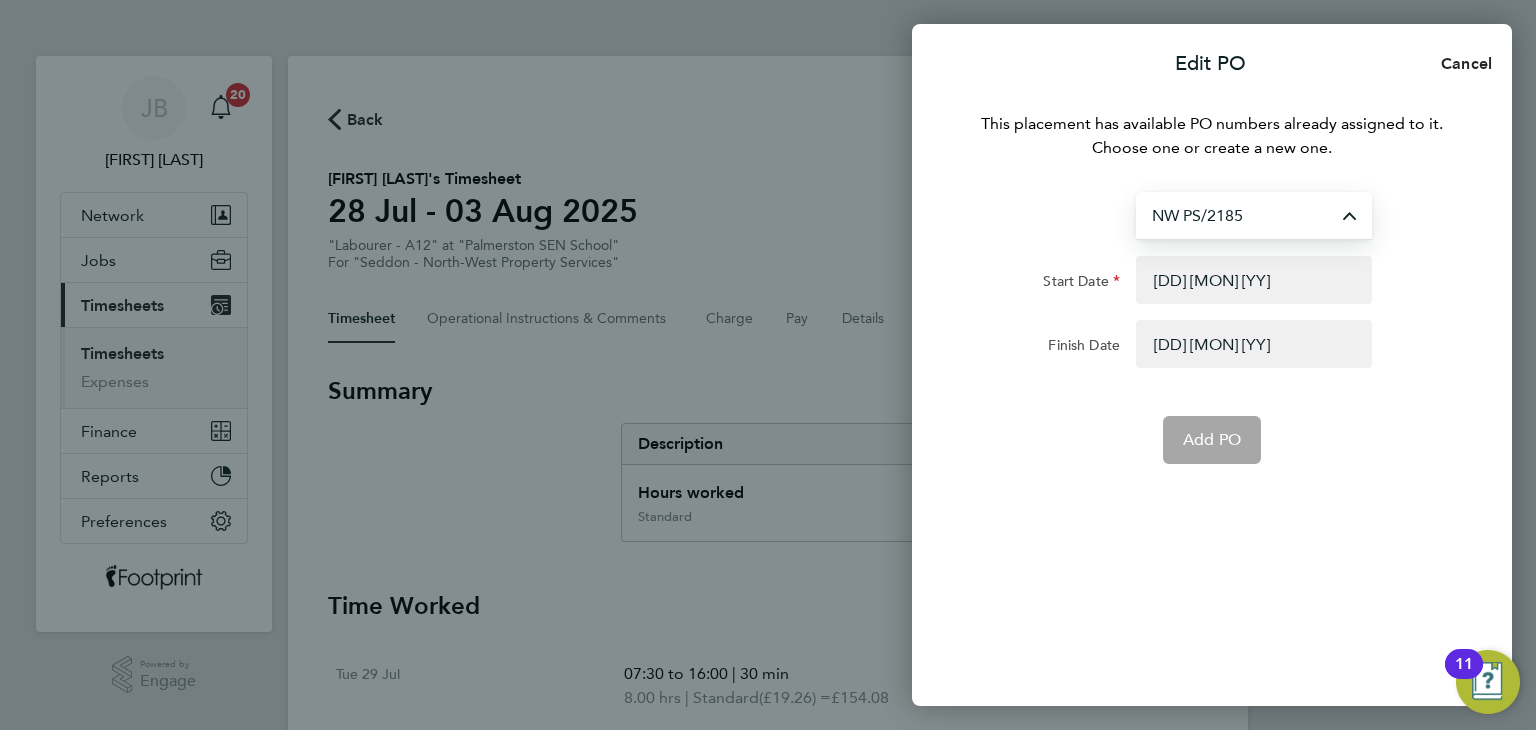 type on "PS/2185" 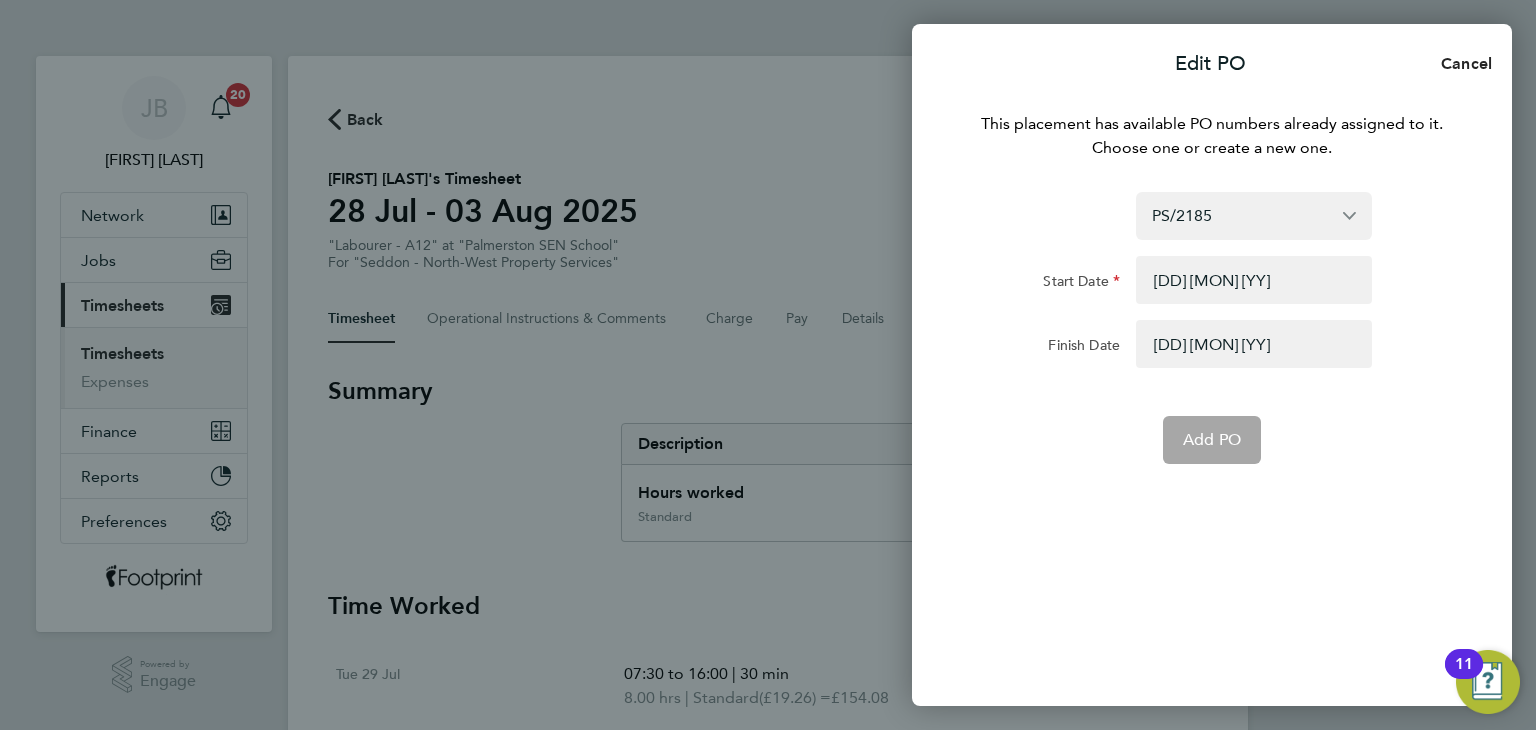 click on "Add PO" 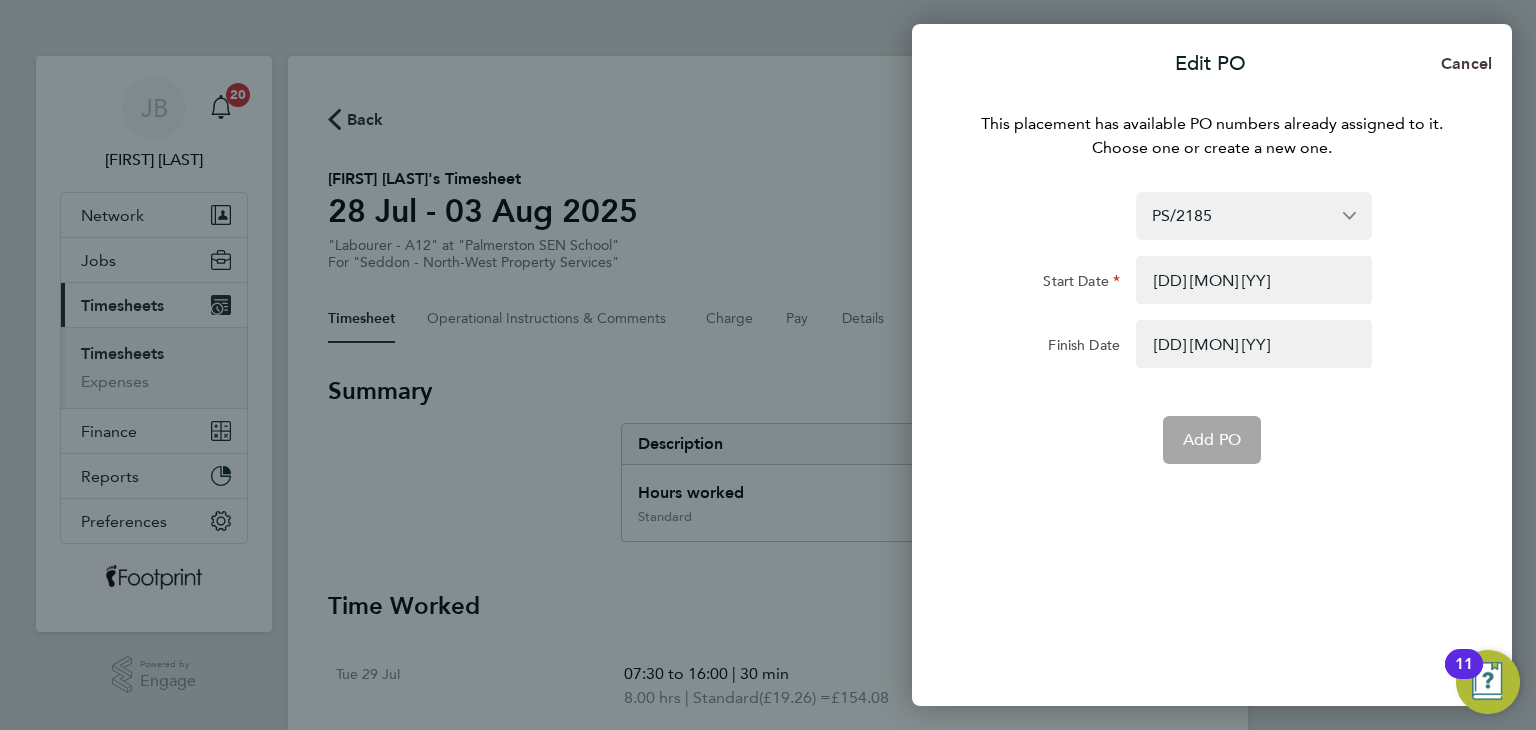 click on "Cancel" 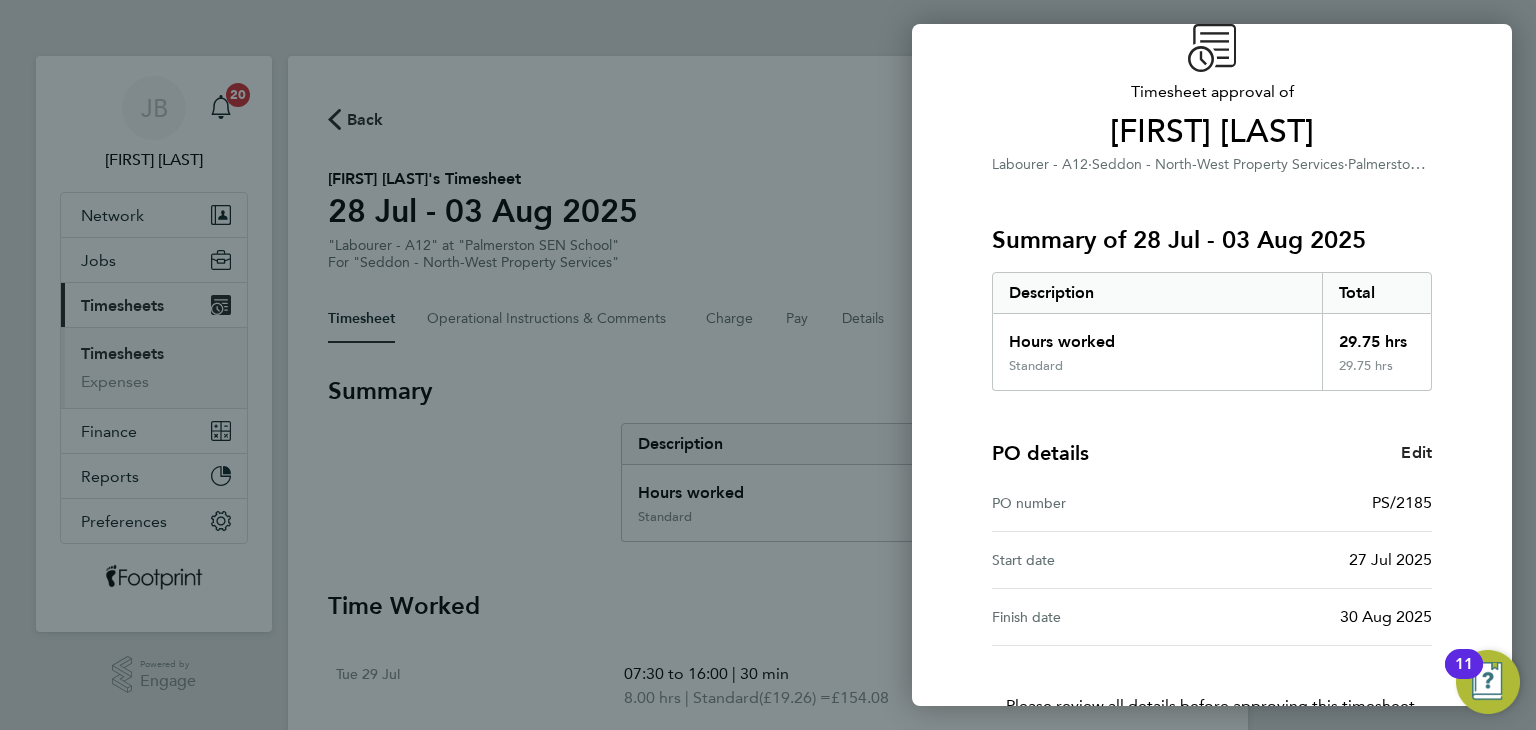 scroll, scrollTop: 0, scrollLeft: 0, axis: both 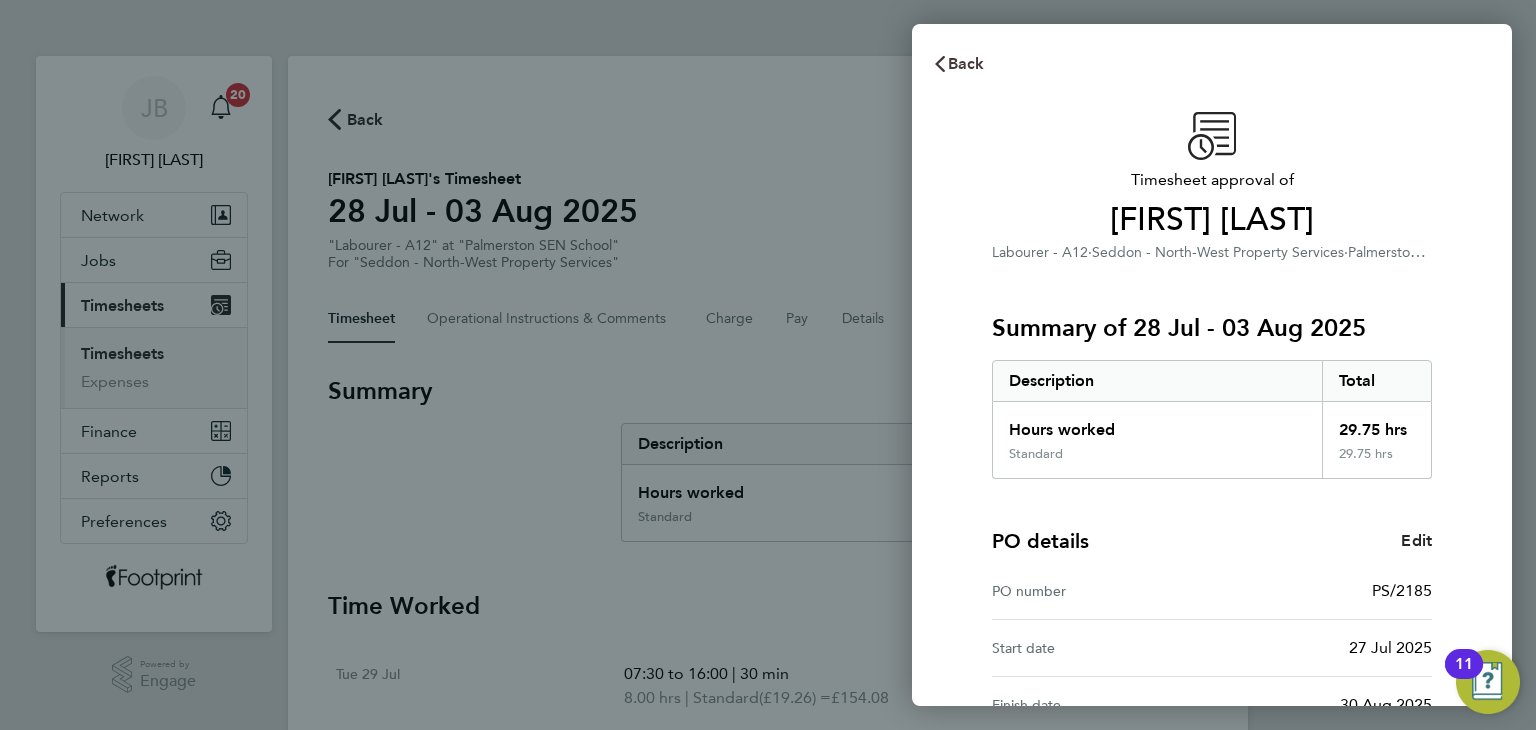 drag, startPoint x: 963, startPoint y: 68, endPoint x: 913, endPoint y: 65, distance: 50.08992 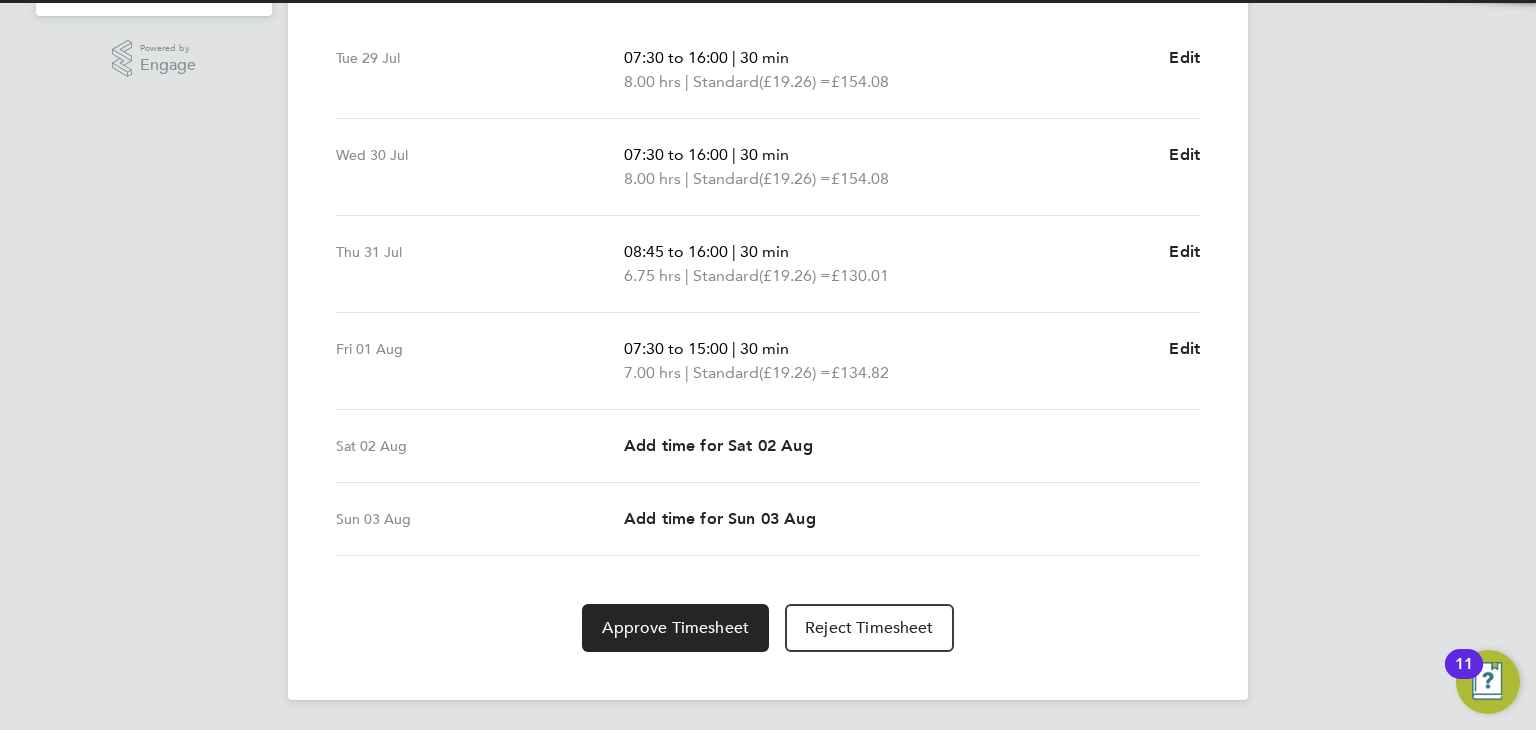 scroll, scrollTop: 116, scrollLeft: 0, axis: vertical 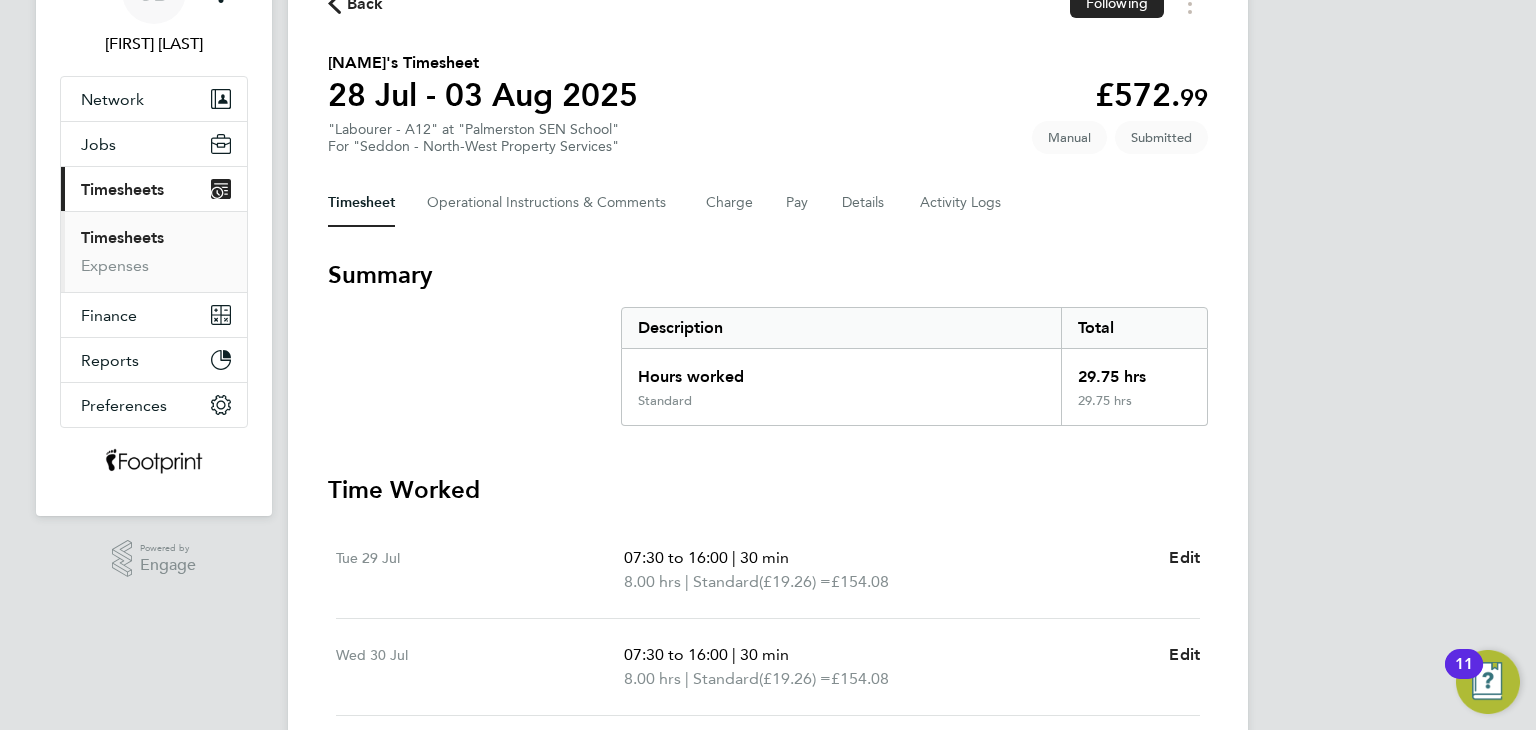 click on "Timesheets" at bounding box center [122, 237] 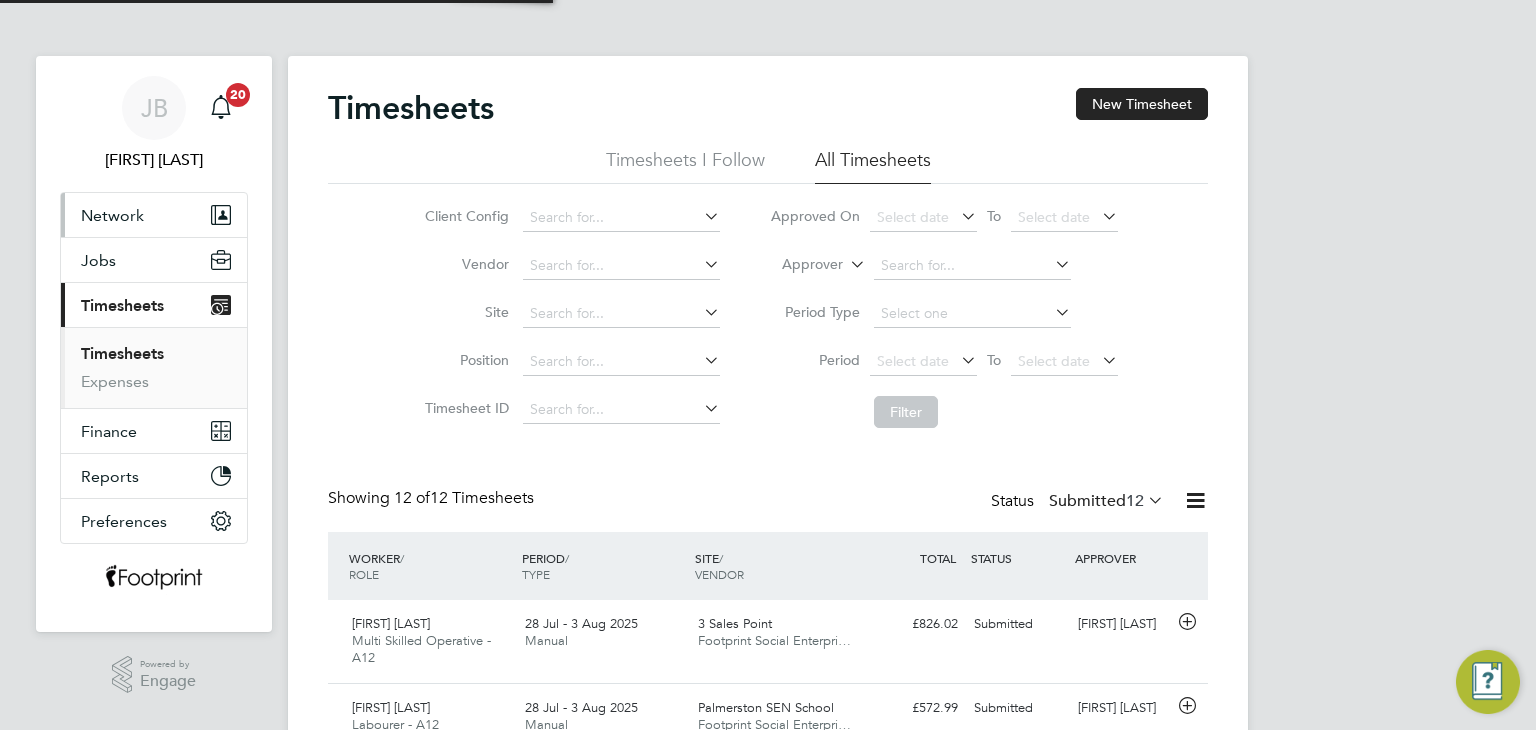scroll, scrollTop: 10, scrollLeft: 10, axis: both 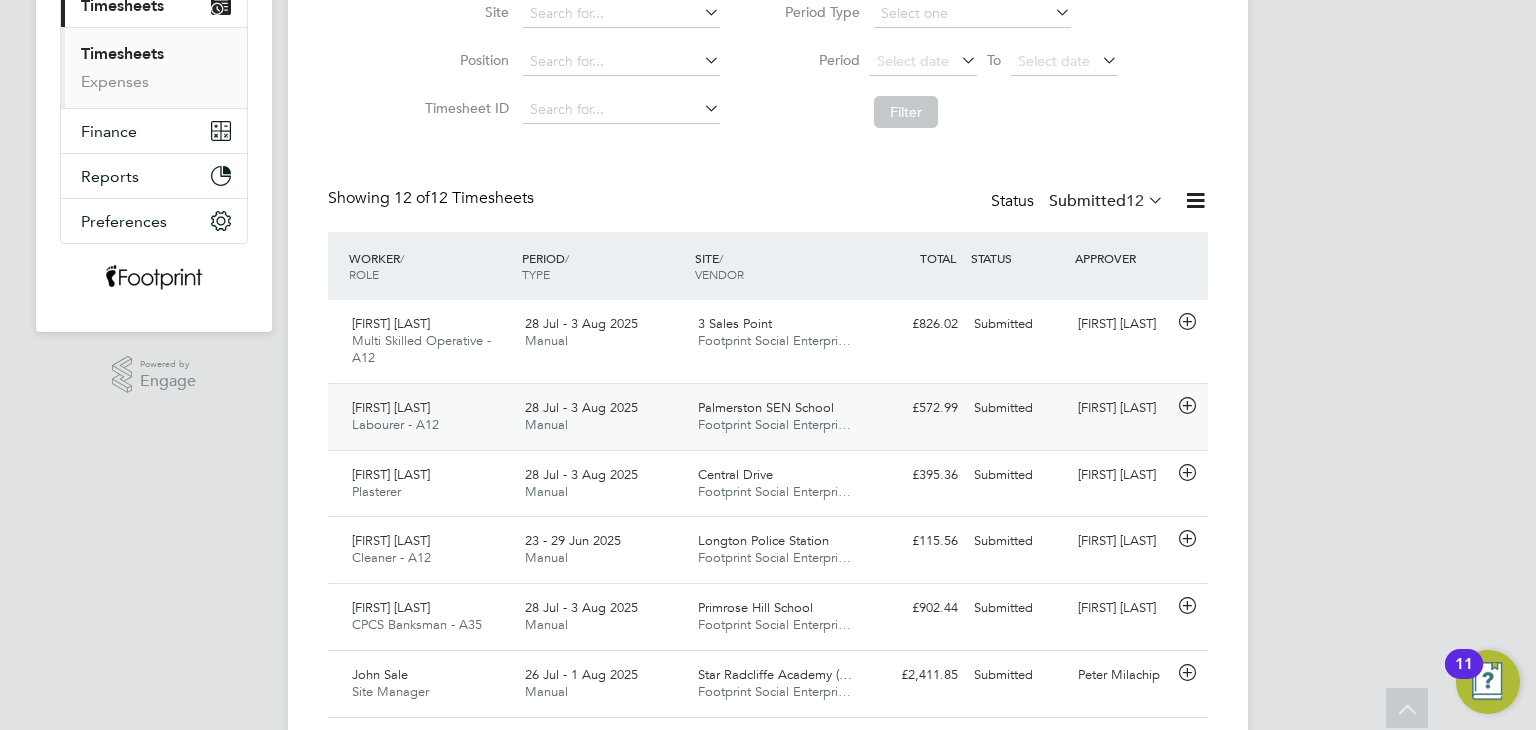click on "£572.99 Submitted" 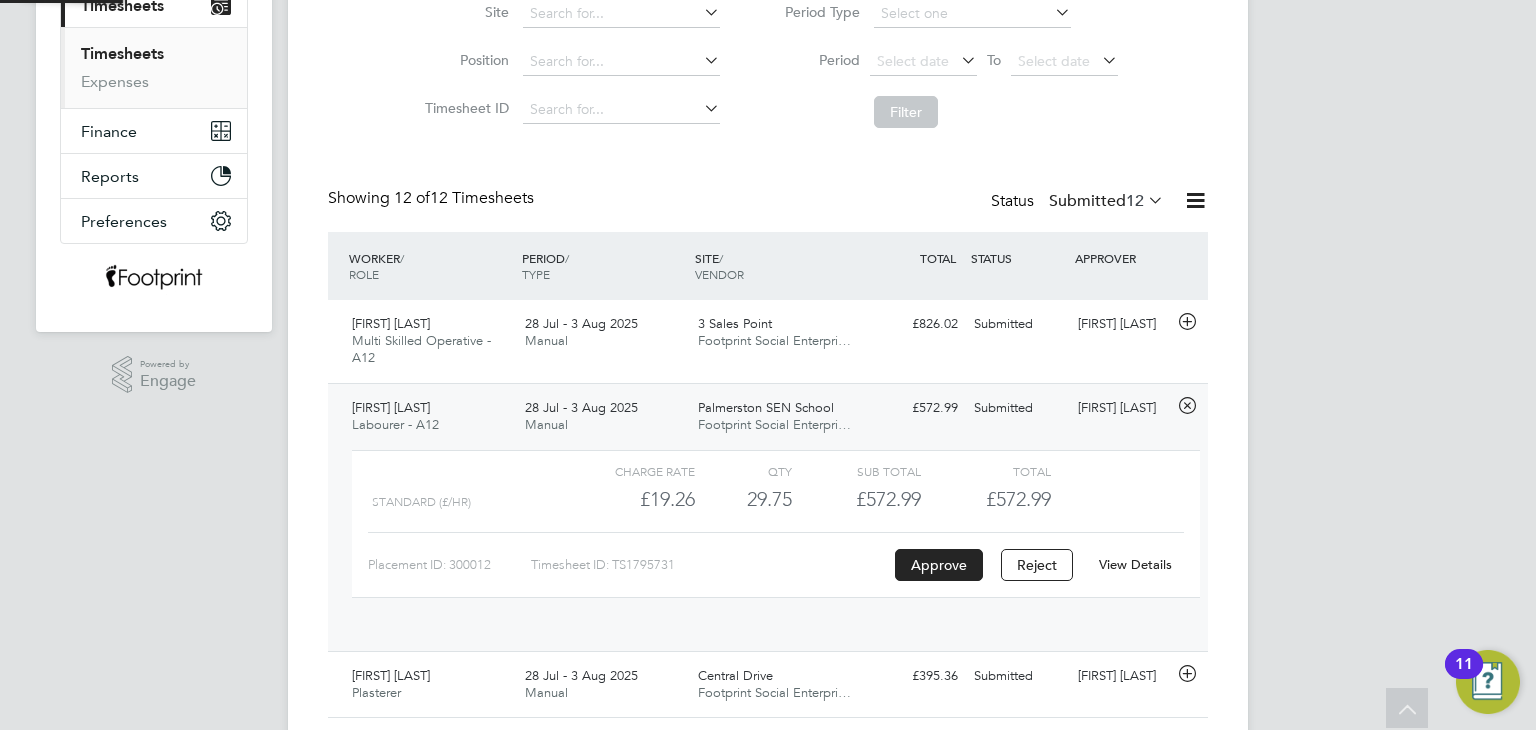 scroll, scrollTop: 9, scrollLeft: 9, axis: both 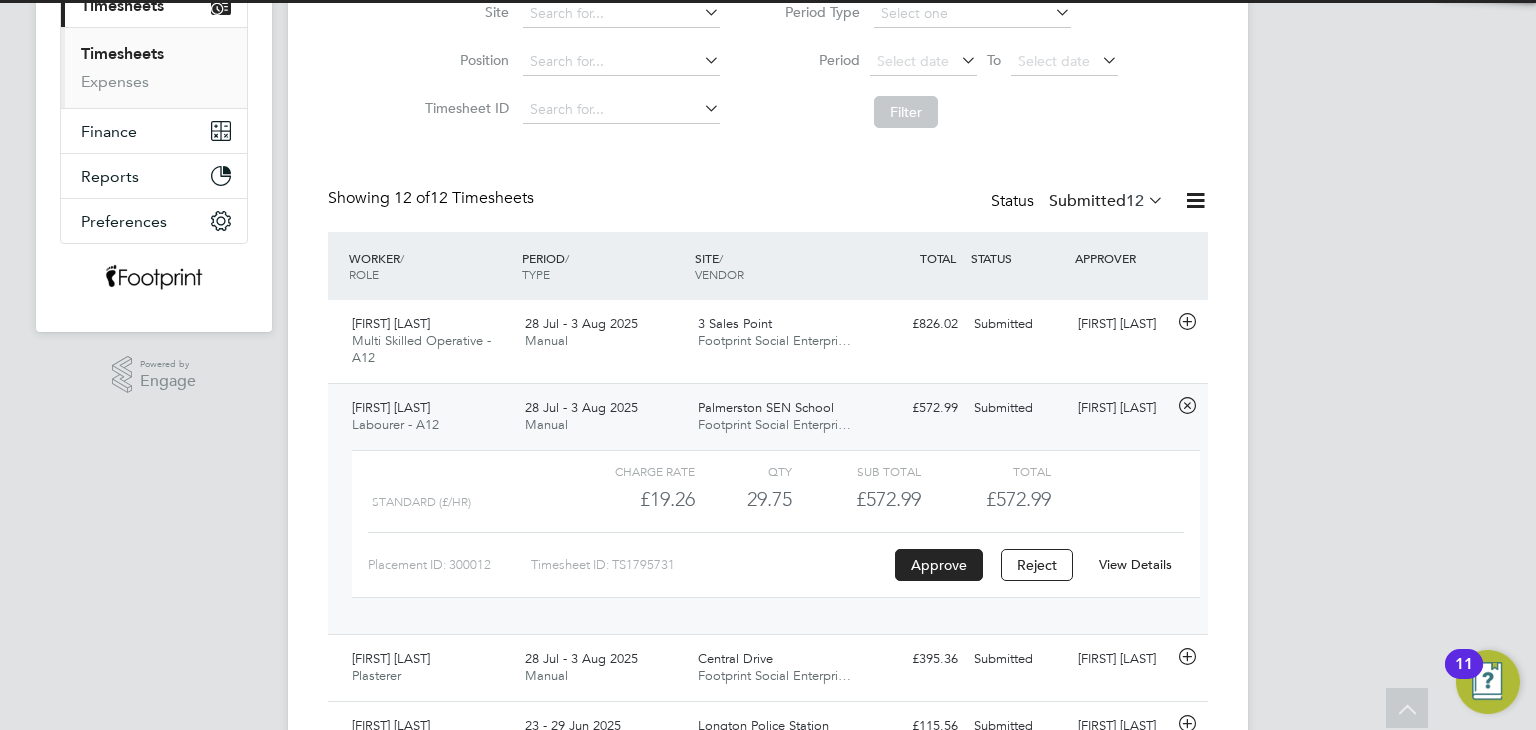 click on "View Details" 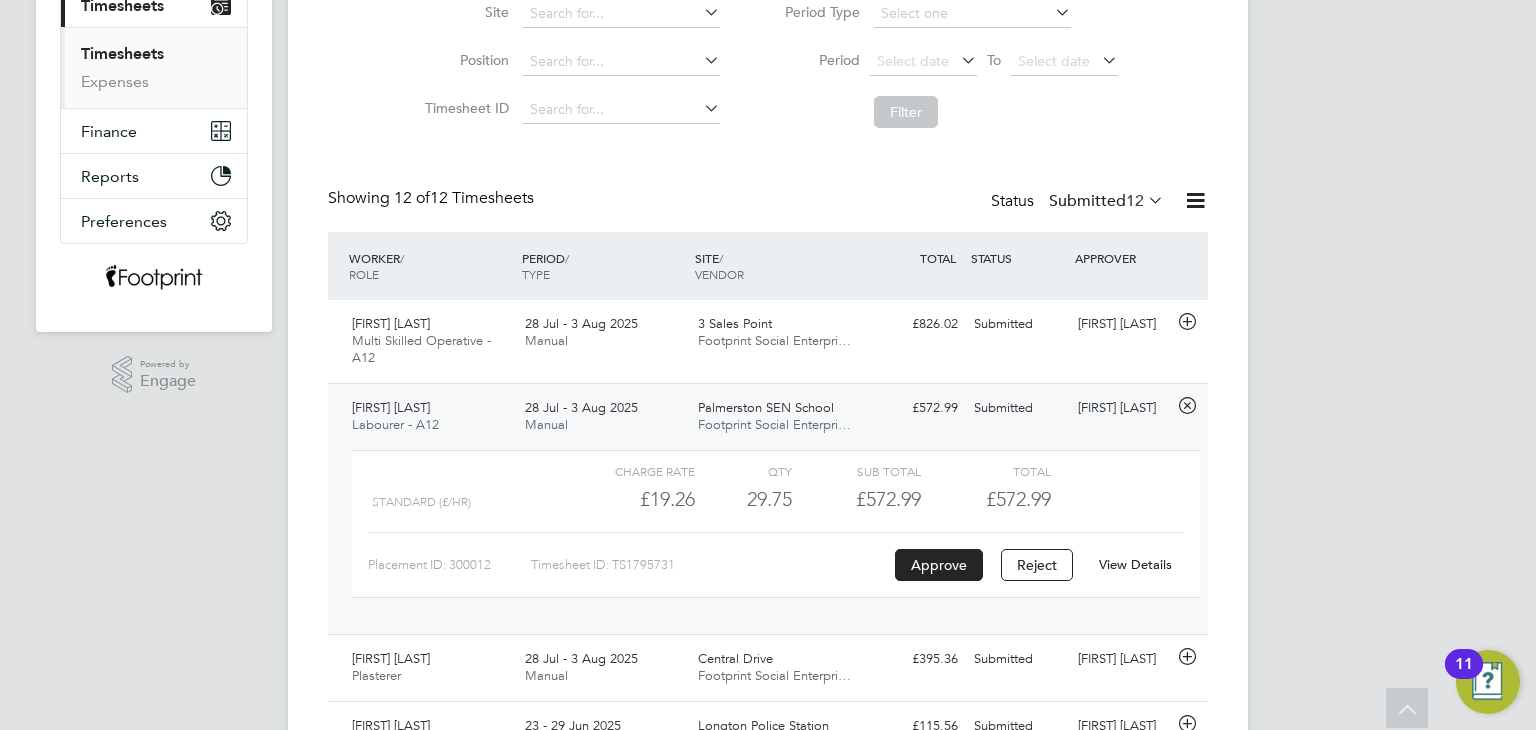 click on "£572.99 Submitted" 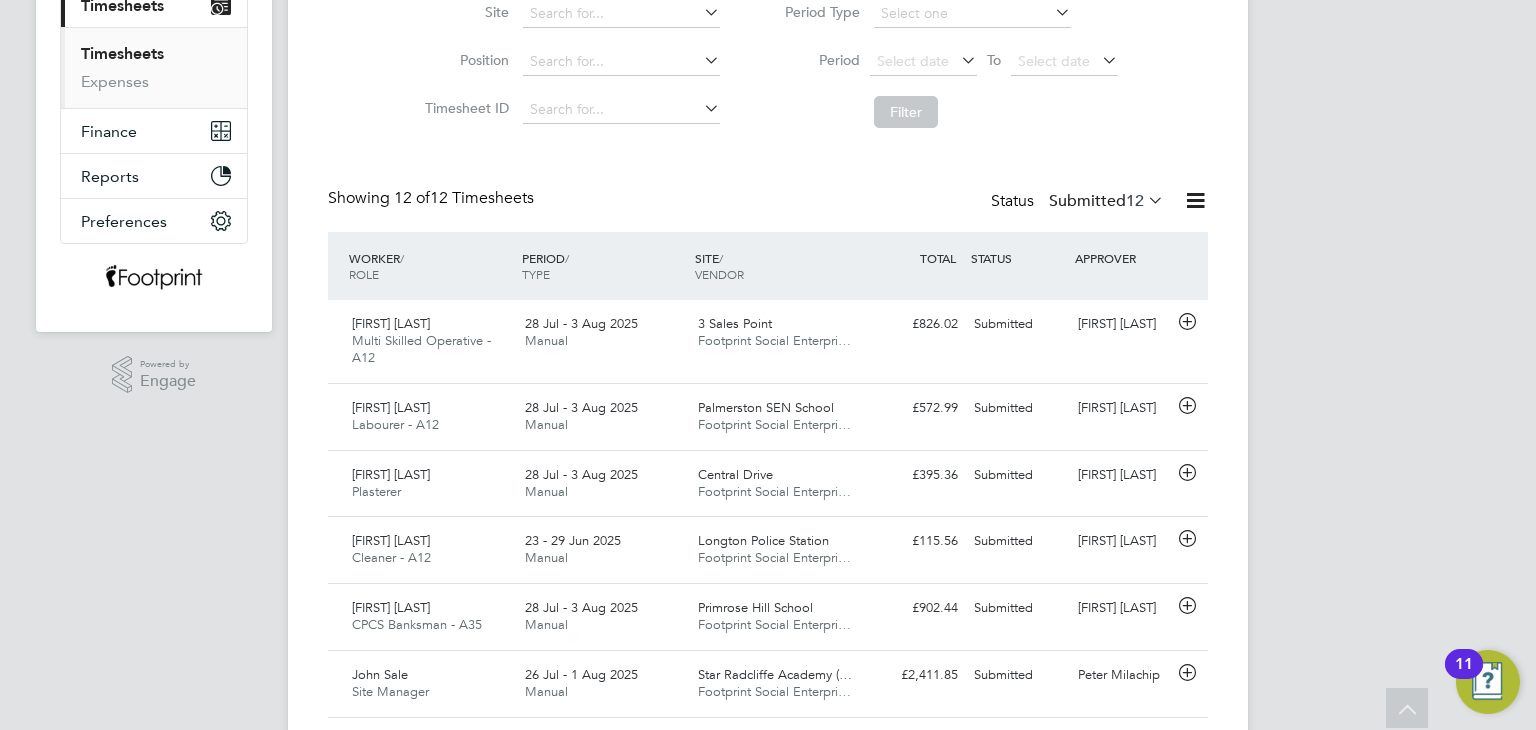 scroll, scrollTop: 282, scrollLeft: 0, axis: vertical 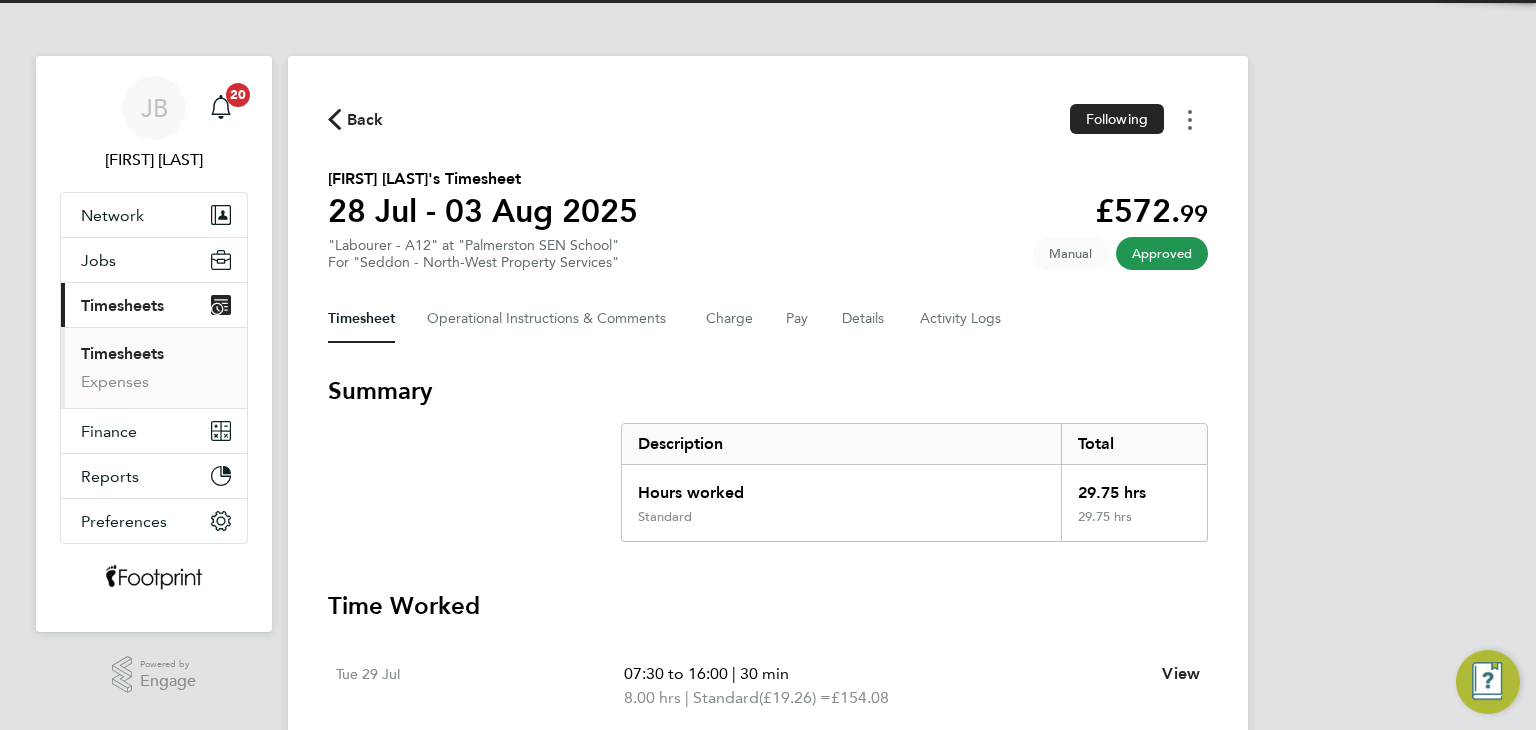 click at bounding box center [1190, 119] 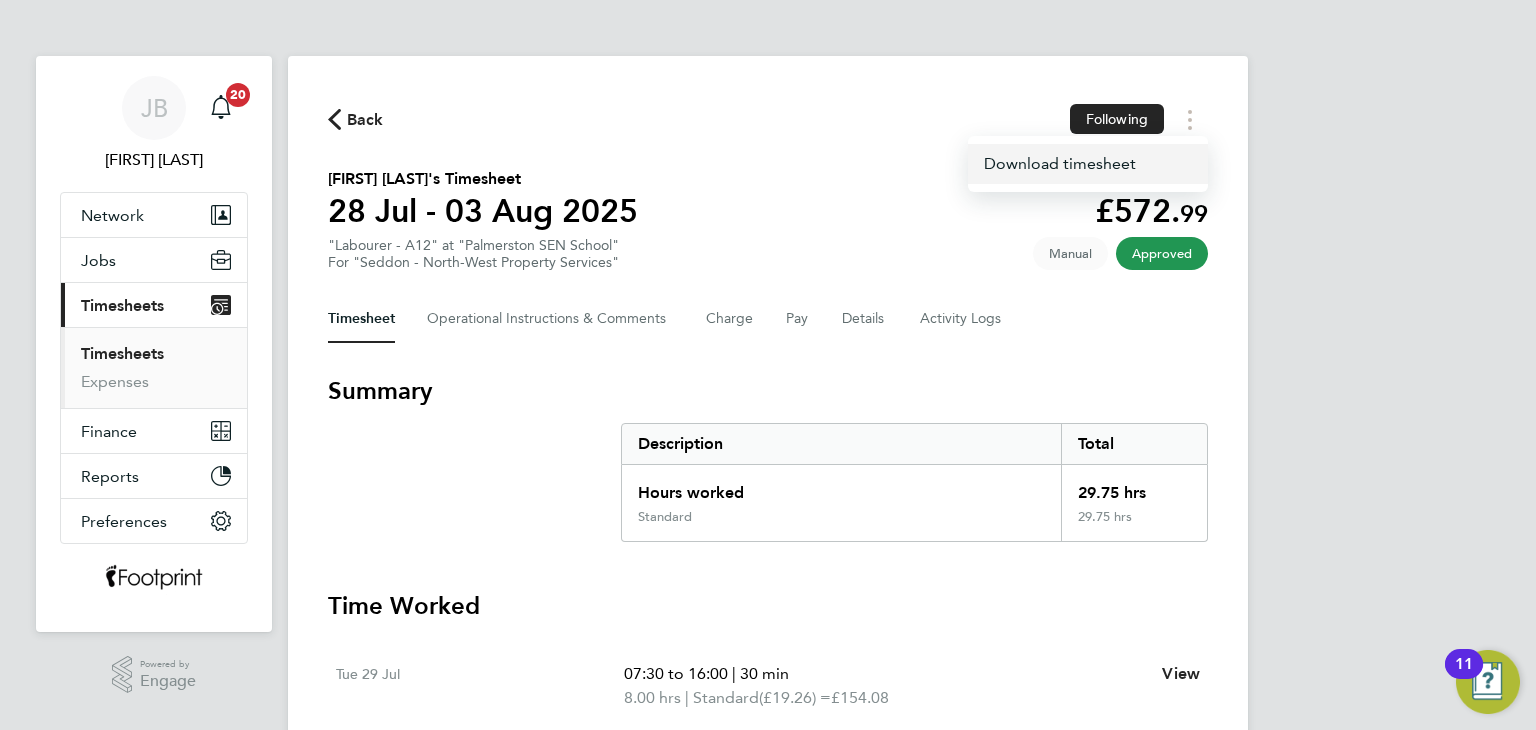 click on "Download timesheet" 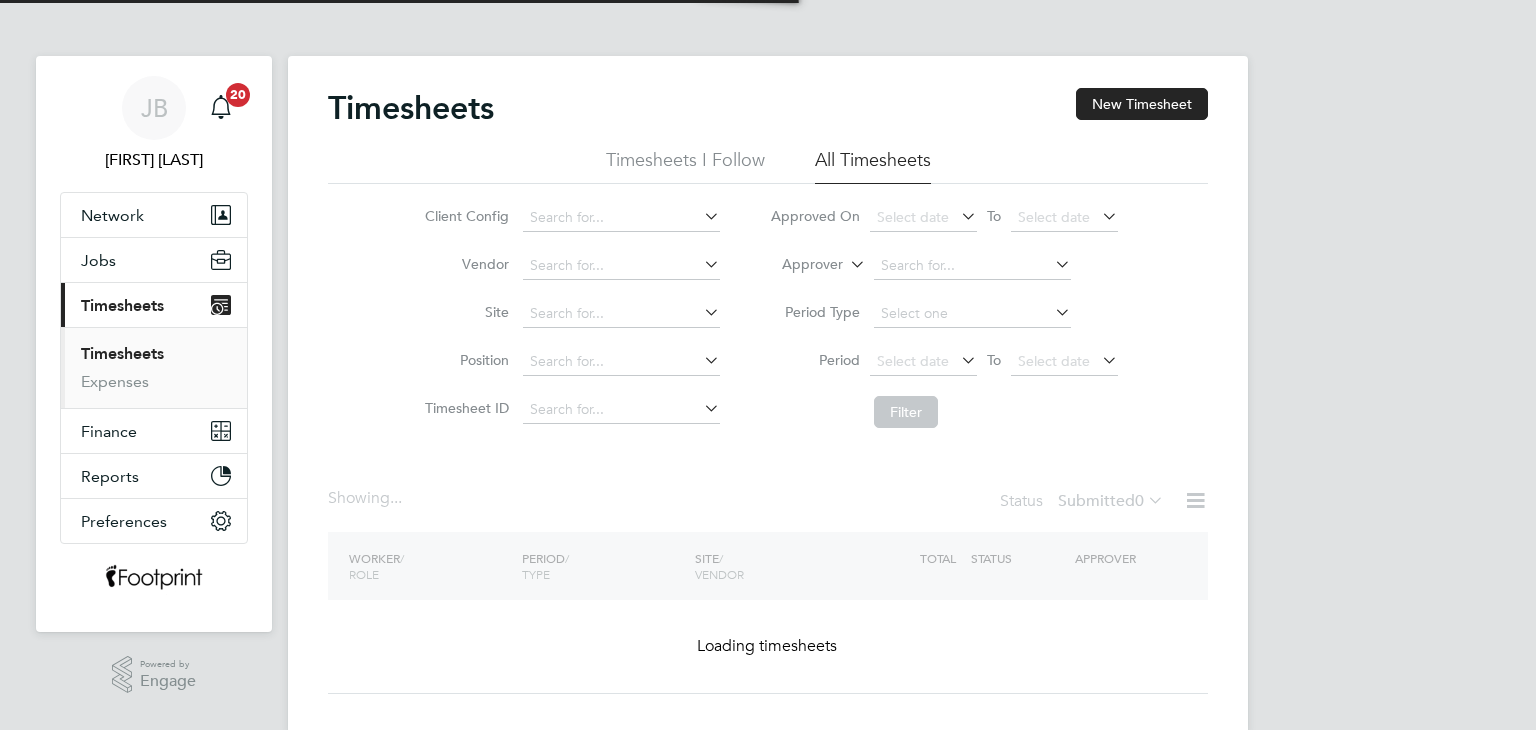 scroll, scrollTop: 0, scrollLeft: 0, axis: both 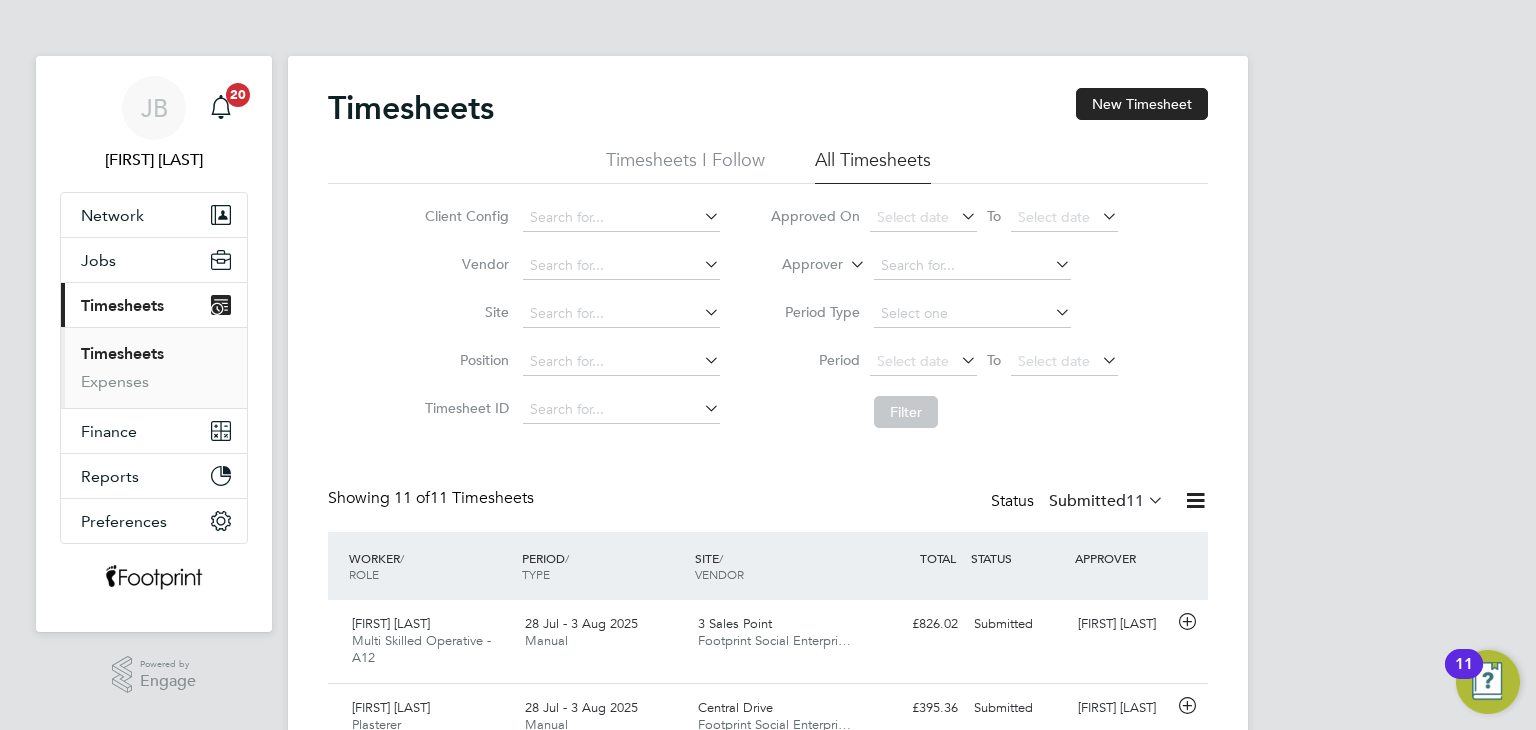 click on "Submitted  11" 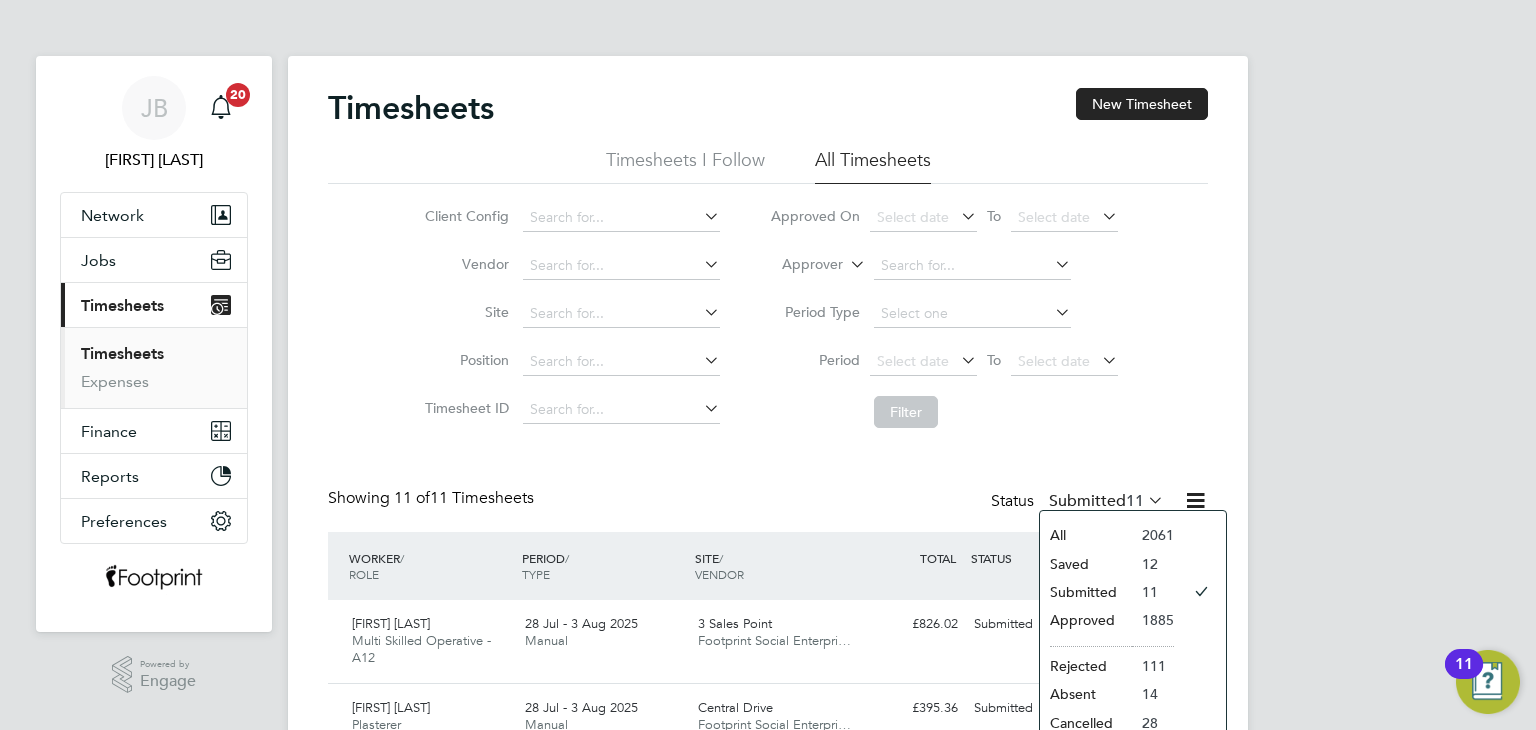 click on "Approved" 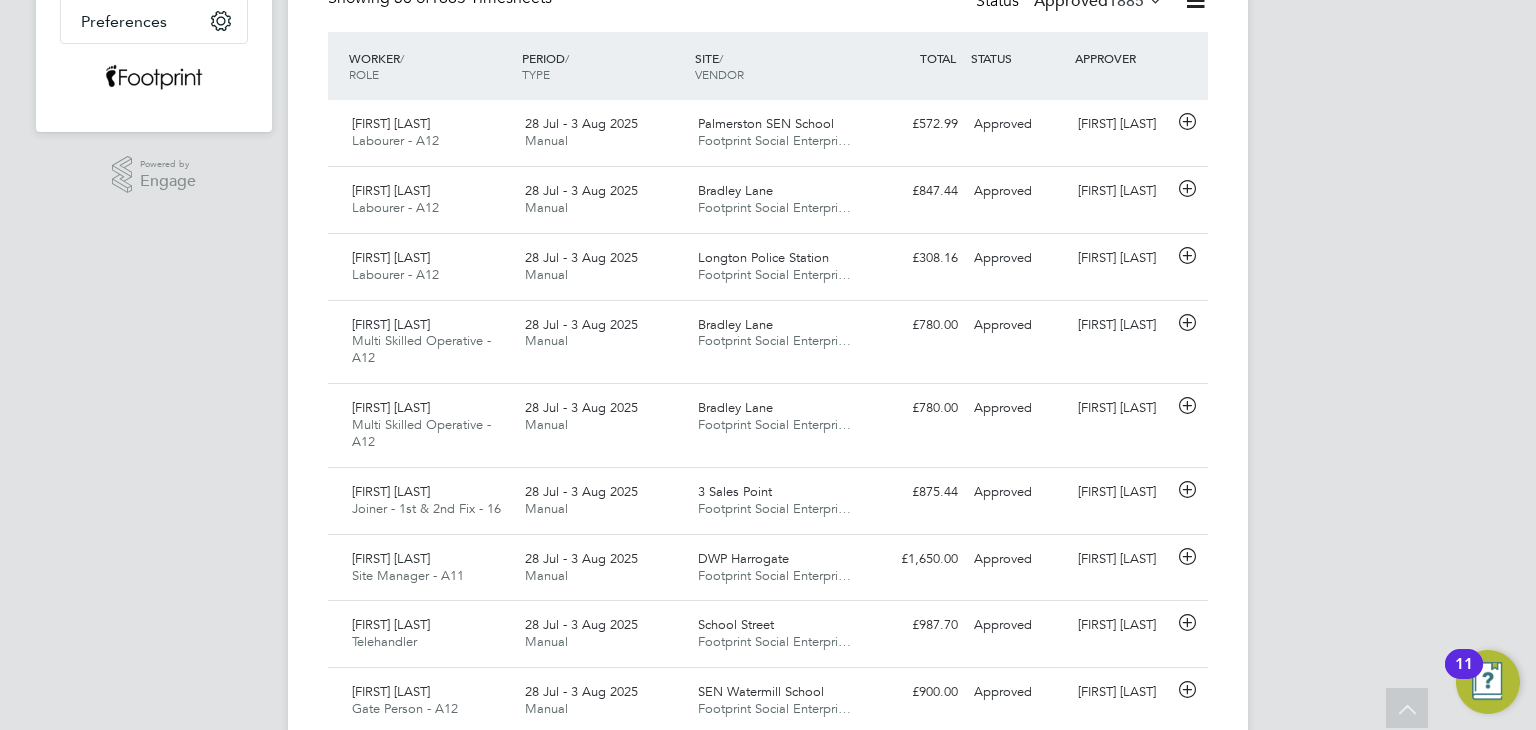 scroll, scrollTop: 300, scrollLeft: 0, axis: vertical 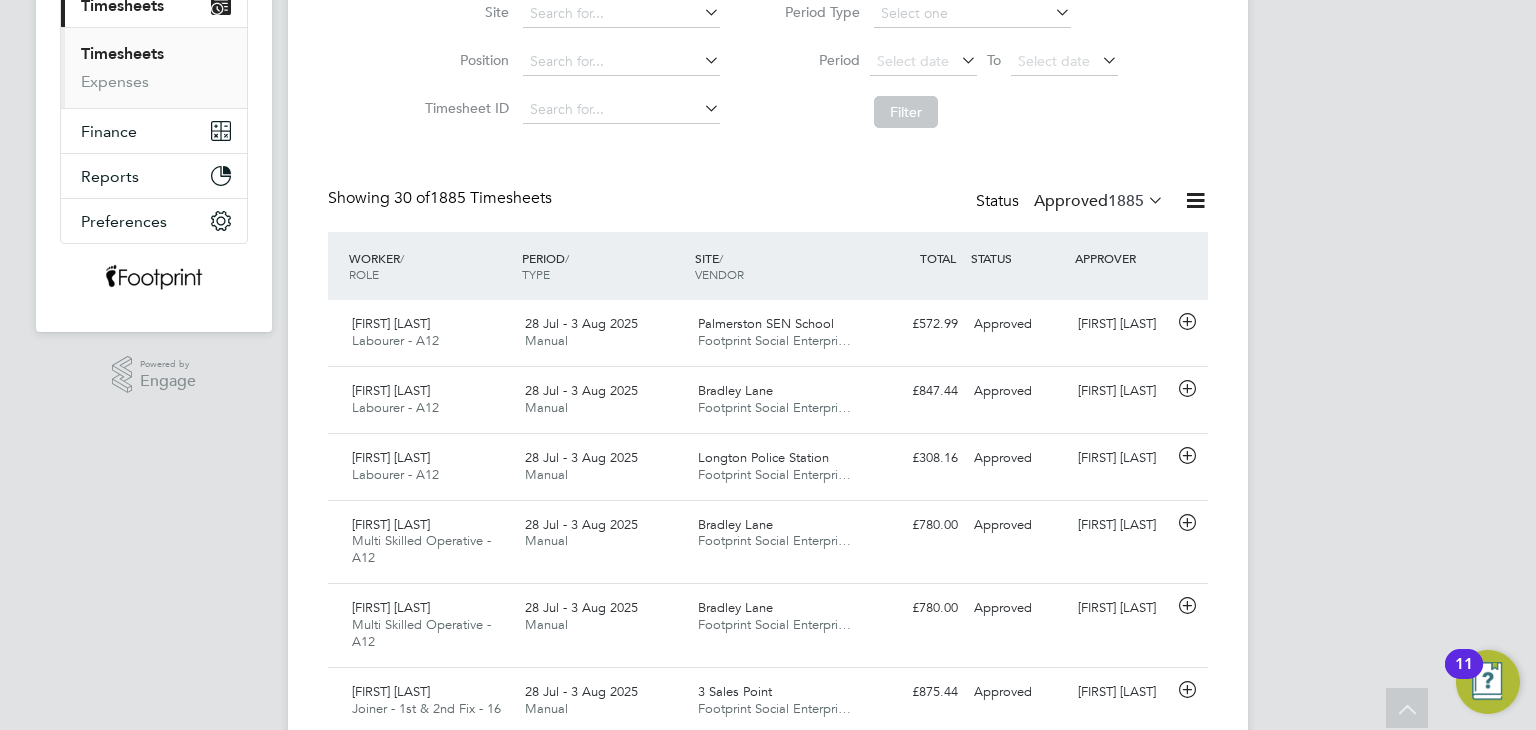click on "Approved  1885" 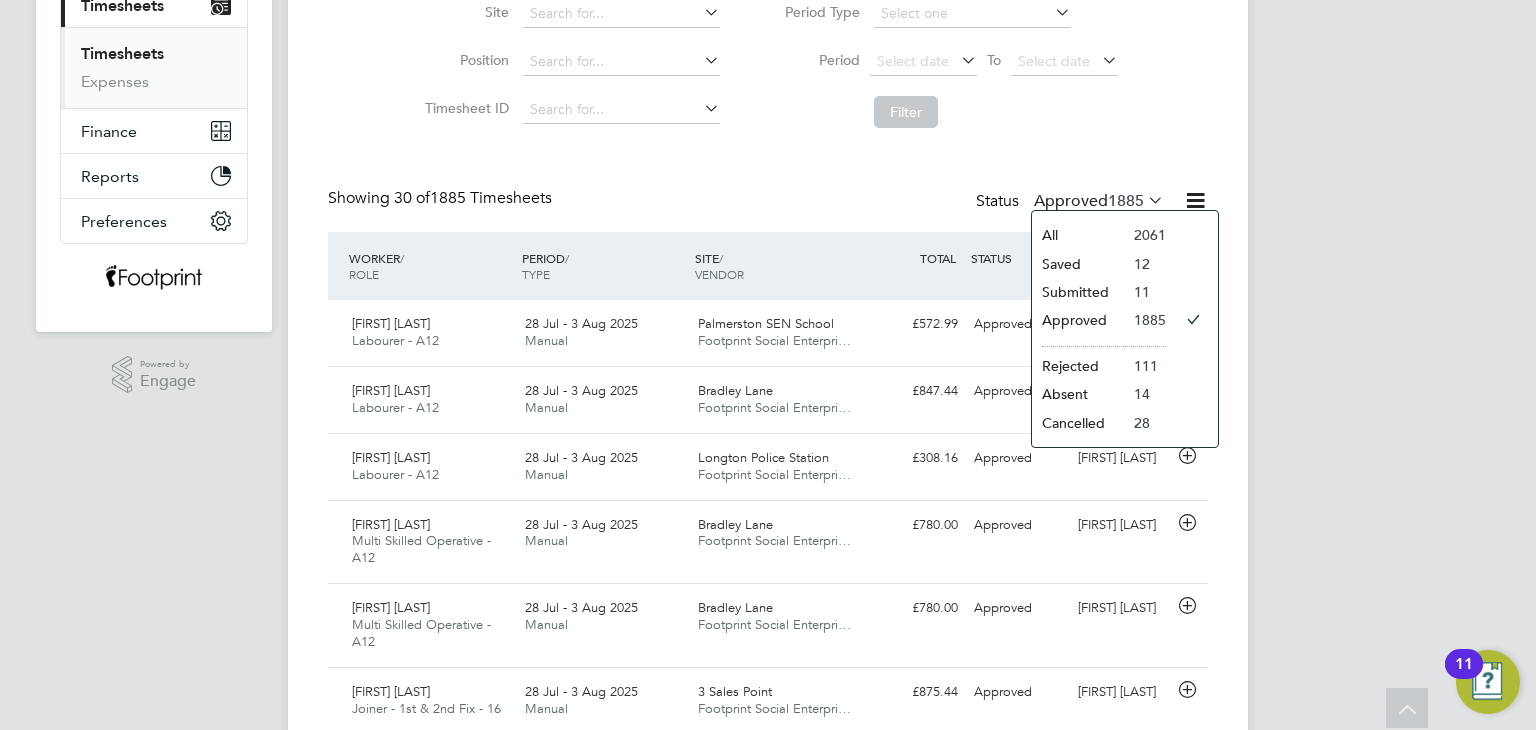 click on "Submitted" 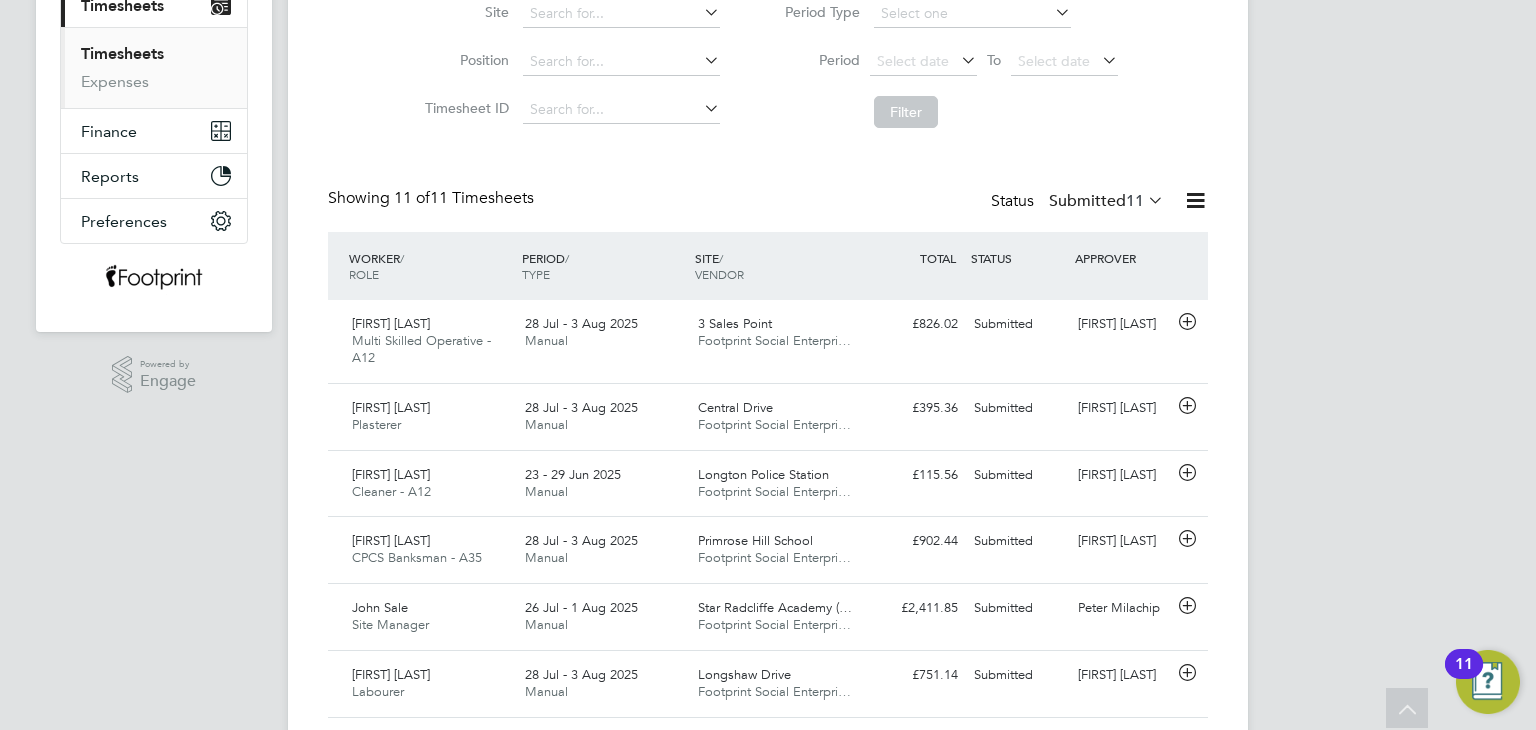 scroll, scrollTop: 10, scrollLeft: 10, axis: both 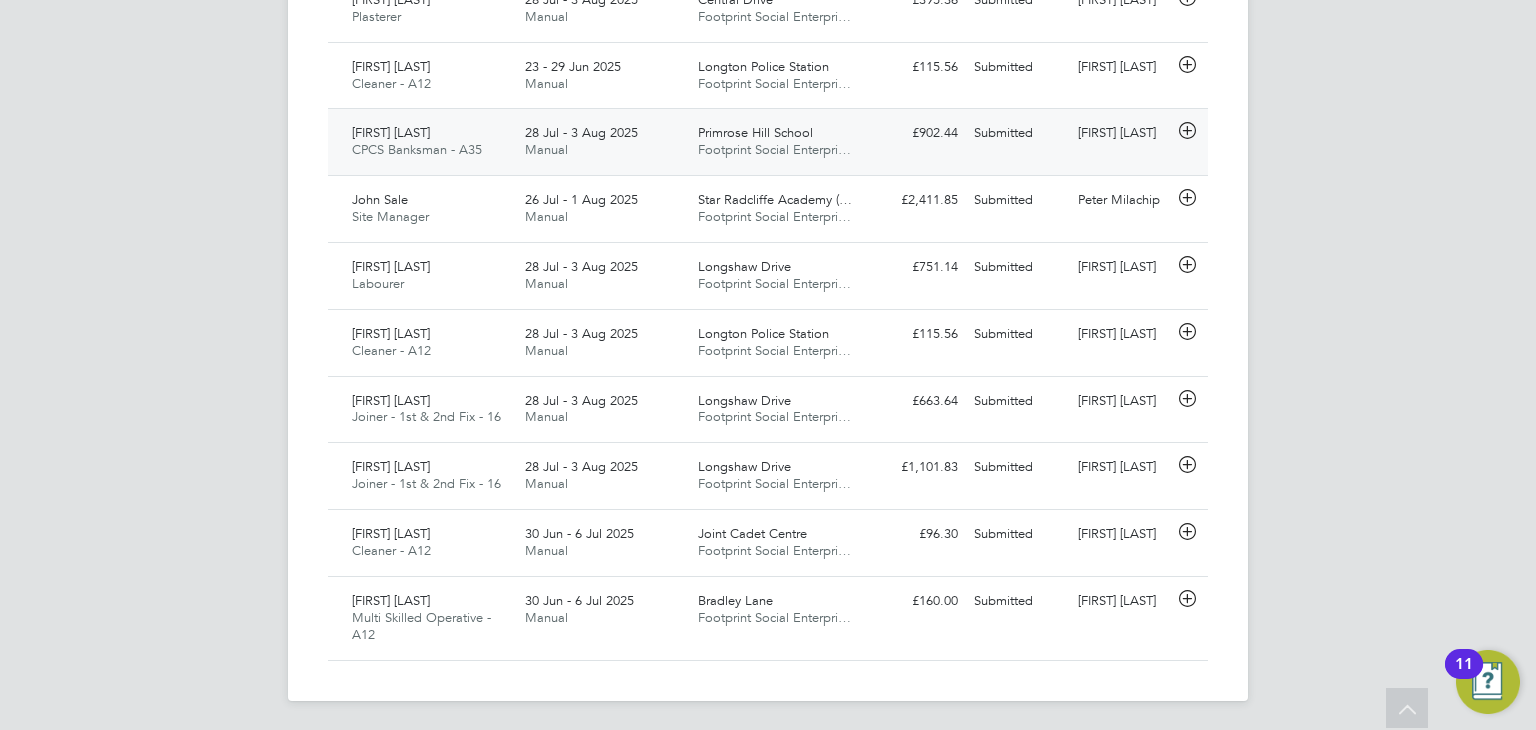 click on "[PERSON] CPCS Banksman - A35   [DATE] - [DATE]" 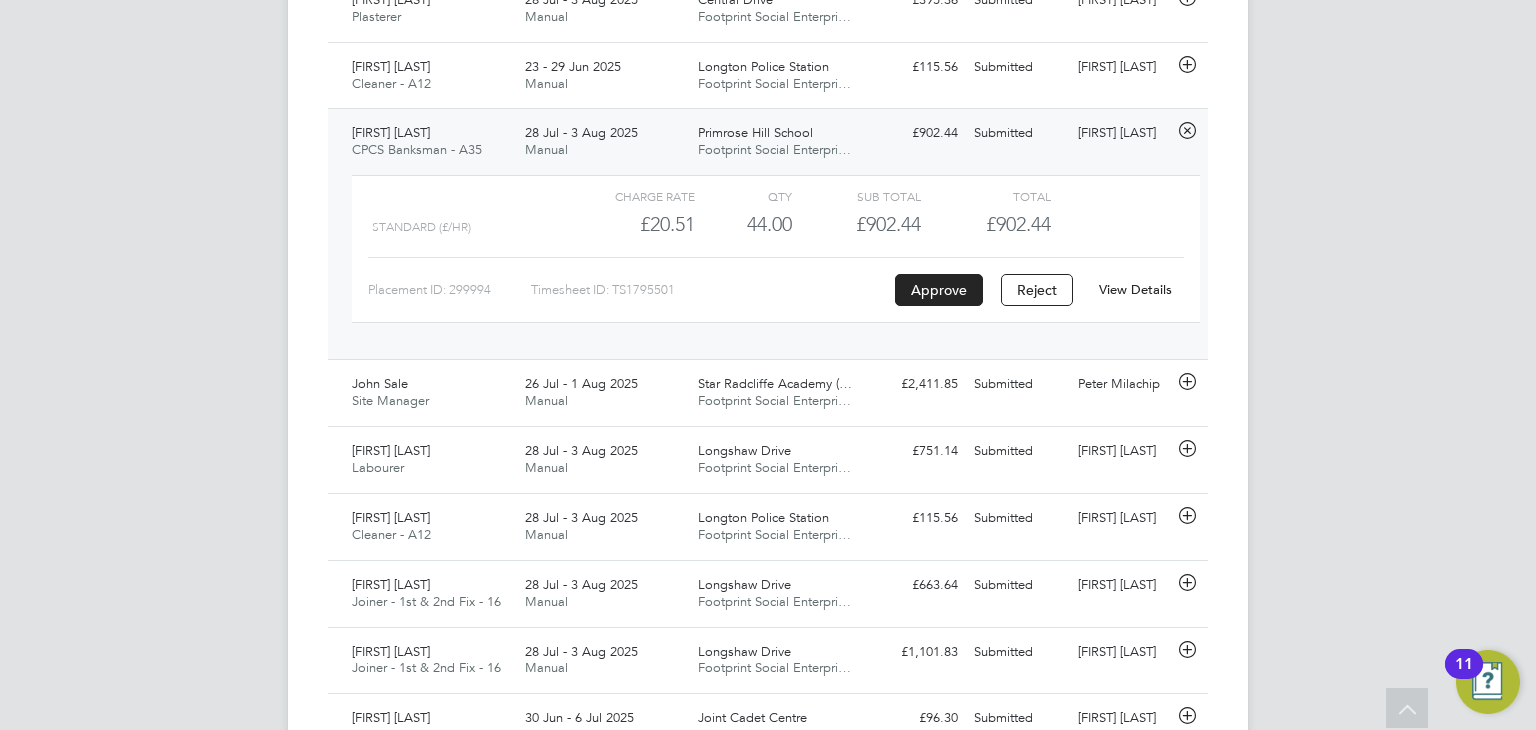 click on "View Details" 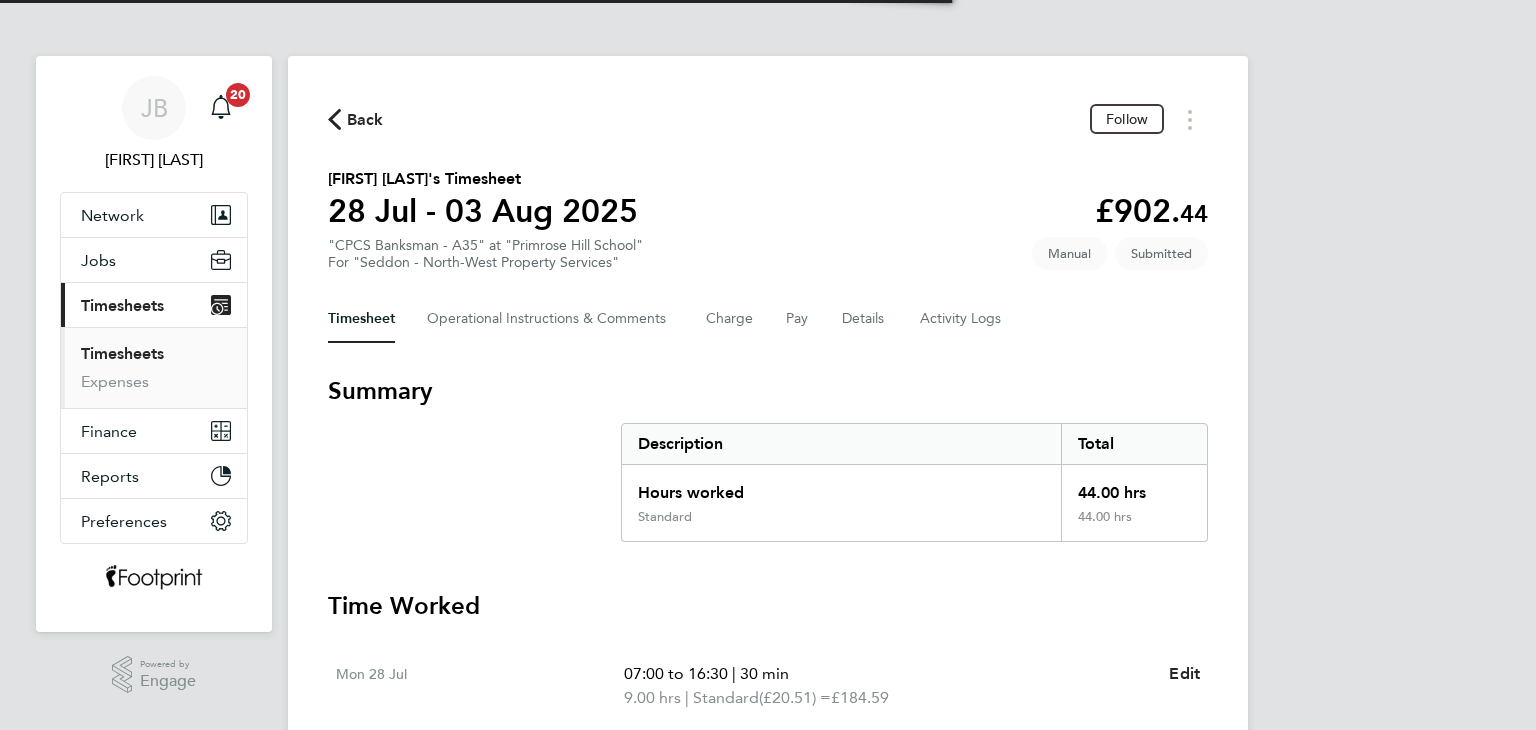 scroll, scrollTop: 0, scrollLeft: 0, axis: both 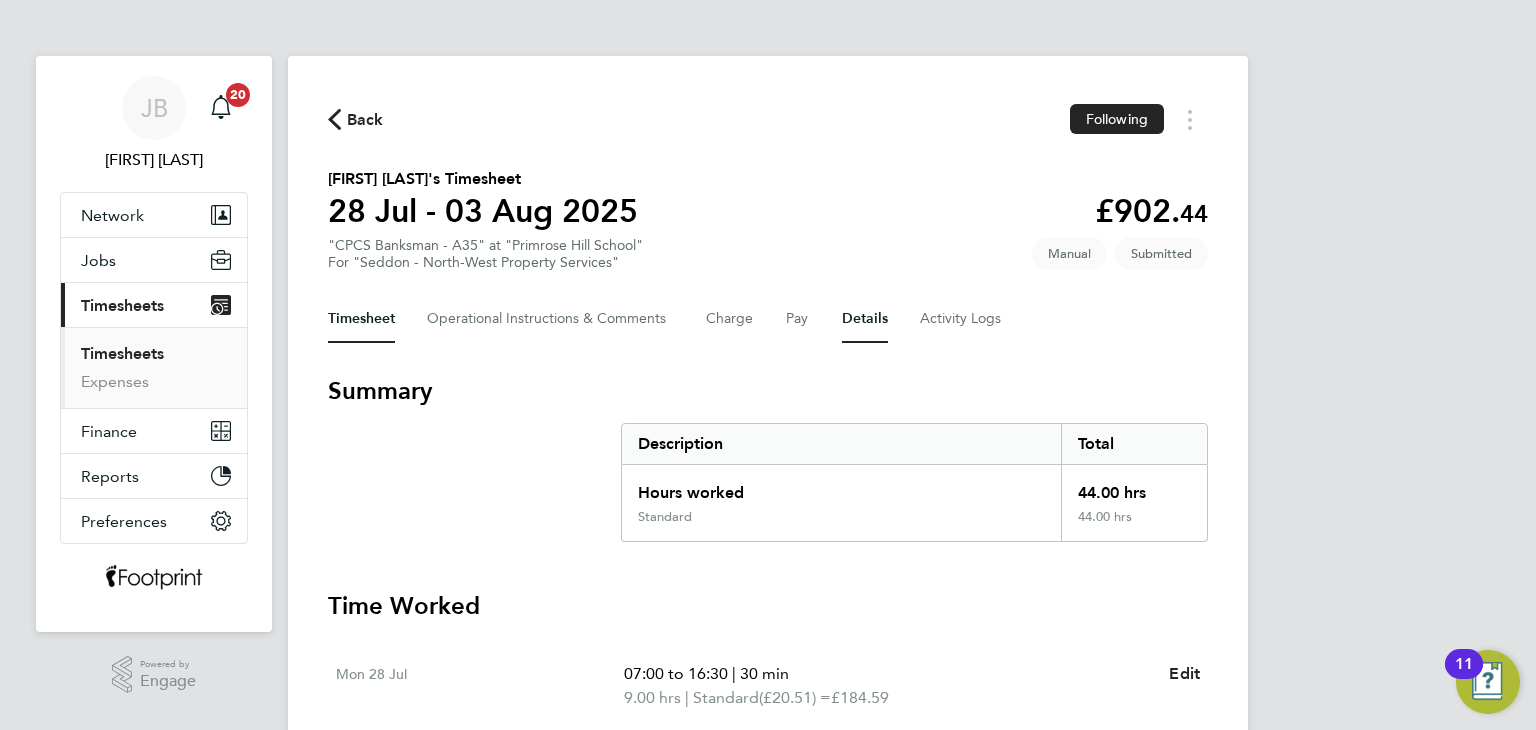 click on "Details" at bounding box center (865, 319) 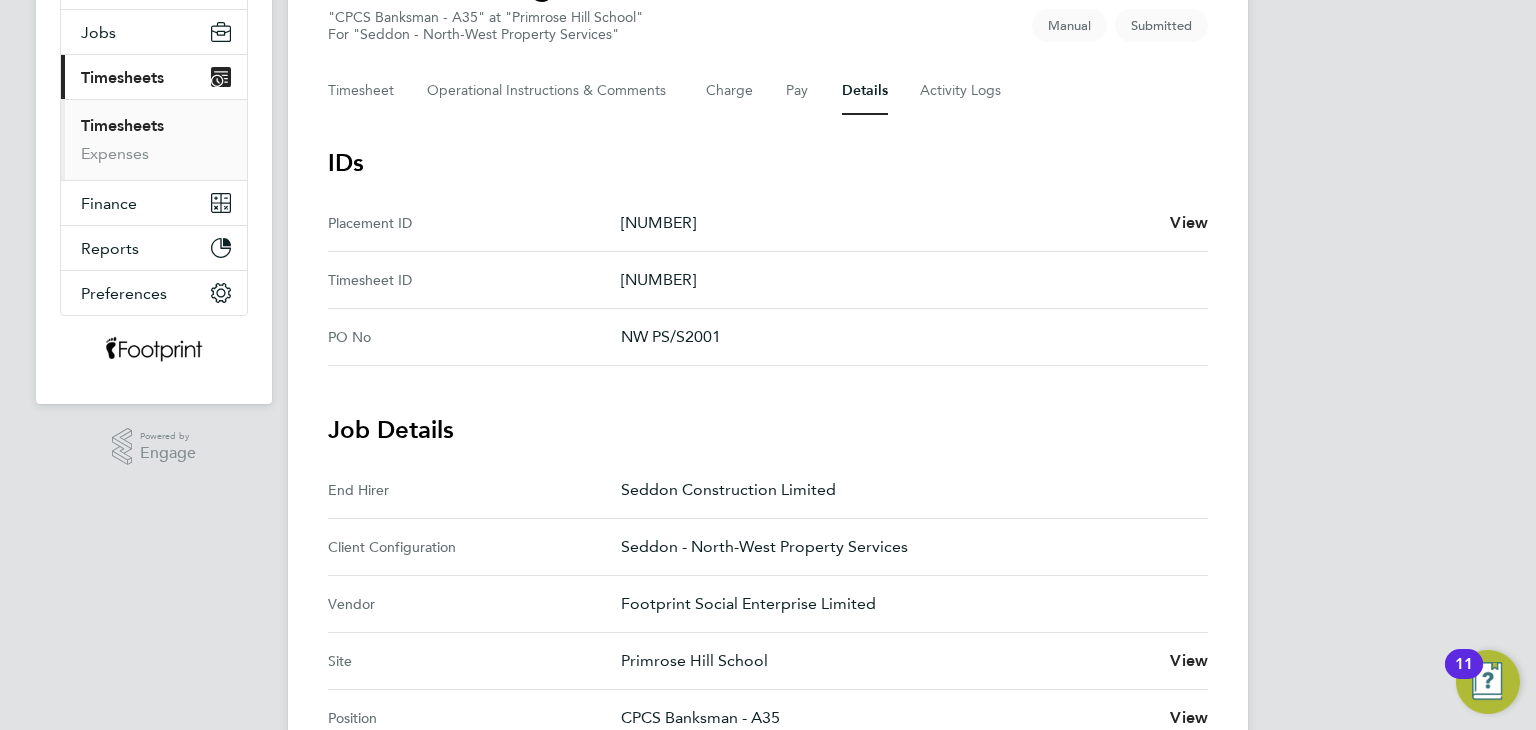 scroll, scrollTop: 200, scrollLeft: 0, axis: vertical 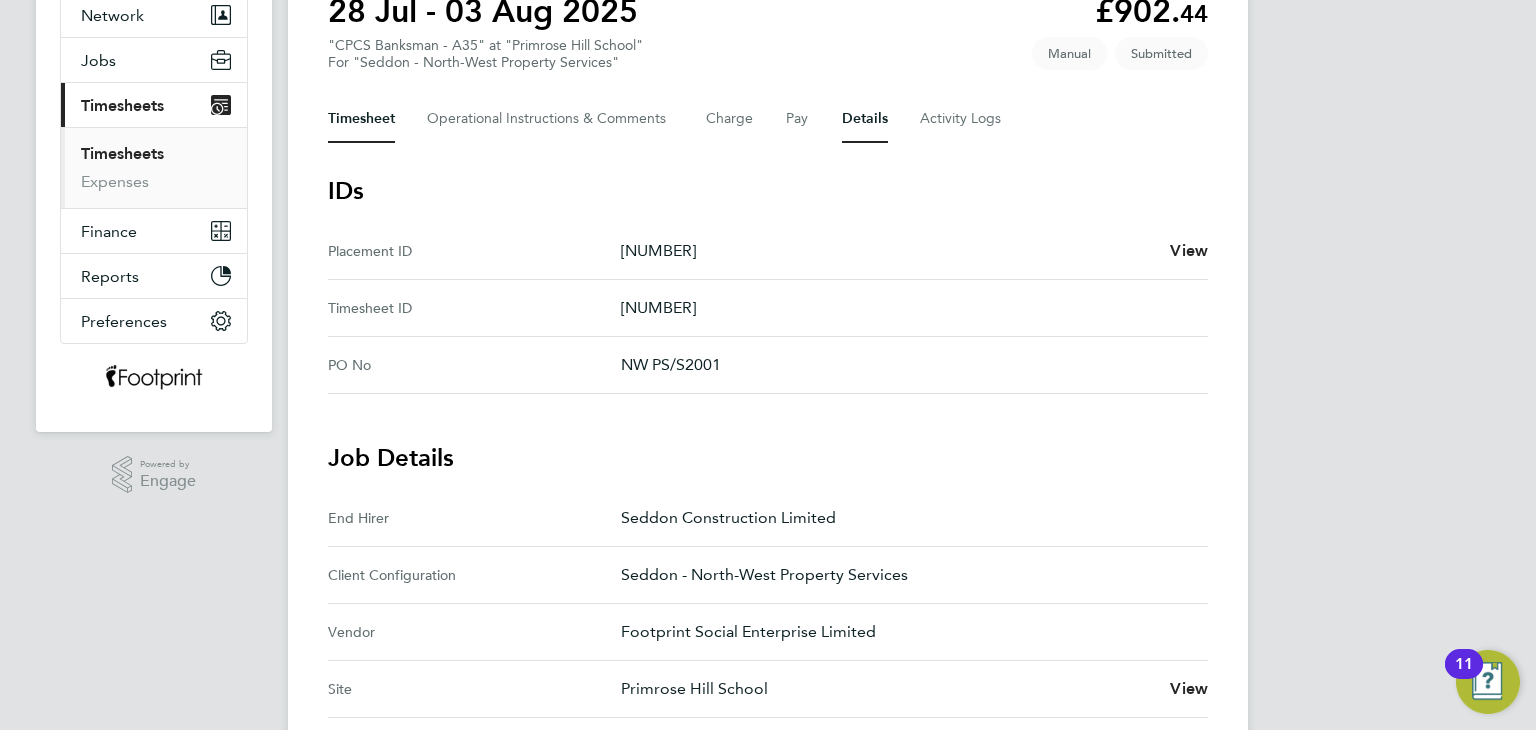 click on "Timesheet" at bounding box center [361, 119] 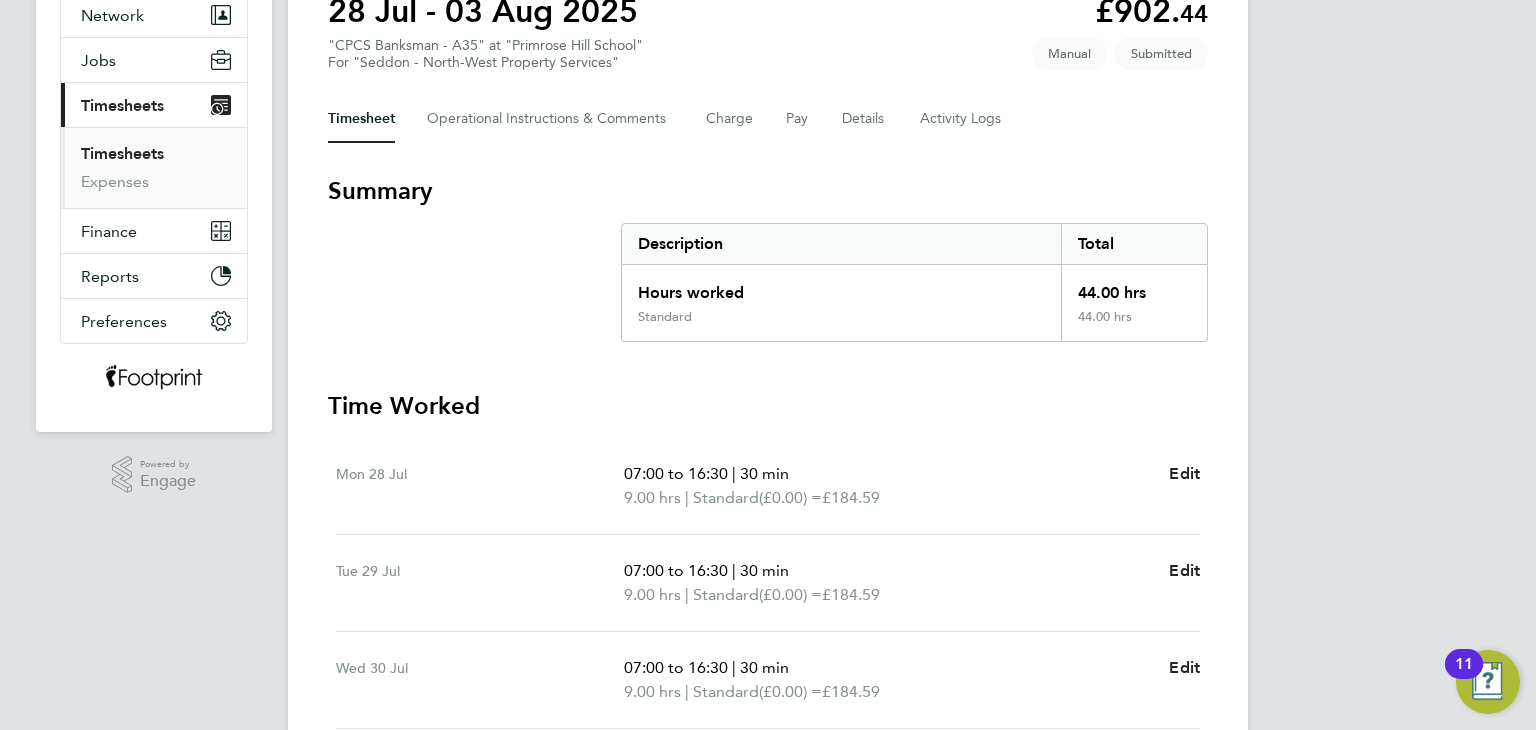scroll, scrollTop: 0, scrollLeft: 0, axis: both 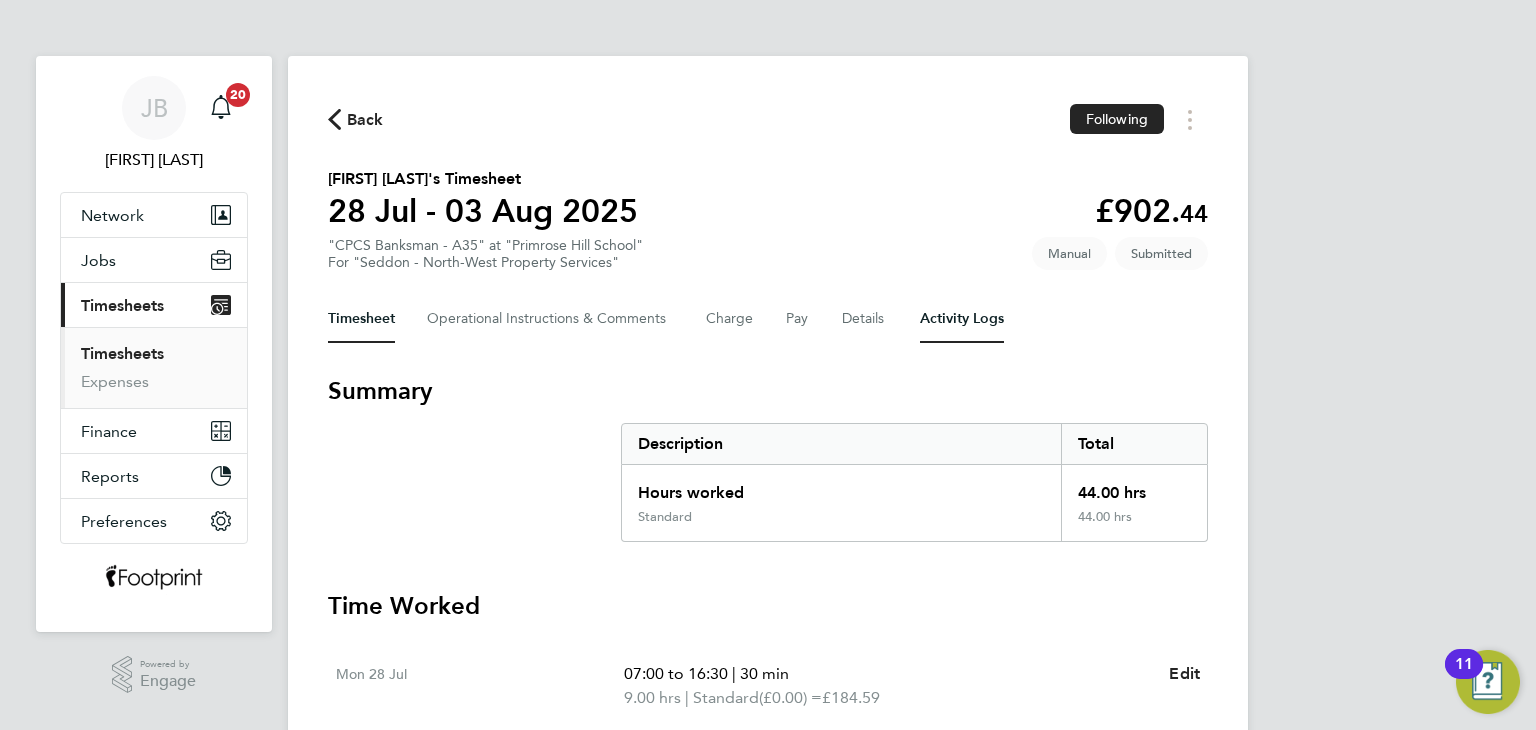 click on "Activity Logs" at bounding box center [962, 319] 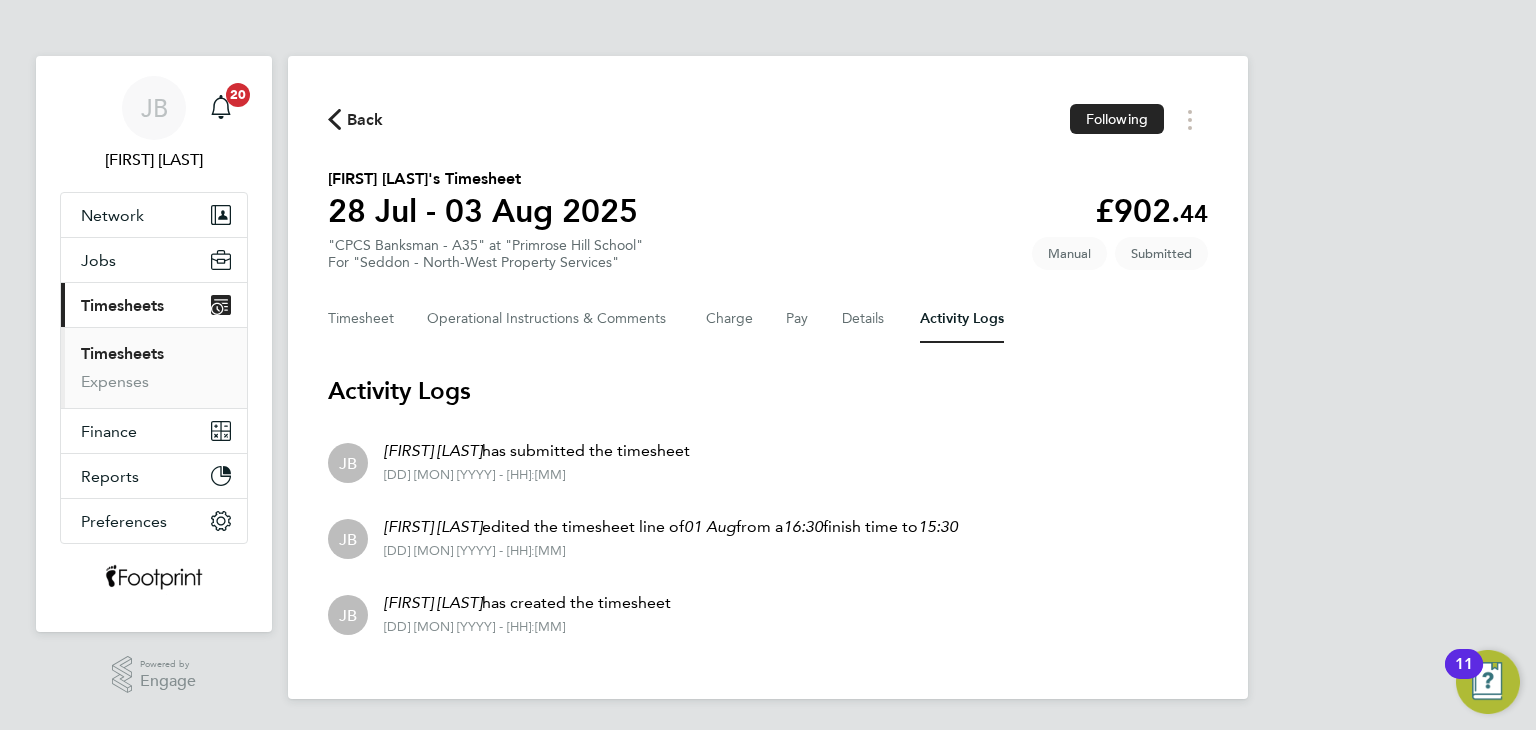 scroll, scrollTop: 0, scrollLeft: 0, axis: both 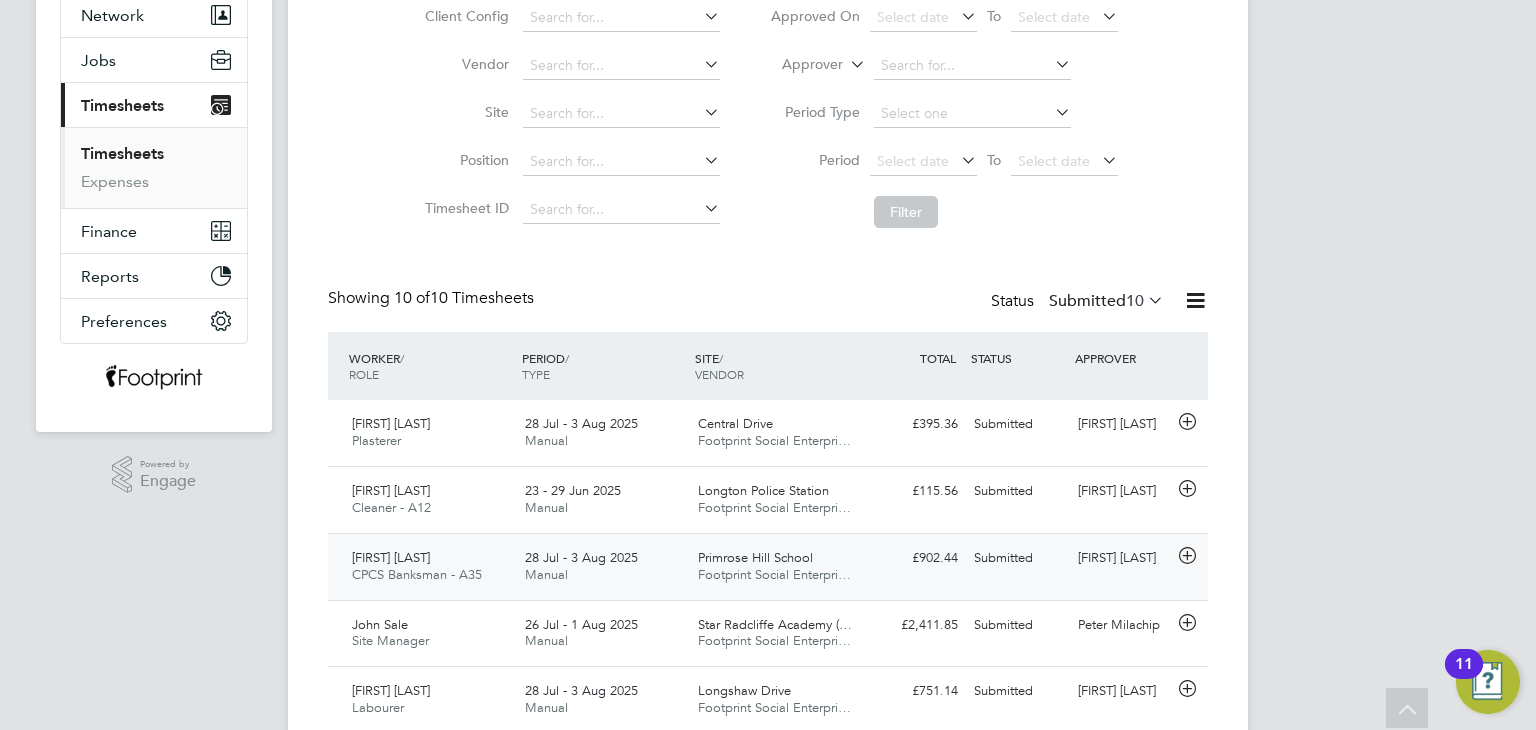 click on "Christopher Chappell" 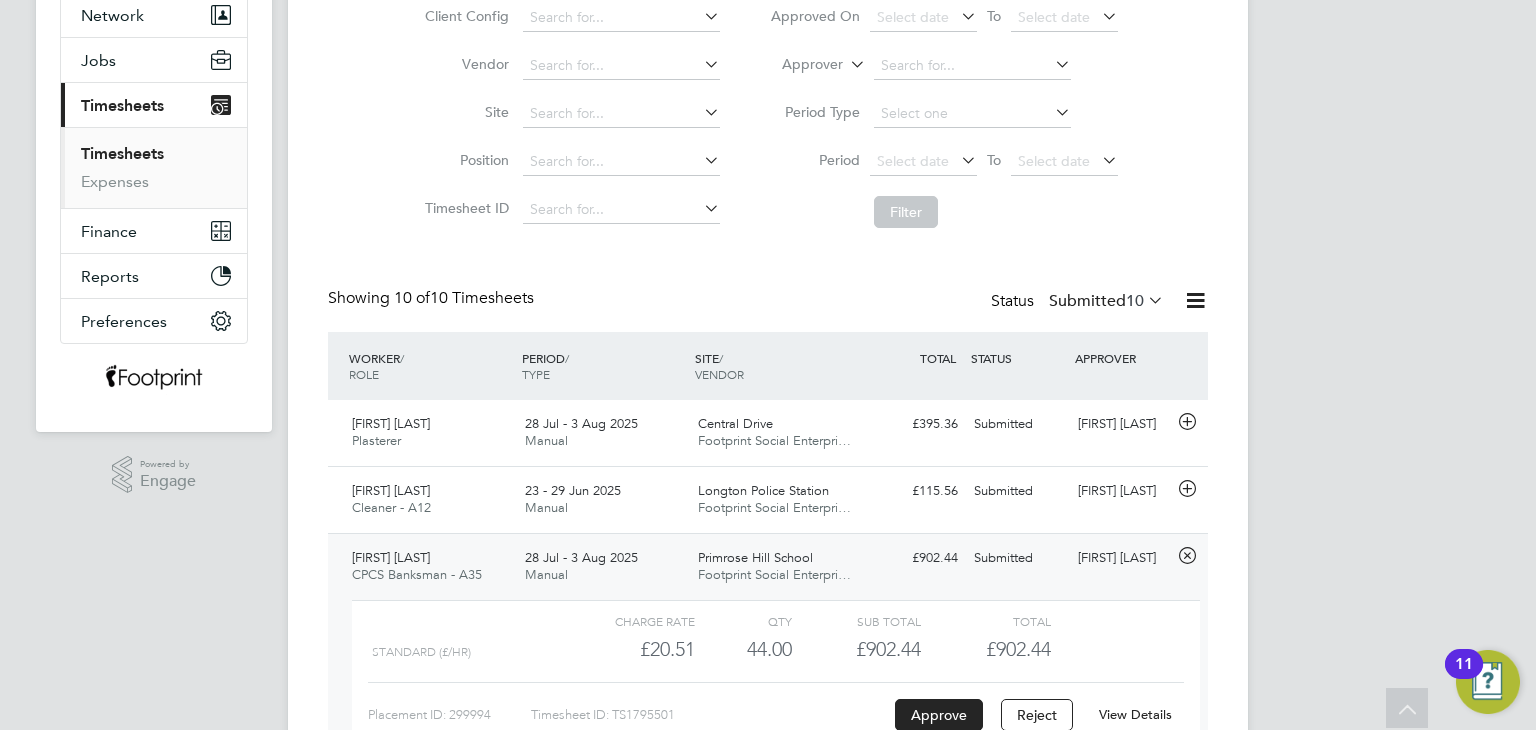 click on "View Details" 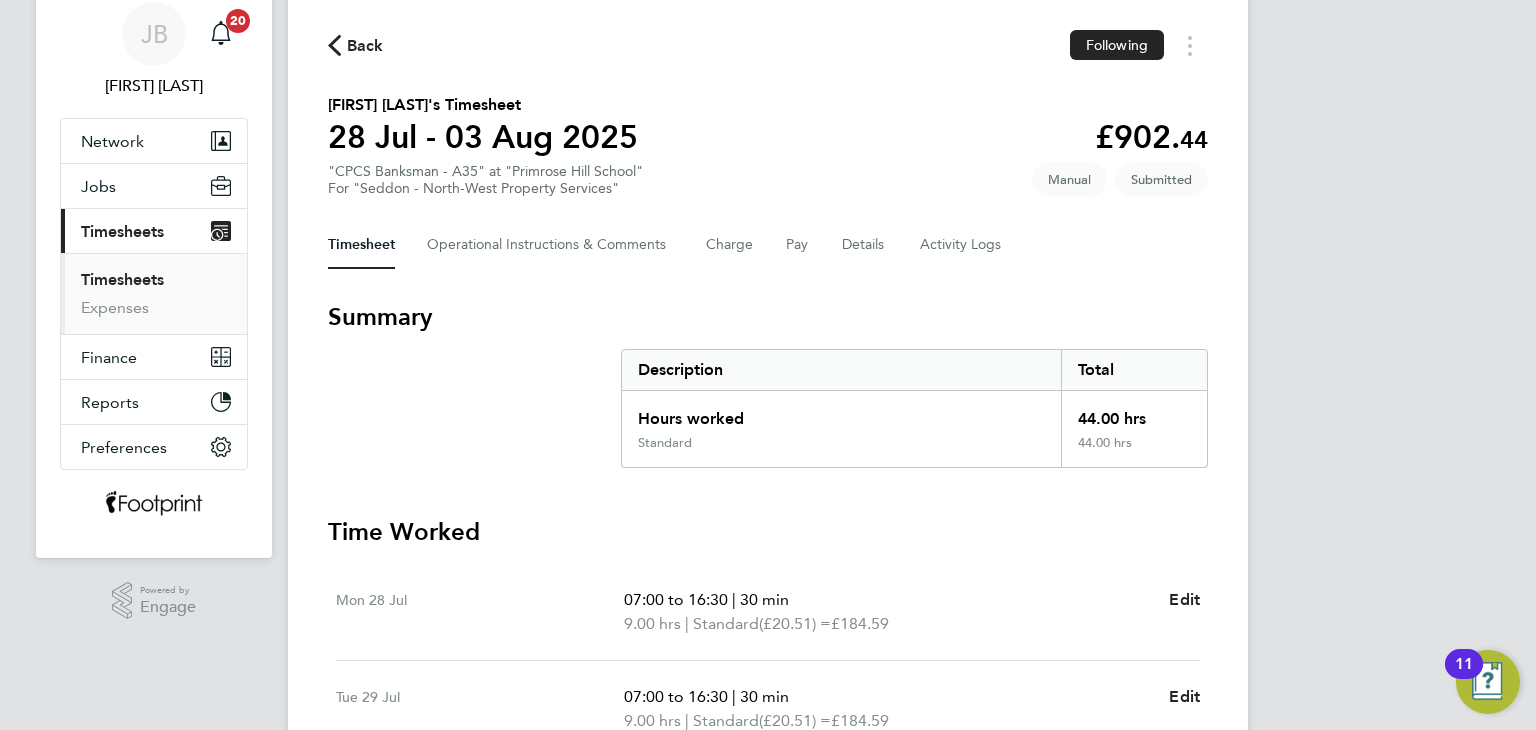 scroll, scrollTop: 0, scrollLeft: 0, axis: both 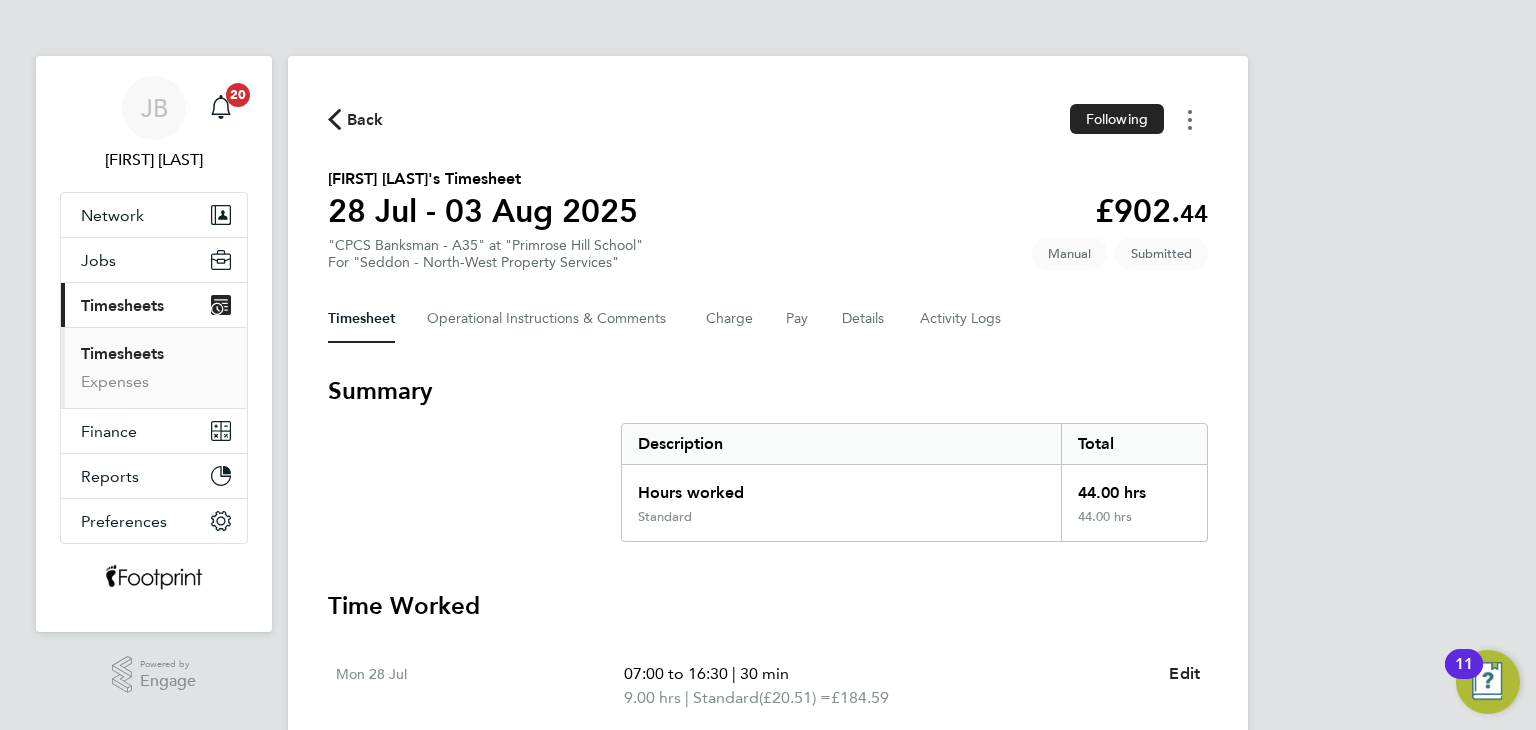 click at bounding box center (1190, 119) 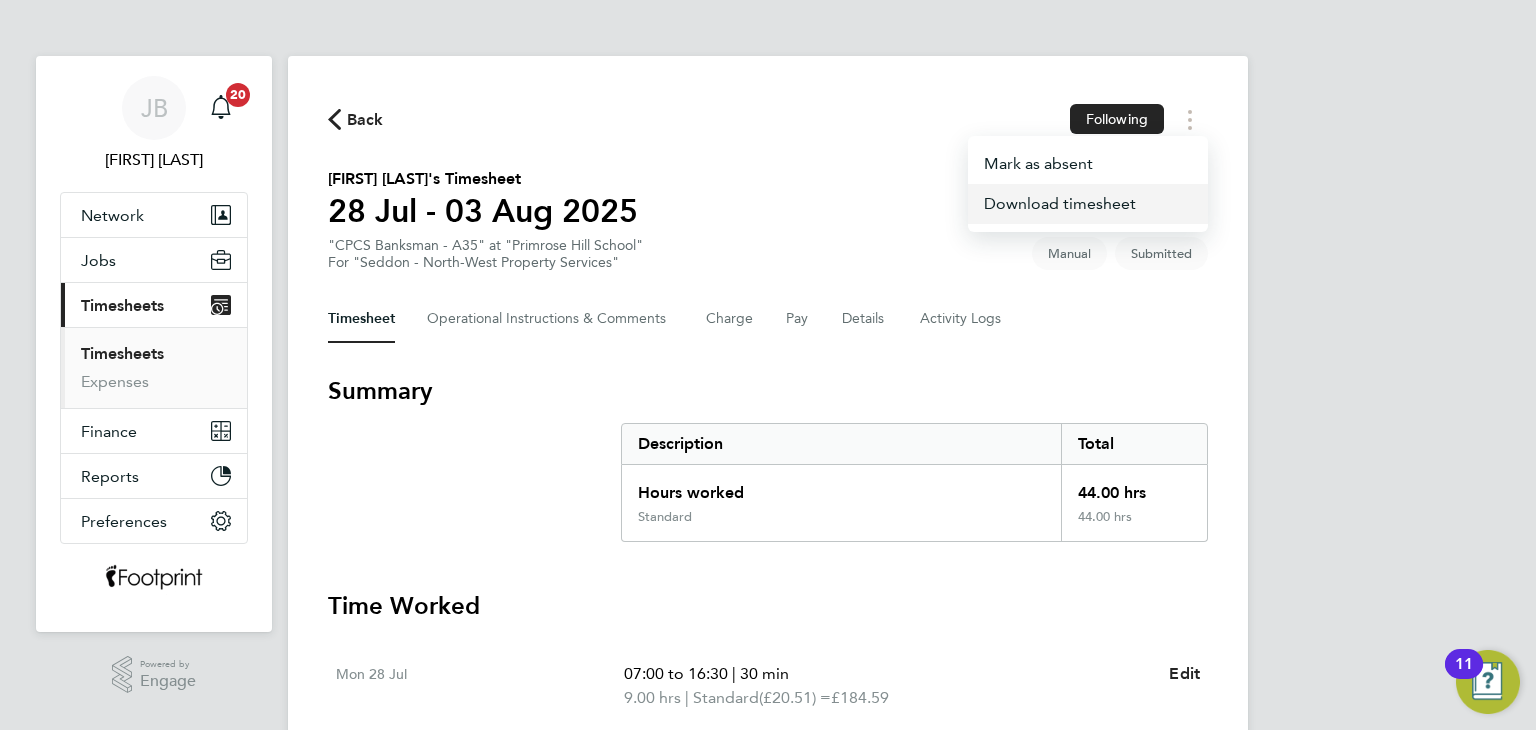 click on "Download timesheet" 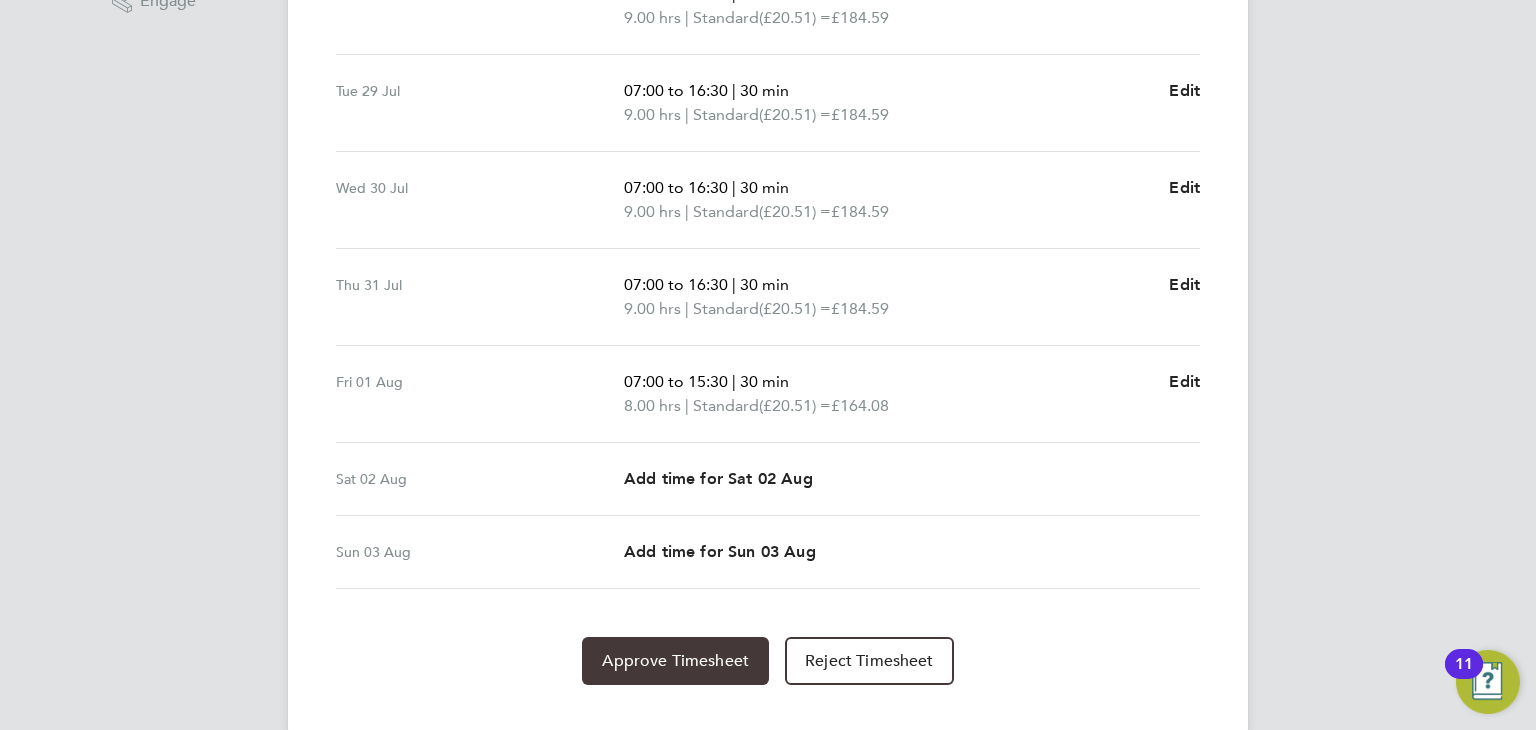 scroll, scrollTop: 712, scrollLeft: 0, axis: vertical 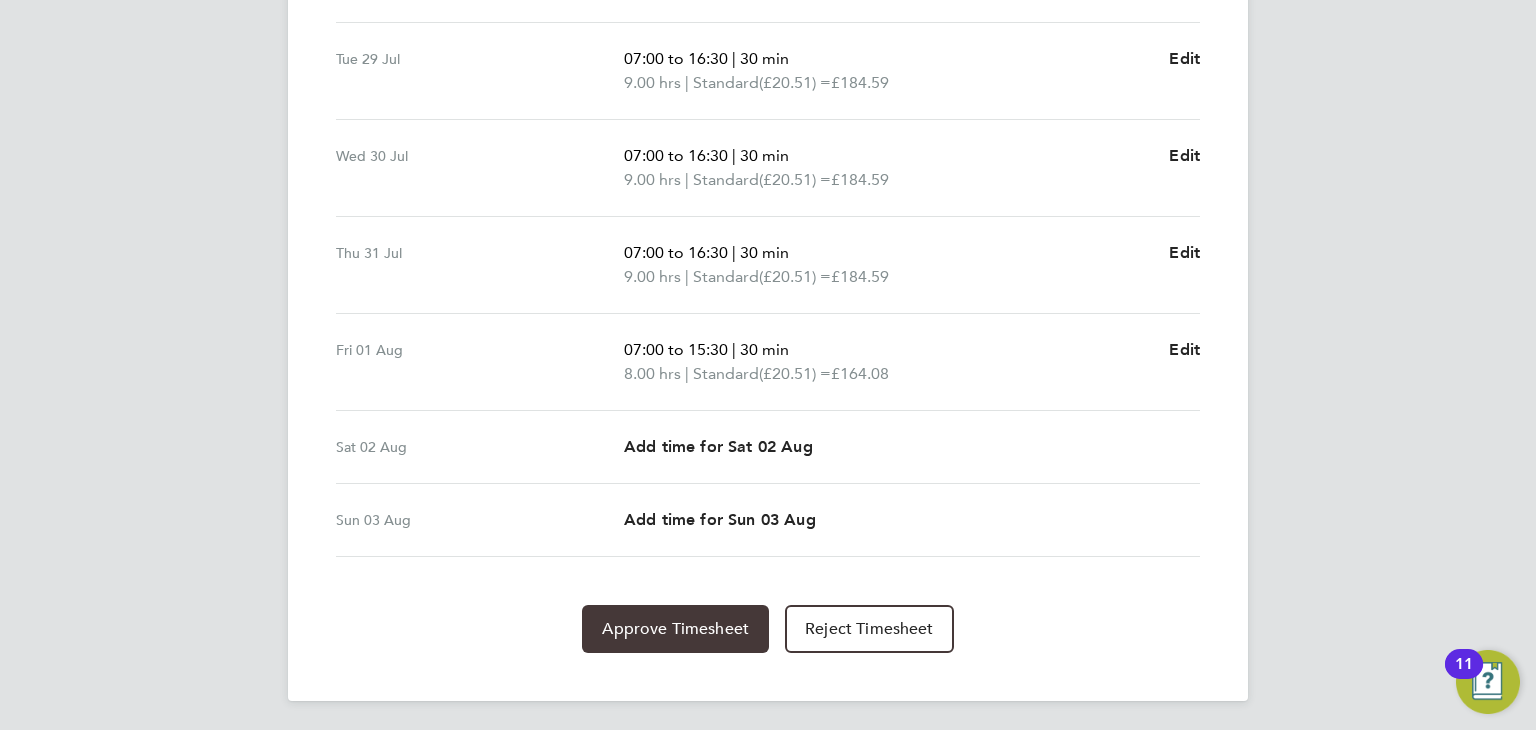 click on "Approve Timesheet" 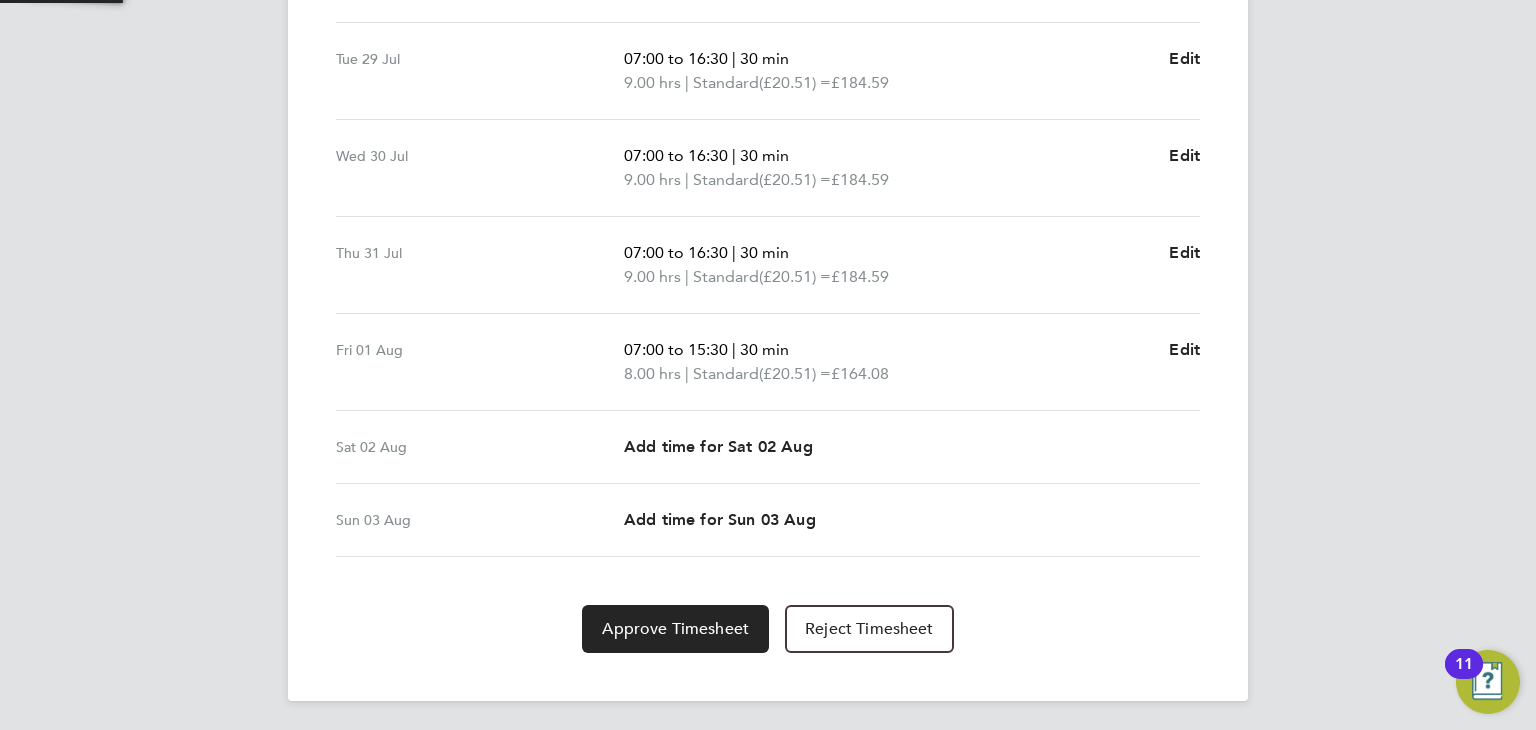 scroll, scrollTop: 0, scrollLeft: 0, axis: both 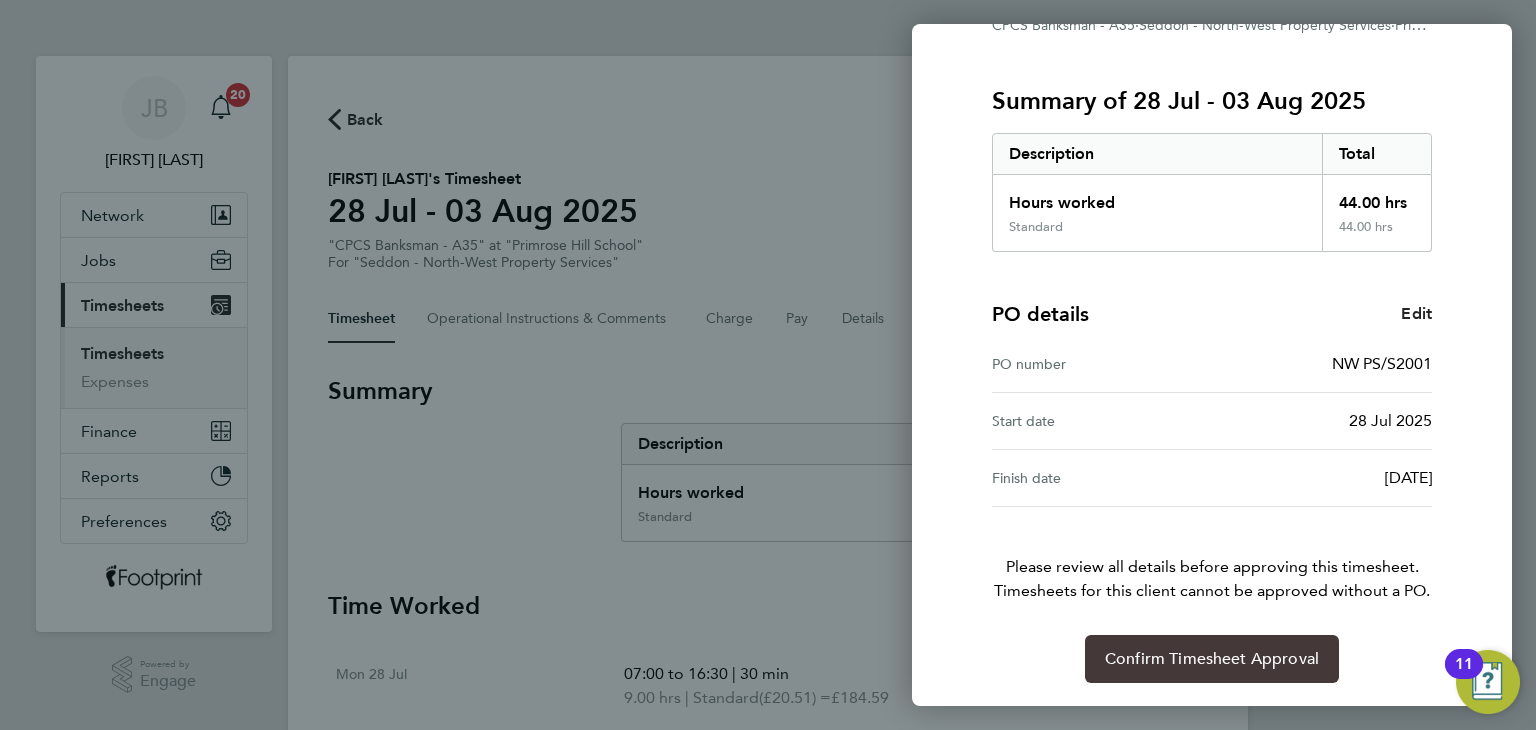 click on "Confirm Timesheet Approval" 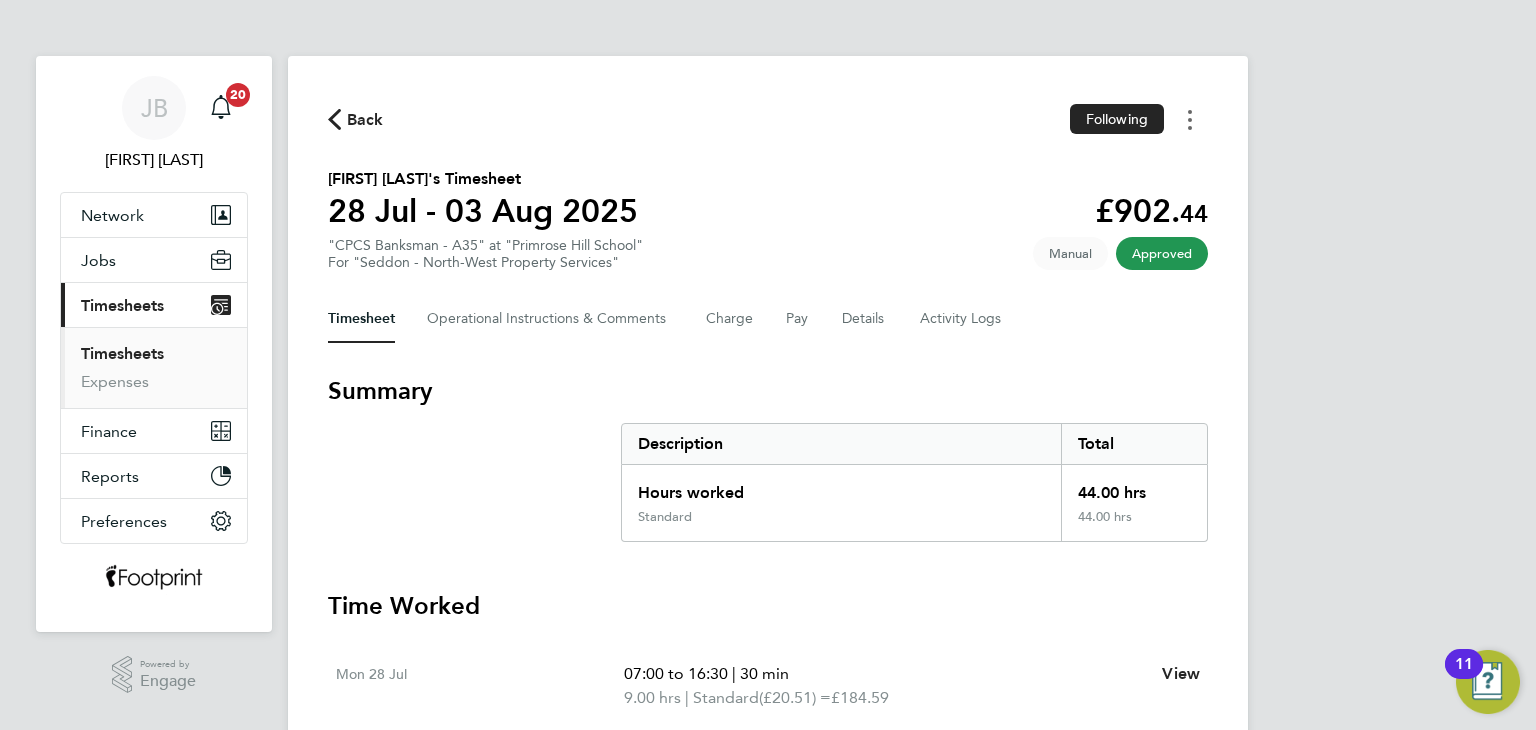 click 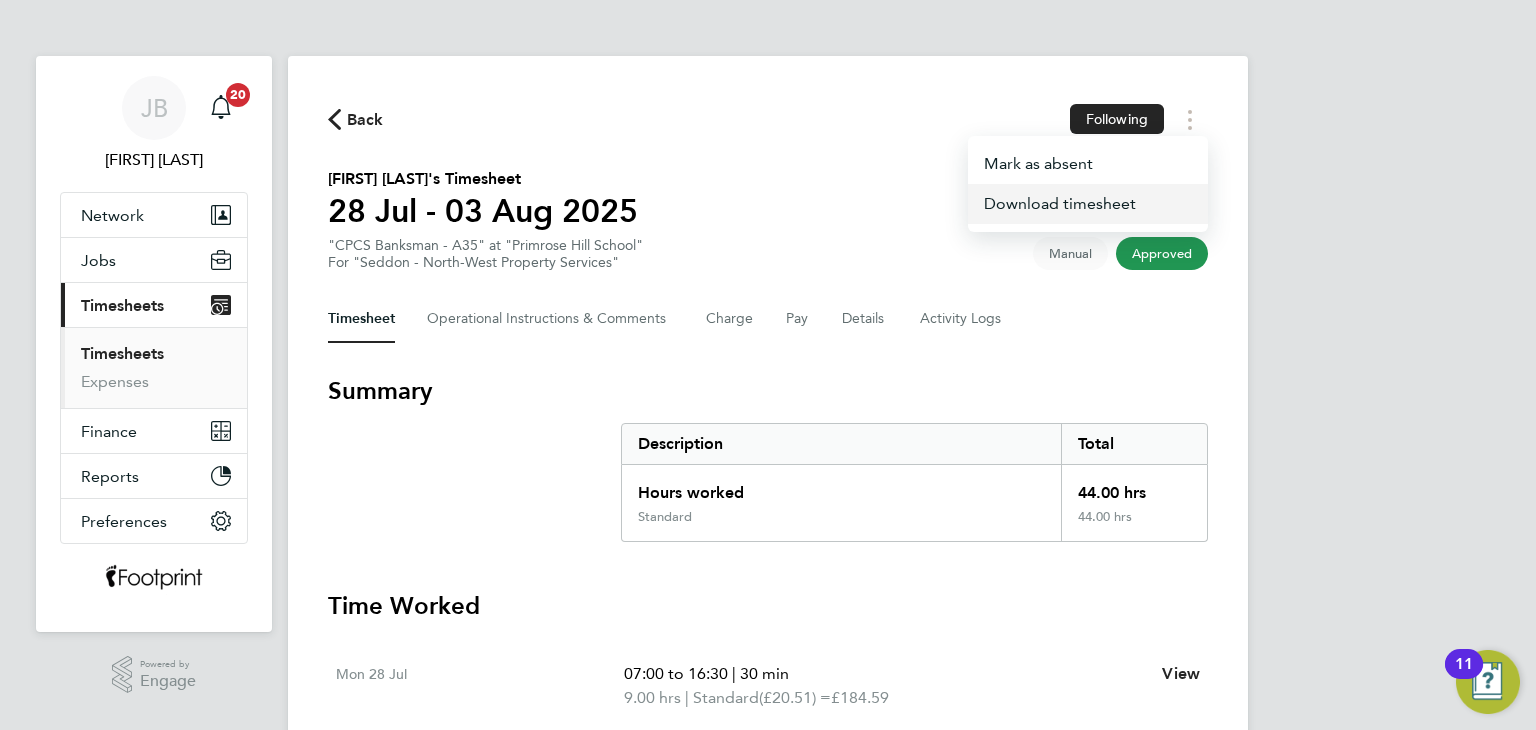 click on "Download timesheet" 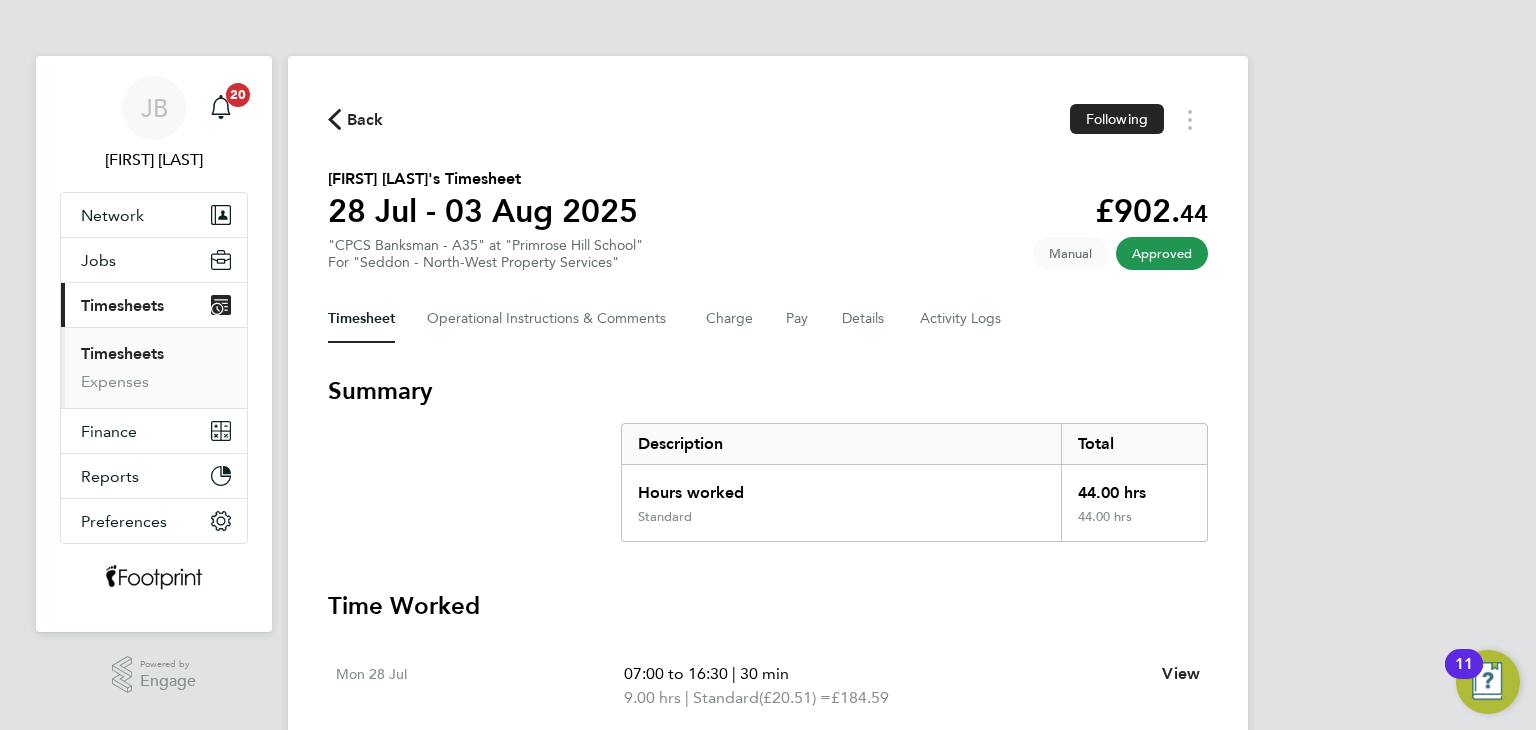 click on "Timesheets" at bounding box center (122, 353) 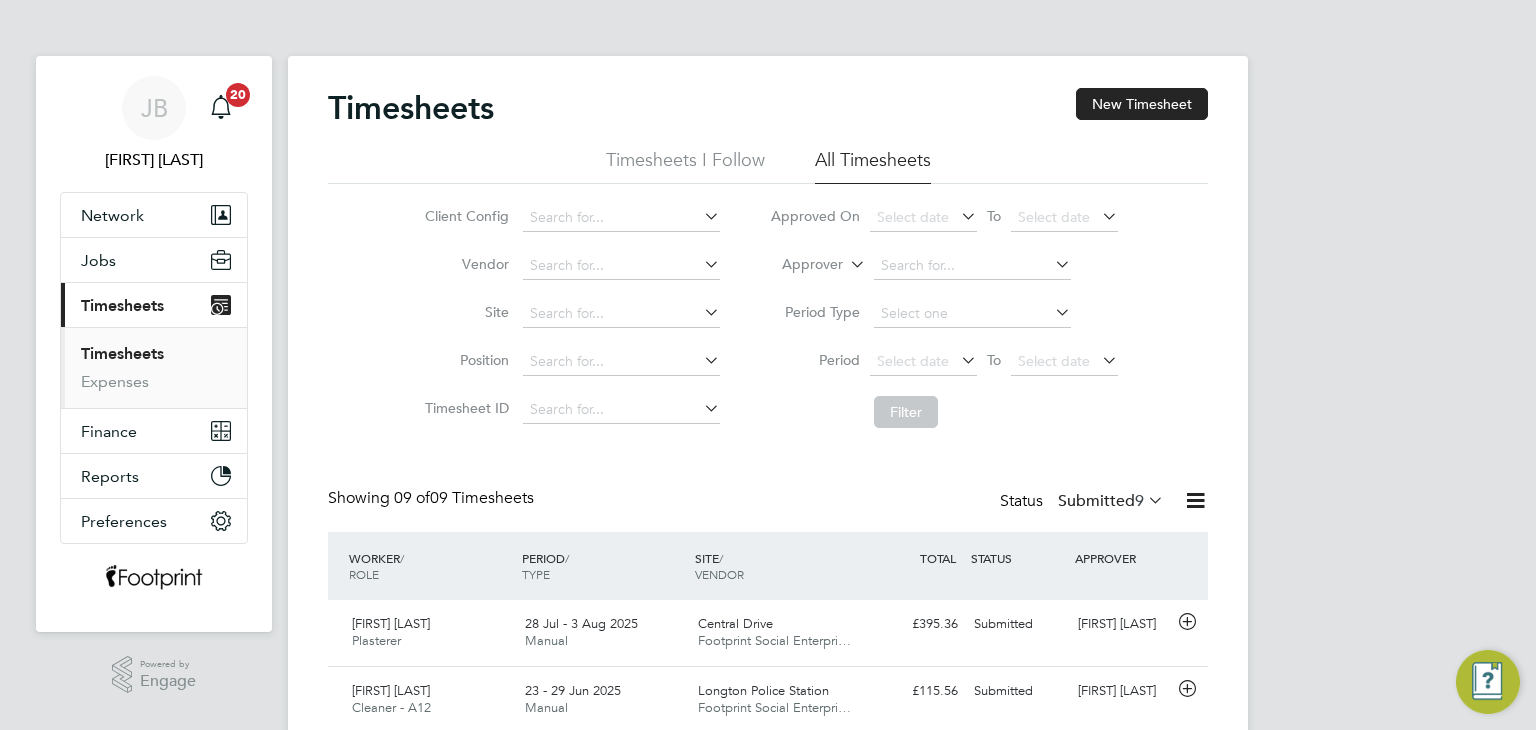 scroll, scrollTop: 9, scrollLeft: 10, axis: both 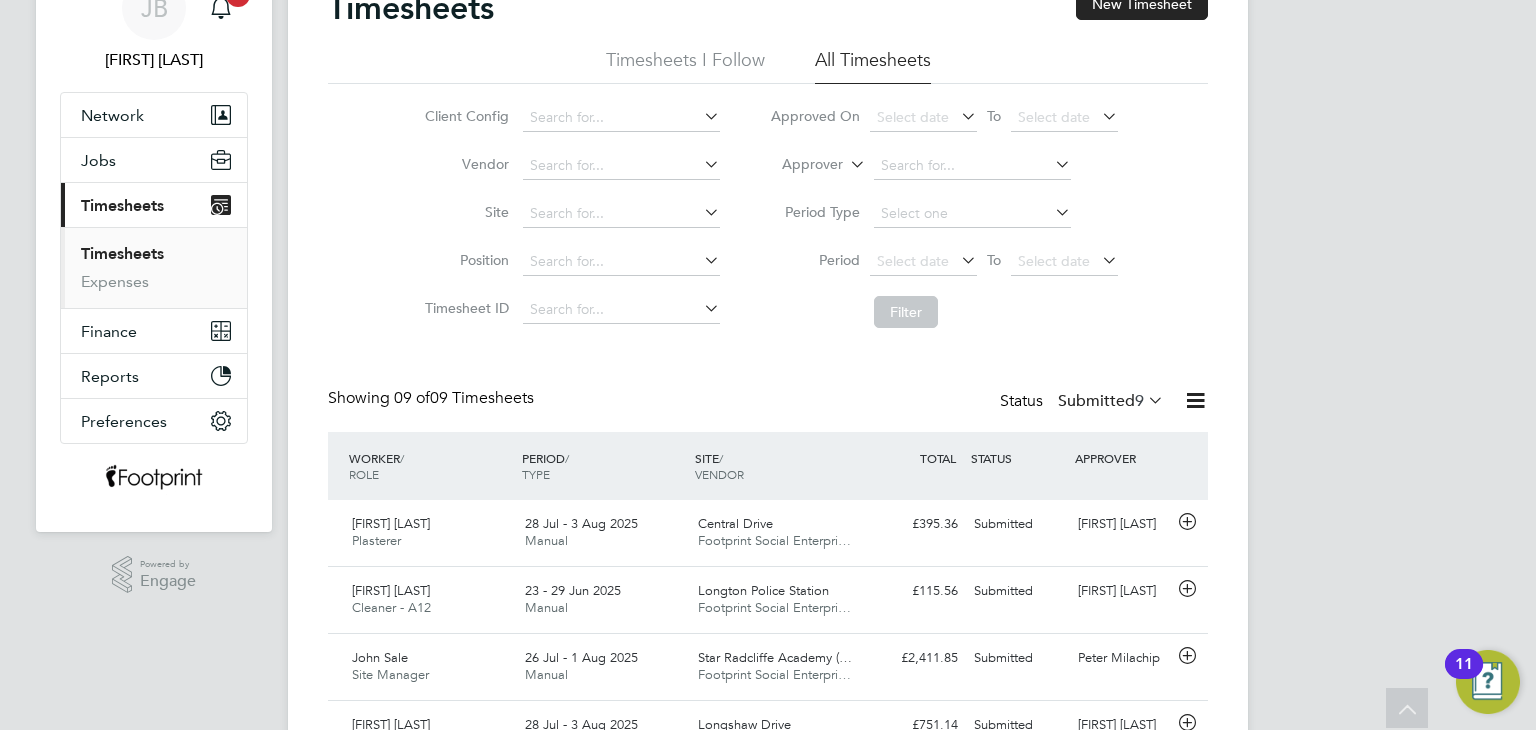 click on "Submitted  9" 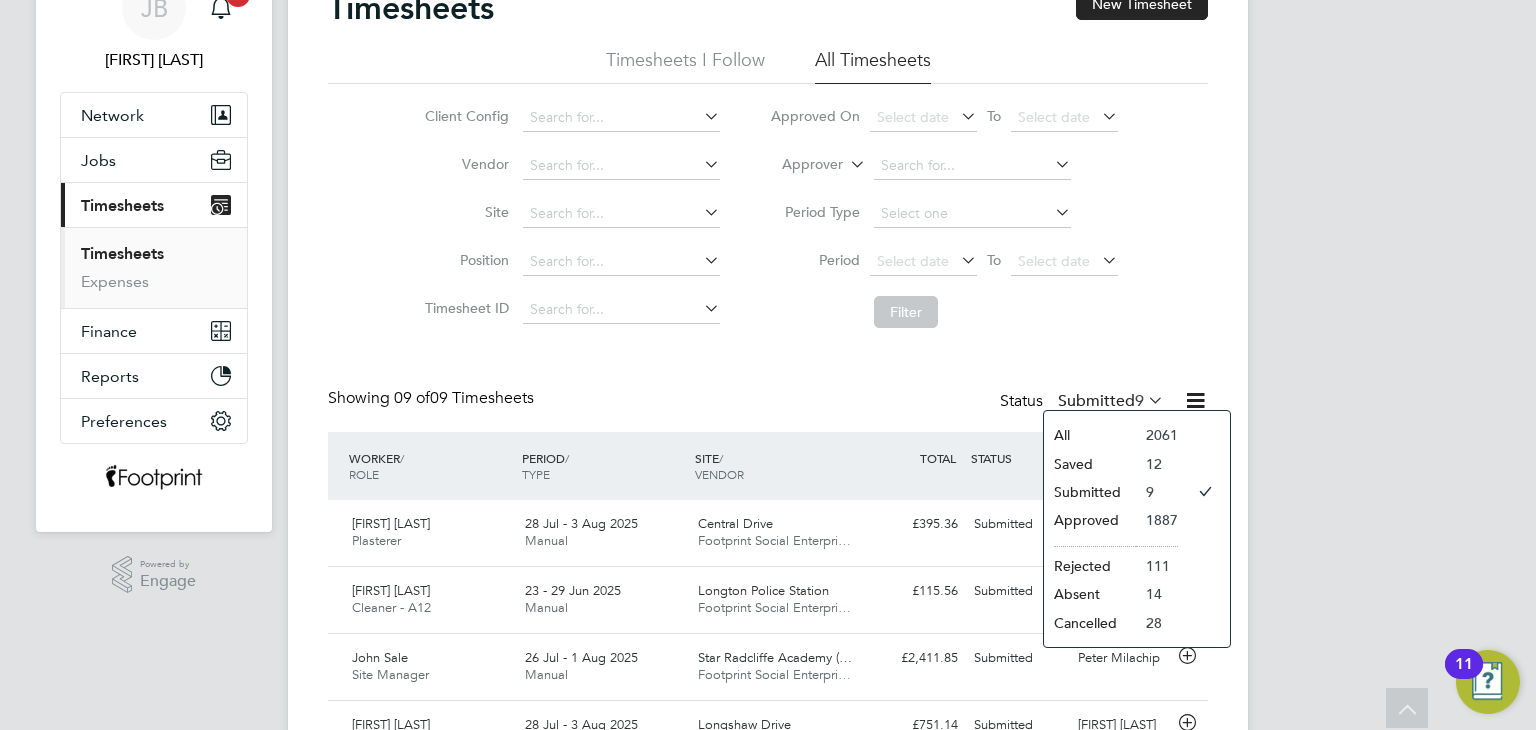 click on "Approved" 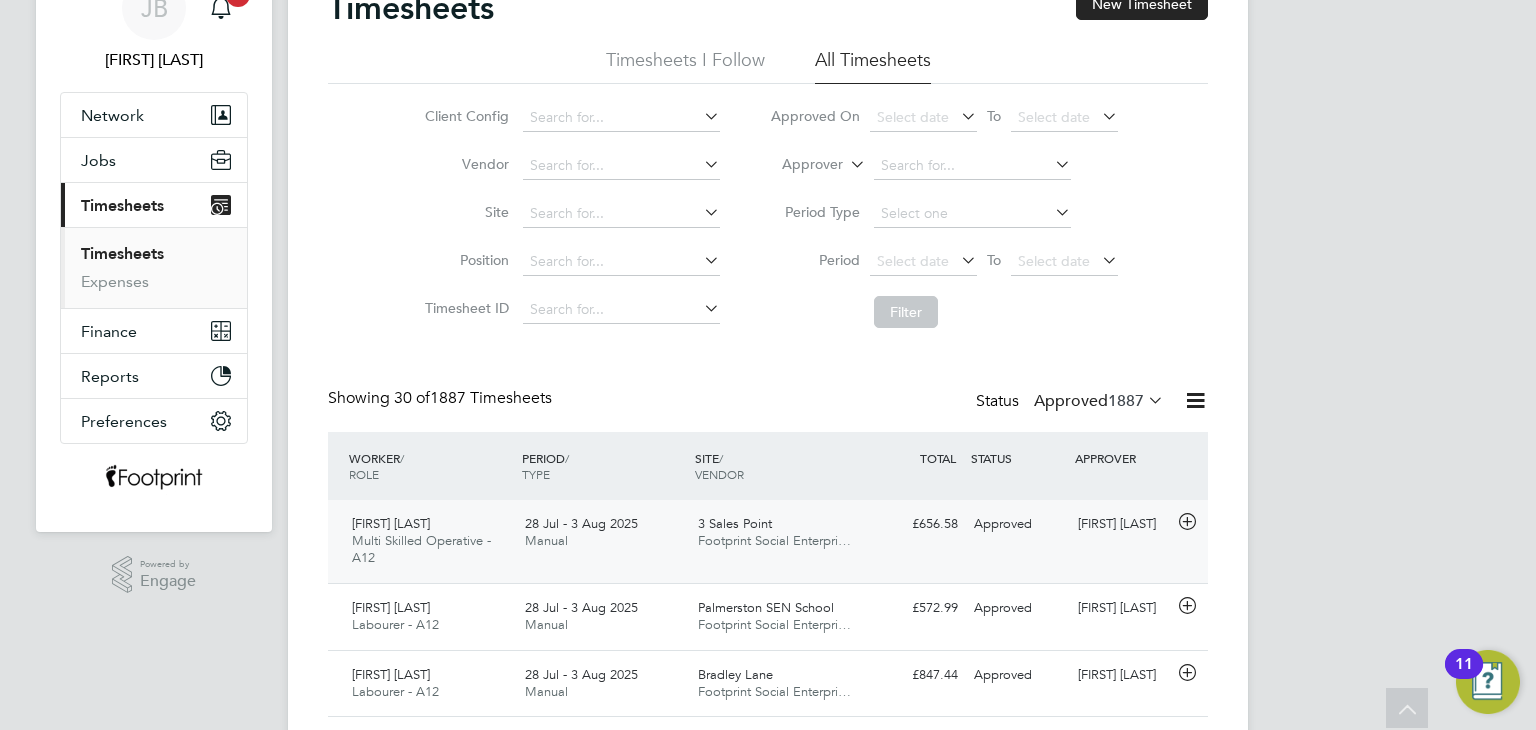 click on "Approved" 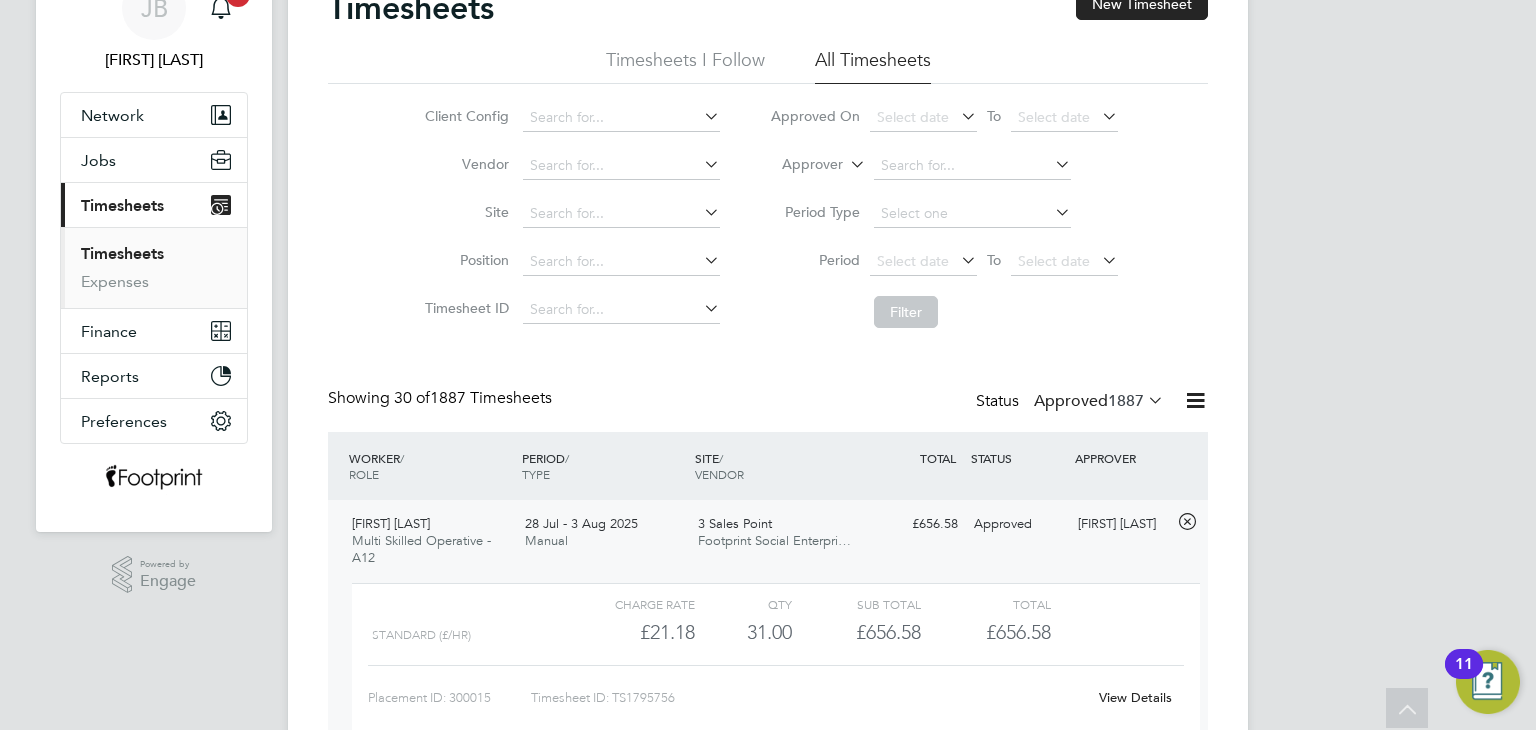 click on "View Details" 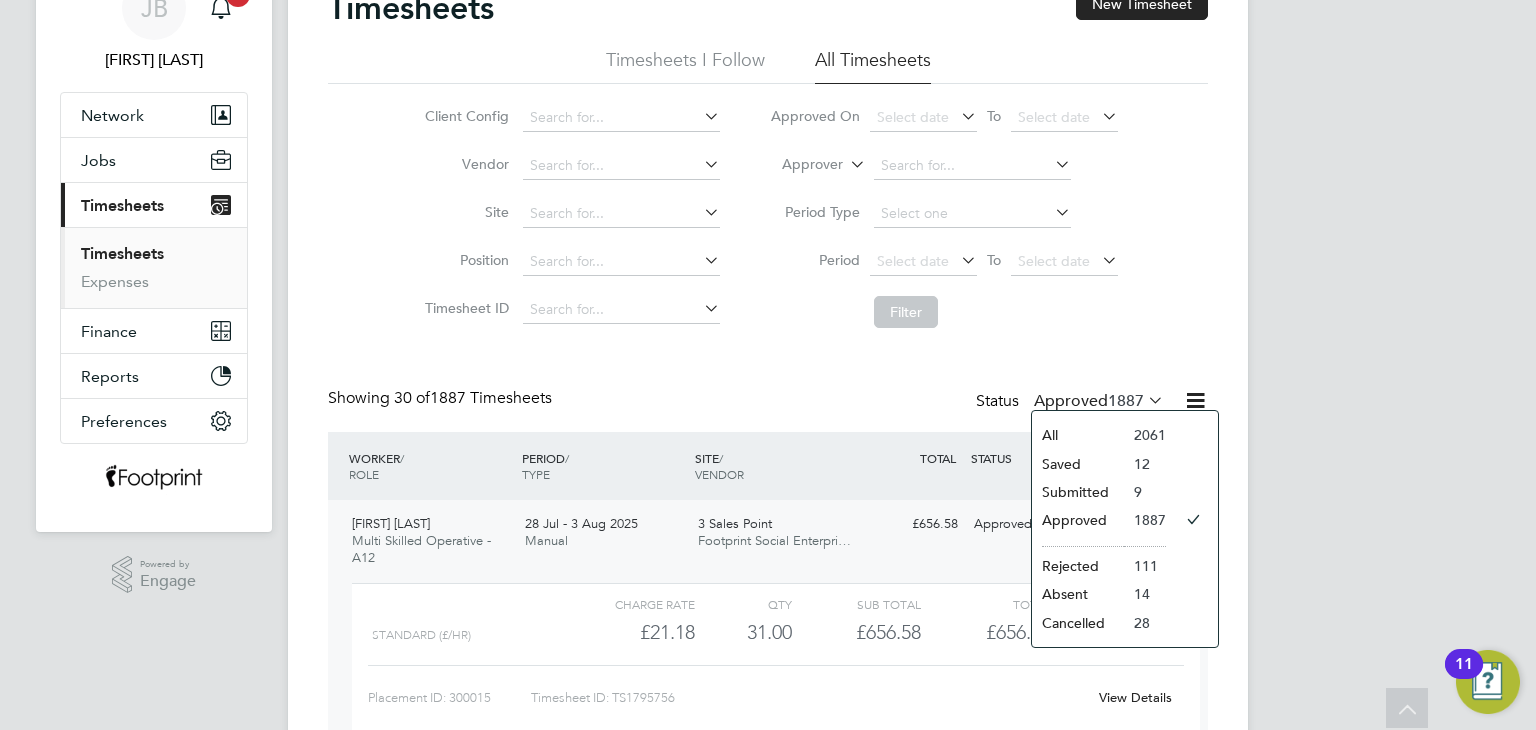 click on "Submitted" 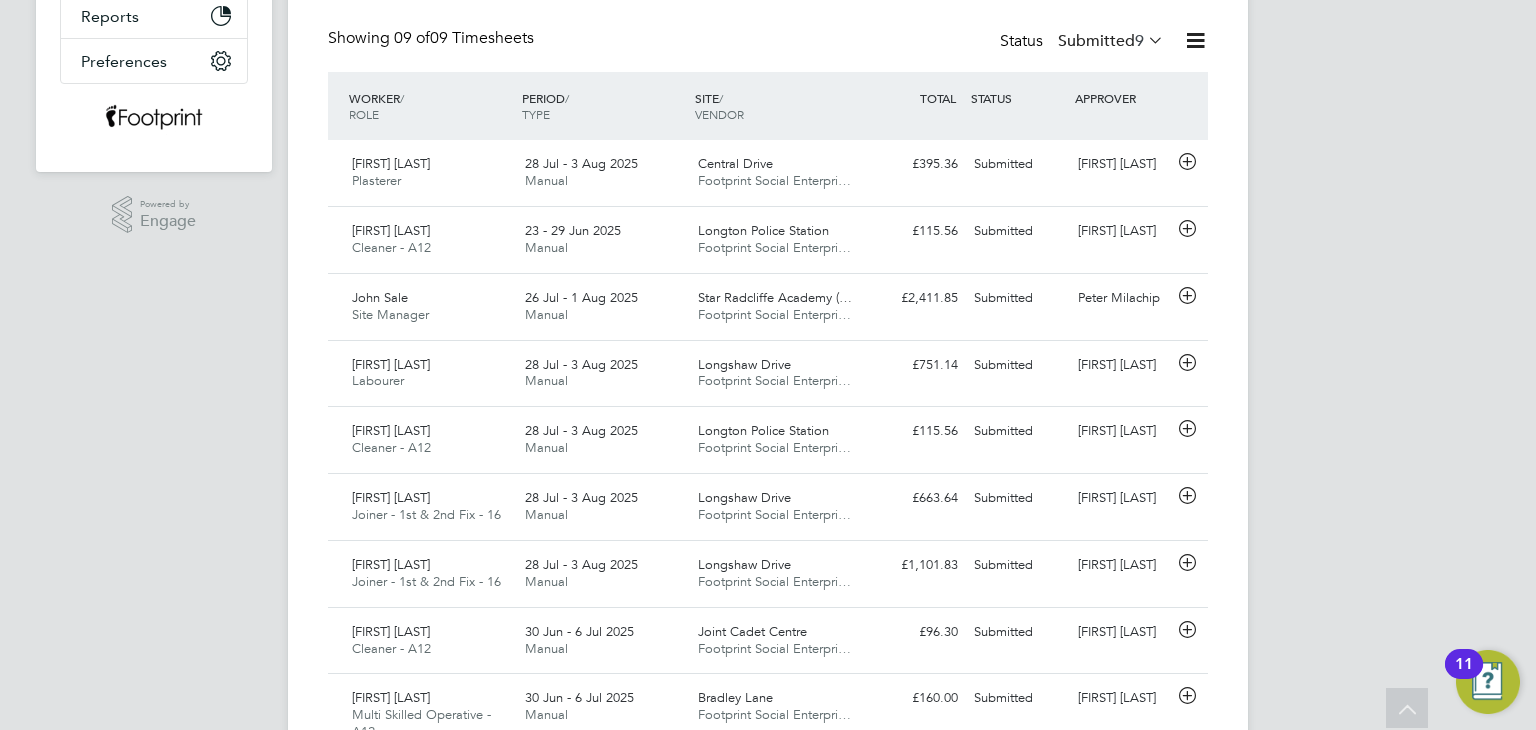 scroll, scrollTop: 358, scrollLeft: 0, axis: vertical 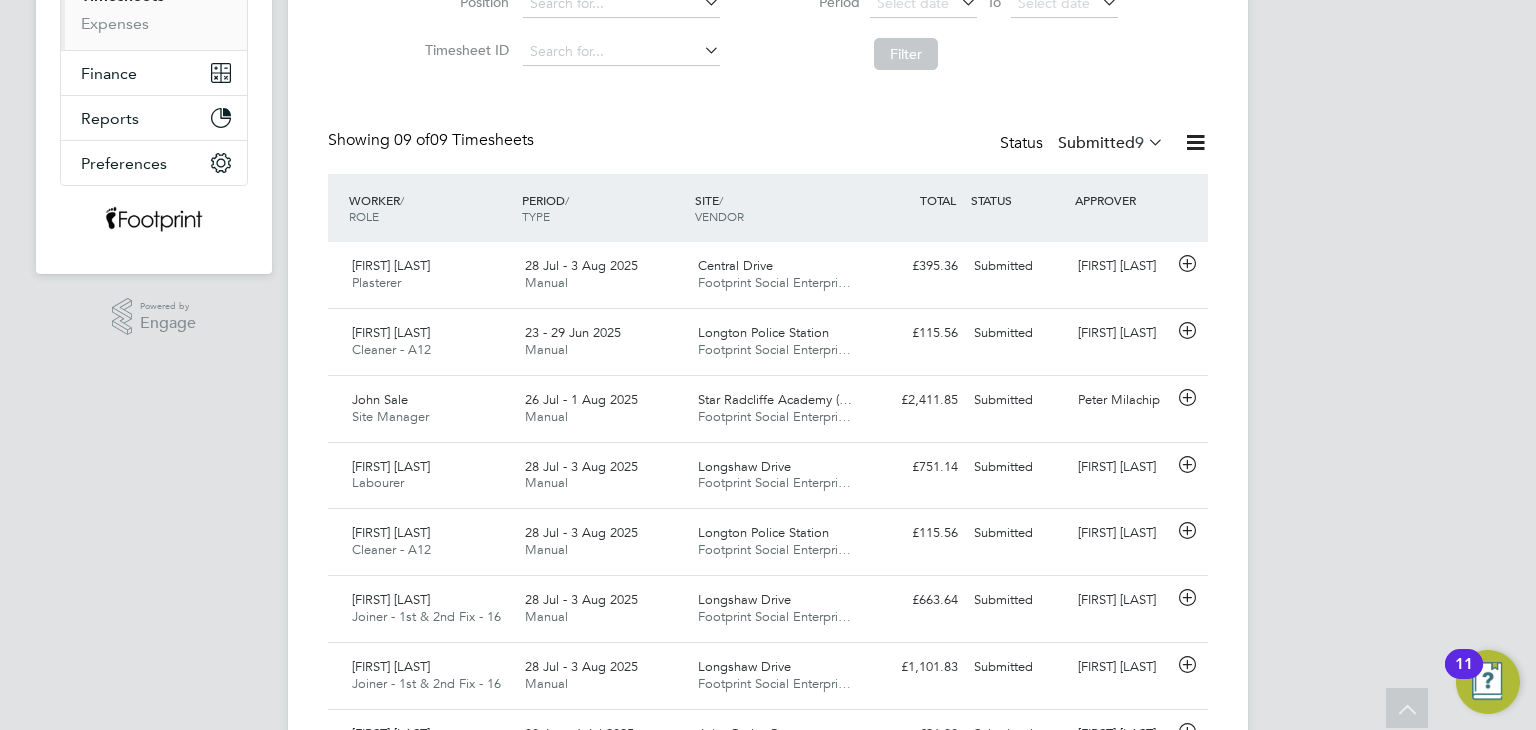 click on "Submitted  9" 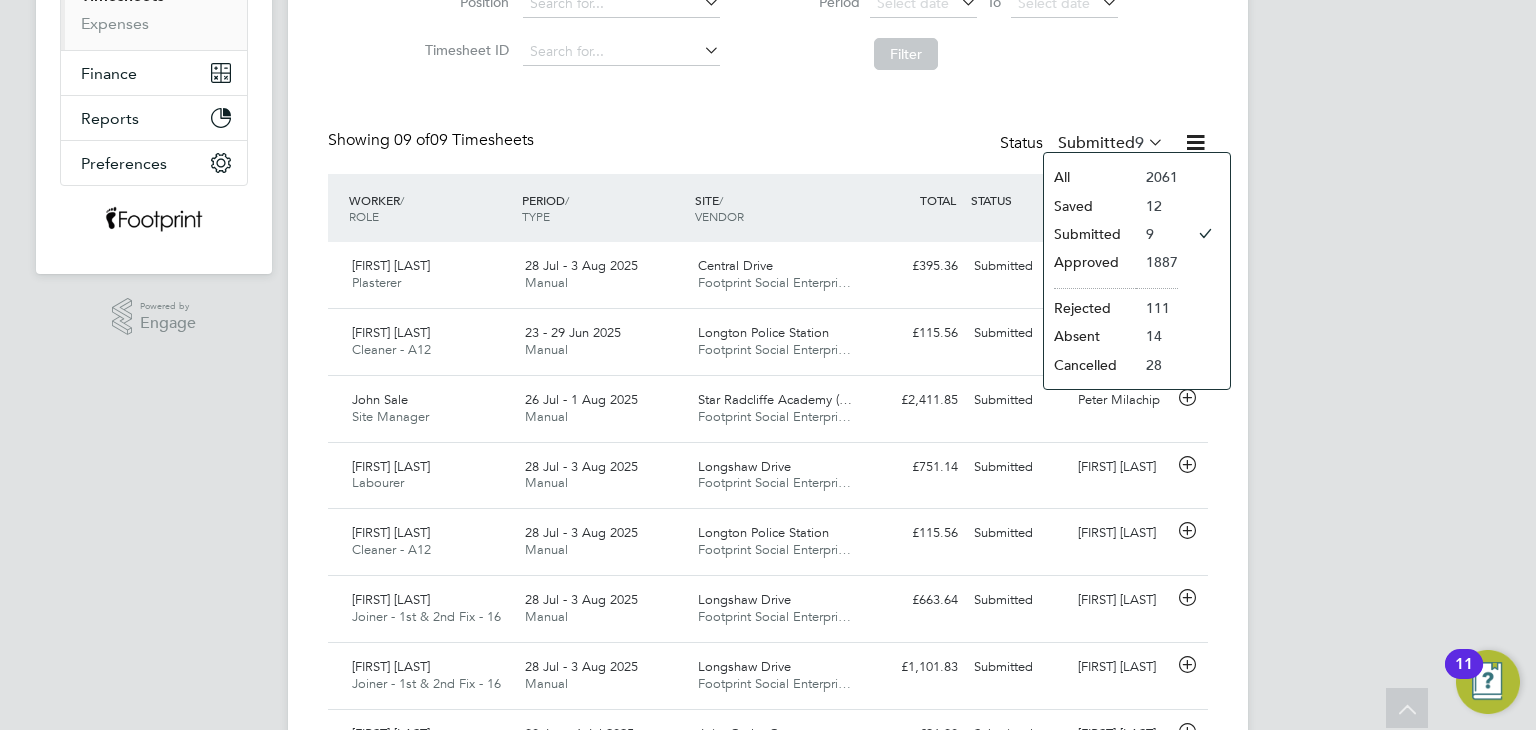 click on "Approved" 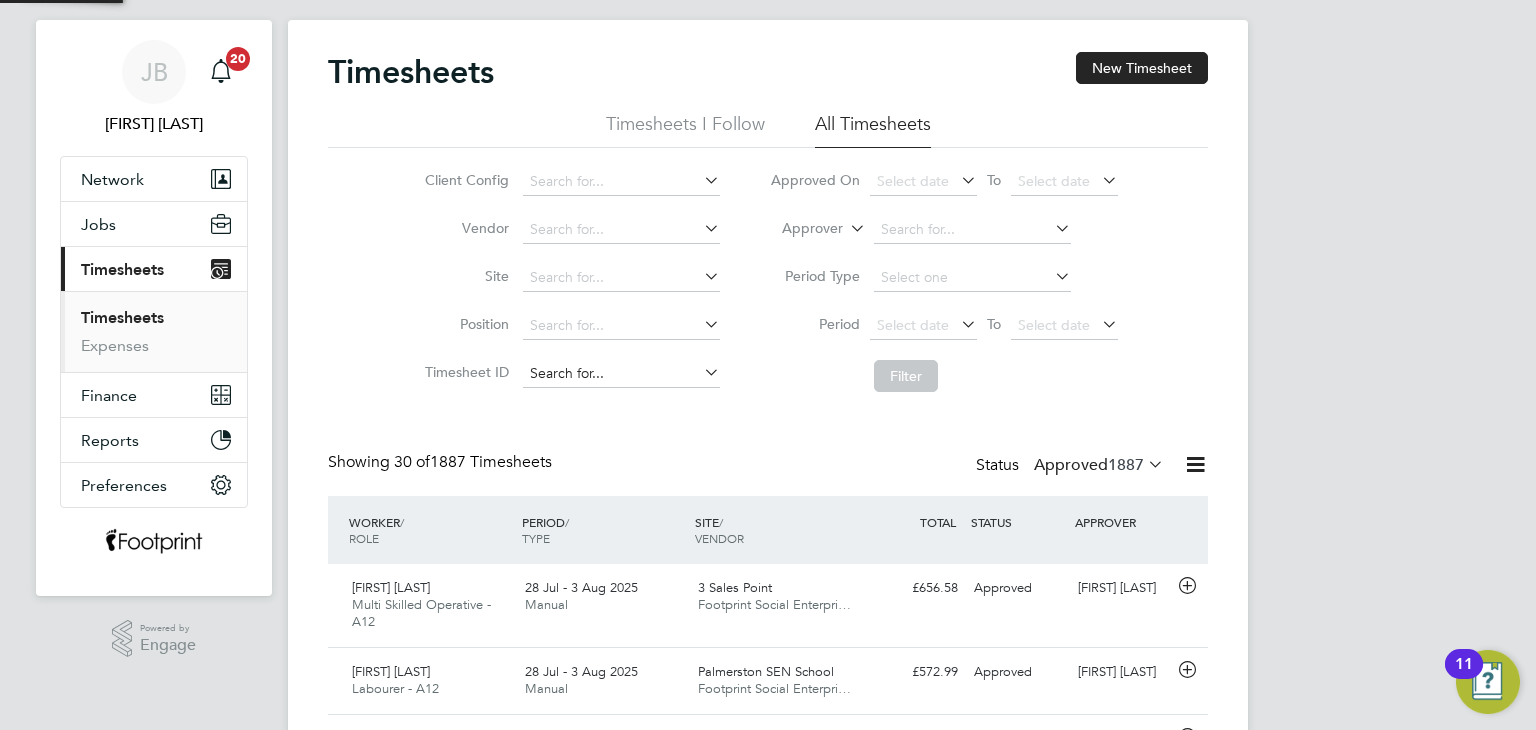 scroll, scrollTop: 358, scrollLeft: 0, axis: vertical 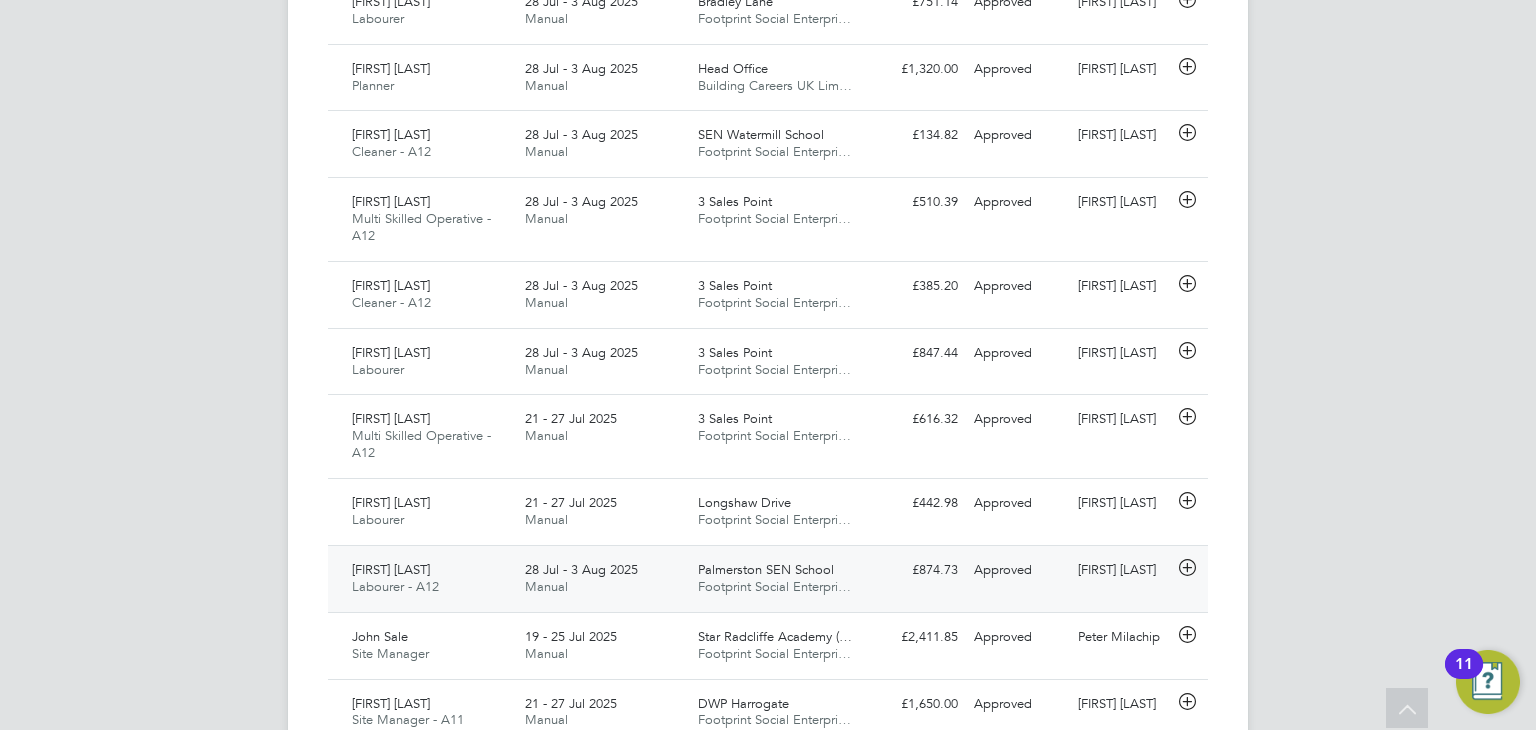 click on "28 Jul - 3 Aug 2025" 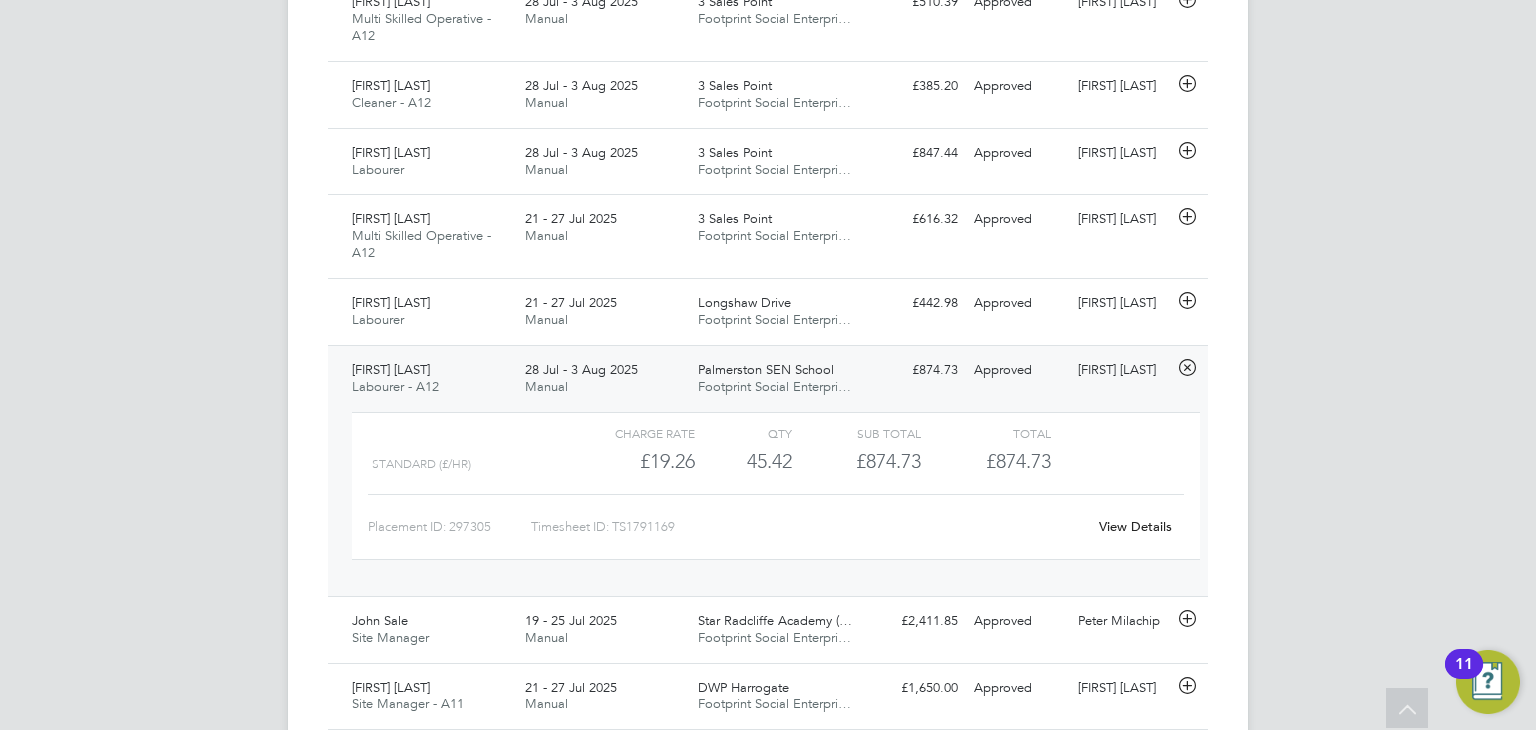 click on "View Details" 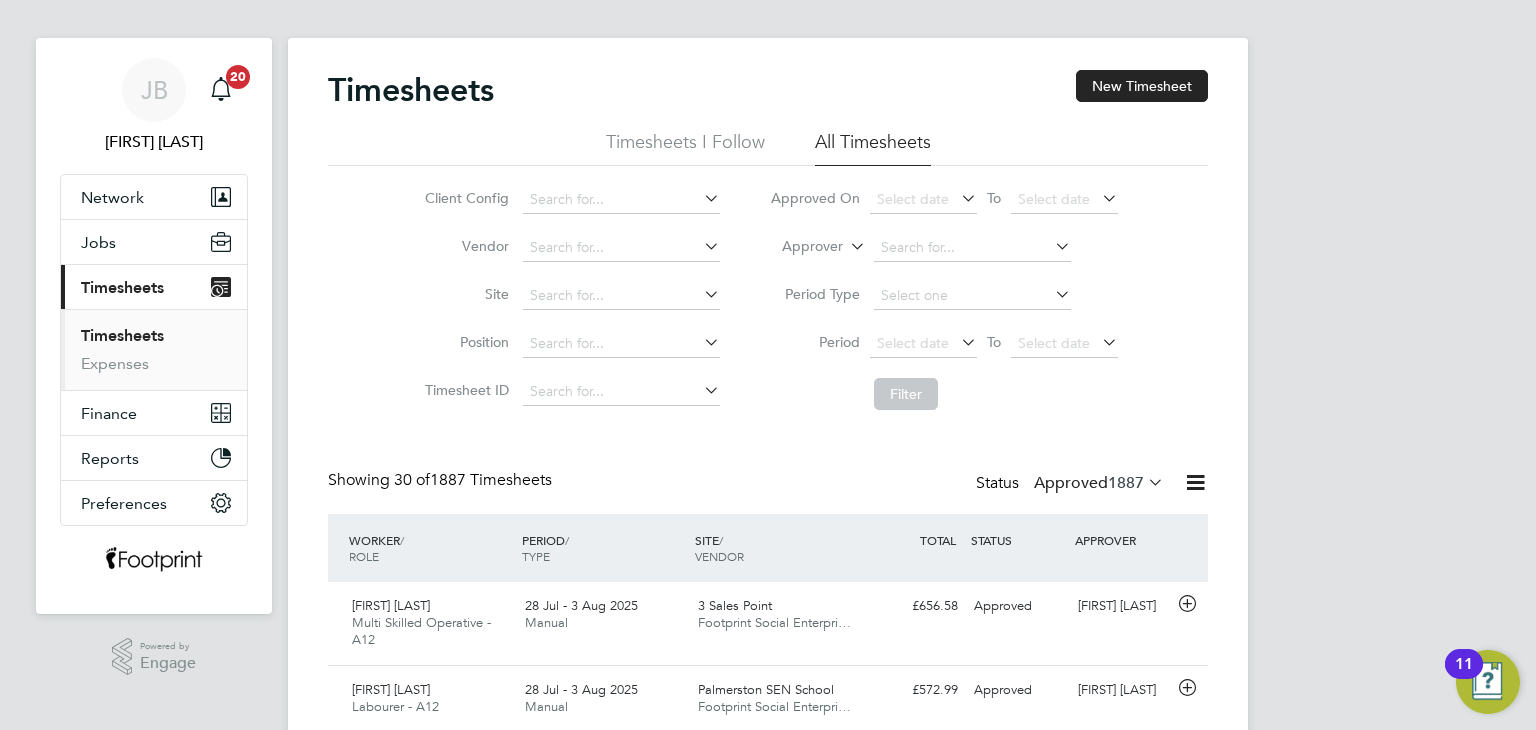 scroll, scrollTop: 0, scrollLeft: 0, axis: both 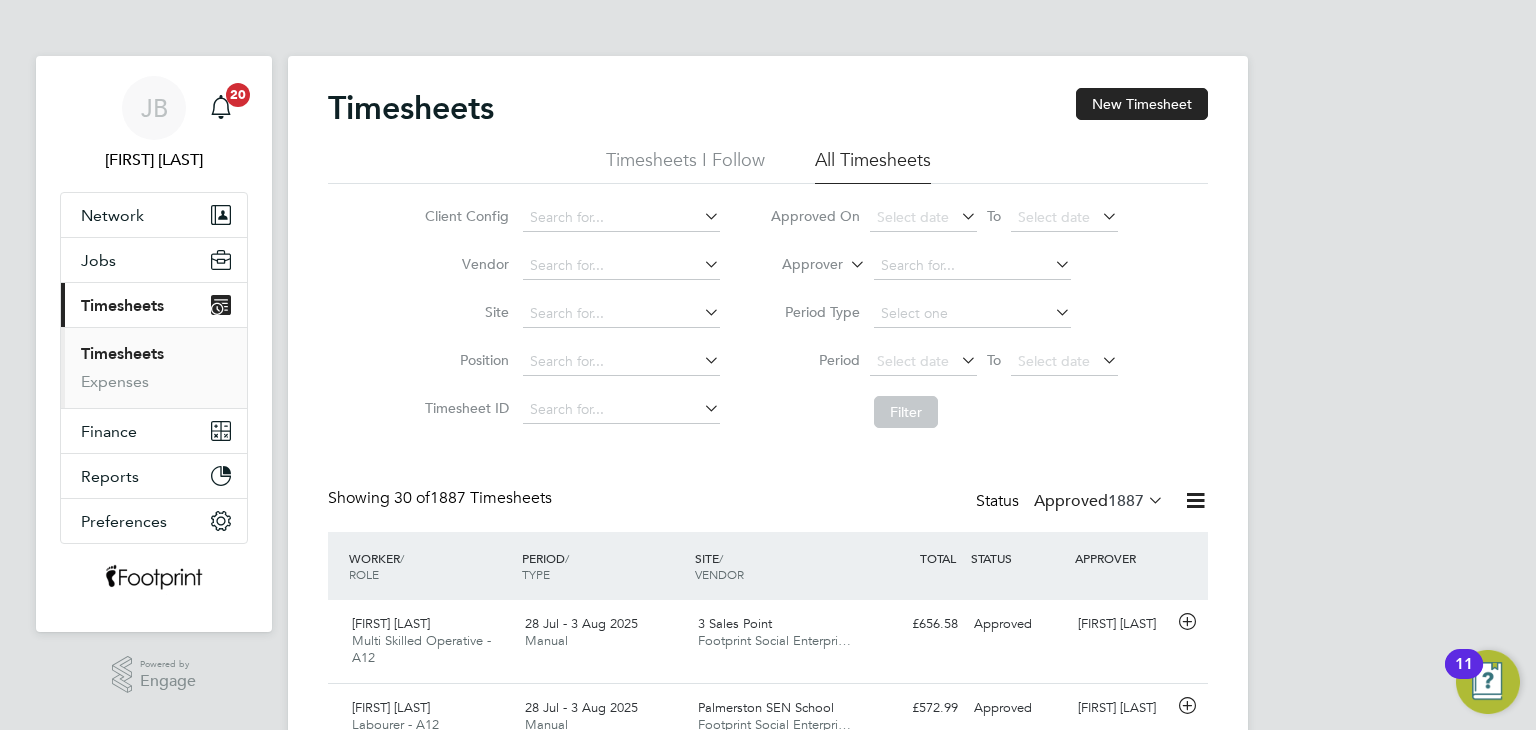 click on "Approved  1887" 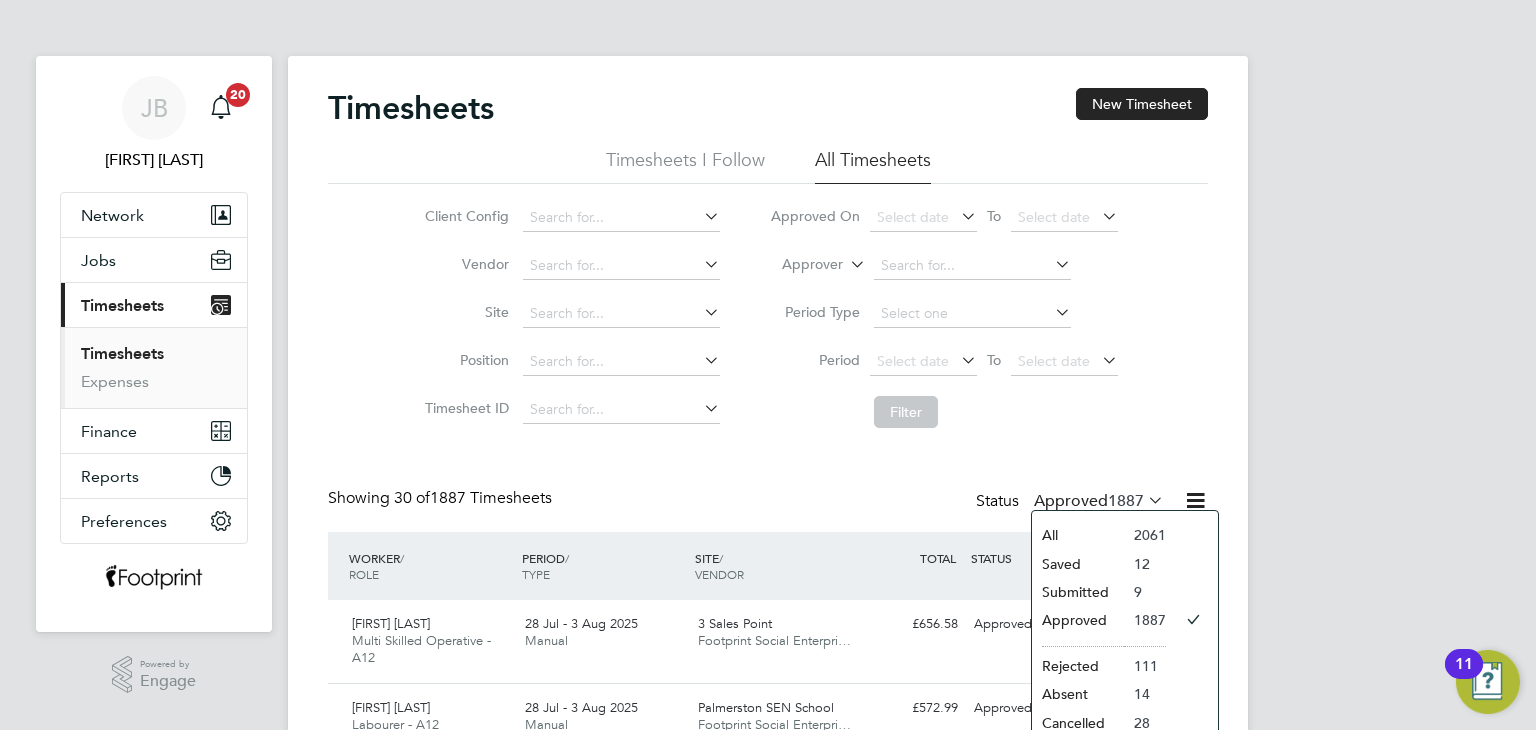 click on "Approved  1887" 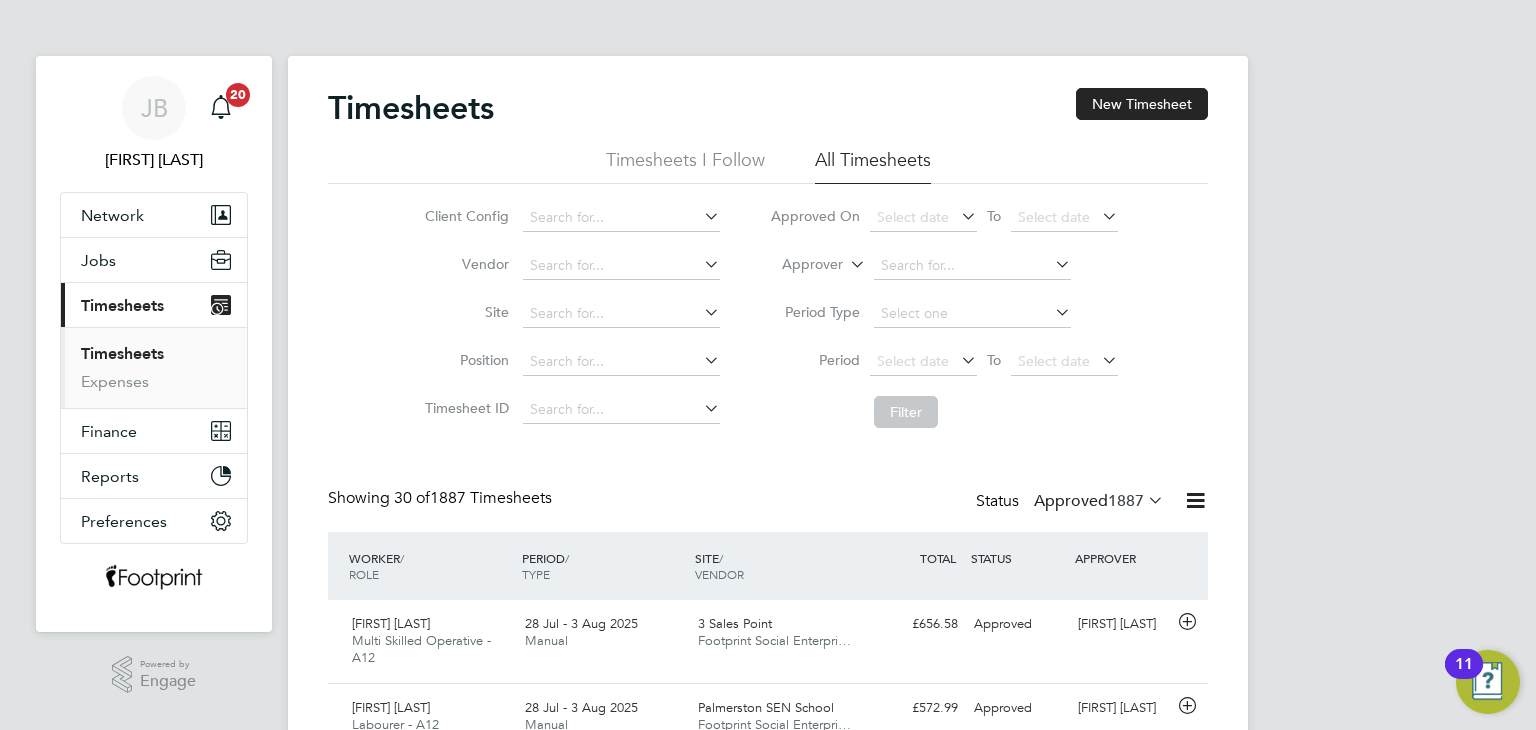 click on "Approved  1887" 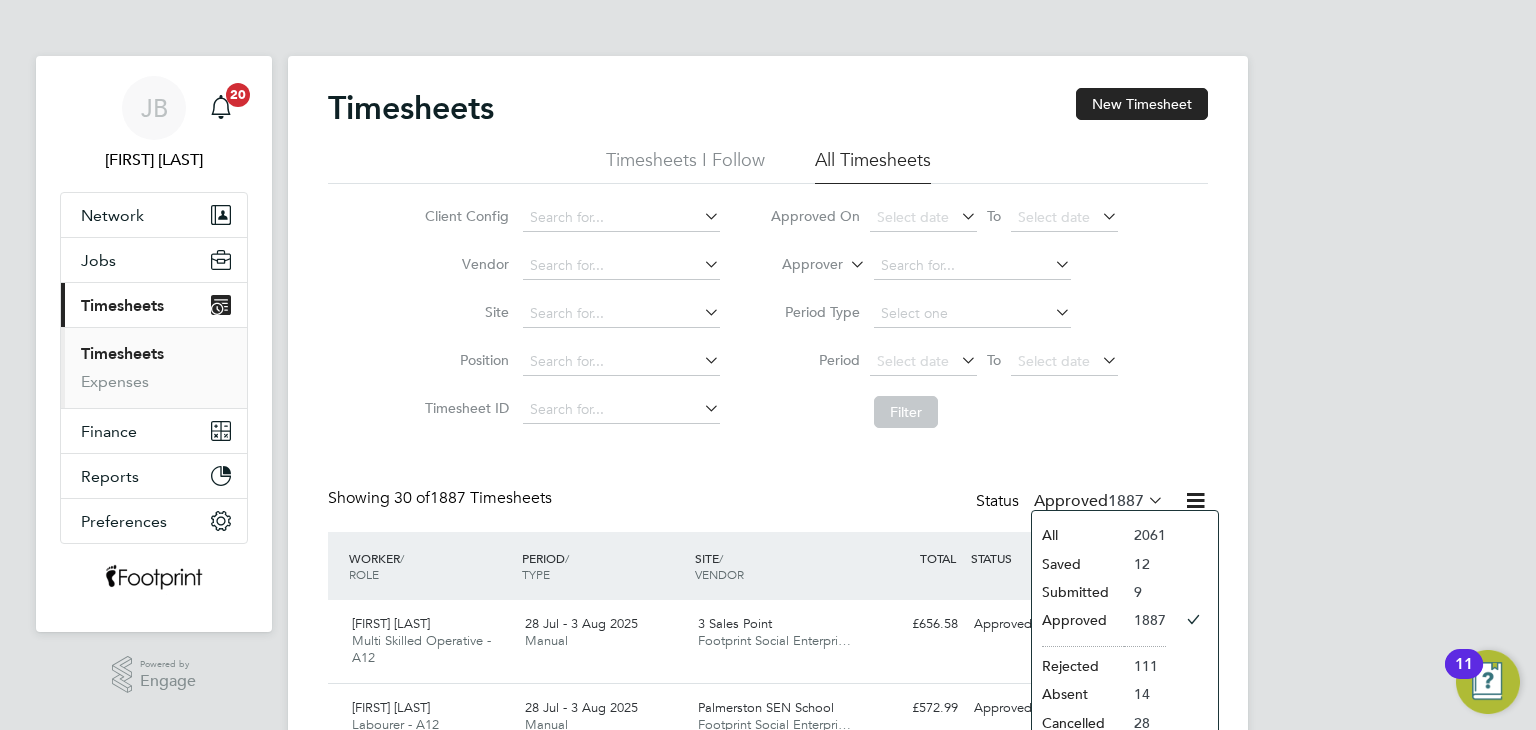 click on "Submitted" 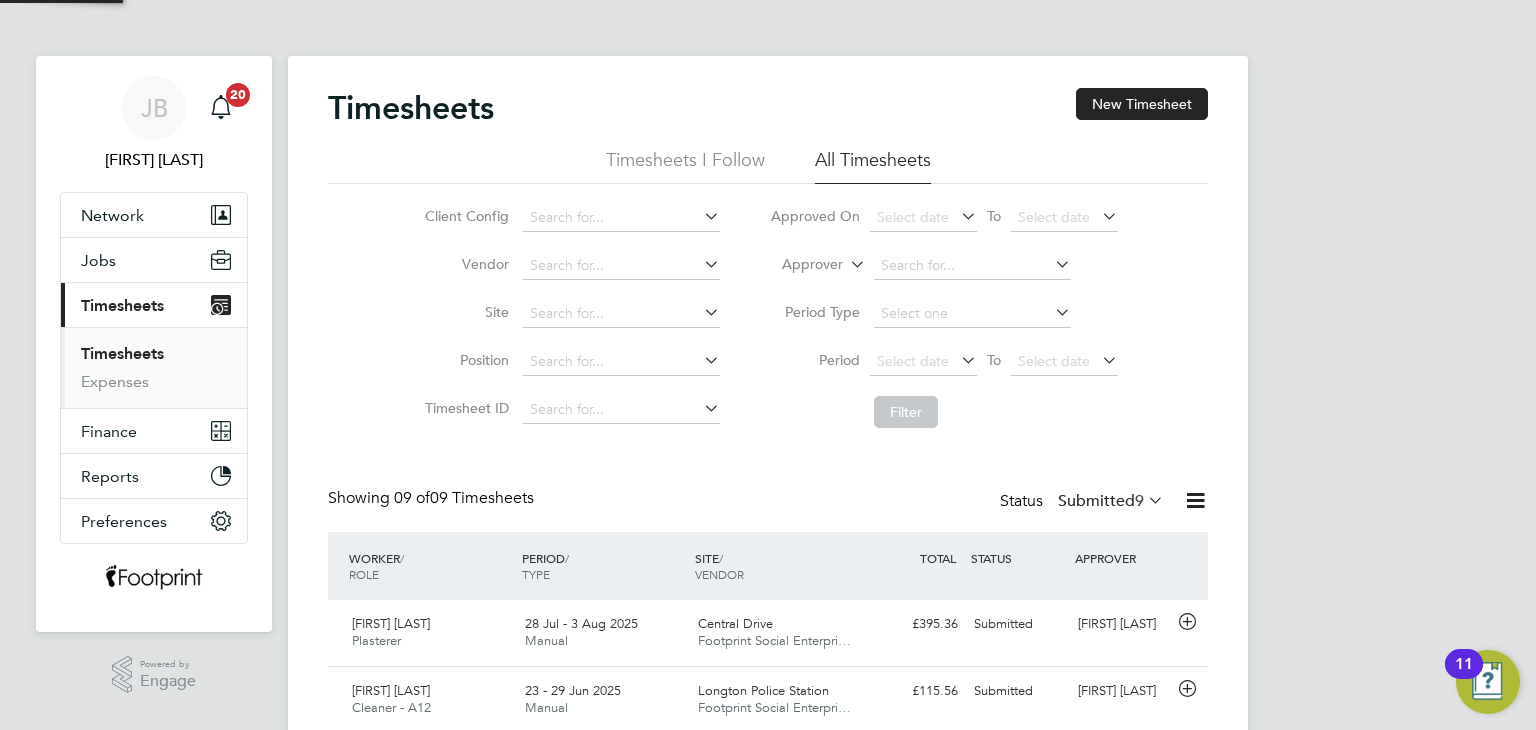 scroll, scrollTop: 9, scrollLeft: 10, axis: both 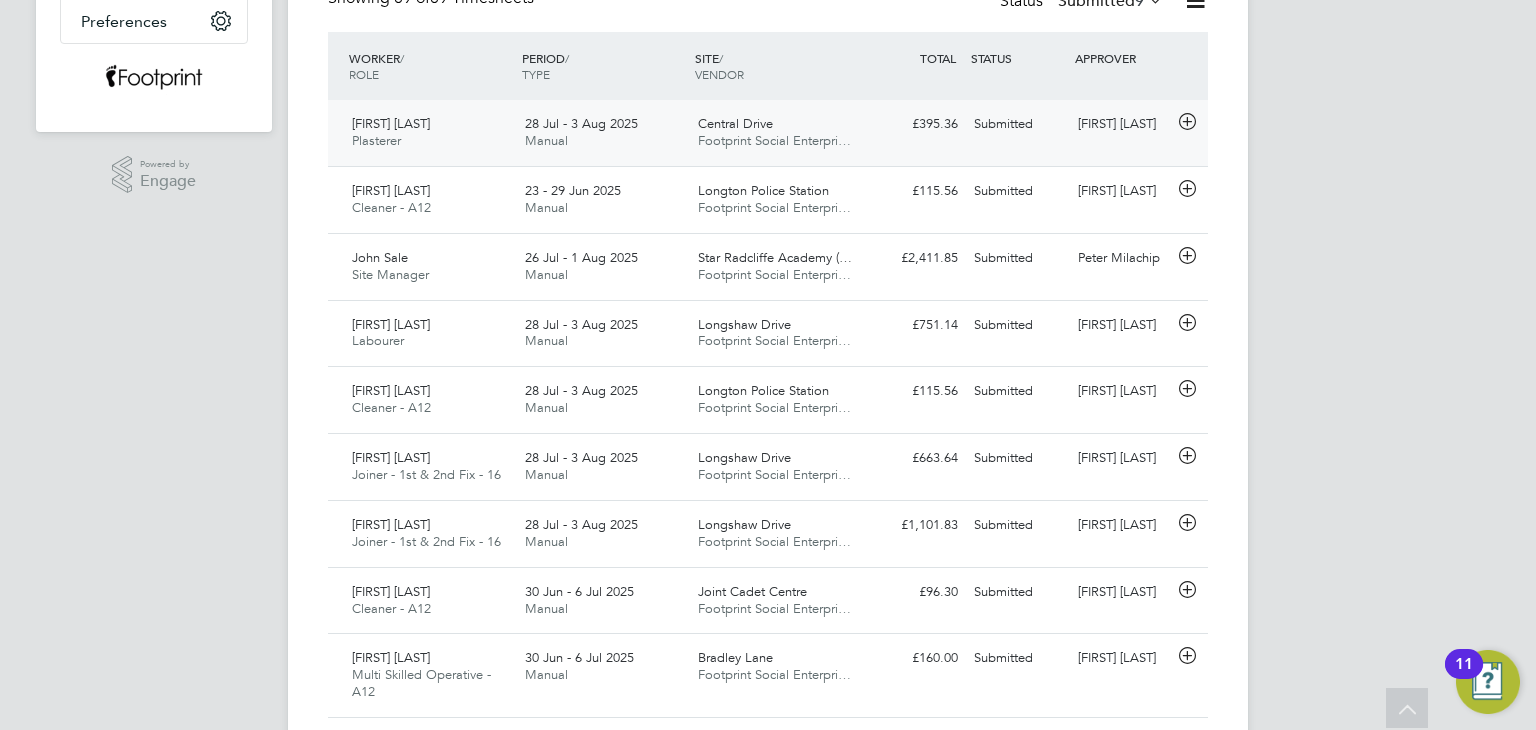 click on "Submitted" 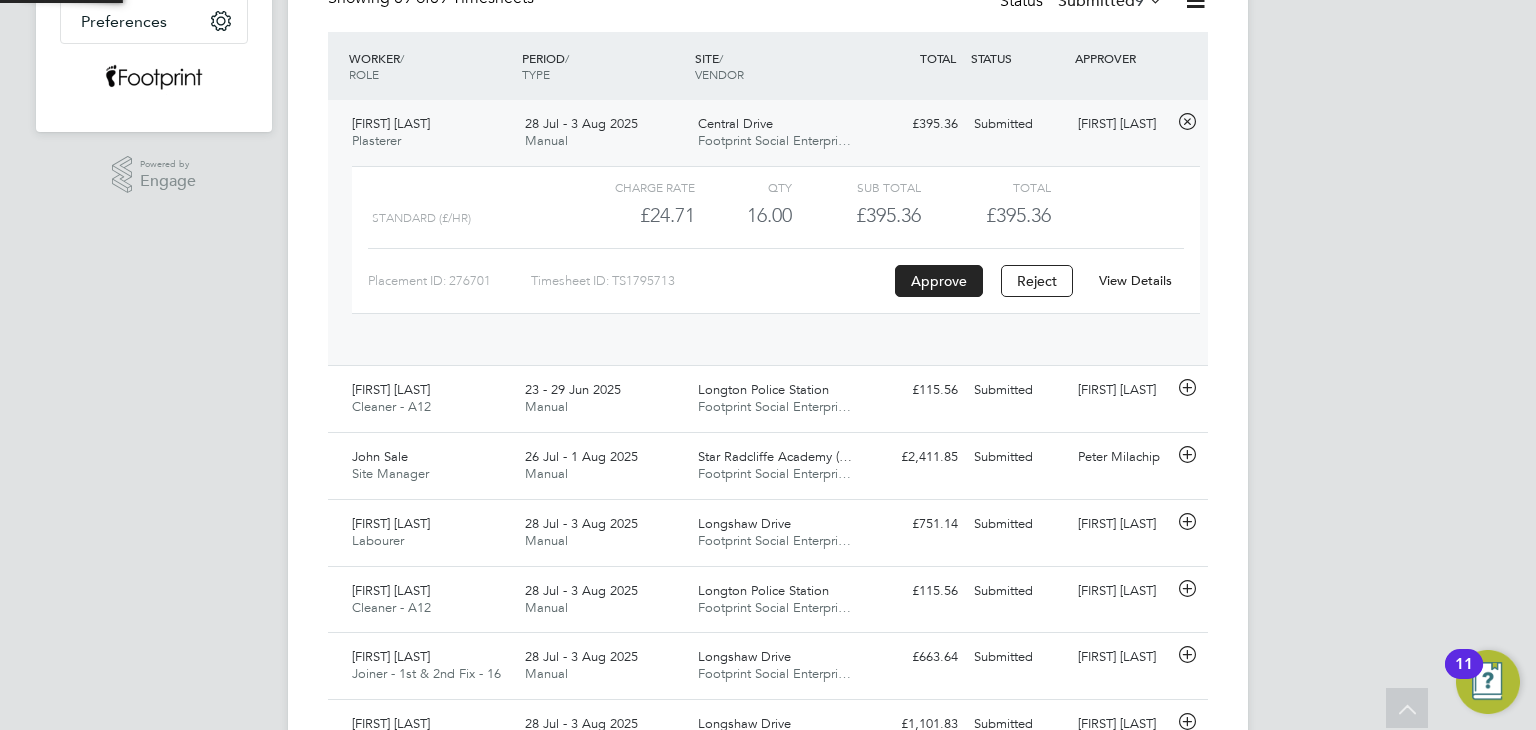 scroll, scrollTop: 9, scrollLeft: 9, axis: both 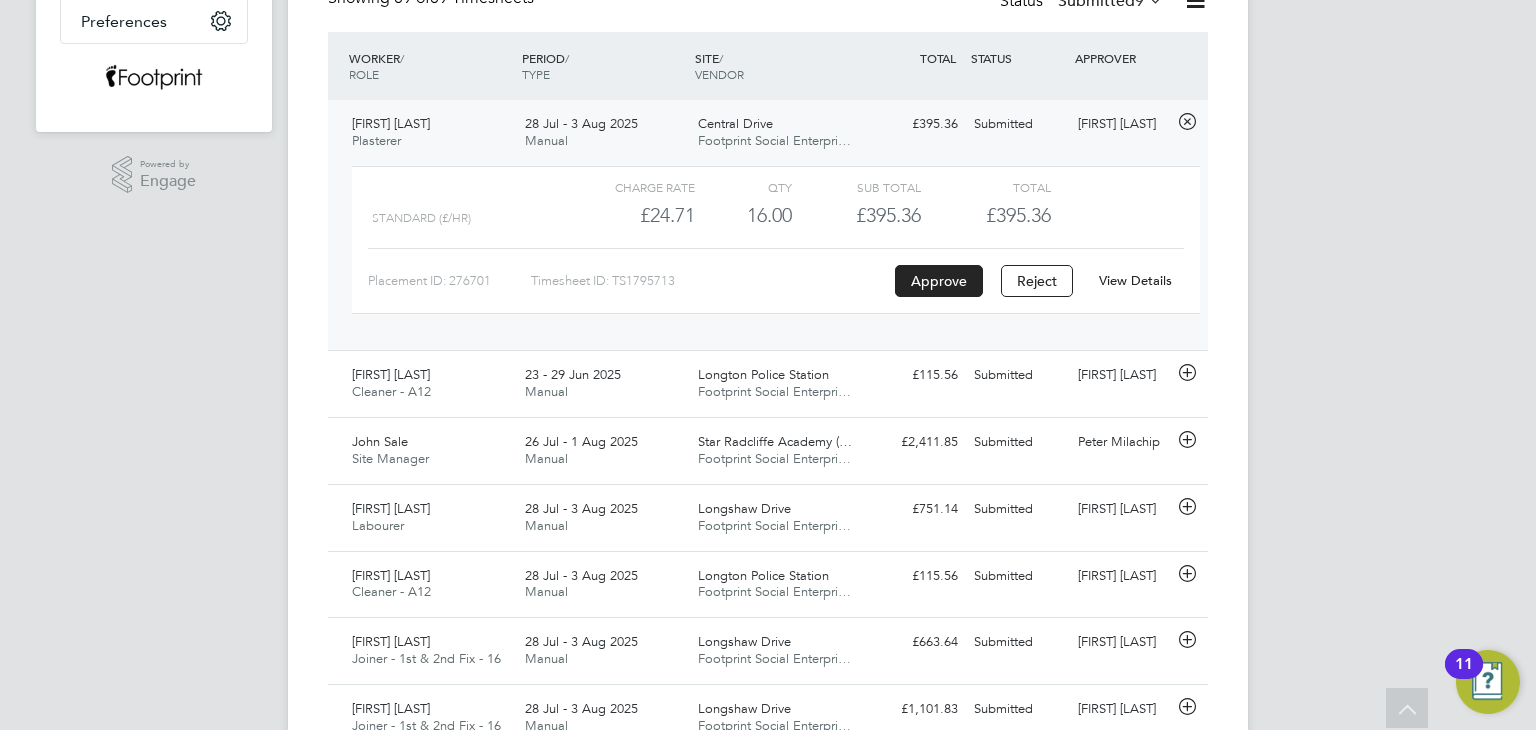 click on "View Details" 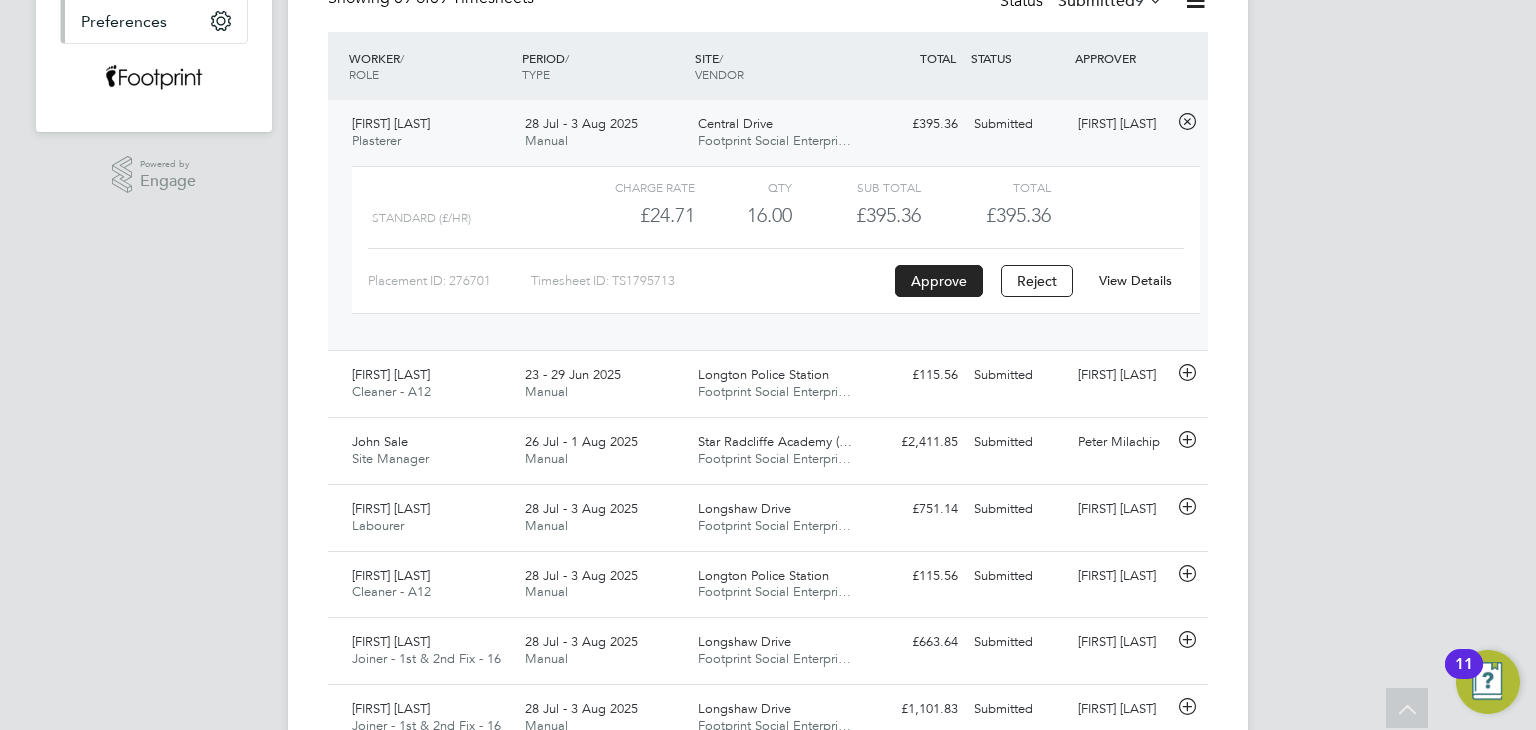 scroll, scrollTop: 0, scrollLeft: 0, axis: both 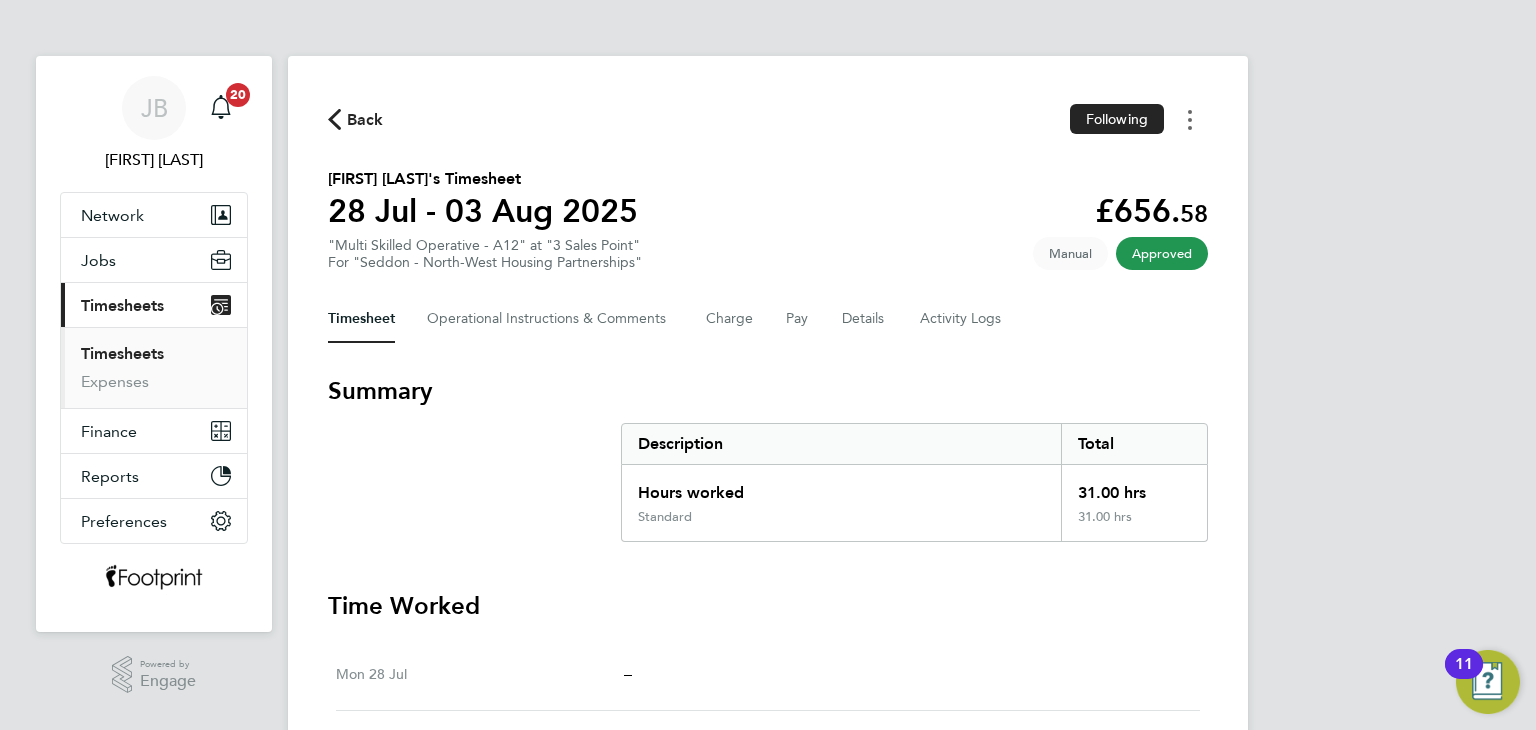 click 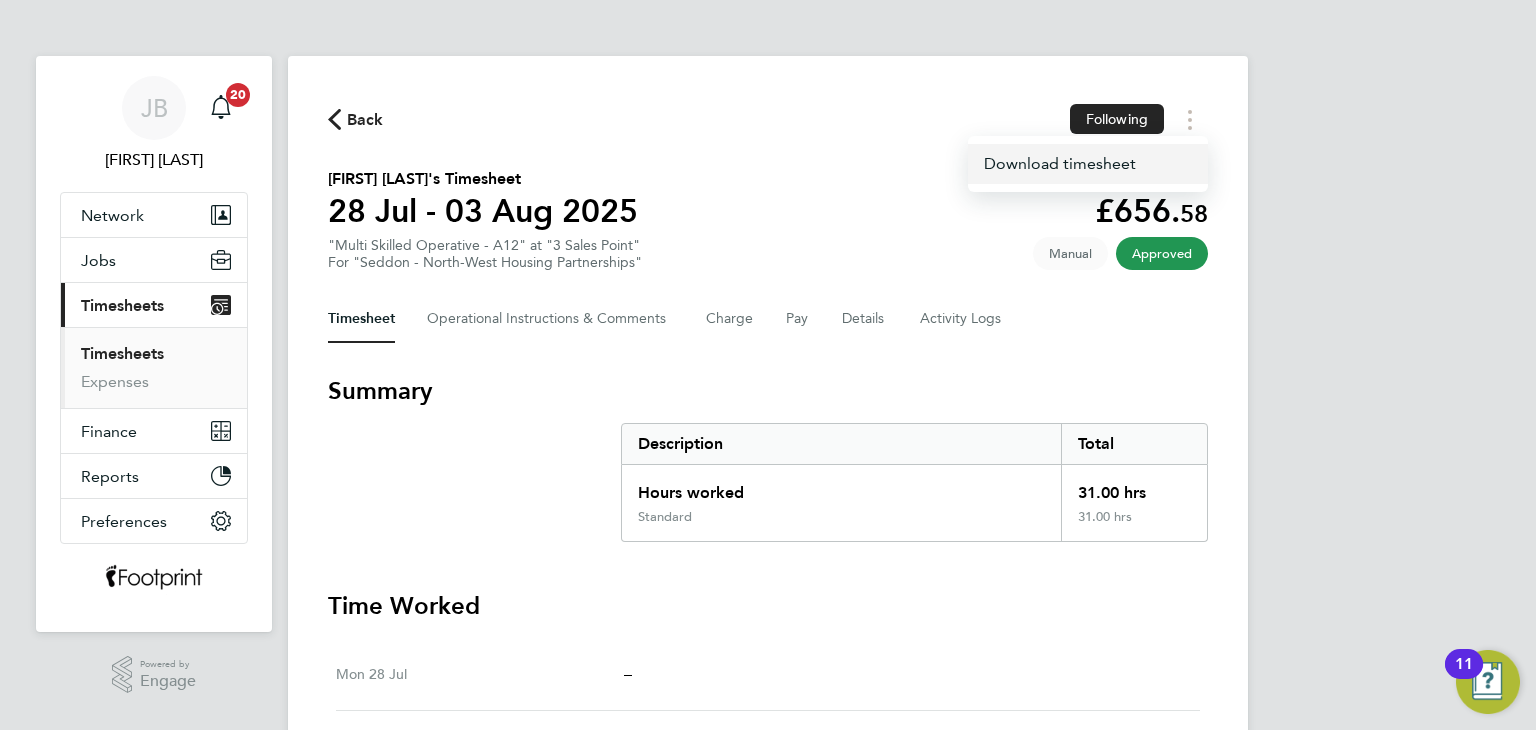 click on "Download timesheet" 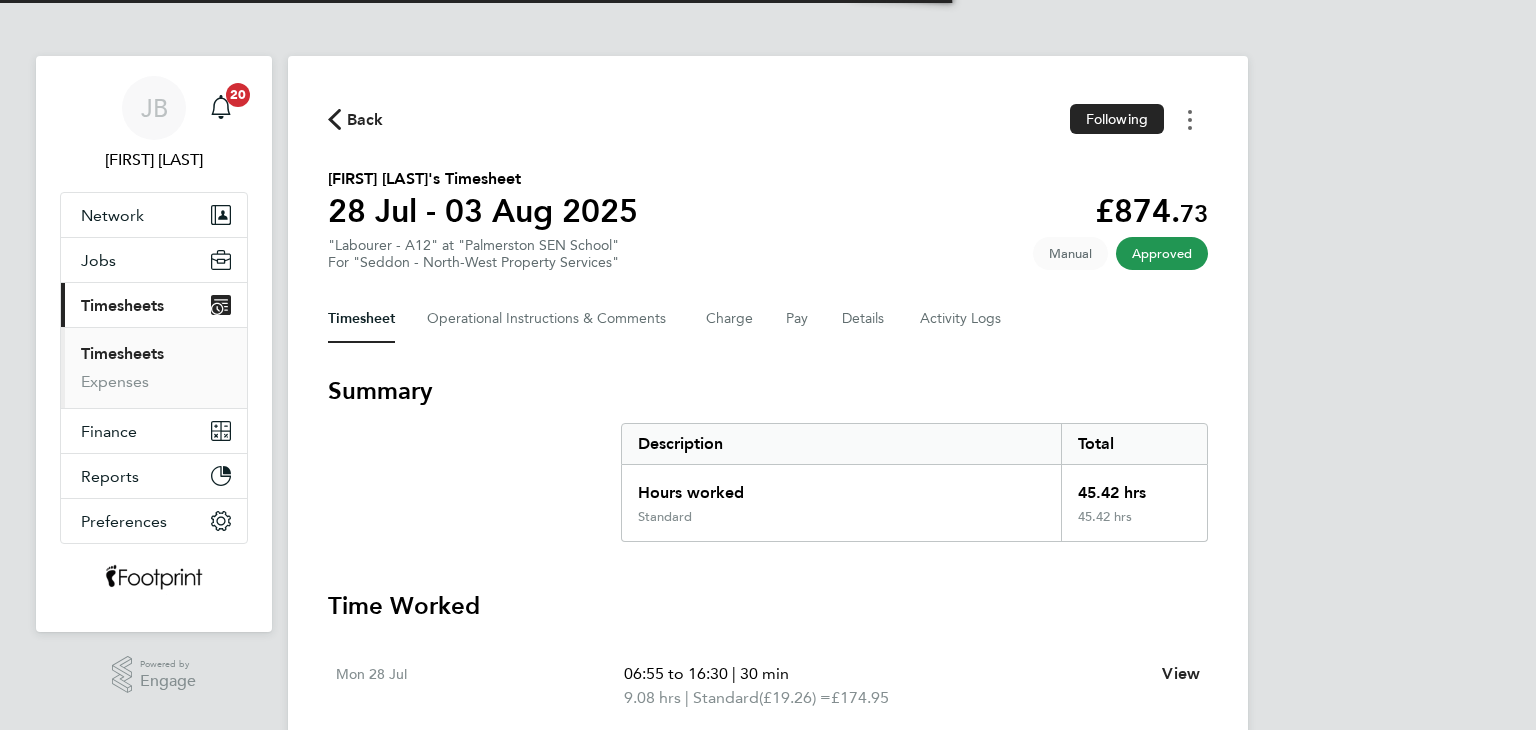 scroll, scrollTop: 0, scrollLeft: 0, axis: both 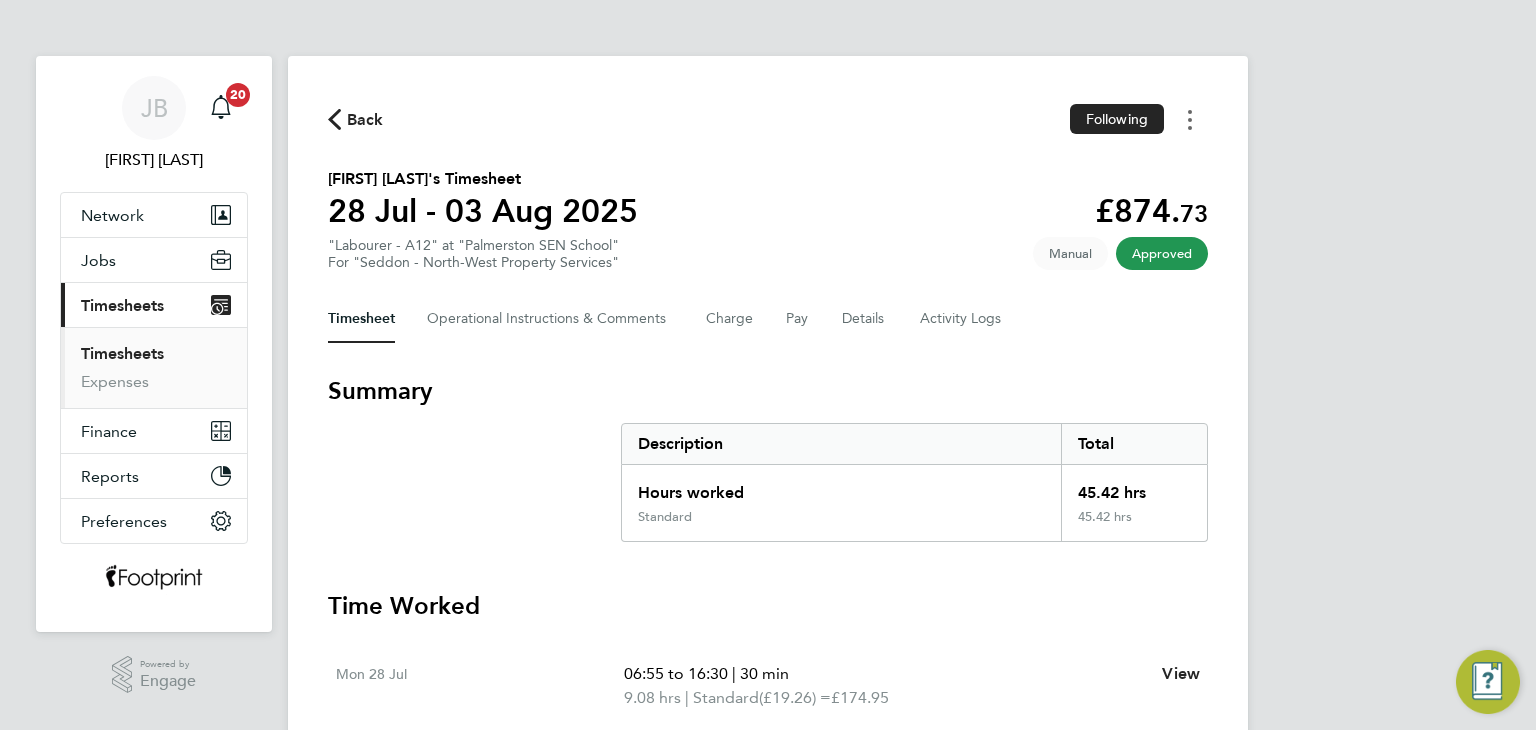 click at bounding box center [1190, 119] 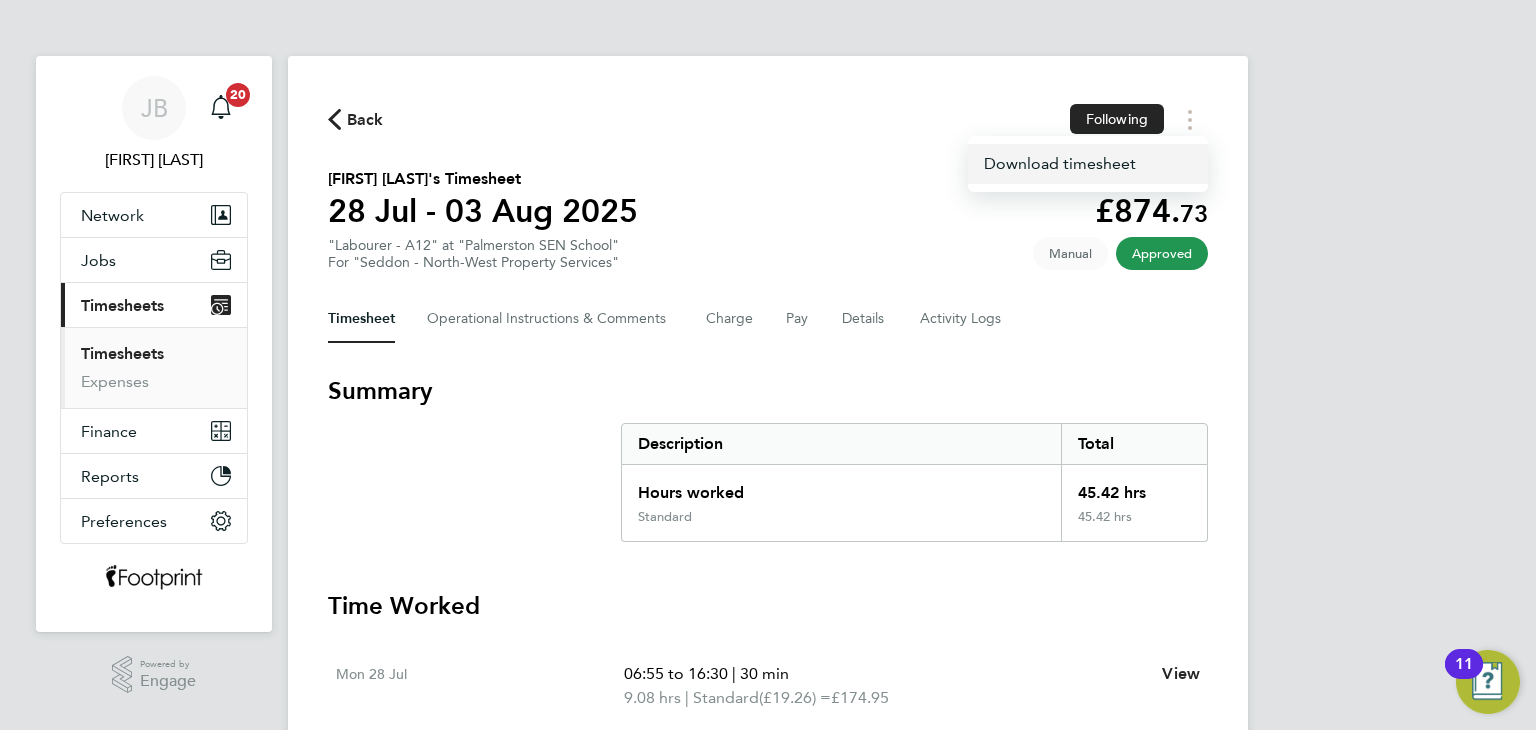 click on "Download timesheet" 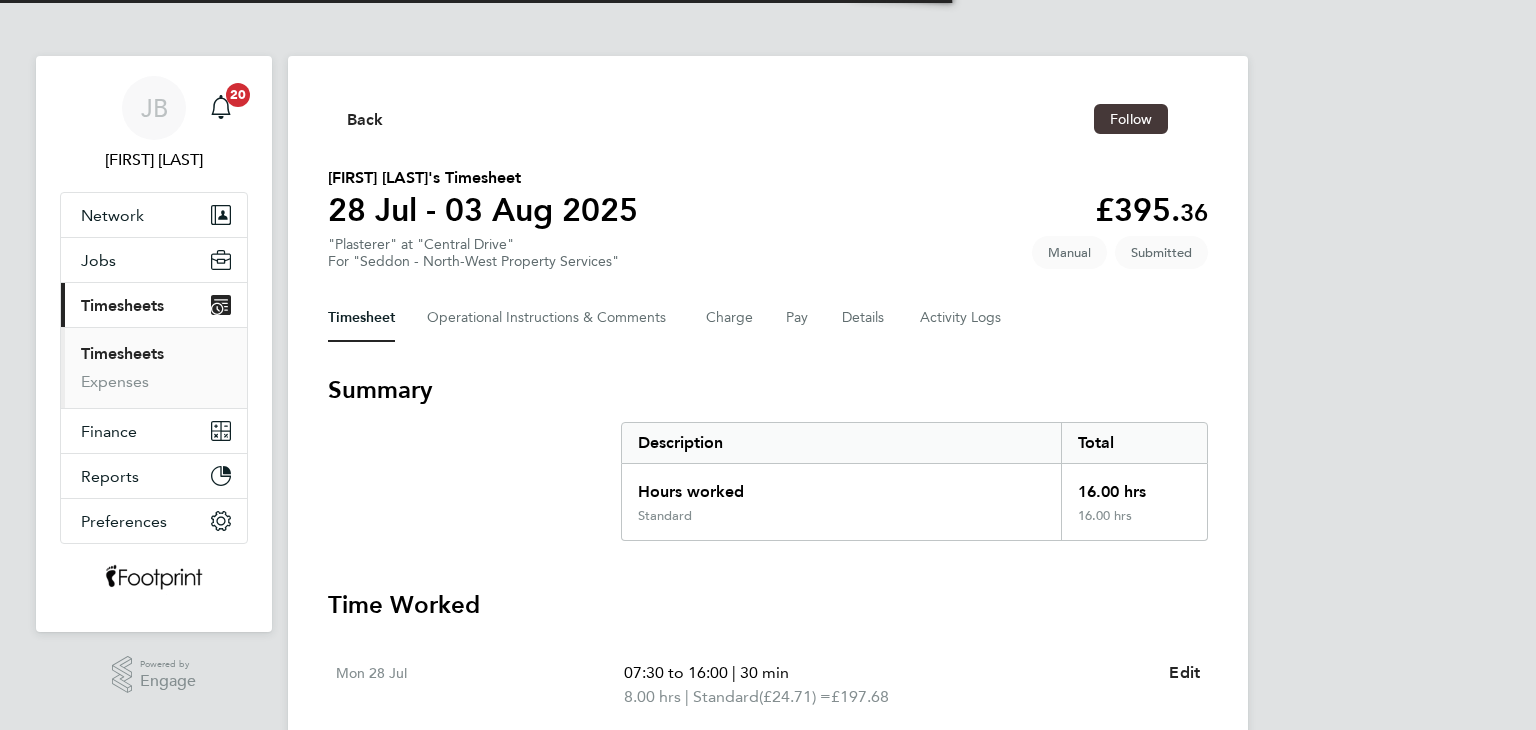 scroll, scrollTop: 0, scrollLeft: 0, axis: both 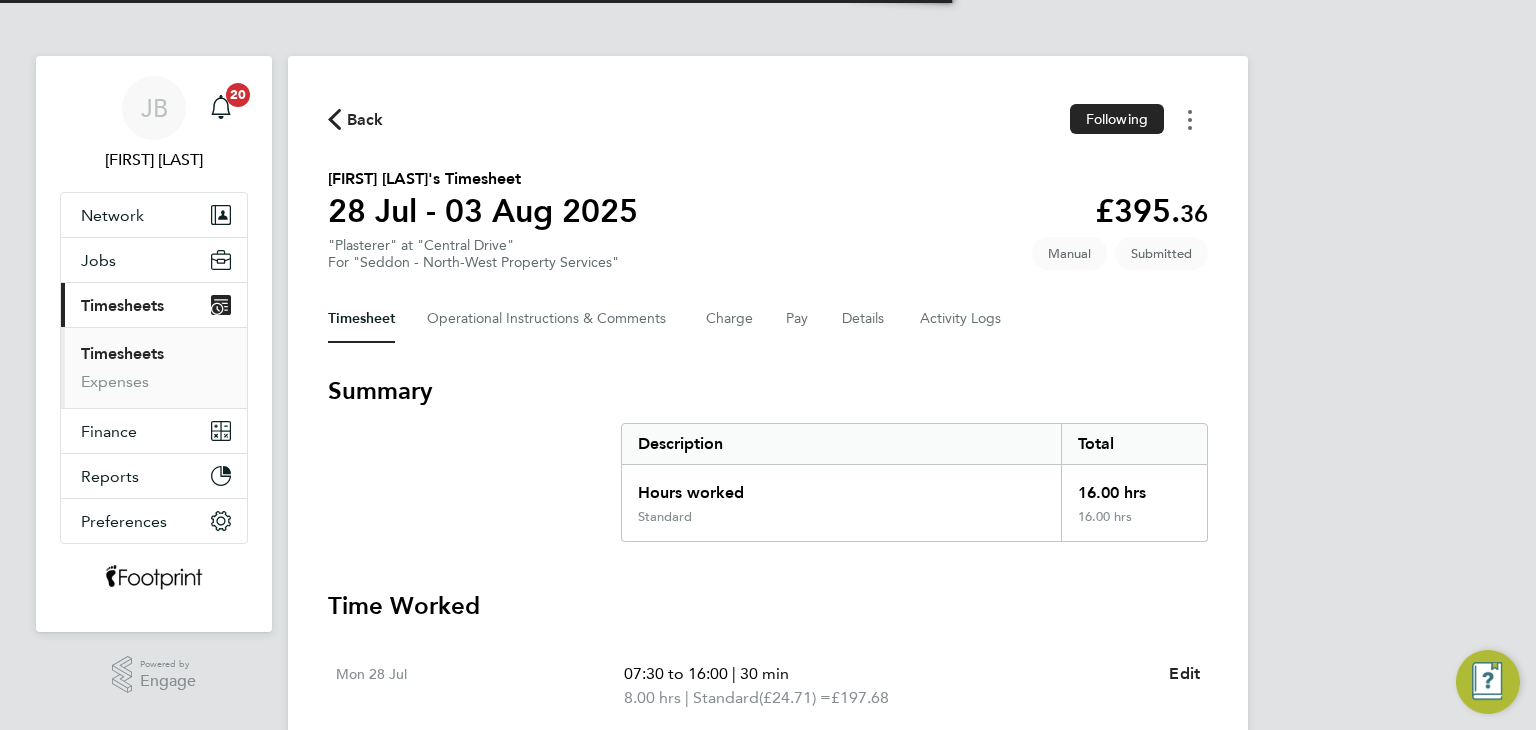 click at bounding box center [1190, 119] 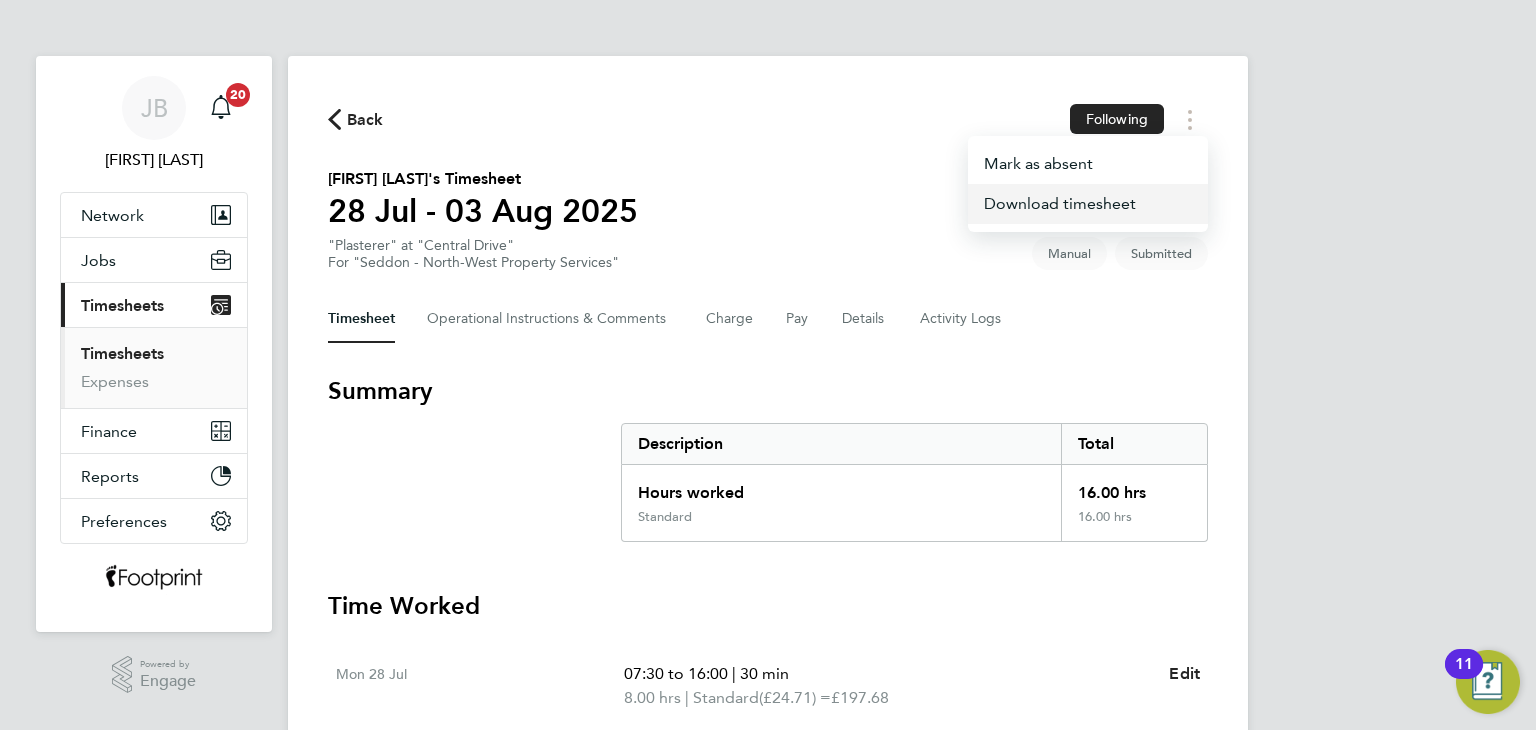 click on "Download timesheet" 